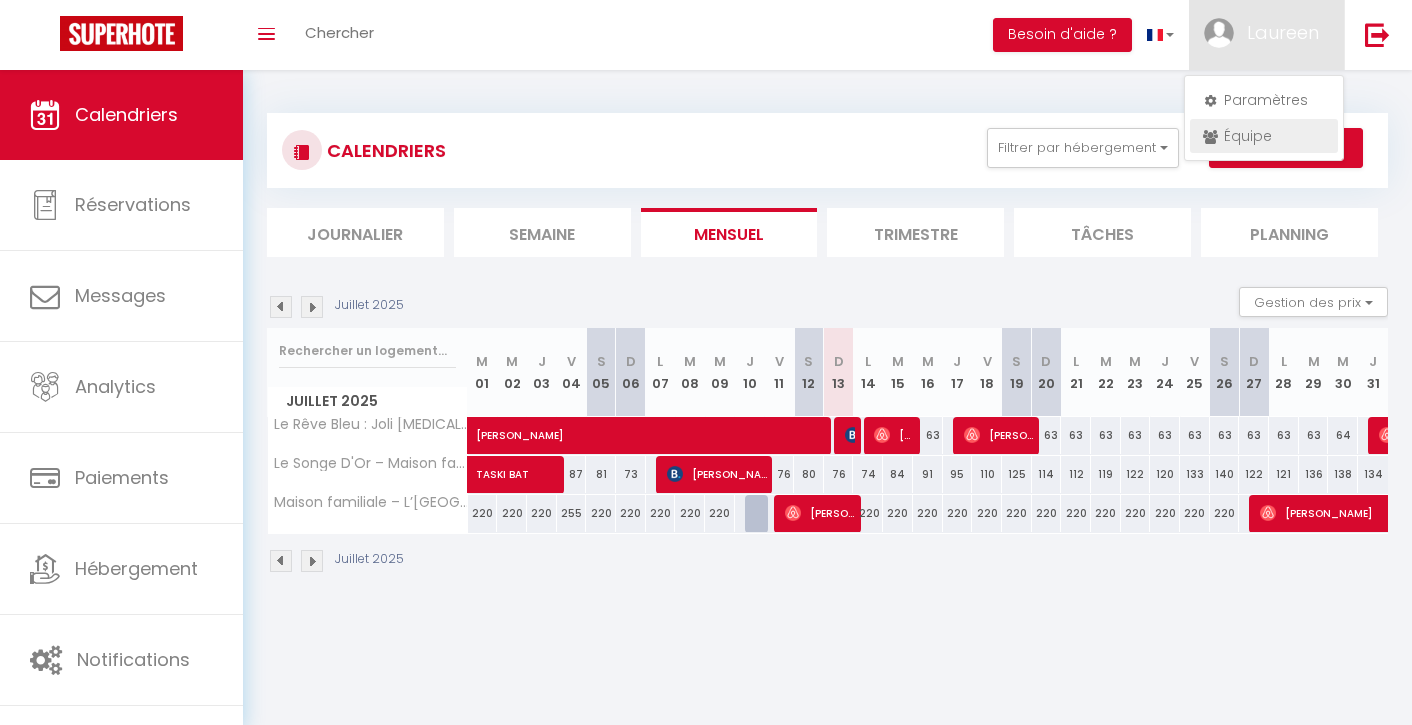 scroll, scrollTop: 0, scrollLeft: 0, axis: both 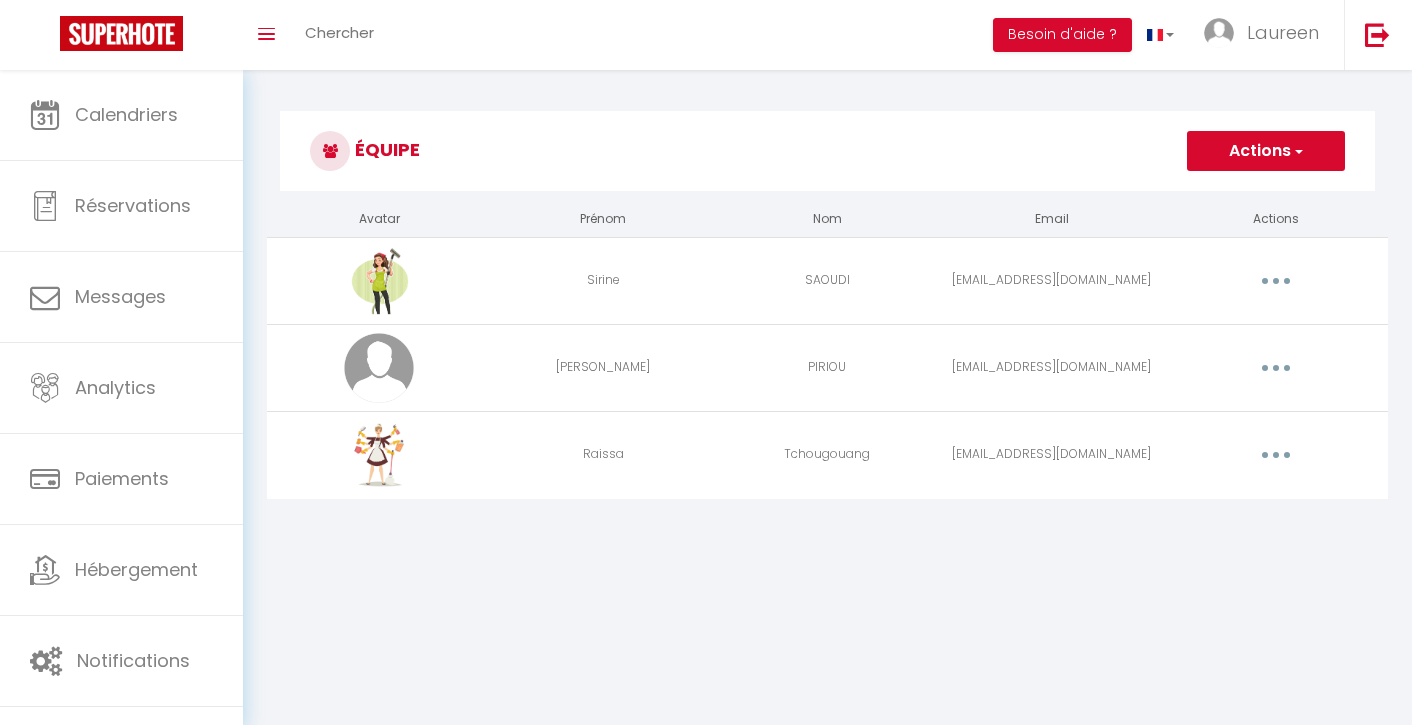 click on "Actions" at bounding box center (1266, 151) 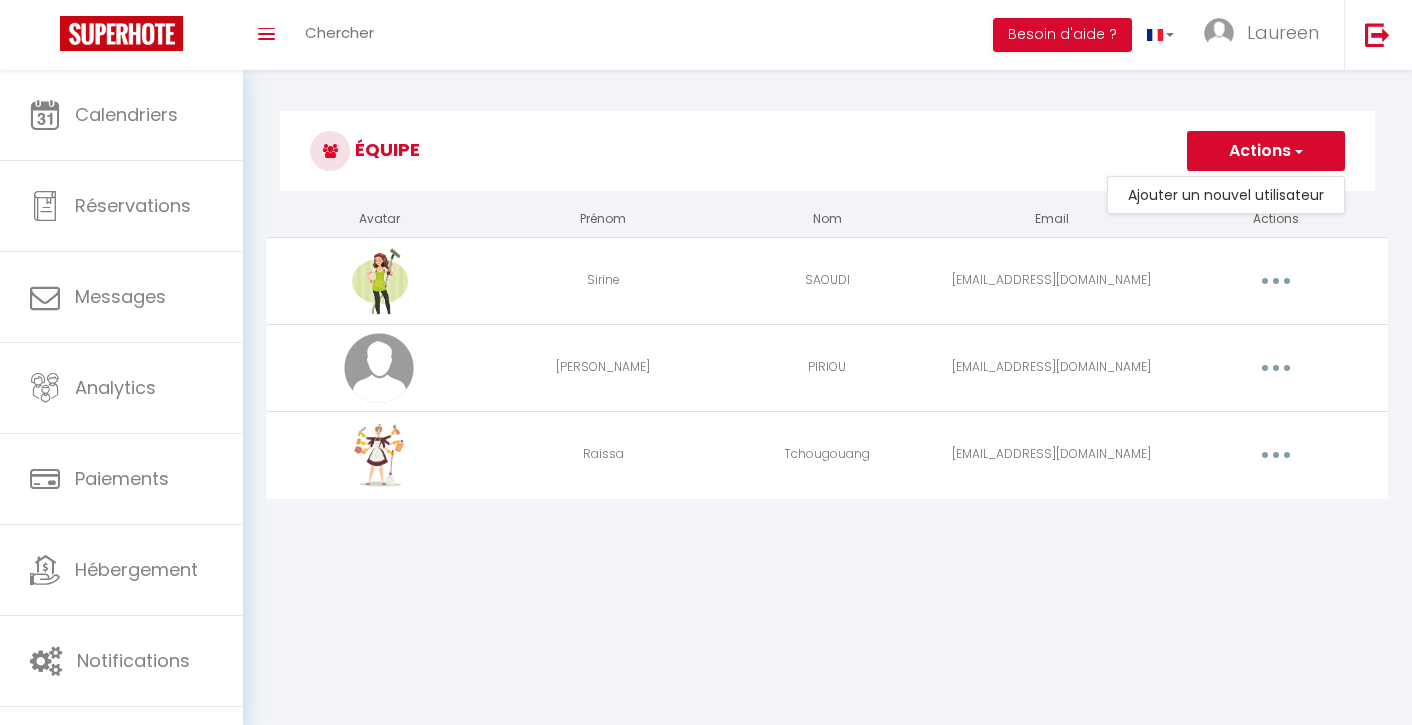 click on "Équipe
Actions
Ajouter un nouvel utilisateur    Avatar   Prénom   Nom   Email   Actions     Sirine   SAOUDI   sirinesaoudi31270@gmail.com     Editer   Supprimer   Ronan   PIRIOU   overdoyant31@gmail.com     Editer   Supprimer   Raissa   Tchougouang   contact@conciergeriedeluxelareine.fr     Editer   Supprimer" at bounding box center (827, 316) 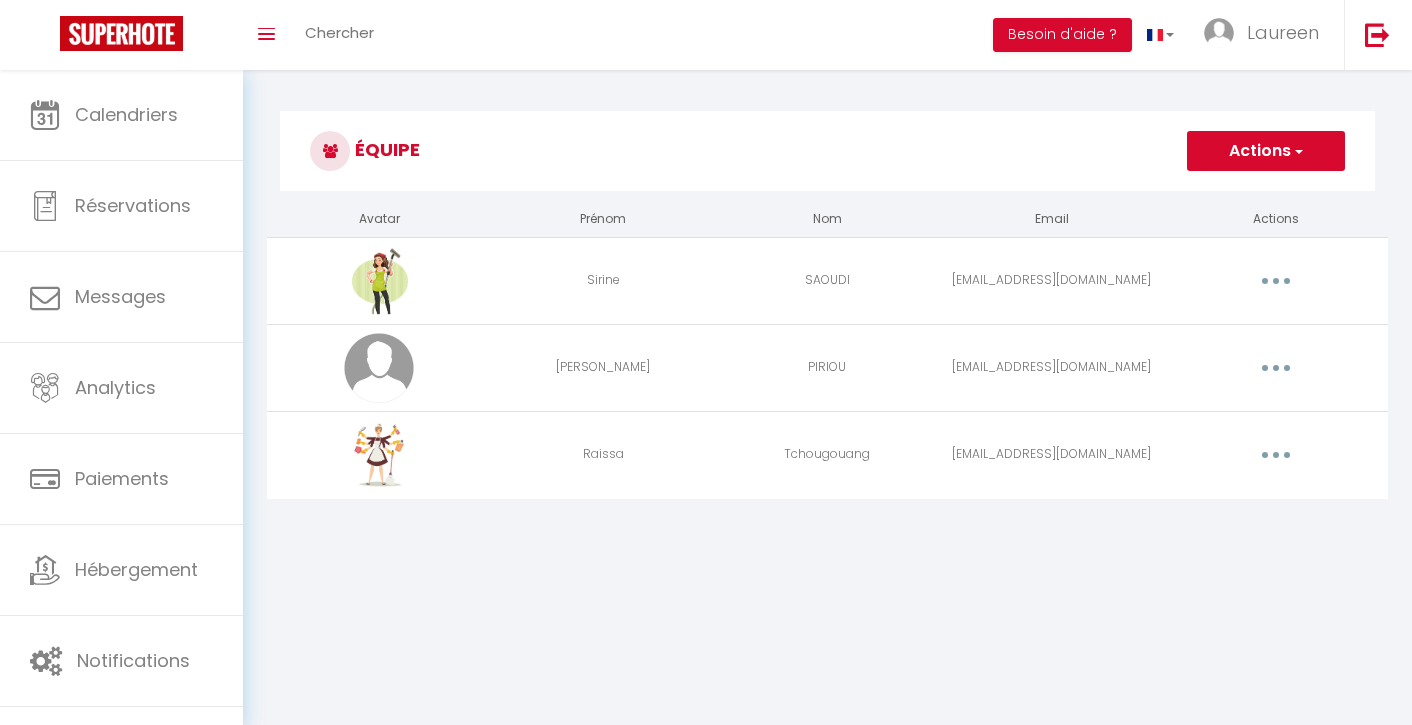click at bounding box center (1276, 455) 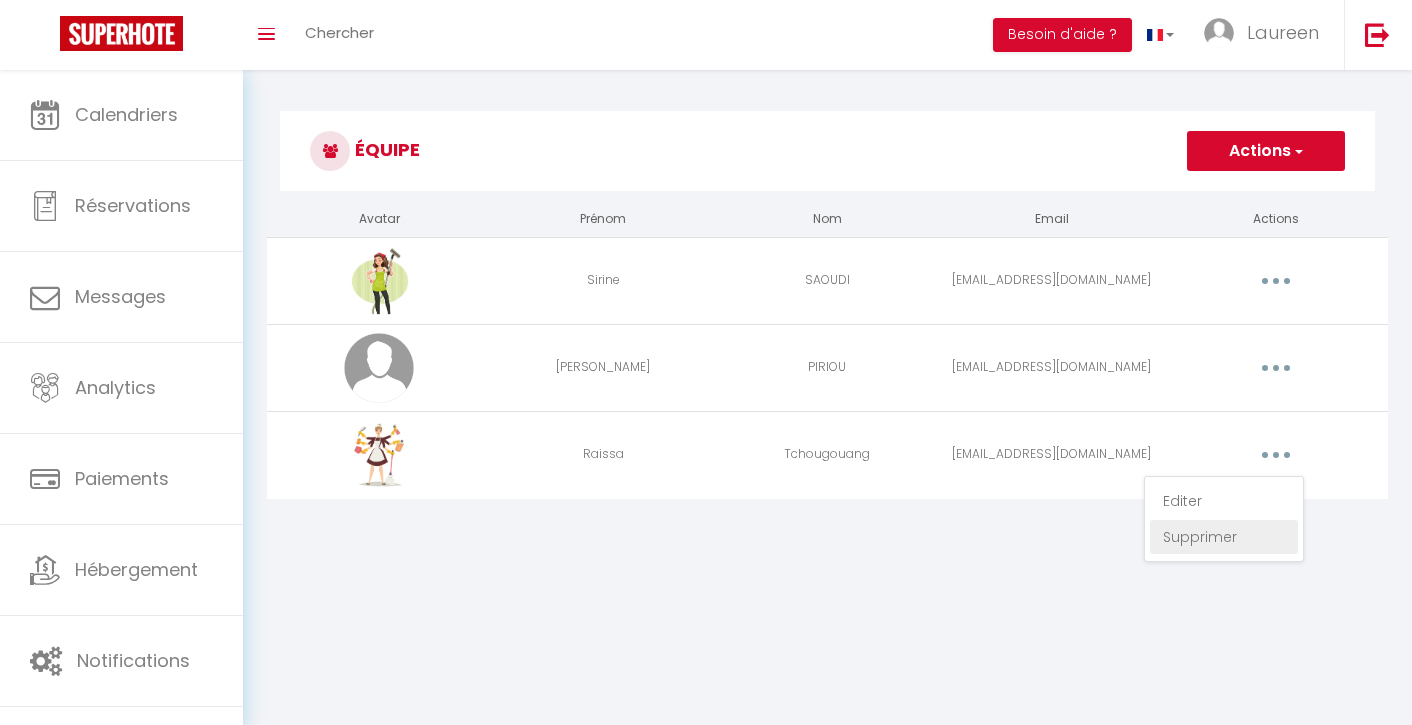 click on "Supprimer" at bounding box center (1224, 537) 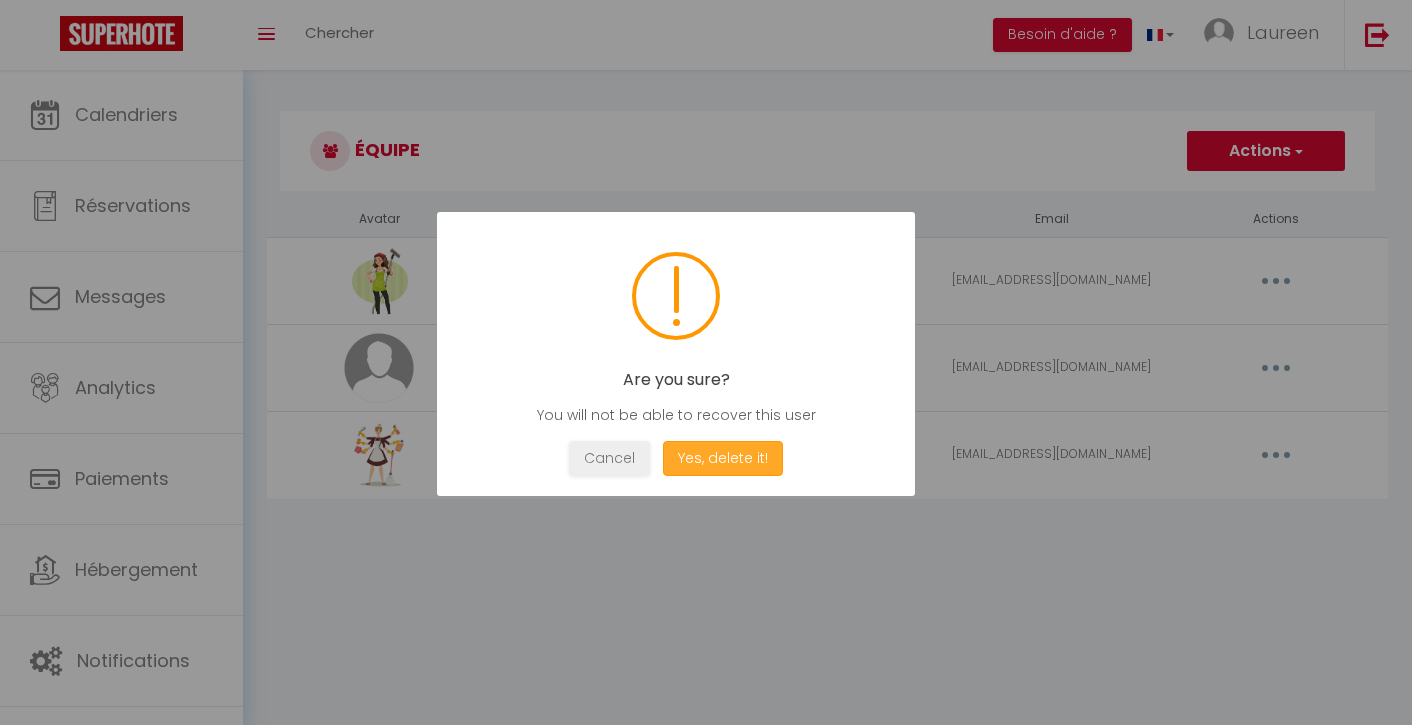 click on "Yes, delete it!" at bounding box center [723, 458] 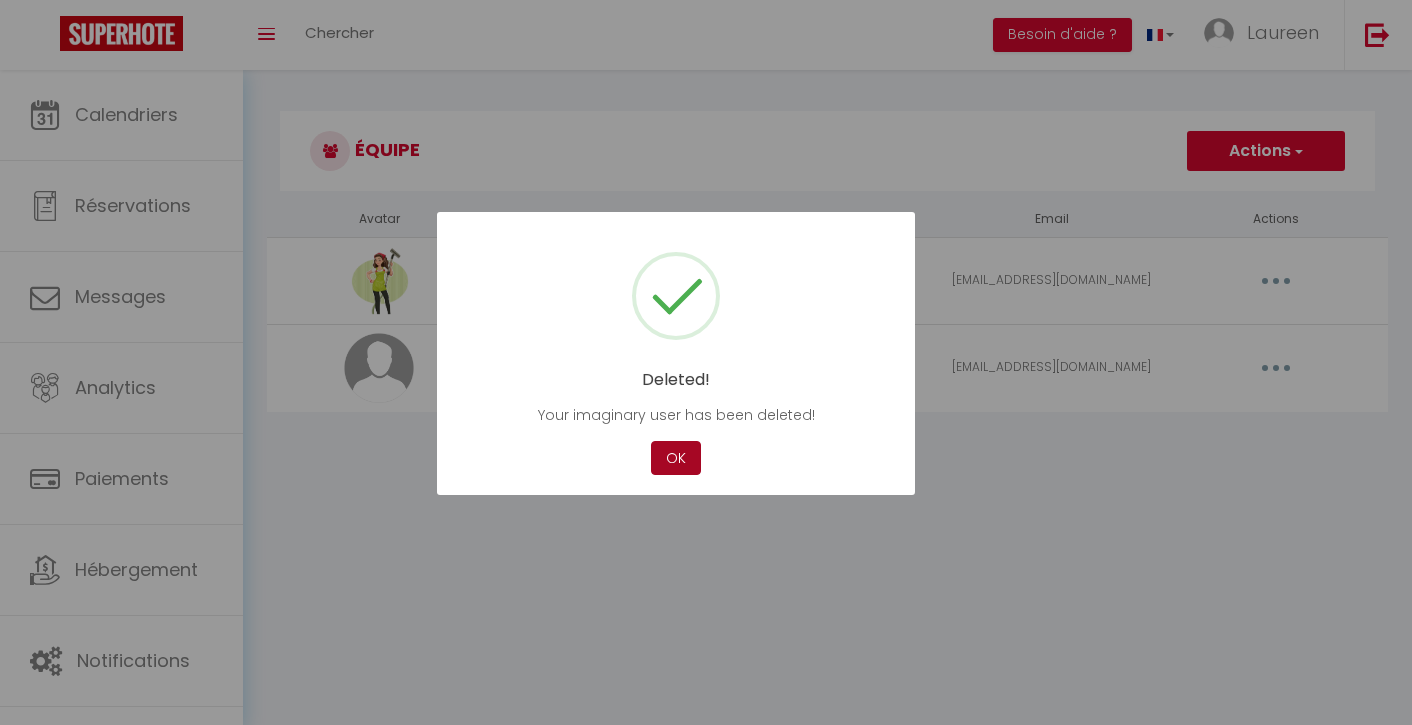 click on "OK" at bounding box center (676, 458) 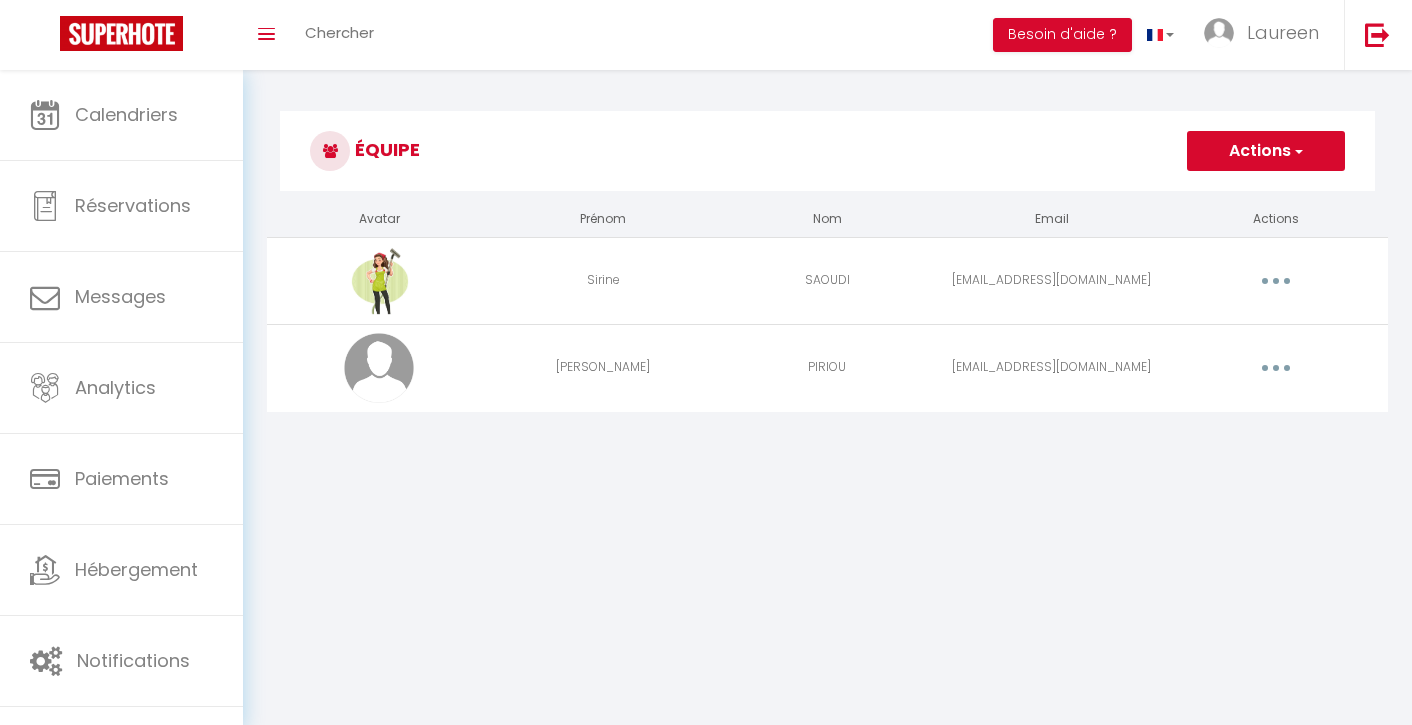 click on "Actions" at bounding box center (1266, 151) 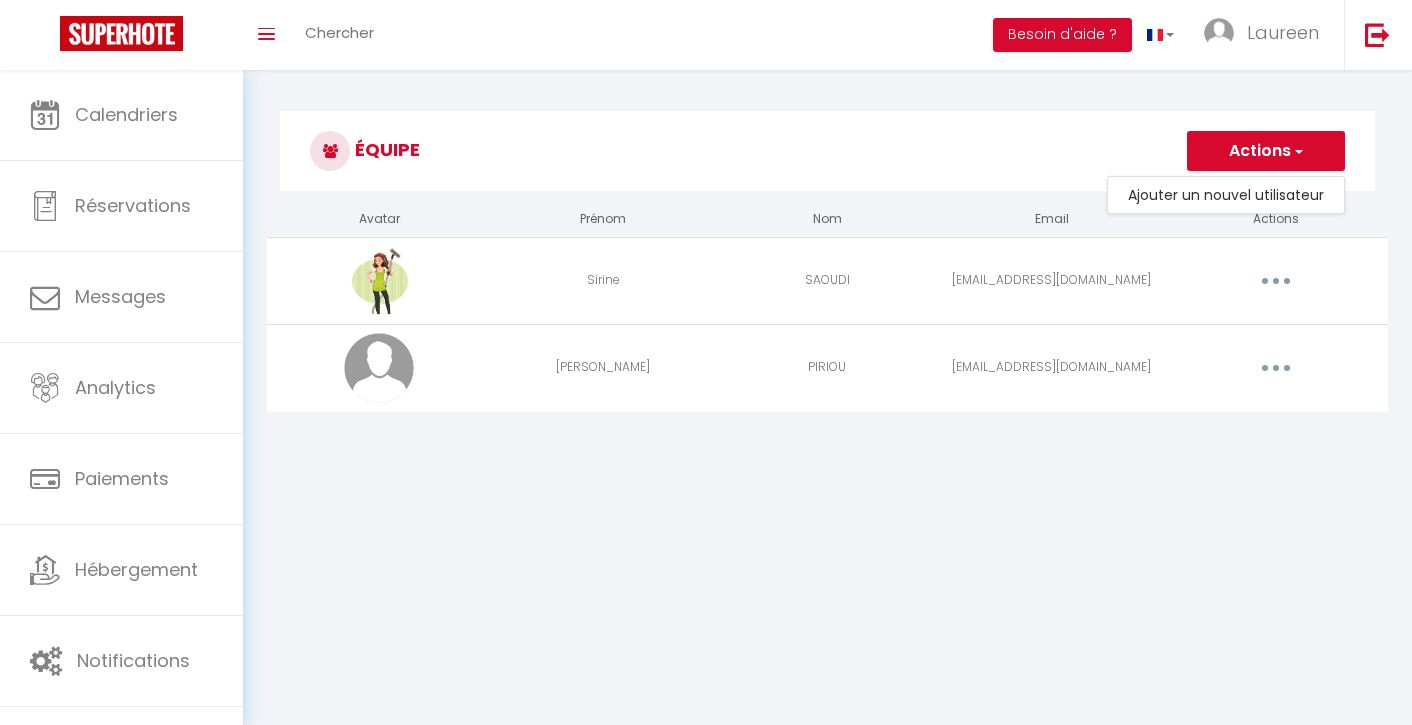 click on "Équipe" at bounding box center (827, 151) 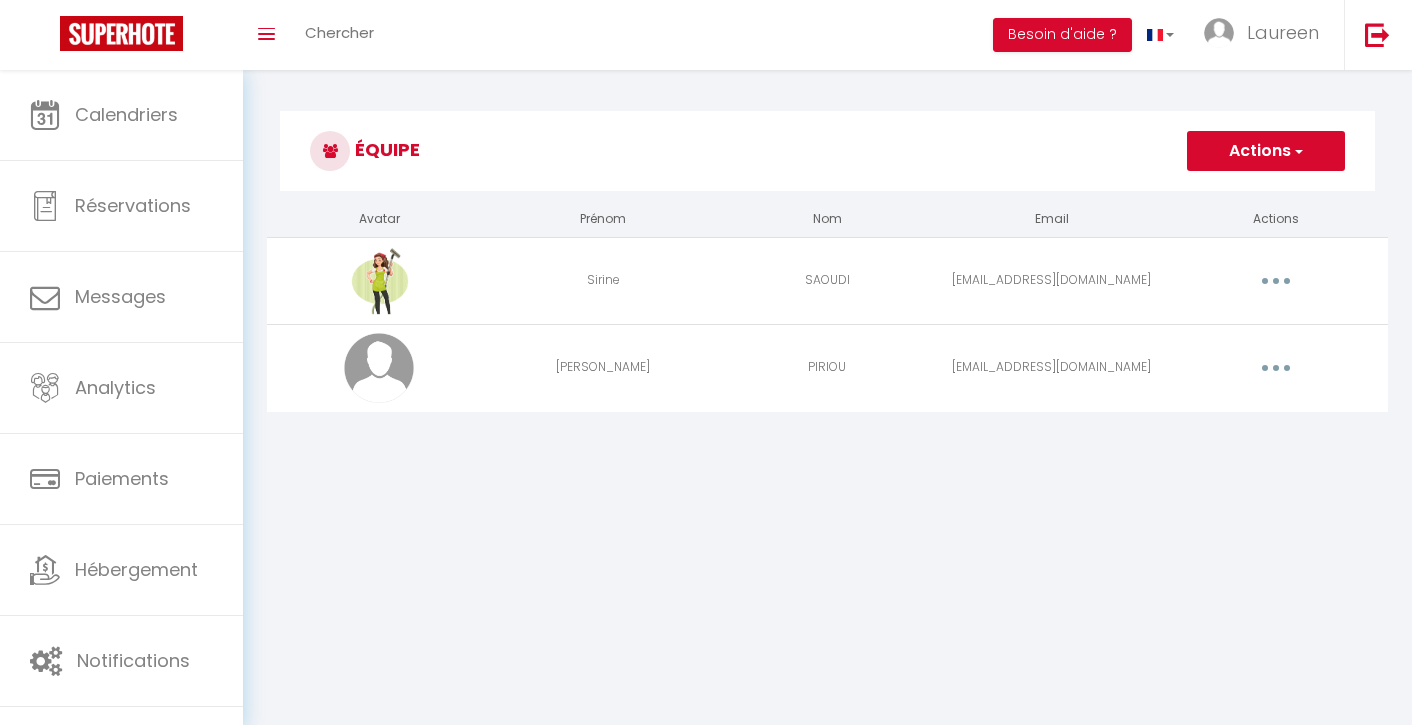 click on "Actions" at bounding box center [1266, 151] 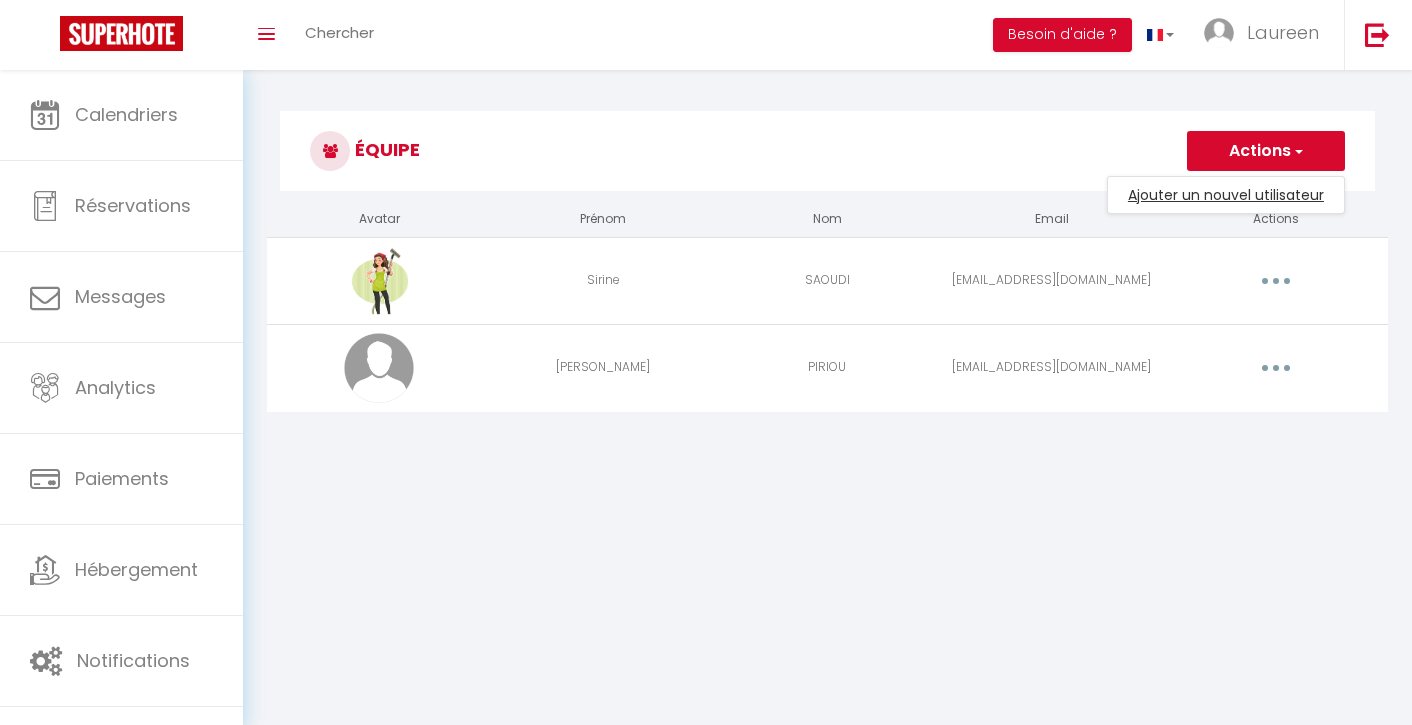 click on "Ajouter un nouvel utilisateur" at bounding box center [1226, 195] 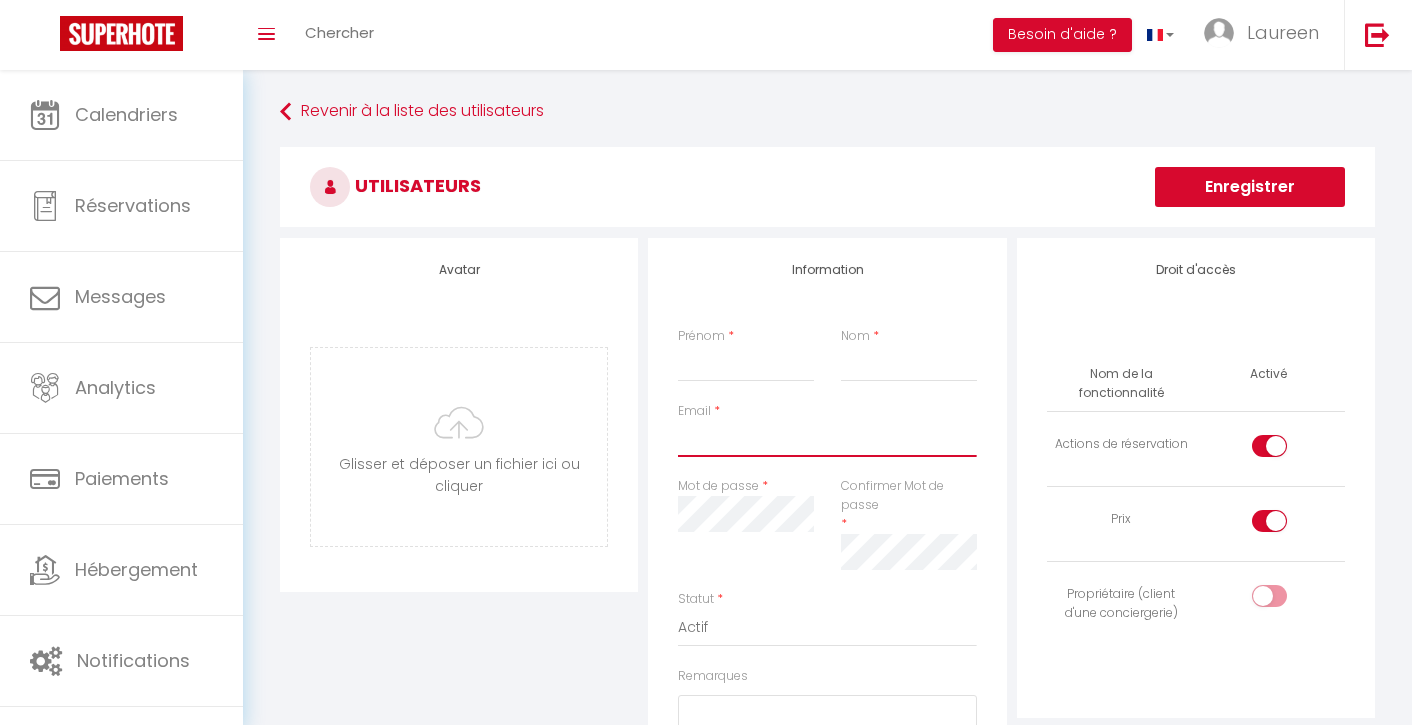 click on "Email" at bounding box center (827, 439) 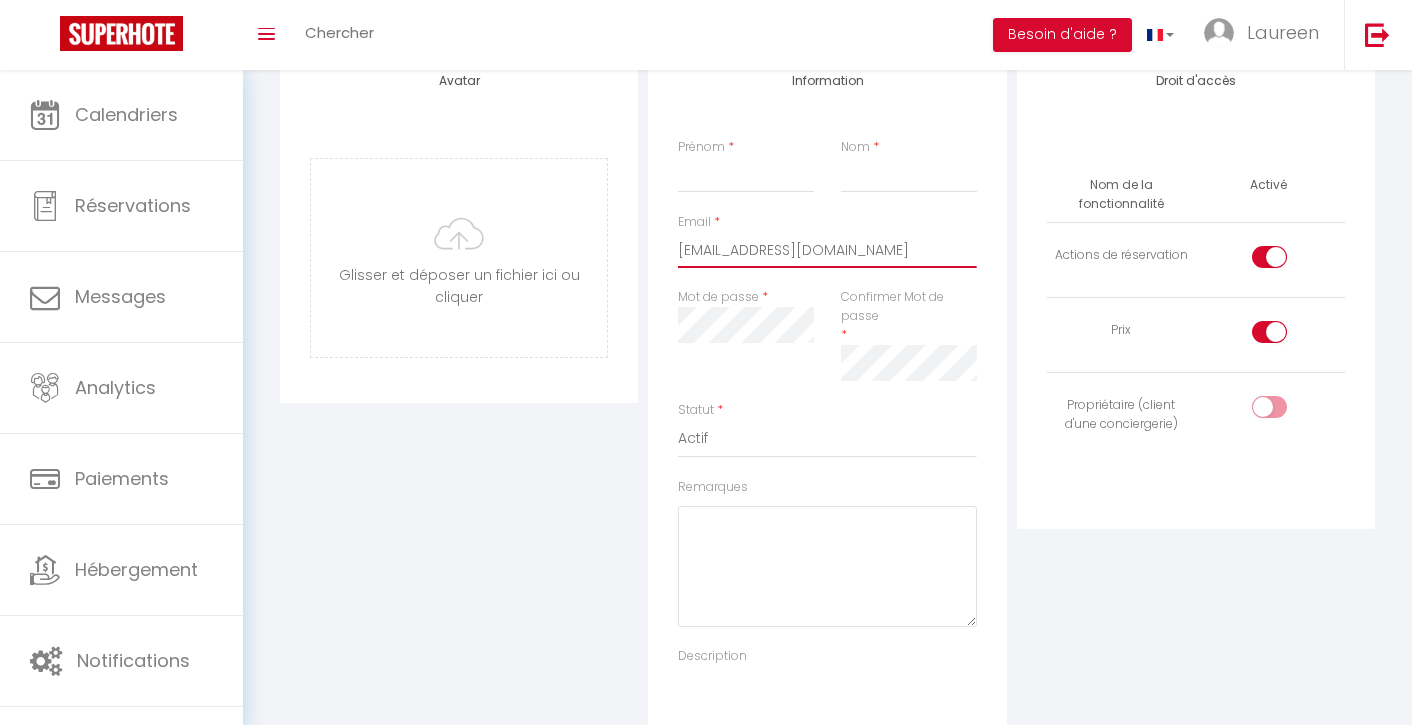 scroll, scrollTop: 197, scrollLeft: 0, axis: vertical 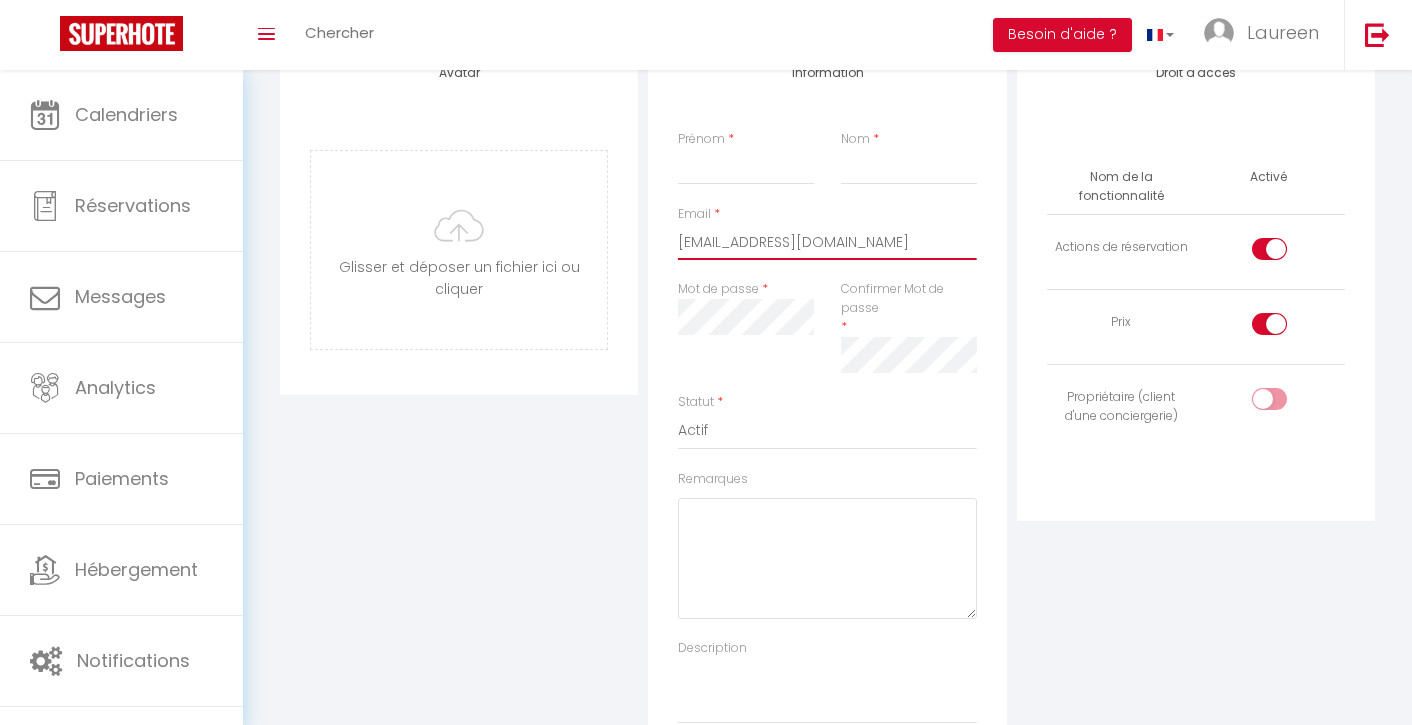 type on "[EMAIL_ADDRESS][DOMAIN_NAME]" 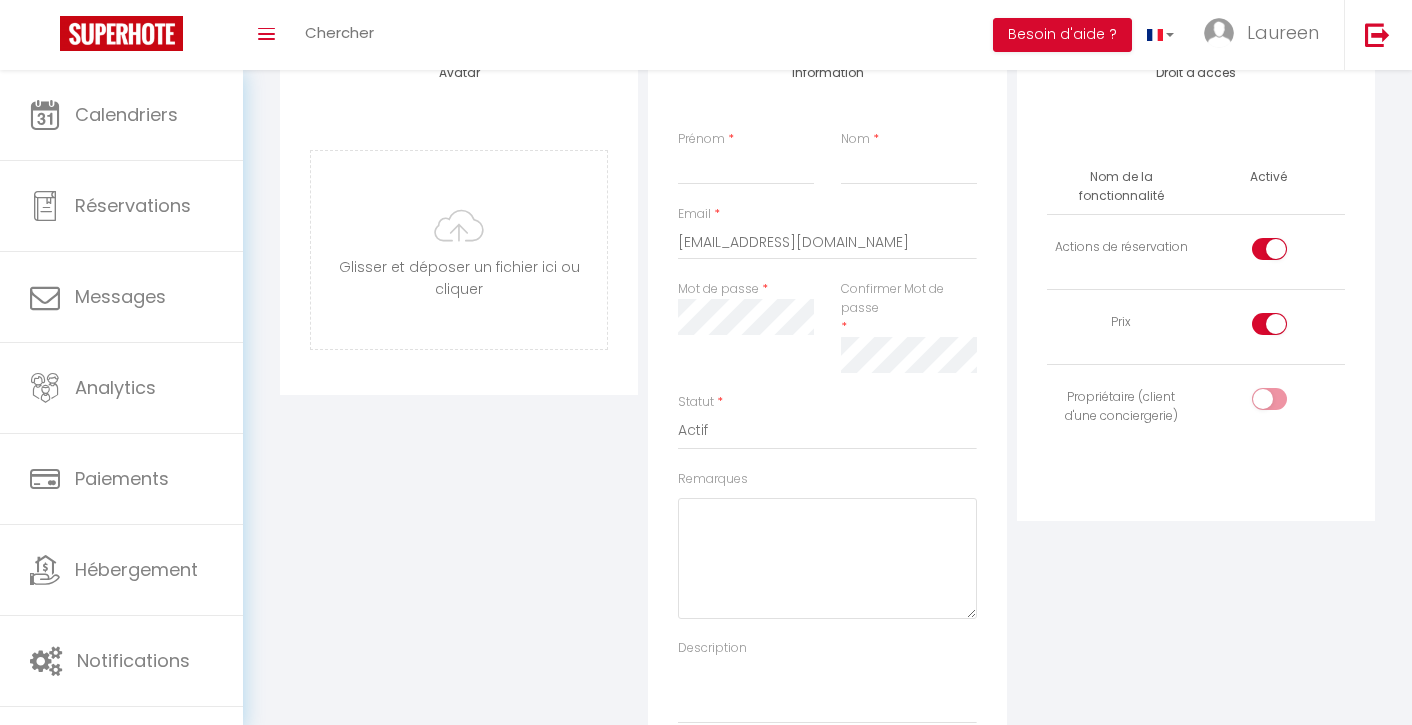 click at bounding box center [1286, 328] 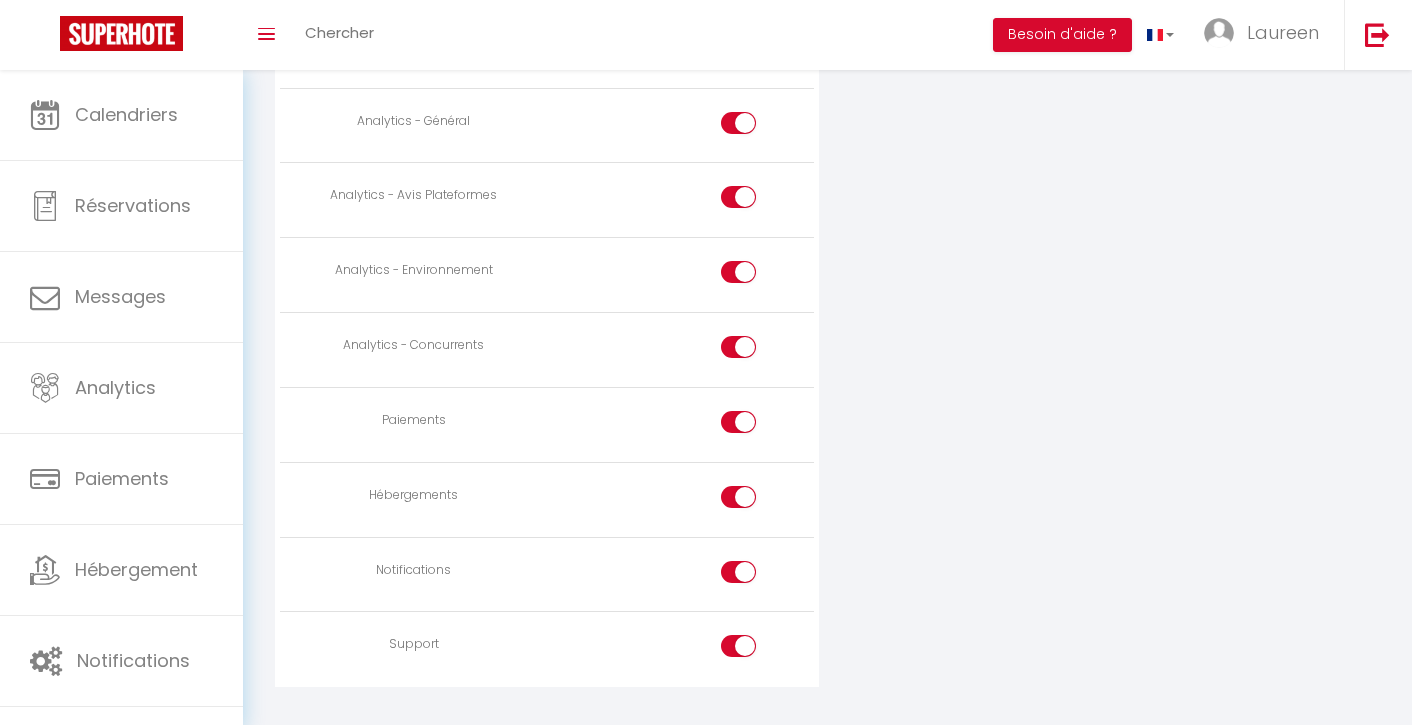 scroll, scrollTop: 1680, scrollLeft: 0, axis: vertical 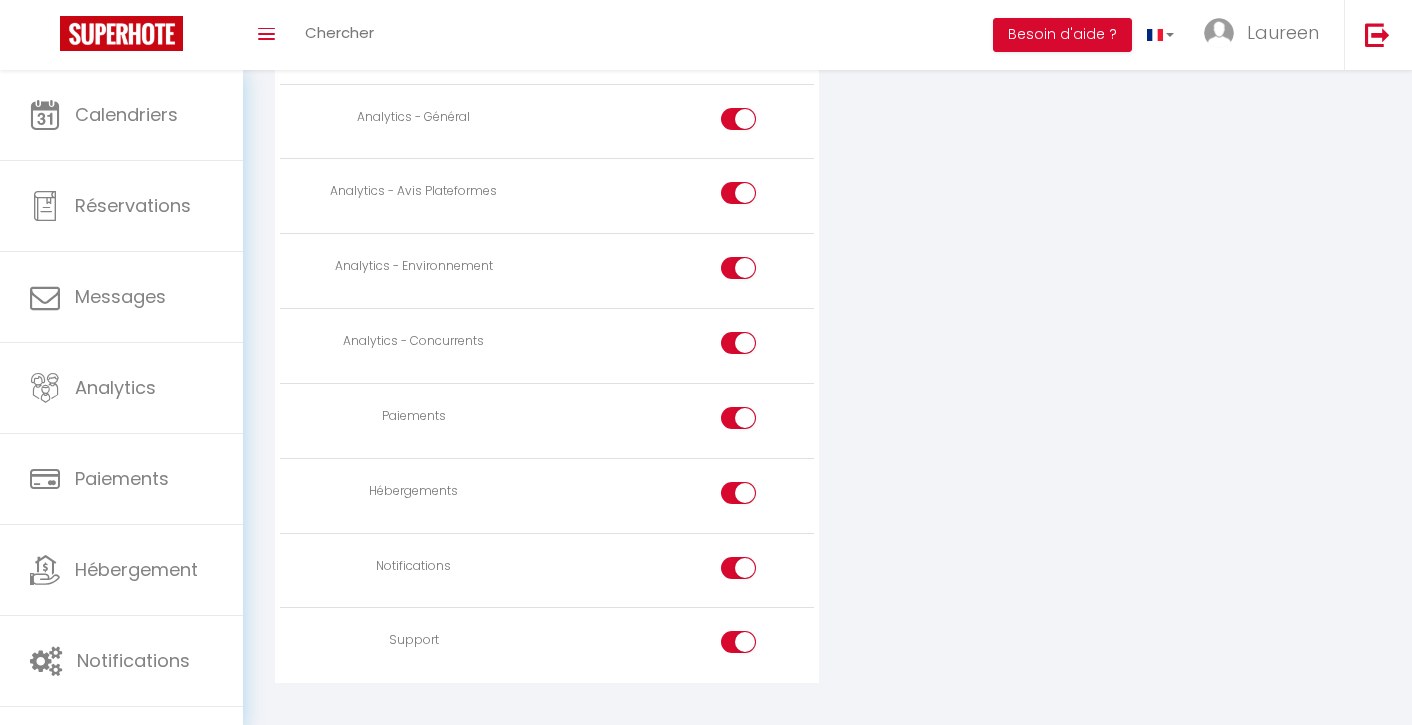 click at bounding box center [756, 497] 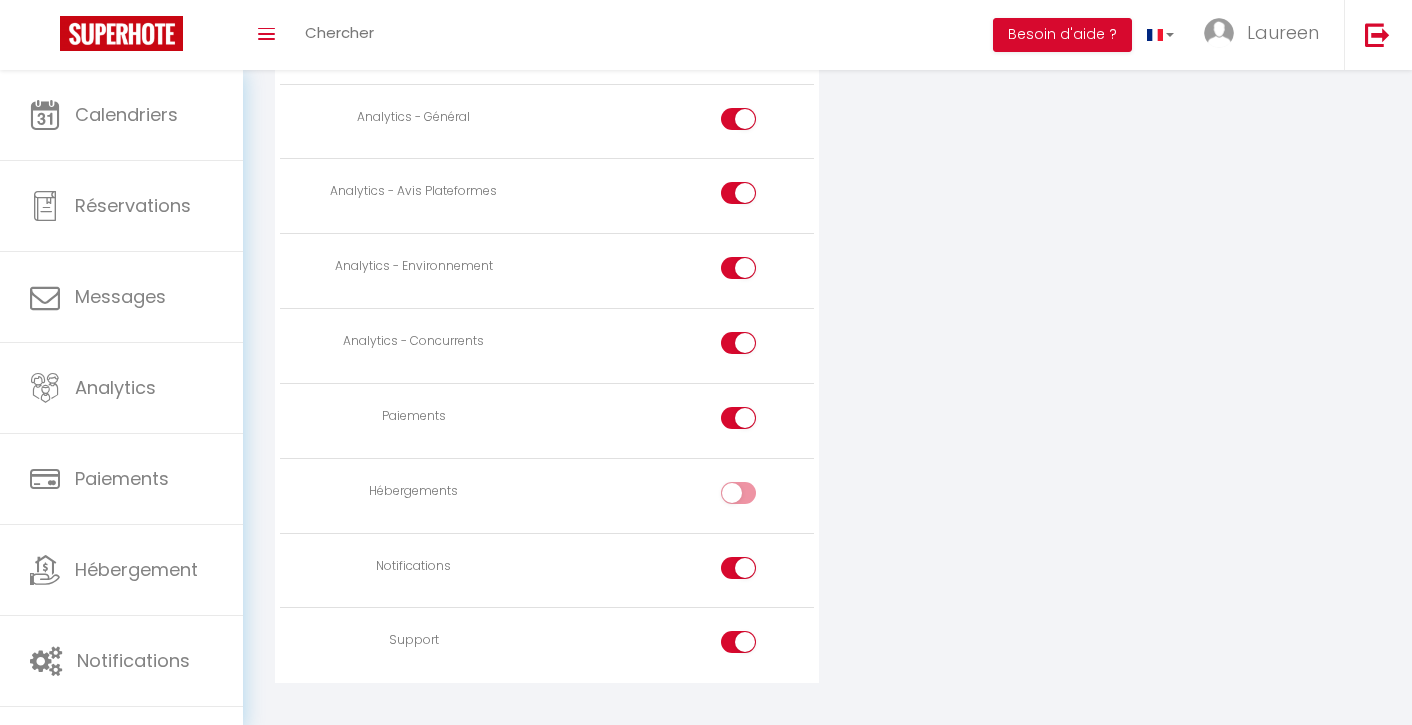 click at bounding box center (756, 422) 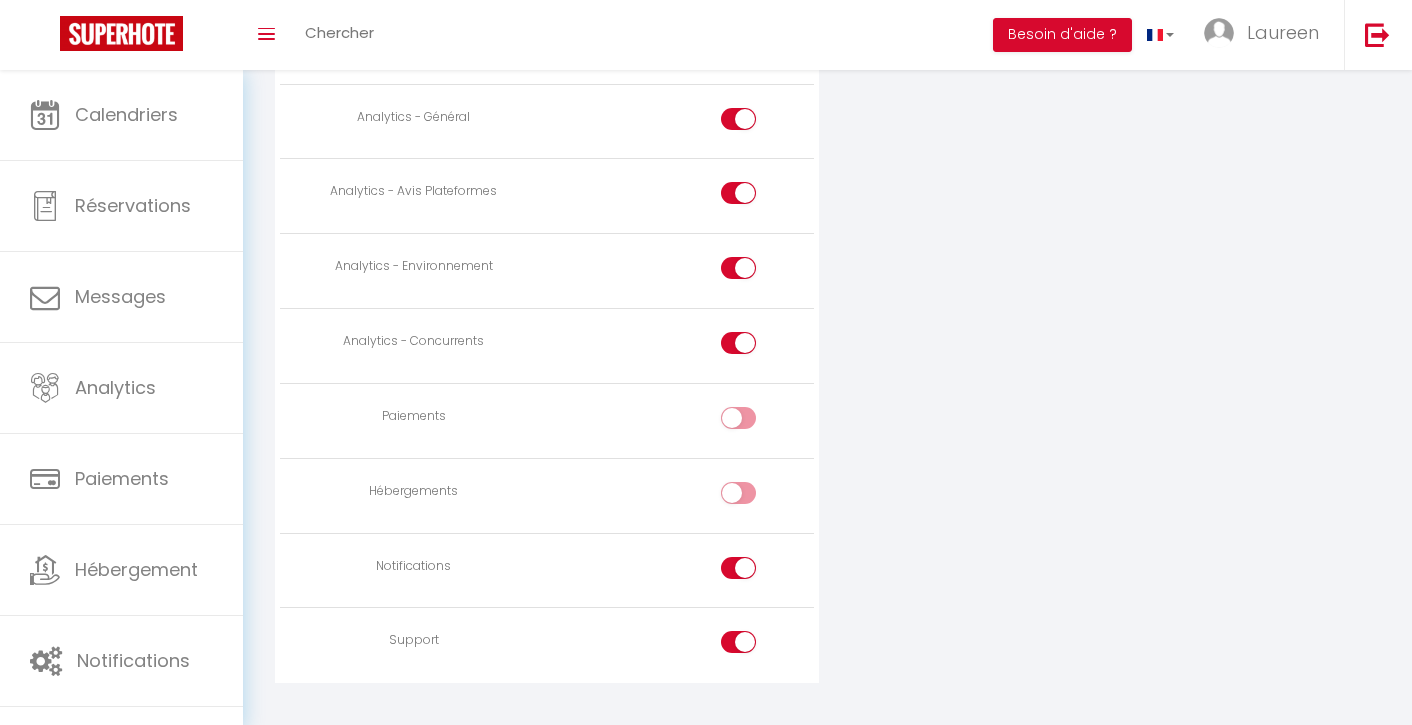 click at bounding box center (680, 346) 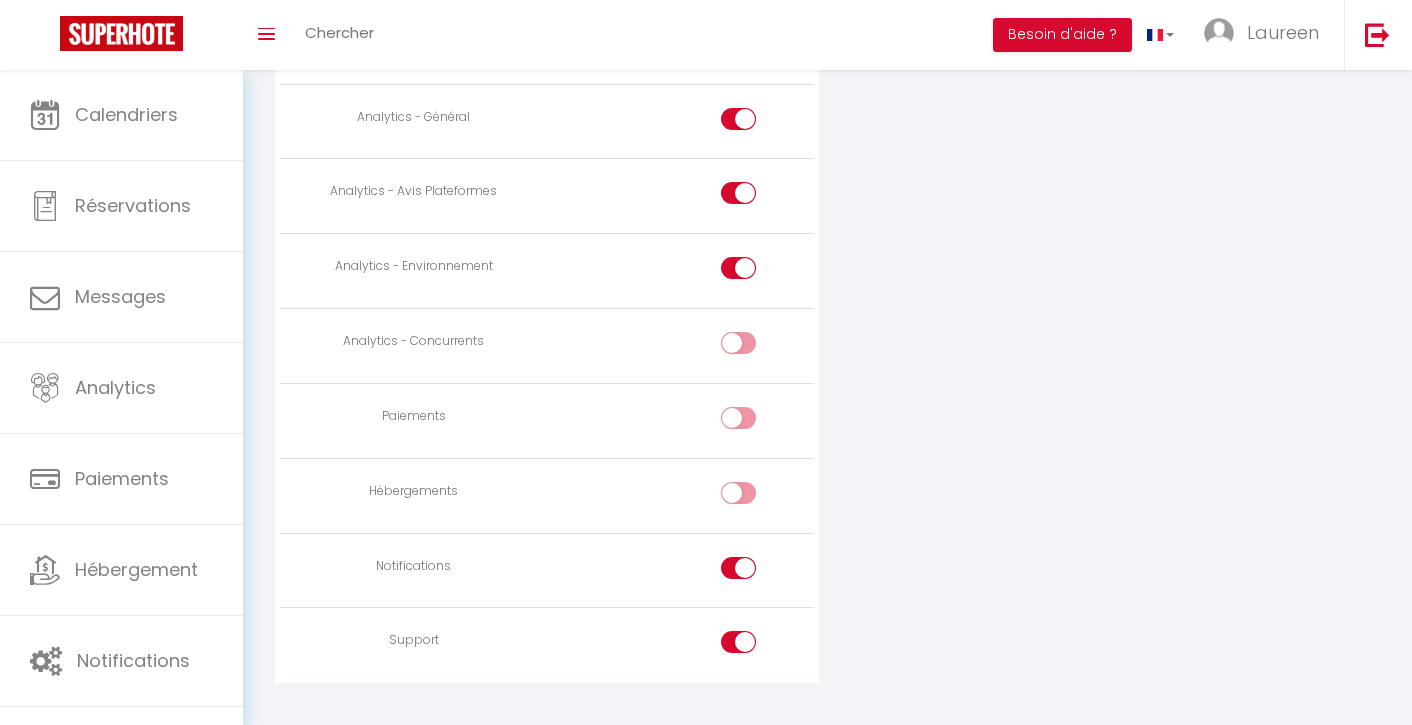 click at bounding box center [756, 272] 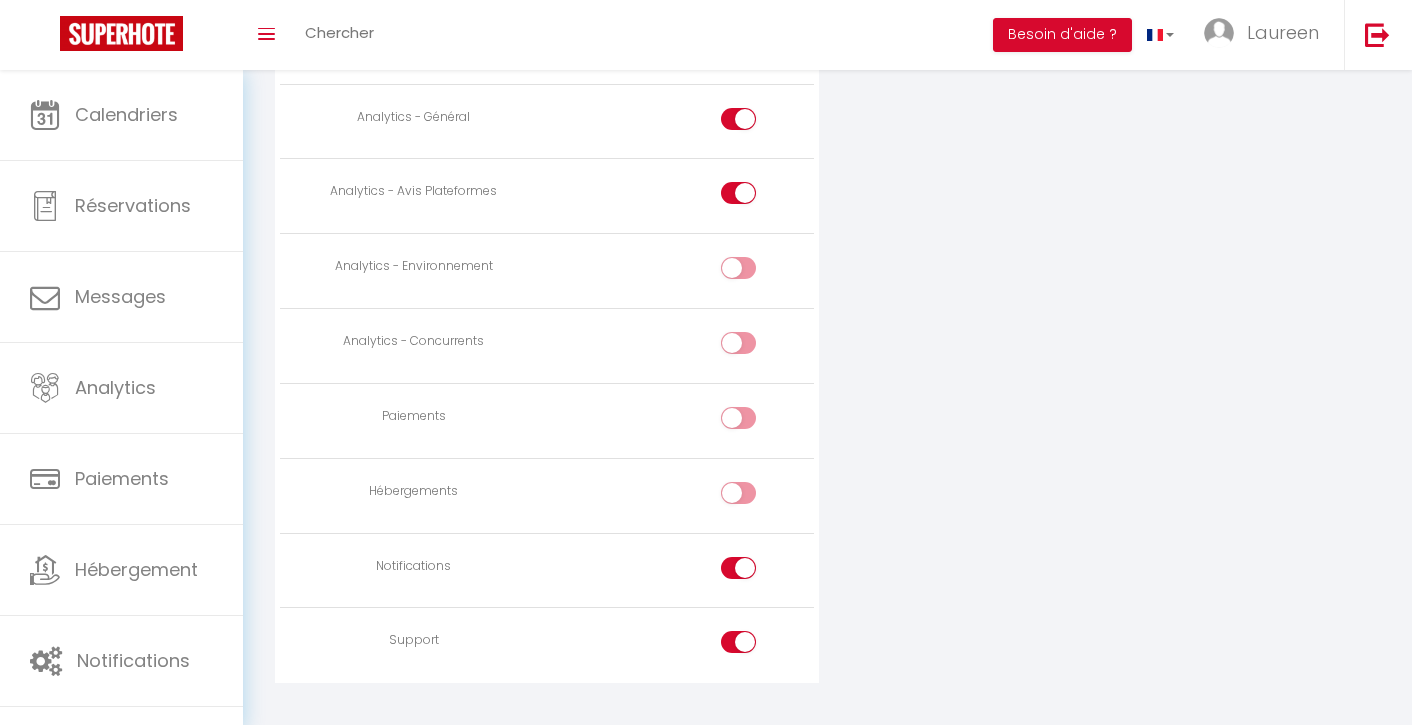 click at bounding box center (738, 203) 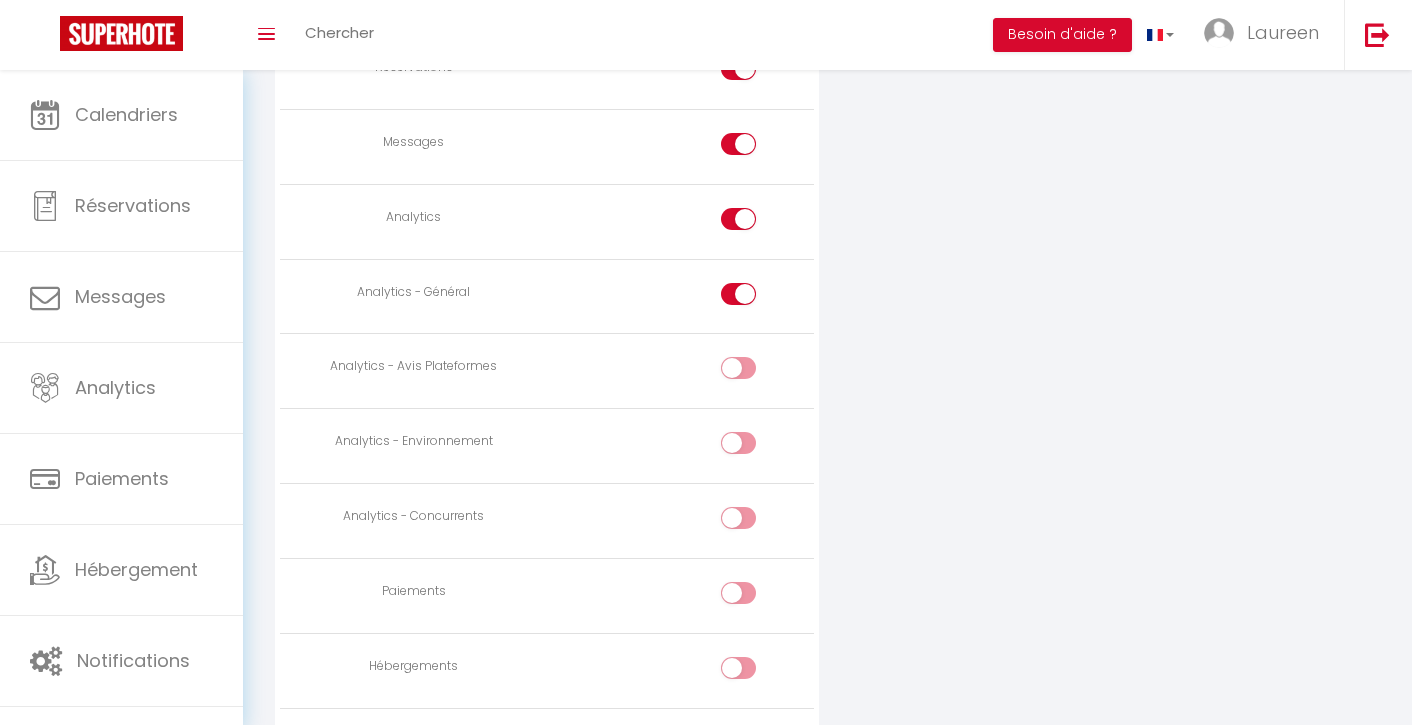 scroll, scrollTop: 1500, scrollLeft: 0, axis: vertical 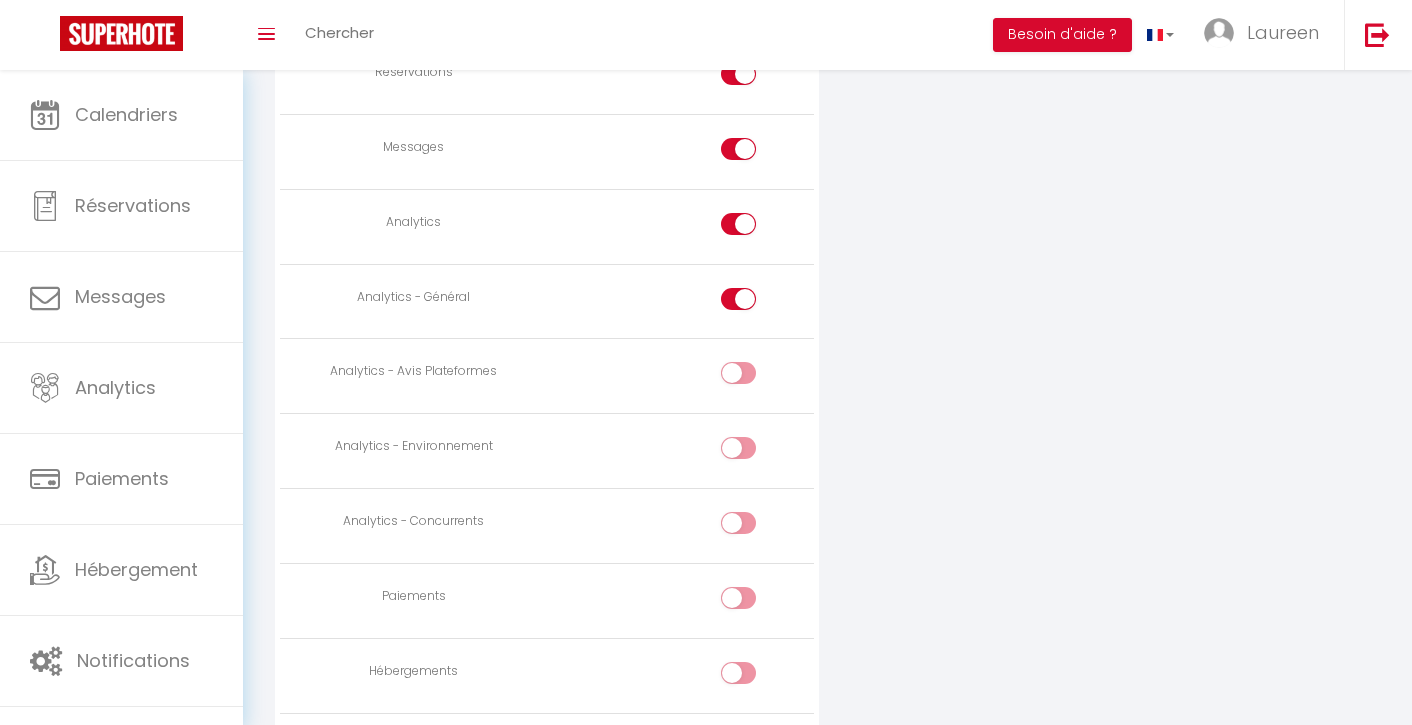 click at bounding box center (756, 303) 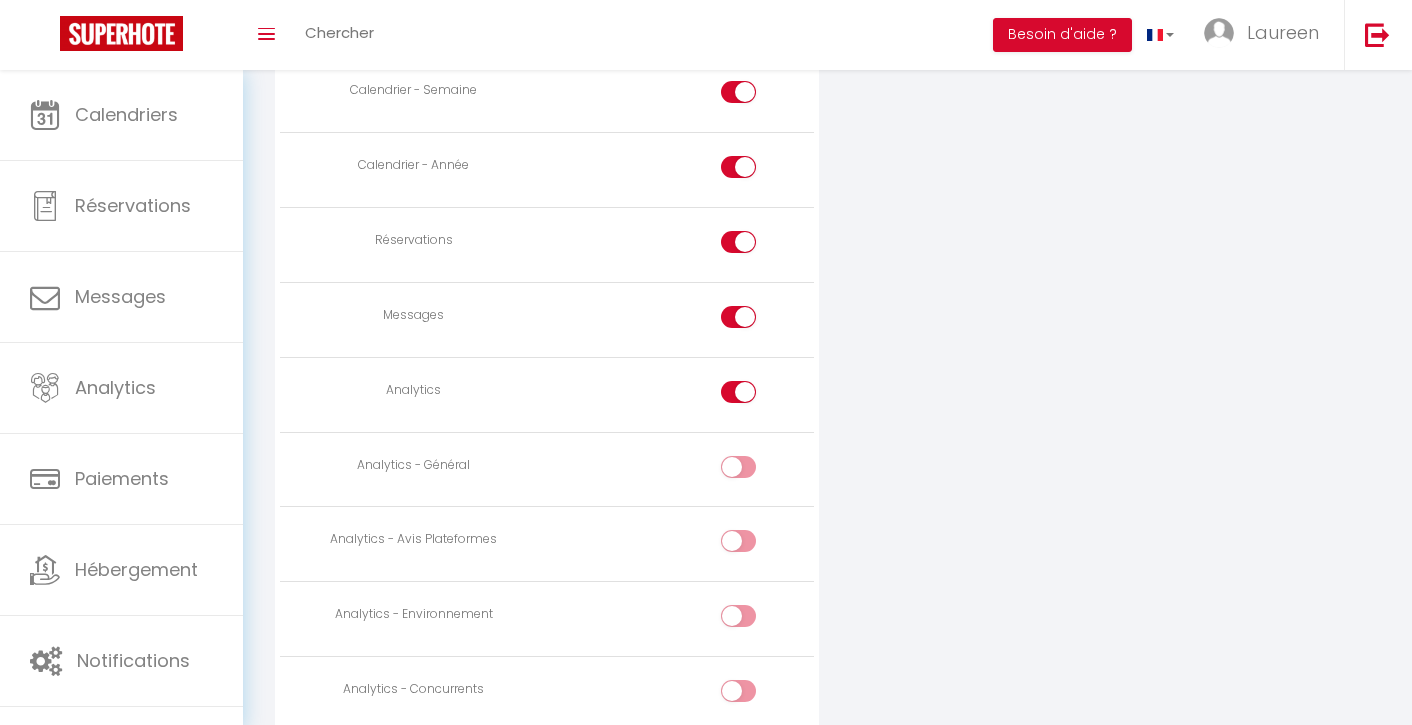 scroll, scrollTop: 1307, scrollLeft: 0, axis: vertical 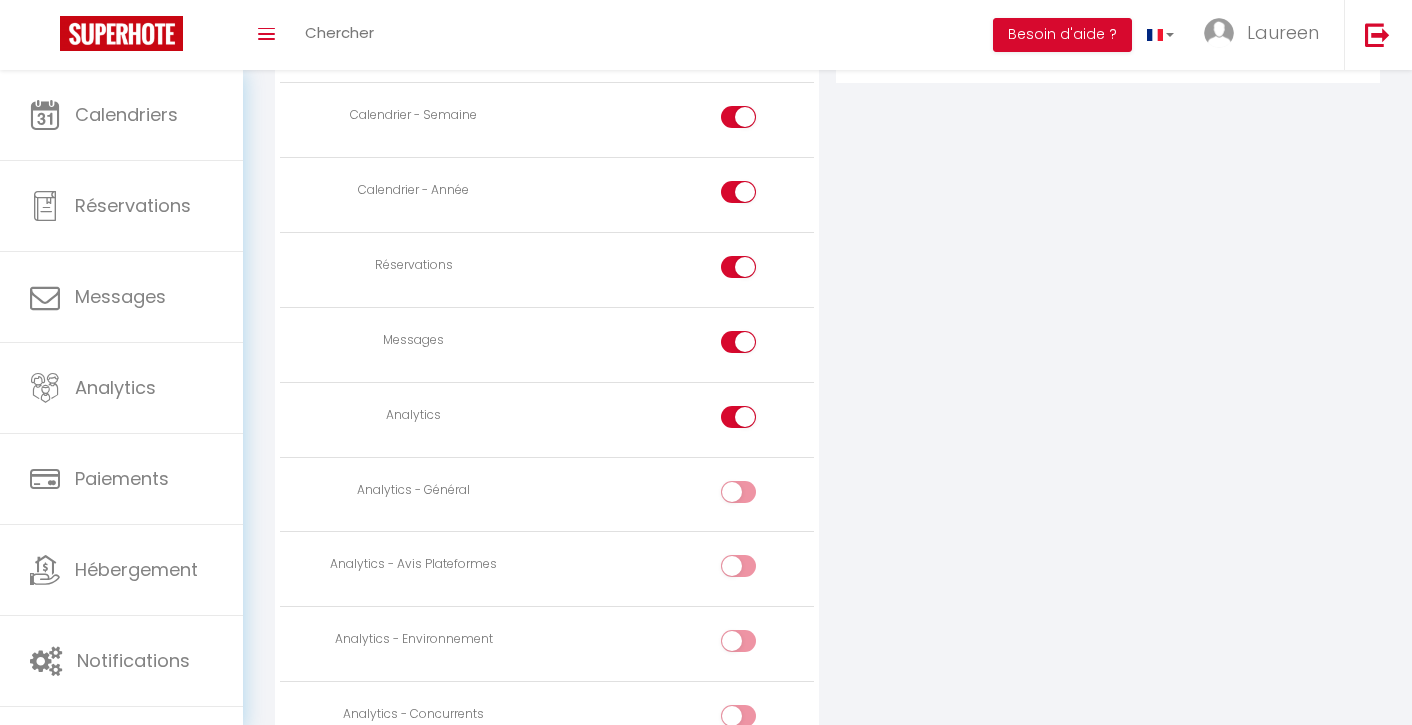 click at bounding box center (738, 417) 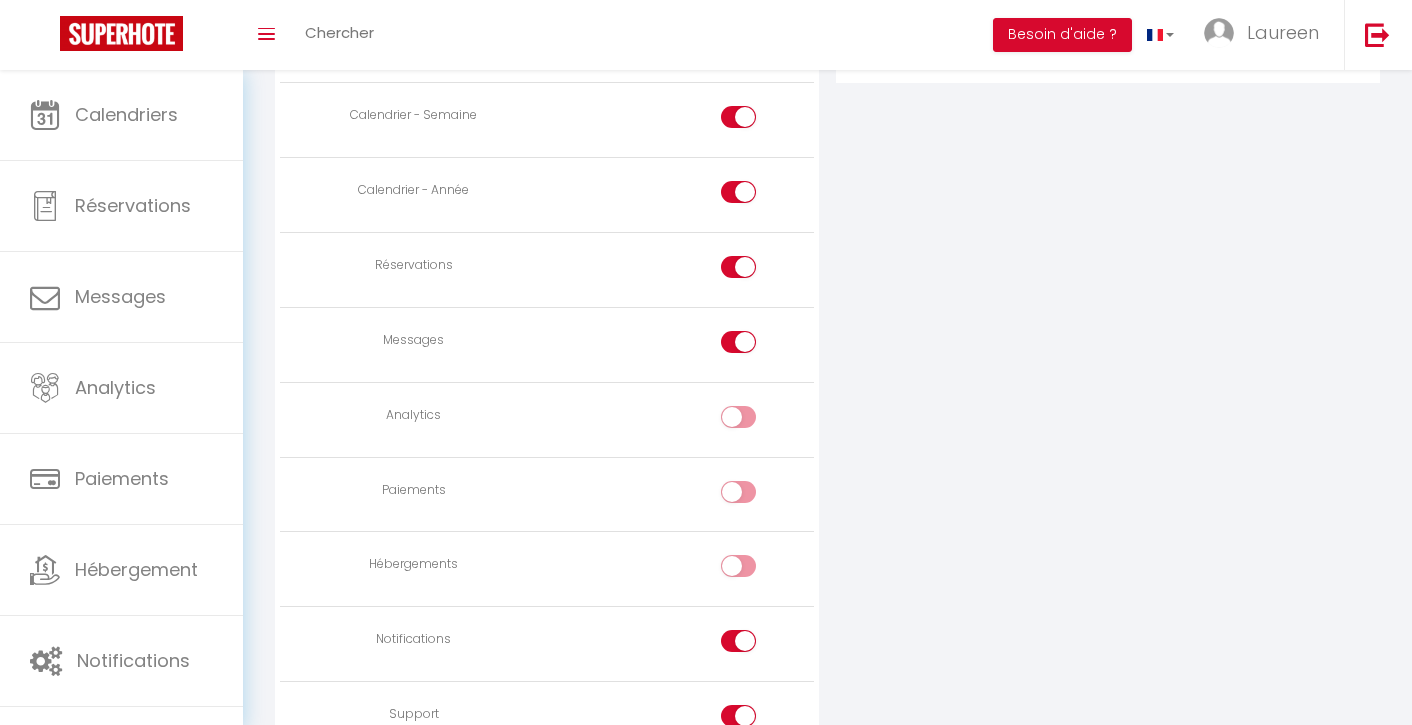 click at bounding box center (756, 346) 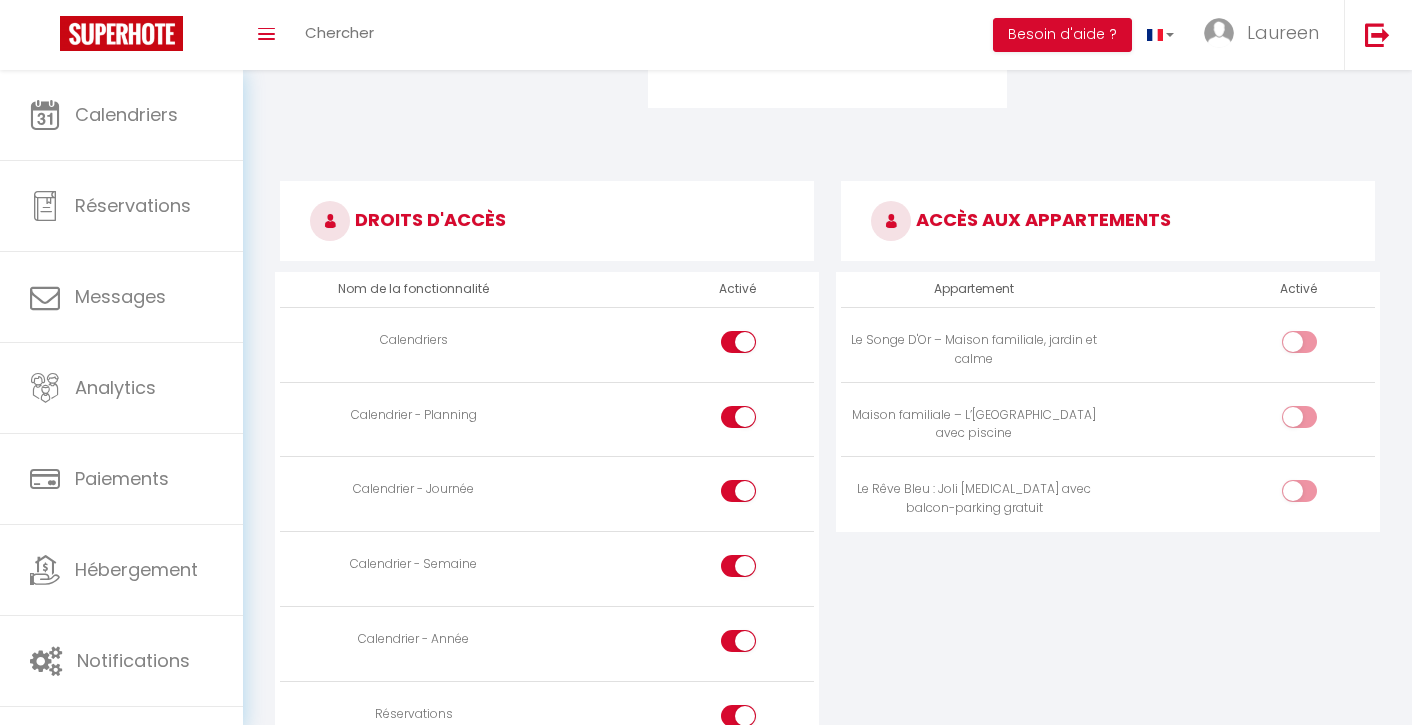scroll, scrollTop: 868, scrollLeft: 0, axis: vertical 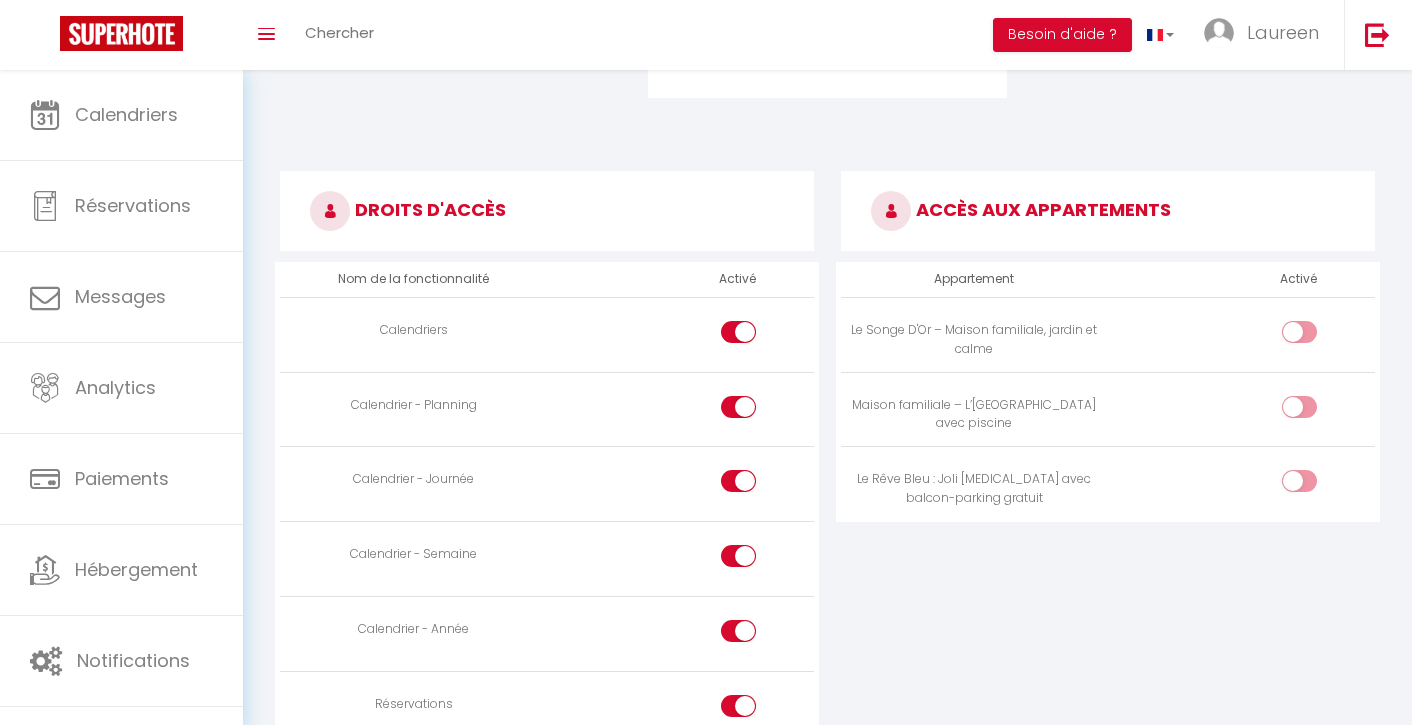 click at bounding box center [1316, 336] 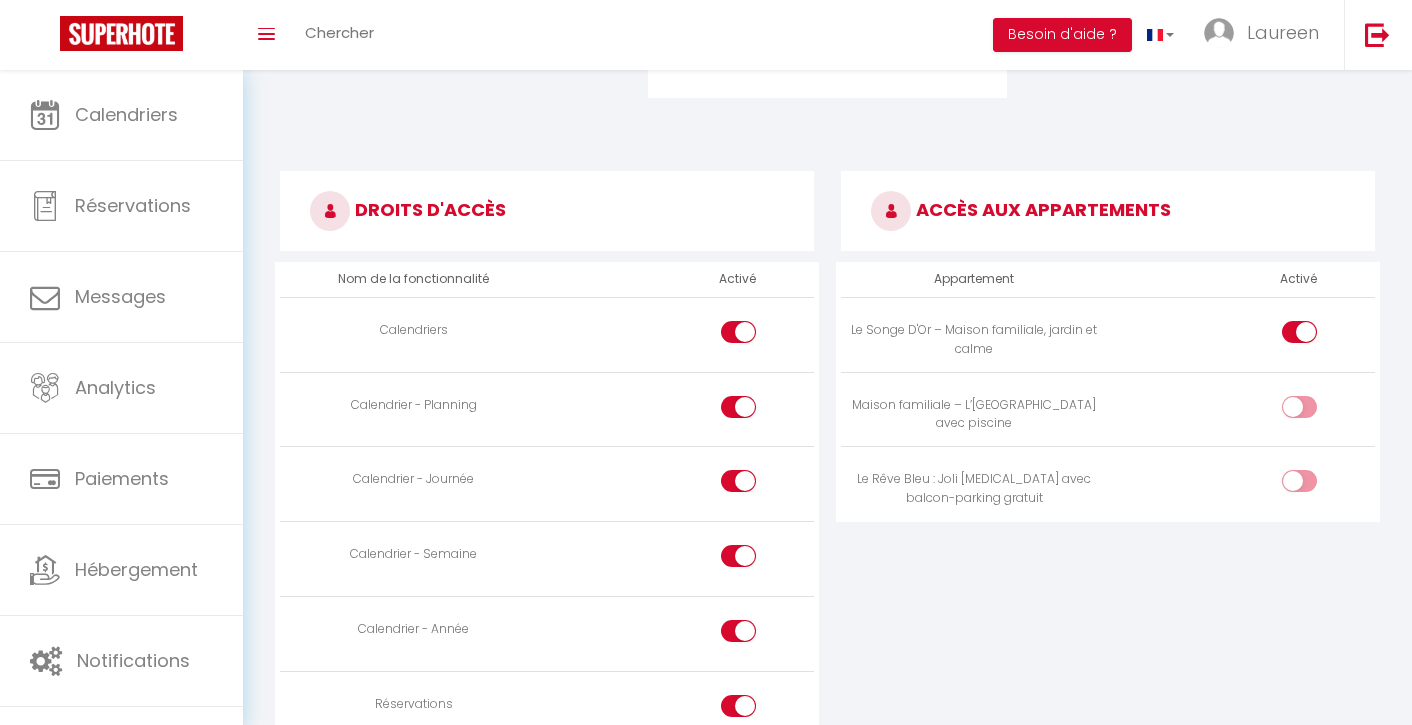 click at bounding box center [1299, 407] 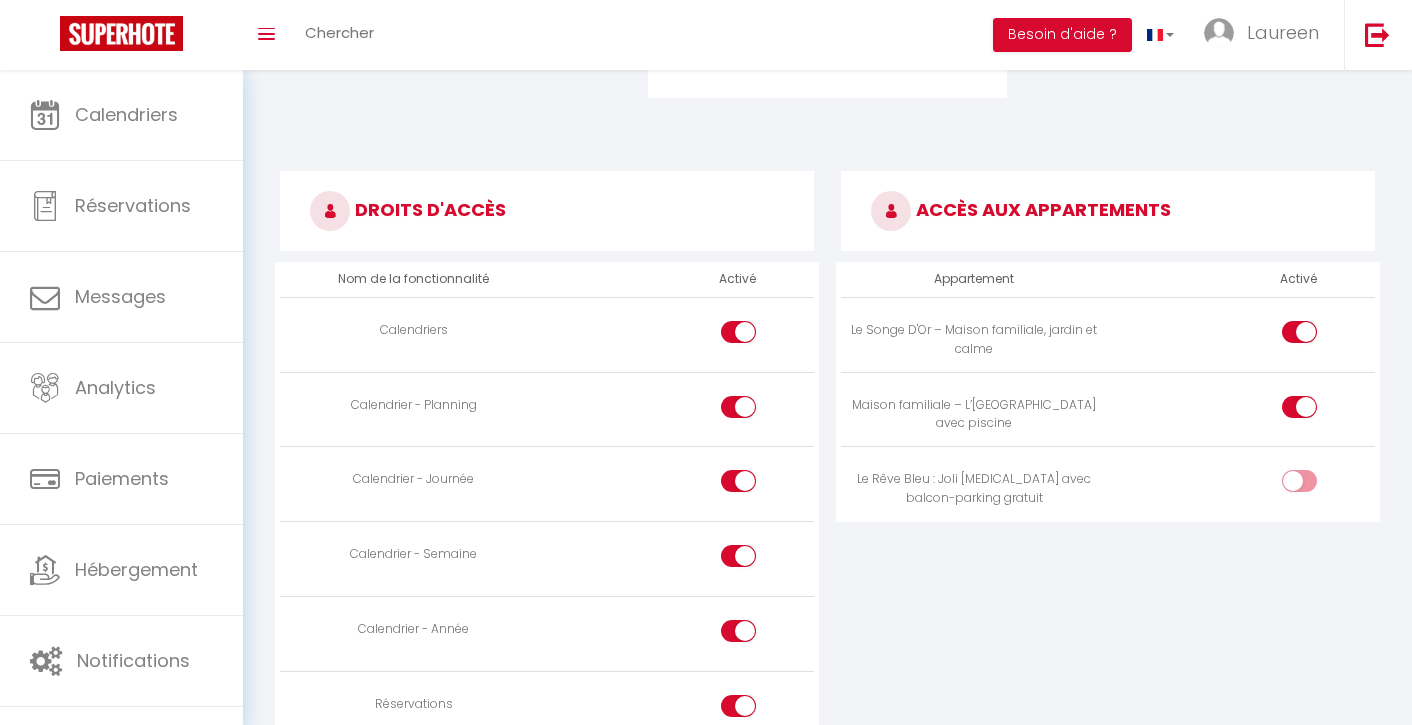 click at bounding box center (1299, 481) 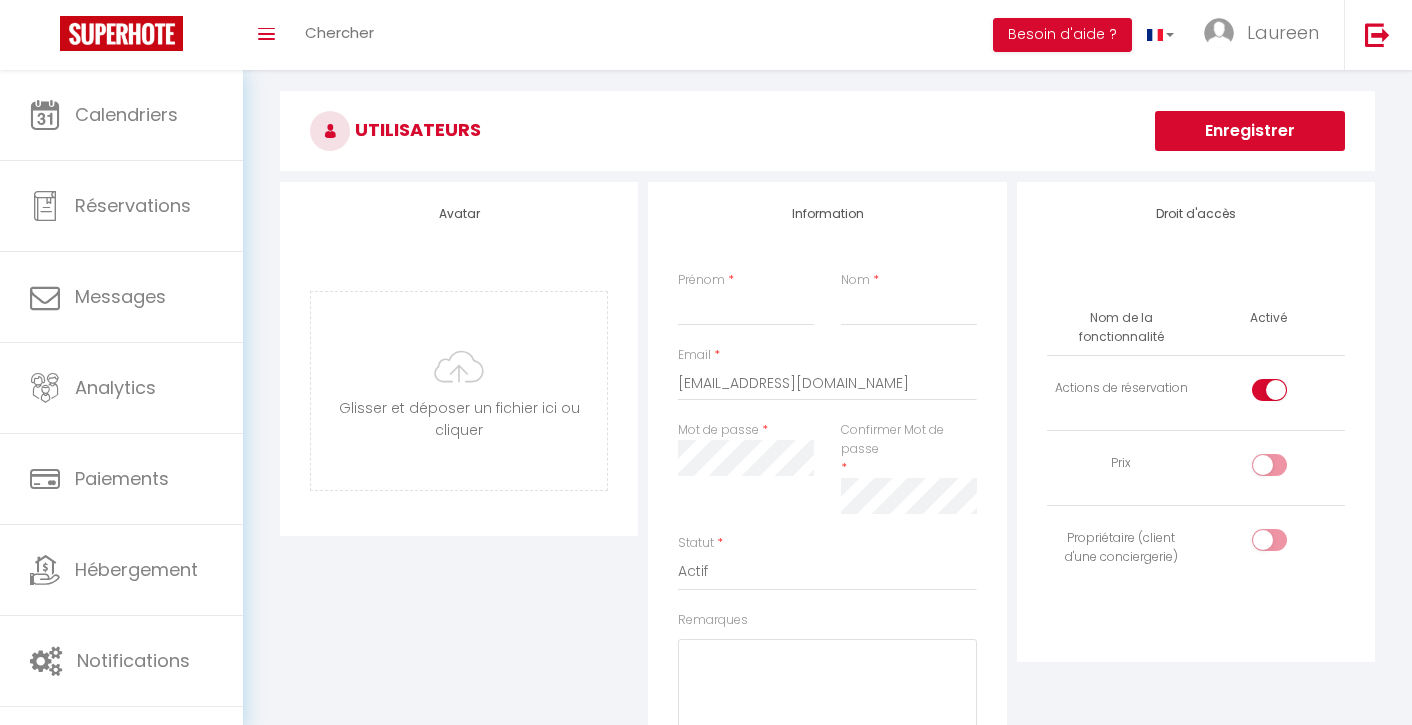 scroll, scrollTop: 0, scrollLeft: 0, axis: both 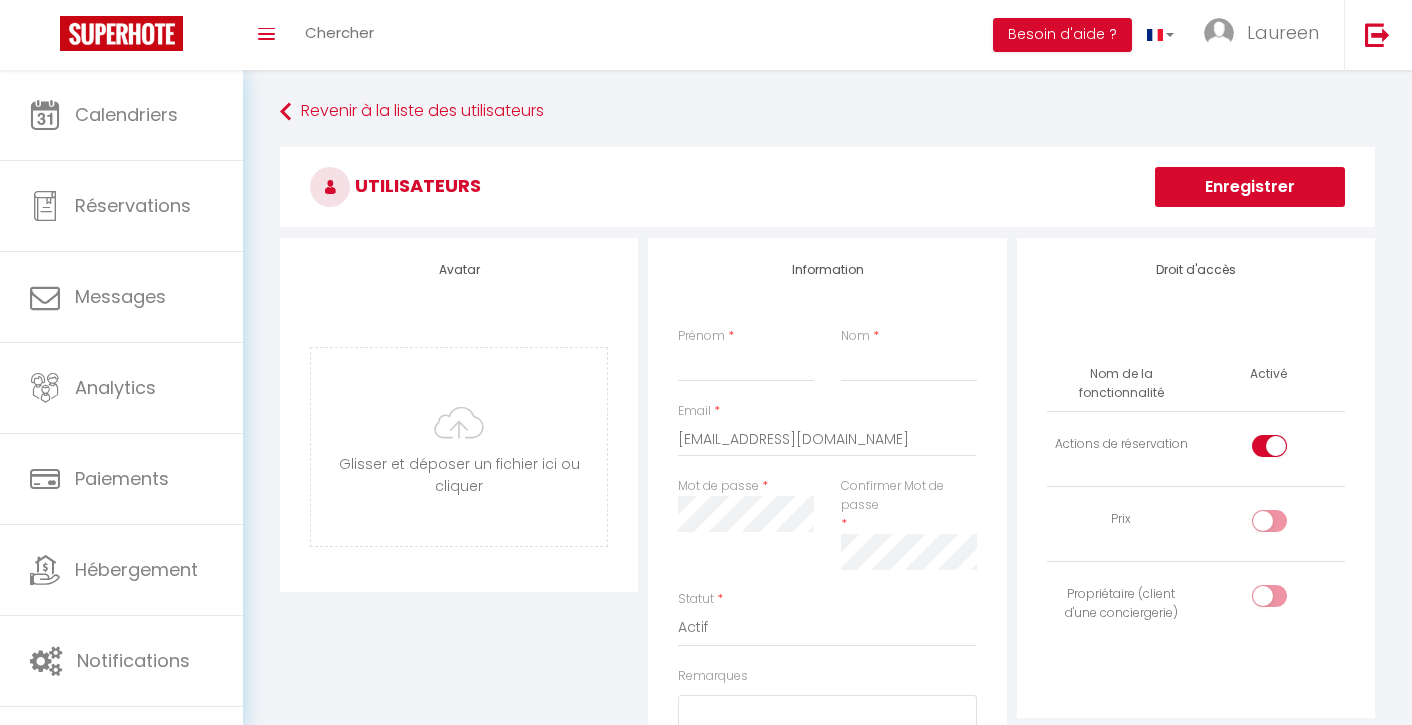 click on "Enregistrer" at bounding box center [1250, 187] 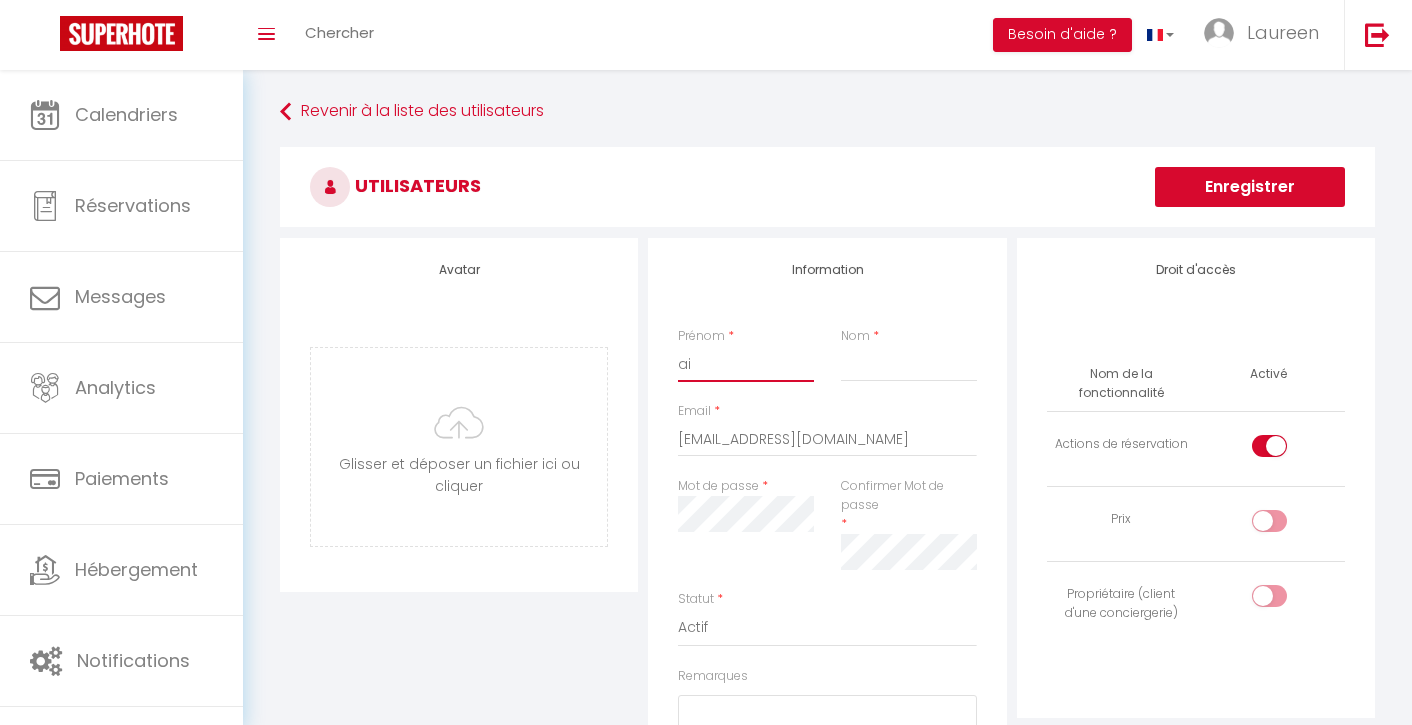 type on "a" 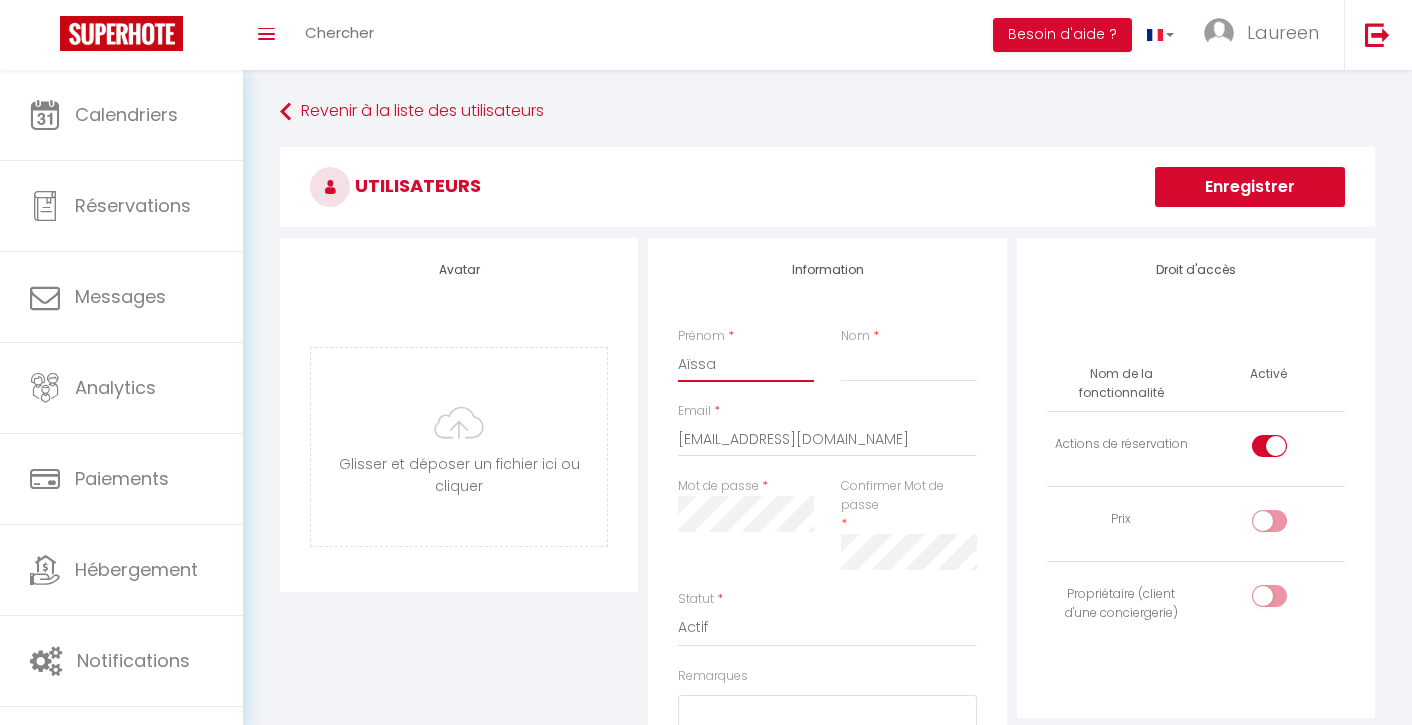 type on "Aïssa" 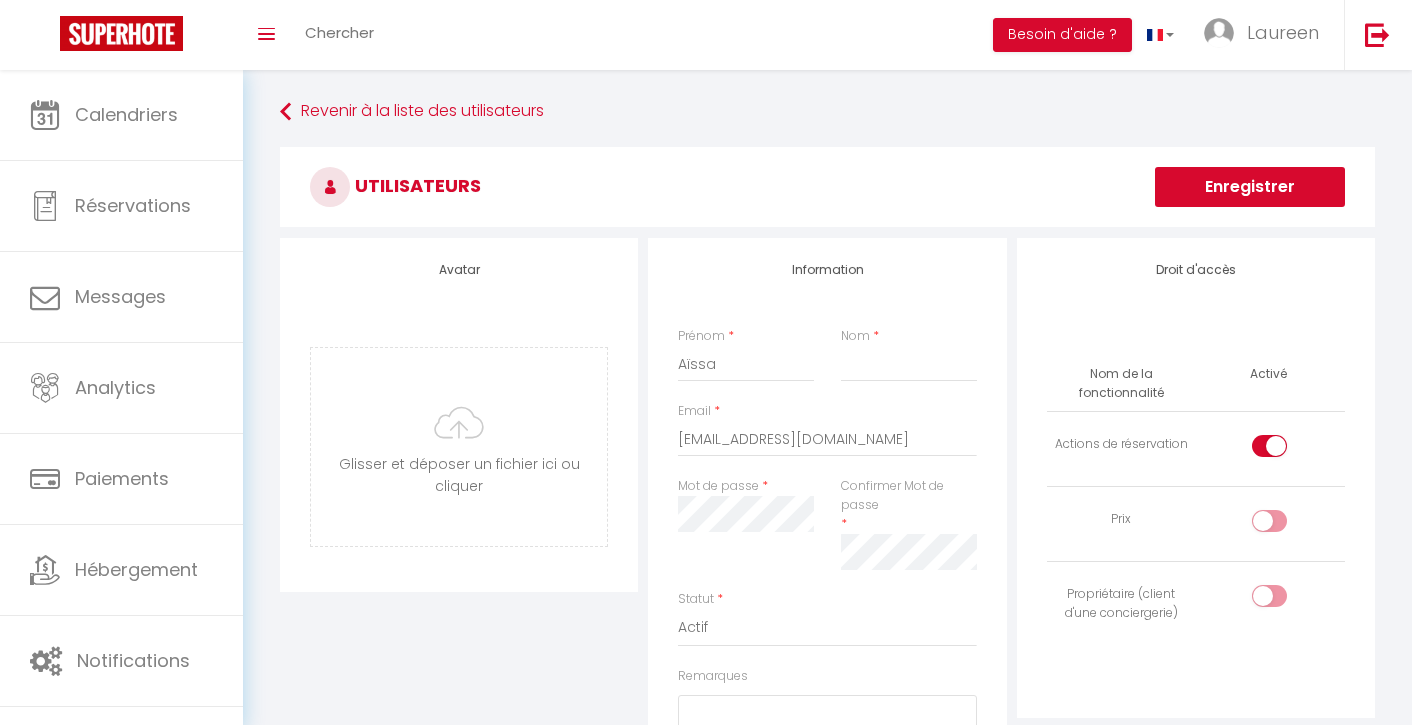 click on "Enregistrer" at bounding box center [1250, 187] 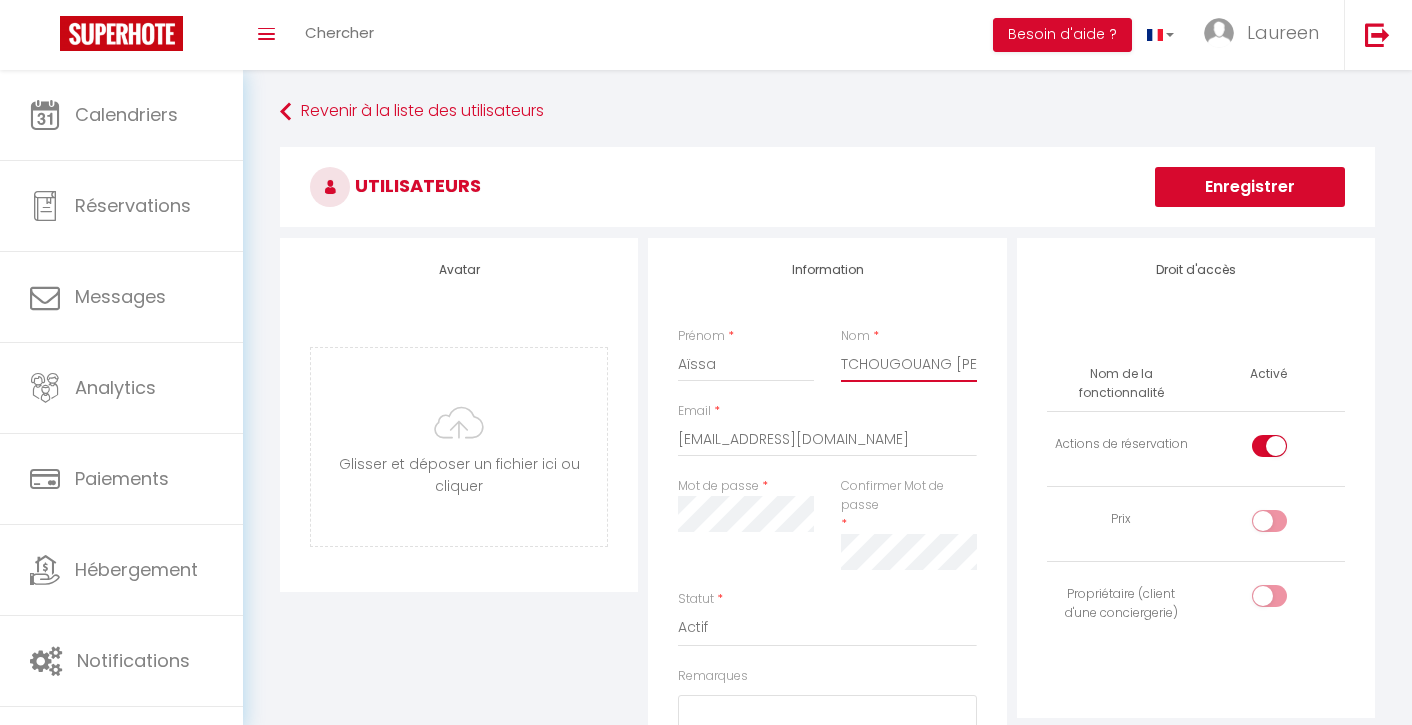type on "TCHOUGOUANG WANKO SAURELLE" 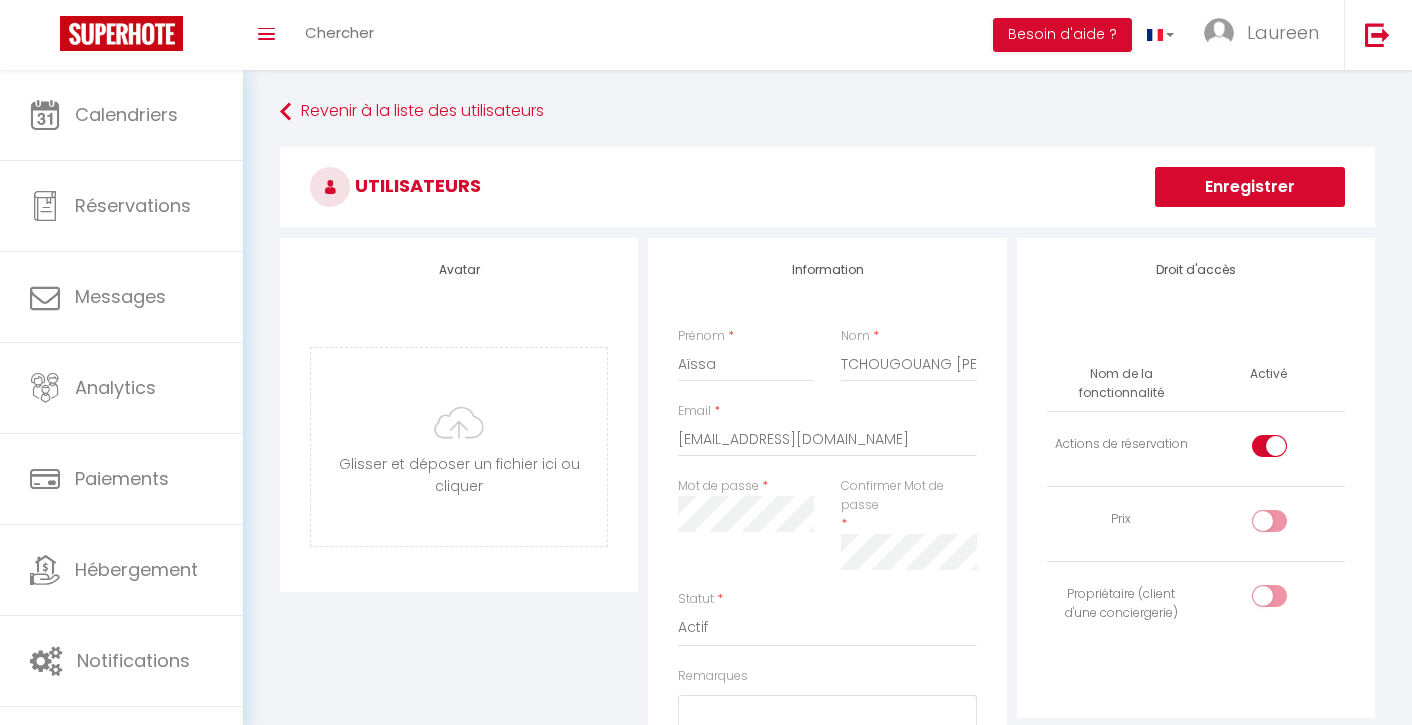 click on "Enregistrer" at bounding box center [1250, 187] 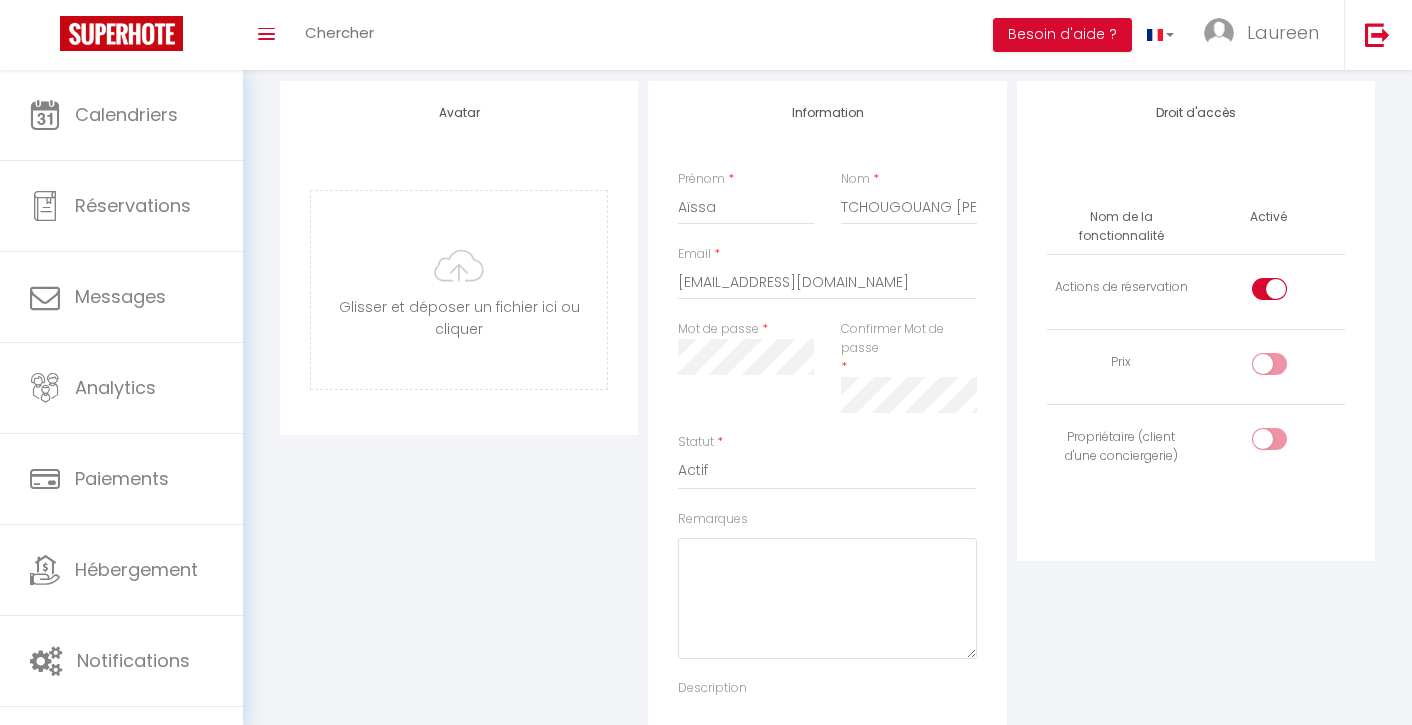 scroll, scrollTop: 157, scrollLeft: 0, axis: vertical 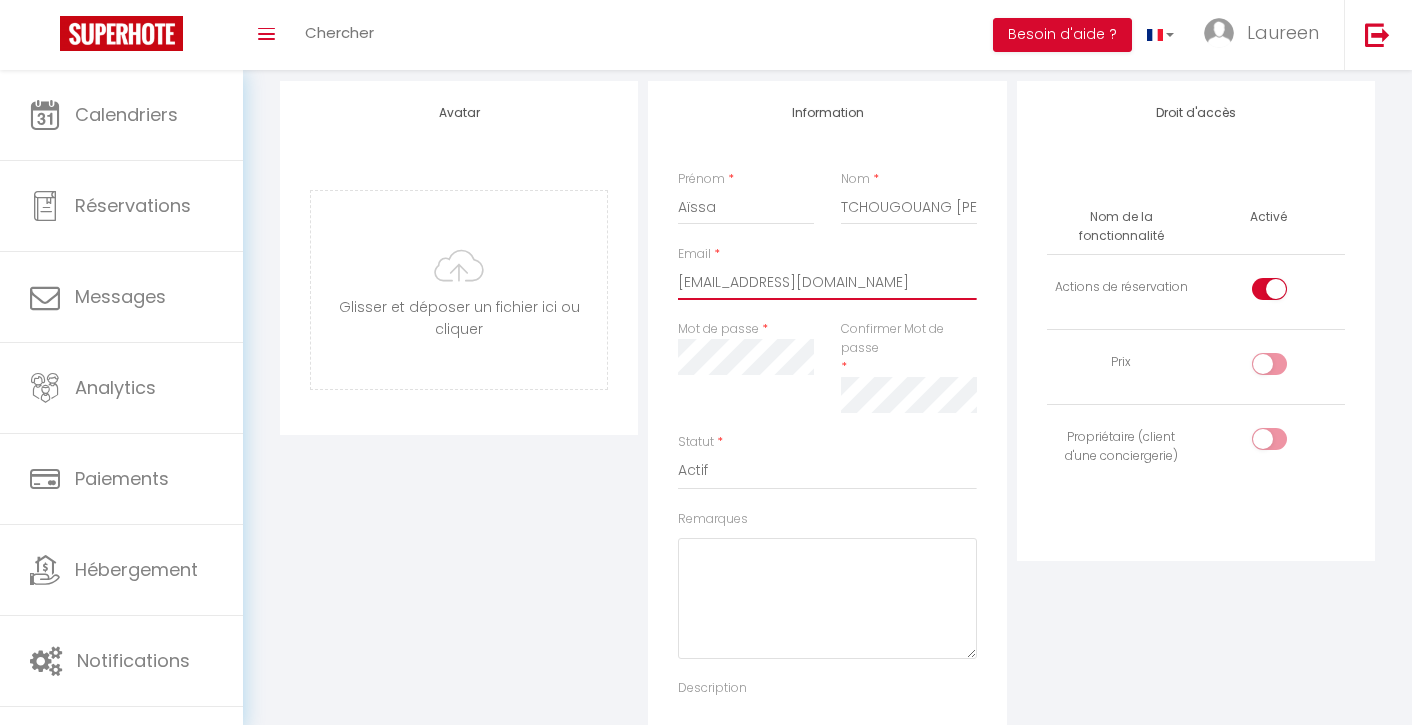 click on "[EMAIL_ADDRESS][DOMAIN_NAME]" at bounding box center [827, 282] 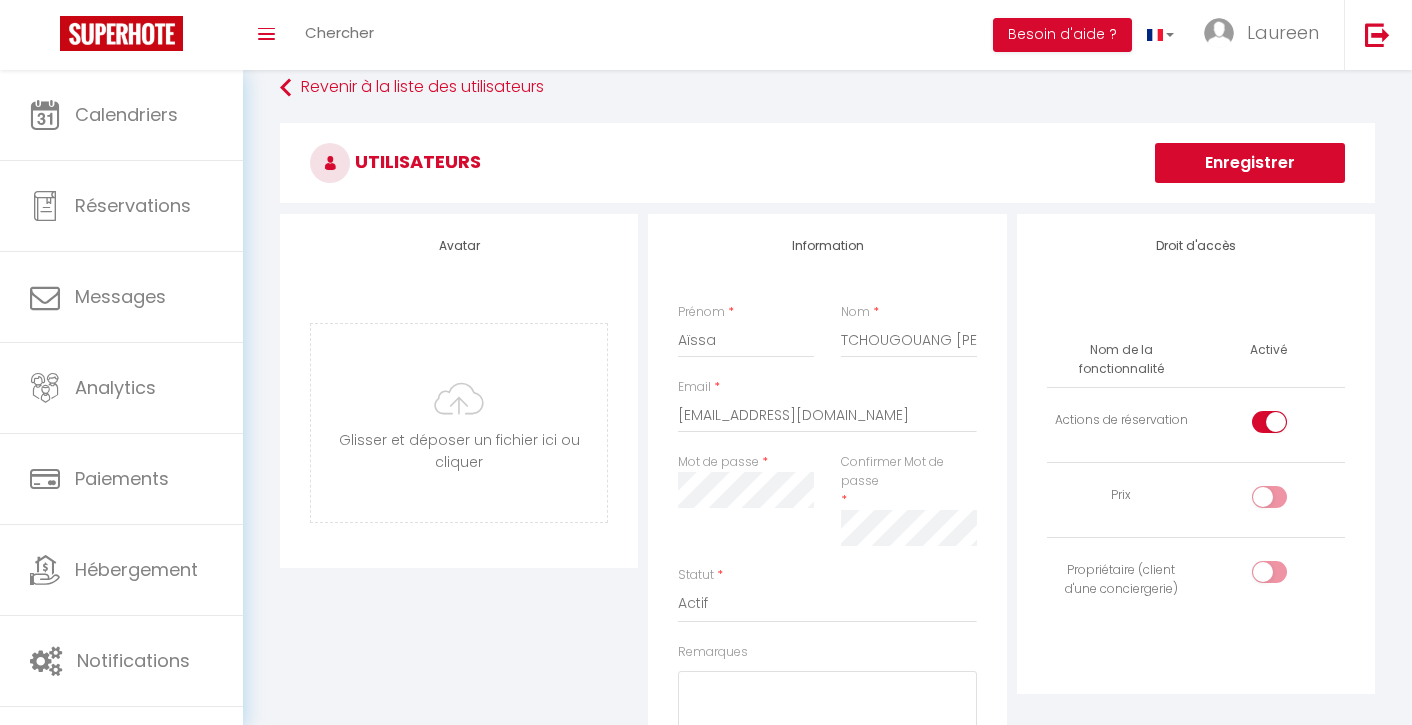 scroll, scrollTop: 22, scrollLeft: 0, axis: vertical 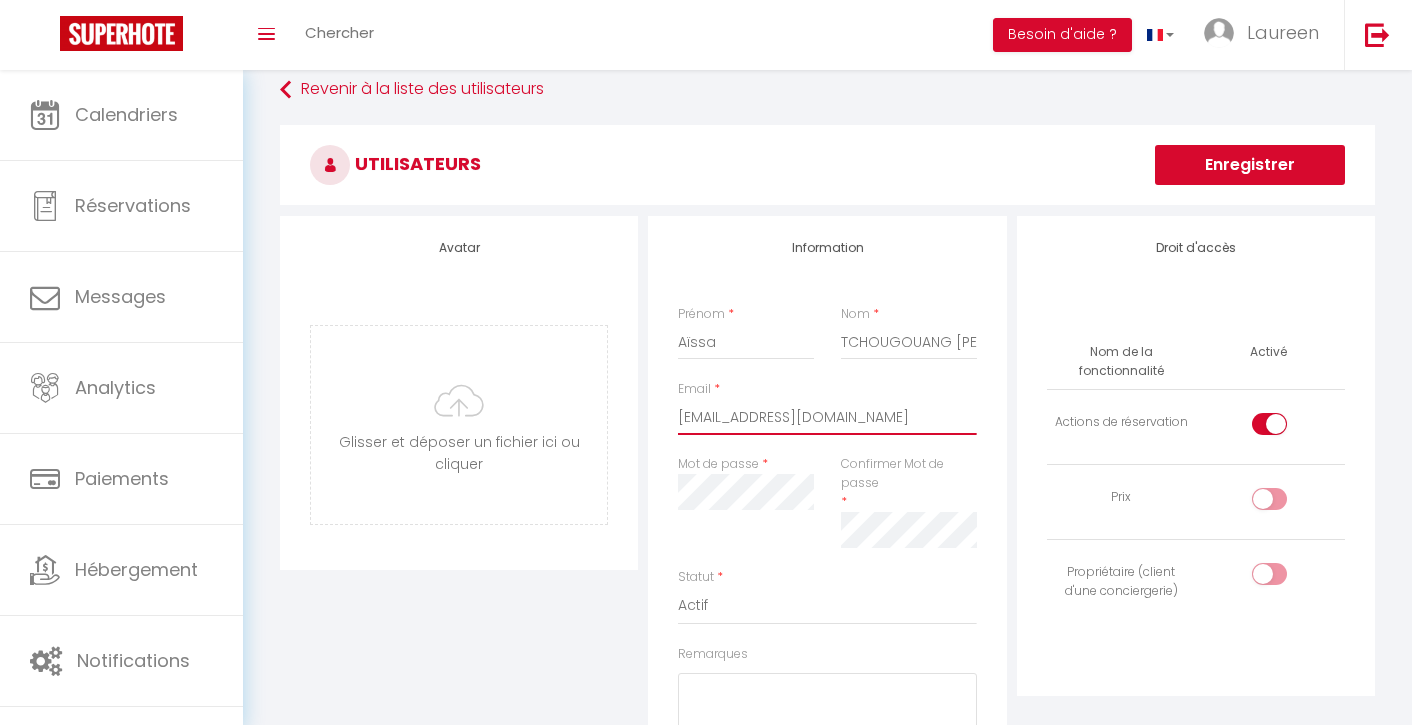 click on "contact+team@conciergeriedeluxelareine.fr" at bounding box center [827, 417] 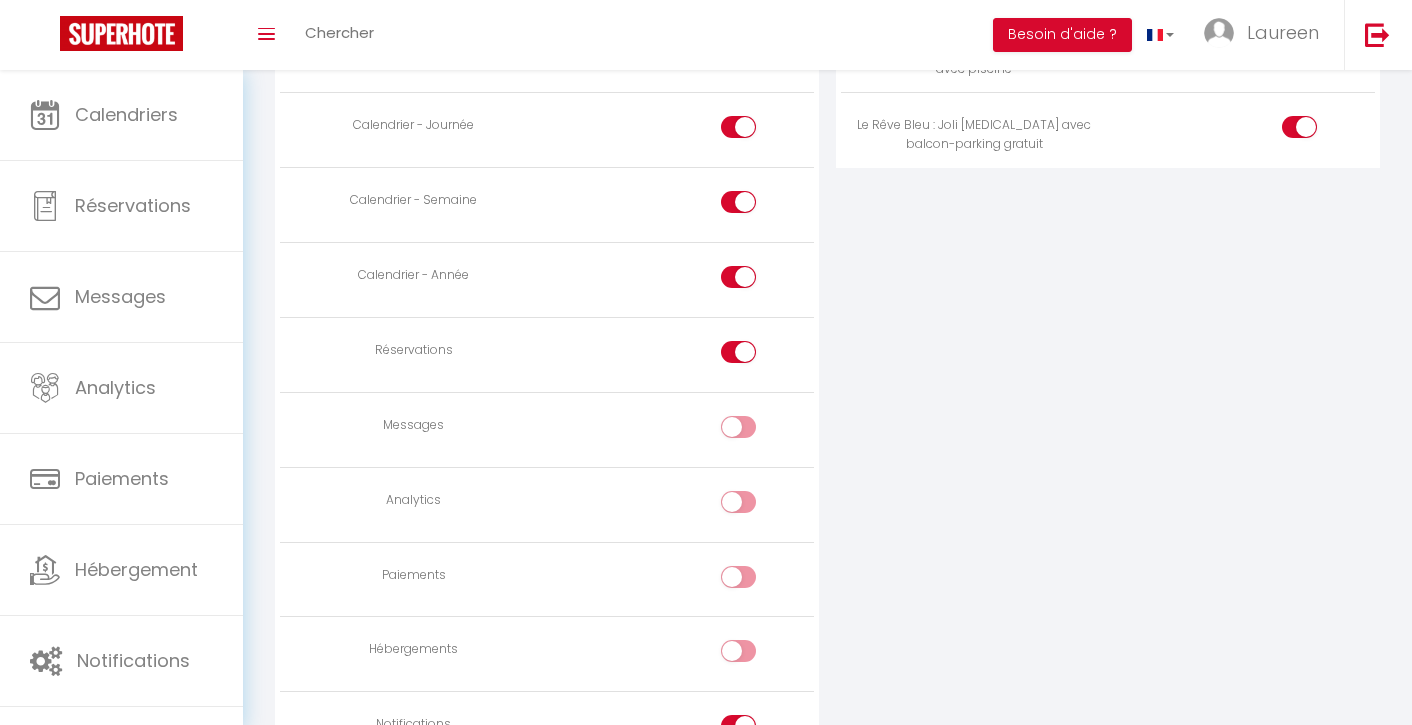 scroll, scrollTop: 1397, scrollLeft: 0, axis: vertical 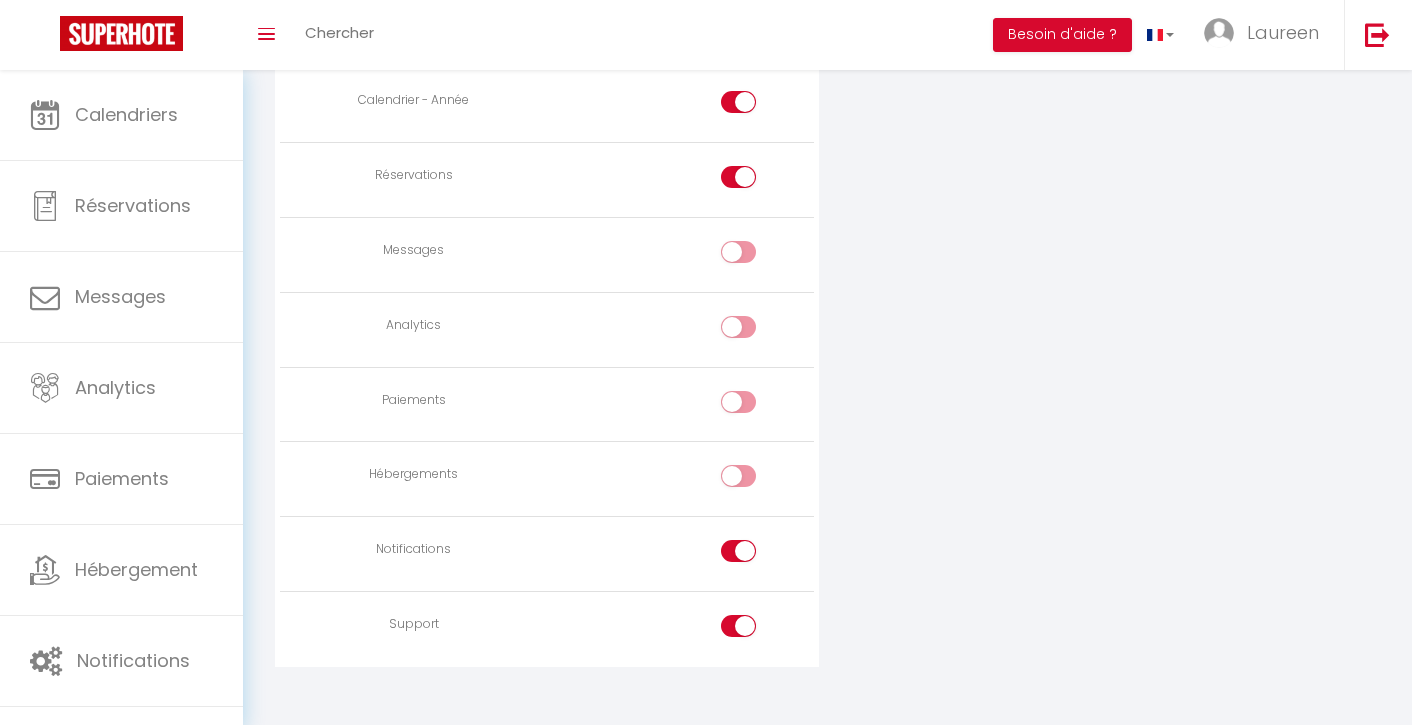 click at bounding box center (756, 630) 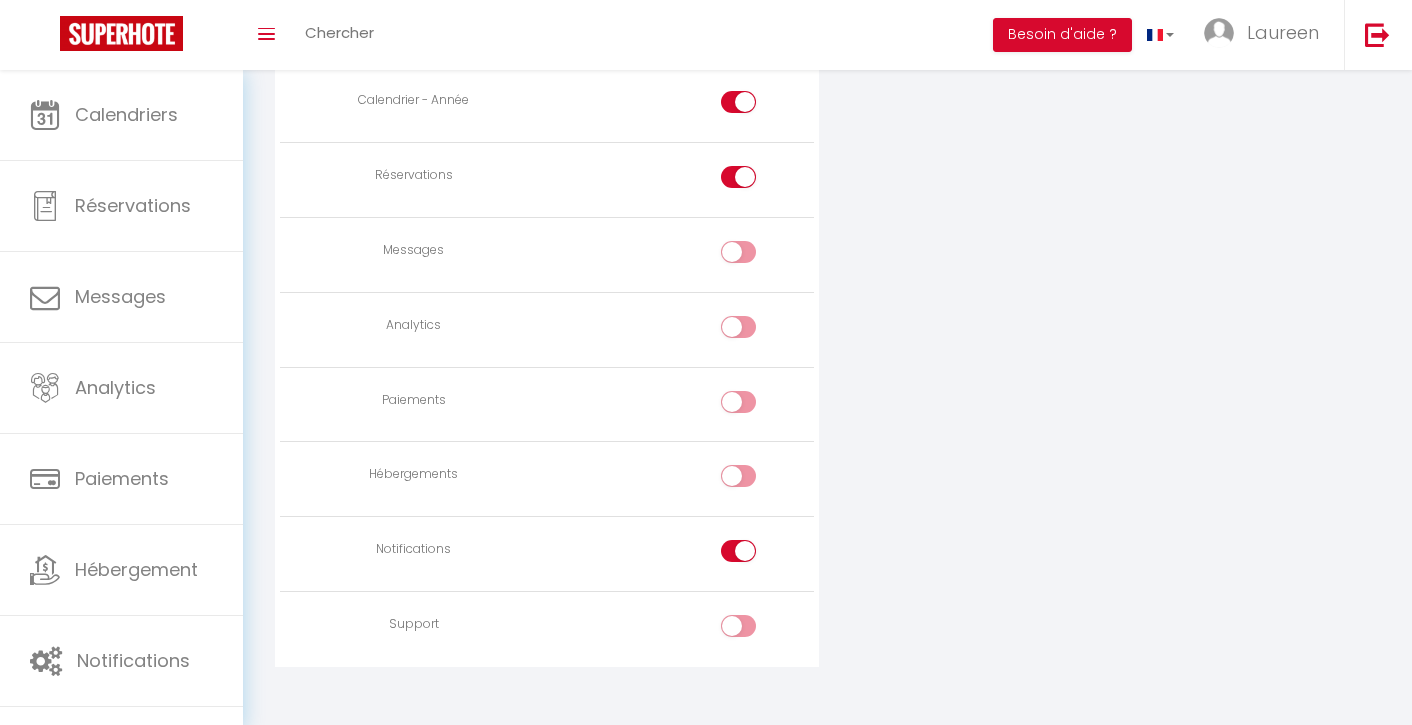 click at bounding box center (756, 555) 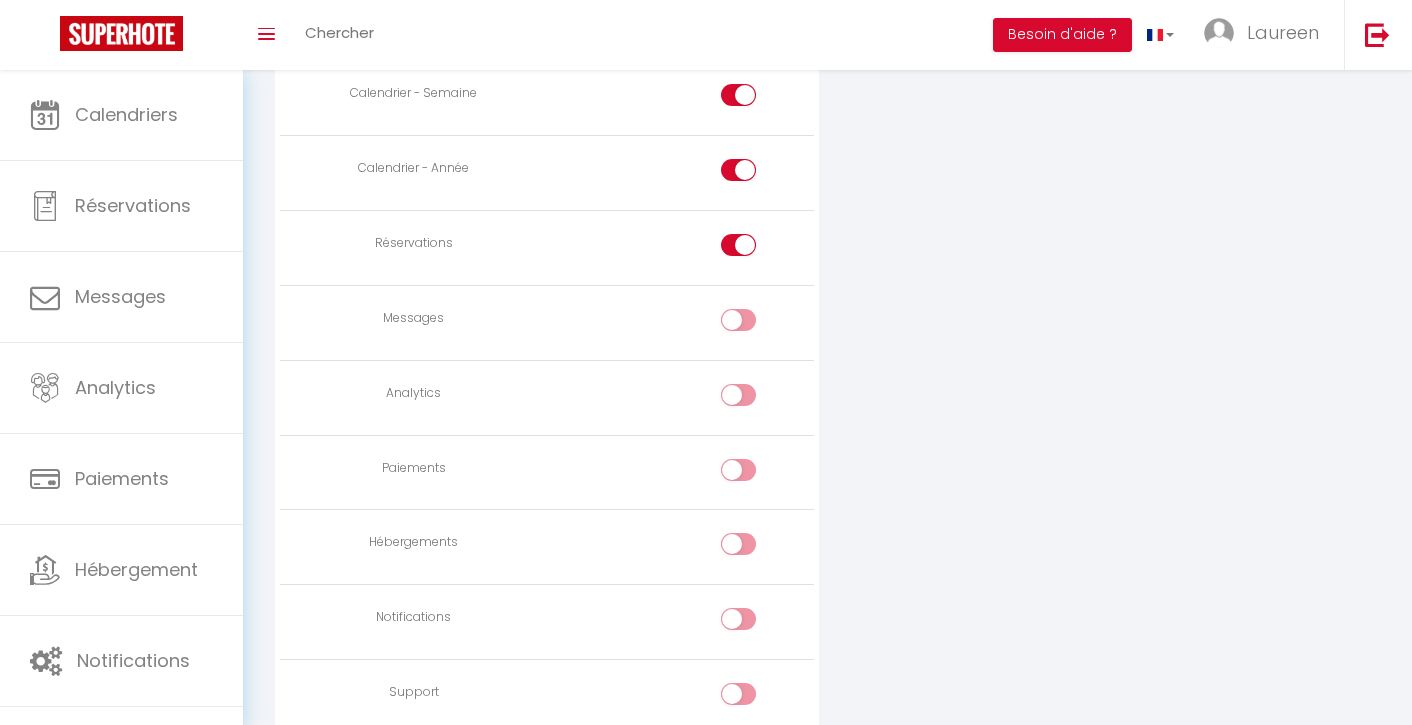 scroll, scrollTop: 1331, scrollLeft: 0, axis: vertical 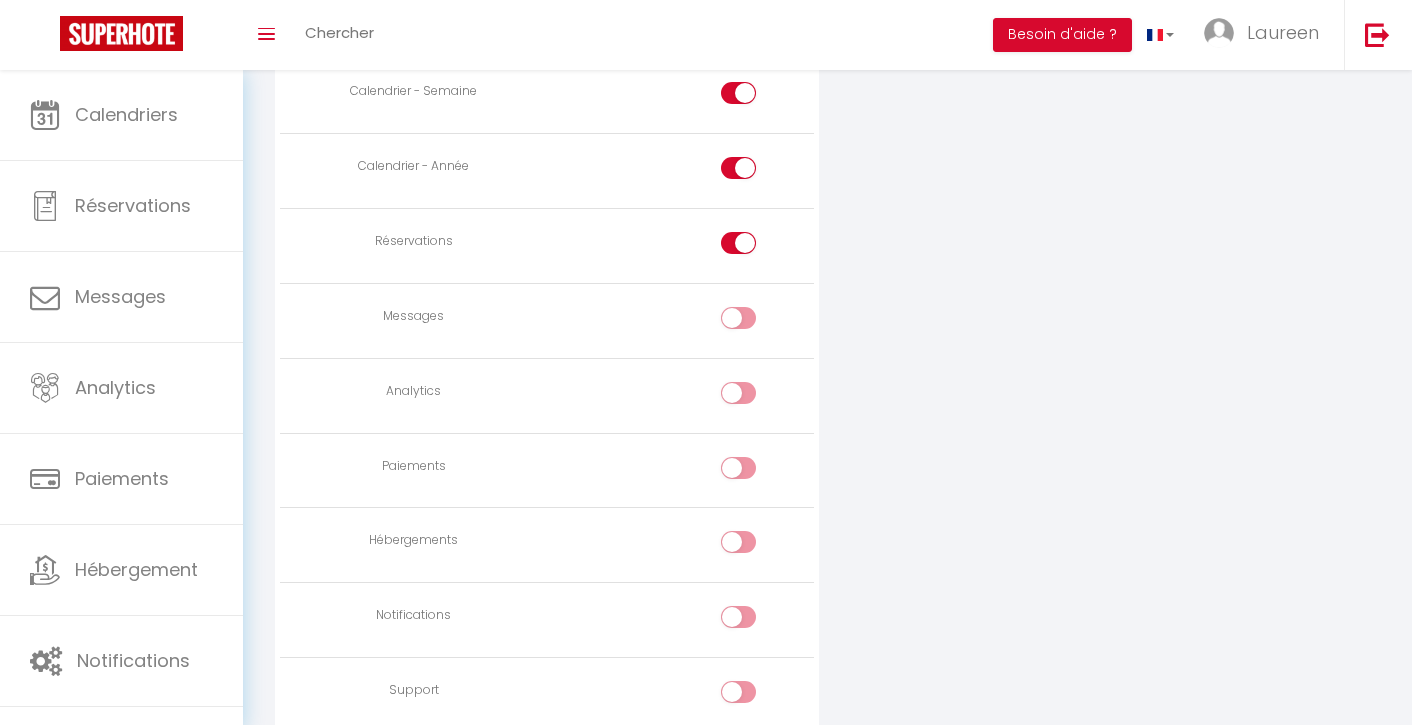 click at bounding box center (738, 617) 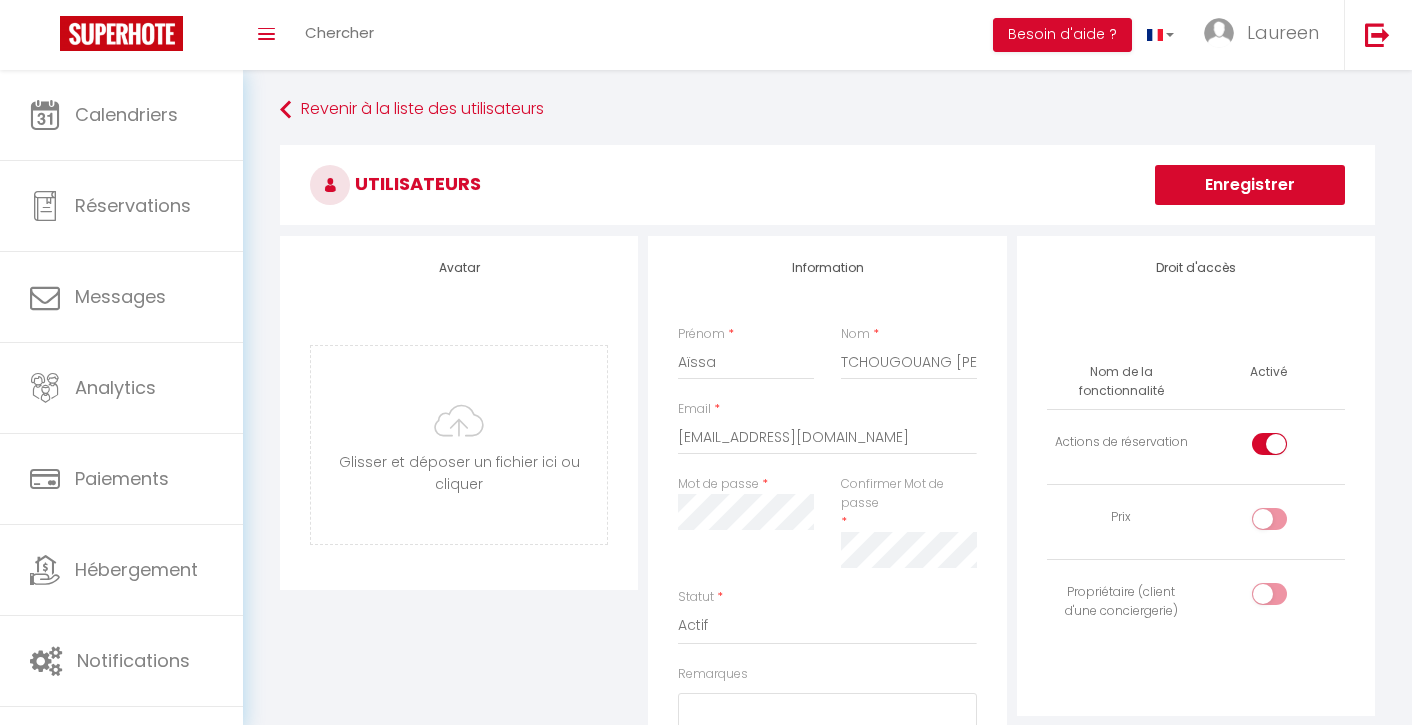 scroll, scrollTop: 0, scrollLeft: 0, axis: both 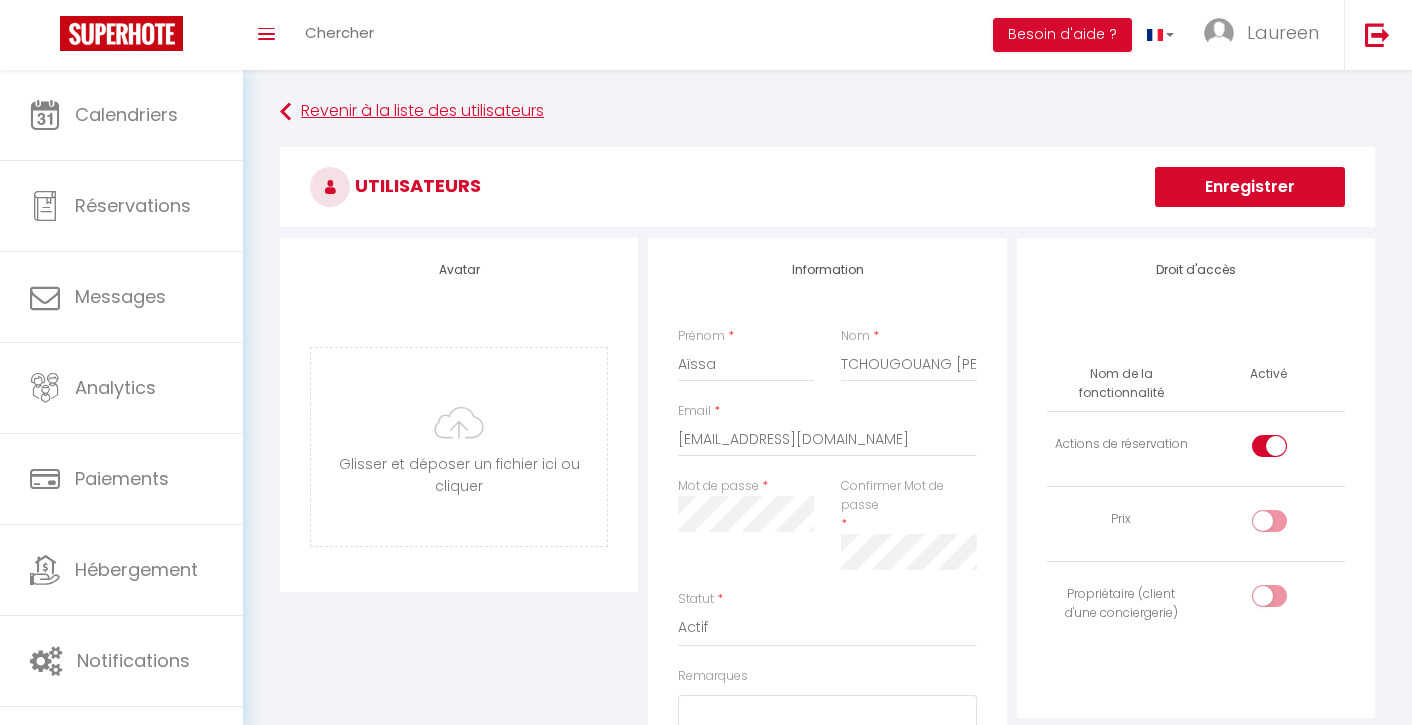 click at bounding box center (285, 112) 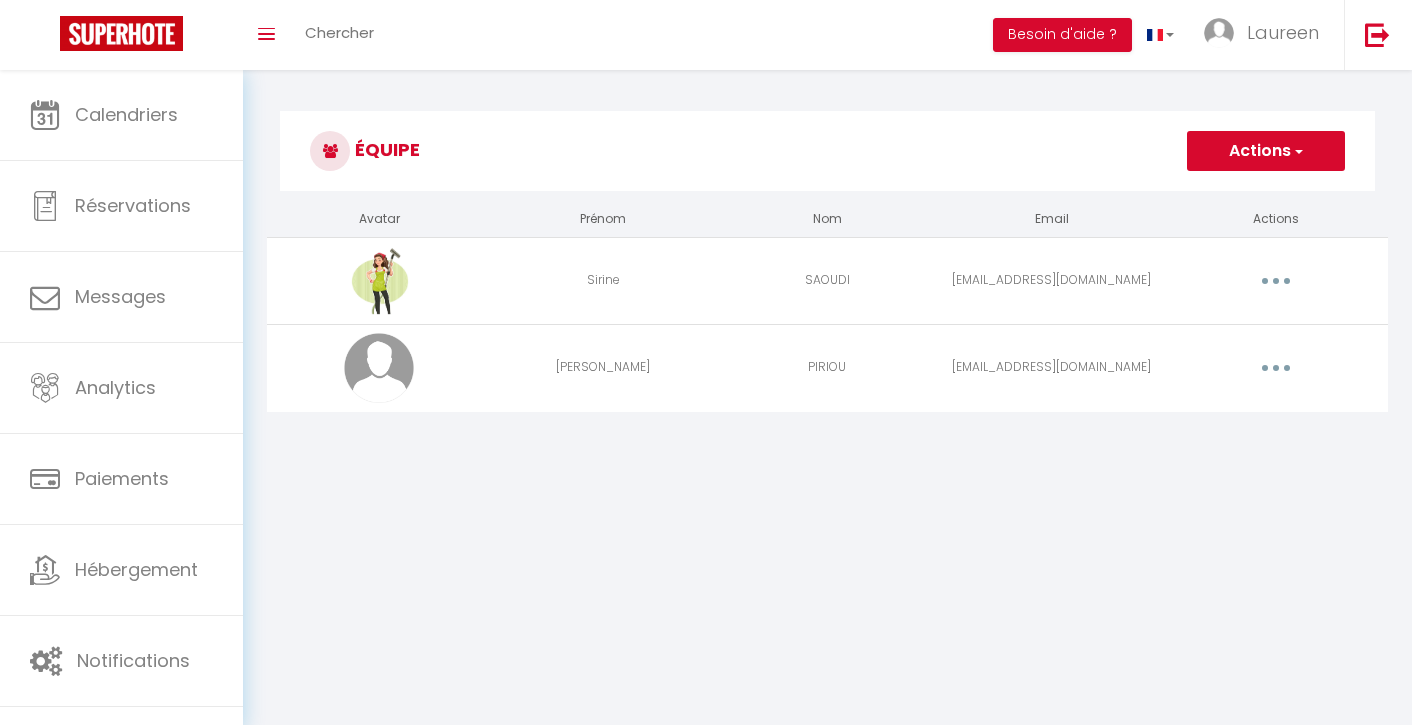 click on "Actions" at bounding box center [1266, 151] 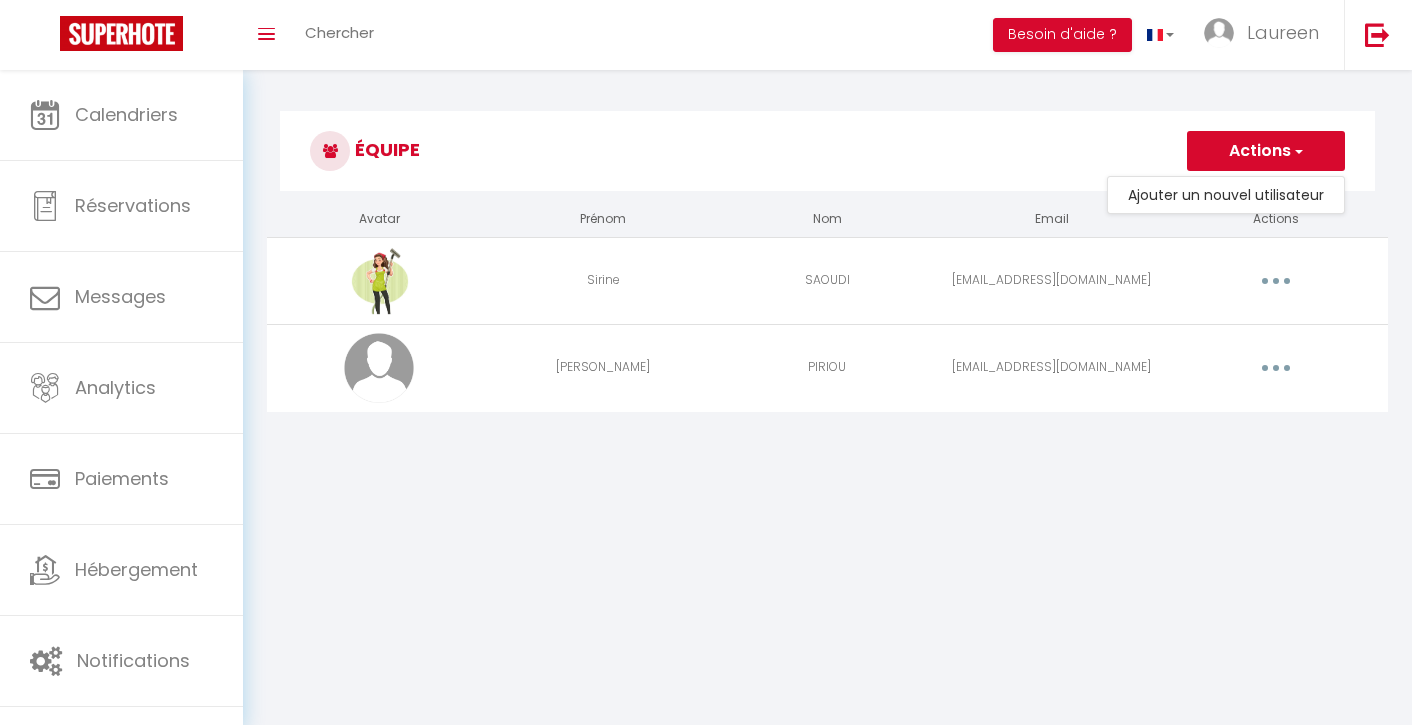 click at bounding box center [1276, 281] 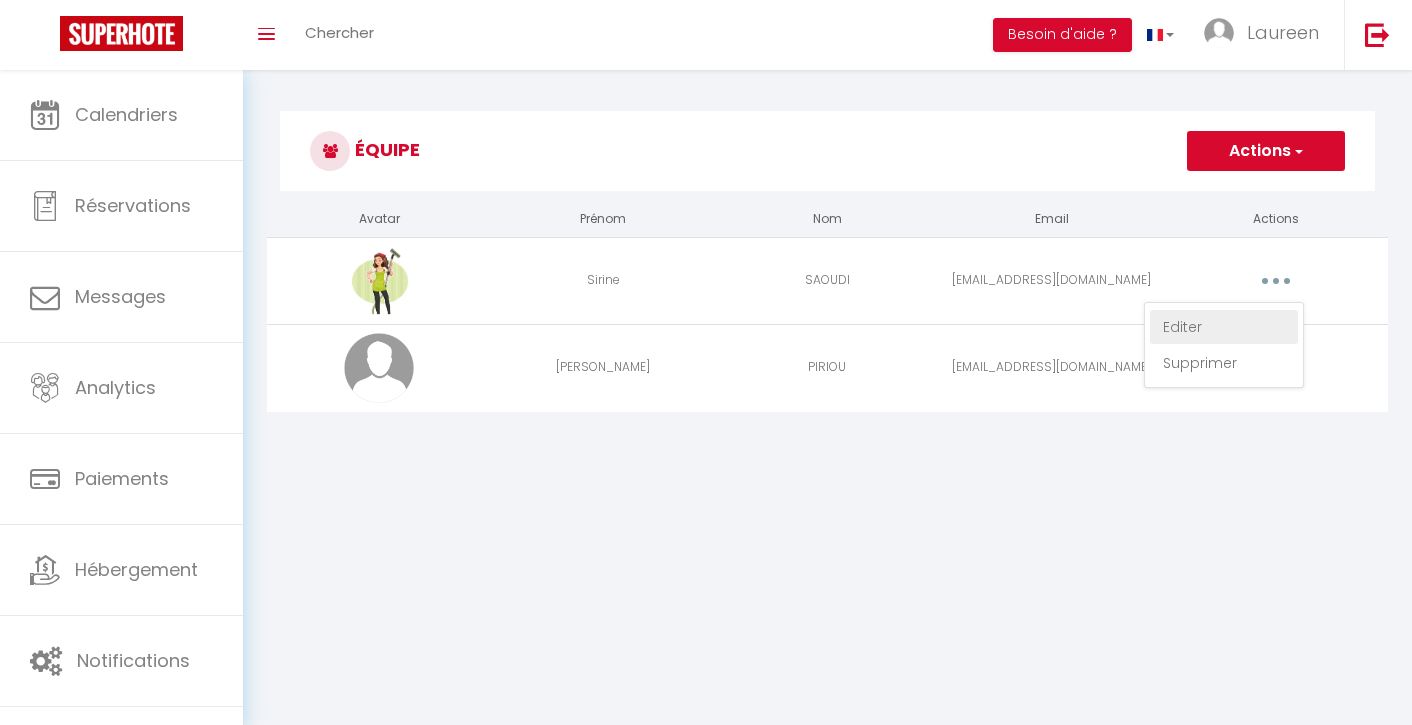 click on "Editer" at bounding box center (1224, 327) 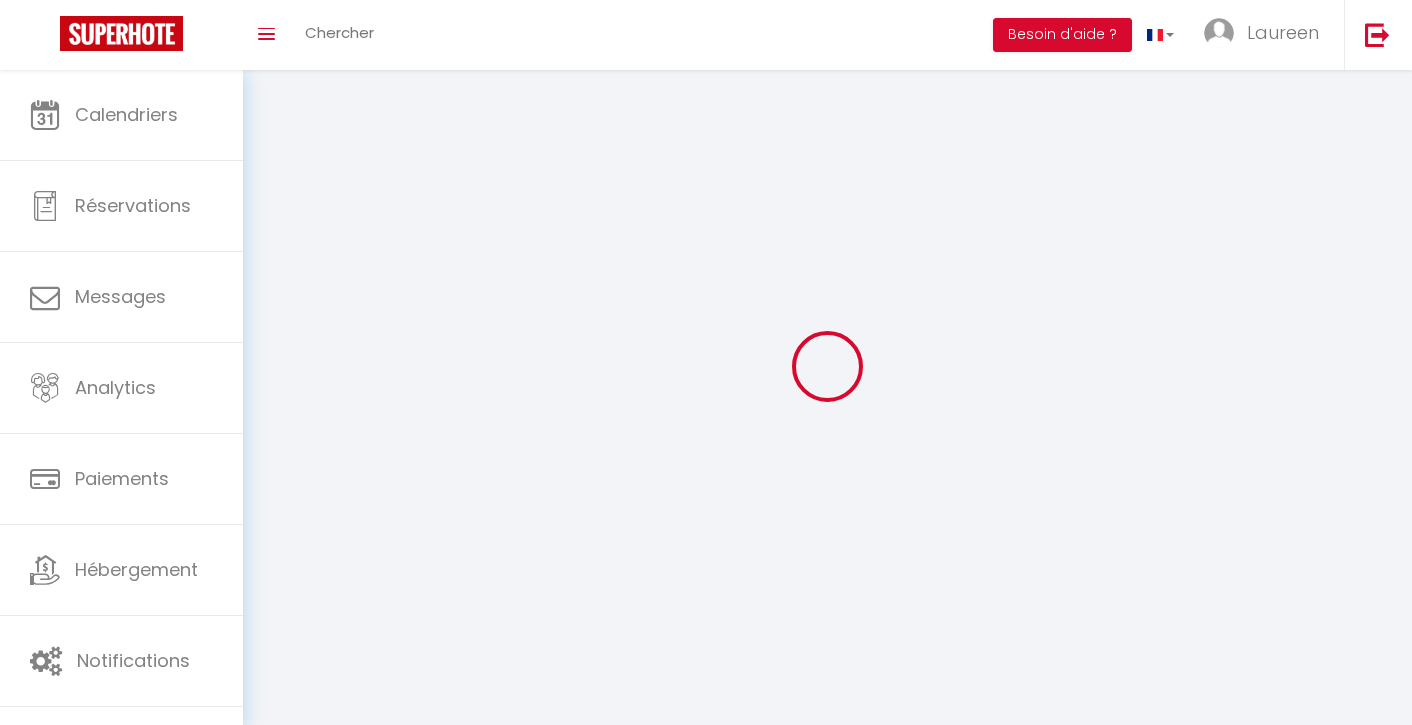 select 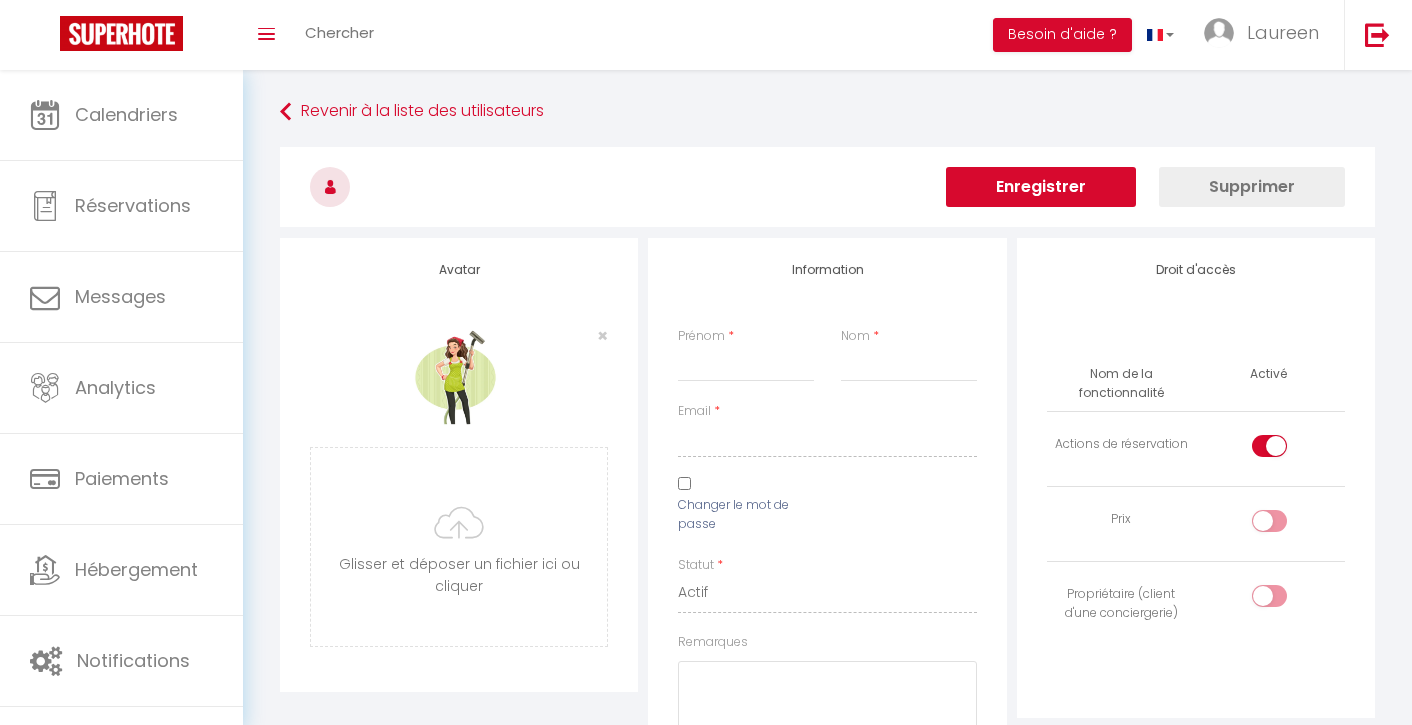 type on "Sirine" 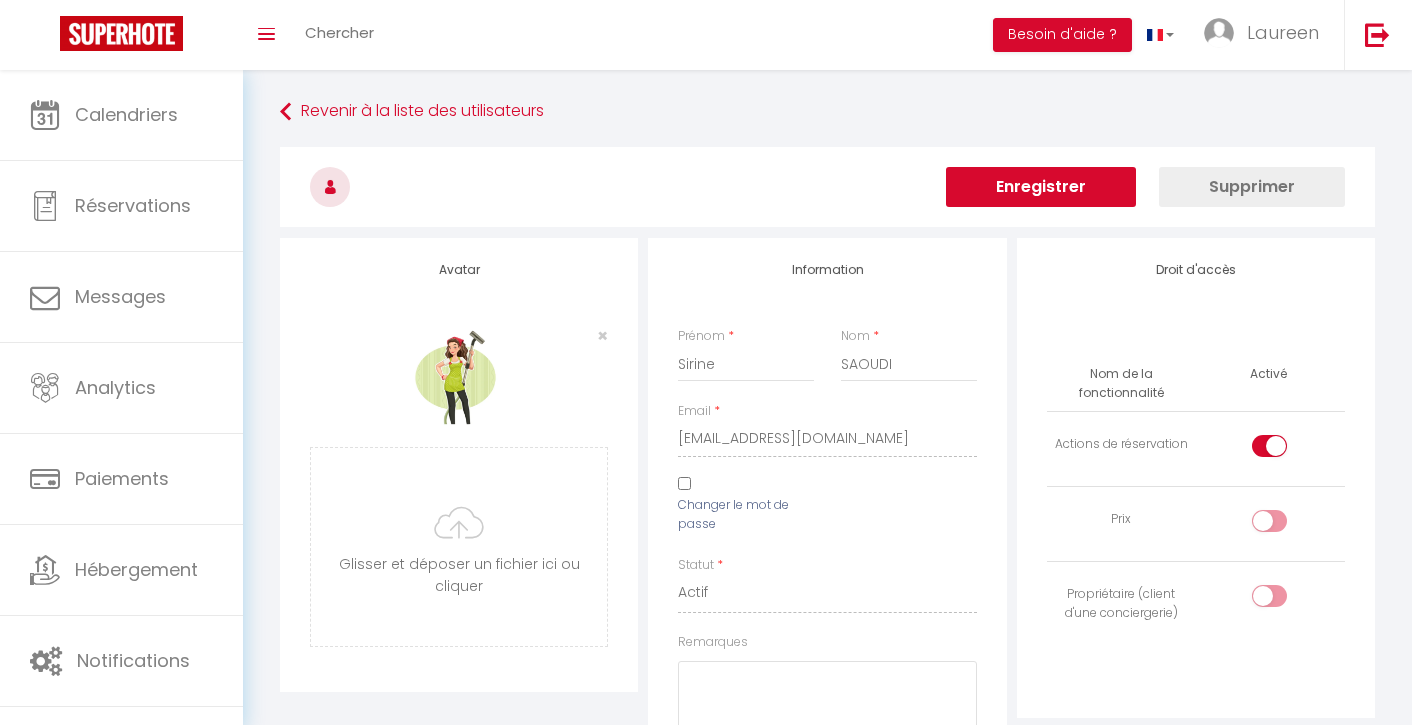 checkbox on "true" 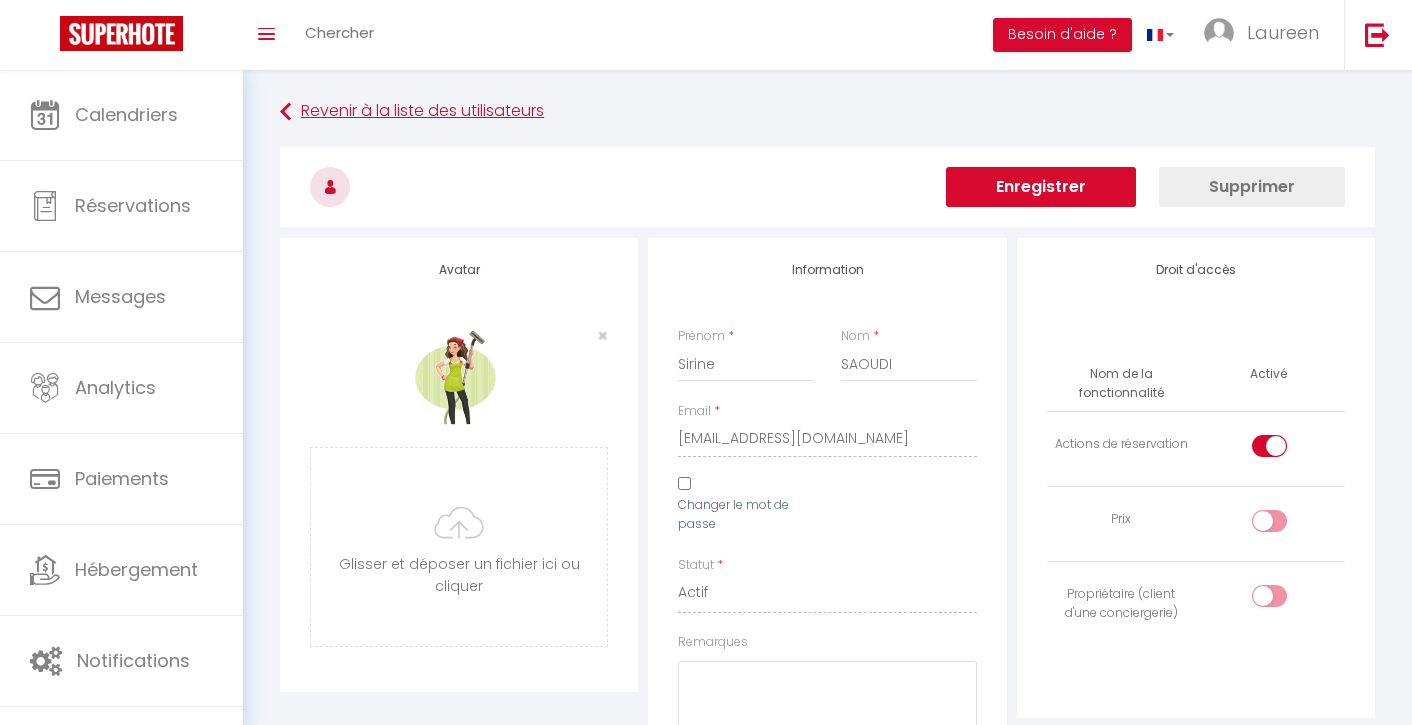 click at bounding box center (285, 112) 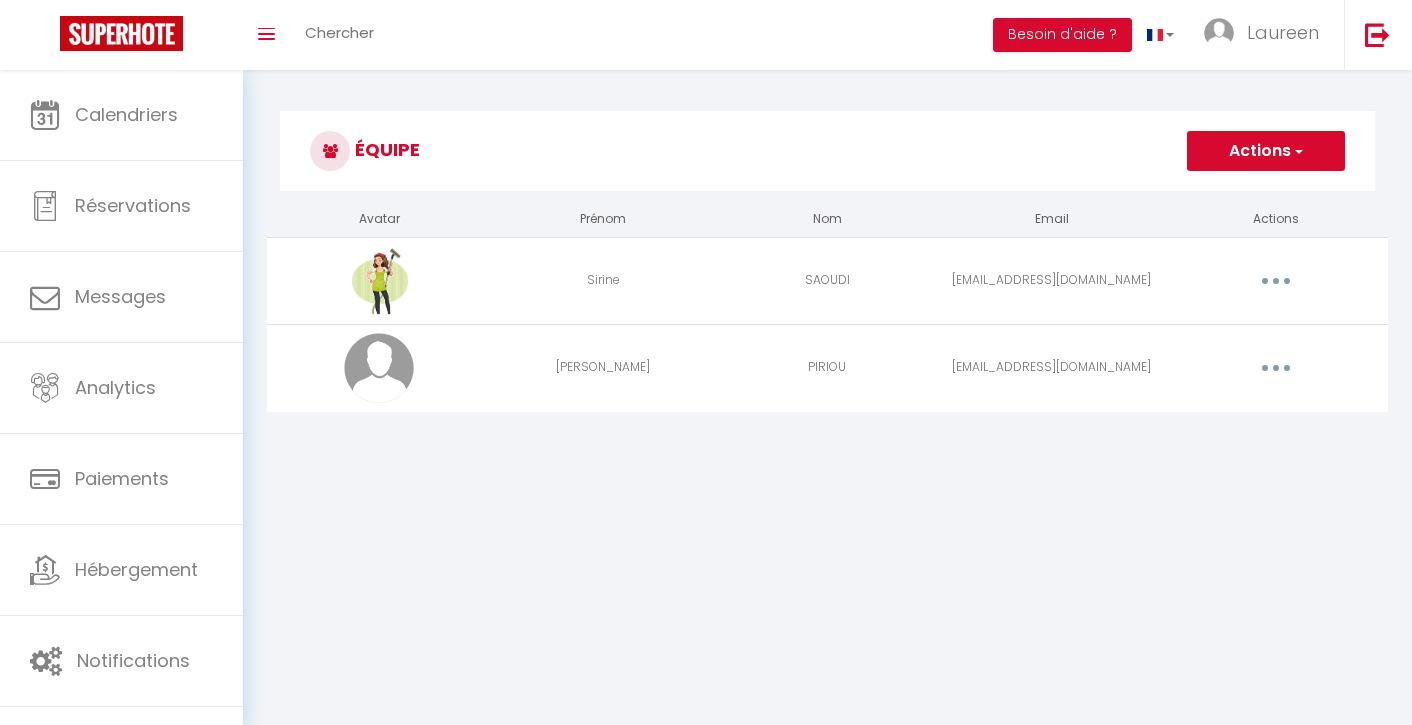 click on "Actions" at bounding box center [1266, 151] 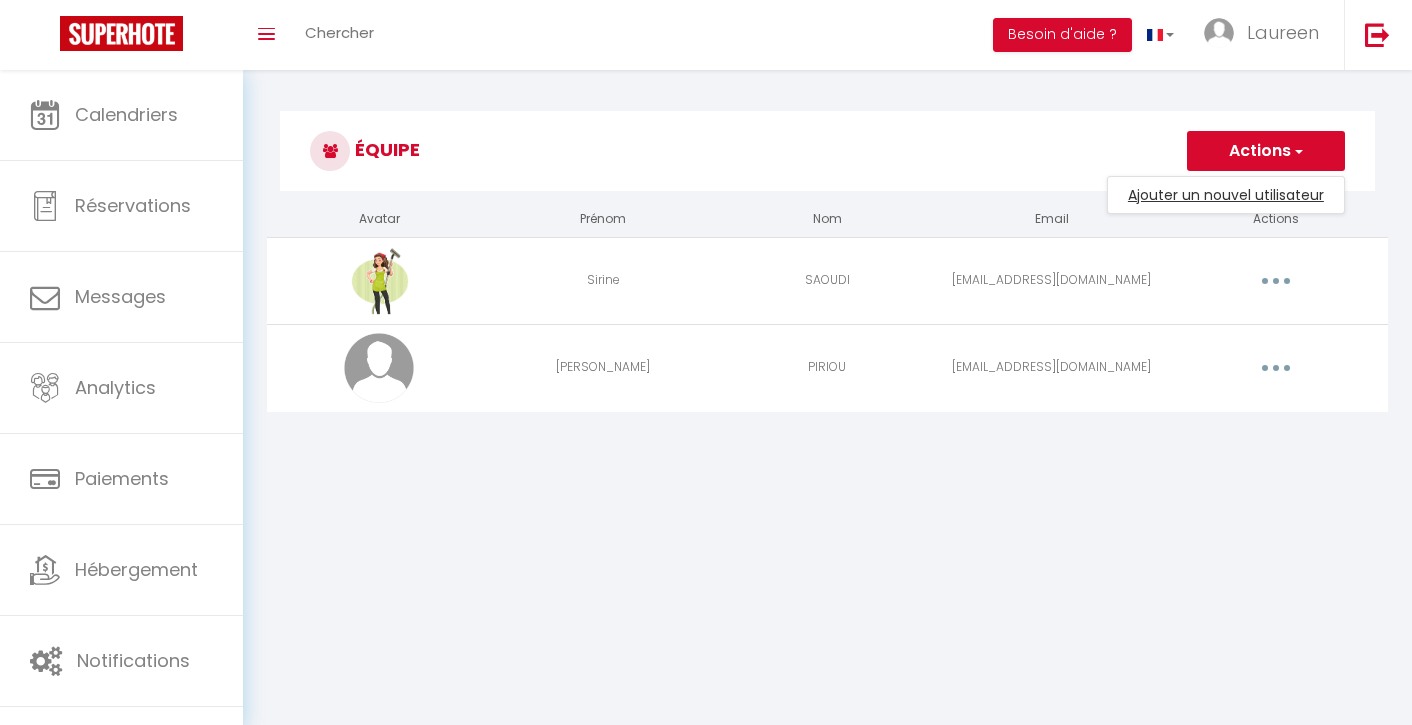 click on "Ajouter un nouvel utilisateur" at bounding box center (1226, 195) 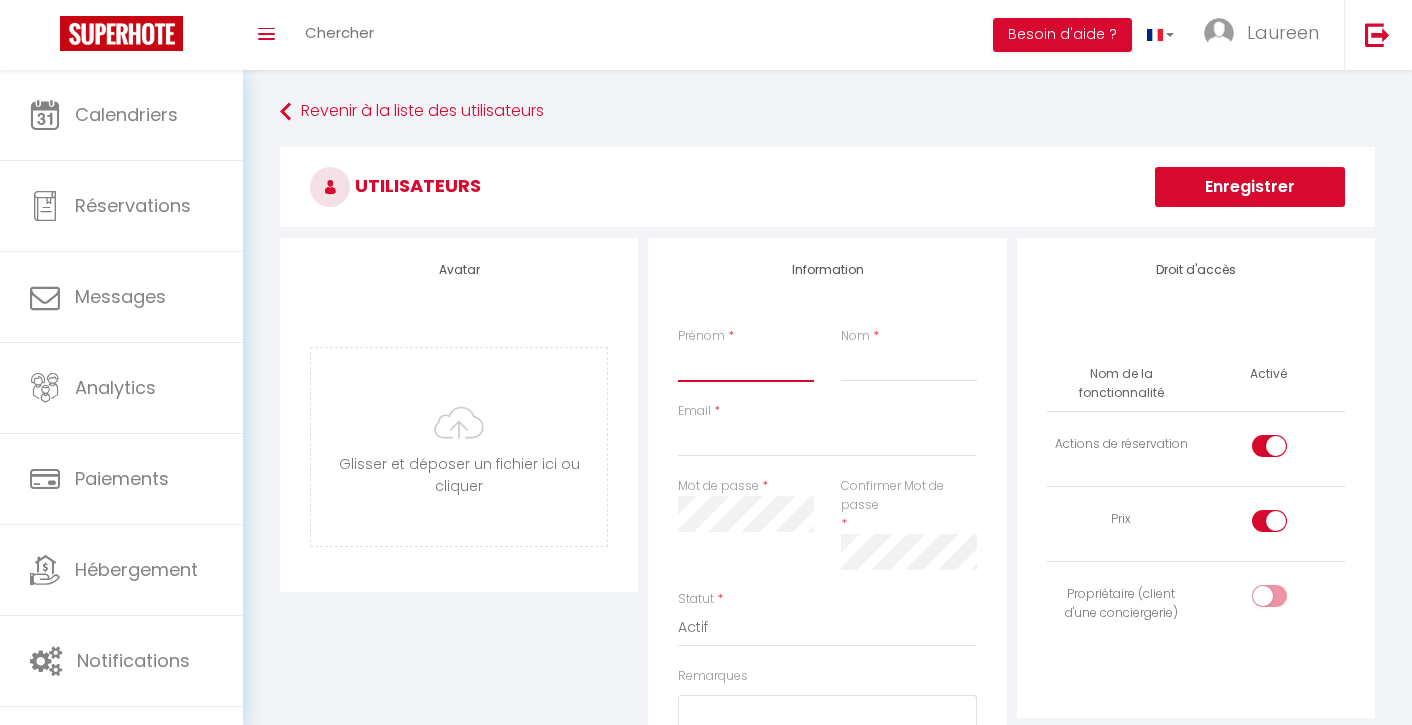 click on "Prénom" at bounding box center (746, 364) 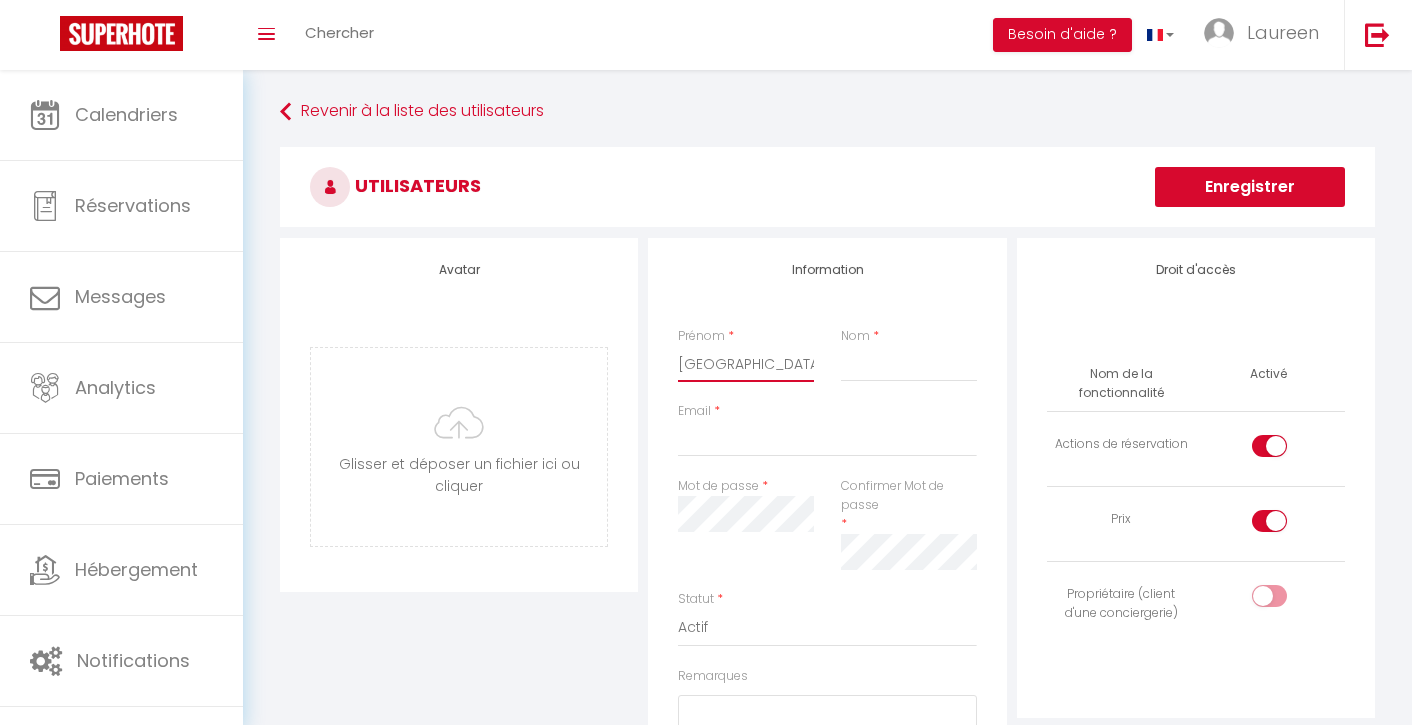 type on "RaÏssa" 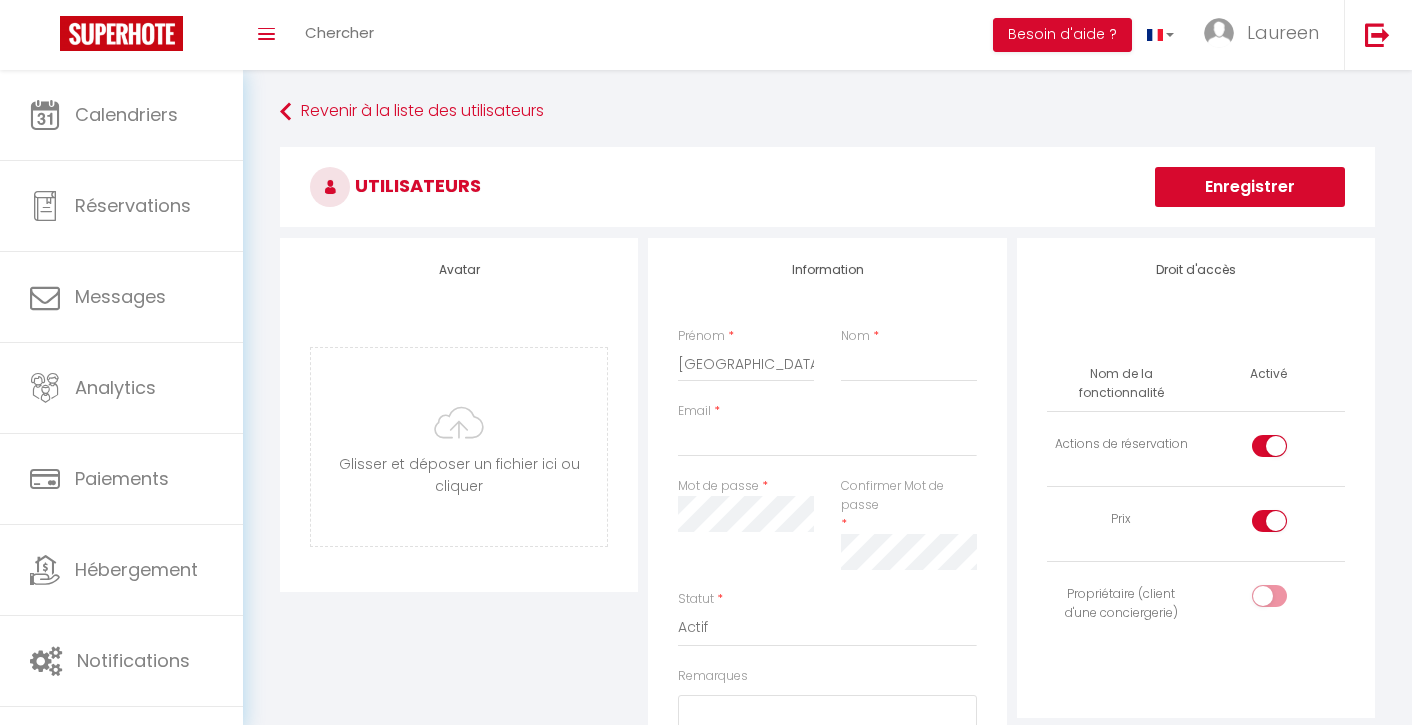 click on "Nom   *" at bounding box center [909, 354] 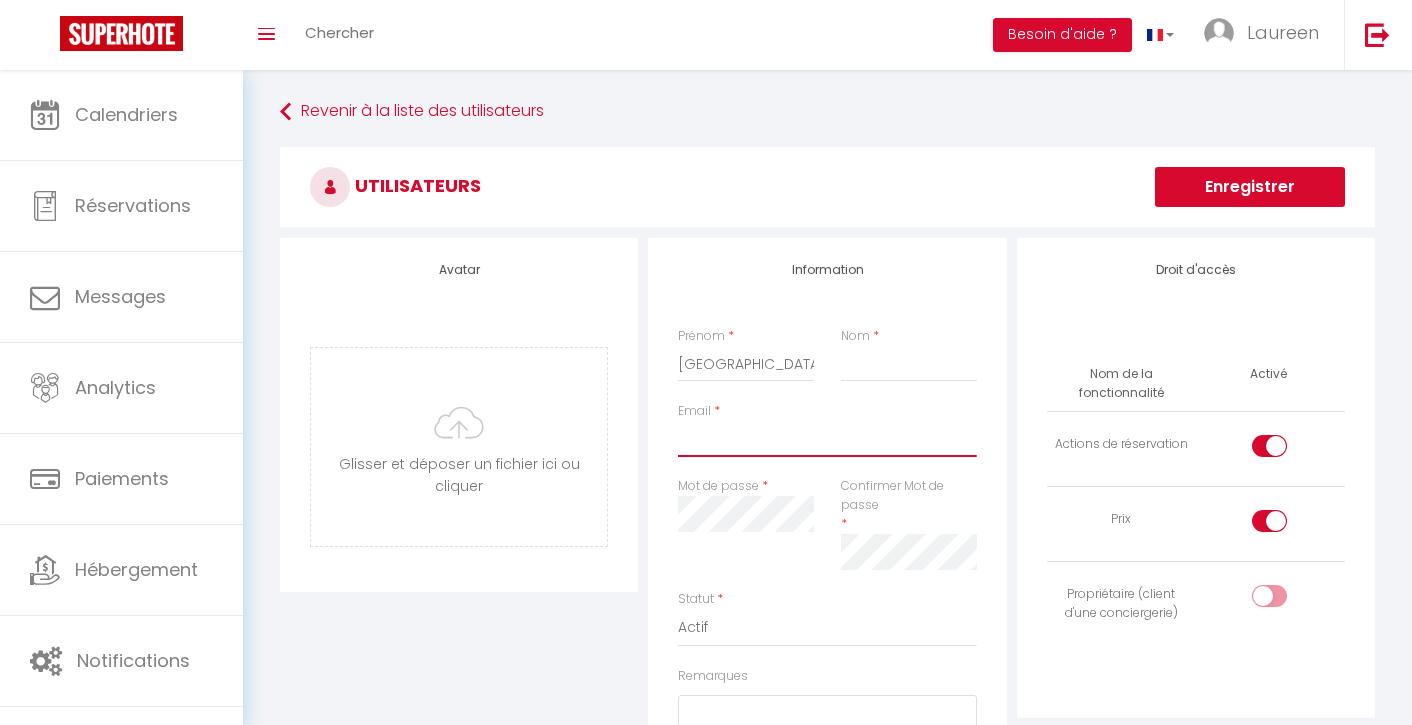 click on "Email" at bounding box center [827, 439] 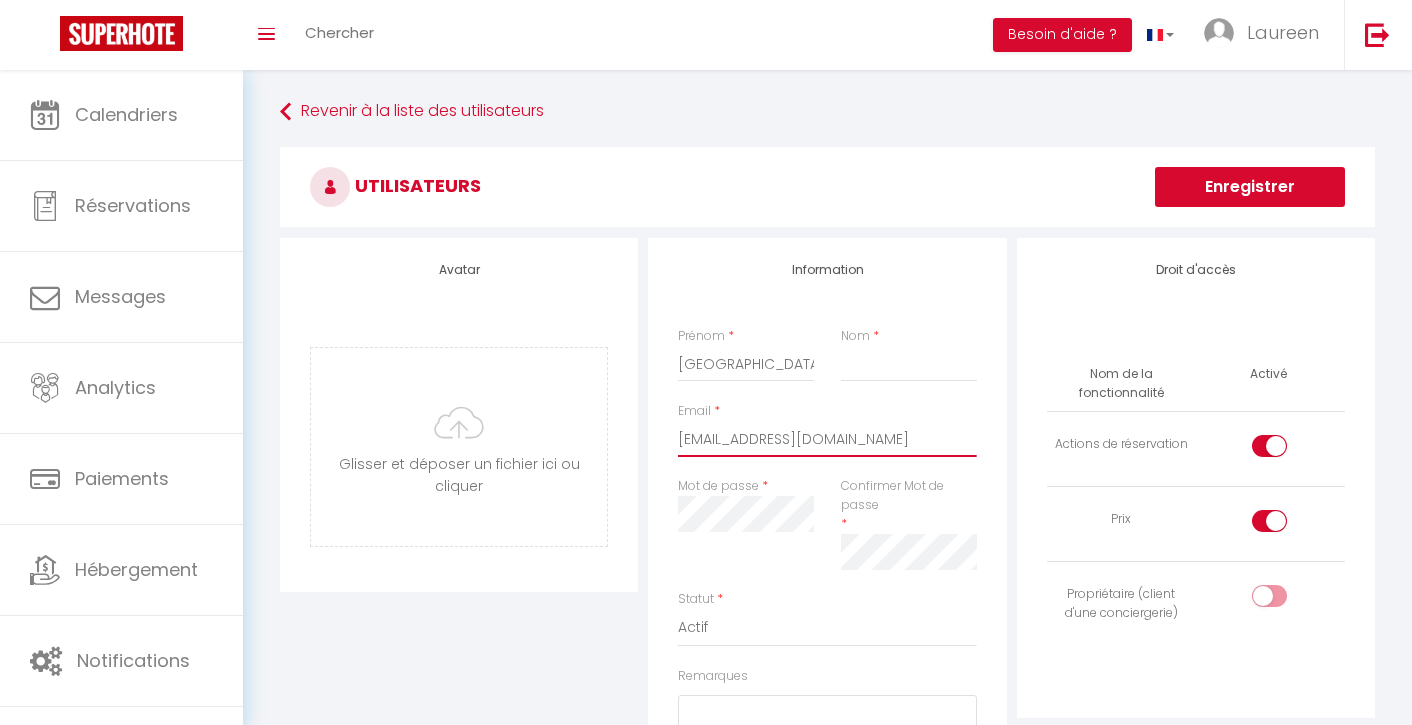 type on "[EMAIL_ADDRESS][DOMAIN_NAME]" 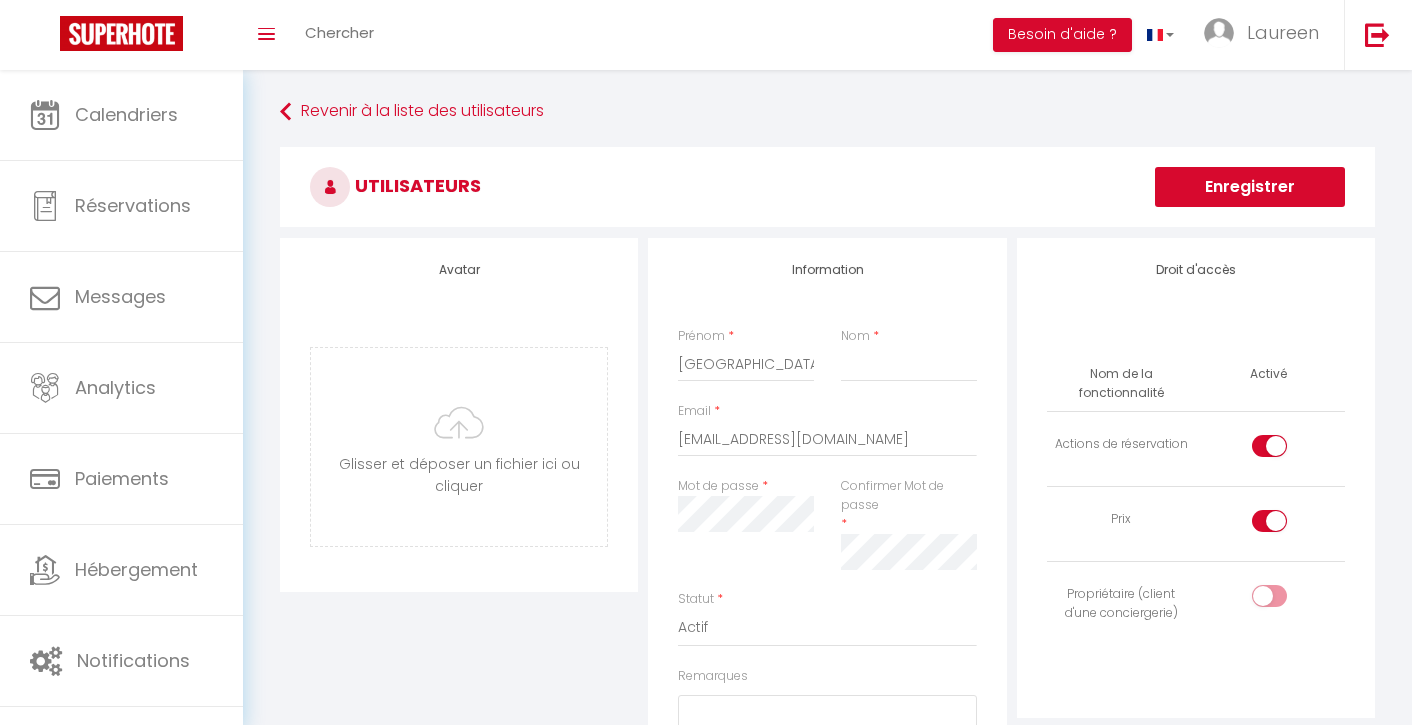 click at bounding box center [1286, 525] 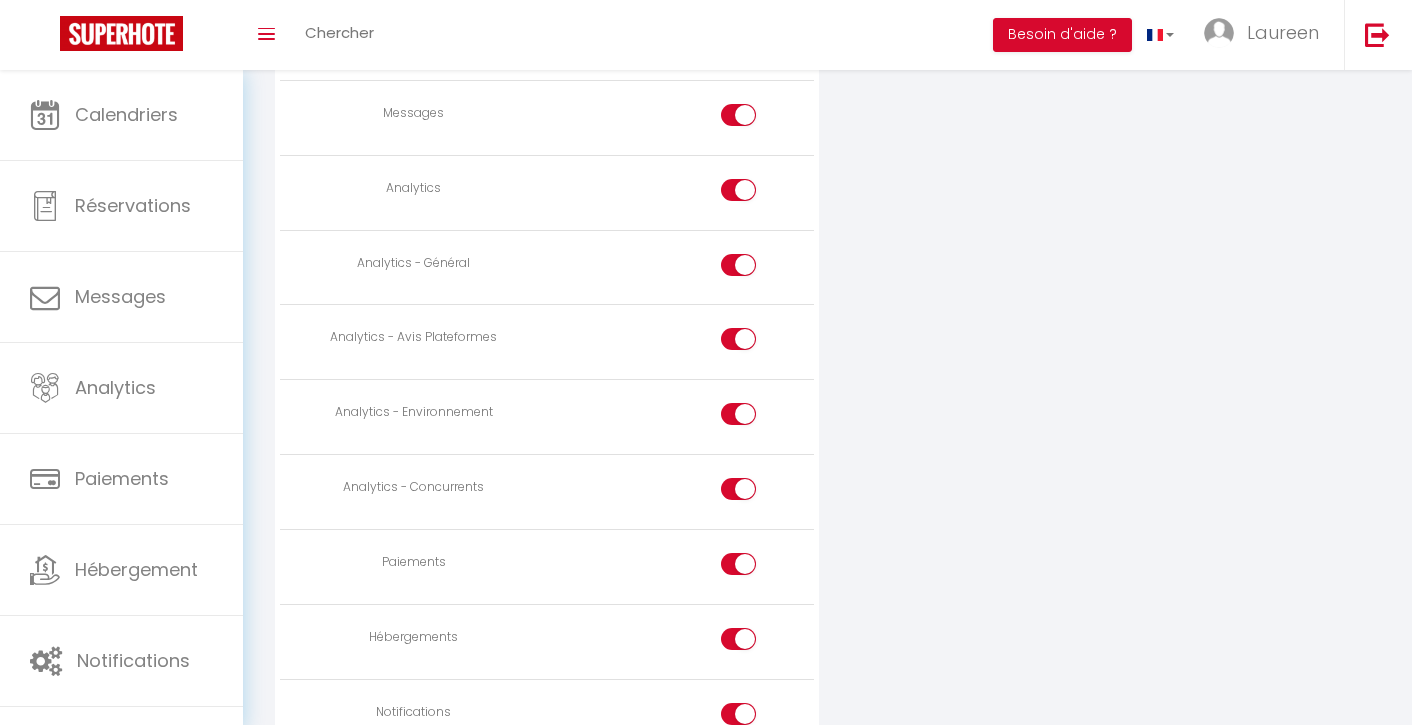 scroll, scrollTop: 1629, scrollLeft: 0, axis: vertical 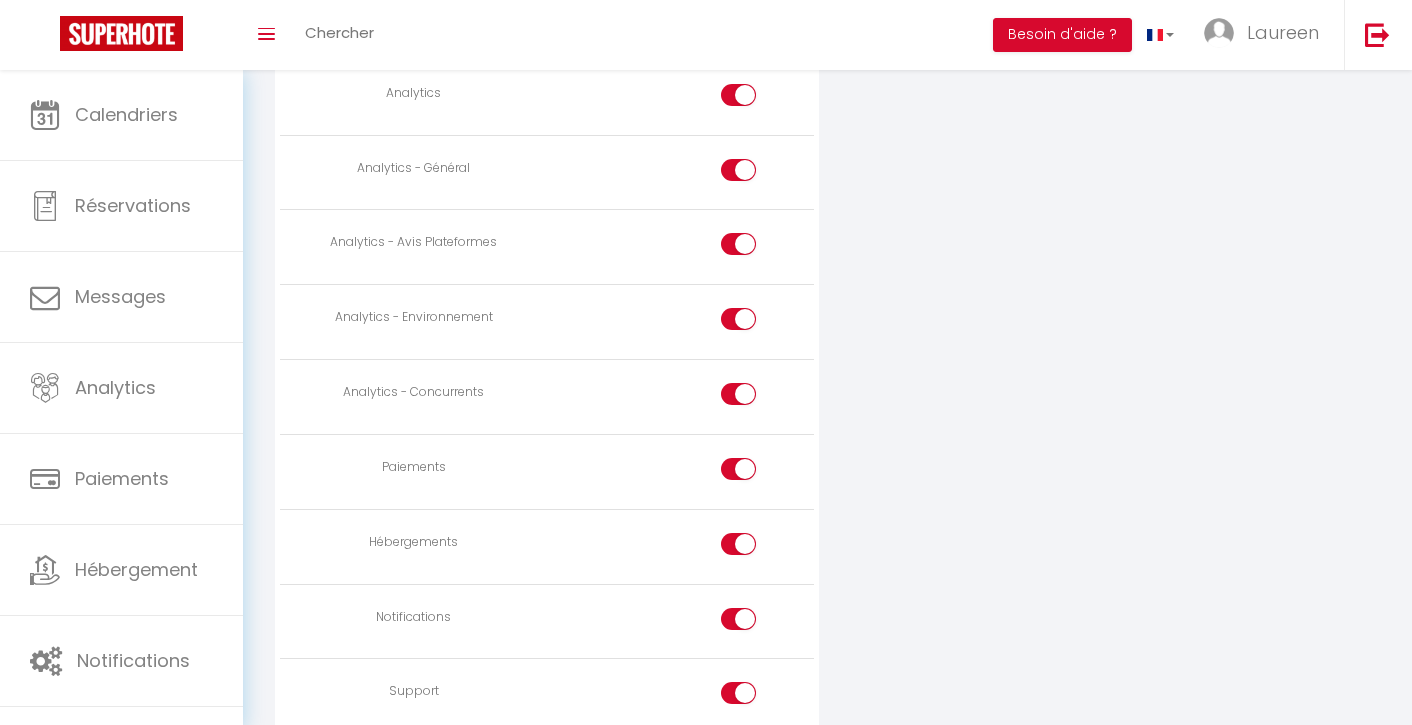 click at bounding box center [738, 693] 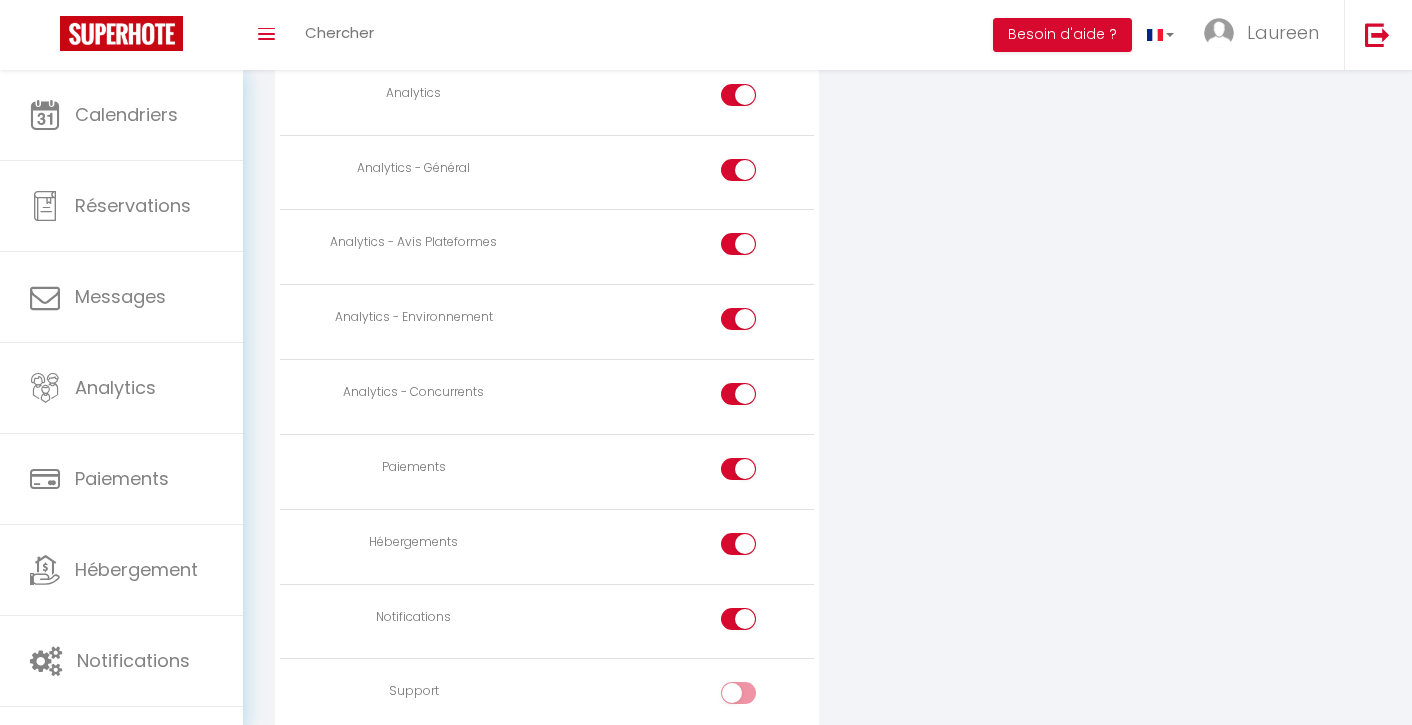 click at bounding box center [738, 619] 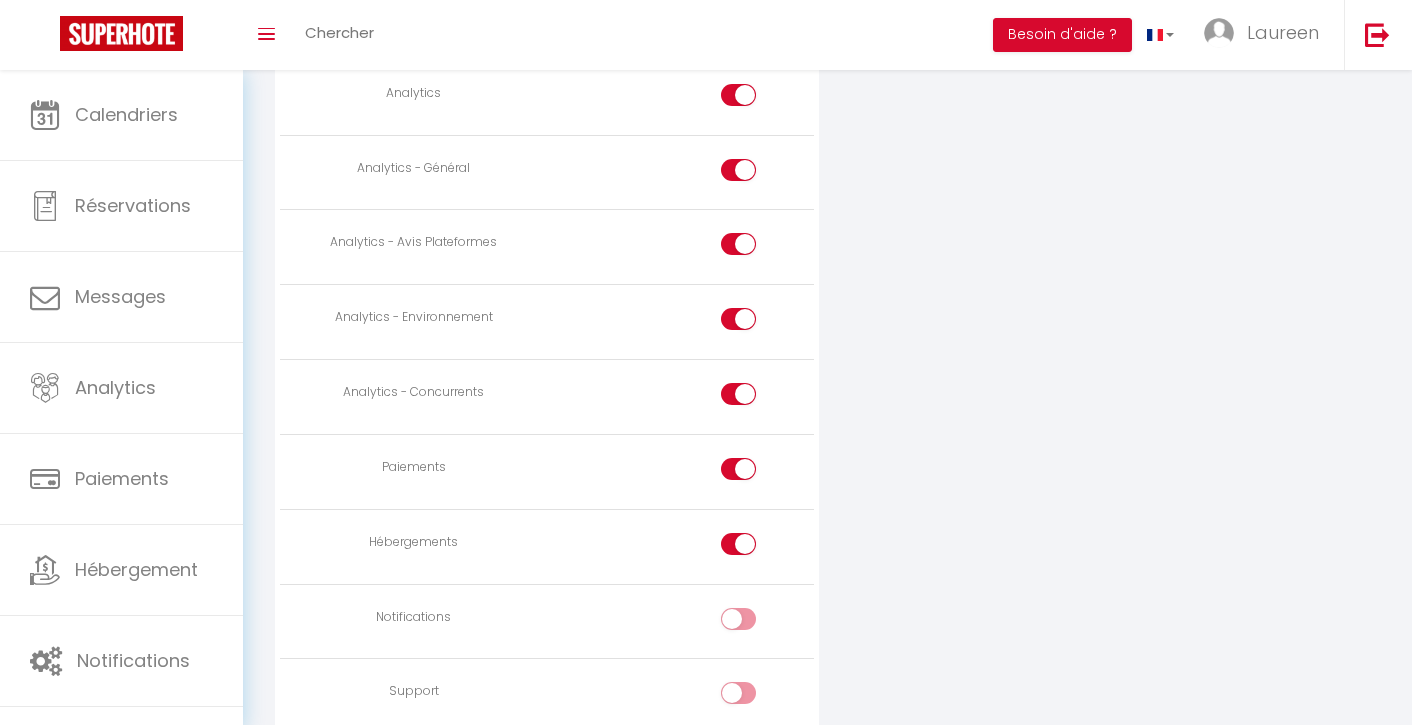 click at bounding box center [738, 619] 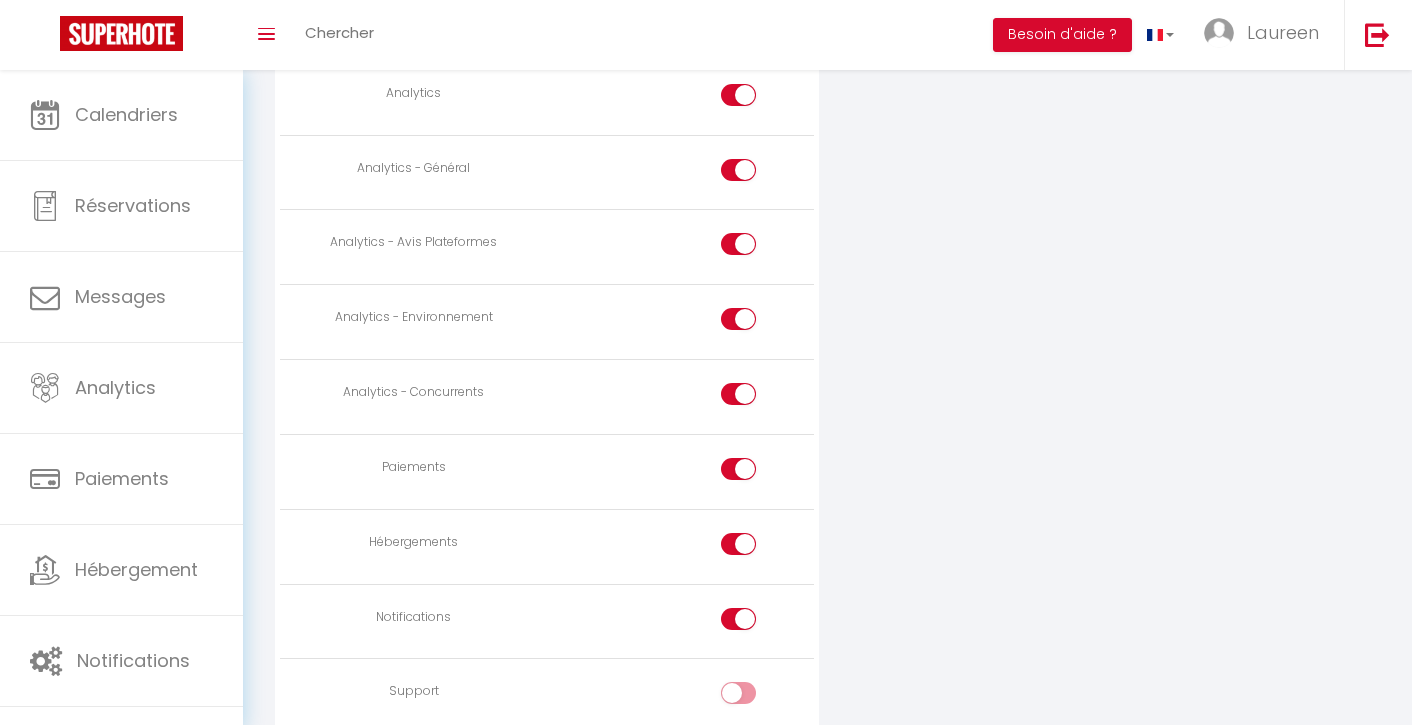 click at bounding box center (756, 548) 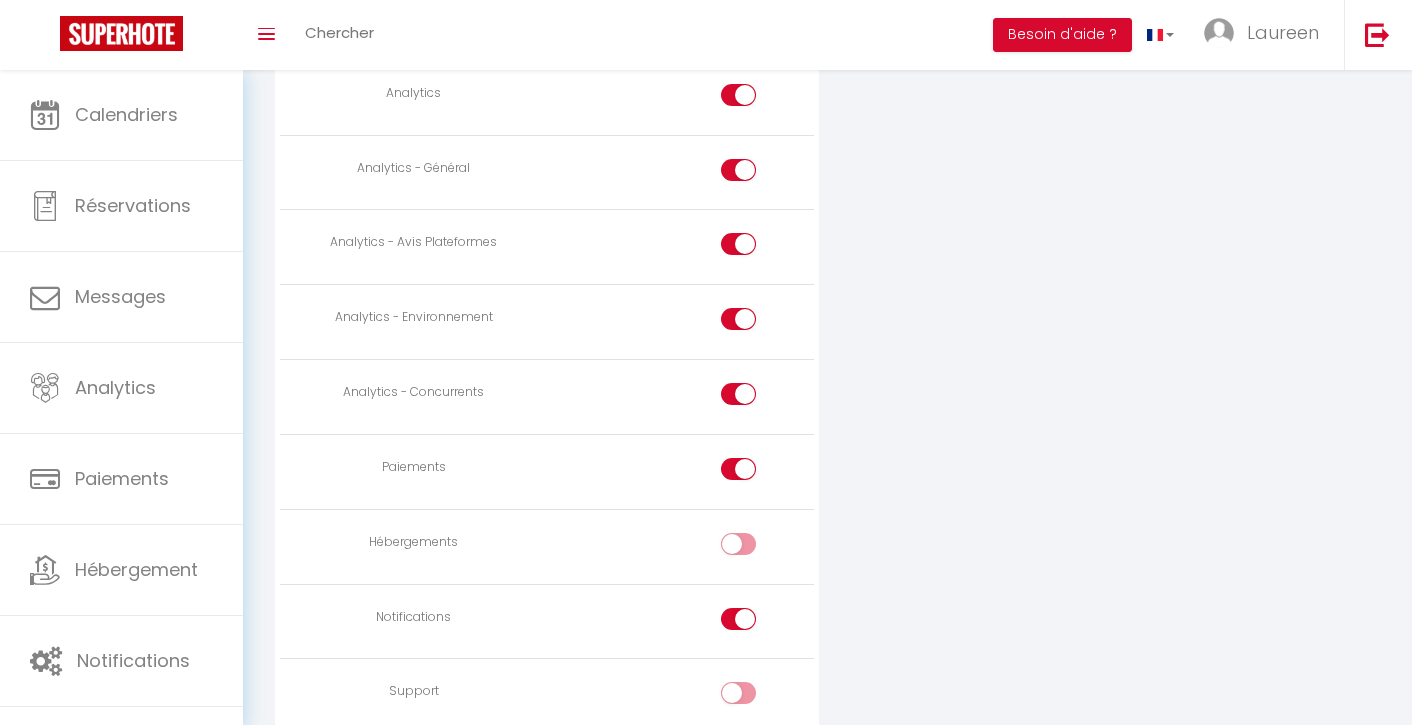 click at bounding box center (756, 473) 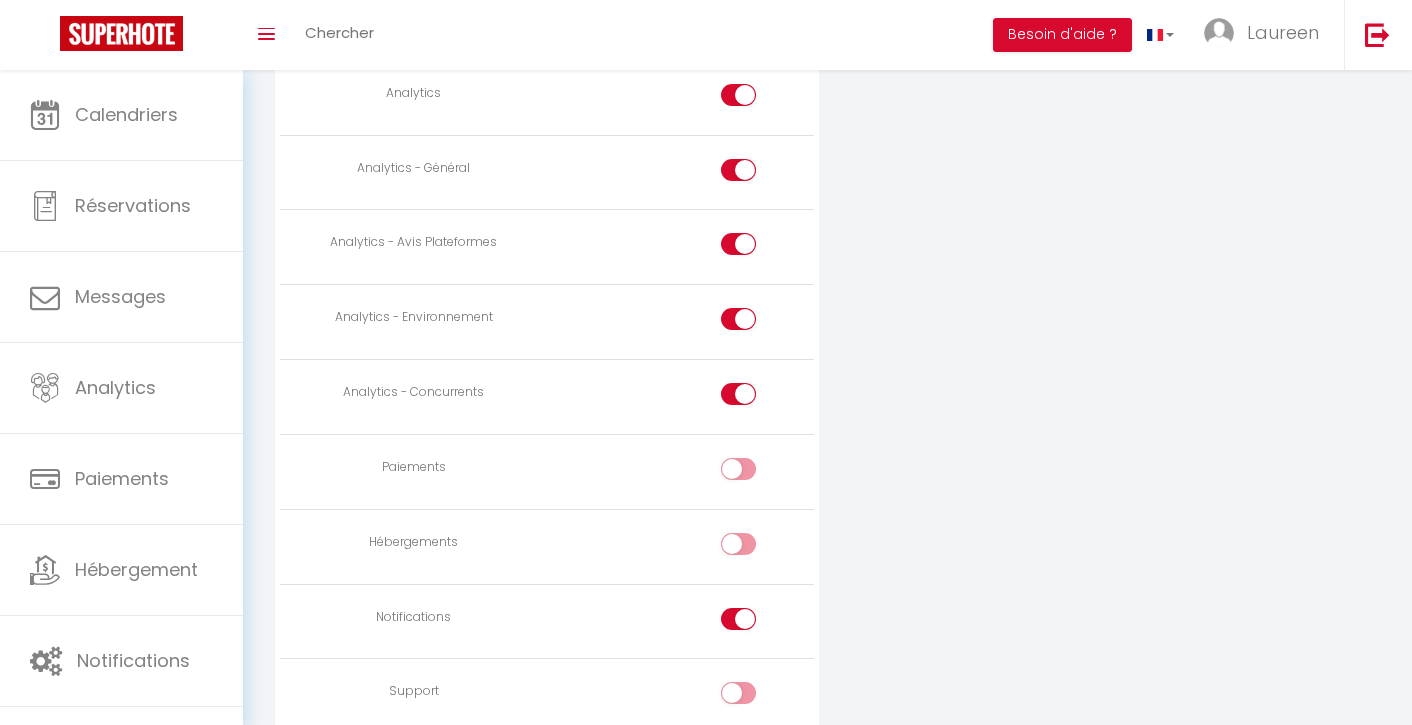 click at bounding box center (756, 398) 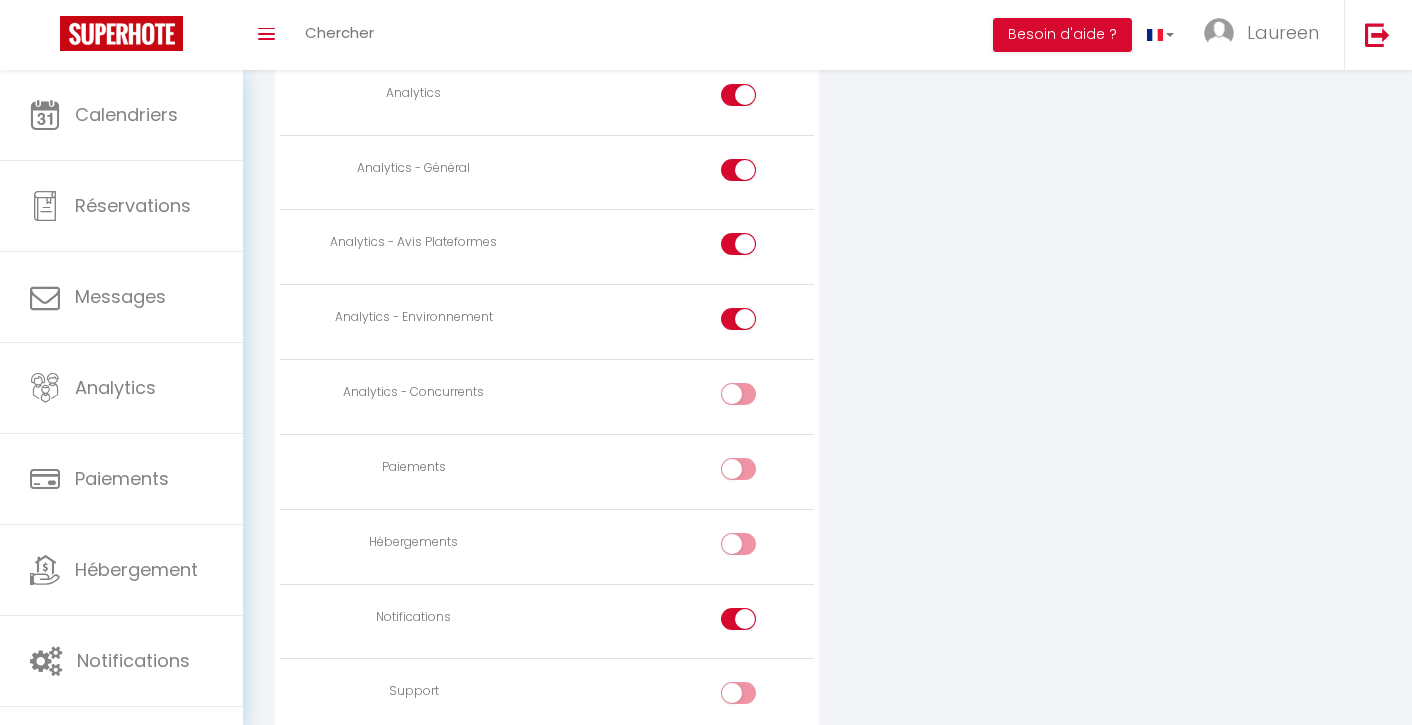 click at bounding box center [680, 322] 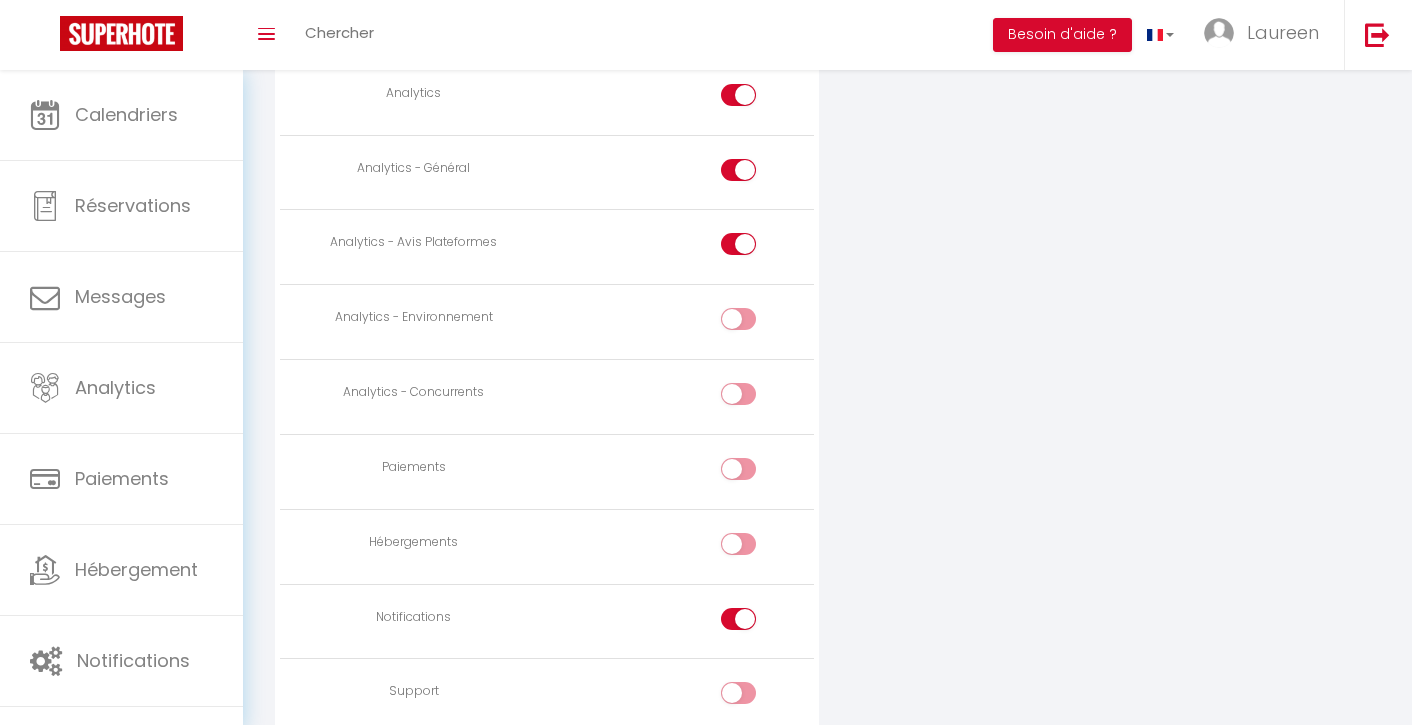 click at bounding box center [680, 247] 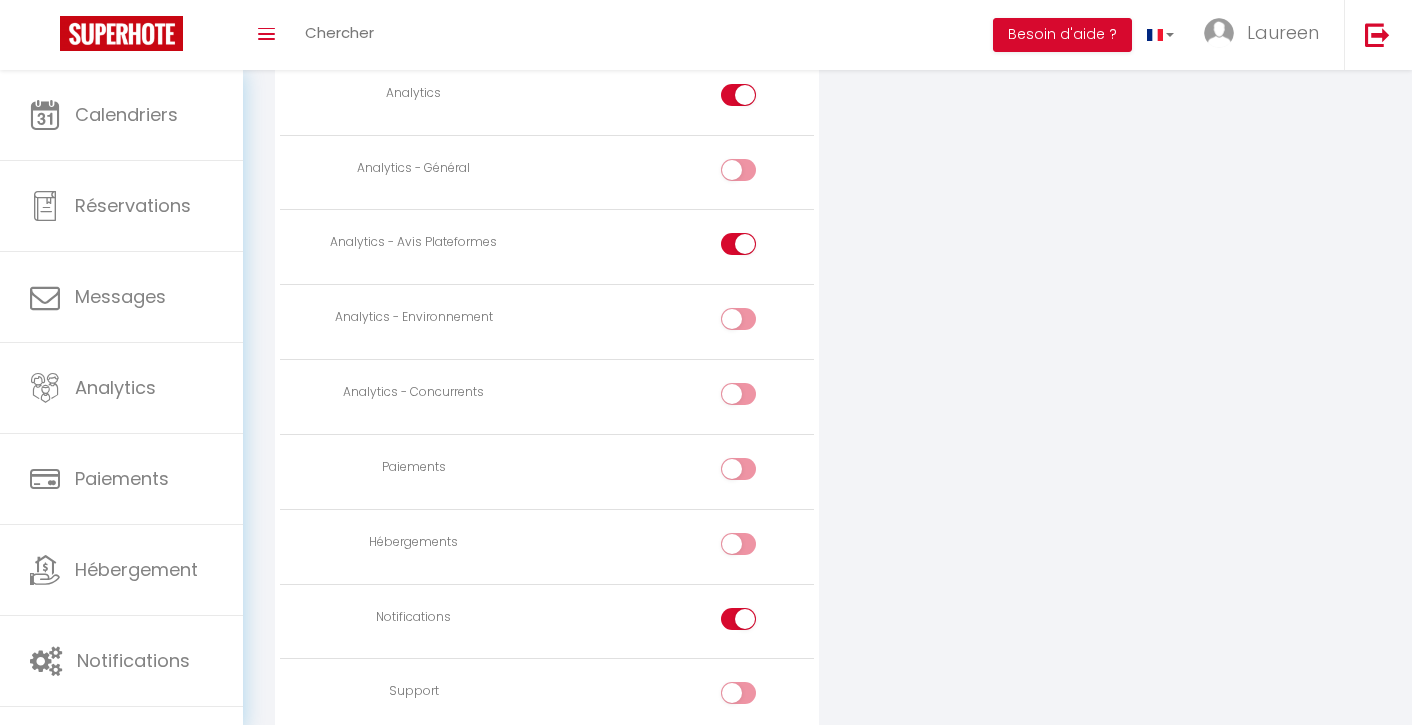 click at bounding box center (680, 247) 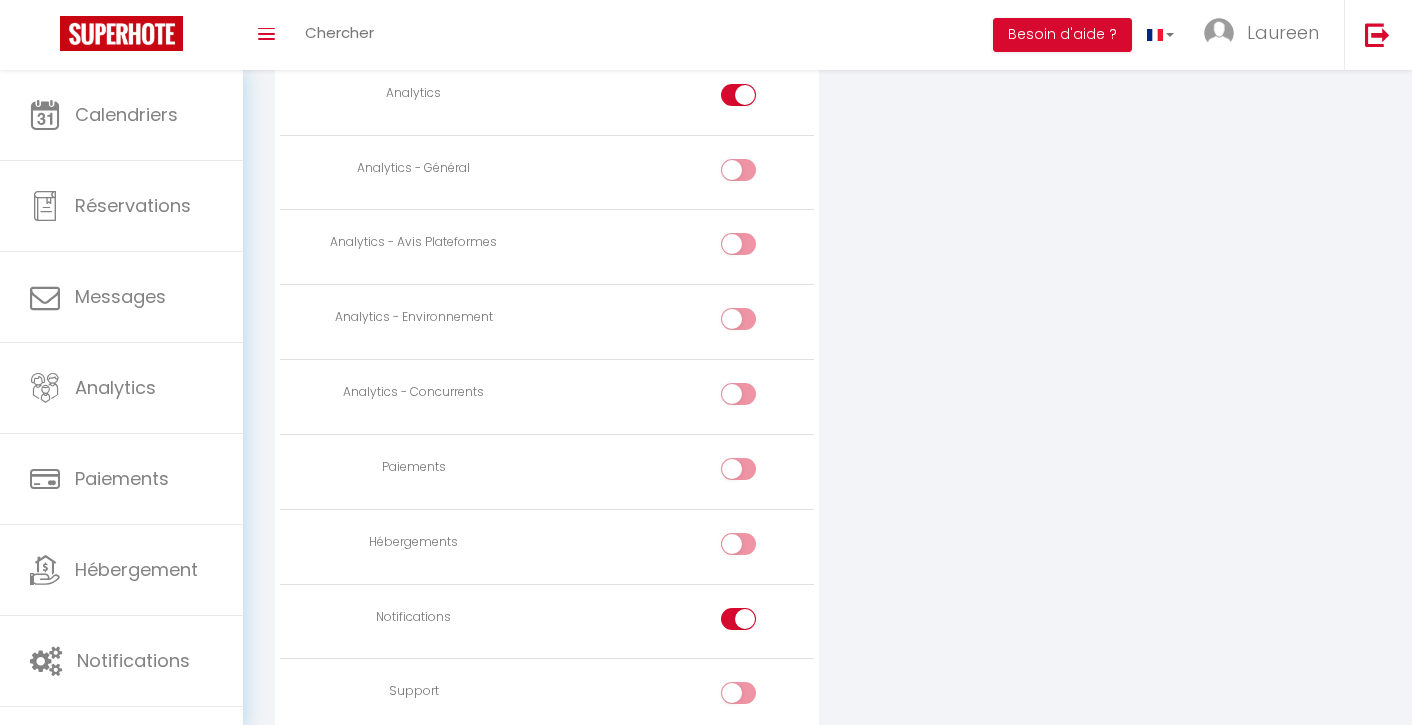 click at bounding box center [756, 623] 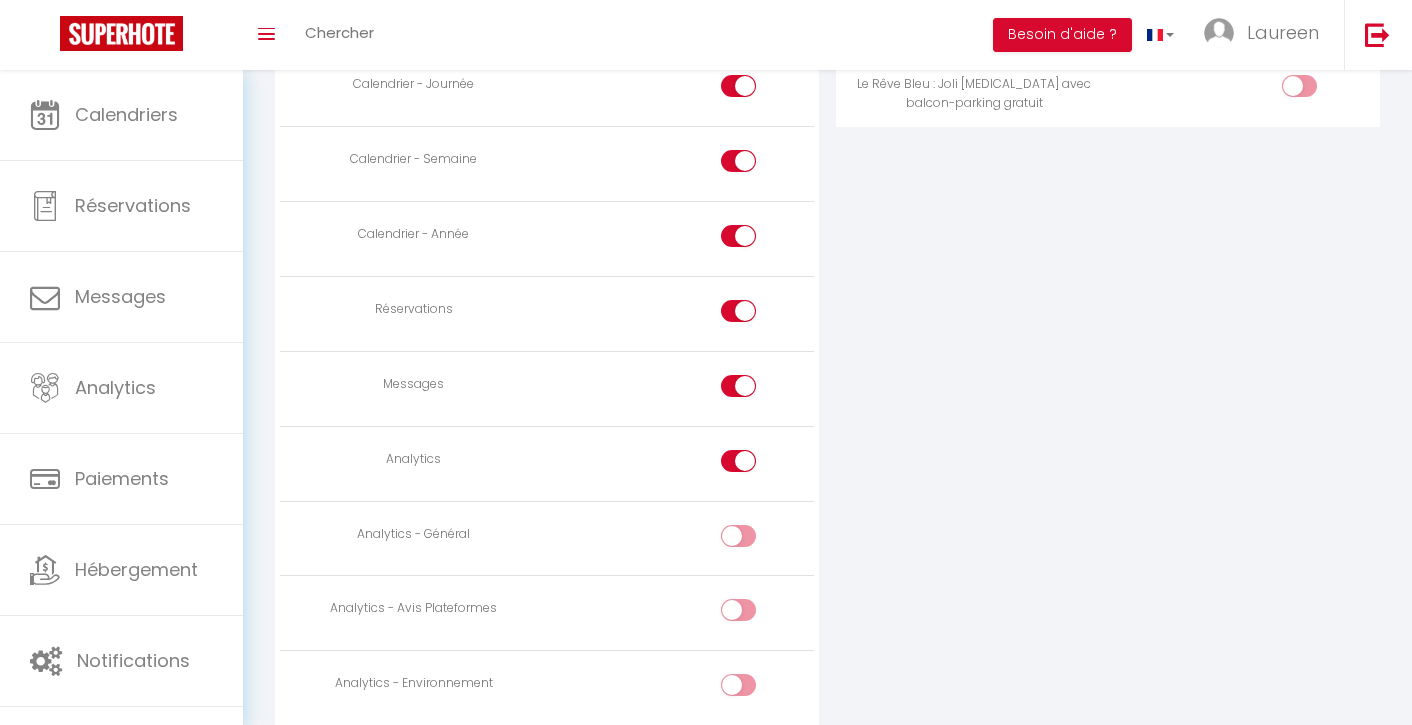 scroll, scrollTop: 1243, scrollLeft: 0, axis: vertical 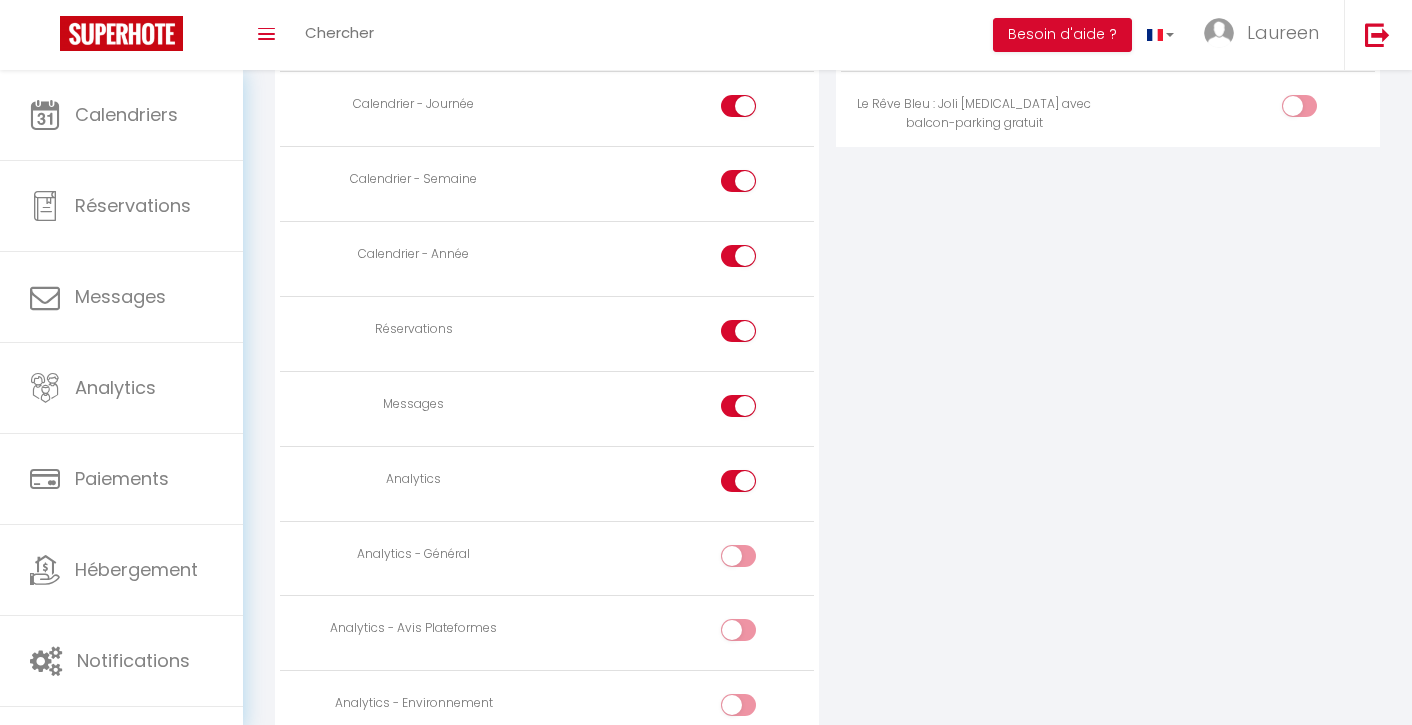 click at bounding box center (756, 485) 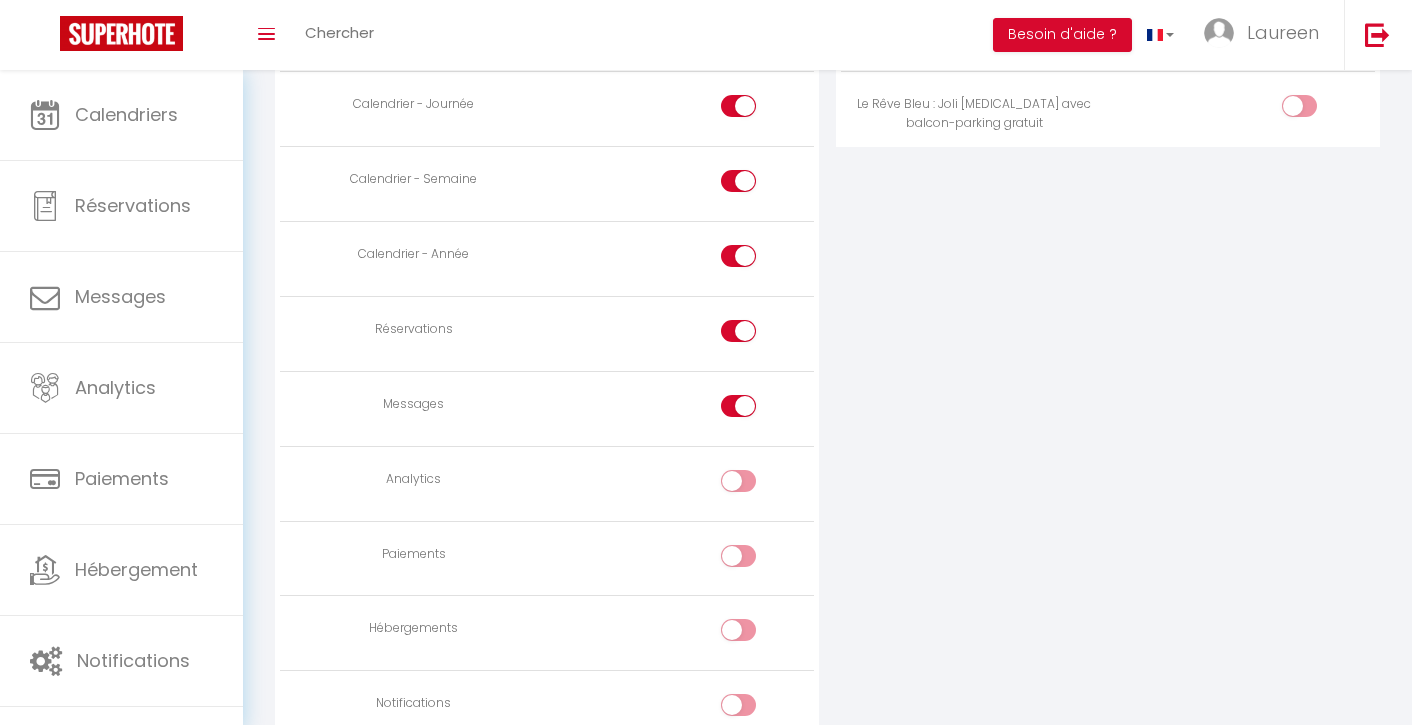 click at bounding box center (756, 410) 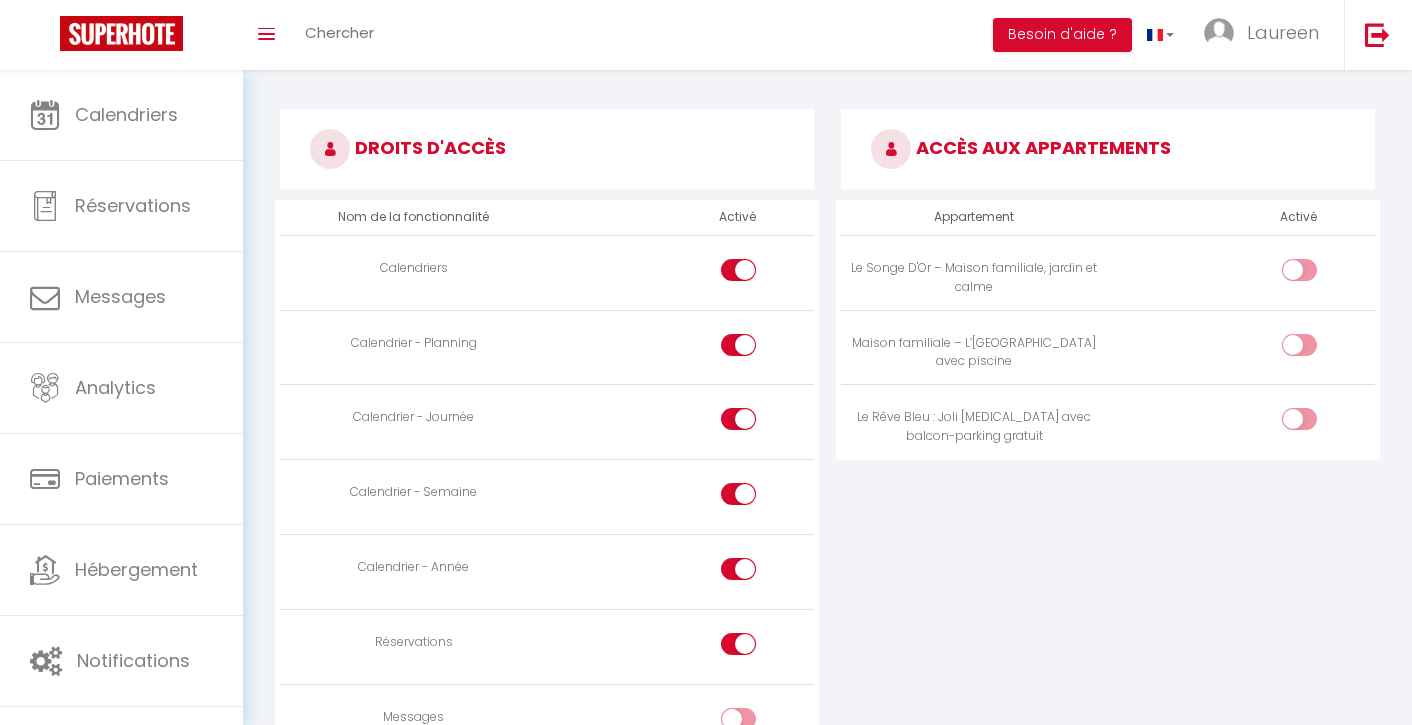 scroll, scrollTop: 914, scrollLeft: 0, axis: vertical 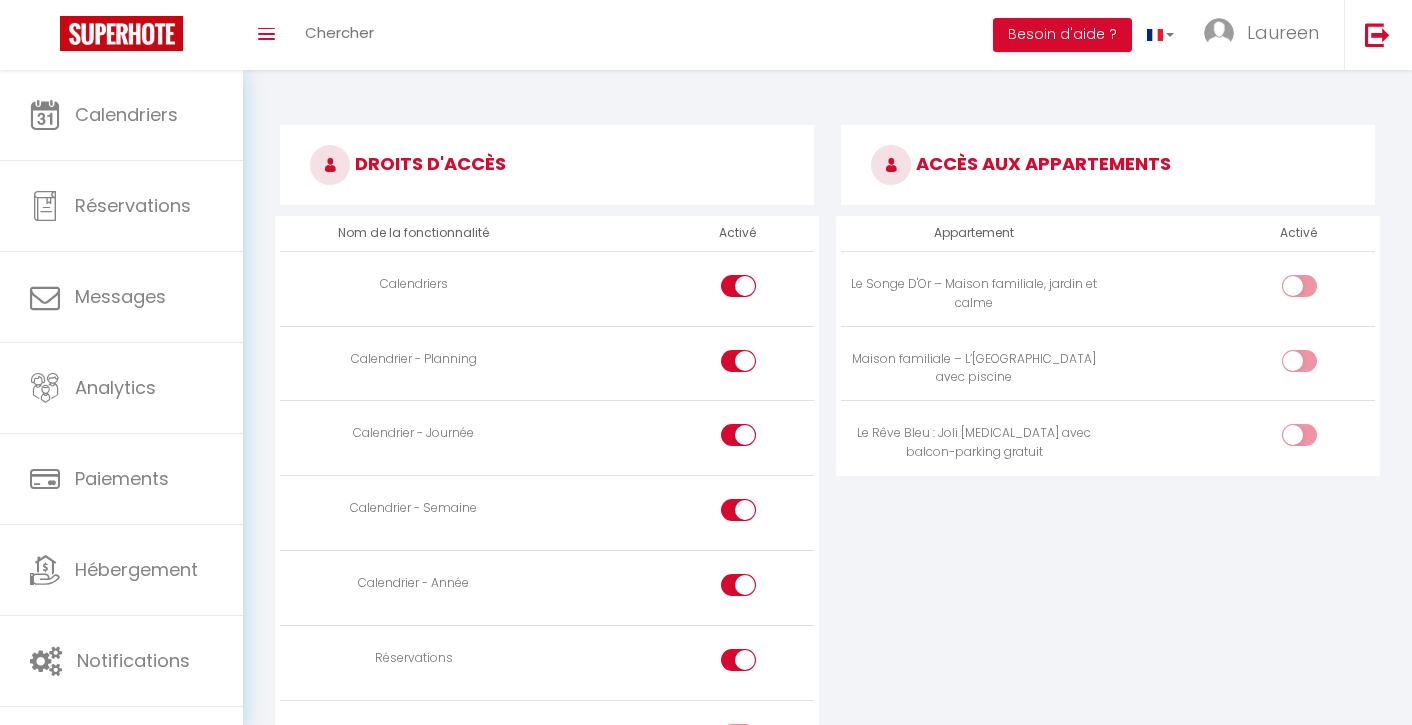 click at bounding box center (1316, 290) 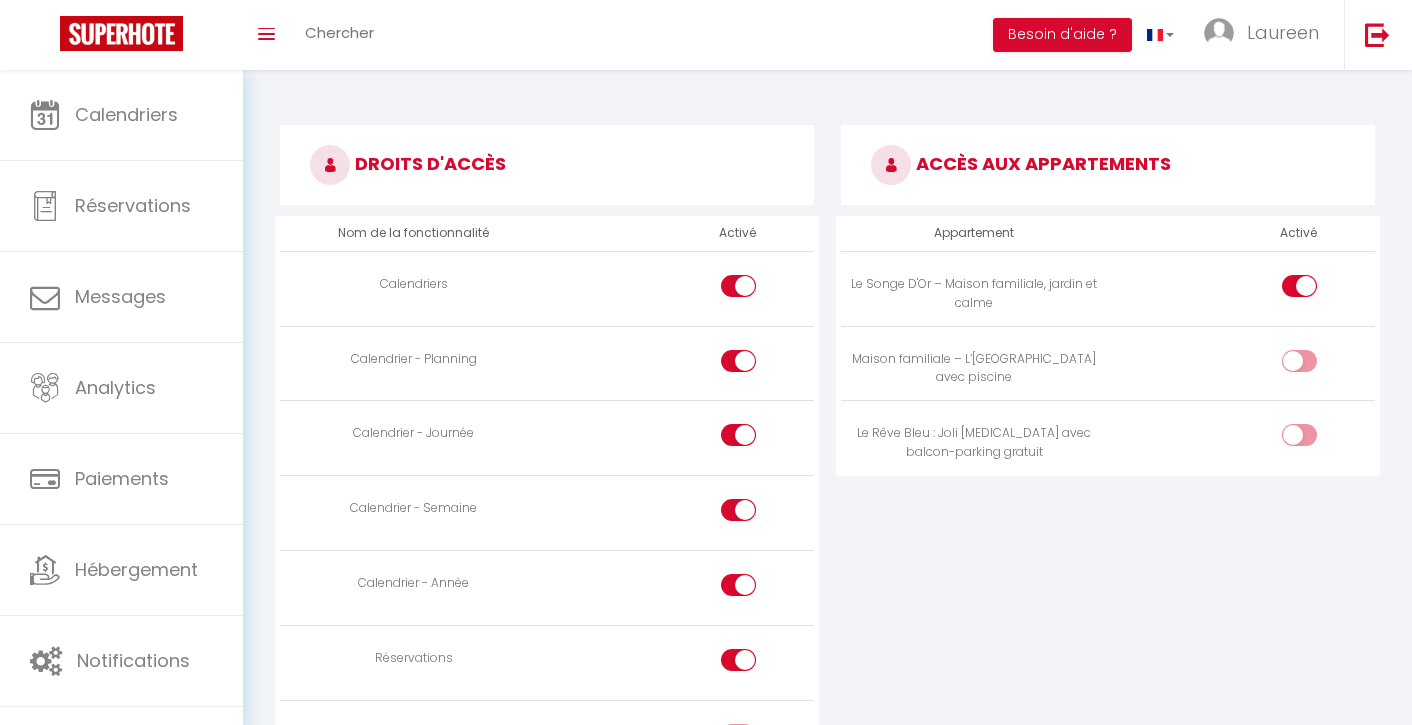 click at bounding box center (1316, 365) 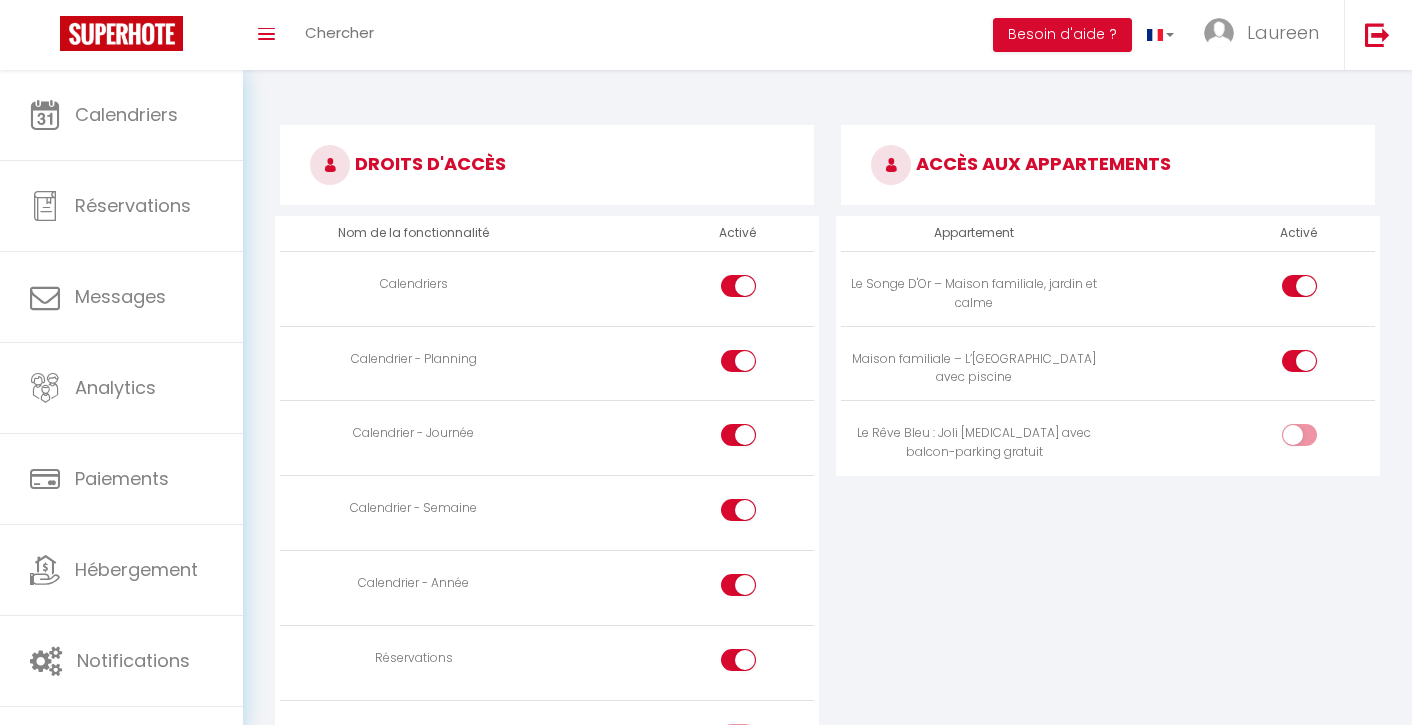 click at bounding box center (1299, 435) 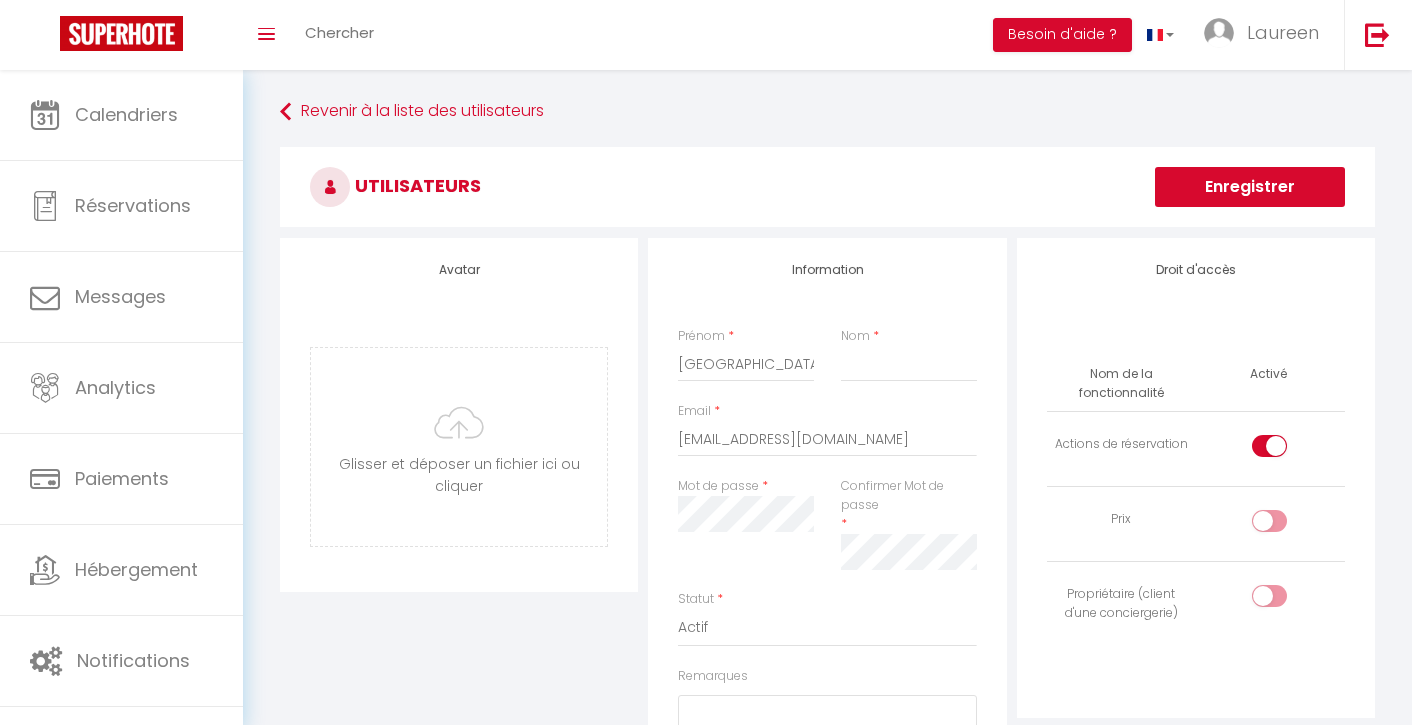 scroll, scrollTop: 0, scrollLeft: 0, axis: both 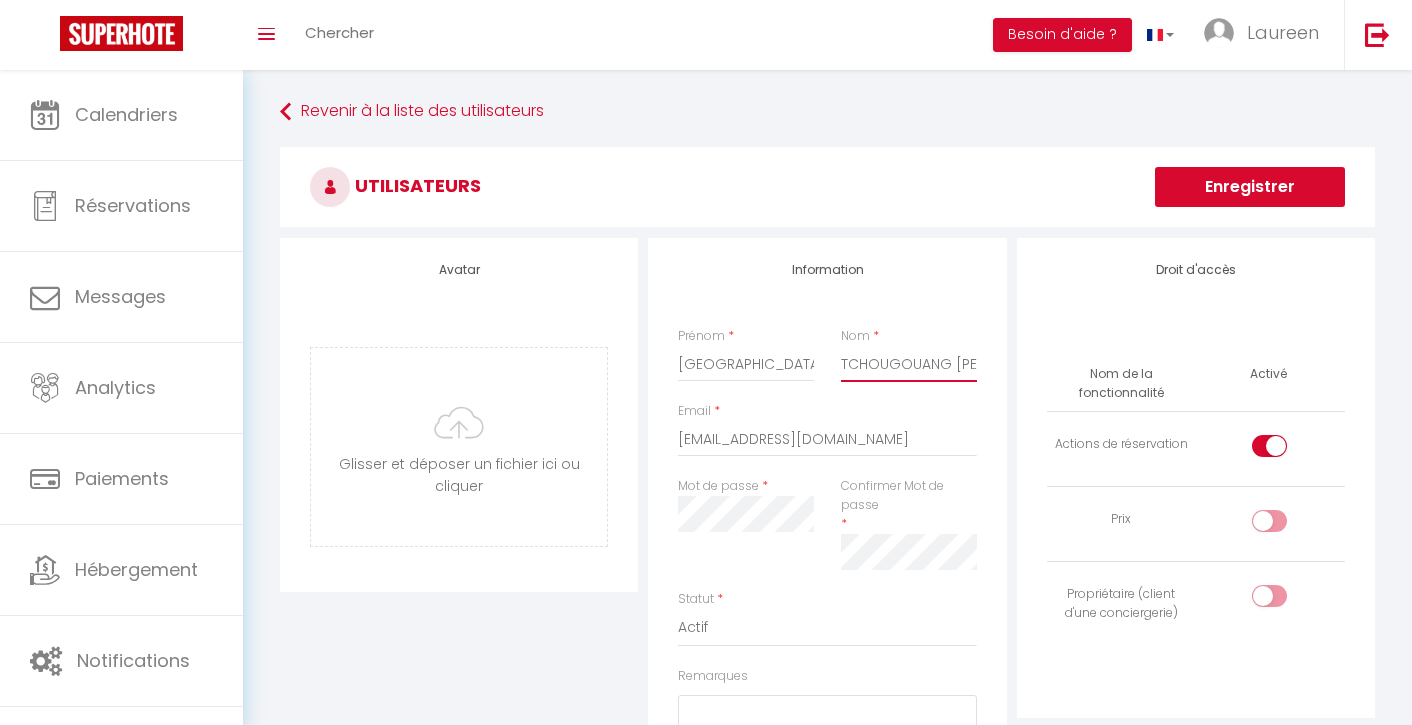 type on "TCHOUGOUANG WANKO SAURELLE" 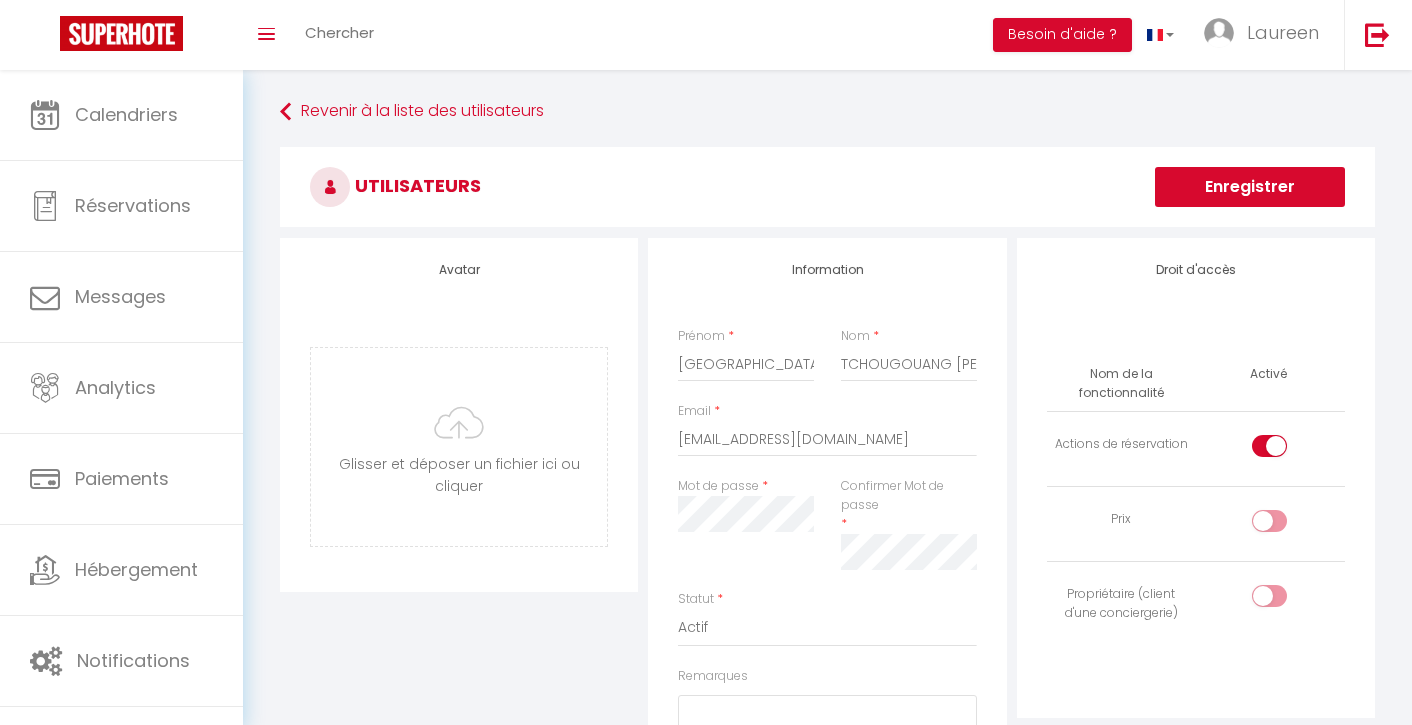 click on "Enregistrer" at bounding box center [1250, 187] 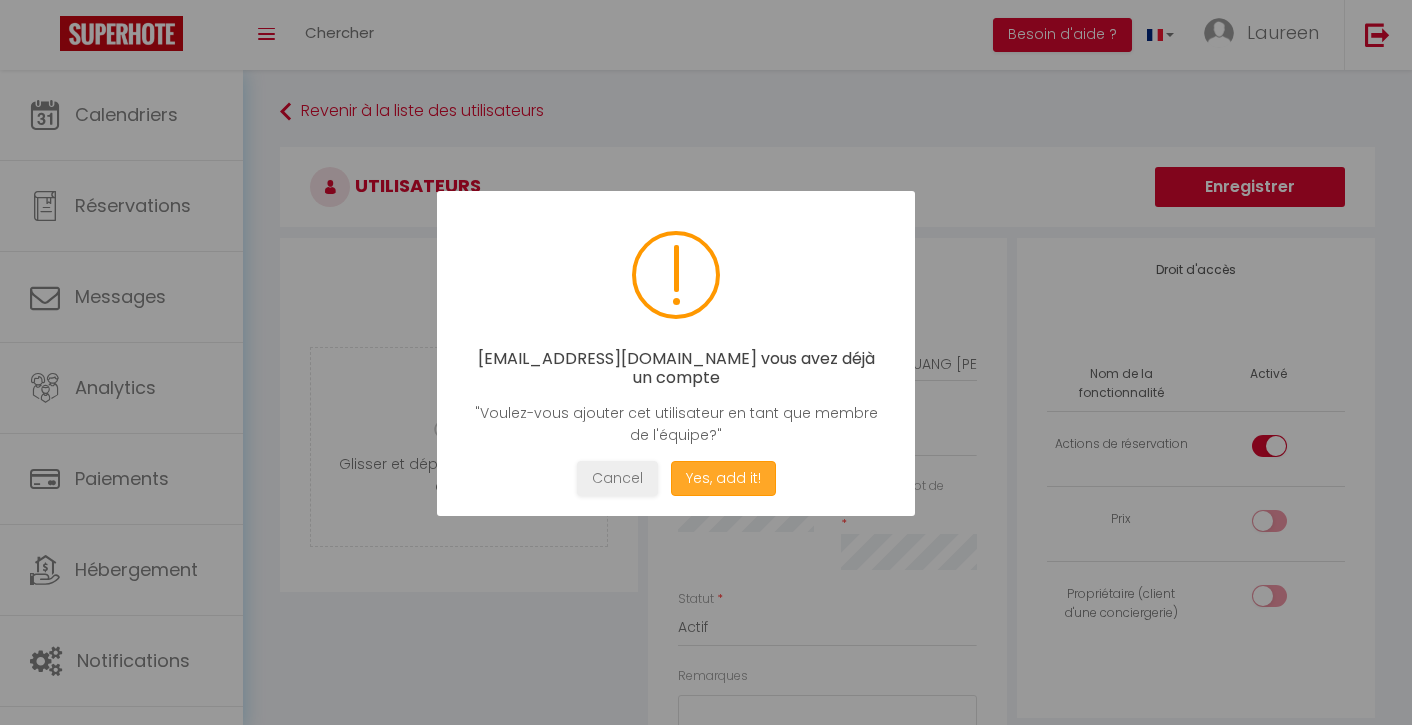 click on "Yes, add it!" at bounding box center (723, 478) 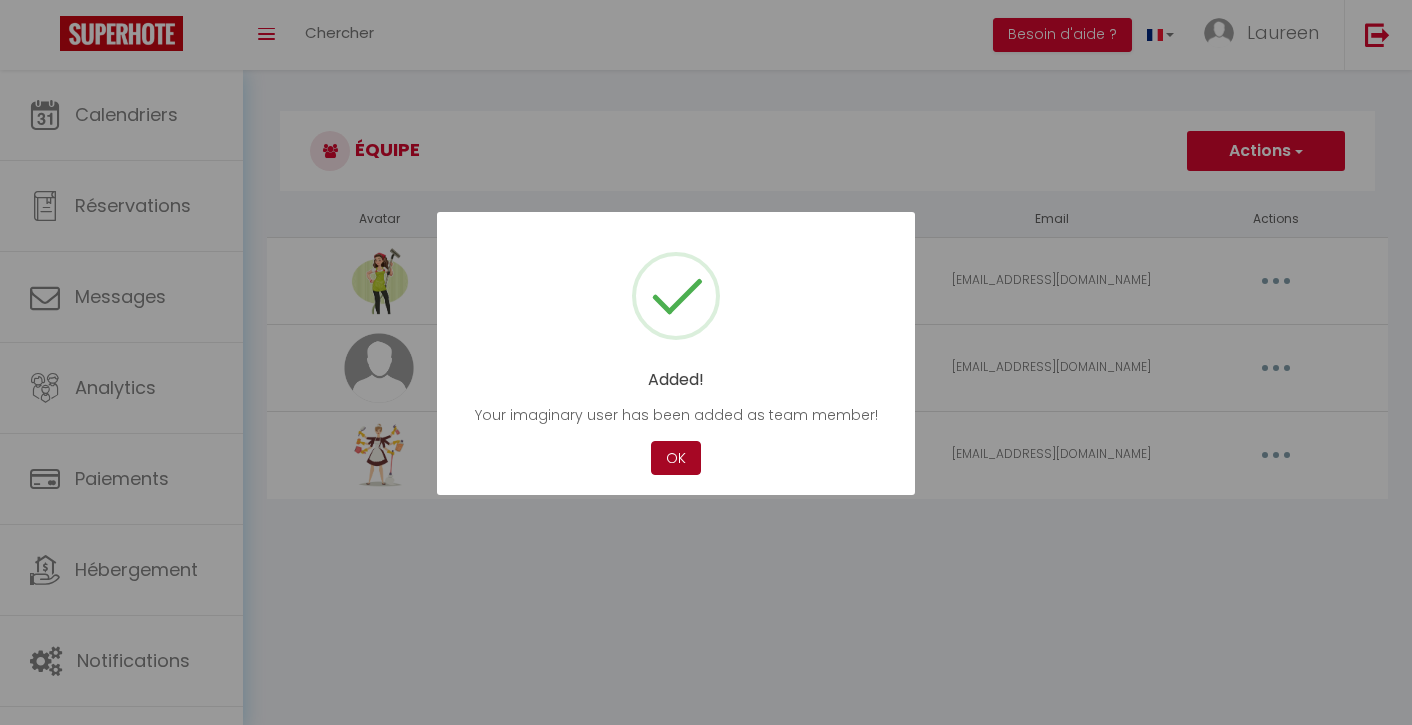 click on "OK" at bounding box center [676, 458] 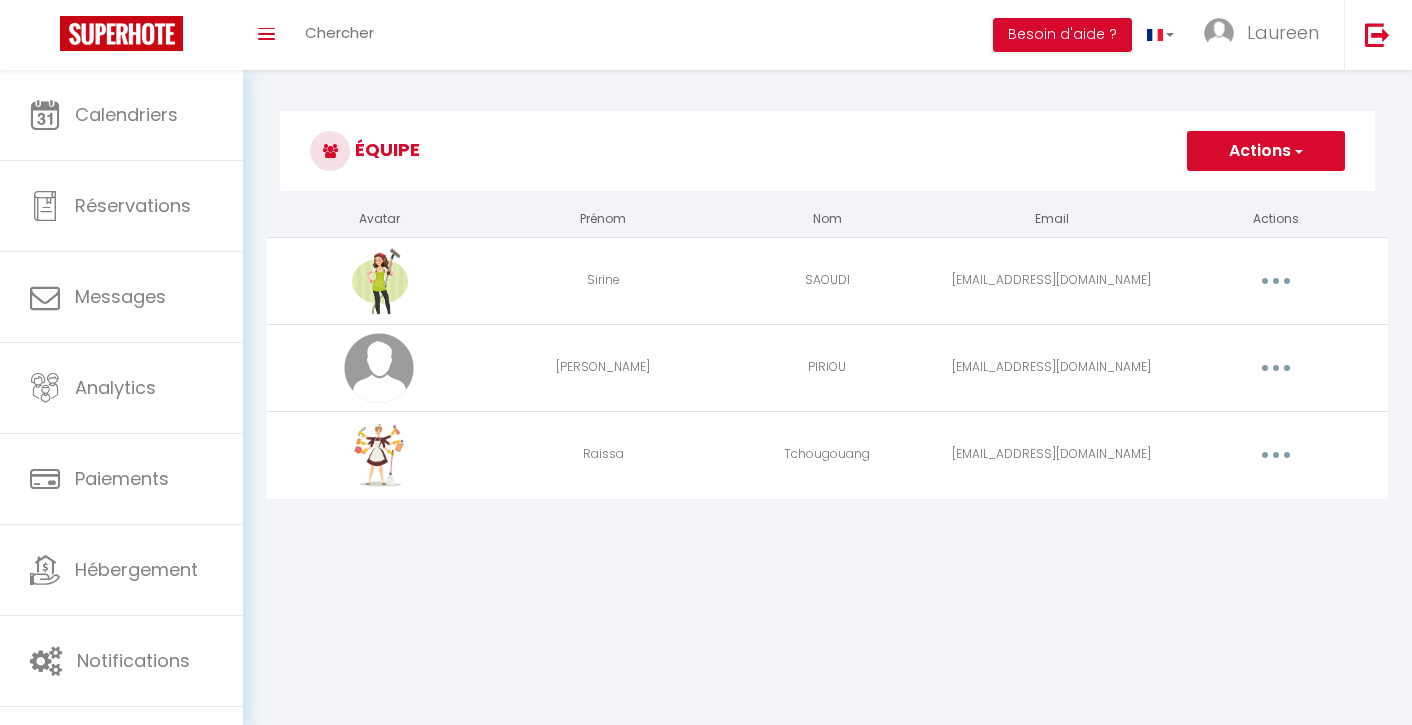 click at bounding box center [1276, 455] 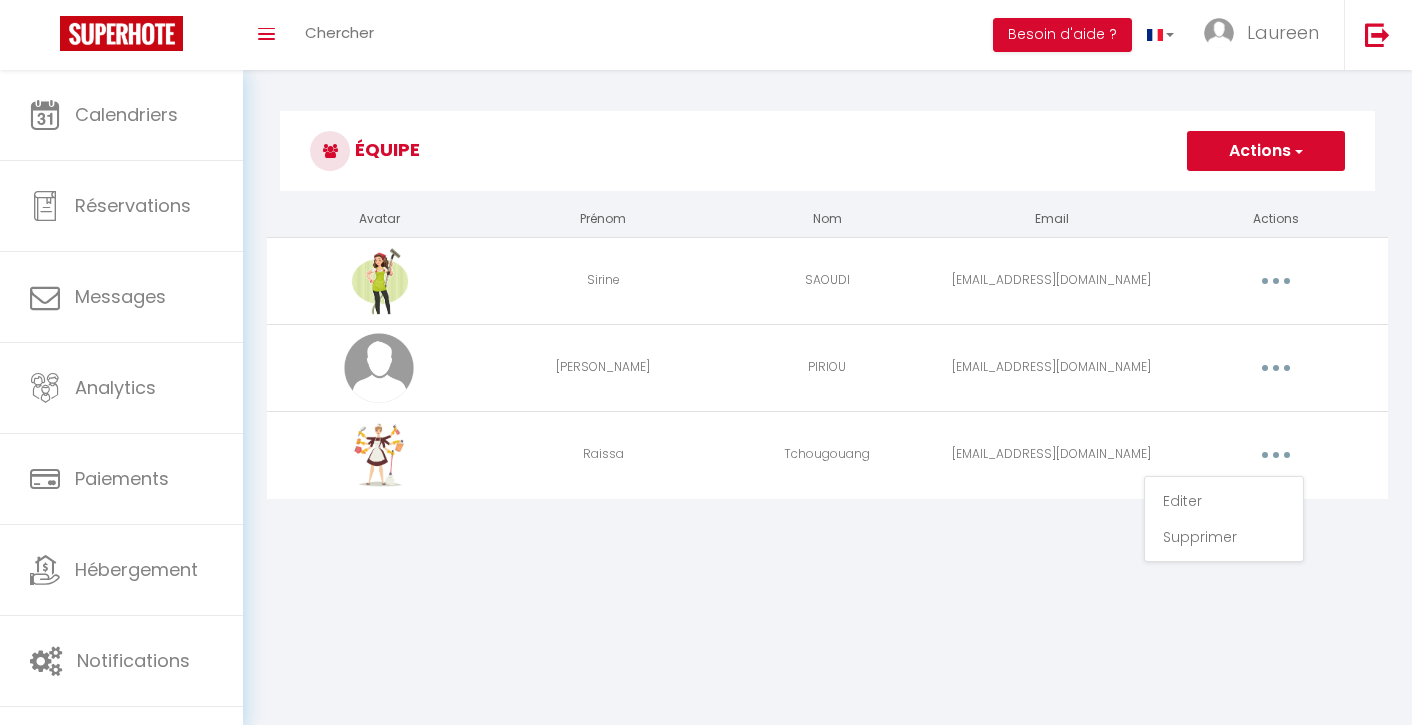 click on "Coaching SuperHote ce soir à 18h00, pour participer:  https://us02web.zoom.us/j/4667554618?pwd=QUhUTnBqenhNTG1HazhBOFJXWjRYUT09   ×     Toggle navigation       Toggle Search     Toggle menubar     Chercher   BUTTON
Besoin d'aide ?
Laureen   Paramètres        Équipe     Résultat de la recherche   Aucun résultat     Calendriers     Réservations     Messages     Analytics      Paiements     Hébergement     Notifications                 Résultat de la recherche   Id   Appart   Voyageur    Checkin   Checkout   Nuits   Pers.   Plateforme   Statut     Résultat de la recherche   Aucun résultat       Équipe
Actions
Ajouter un nouvel utilisateur    Avatar   Prénom   Nom   Email   Actions     Sirine   SAOUDI   sirinesaoudi31270@gmail.com     Editer   Supprimer   Ronan   PIRIOU   overdoyant31@gmail.com     Editer   Supprimer   Raissa   Tchougouang   contact@conciergeriedeluxelareine.fr     Editer   Supprimer" at bounding box center (706, 432) 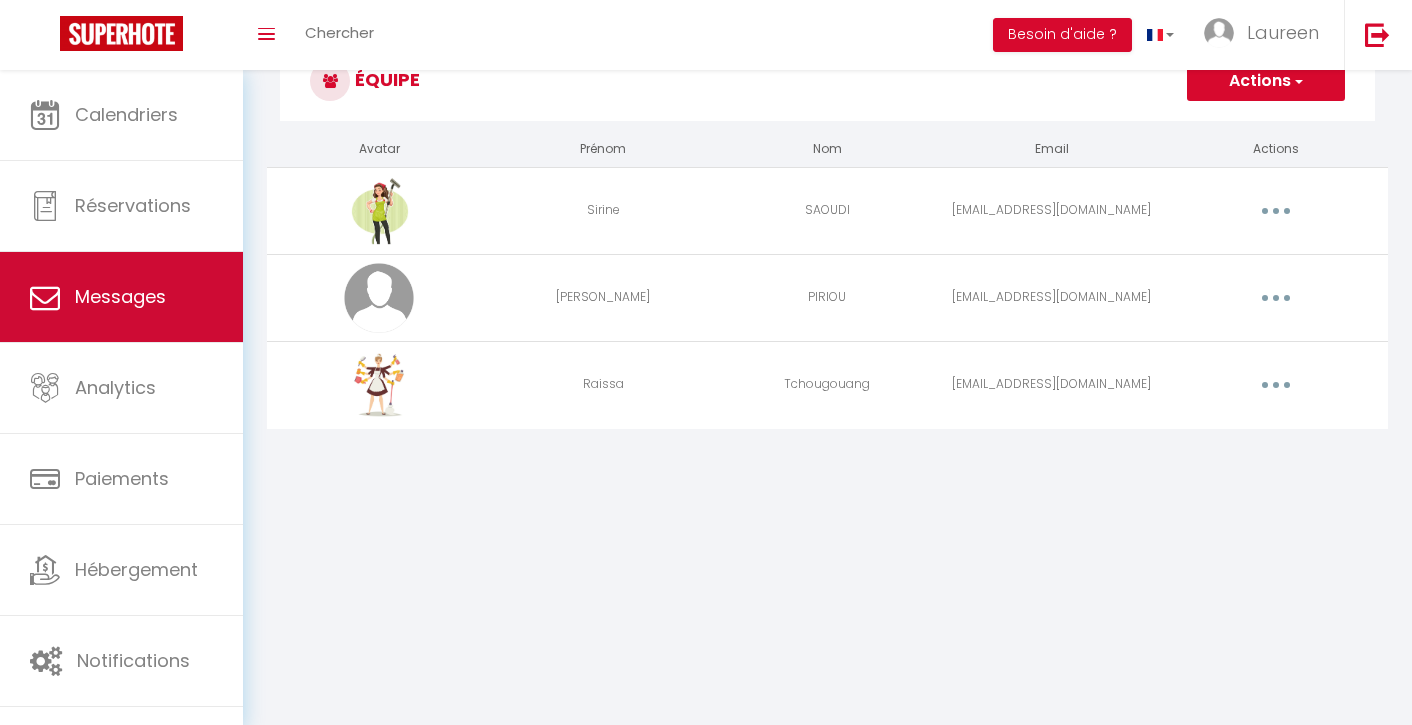 scroll, scrollTop: 70, scrollLeft: 0, axis: vertical 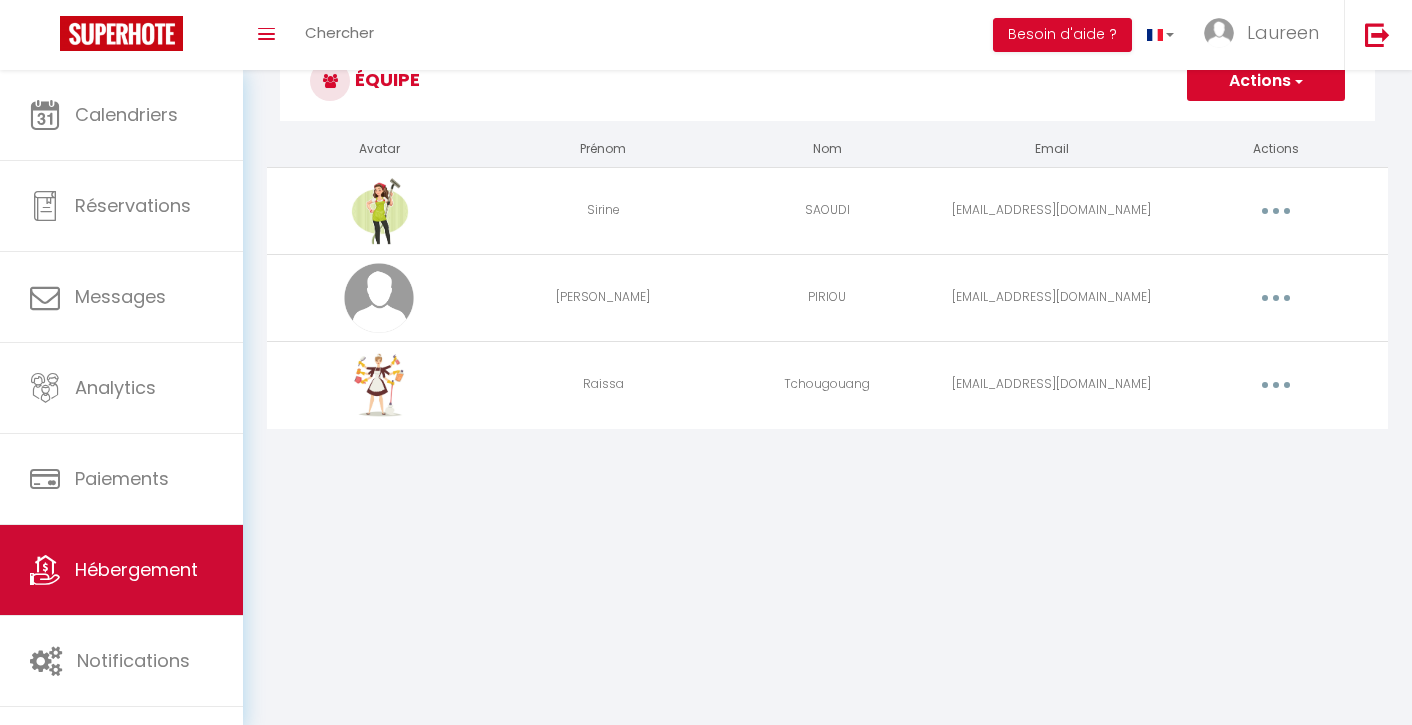 click on "Hébergement" at bounding box center (136, 569) 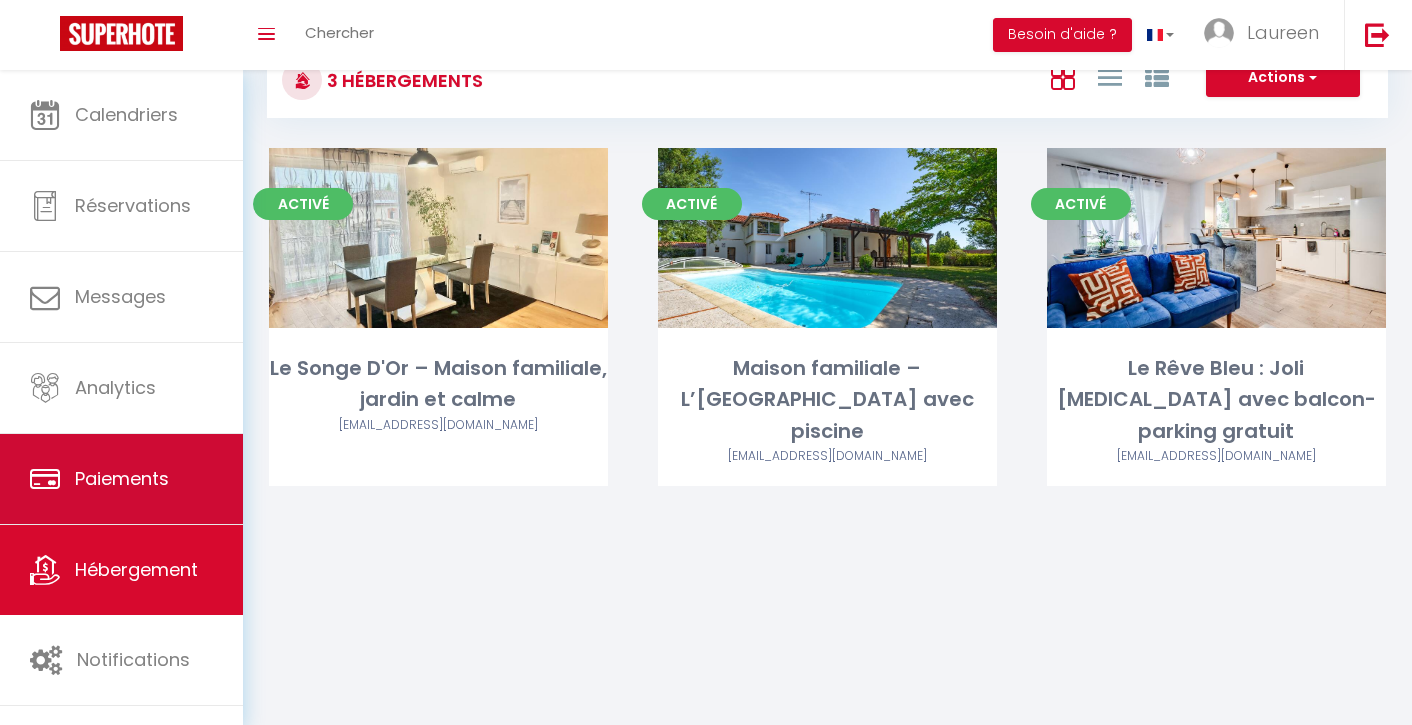 scroll, scrollTop: 0, scrollLeft: 0, axis: both 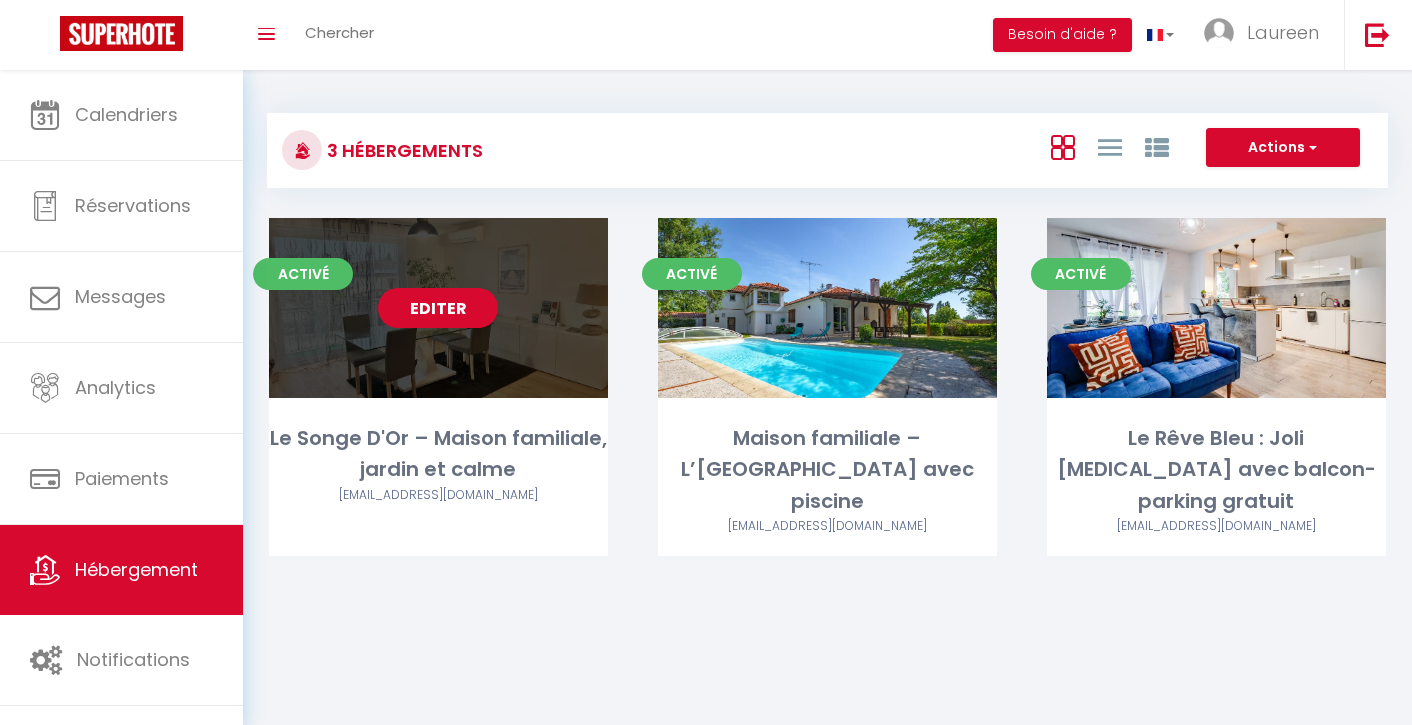 click on "Editer" at bounding box center (438, 308) 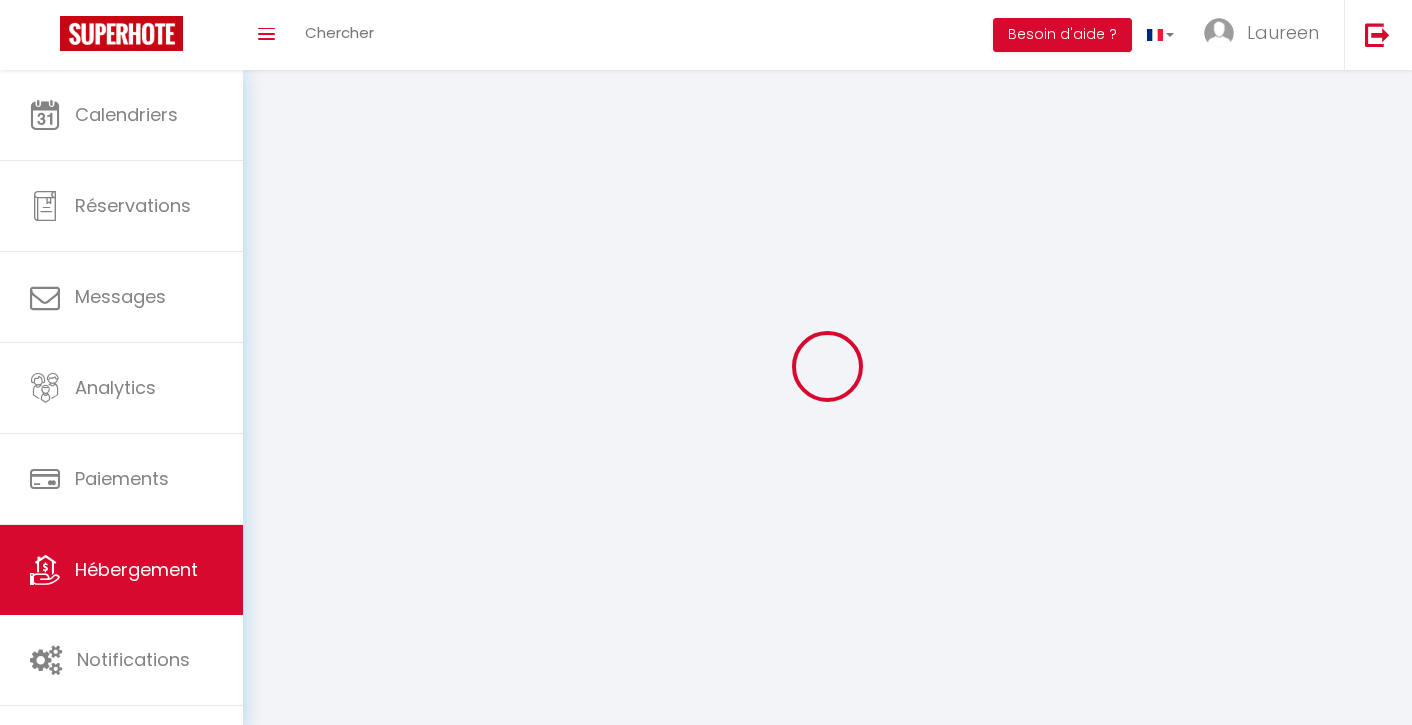 select 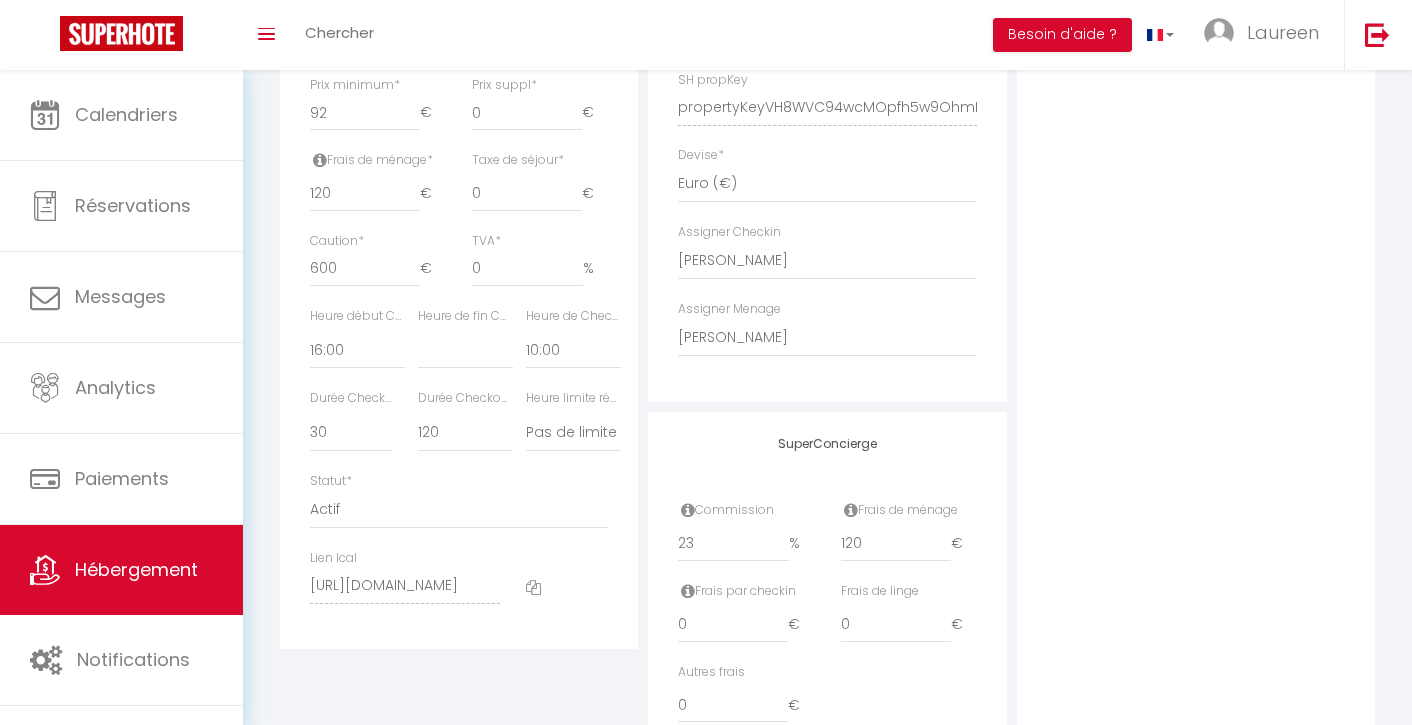 scroll, scrollTop: 895, scrollLeft: 0, axis: vertical 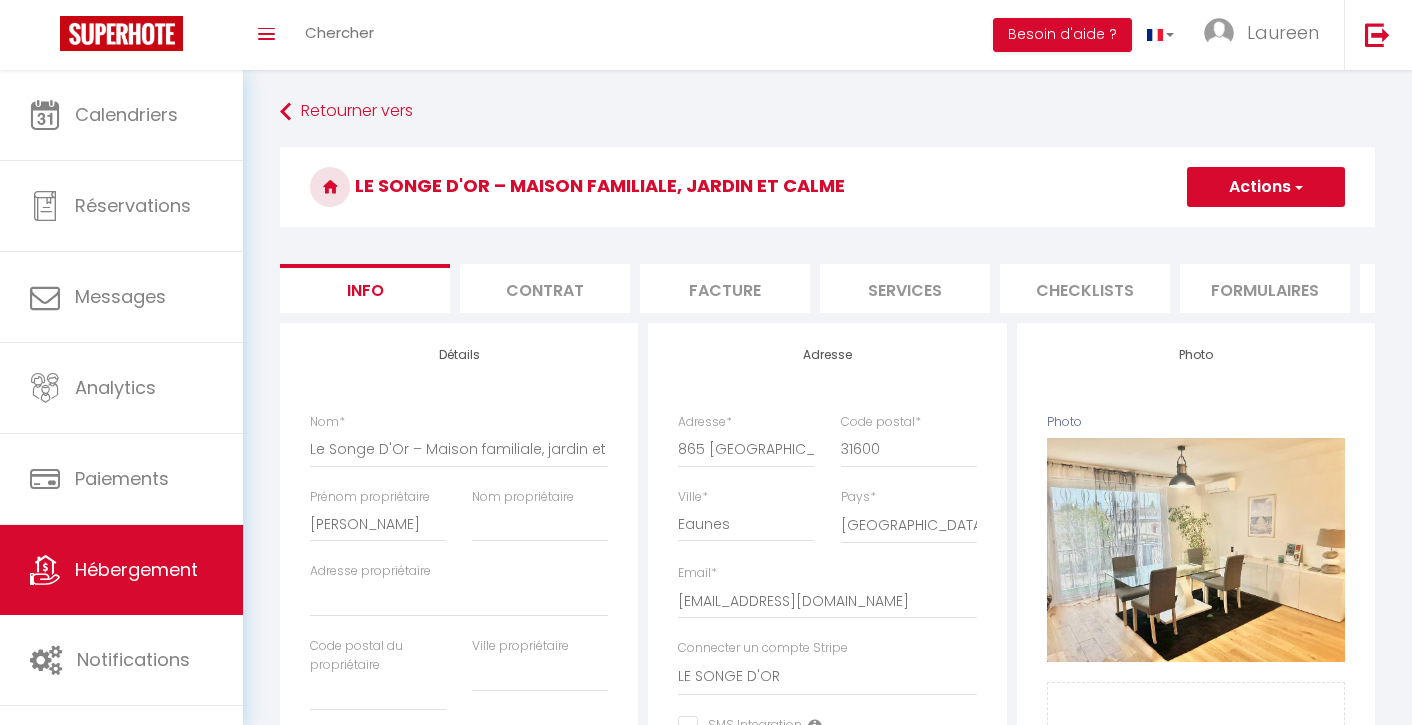 click on "Actions" at bounding box center (1266, 187) 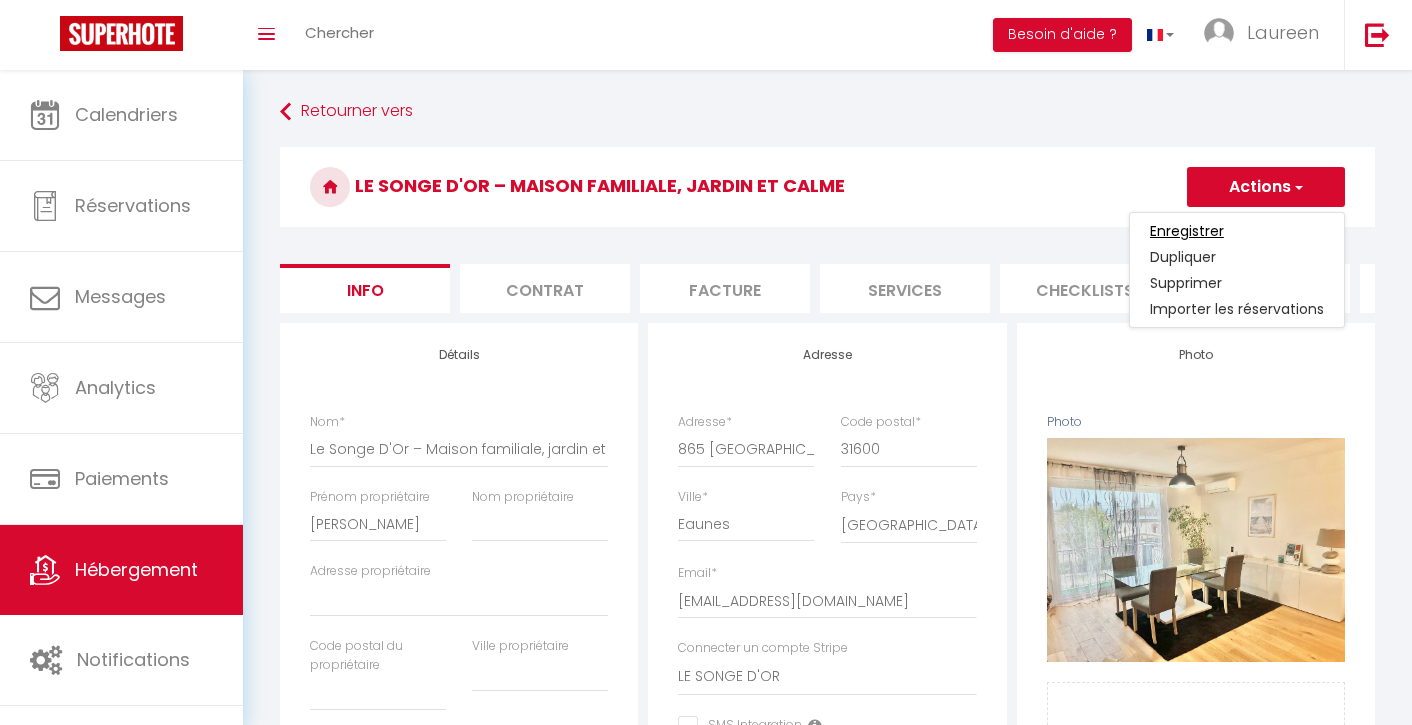 click on "Enregistrer" at bounding box center [1187, 231] 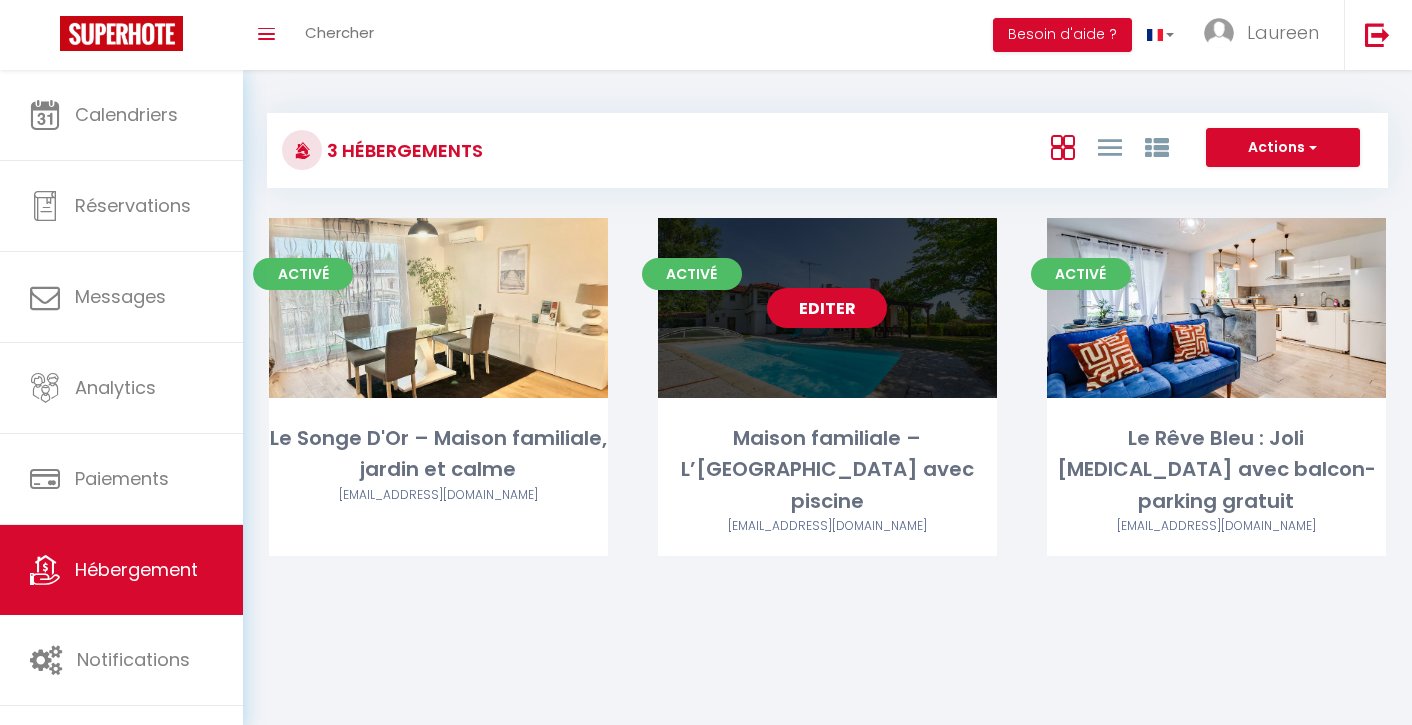 click on "Editer" at bounding box center (827, 308) 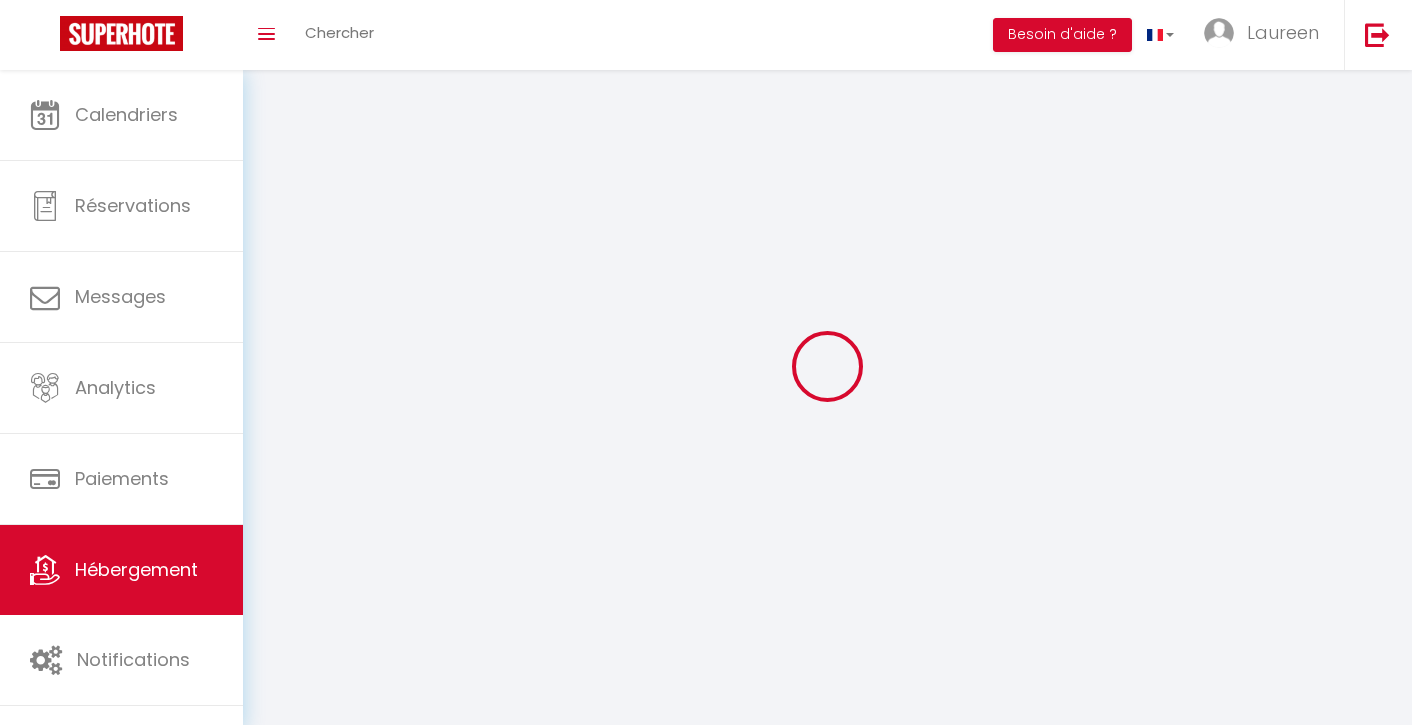 select 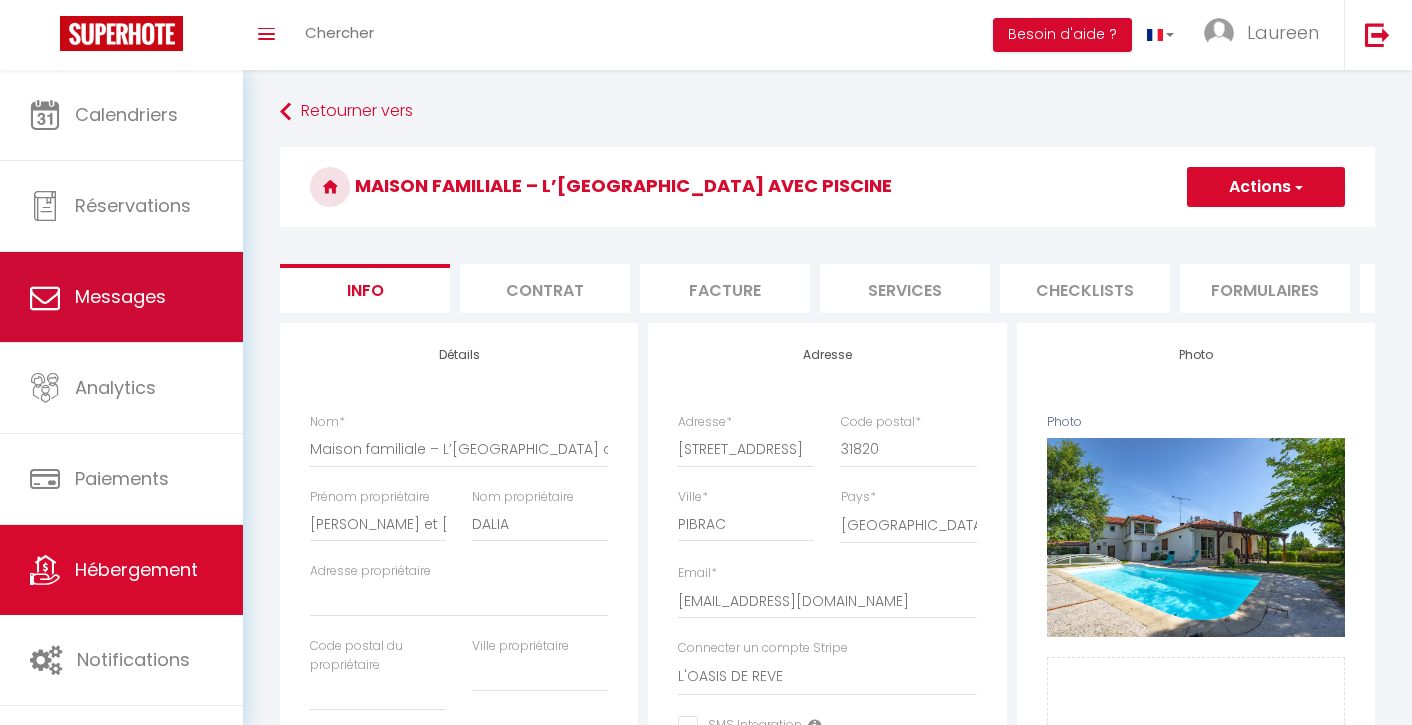 click on "Messages" at bounding box center [121, 297] 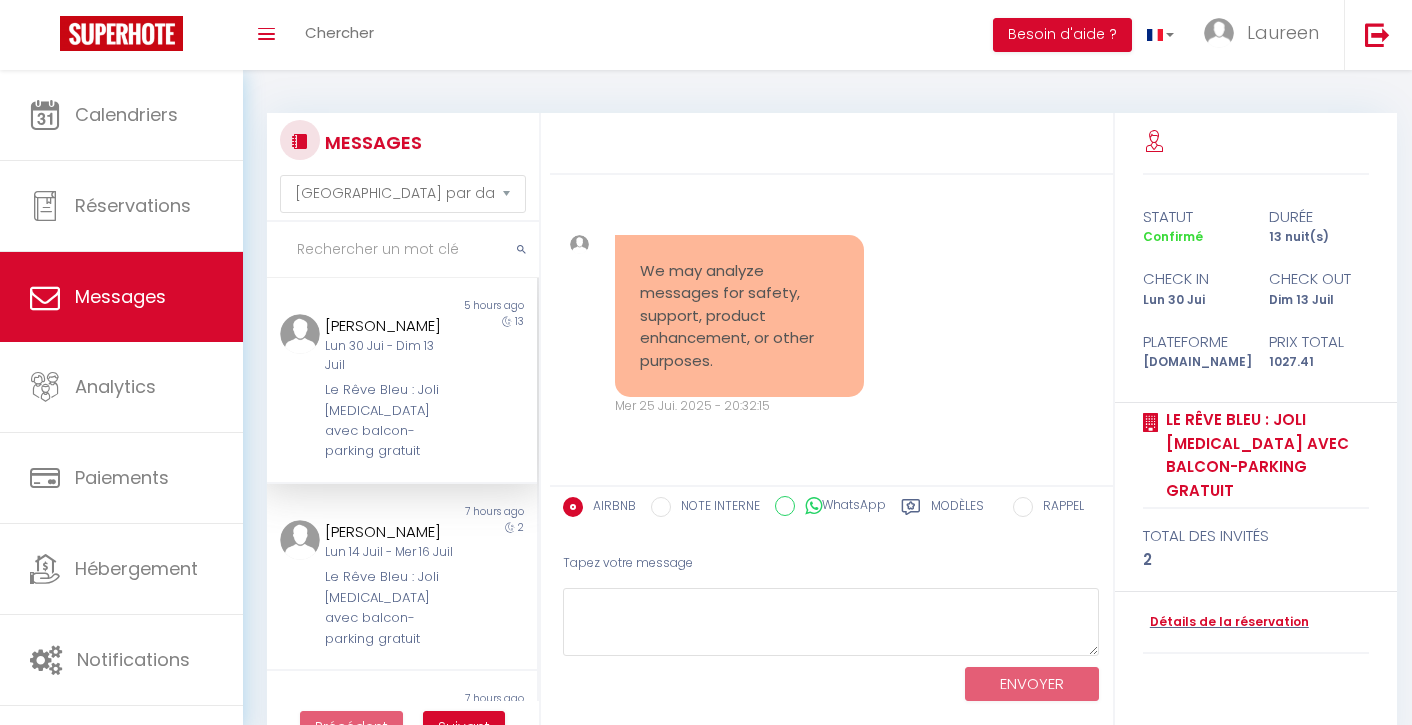 scroll, scrollTop: 20650, scrollLeft: 0, axis: vertical 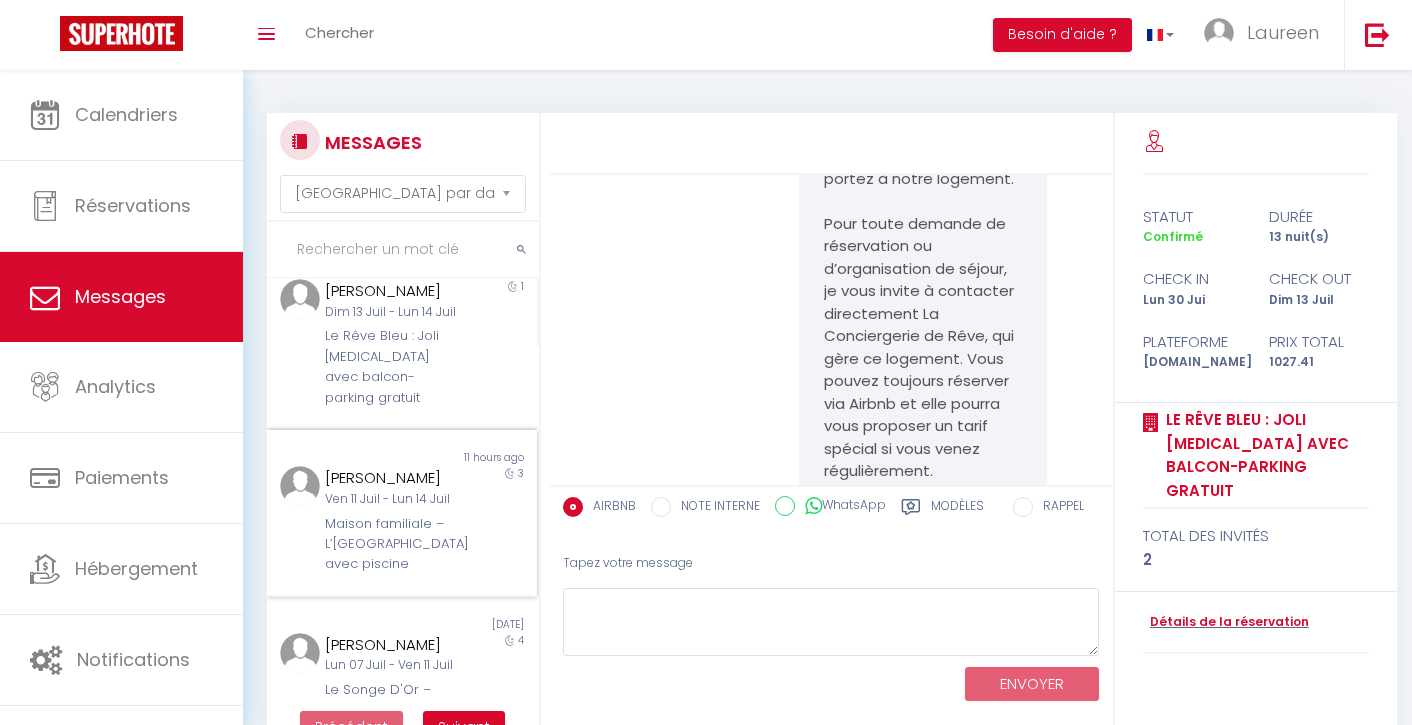 click on "Maison familiale – L’[GEOGRAPHIC_DATA] avec piscine" at bounding box center [390, 544] 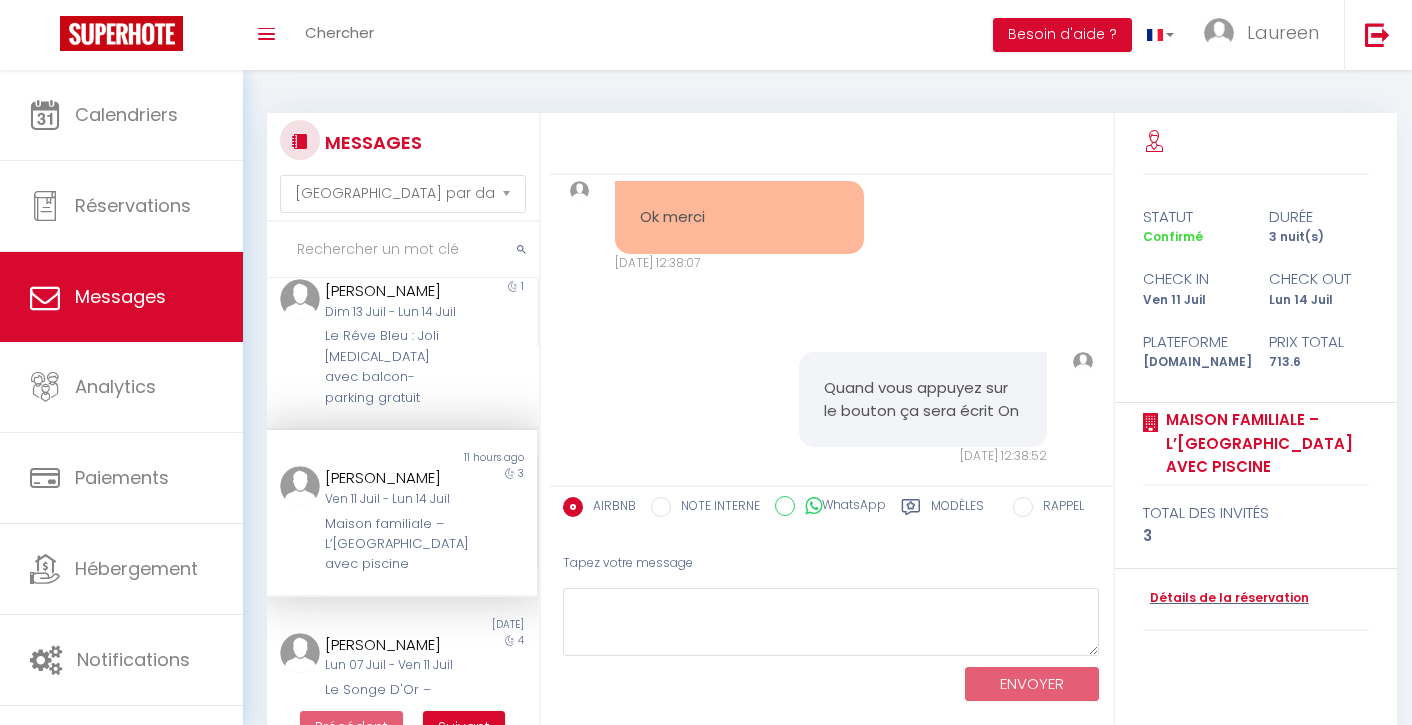 scroll, scrollTop: 17658, scrollLeft: 0, axis: vertical 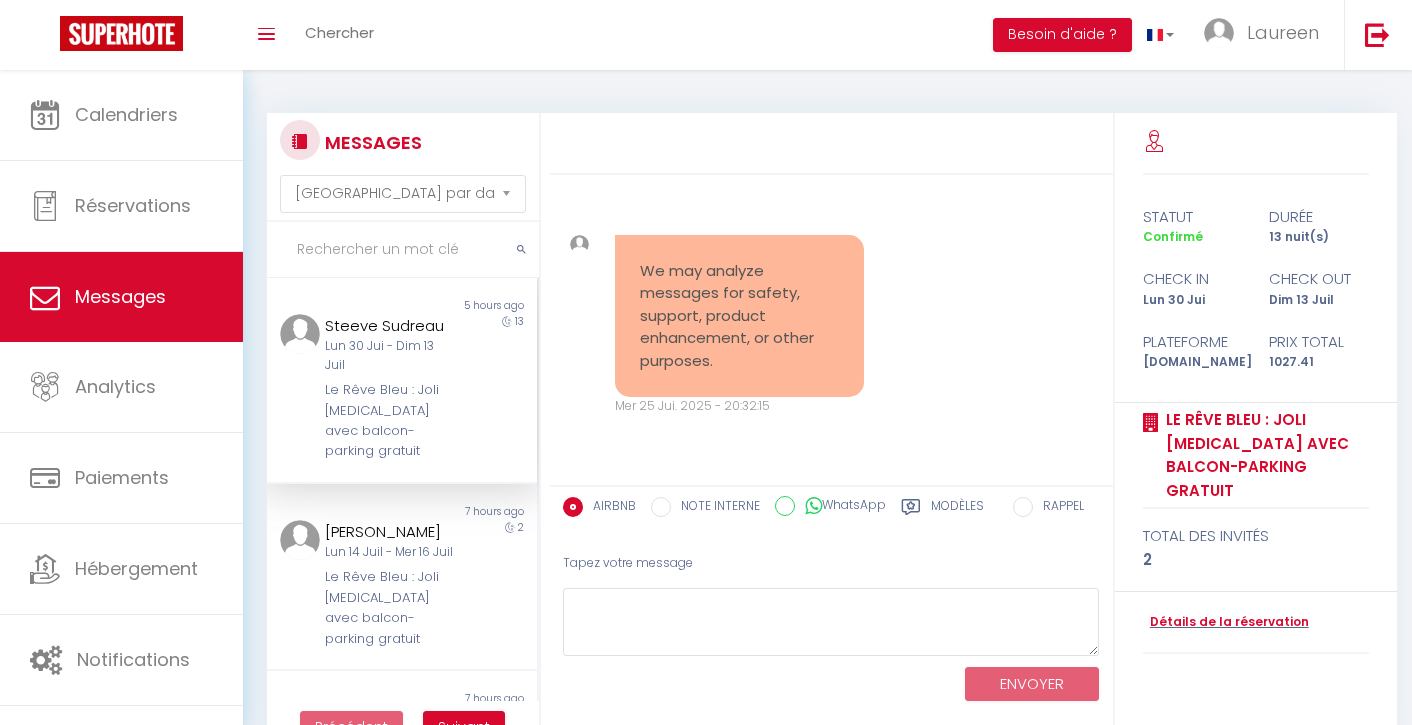 select on "message" 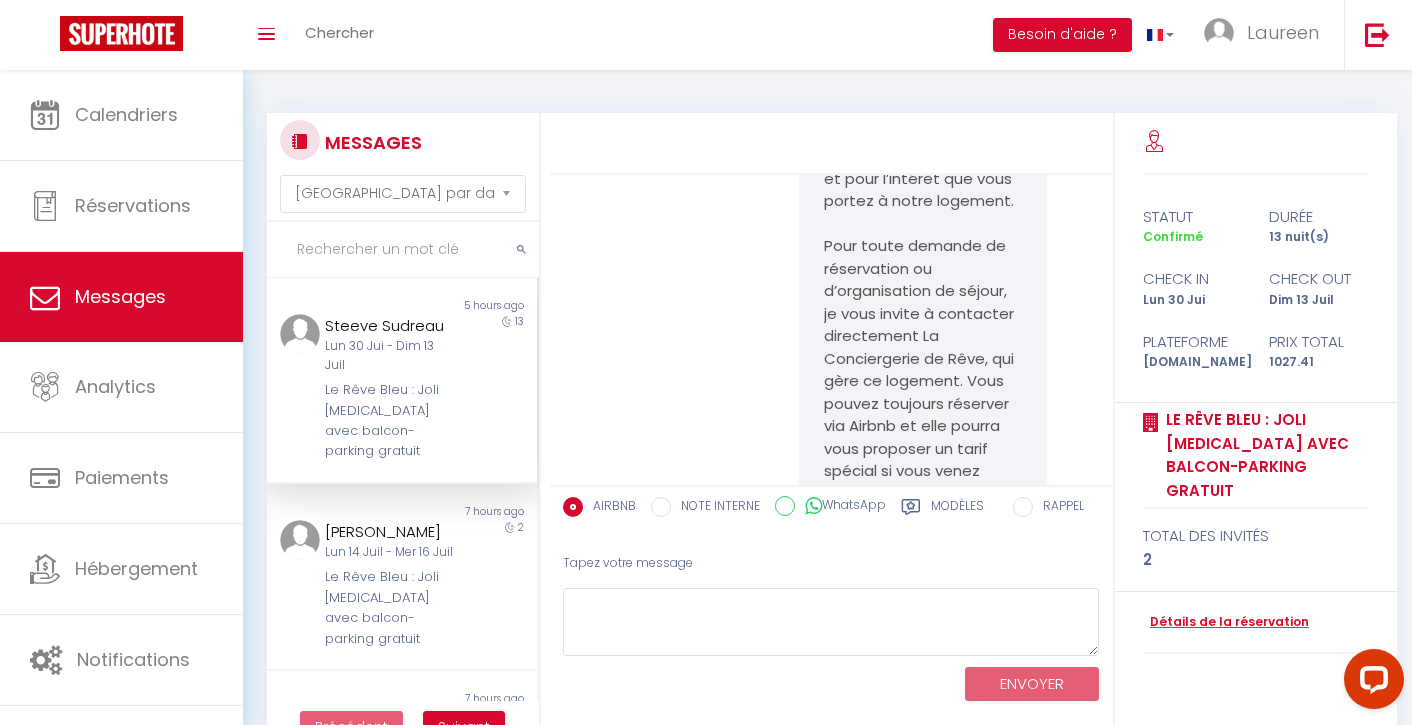 scroll, scrollTop: 0, scrollLeft: 0, axis: both 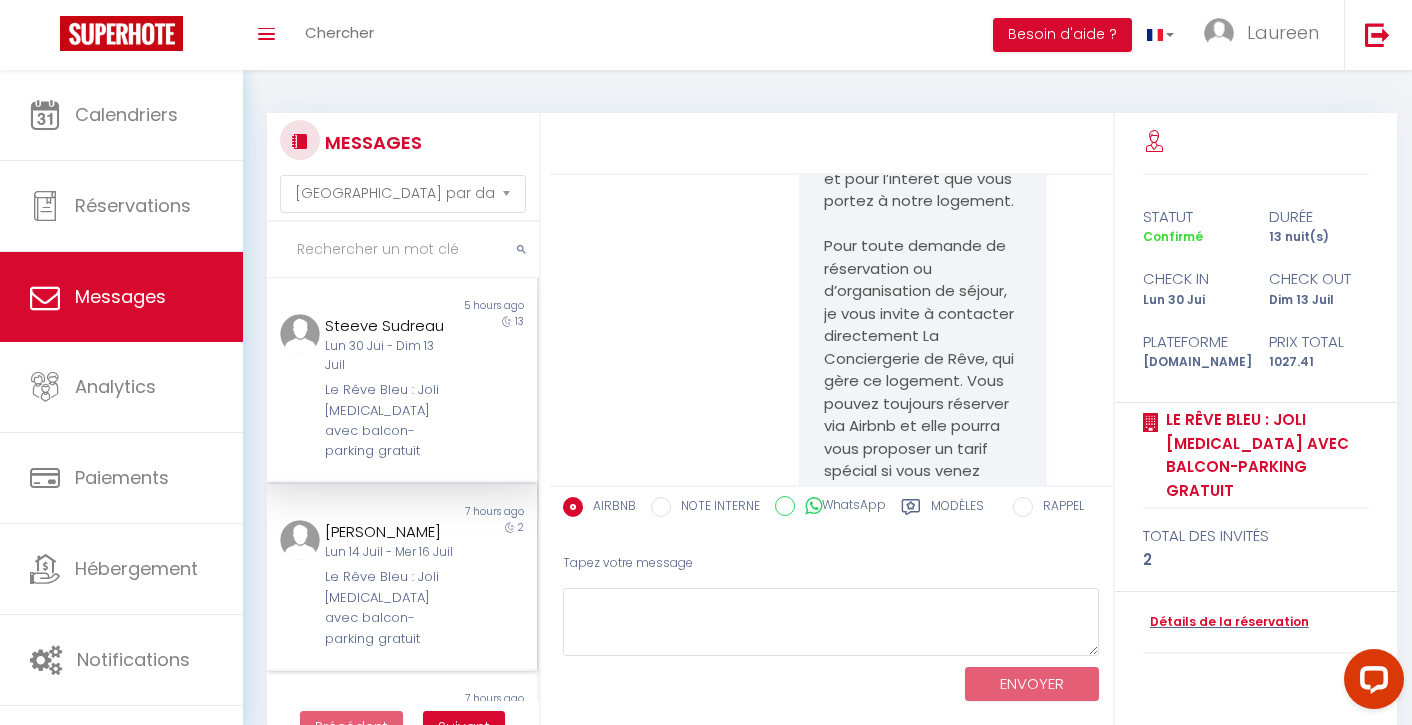 click on "Lun 14 Juil - Mer 16 Juil" at bounding box center (390, 552) 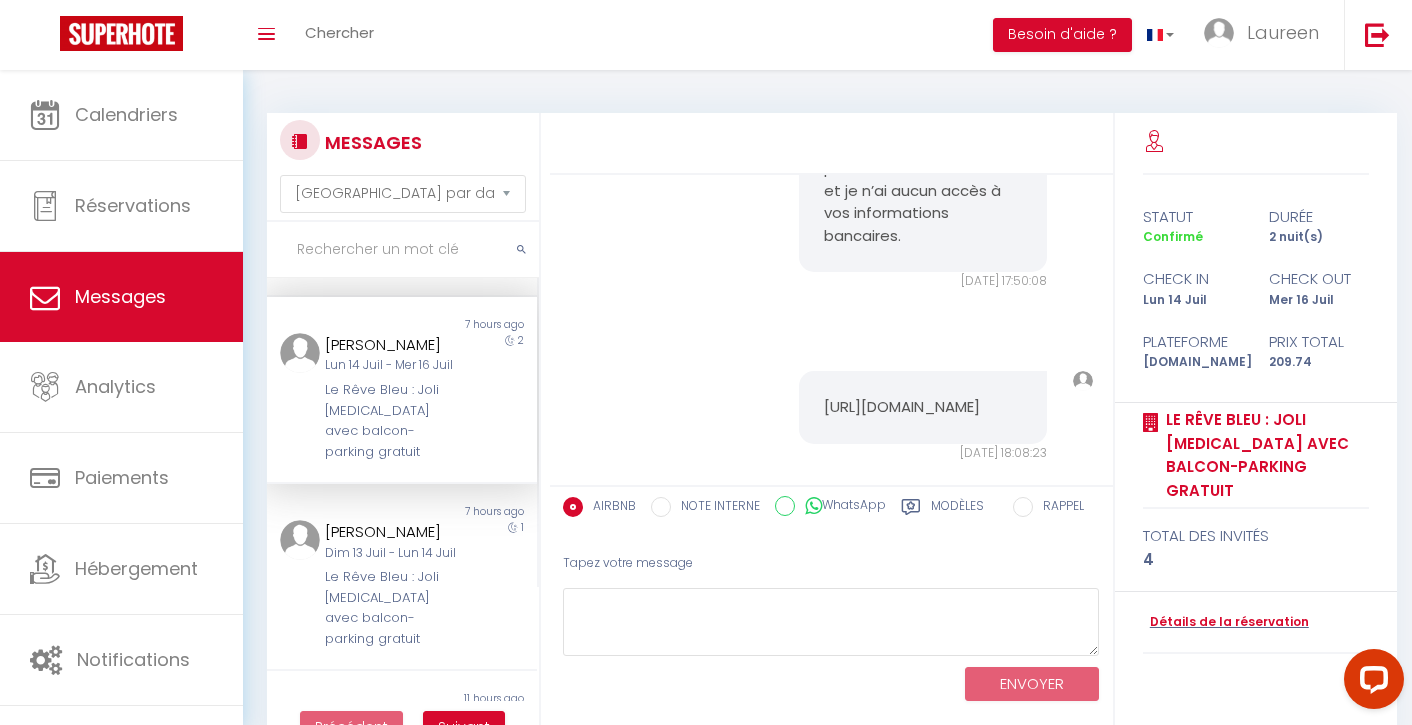 scroll, scrollTop: 188, scrollLeft: 0, axis: vertical 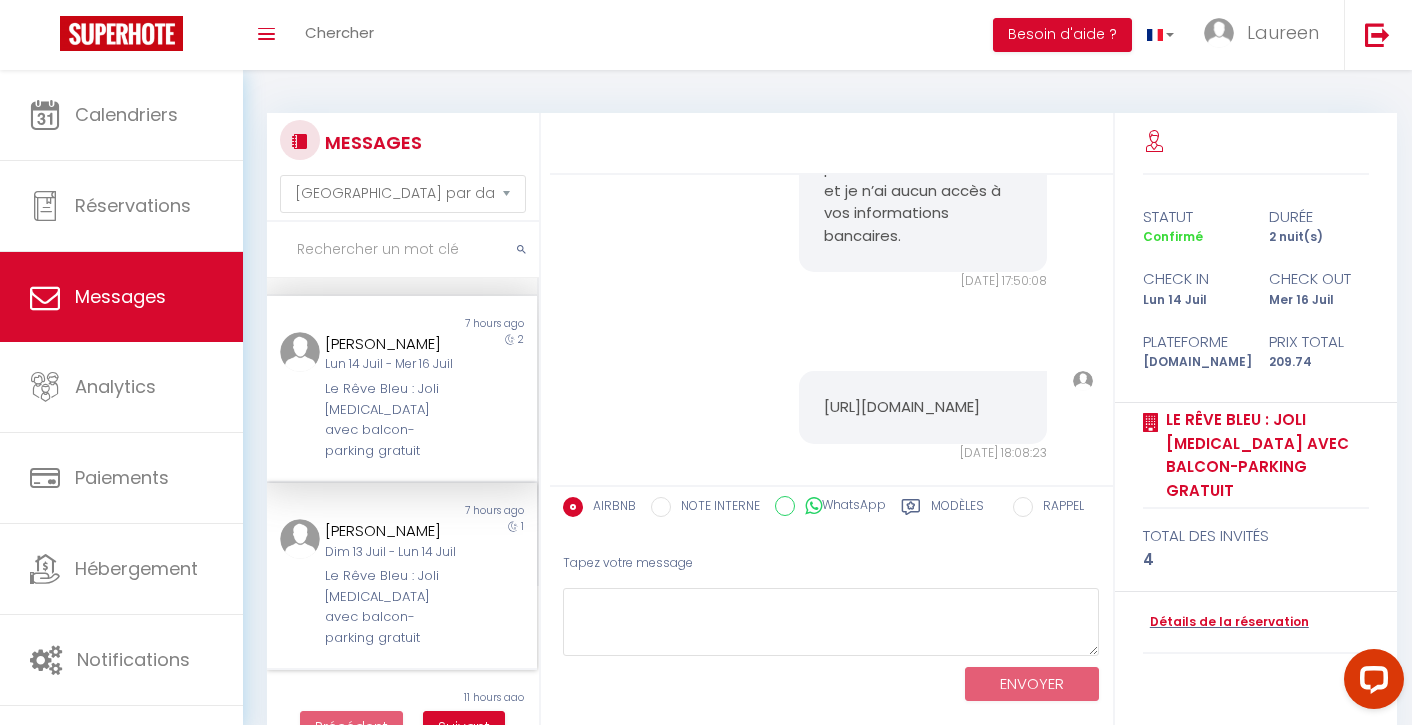 click on "Le Rêve Bleu : Joli [MEDICAL_DATA] avec balcon-parking gratuit" at bounding box center [390, 607] 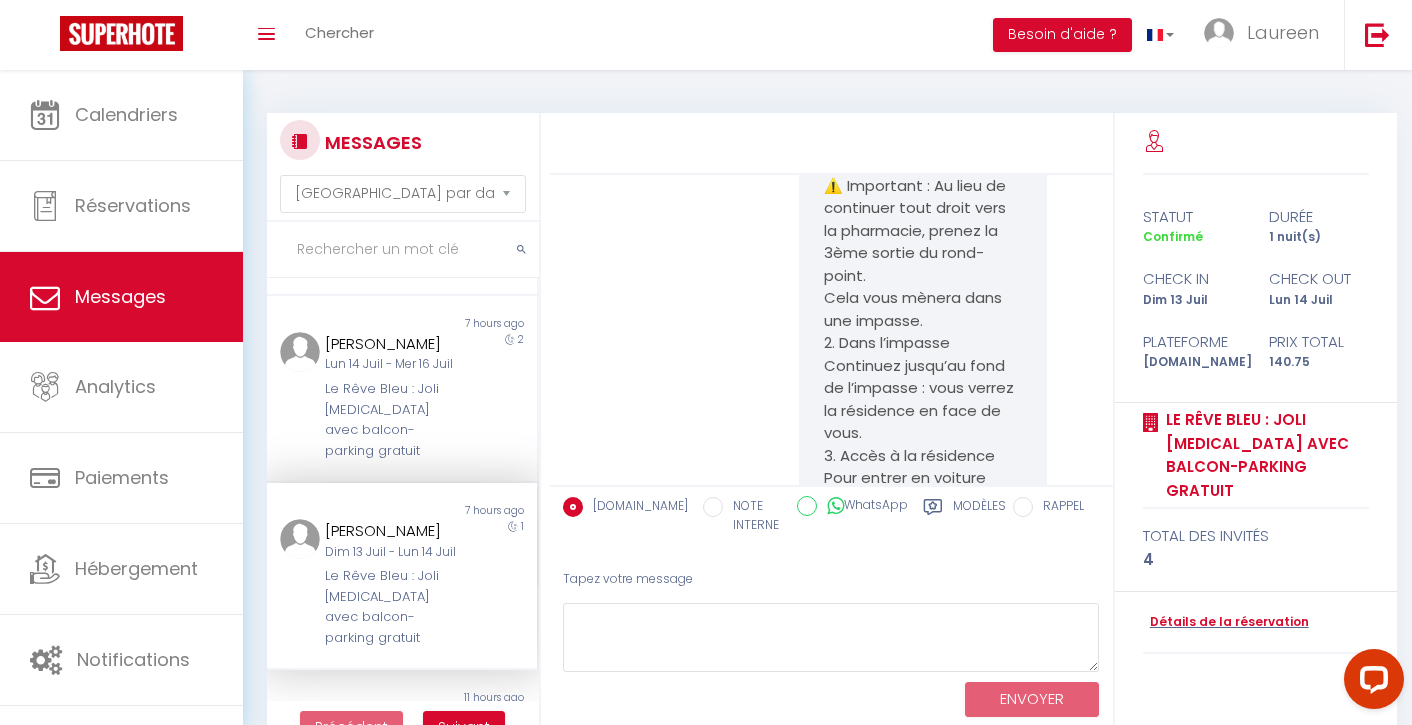 scroll, scrollTop: 4512, scrollLeft: 0, axis: vertical 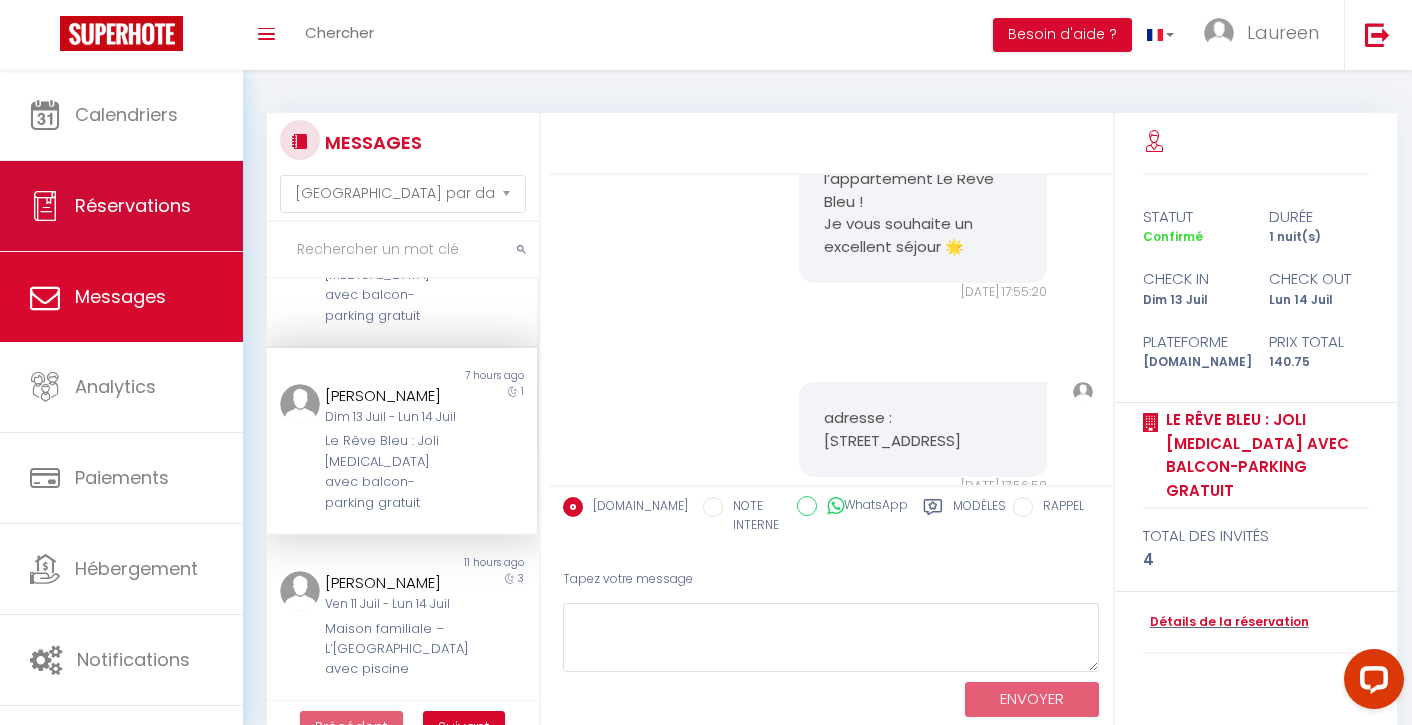 click on "Réservations" at bounding box center [121, 206] 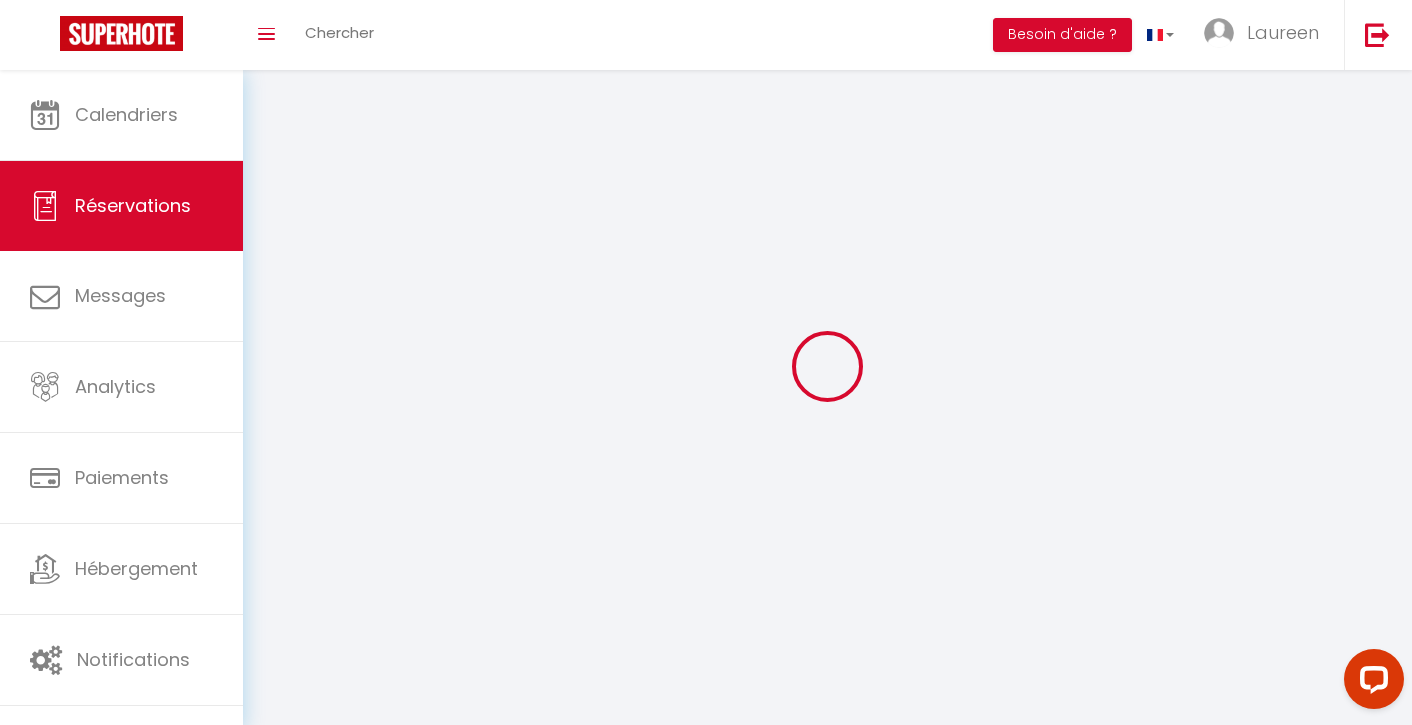 select on "confirmed" 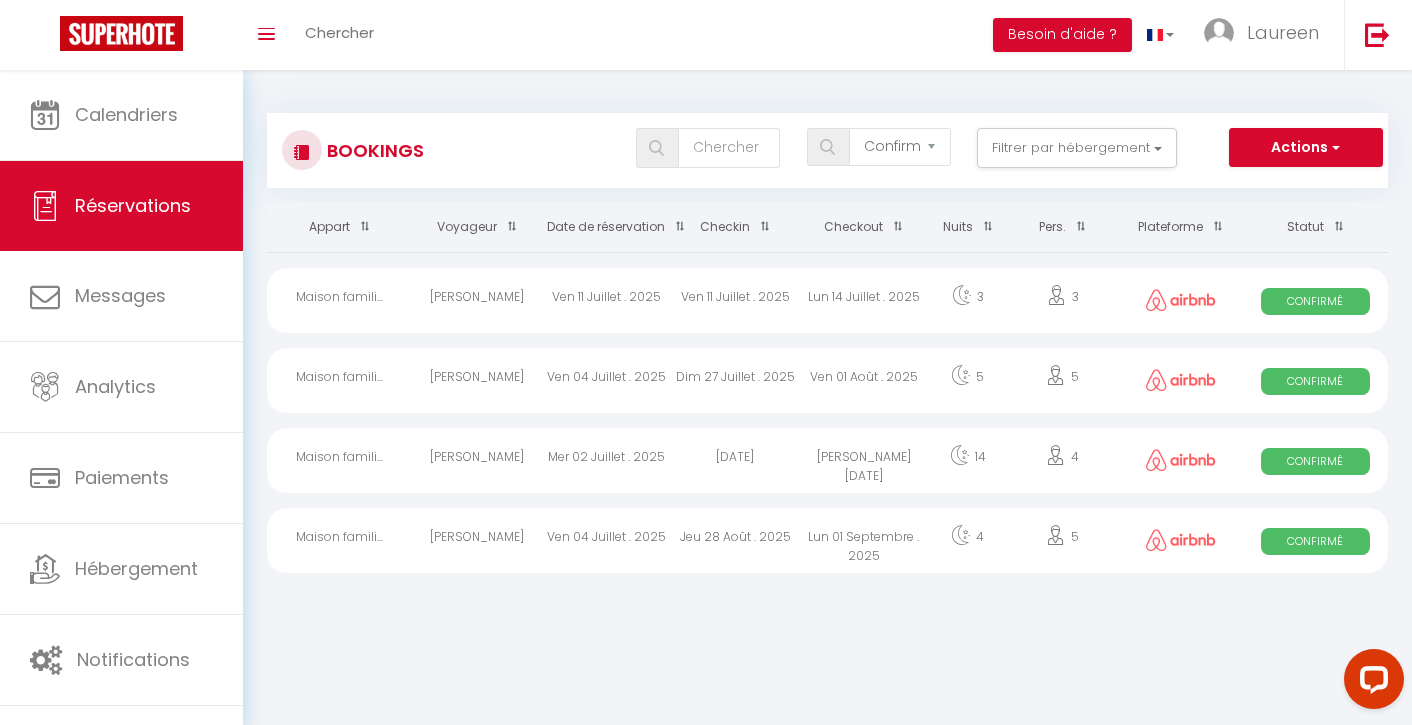 click on "Confirmé" at bounding box center [1315, 301] 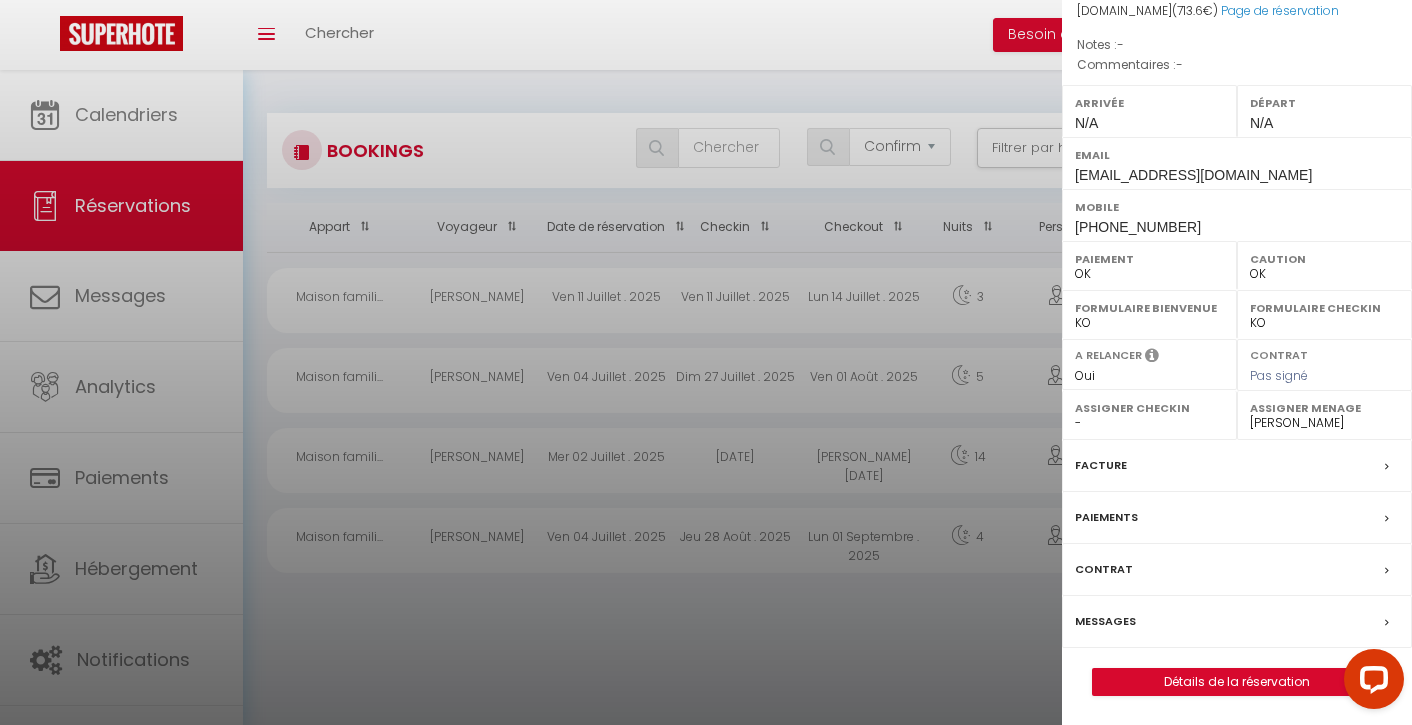 scroll, scrollTop: 221, scrollLeft: 0, axis: vertical 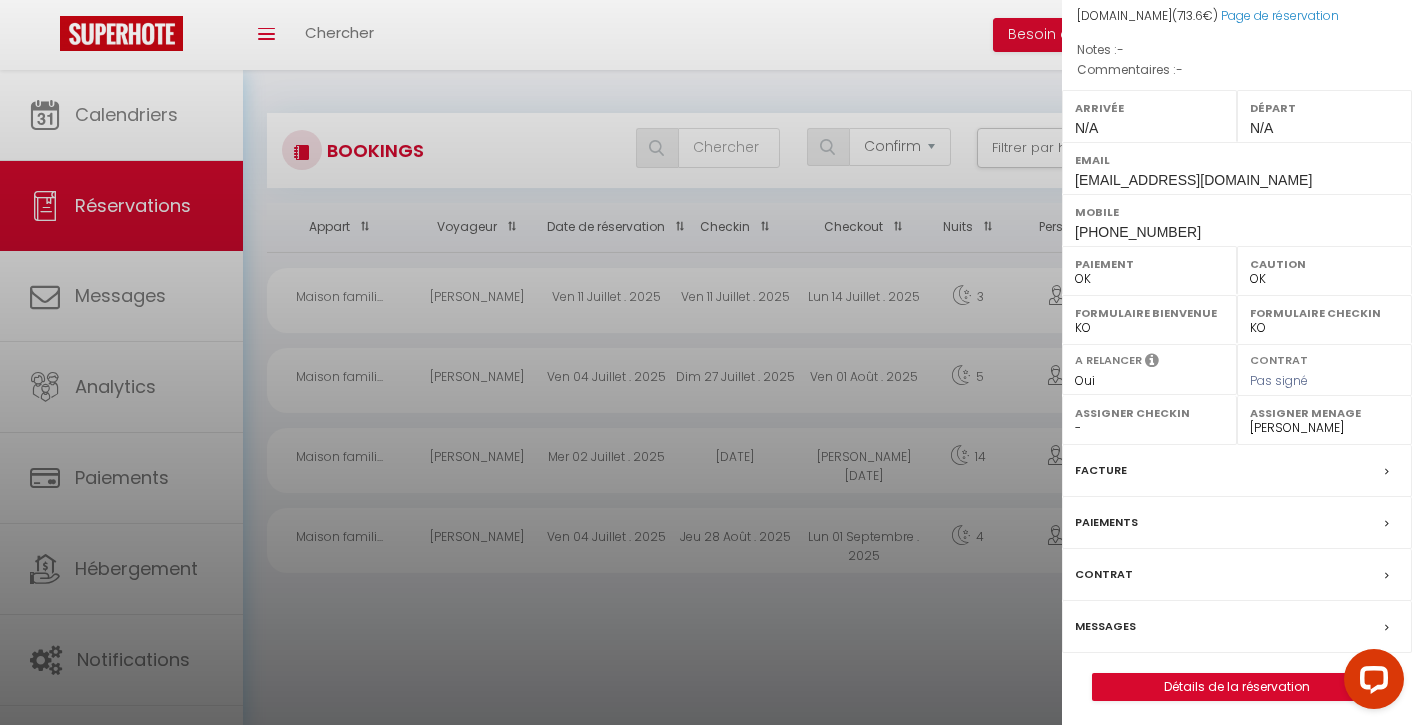click on "Messages" at bounding box center [1105, 626] 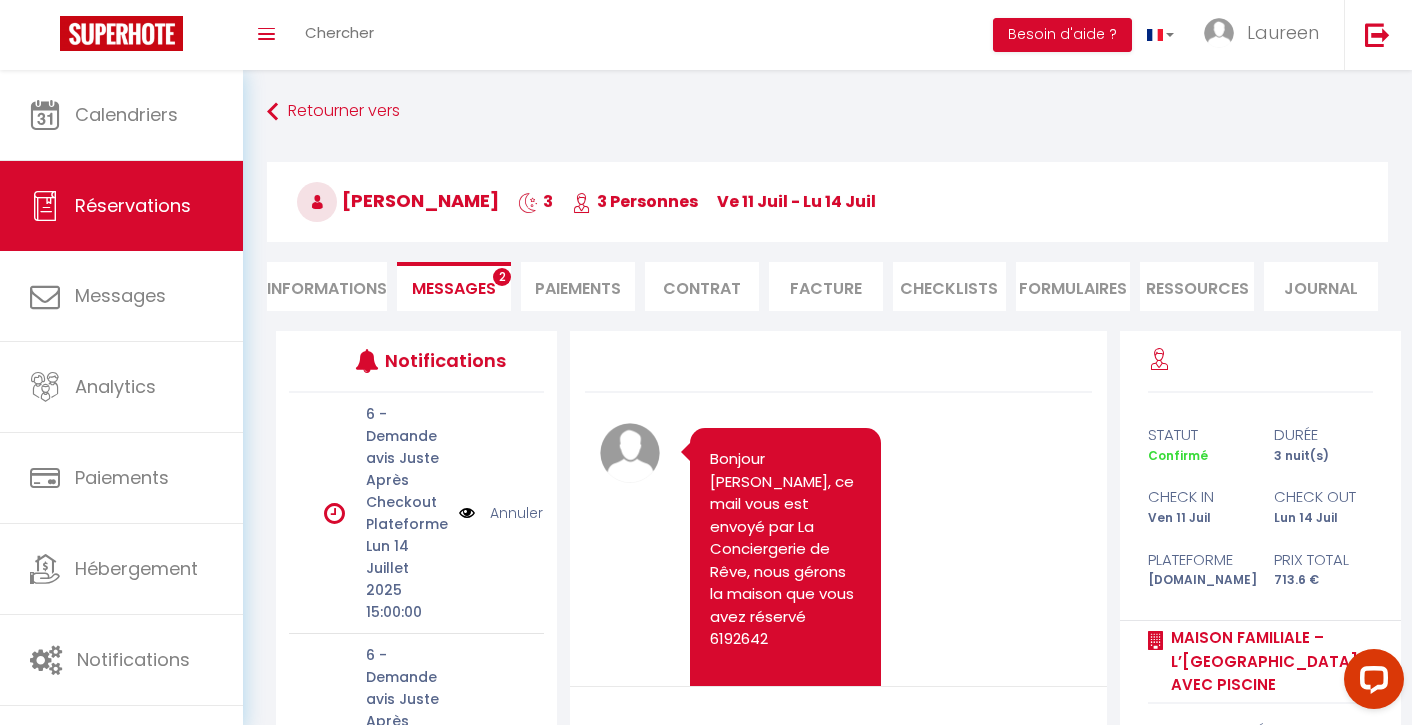 scroll, scrollTop: 25177, scrollLeft: 0, axis: vertical 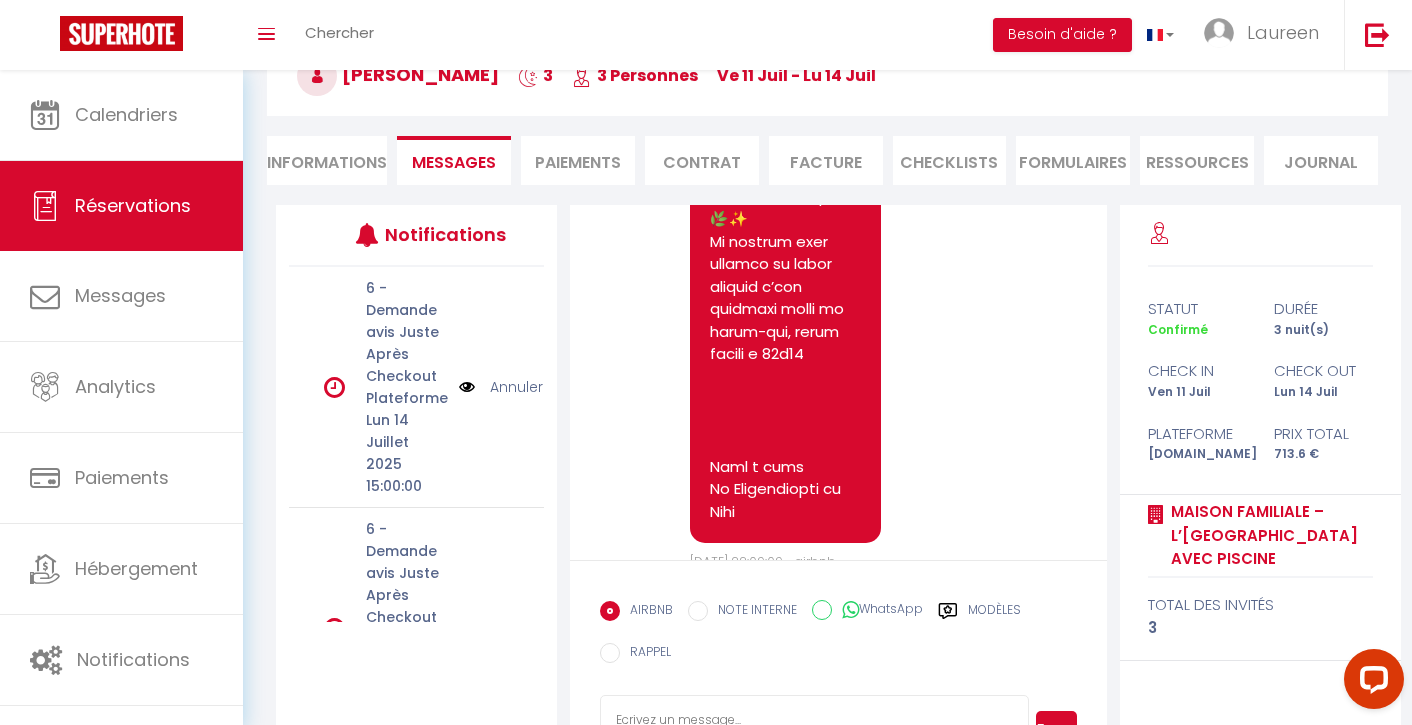click on "Réservations" at bounding box center [133, 205] 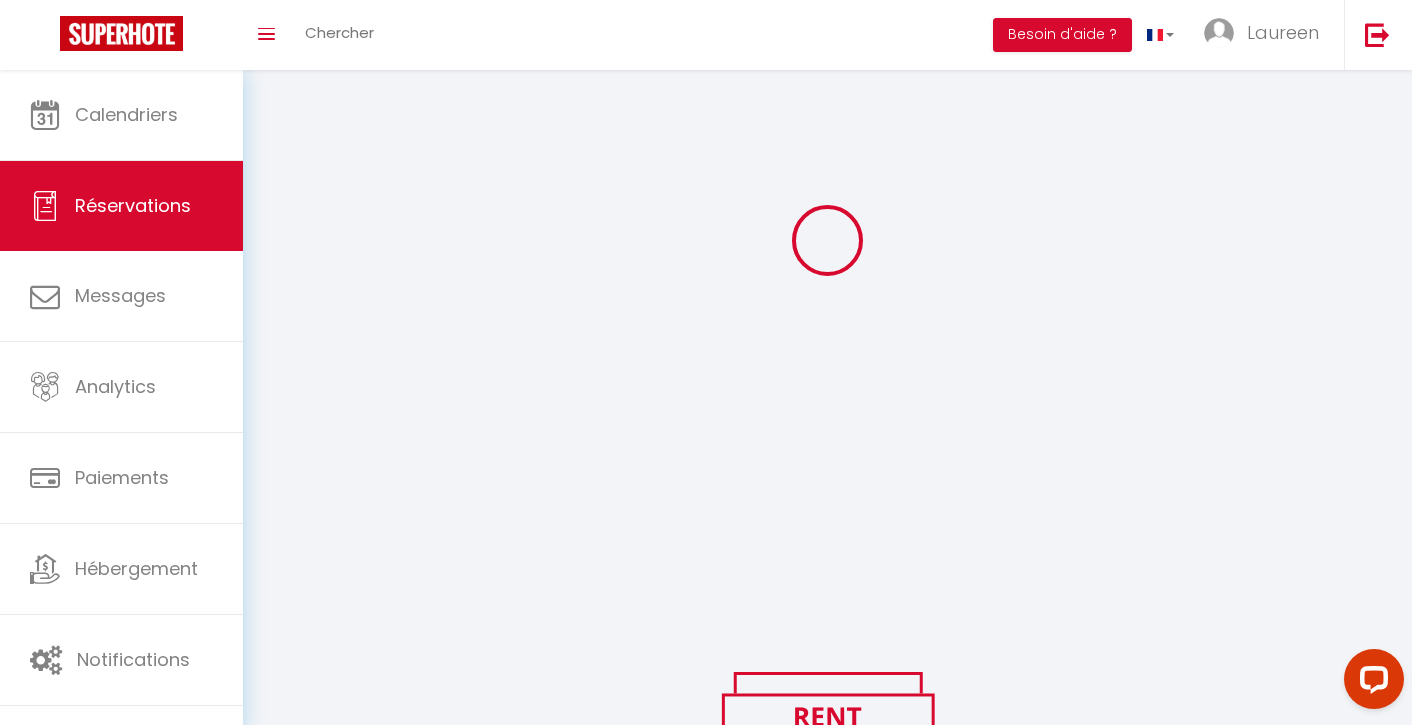 select on "confirmed" 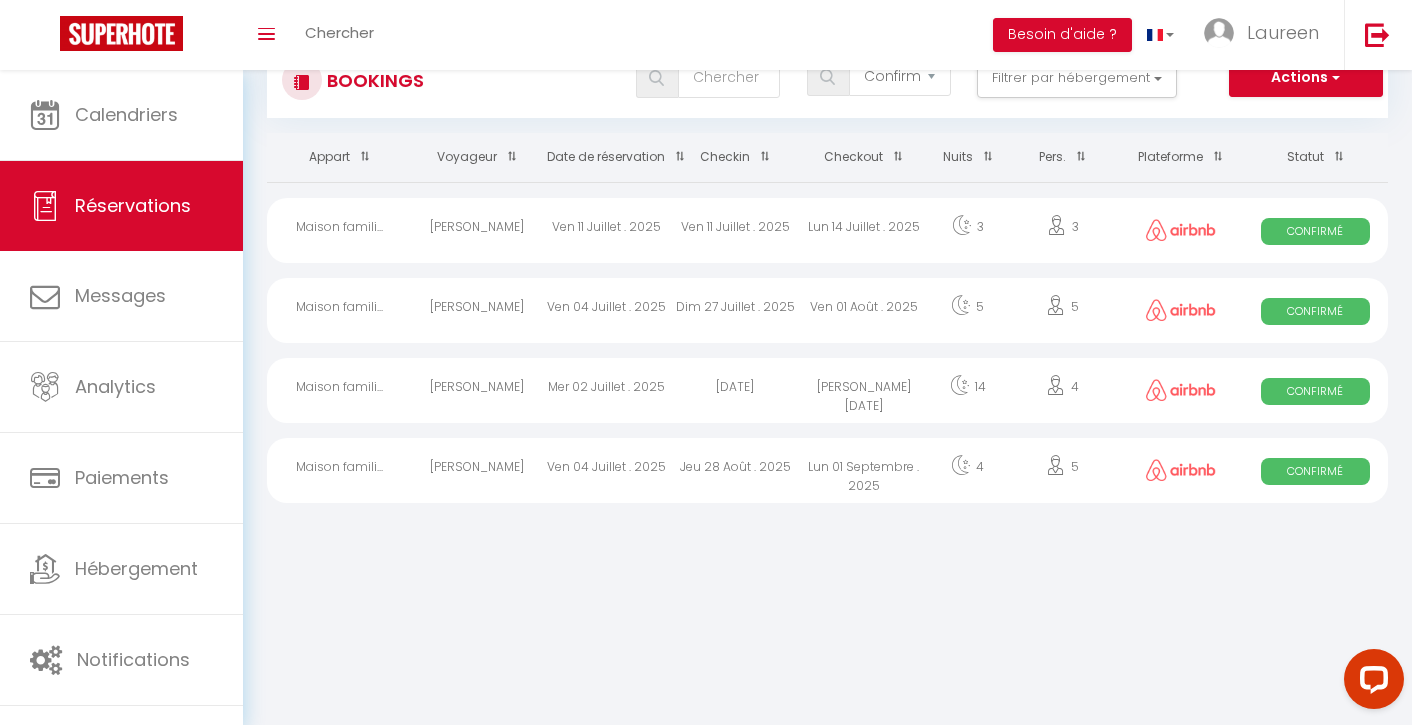 scroll, scrollTop: 70, scrollLeft: 0, axis: vertical 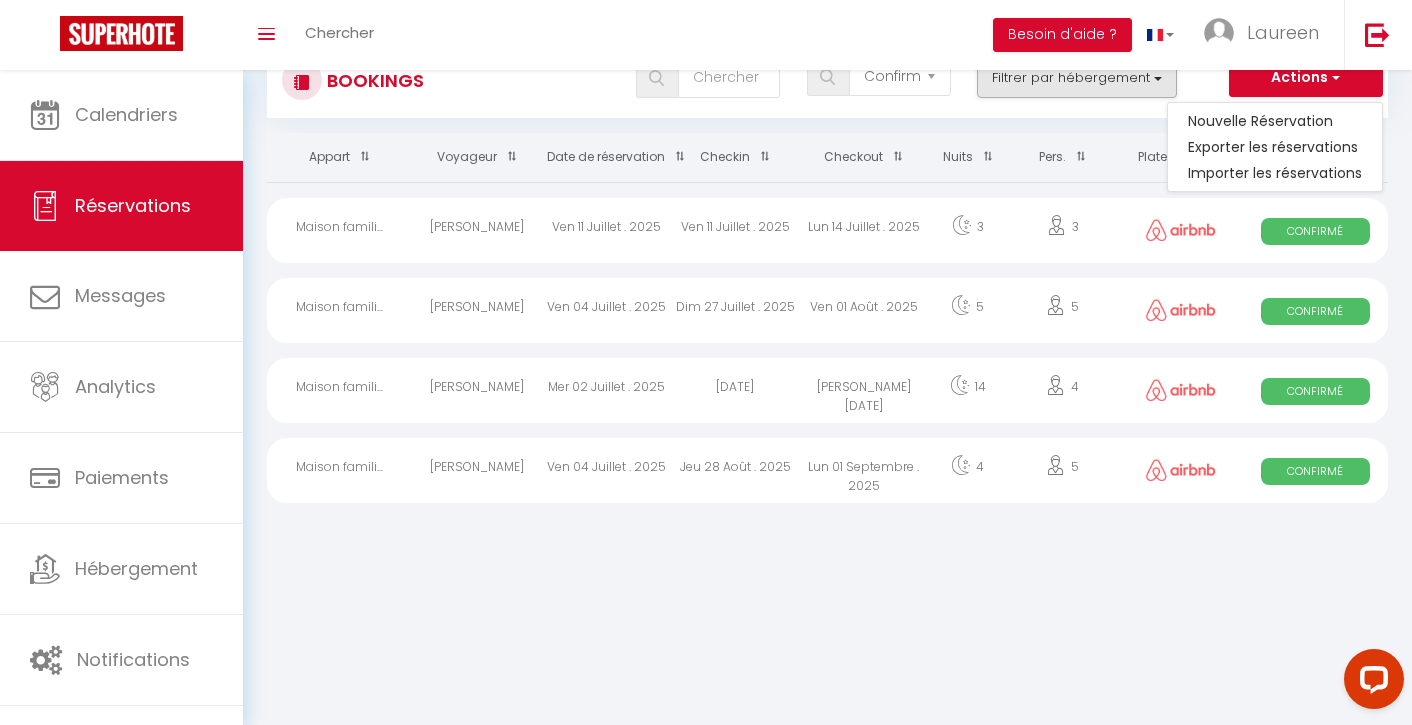 click on "Filtrer par hébergement" at bounding box center [1077, 78] 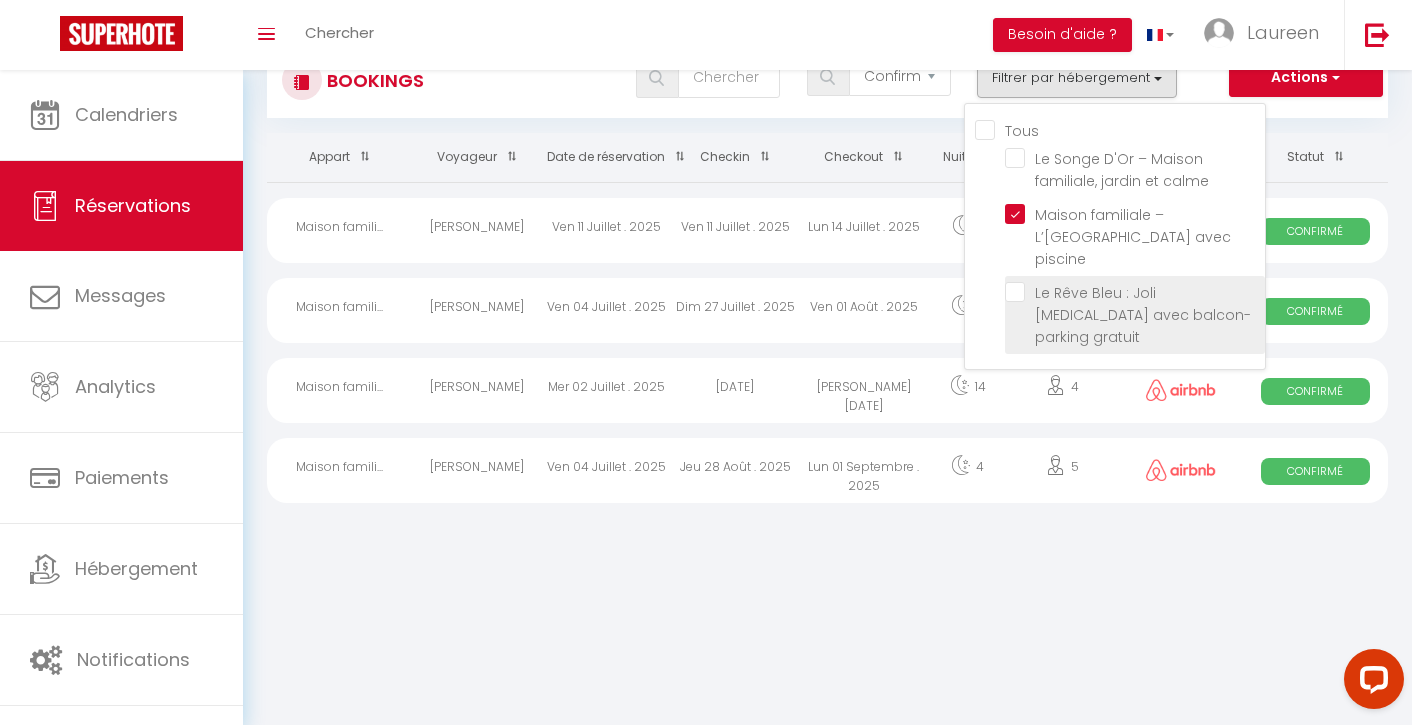 click on "Le Rêve Bleu : Joli [MEDICAL_DATA] avec balcon-parking gratuit" at bounding box center (1135, 315) 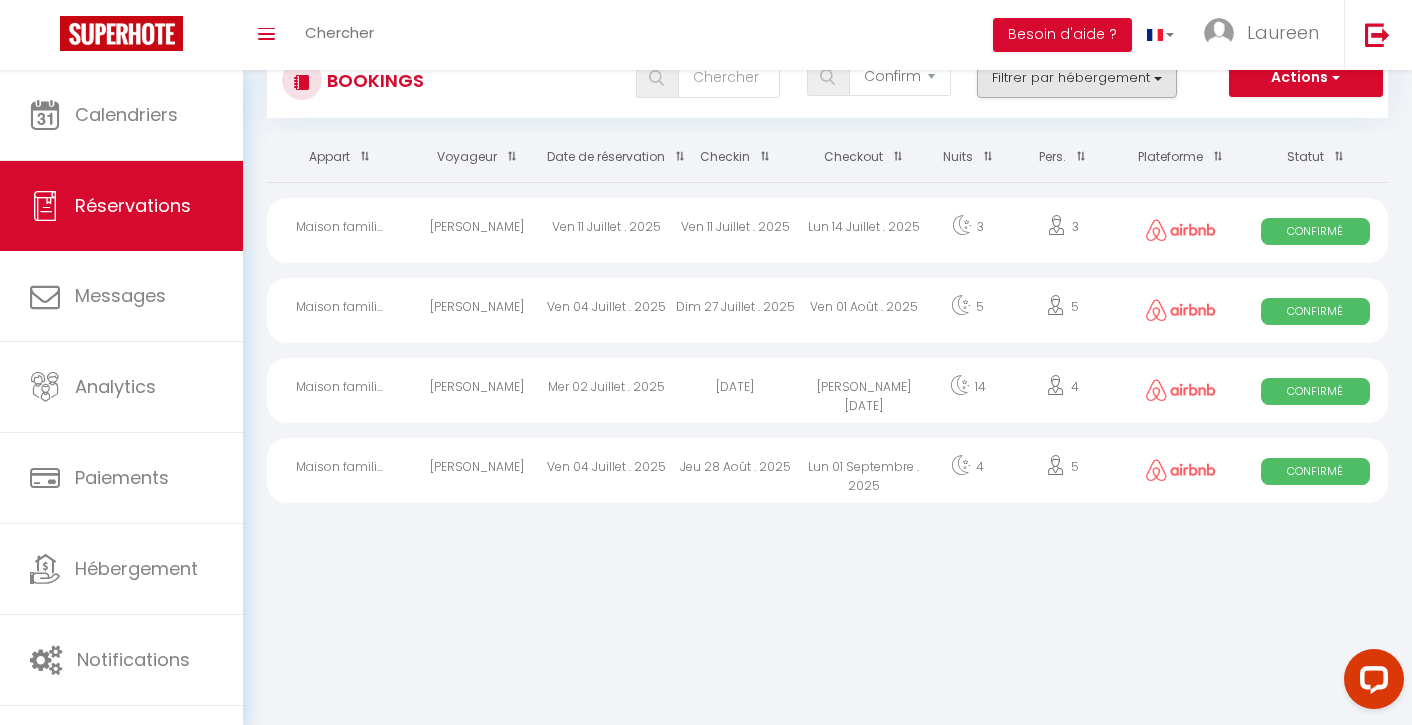 click on "Filtrer par hébergement" at bounding box center [1077, 78] 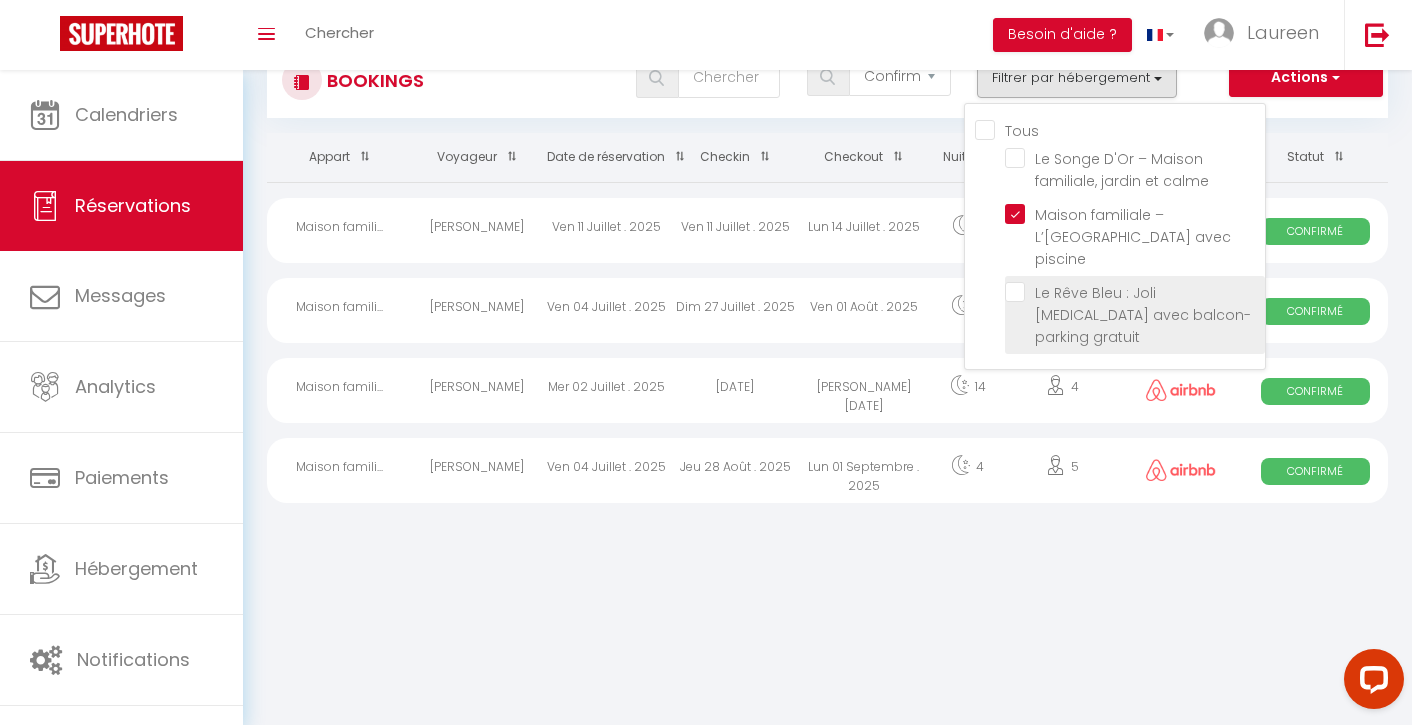 click on "Le Rêve Bleu : Joli [MEDICAL_DATA] avec balcon-parking gratuit" at bounding box center [1135, 292] 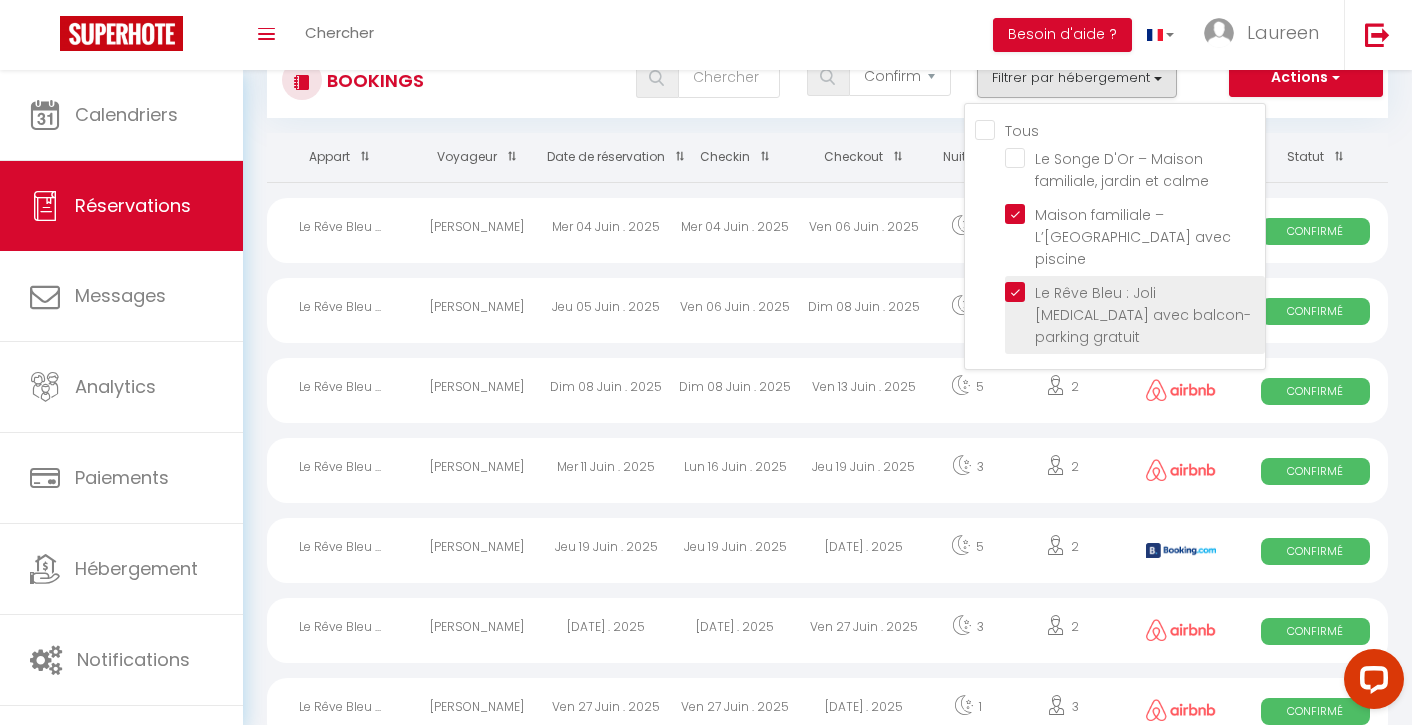 checkbox on "false" 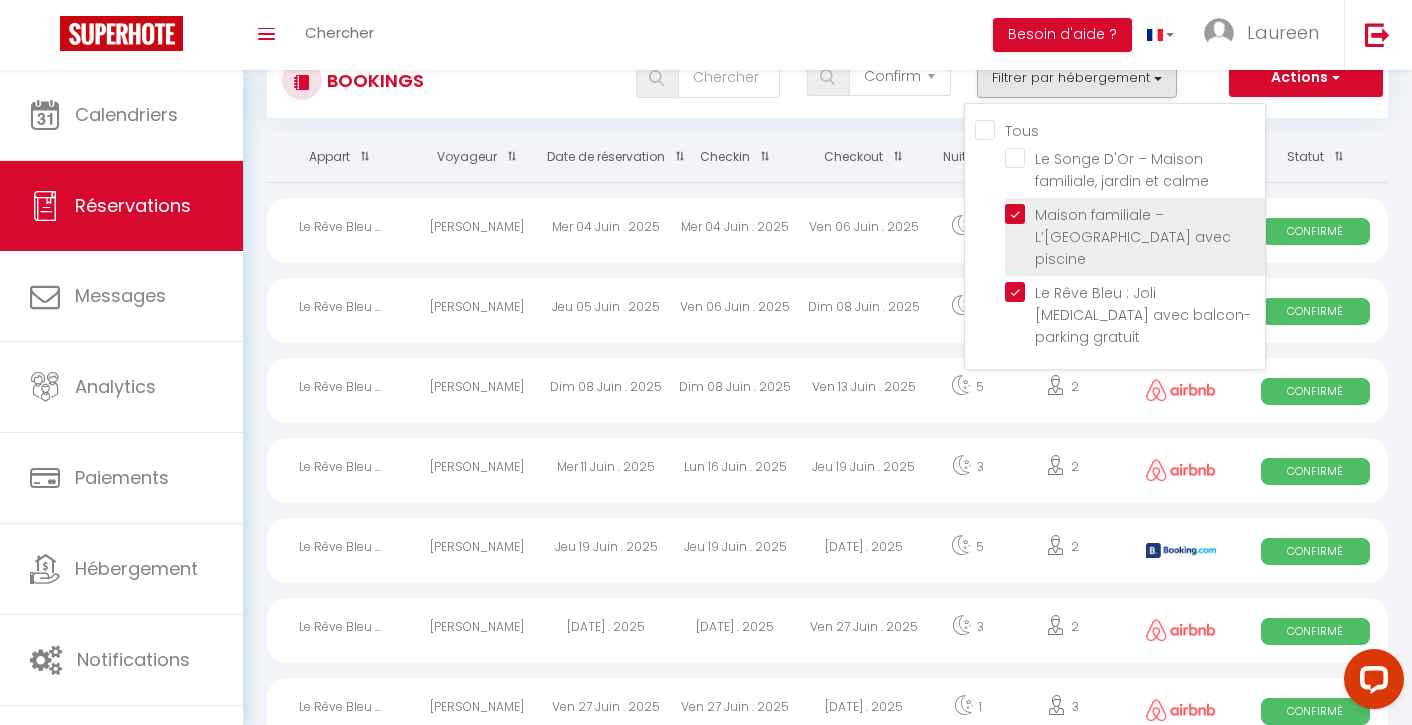 click on "Maison familiale – L’[GEOGRAPHIC_DATA] avec piscine" at bounding box center [1135, 214] 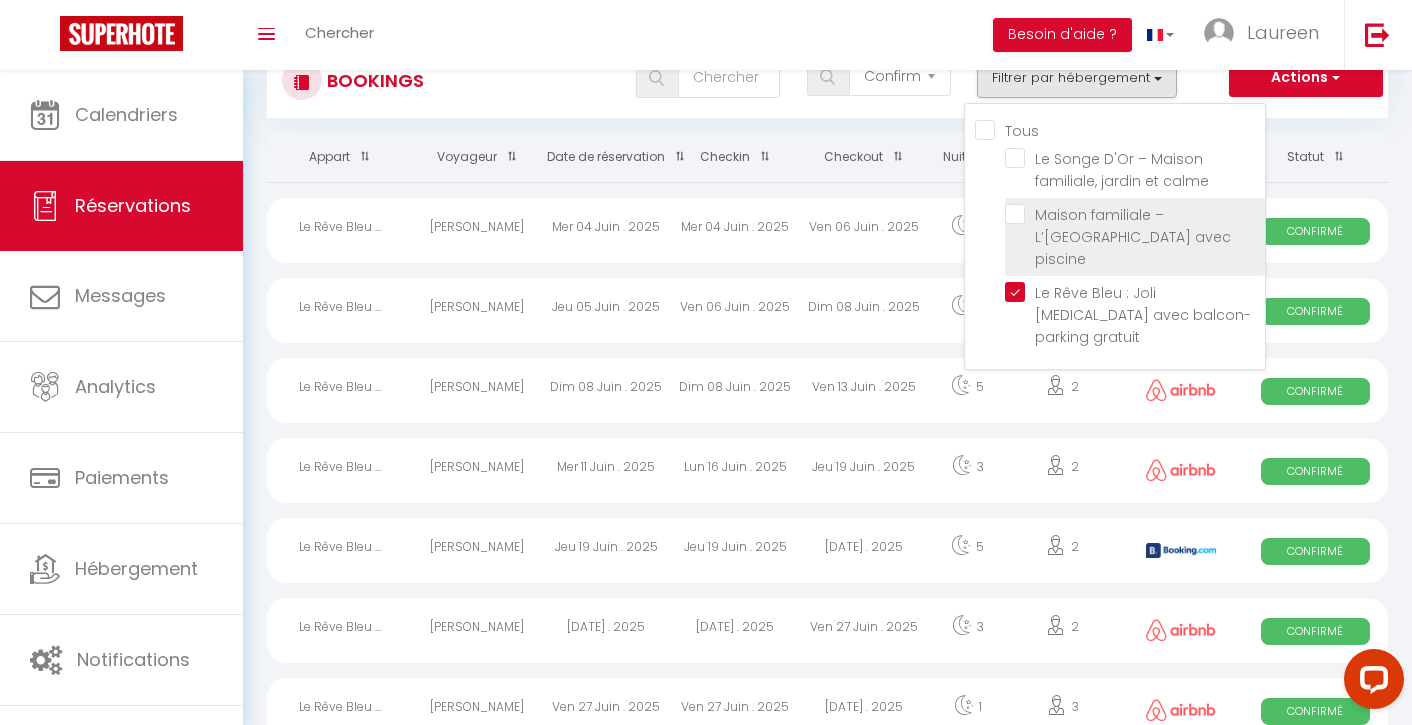 checkbox on "false" 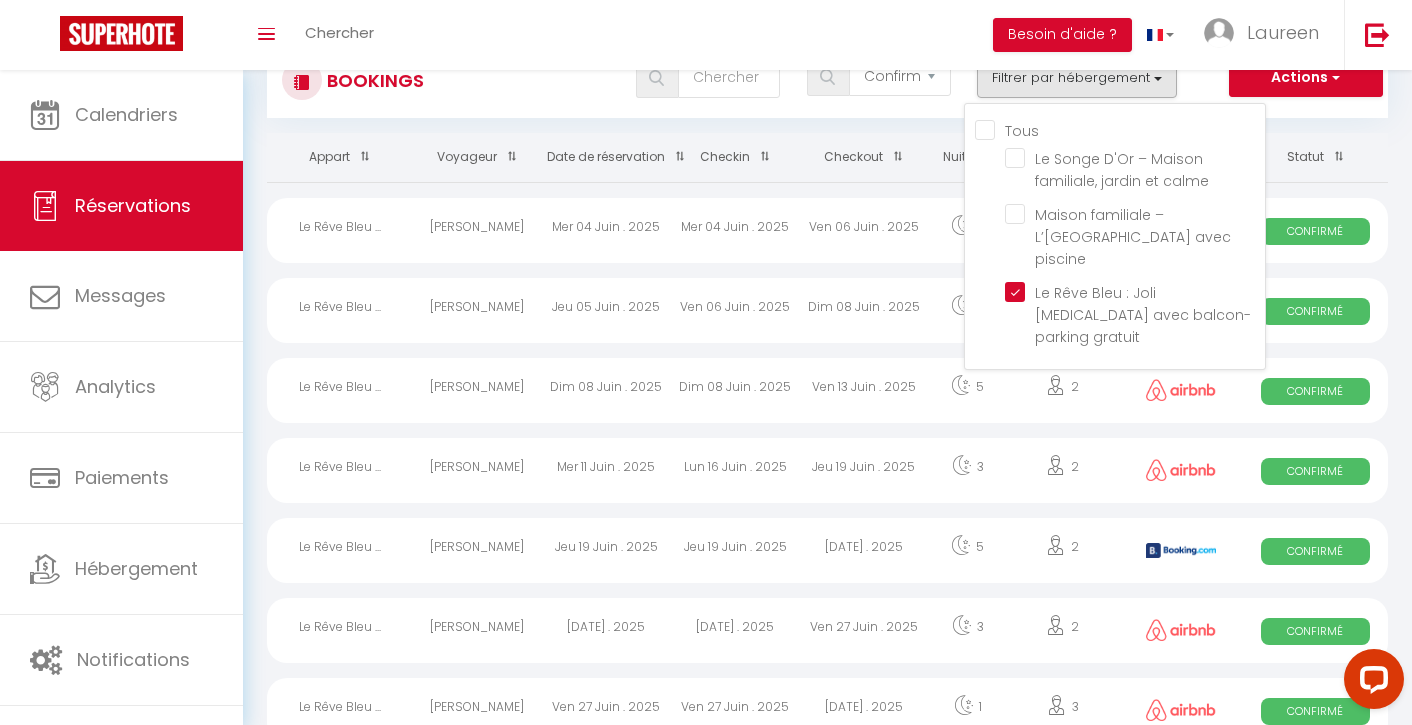 click on "Actions" at bounding box center [1306, 78] 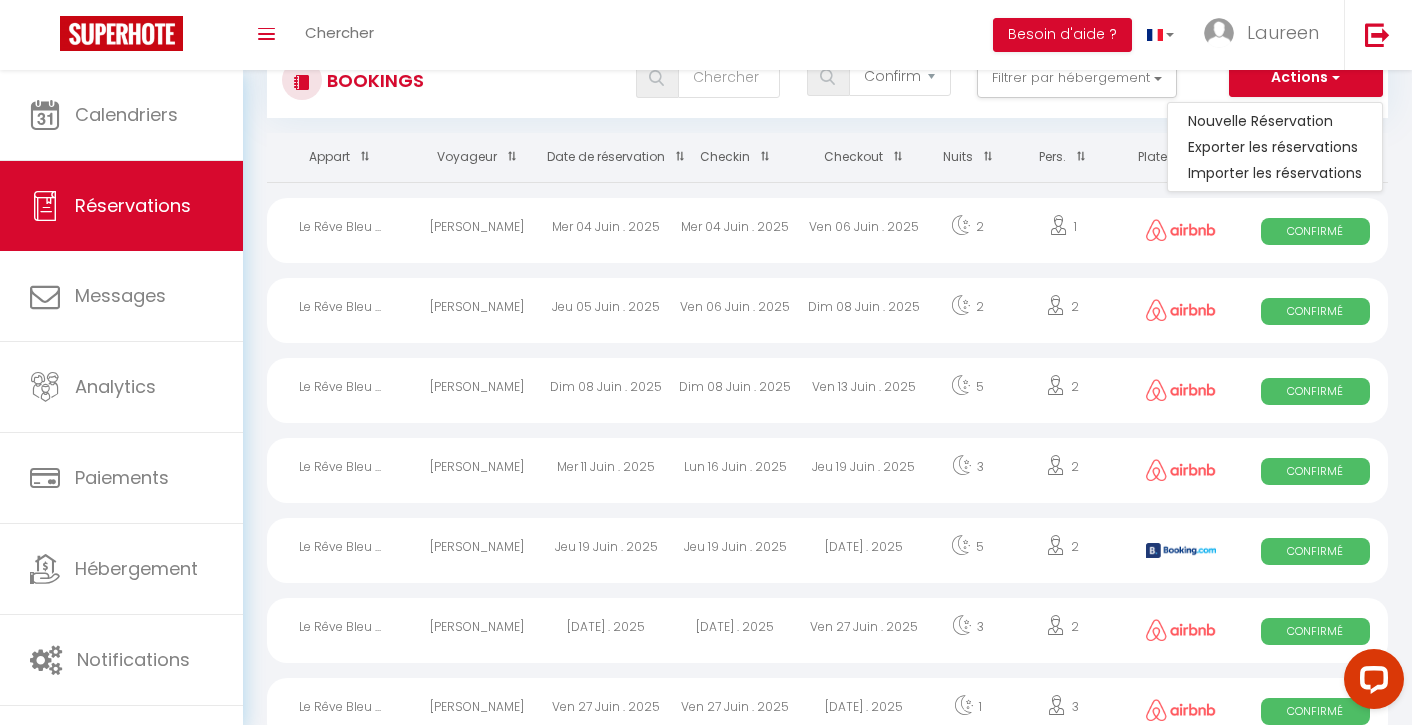 click on "Bookings         Tous les statuts   Annulé   Confirmé   Non Confirmé   Tout sauf annulé   No Show   Request
Filtrer par hébergement
Tous
Le Songe D'Or – Maison familiale, jardin et calme
Maison familiale – L’[GEOGRAPHIC_DATA] avec piscine
Le Rêve Bleu : Joli [MEDICAL_DATA] avec balcon-parking gratuit
Actions
Nouvelle Réservation   Exporter les réservations   Importer les réservations
Appart
Voyageur
Date de réservation
Checkin
Checkout
Nuits
Pers.
Plateforme
[PERSON_NAME]" at bounding box center [827, 670] 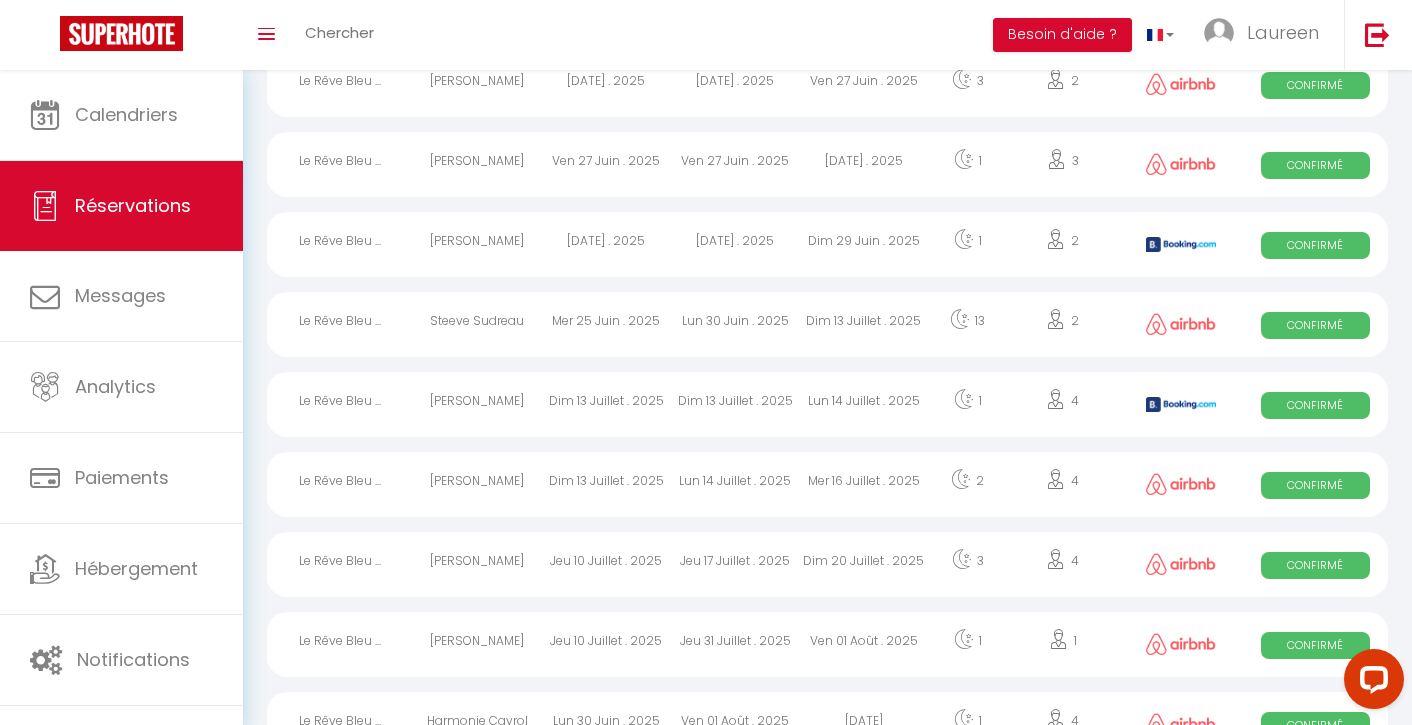 scroll, scrollTop: 619, scrollLeft: 0, axis: vertical 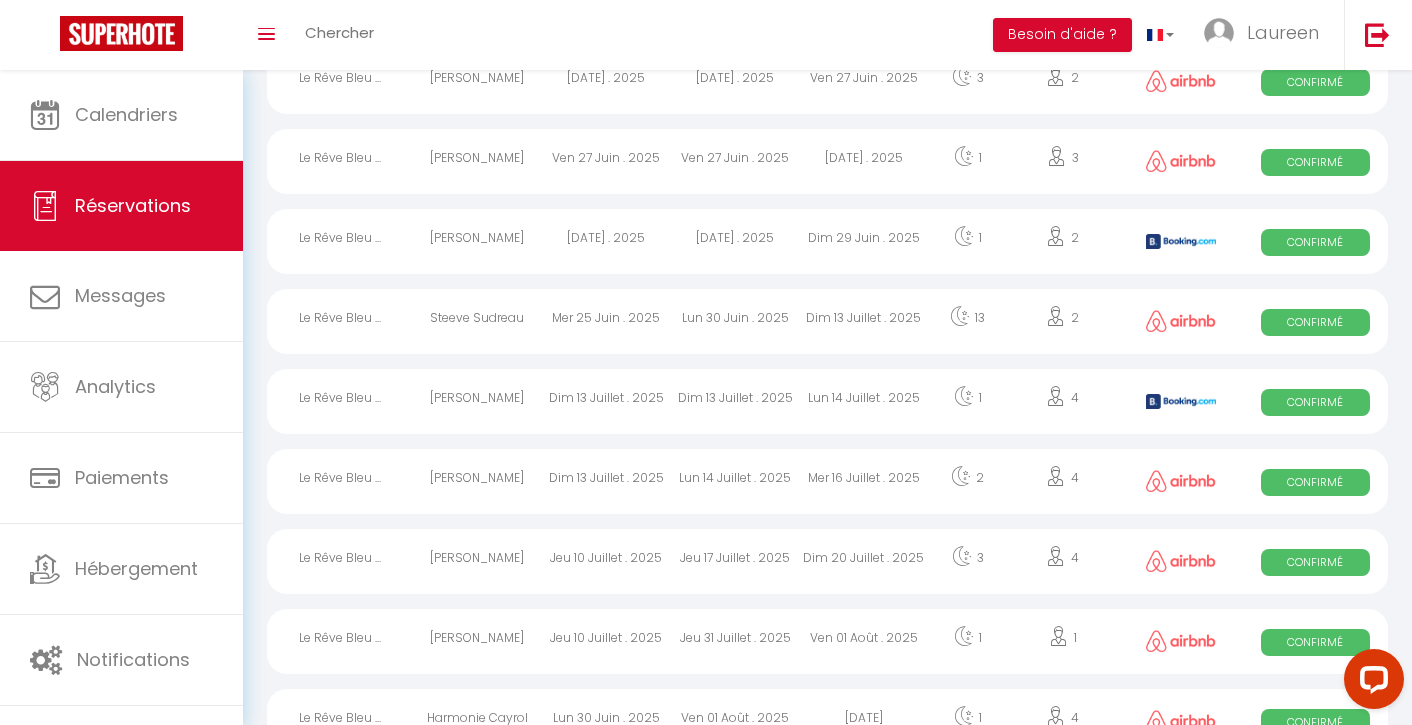 click on "Confirmé" at bounding box center (1315, 402) 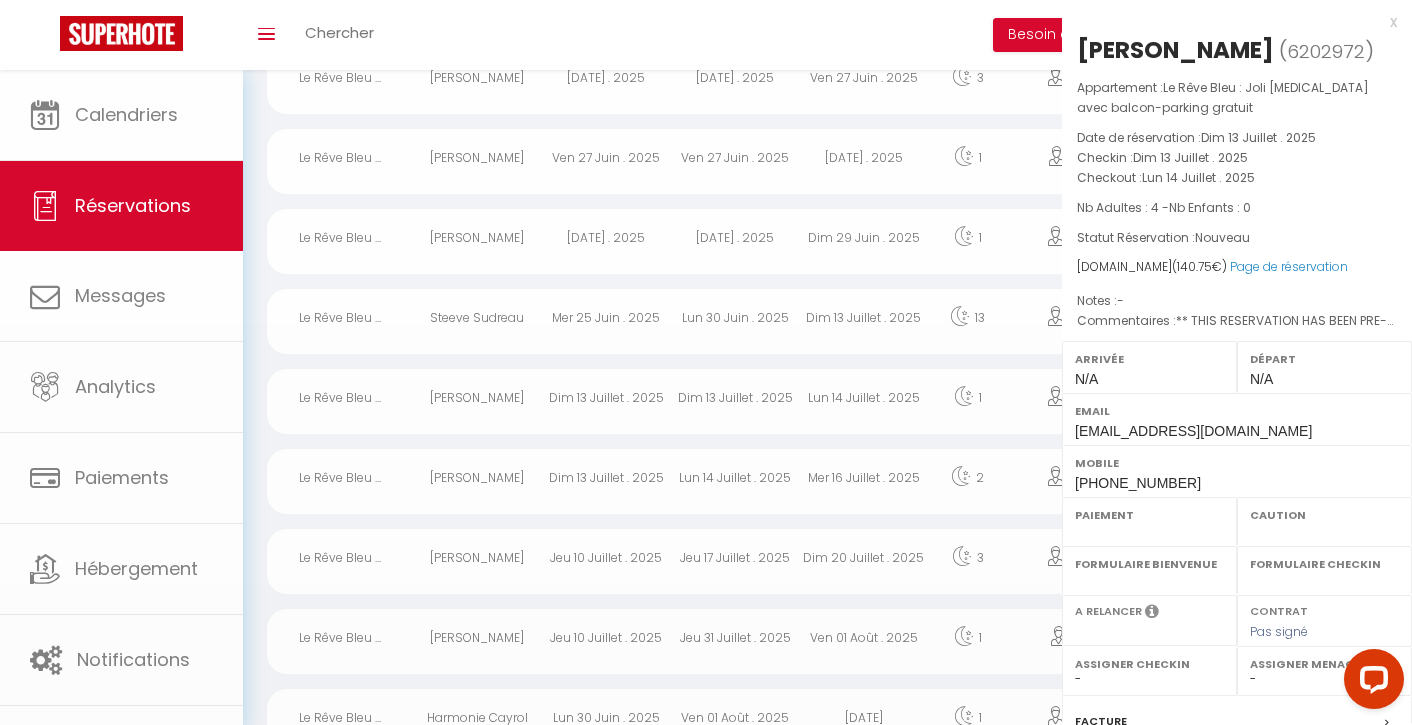 select on "OK" 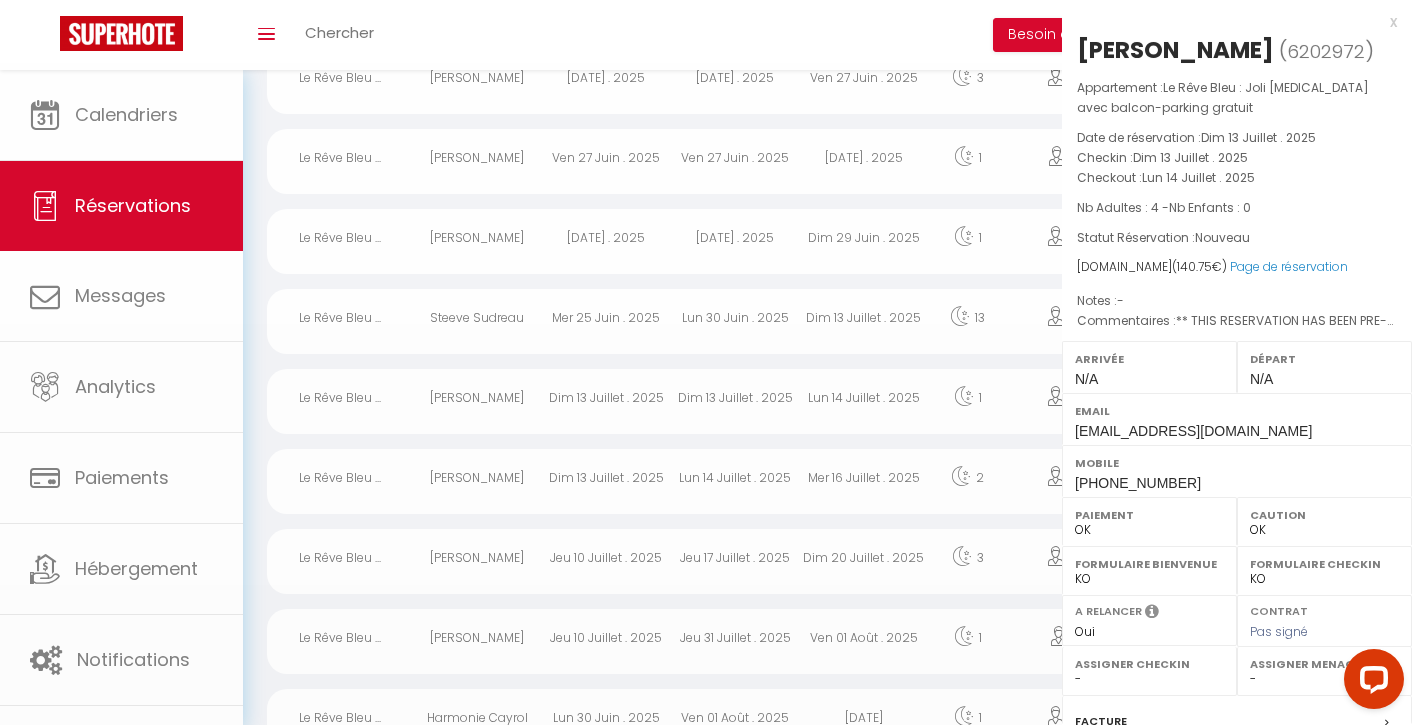 select on "35181" 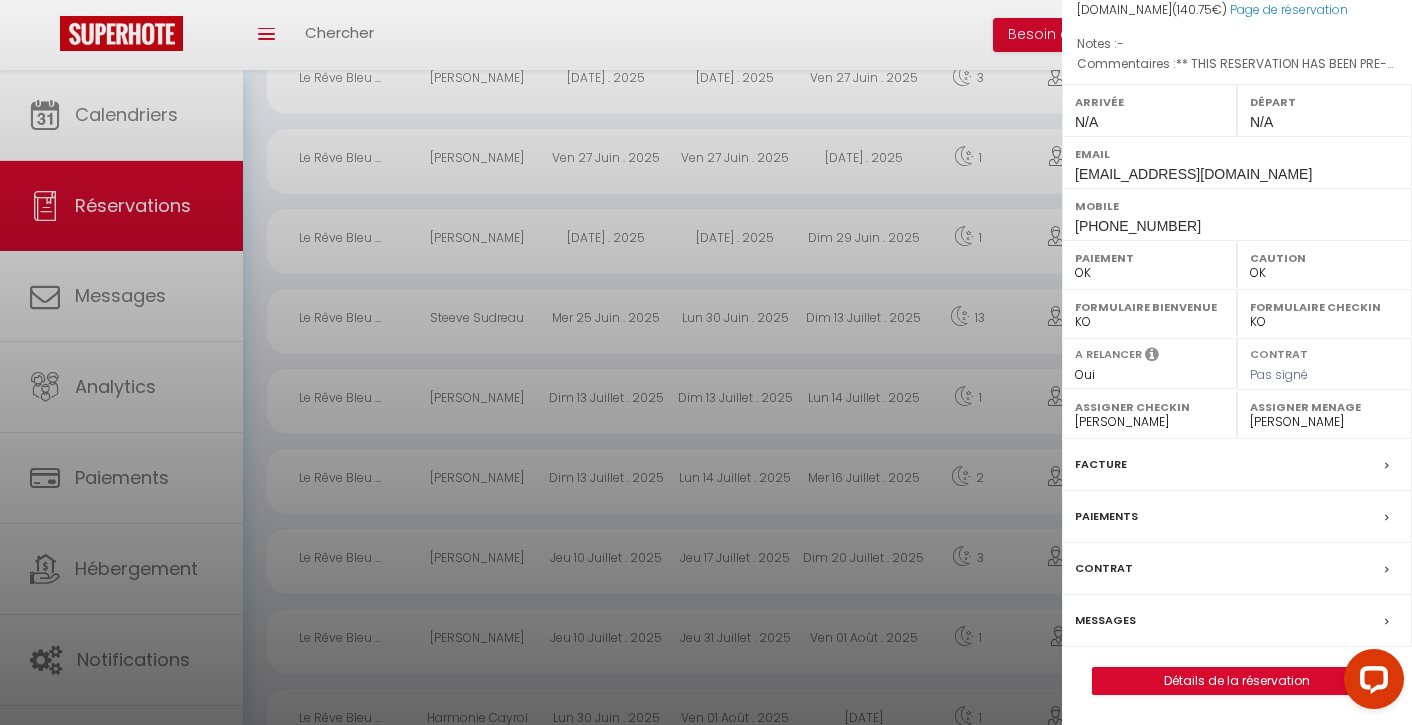 scroll, scrollTop: 283, scrollLeft: 0, axis: vertical 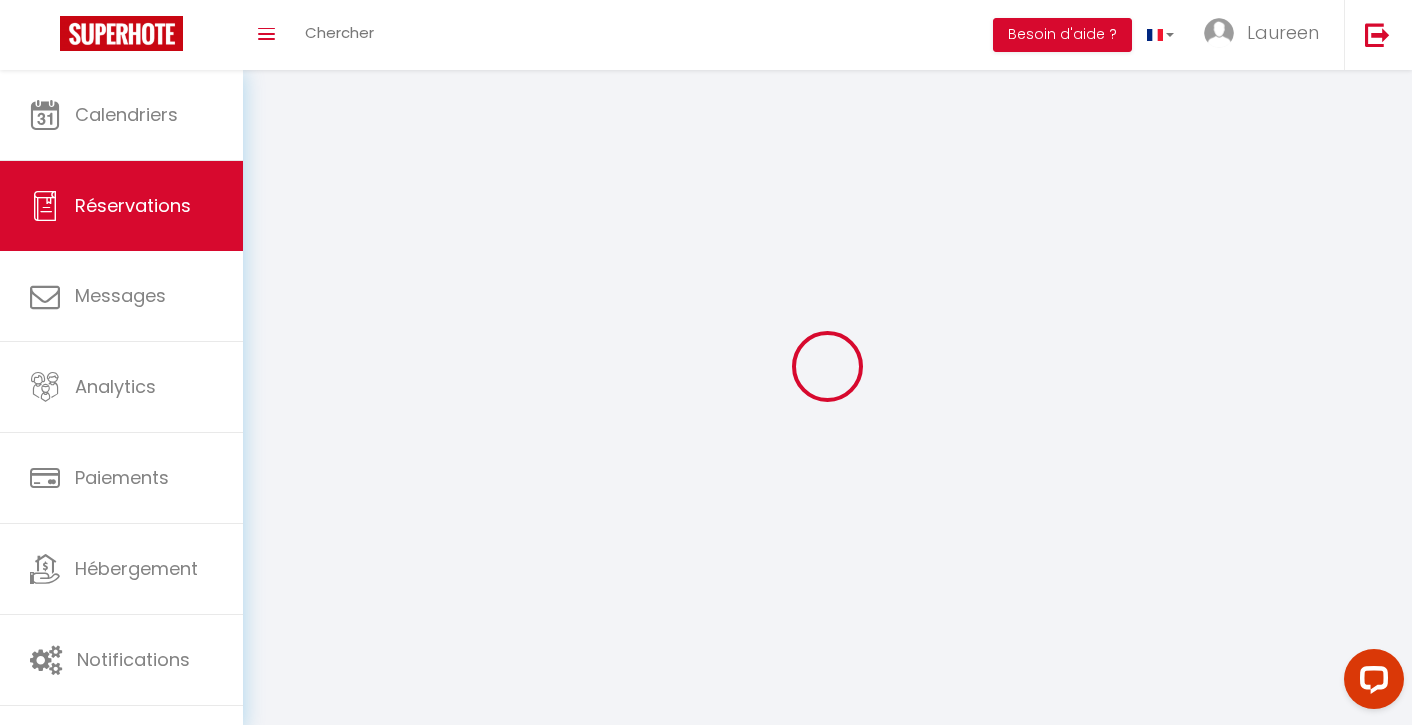 select 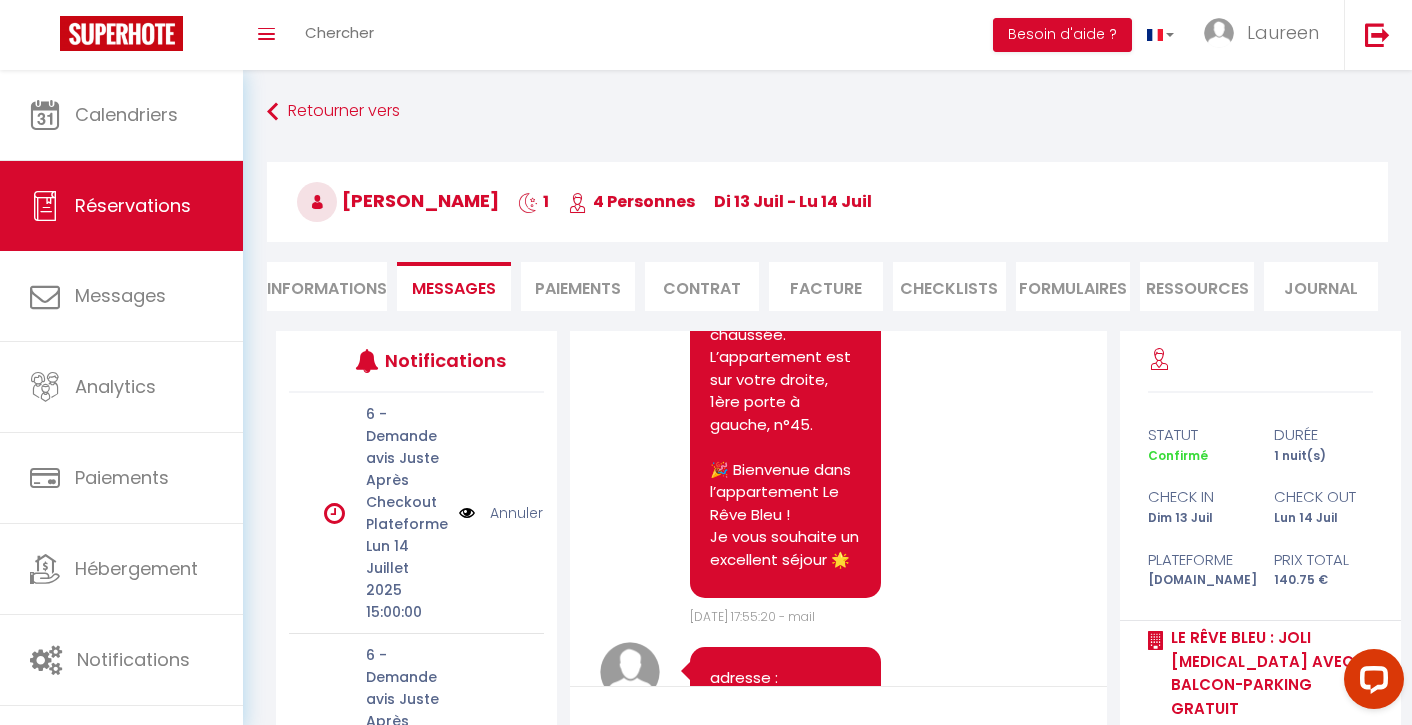 scroll, scrollTop: 5658, scrollLeft: 0, axis: vertical 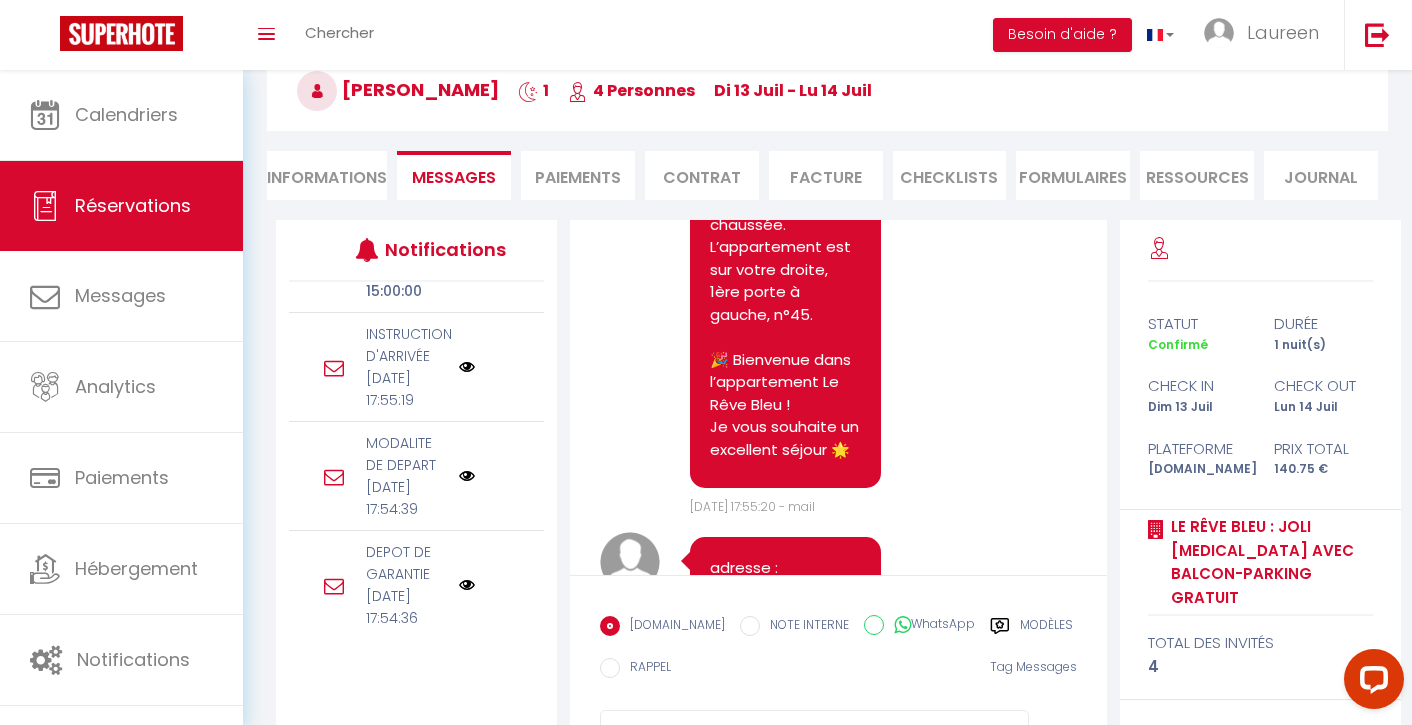 click at bounding box center [334, 477] 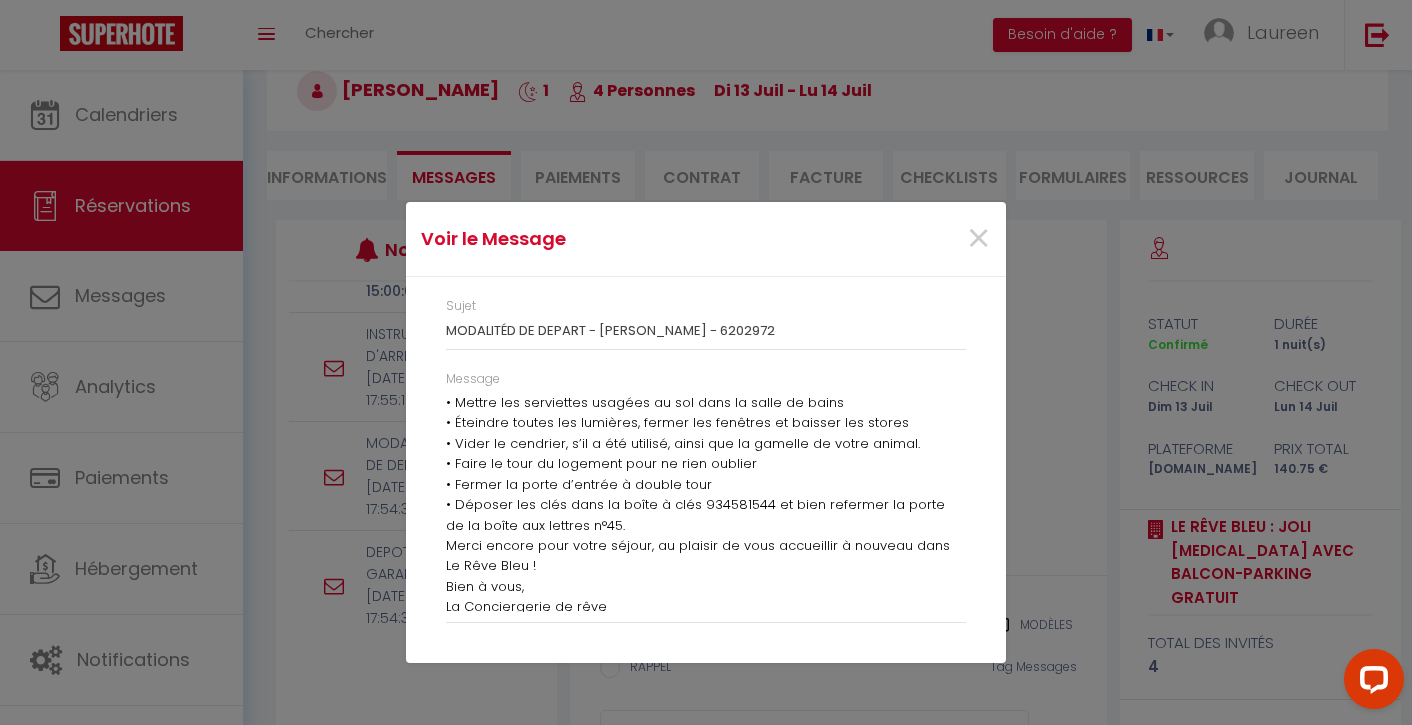 scroll, scrollTop: 164, scrollLeft: 0, axis: vertical 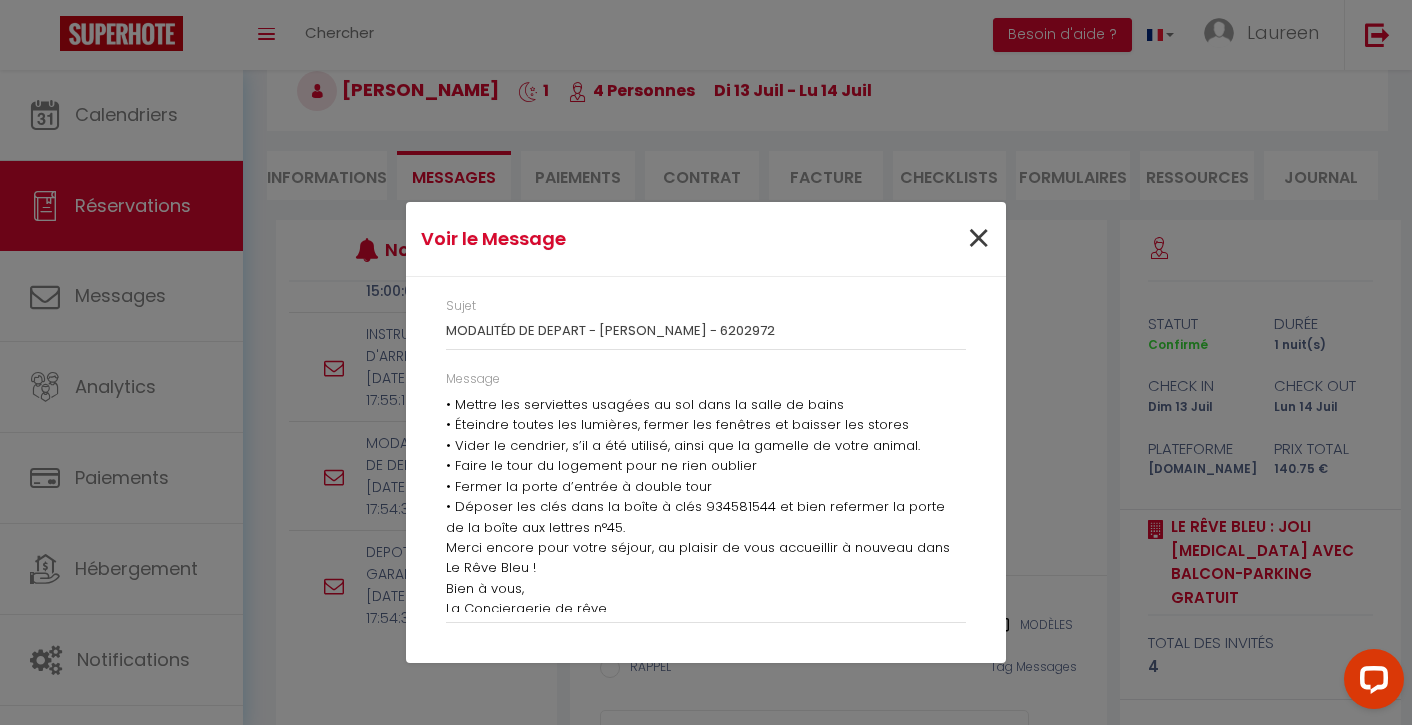 click on "×" at bounding box center (978, 239) 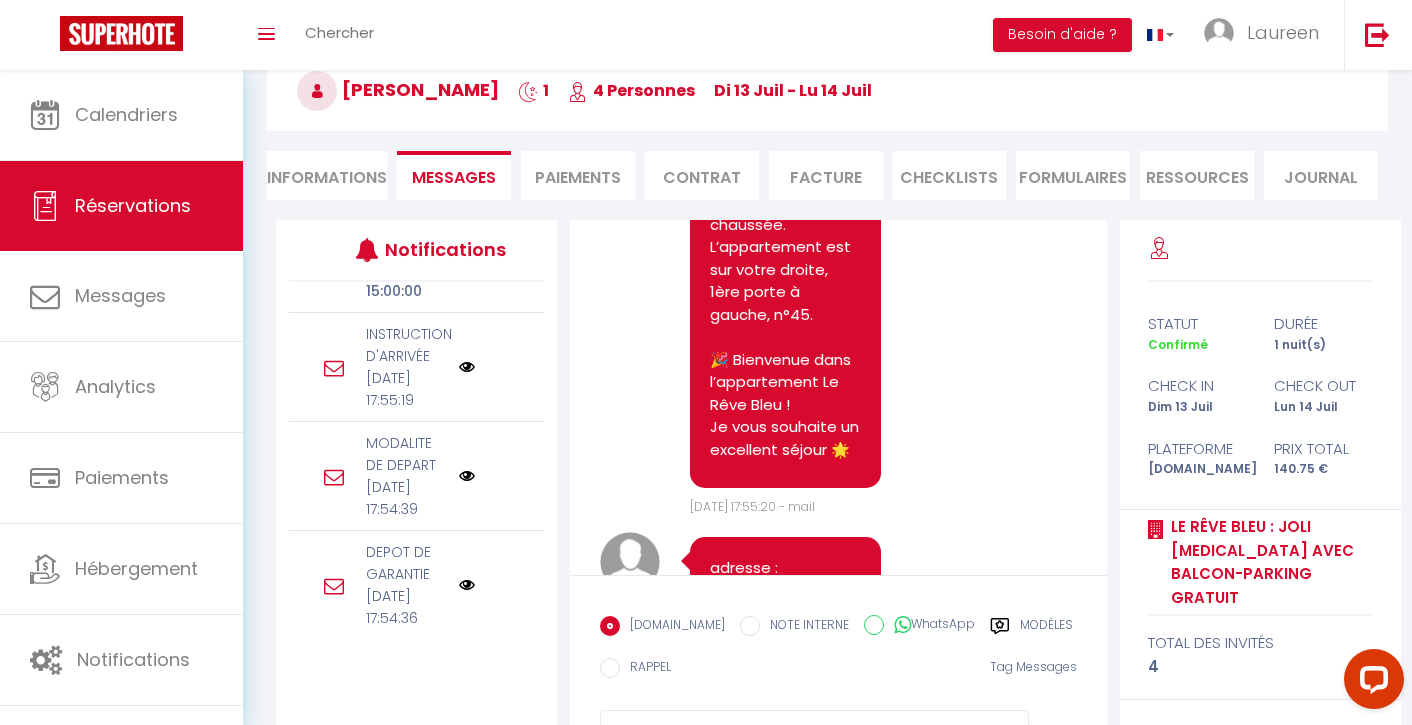 click at bounding box center (334, 477) 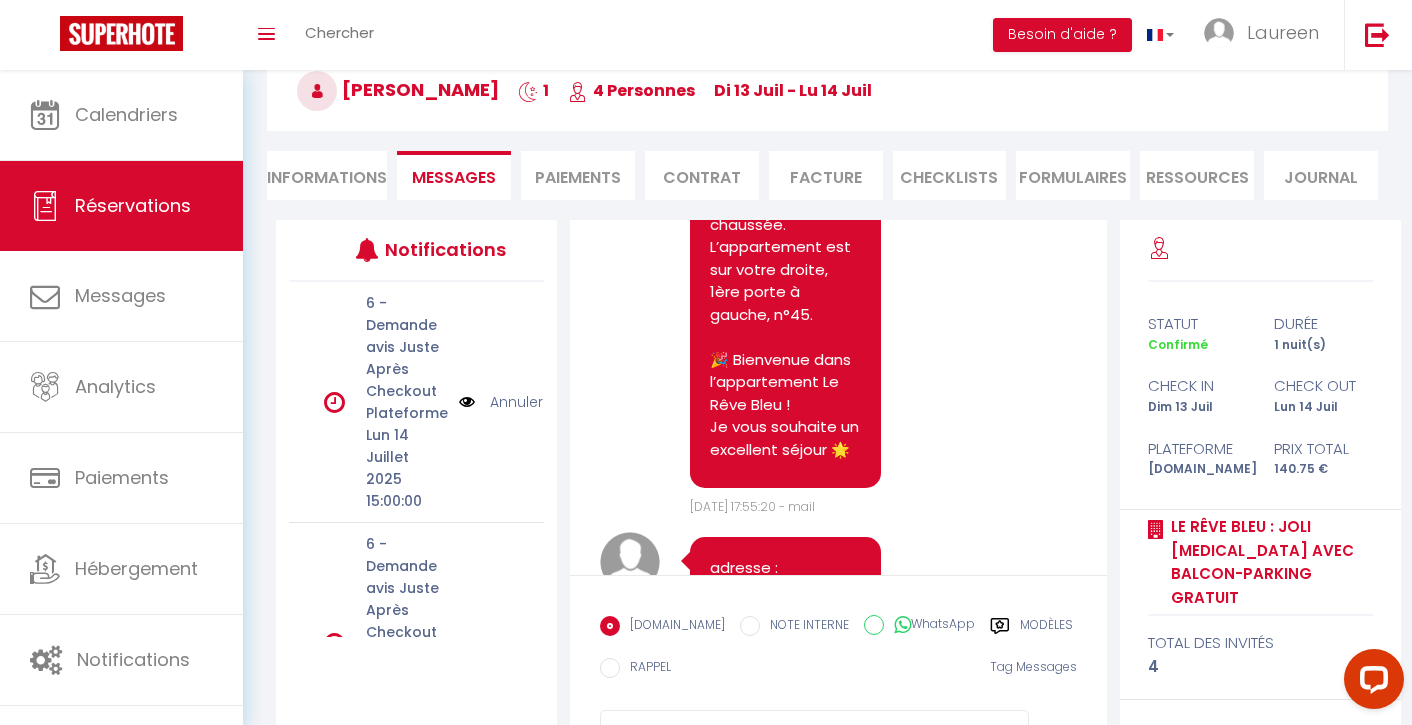 scroll, scrollTop: 0, scrollLeft: 0, axis: both 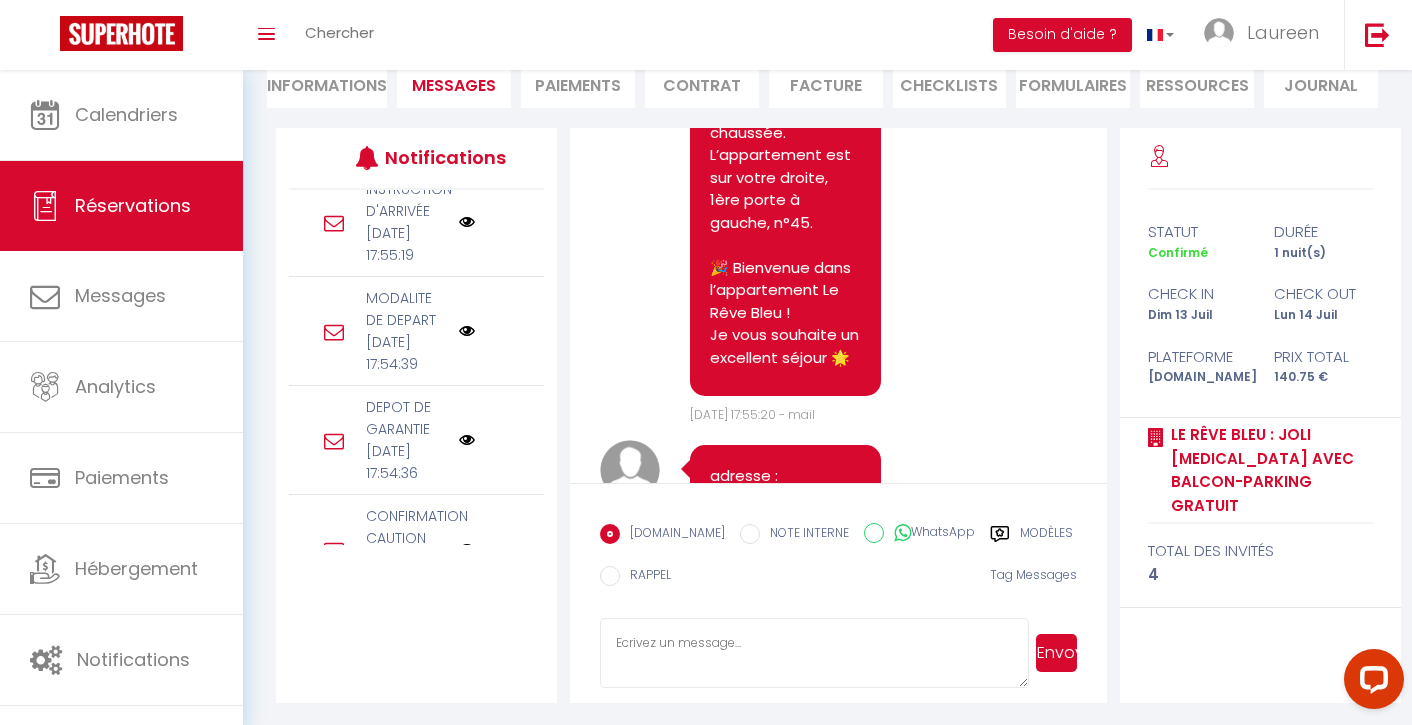 click at bounding box center (467, 331) 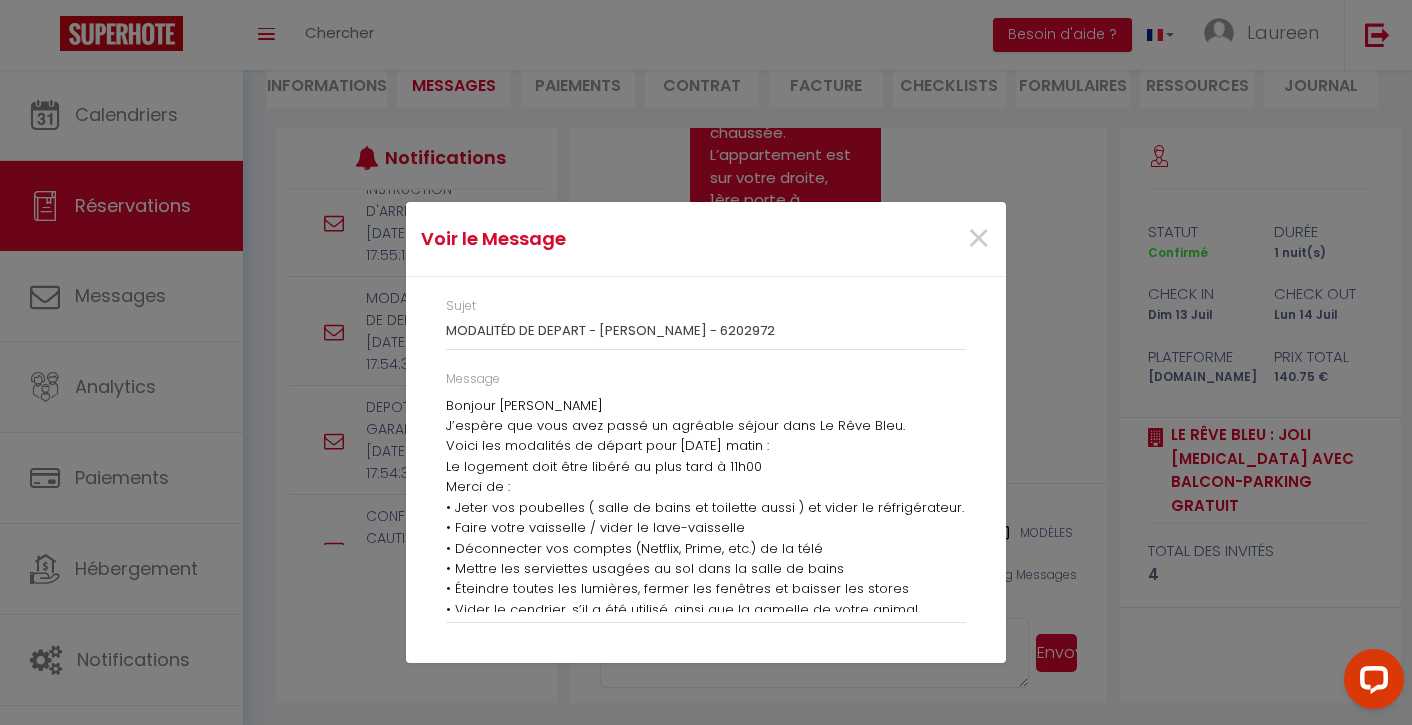 scroll, scrollTop: 0, scrollLeft: 0, axis: both 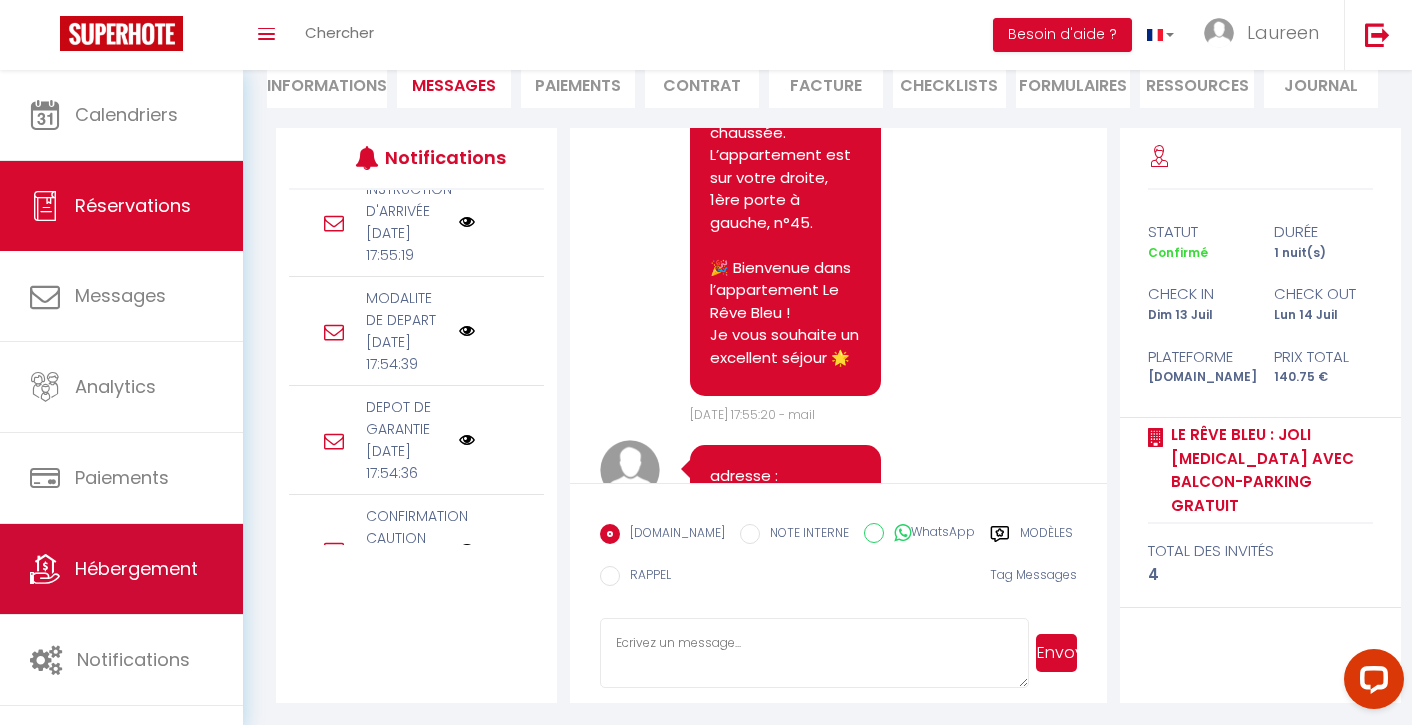 click on "Hébergement" at bounding box center (136, 568) 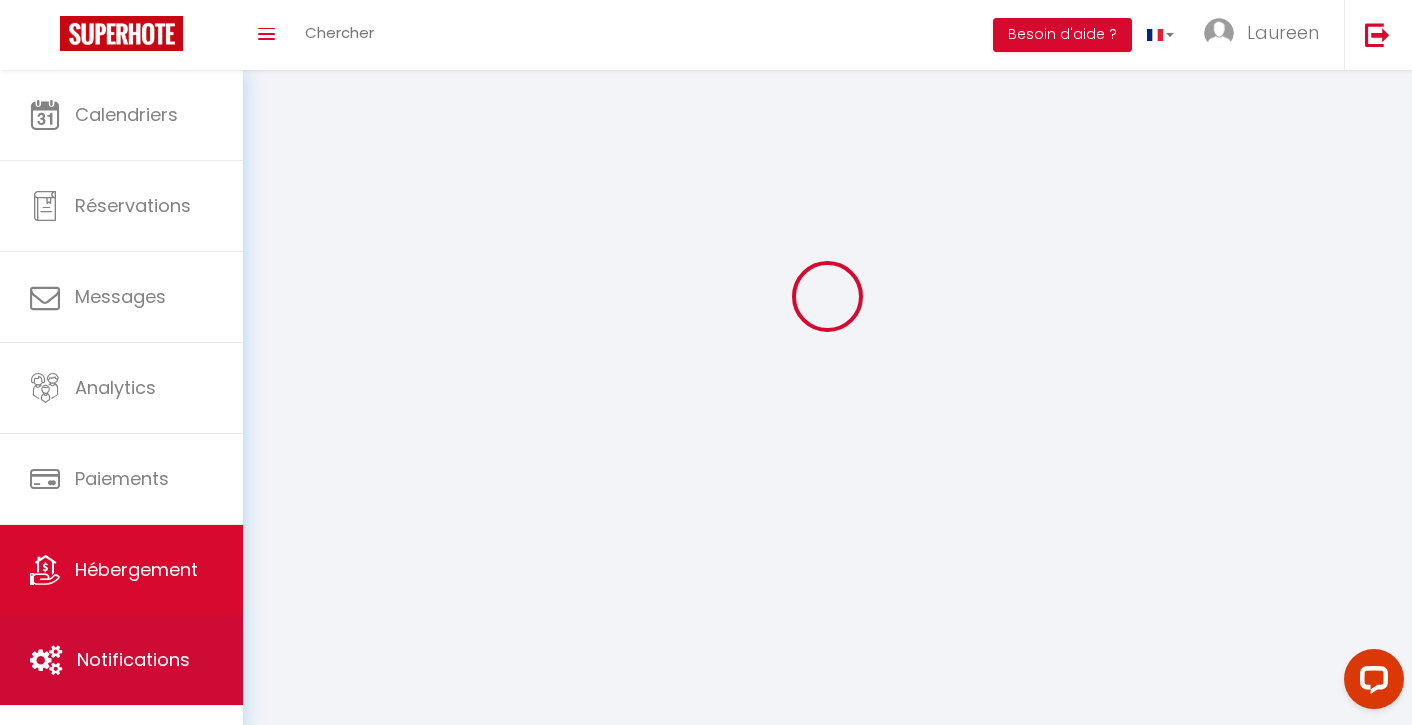 scroll, scrollTop: 0, scrollLeft: 0, axis: both 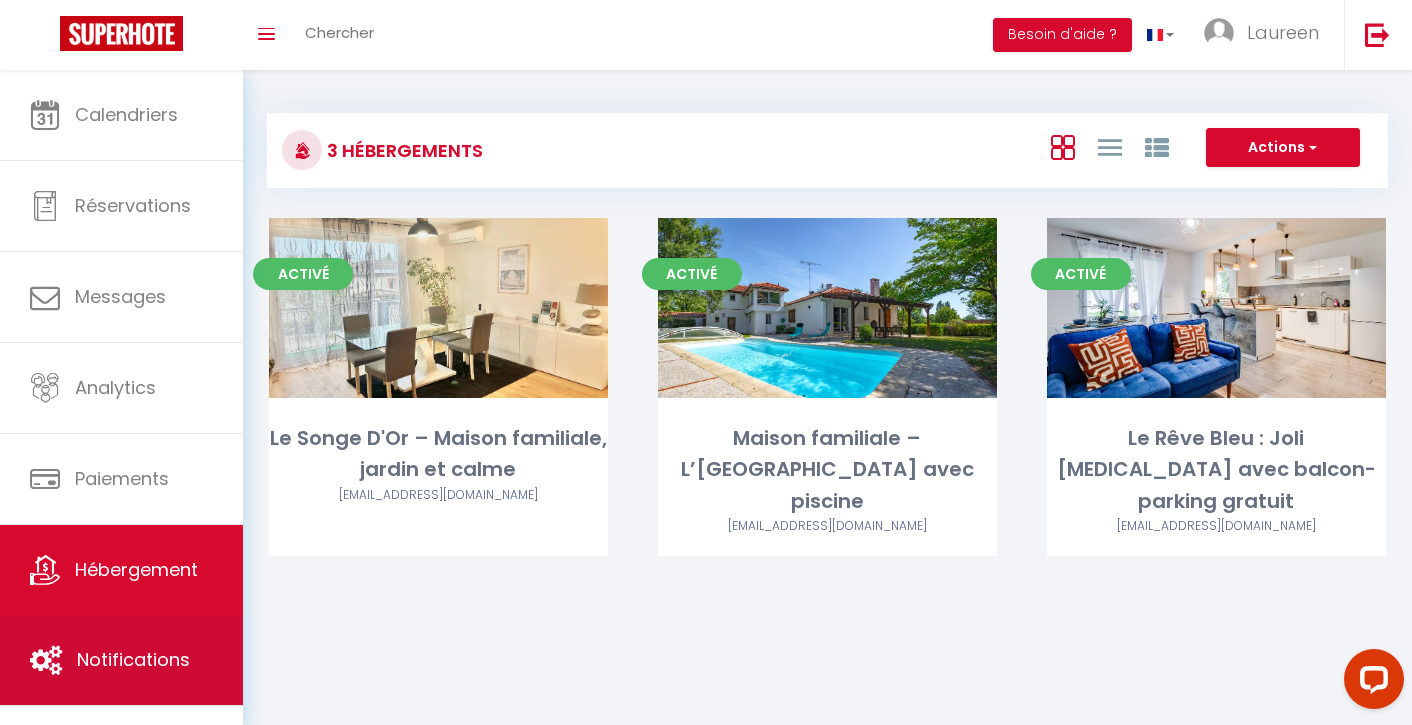 click on "Notifications" at bounding box center [133, 659] 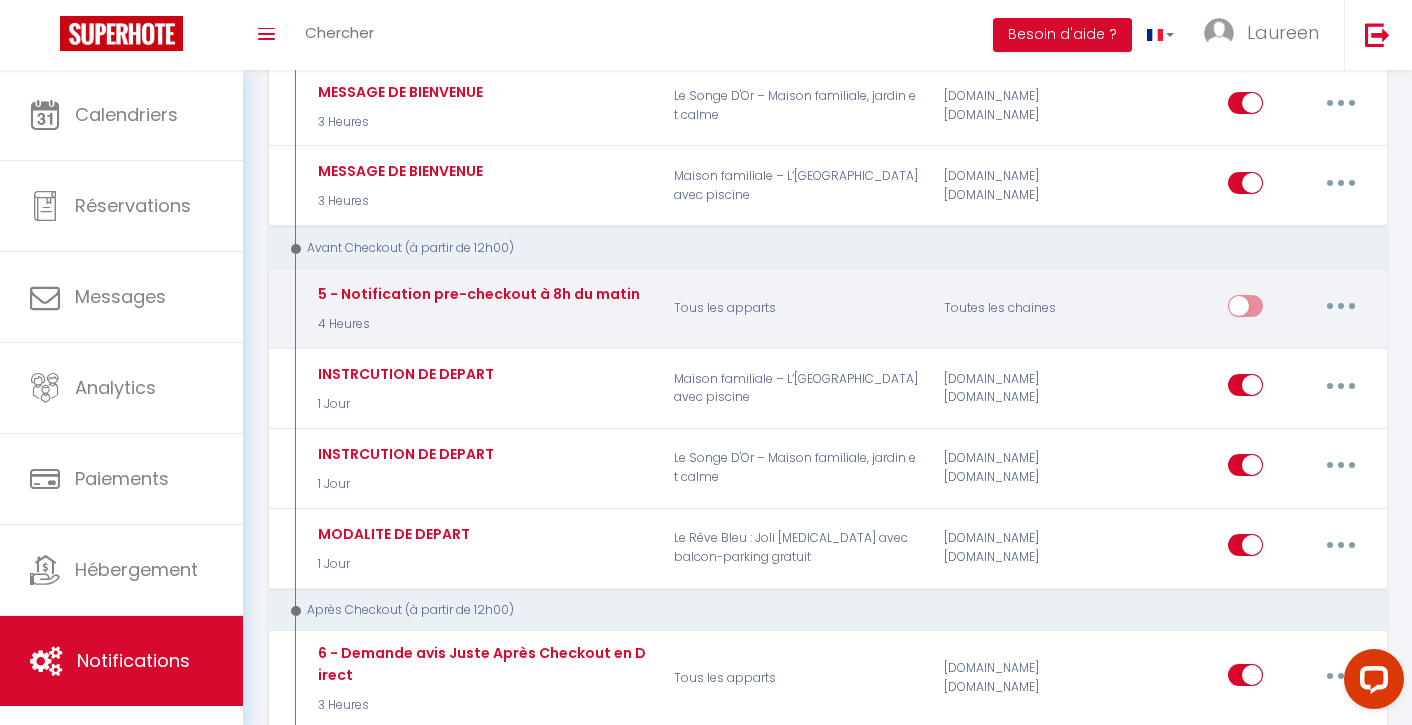 scroll, scrollTop: 734, scrollLeft: 0, axis: vertical 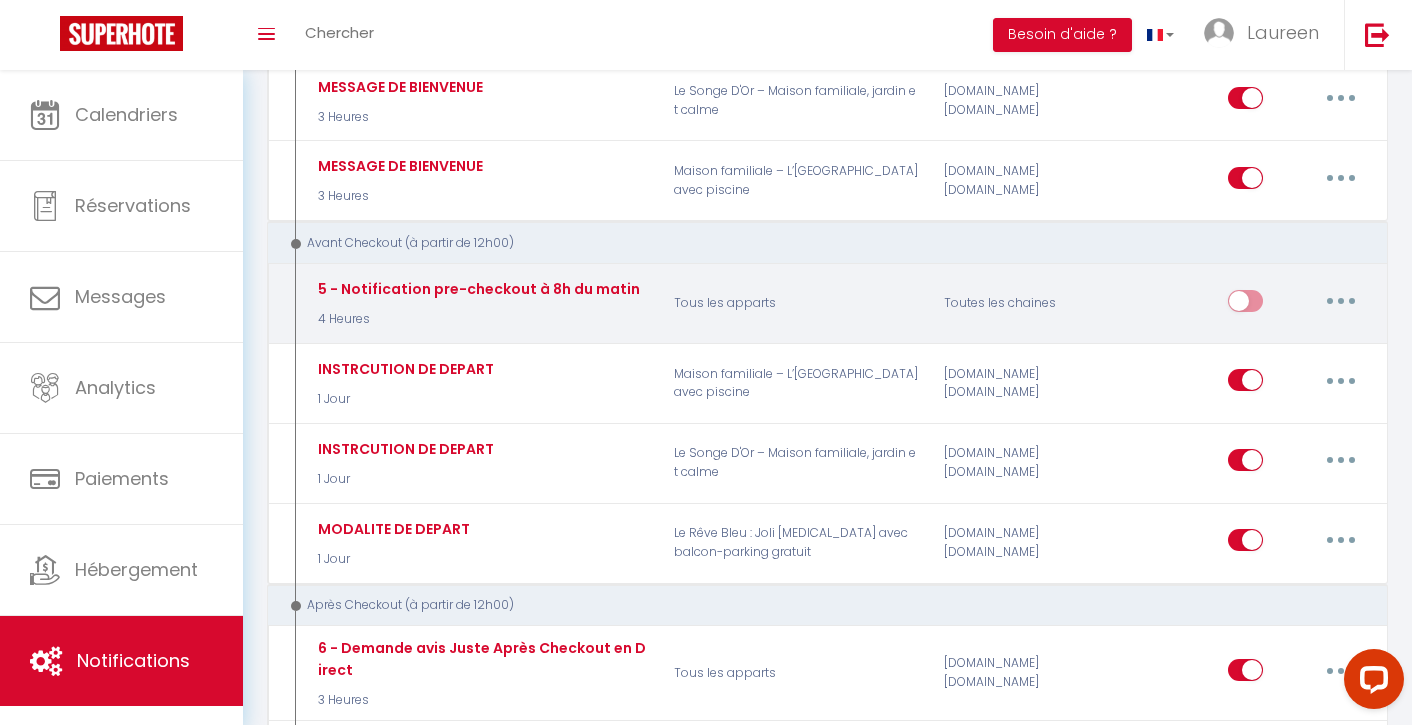 click at bounding box center (1341, 301) 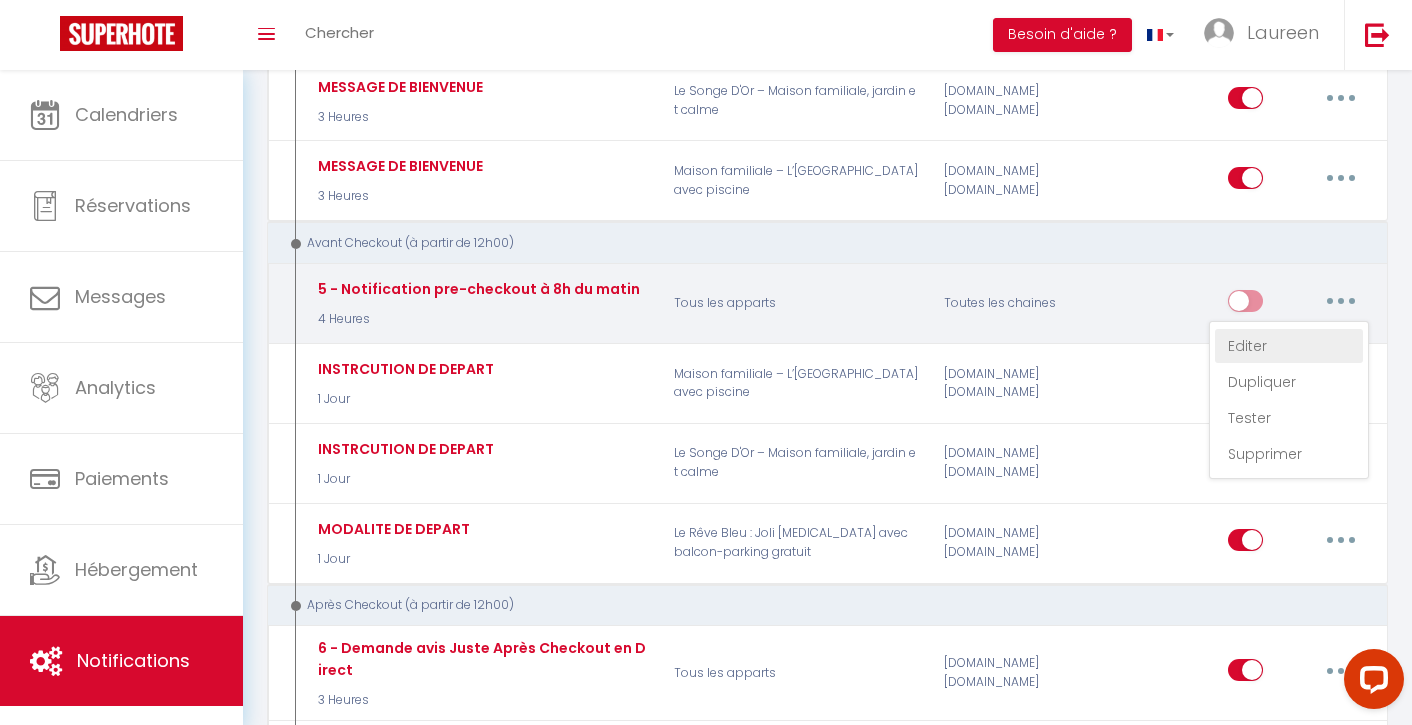 click on "Editer" at bounding box center (1289, 346) 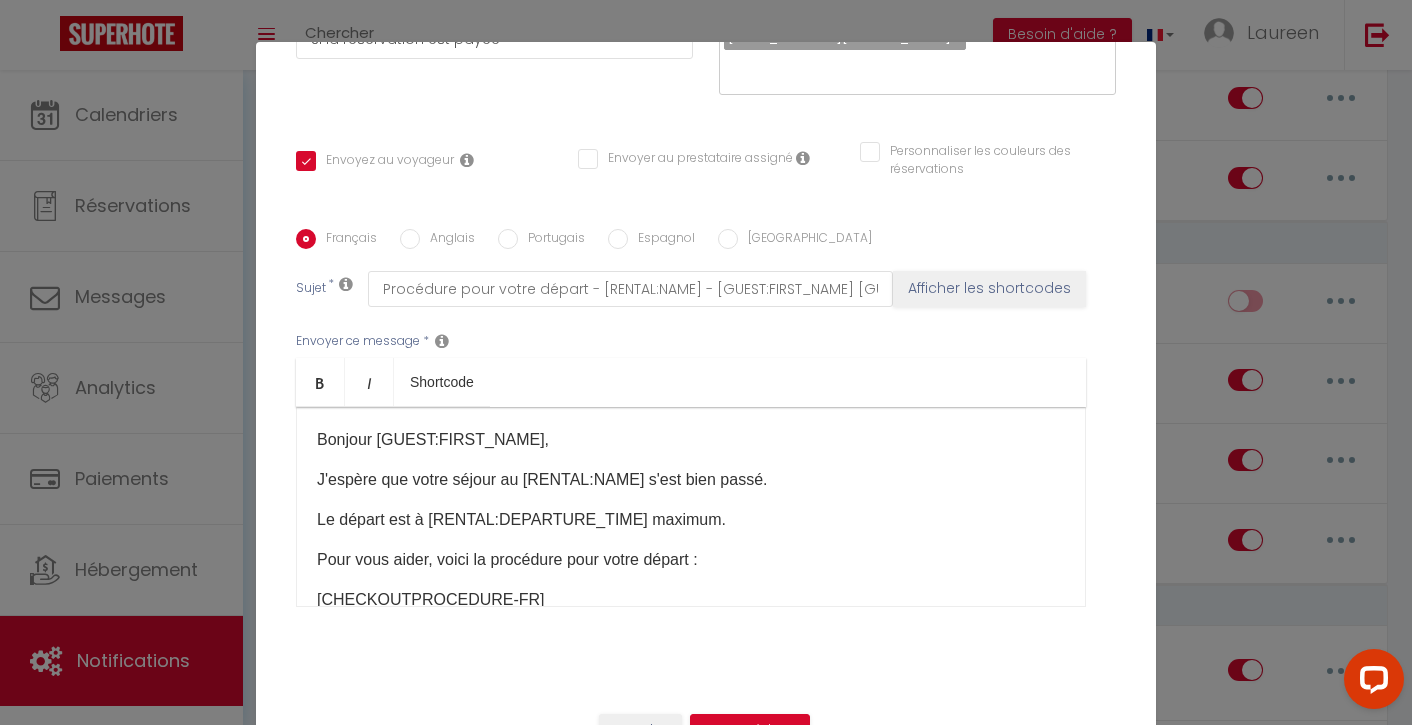 scroll, scrollTop: 366, scrollLeft: 0, axis: vertical 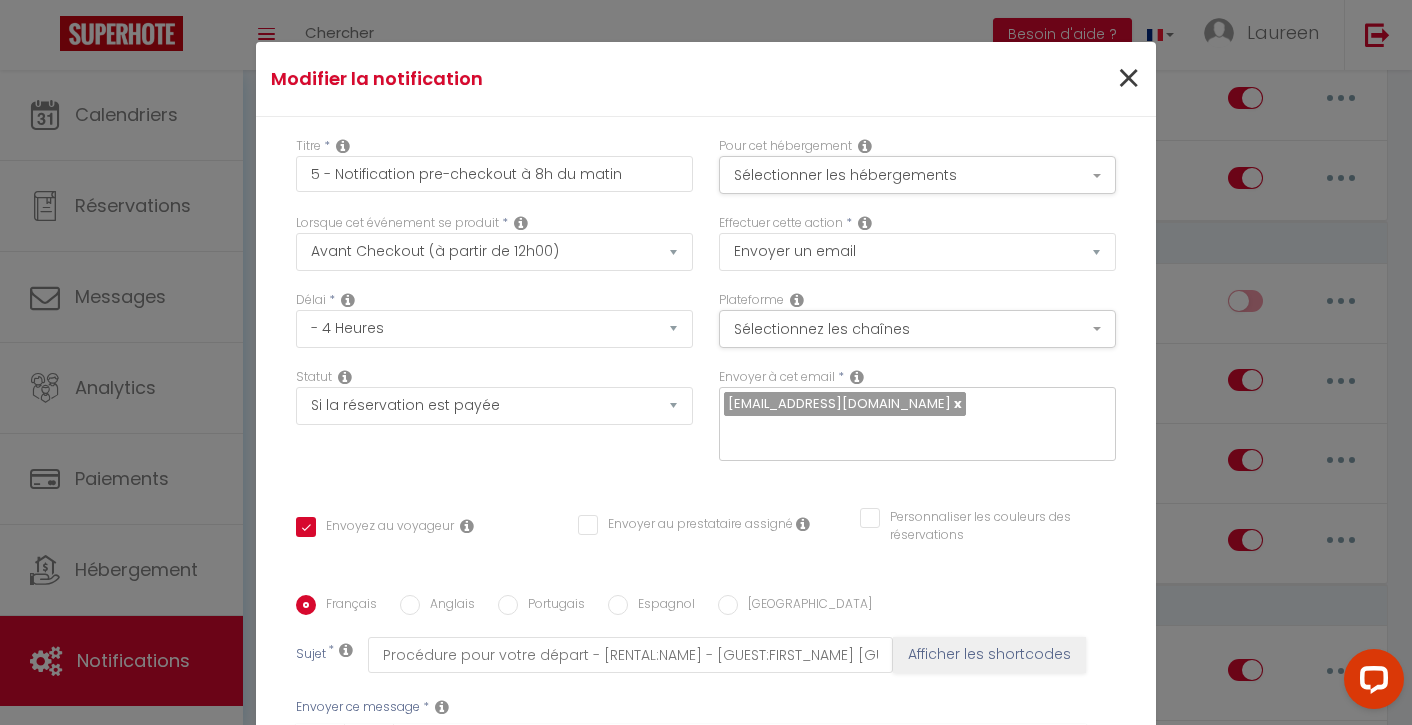 click on "×" at bounding box center (1128, 79) 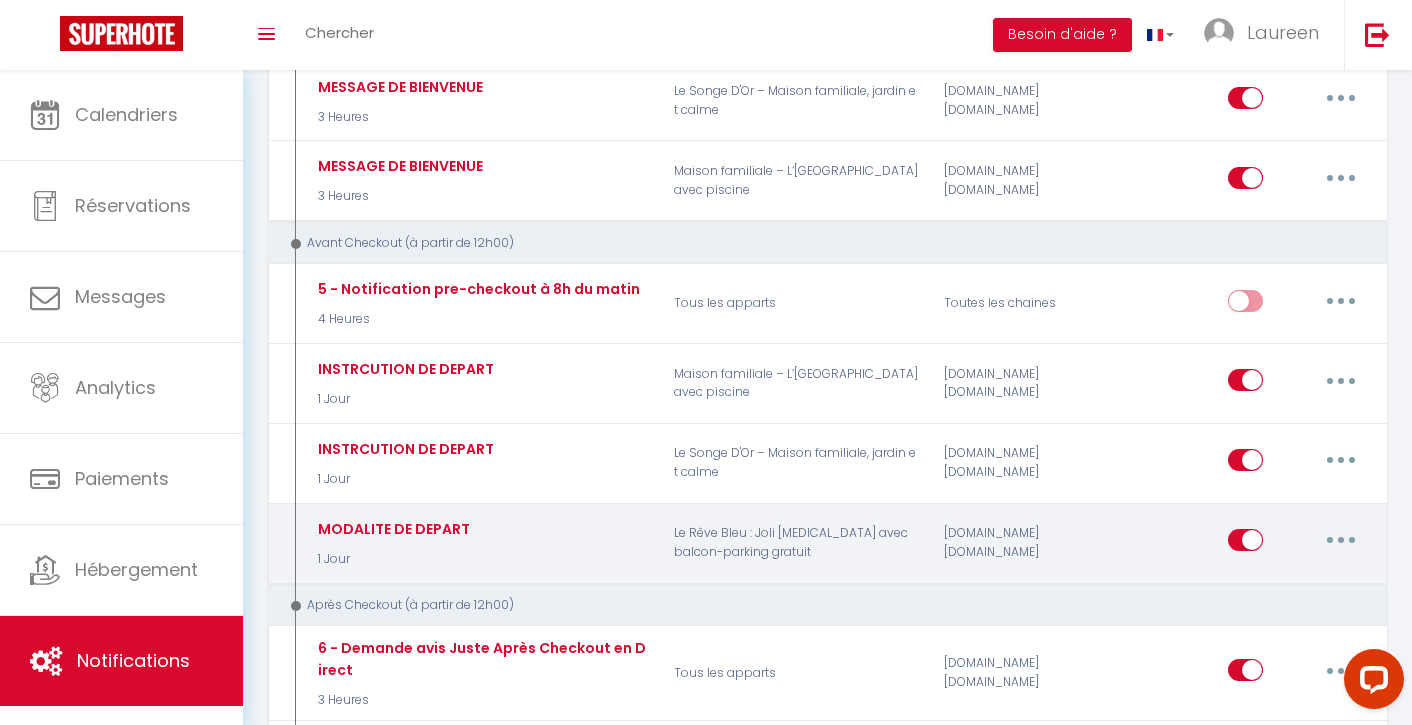 click at bounding box center [1341, 540] 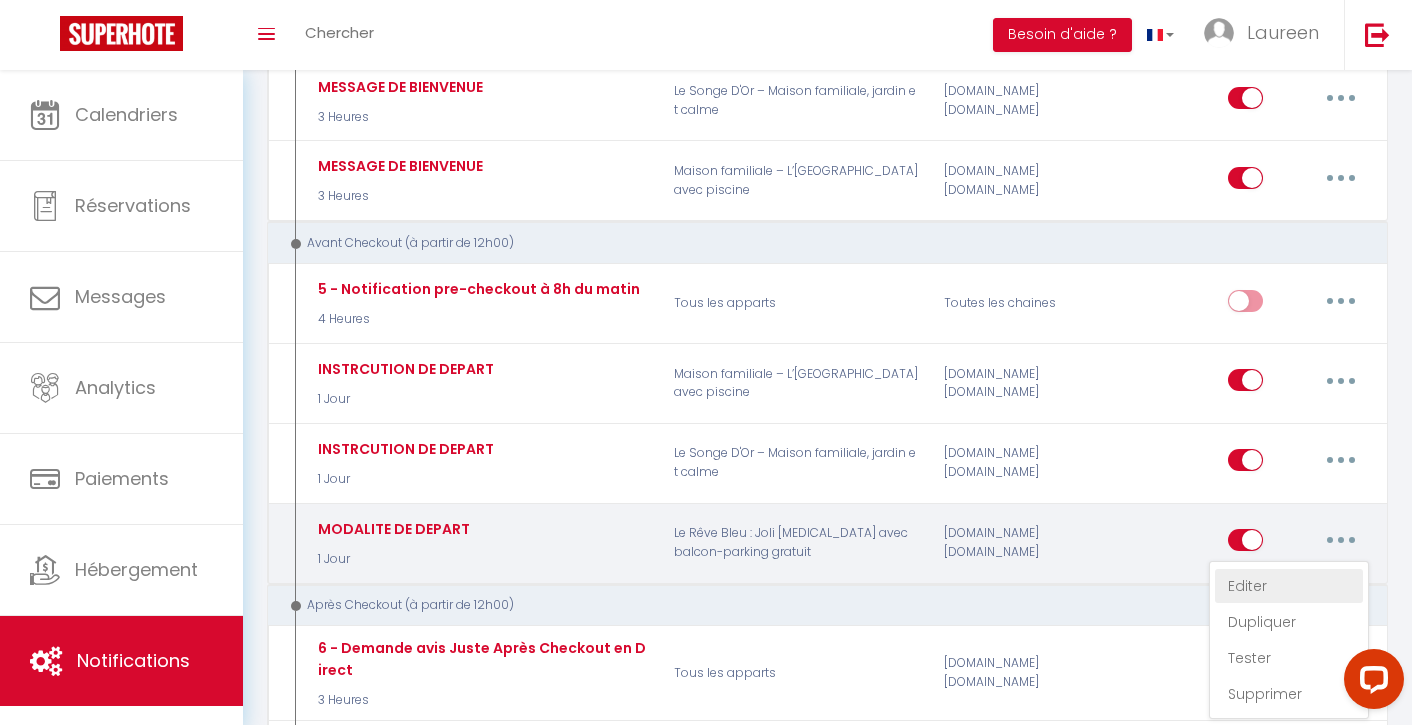 click on "Editer" at bounding box center (1289, 586) 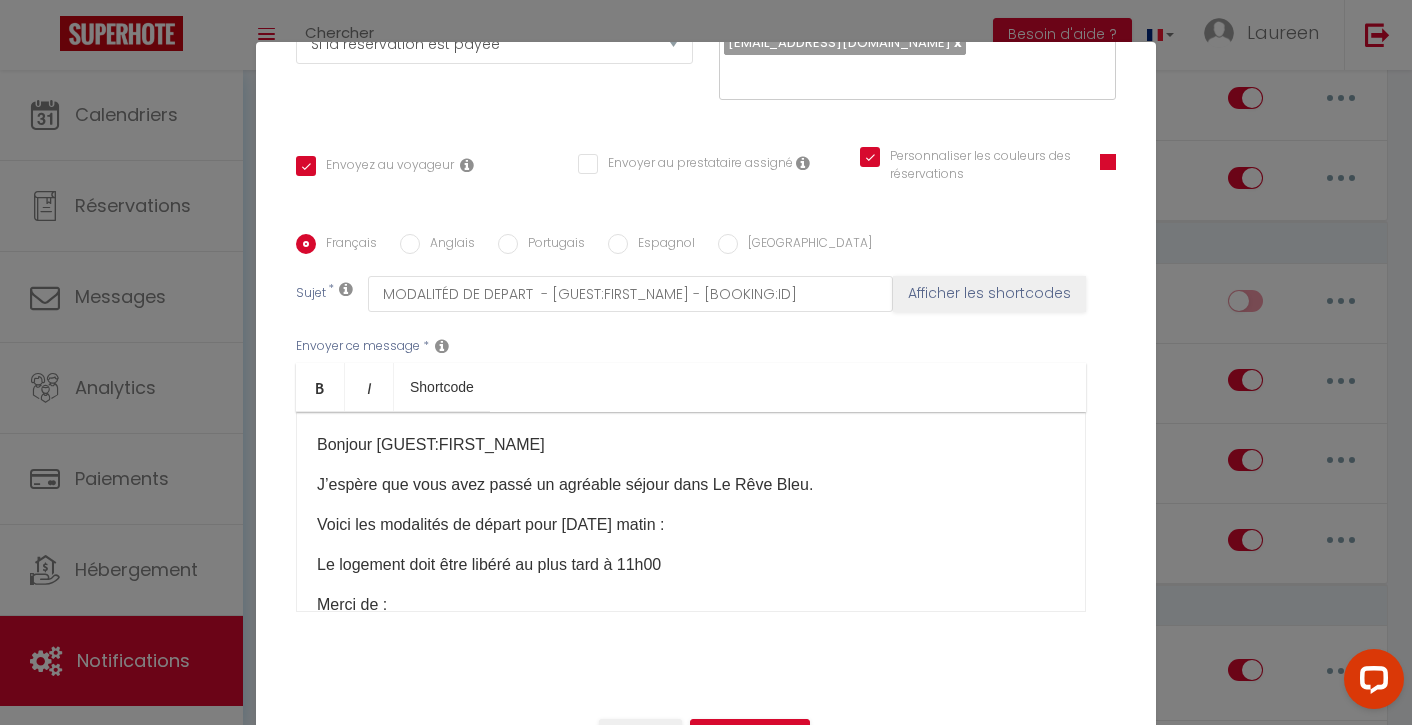 scroll, scrollTop: 368, scrollLeft: 0, axis: vertical 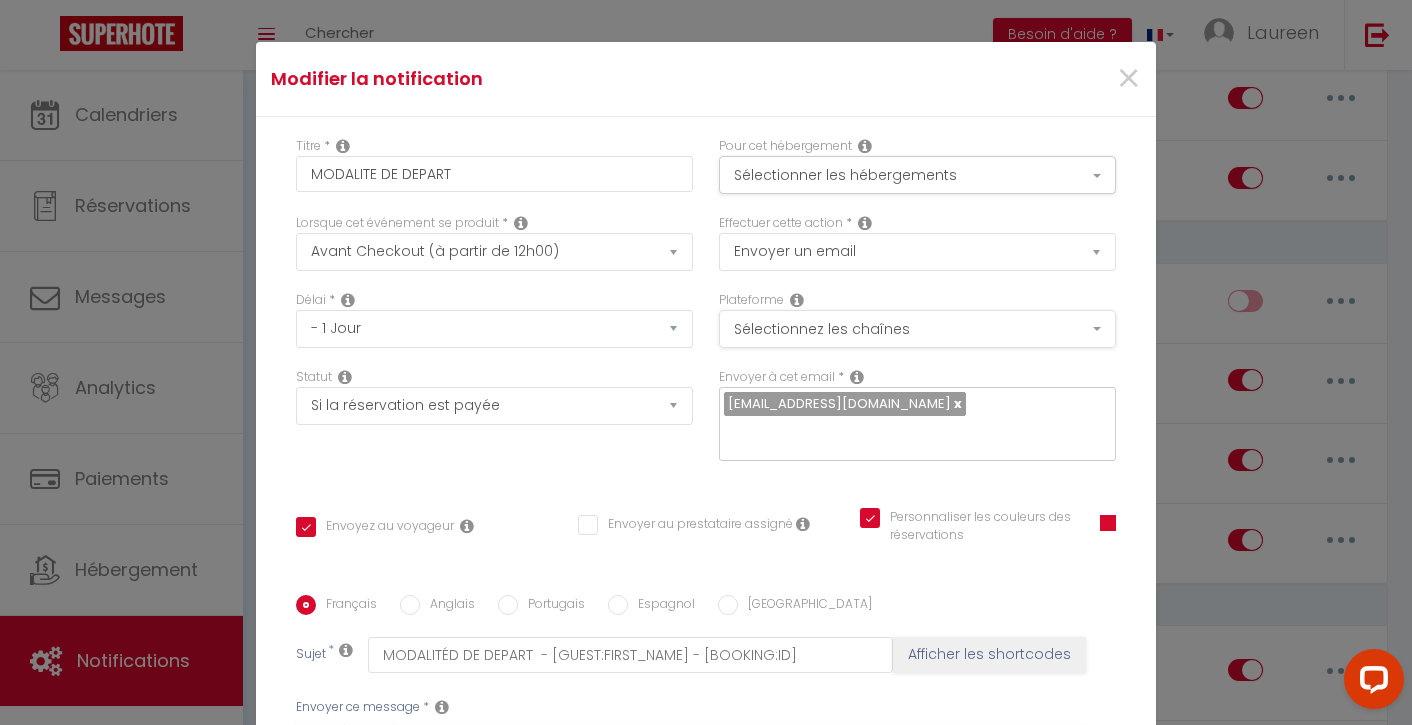click on "Sélectionnez les chaînes" at bounding box center [917, 329] 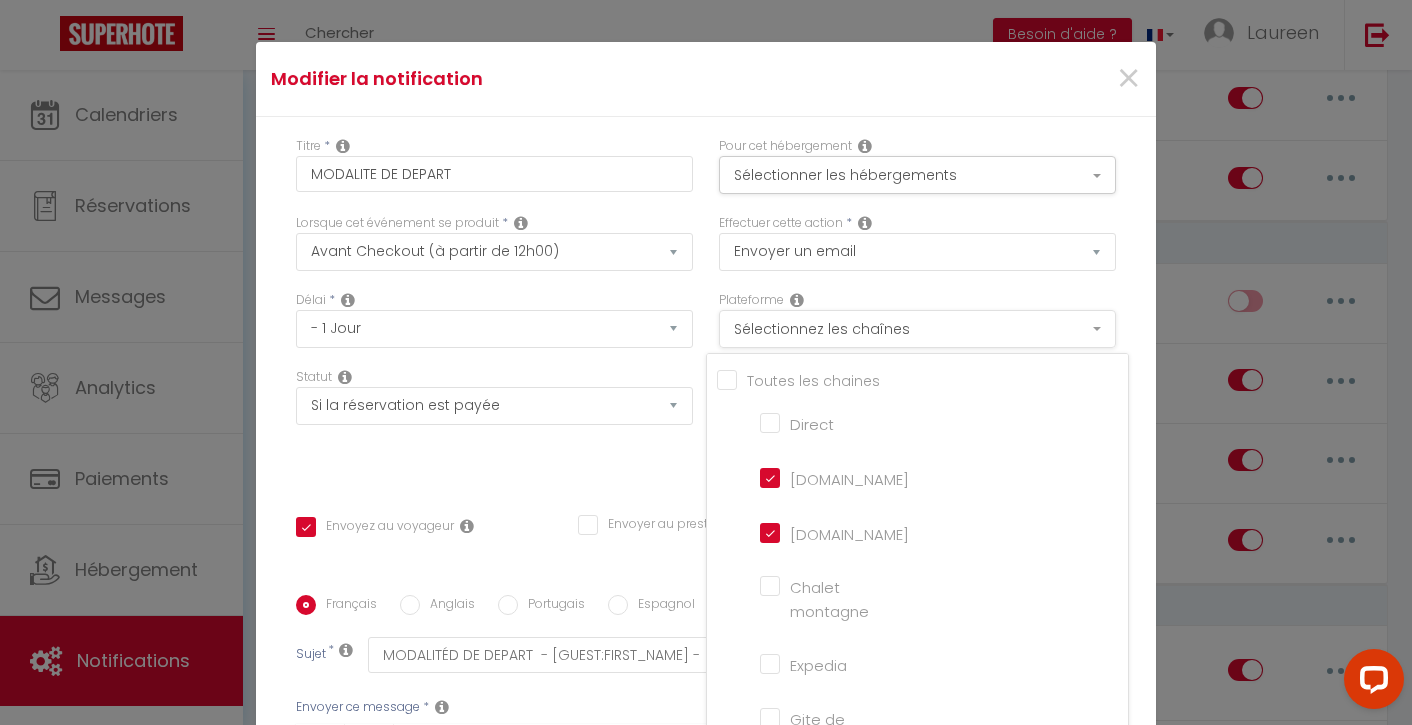click on "Sélectionnez les chaînes" at bounding box center (917, 329) 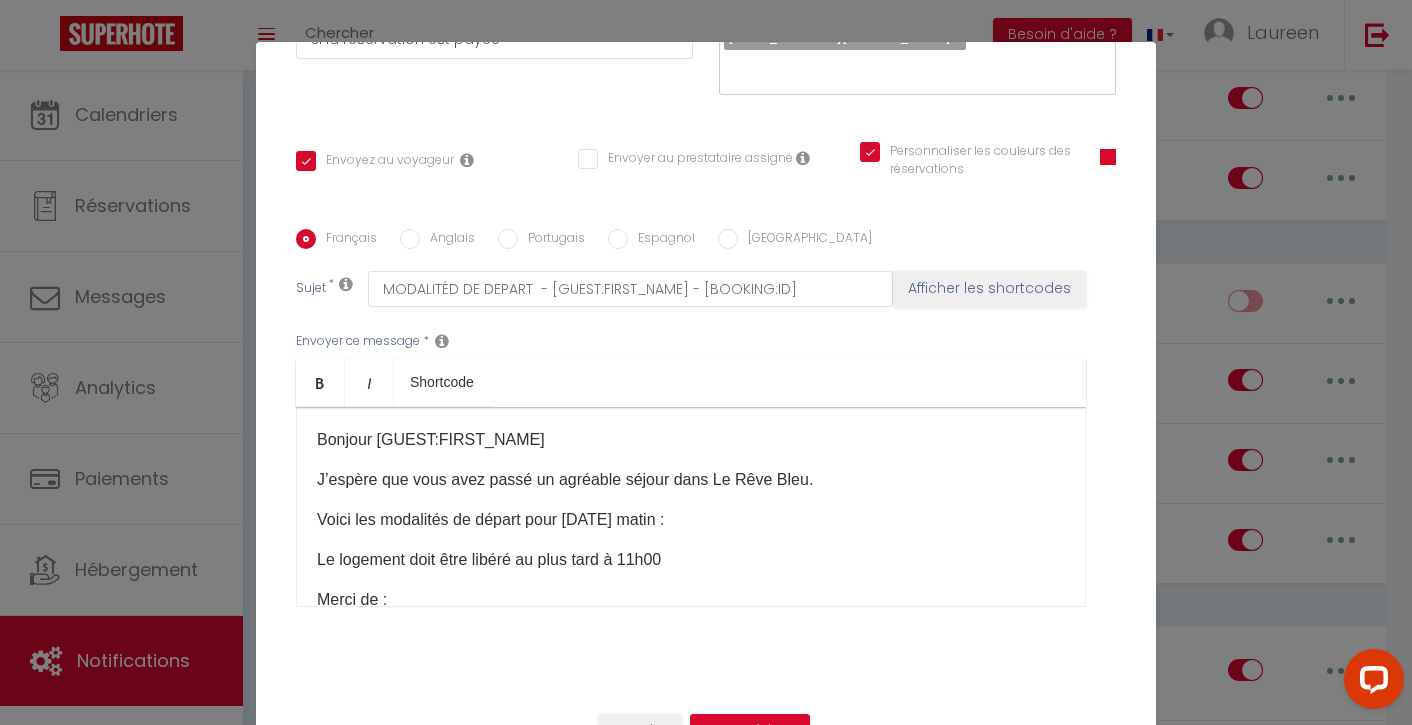 scroll, scrollTop: 366, scrollLeft: 0, axis: vertical 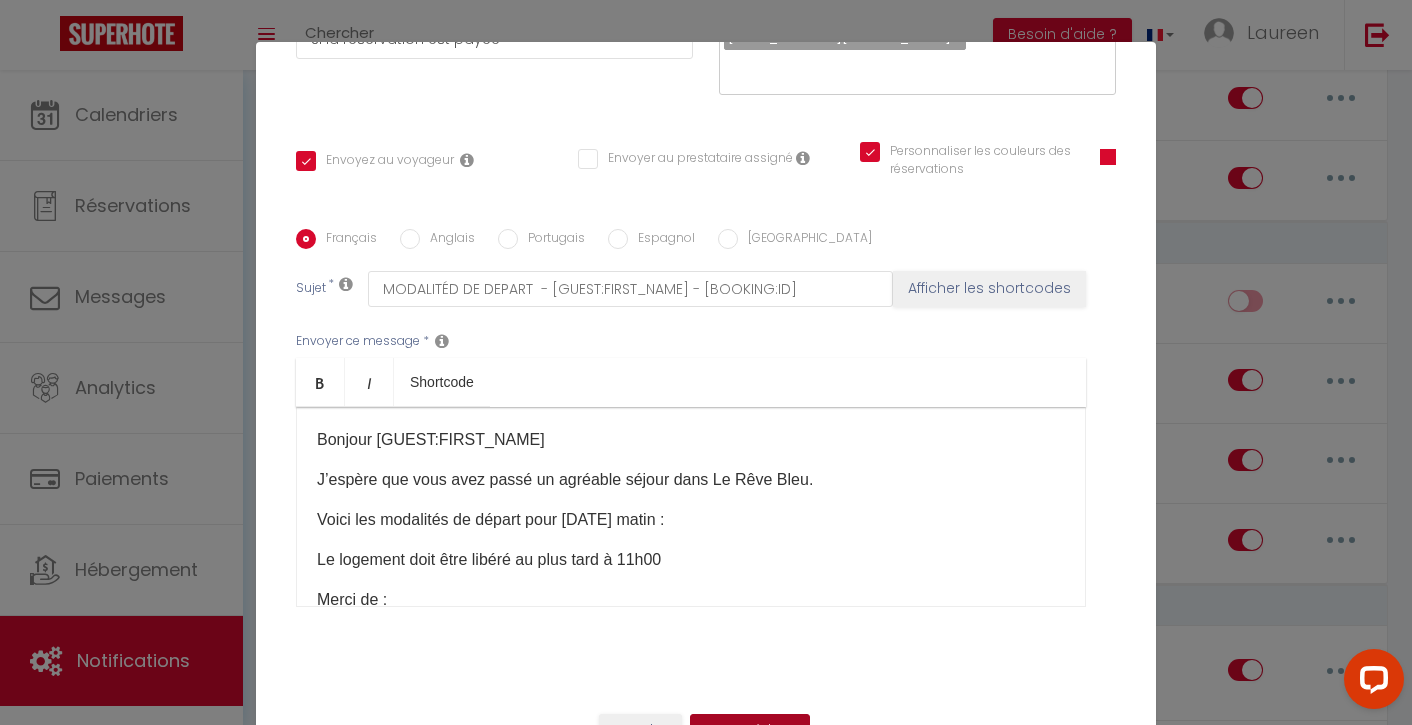 click on "Mettre à jour" at bounding box center [750, 731] 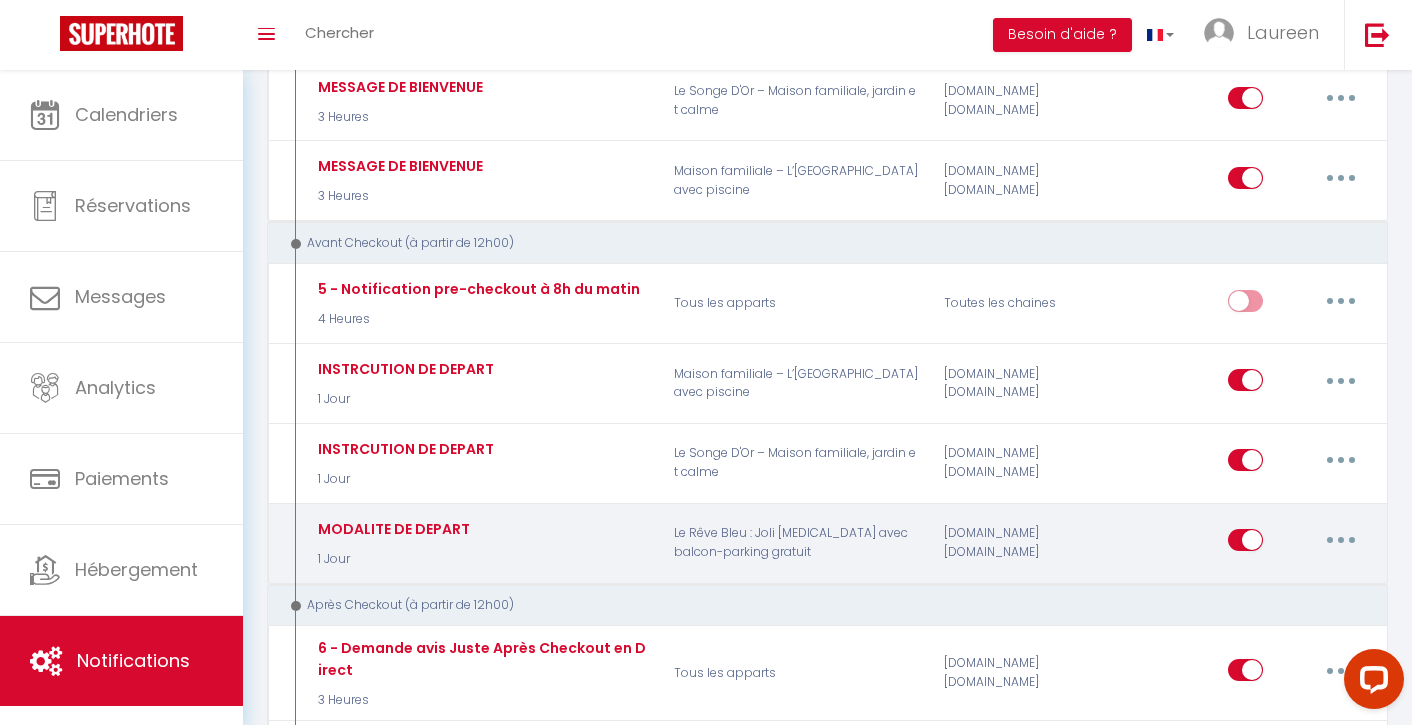 click at bounding box center [1341, 540] 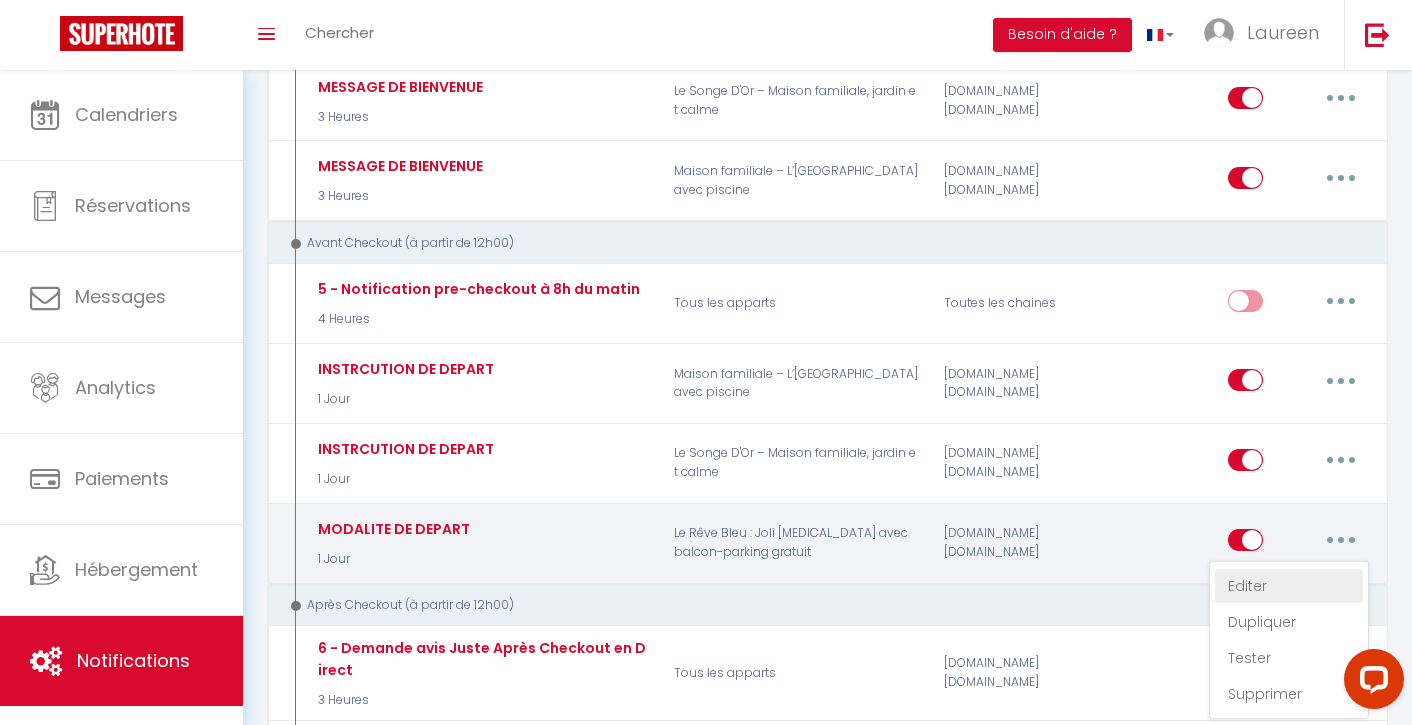 click on "Editer" at bounding box center (1289, 586) 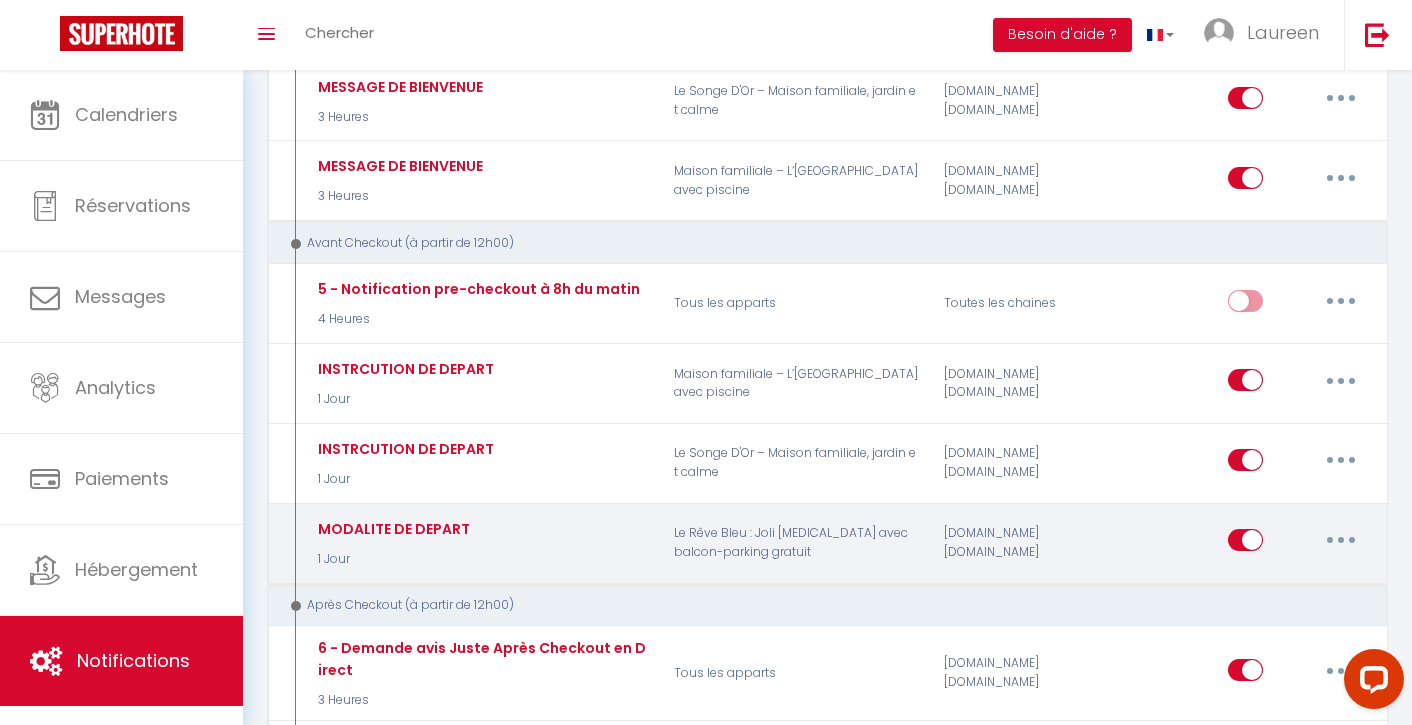 type on "MODALITE DE DEPART" 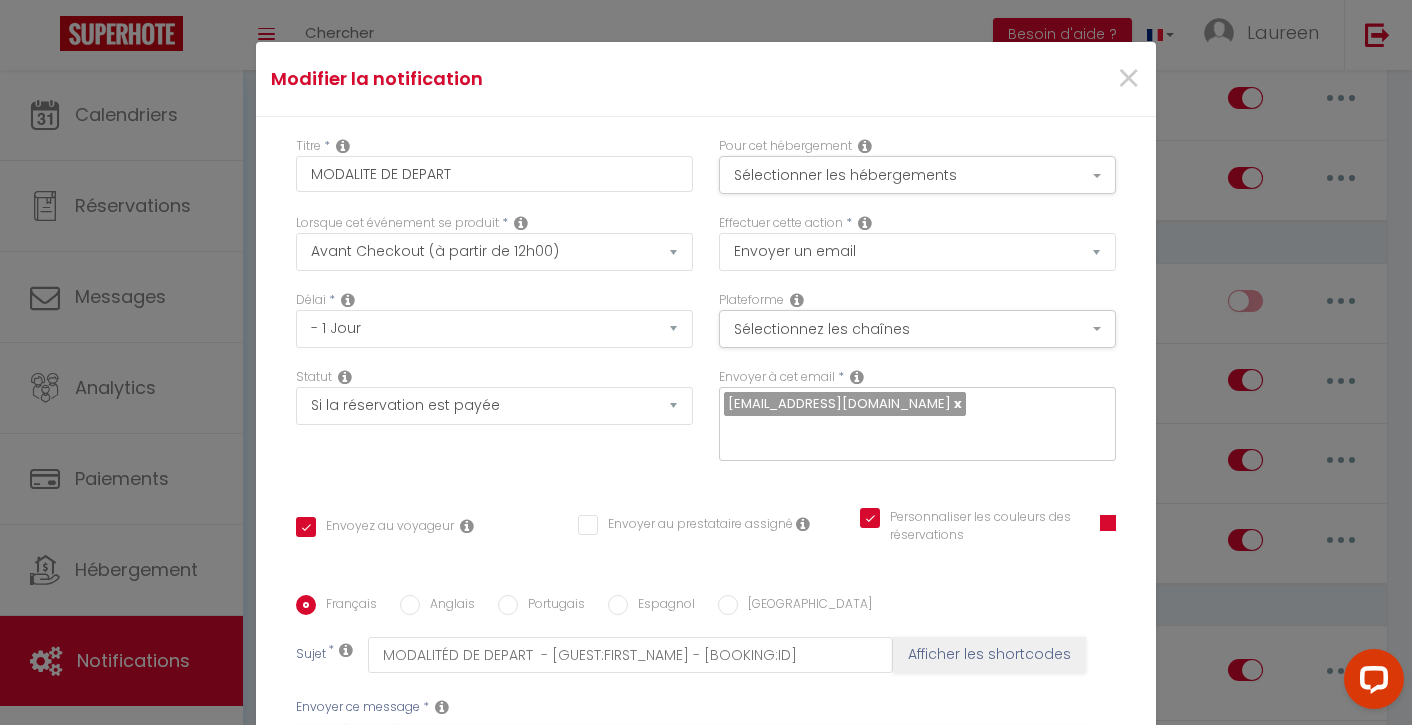 scroll, scrollTop: 0, scrollLeft: 0, axis: both 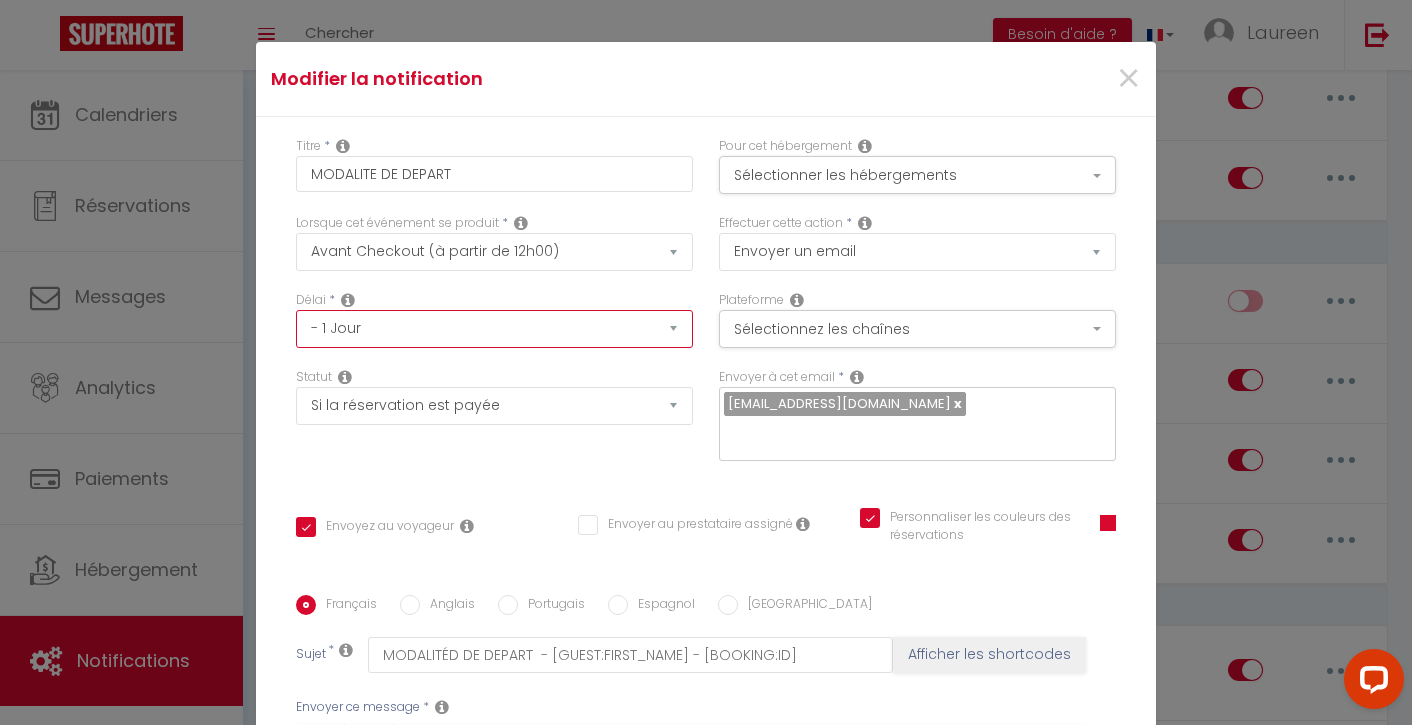 select on "9 Heures" 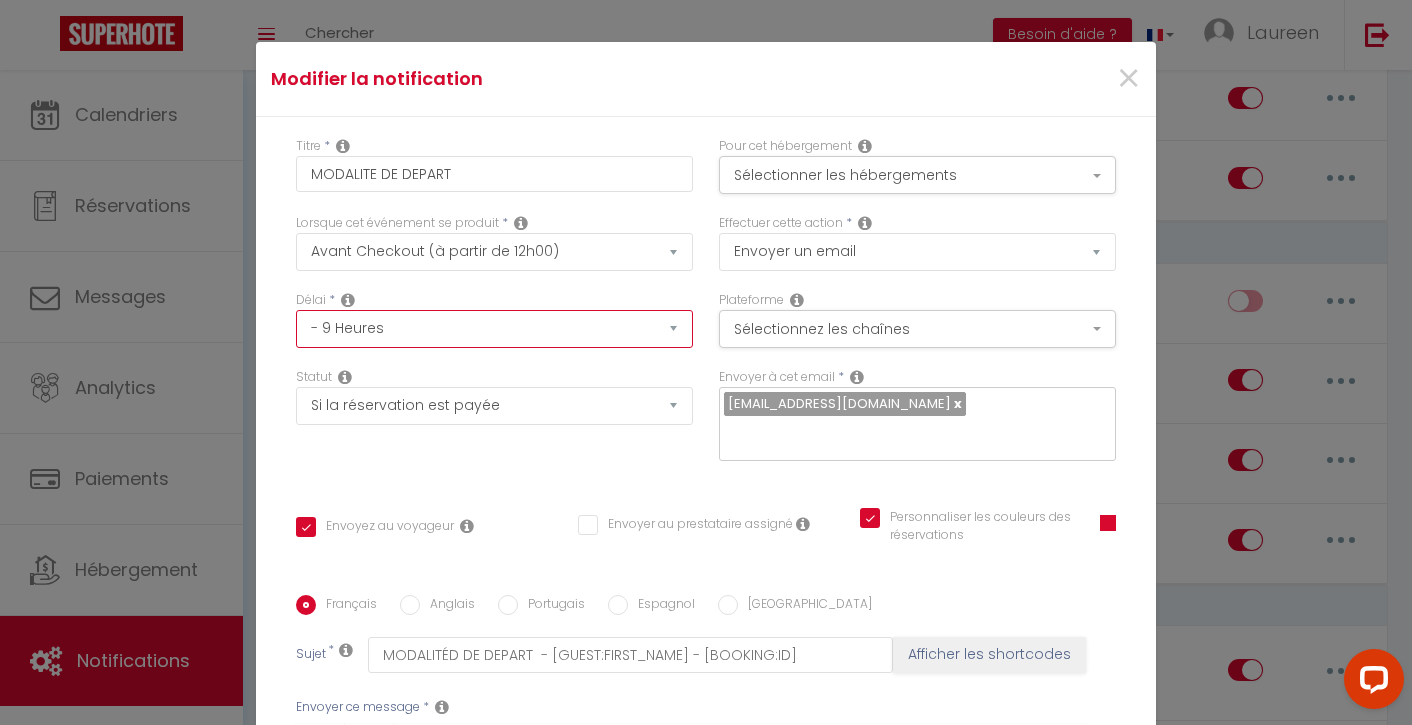 checkbox on "true" 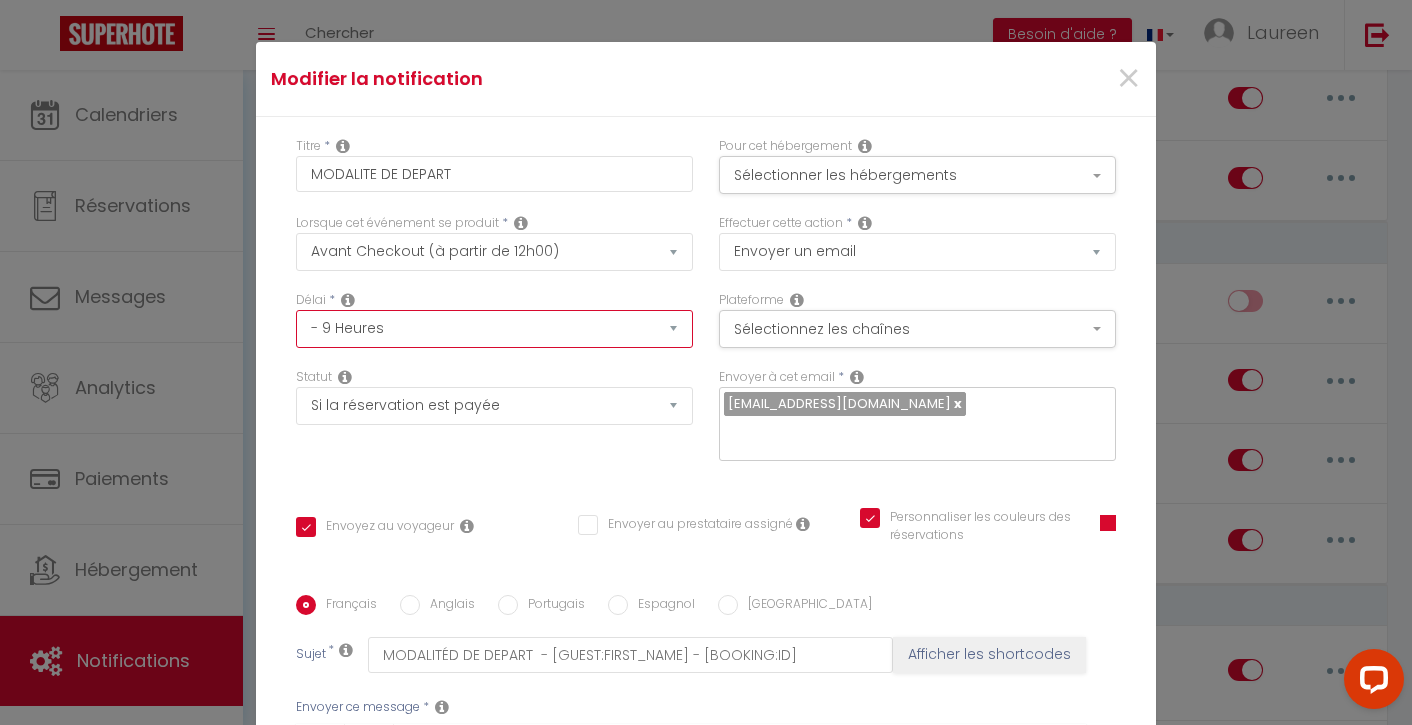 select on "7 Heures" 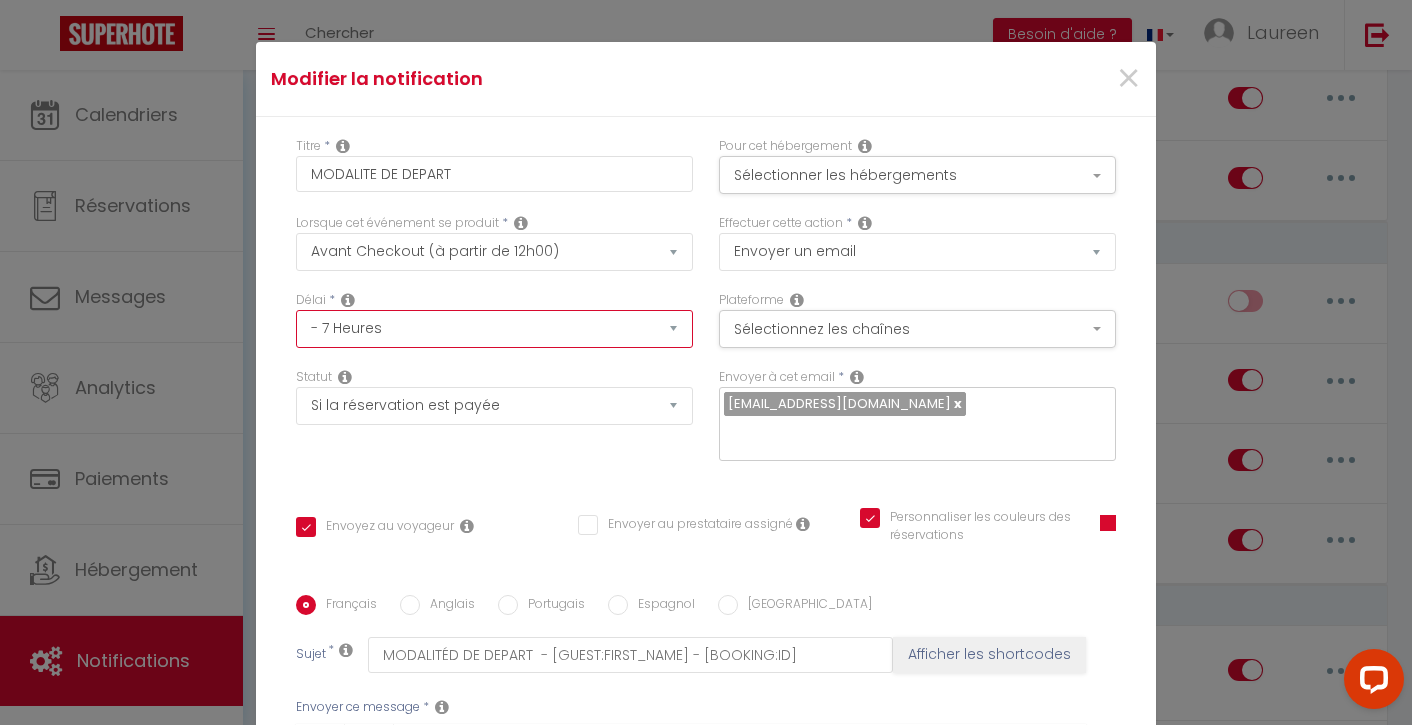 checkbox on "true" 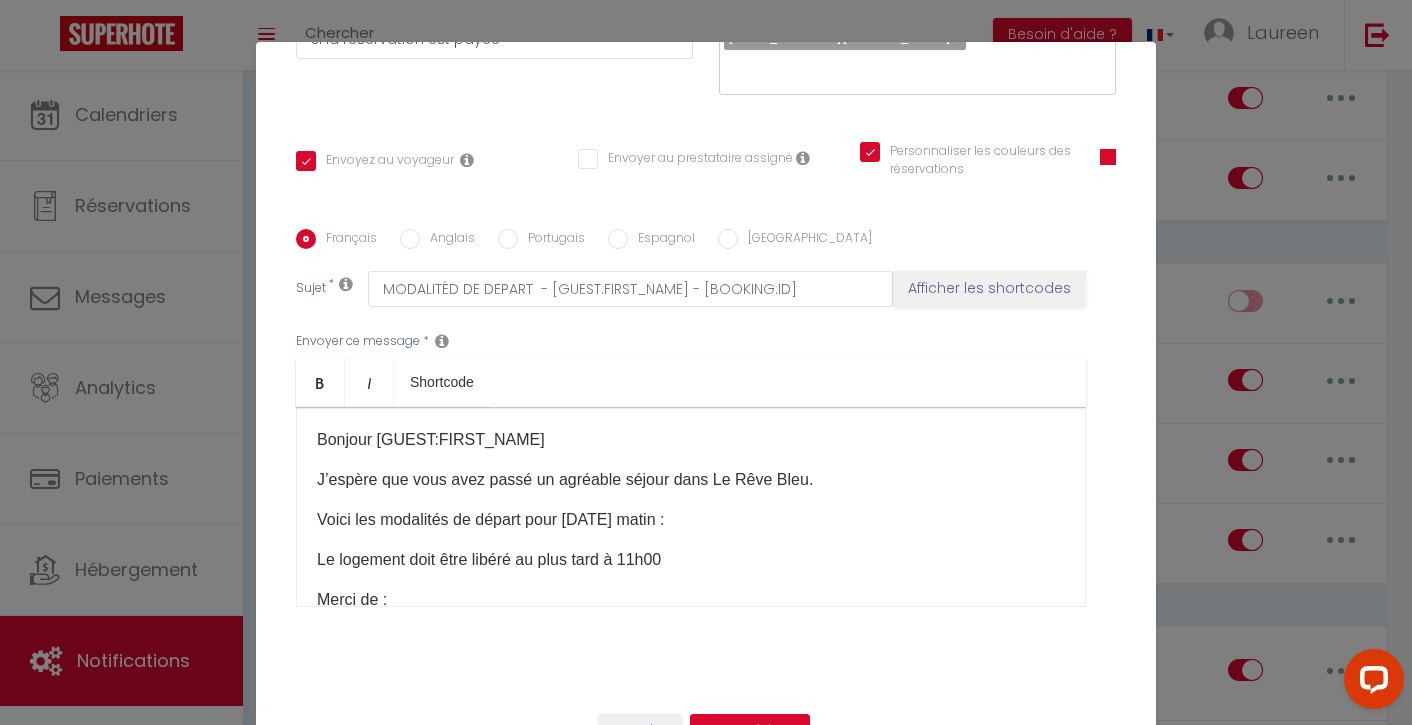 scroll, scrollTop: 366, scrollLeft: 0, axis: vertical 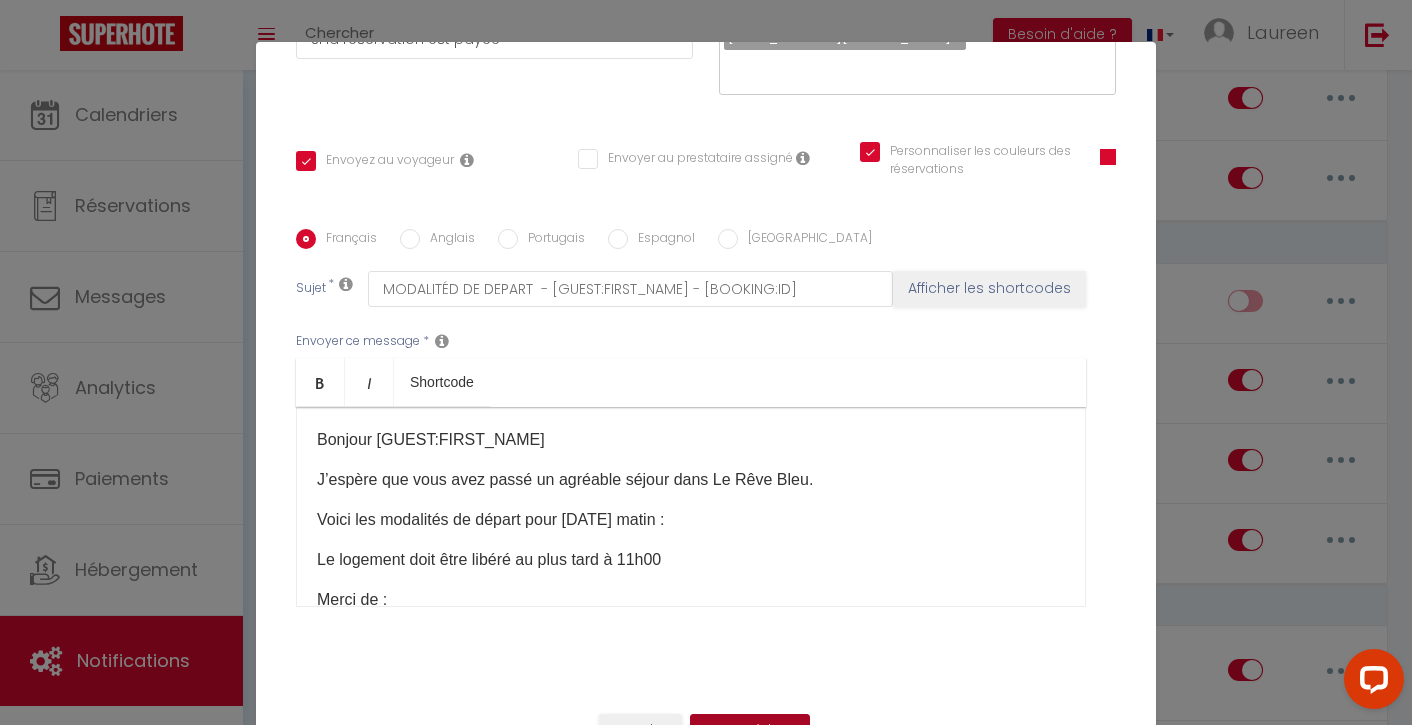 click on "Mettre à jour" at bounding box center [750, 731] 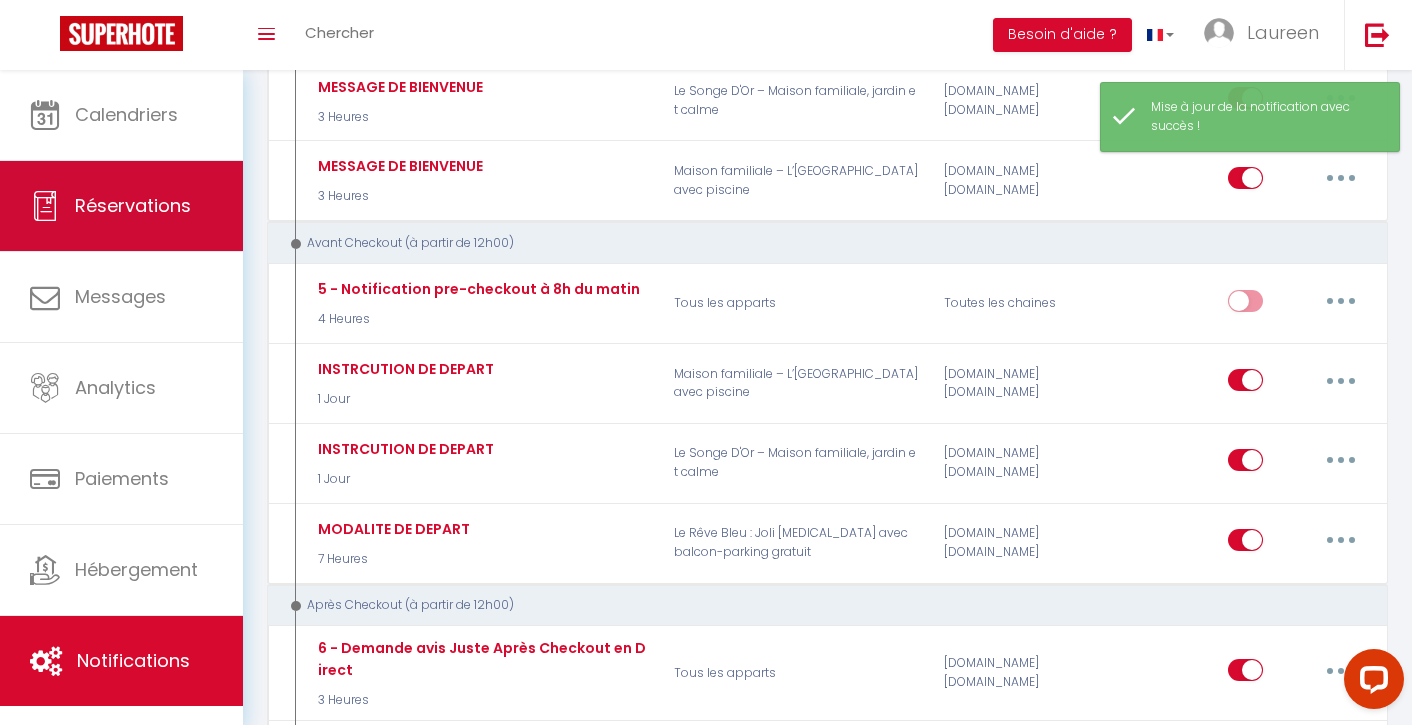 click on "Réservations" at bounding box center [121, 206] 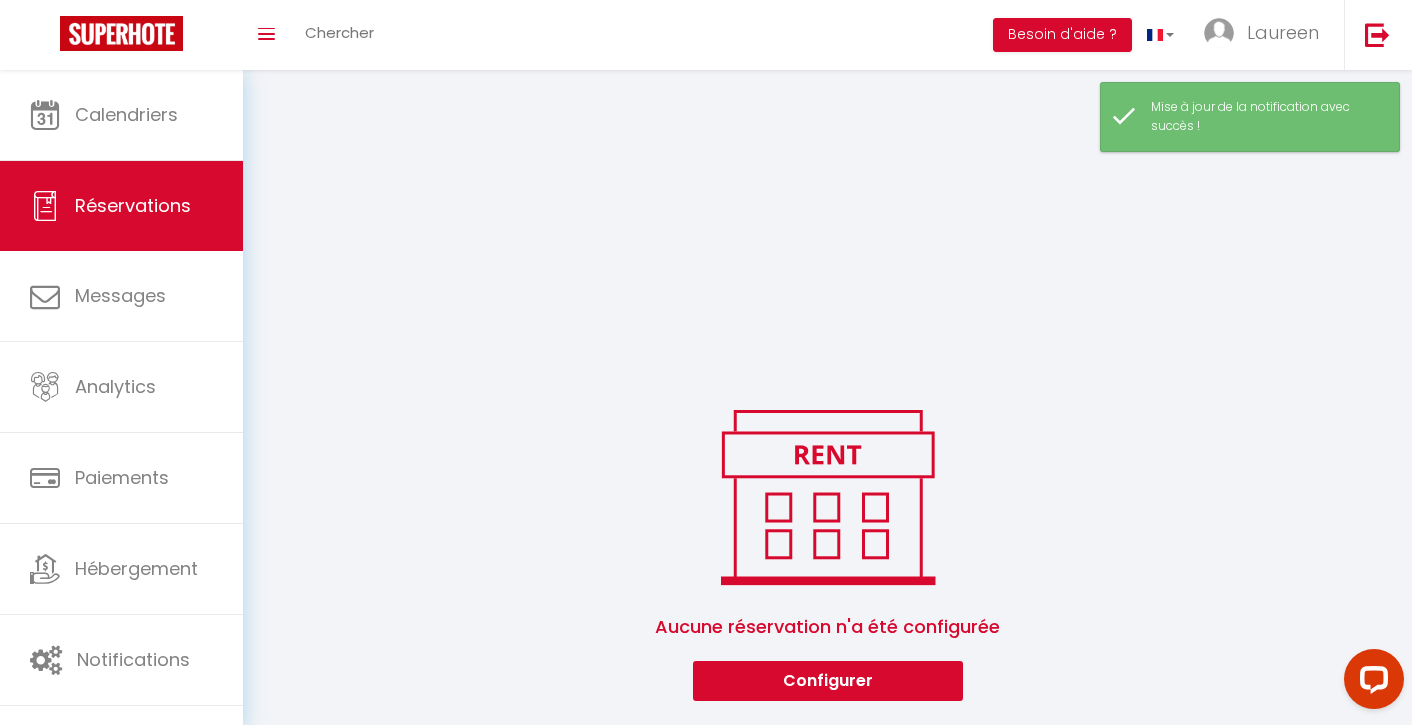 select on "confirmed" 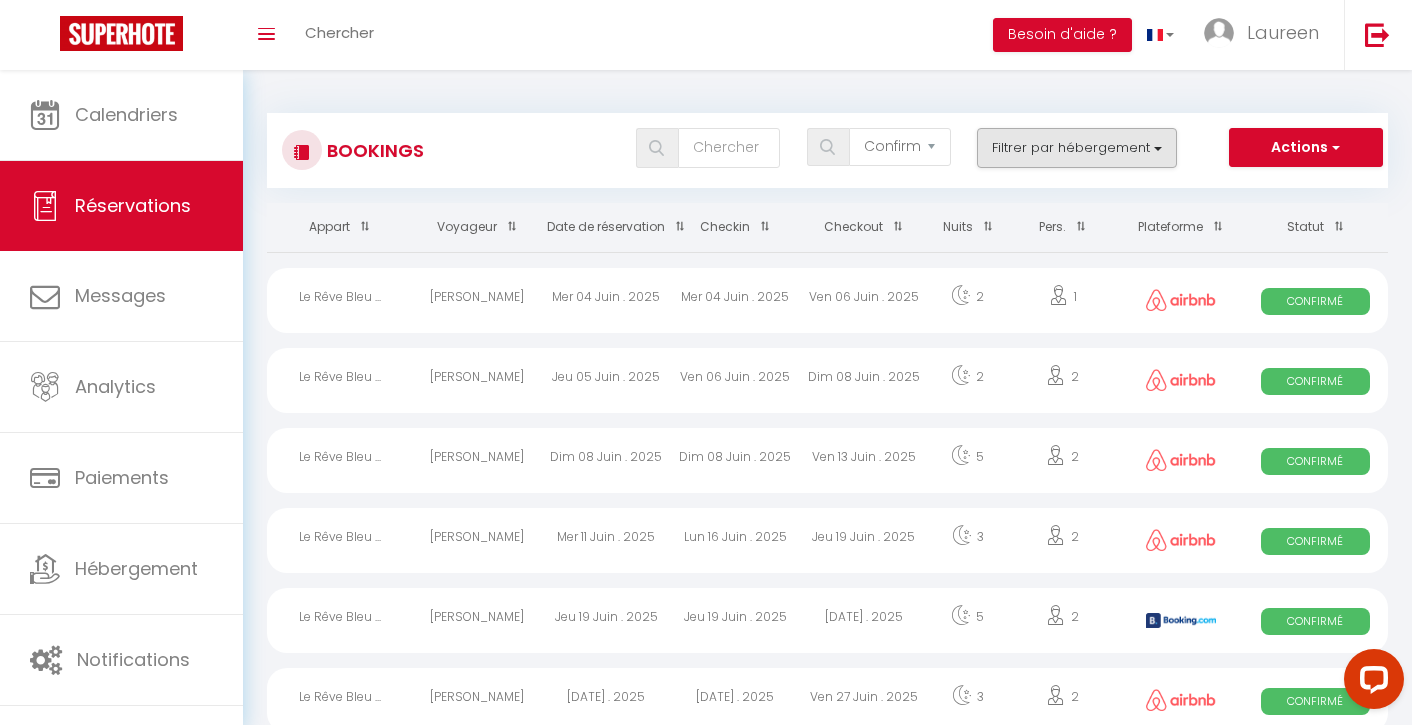 scroll, scrollTop: 0, scrollLeft: 0, axis: both 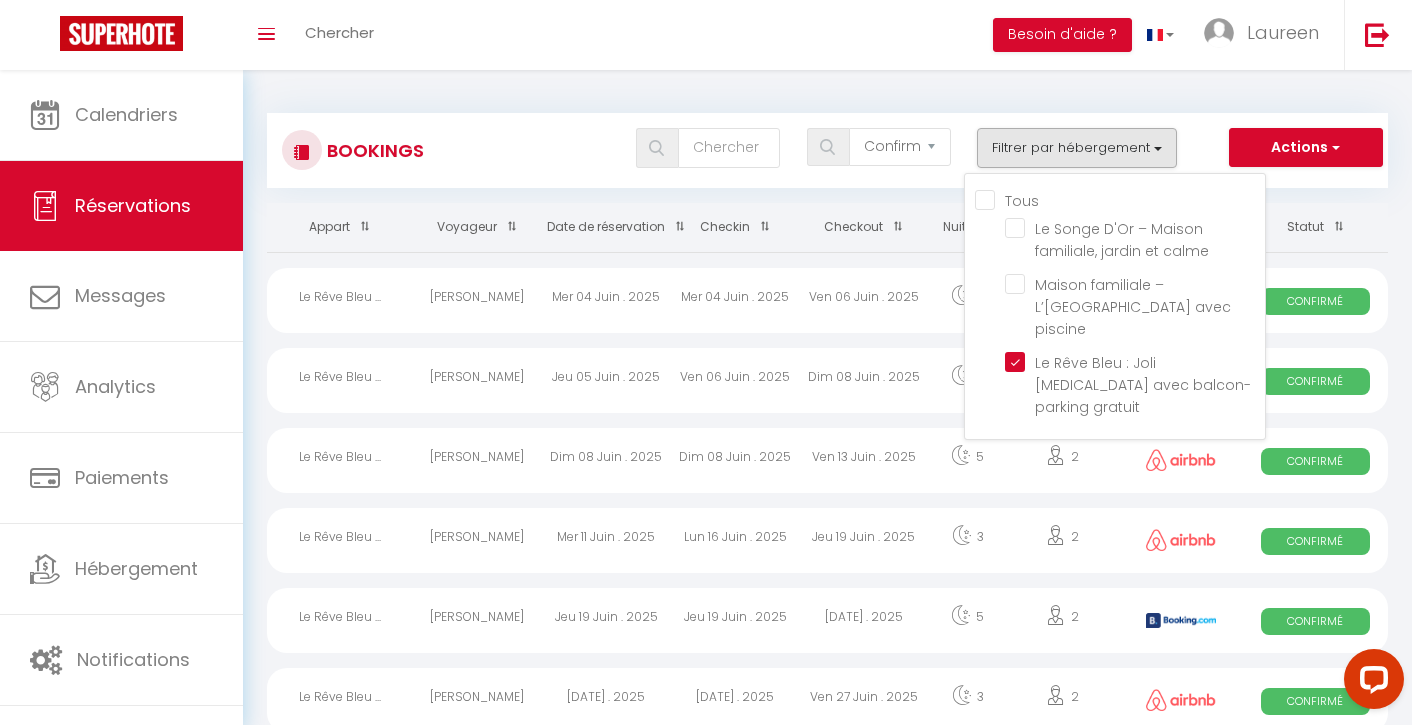 click on "Appart
Voyageur
Date de réservation
Checkin
Checkout
Nuits
Pers.
Plateforme
Statut
Le Rêve Bleu ...   [PERSON_NAME]   [DATE] . 2025   [DATE] . 2025   [DATE] . 2025    2    1     Confirmé Le Rêve Bleu ...   [PERSON_NAME]   [DATE] . 2025   [DATE] . 2025   [DATE] . 2025    2    2     Confirmé Le Rêve Bleu ...   Valery Quillec   [DATE] . 2025   [DATE] . 2025   [DATE] . 2025    5    2     Confirmé Le Rêve Bleu ...   [PERSON_NAME]   [DATE] . 2025   [DATE] . 2025   [DATE] . 2025    3    2     Confirmé Le Rêve Bleu ...   [PERSON_NAME]   [DATE] . 2025   [DATE] . [DATE] Juin . 2025    5    2     Confirmé Le Rêve Bleu ...   [PERSON_NAME]" at bounding box center (827, 788) 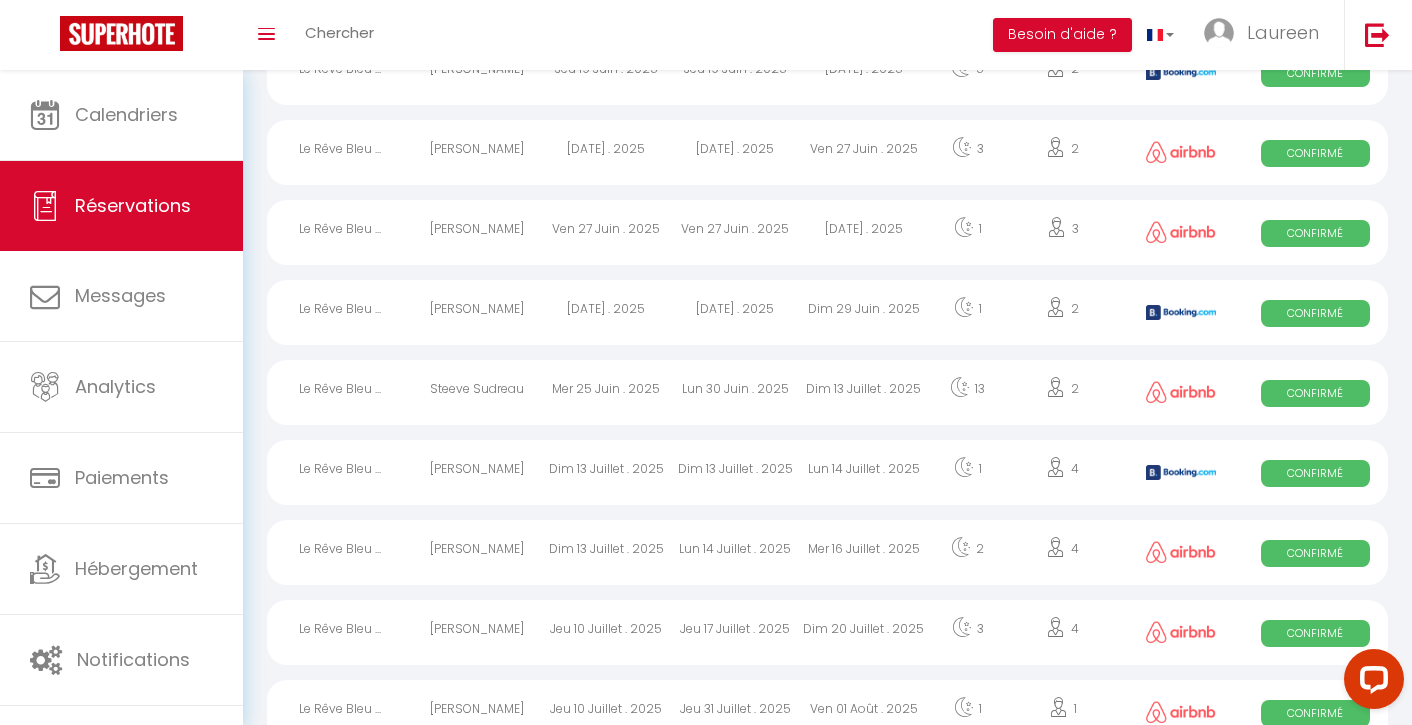 scroll, scrollTop: 561, scrollLeft: 0, axis: vertical 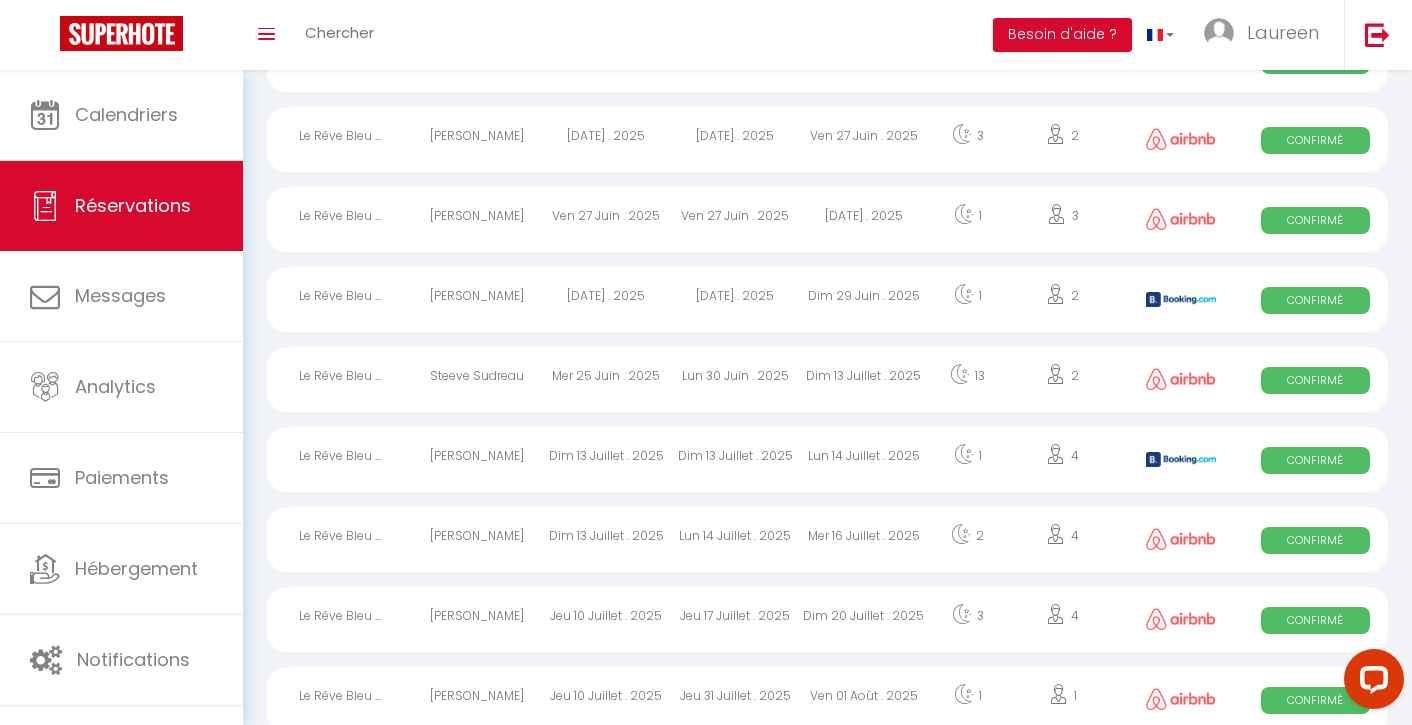 click on "Confirmé" at bounding box center (1315, 460) 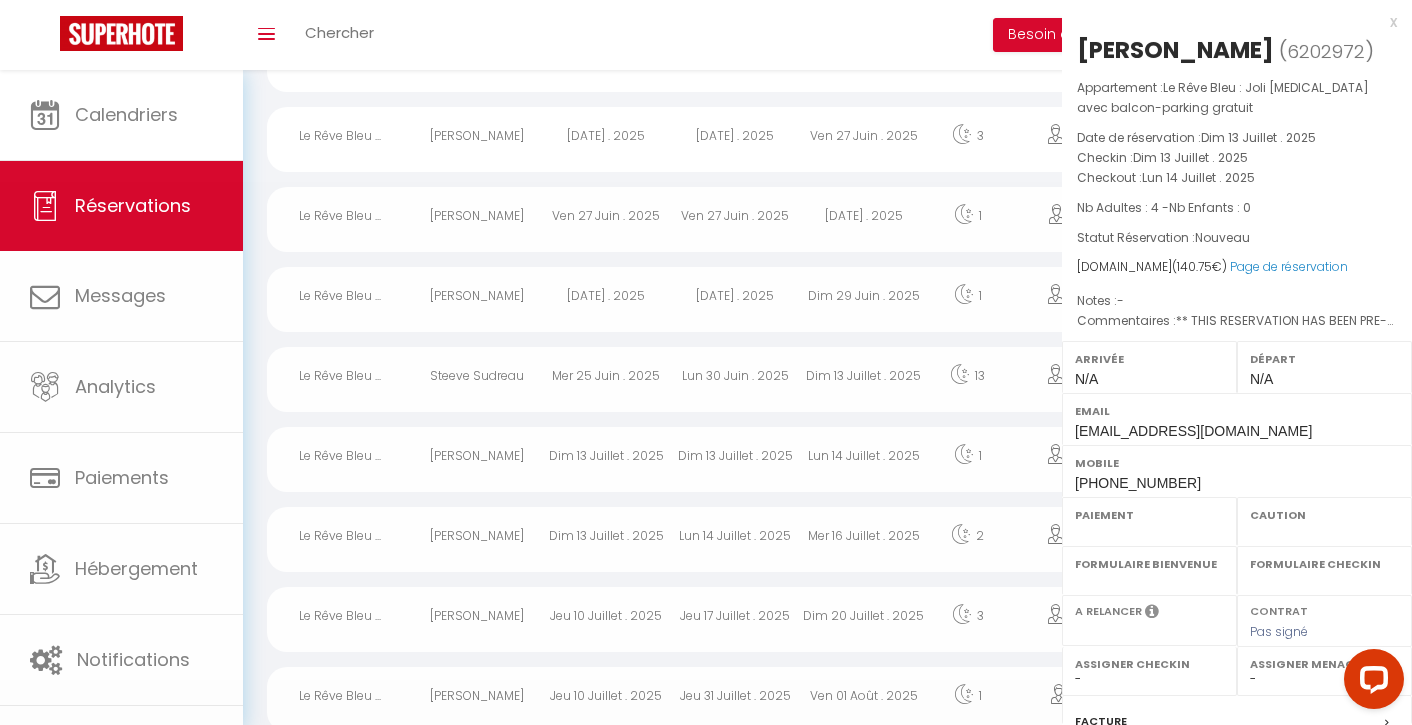 select on "OK" 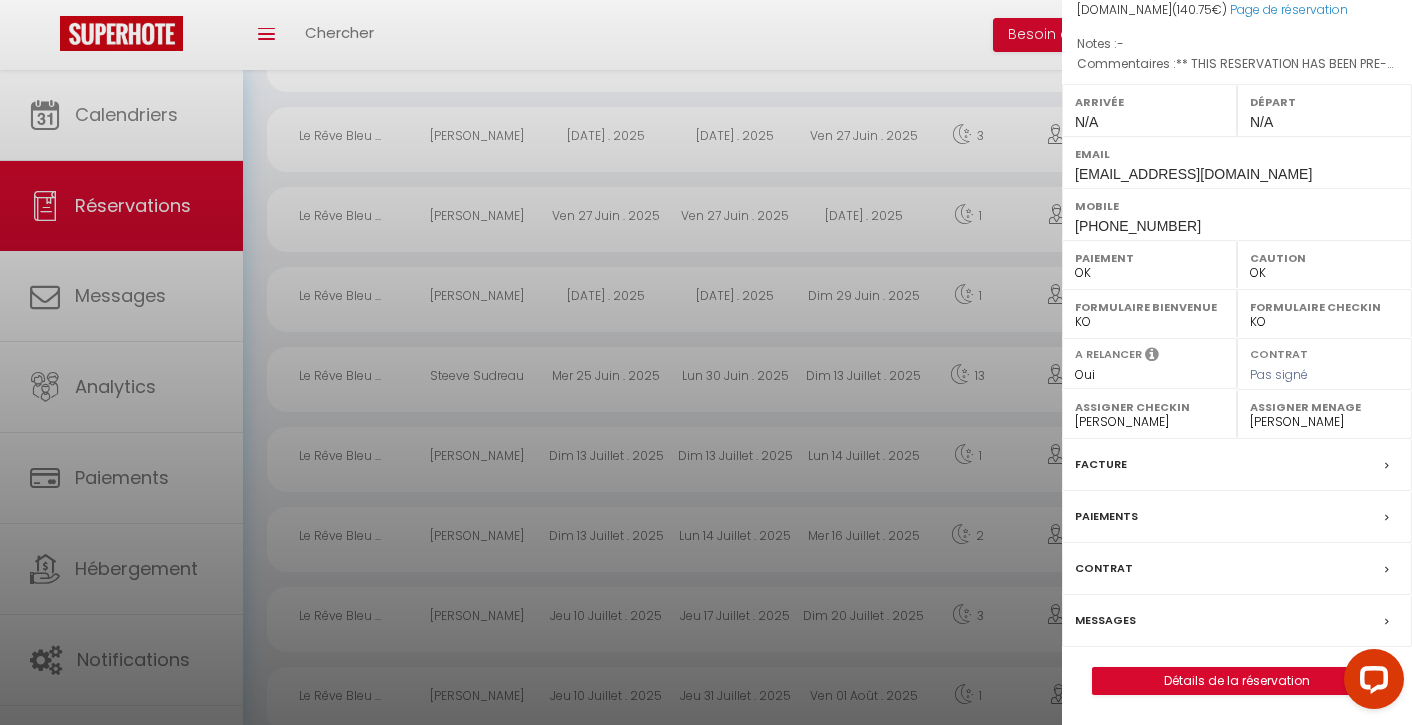 scroll, scrollTop: 283, scrollLeft: 0, axis: vertical 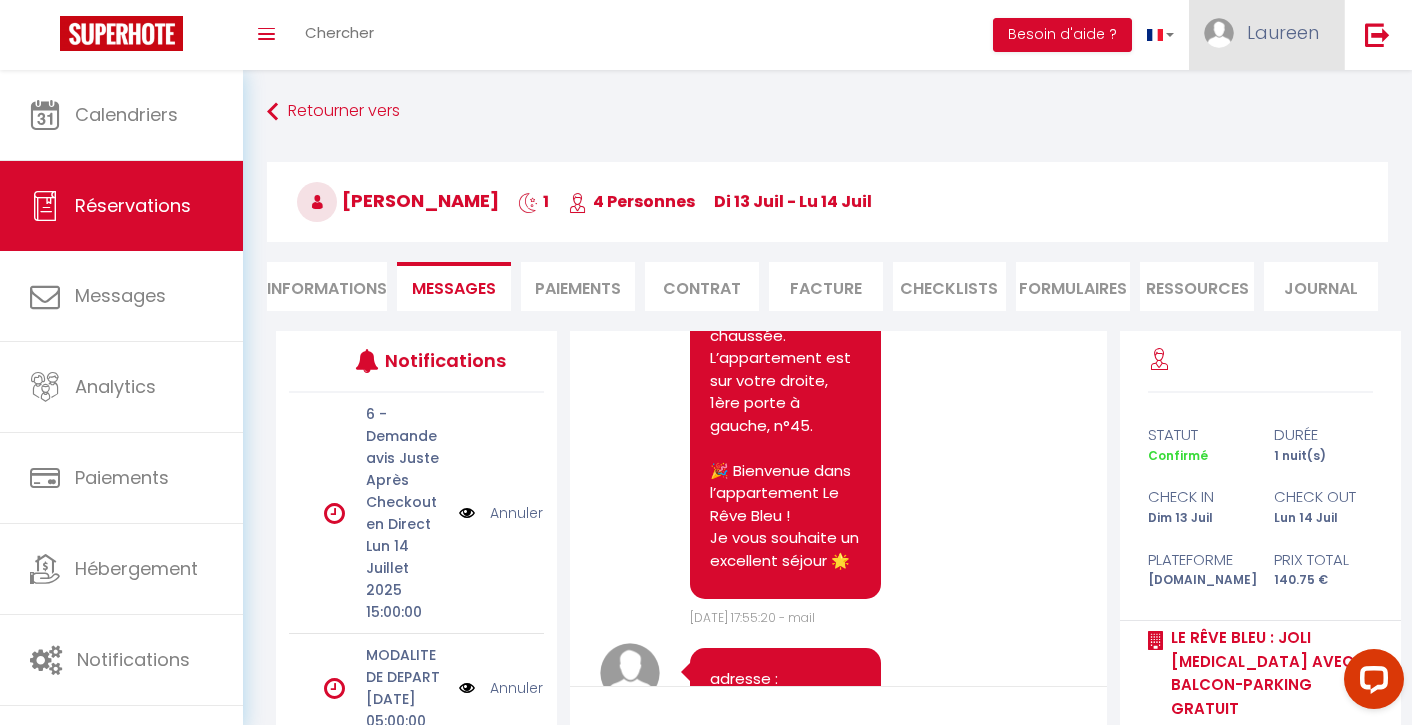 click on "Laureen" at bounding box center (1266, 35) 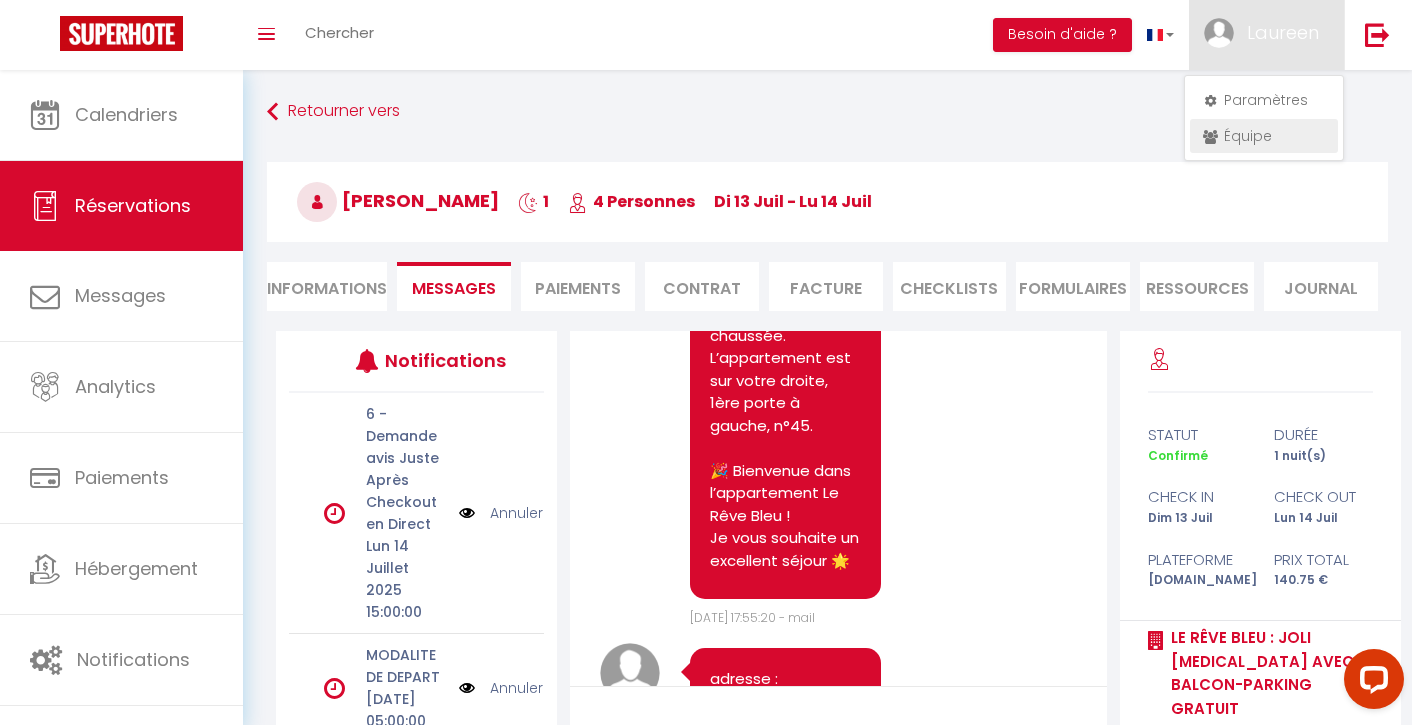click on "Équipe" at bounding box center [1264, 136] 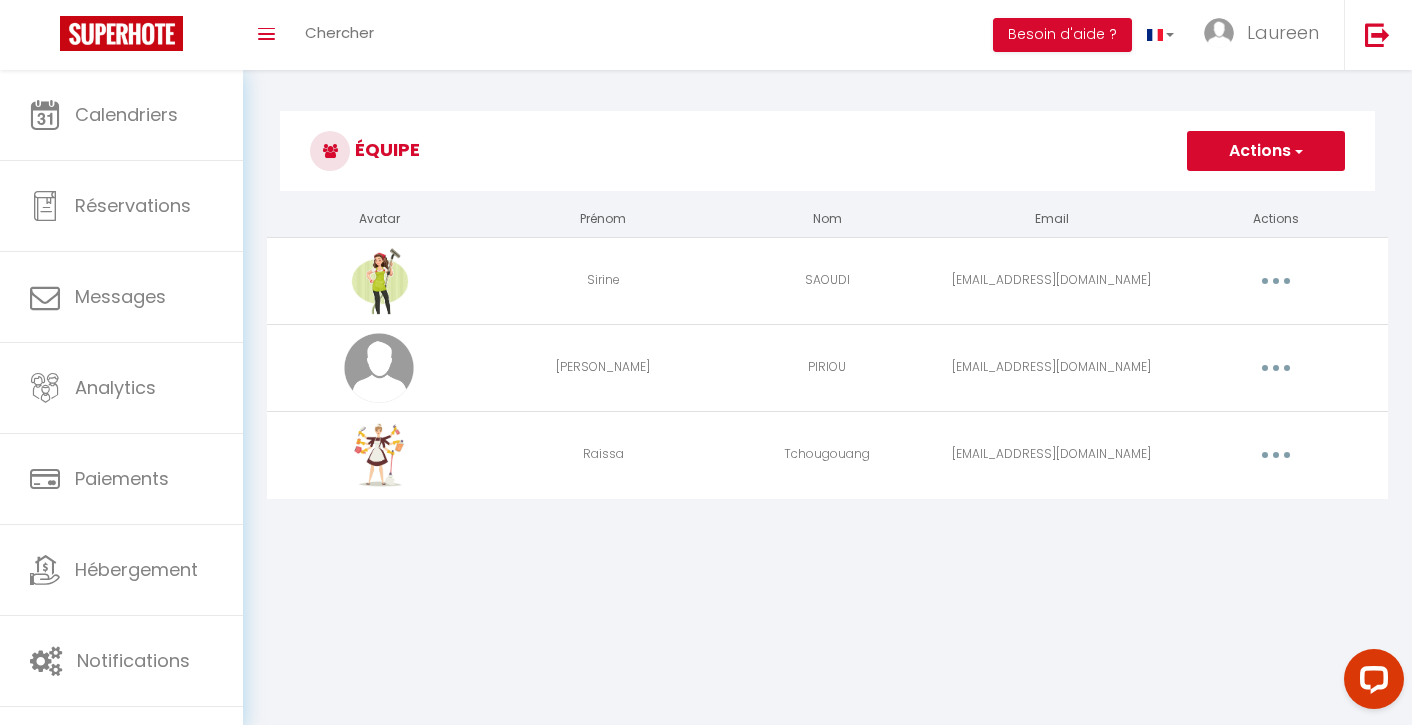 click at bounding box center [1276, 455] 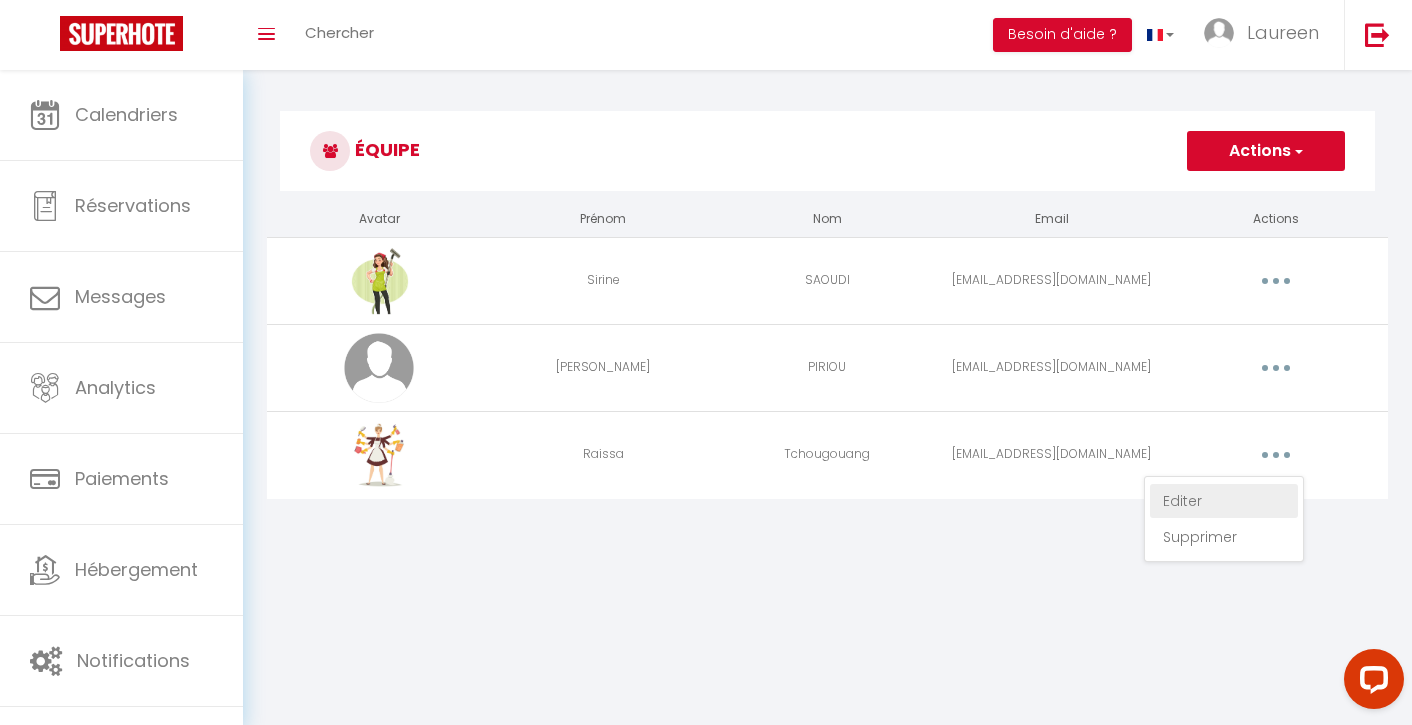 click on "Editer" at bounding box center [1224, 501] 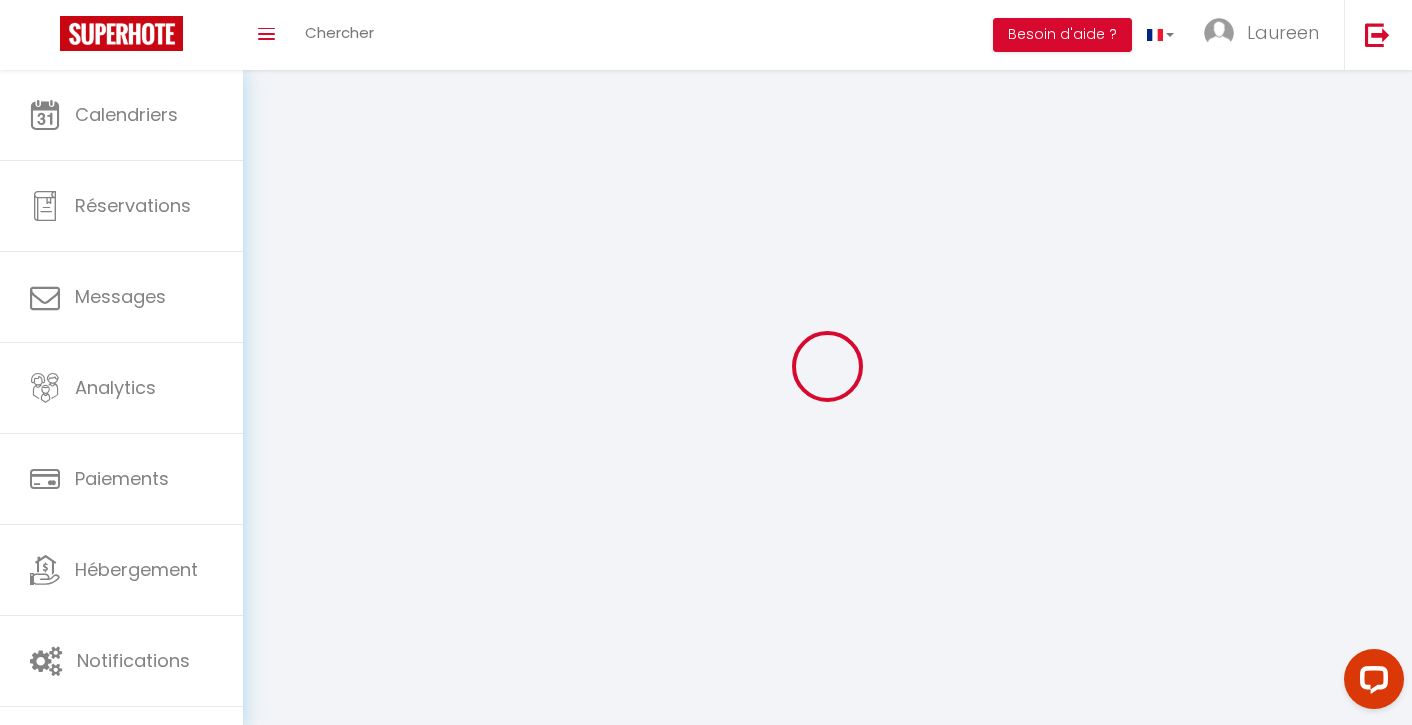 type on "Raissa" 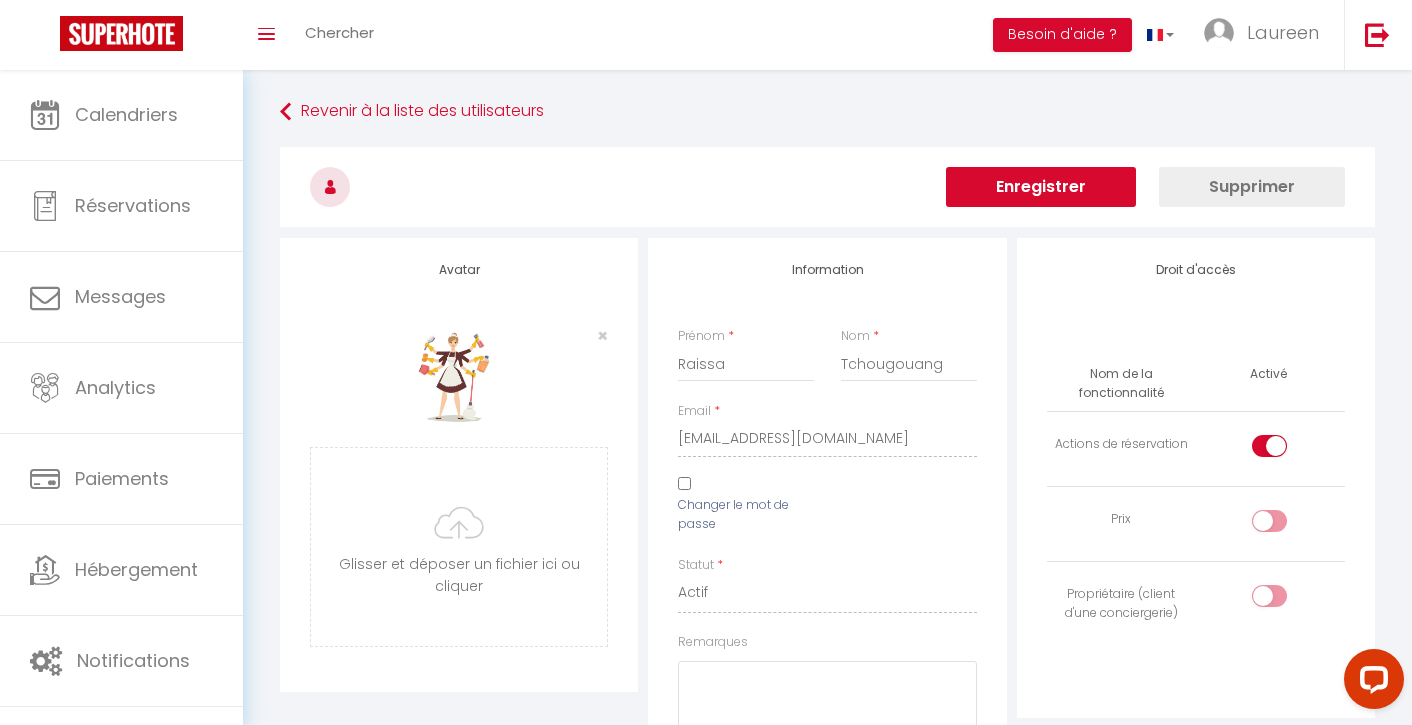 scroll, scrollTop: 0, scrollLeft: 0, axis: both 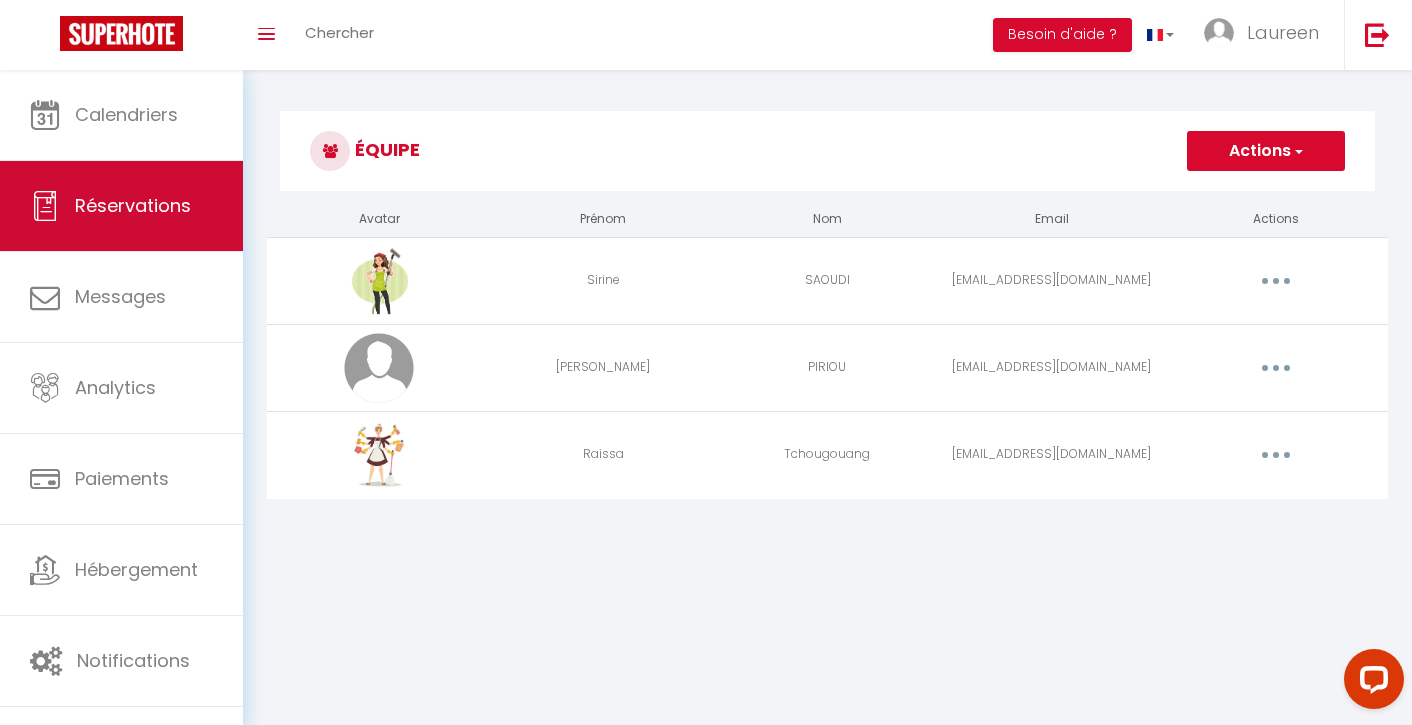 click on "Réservations" at bounding box center (121, 206) 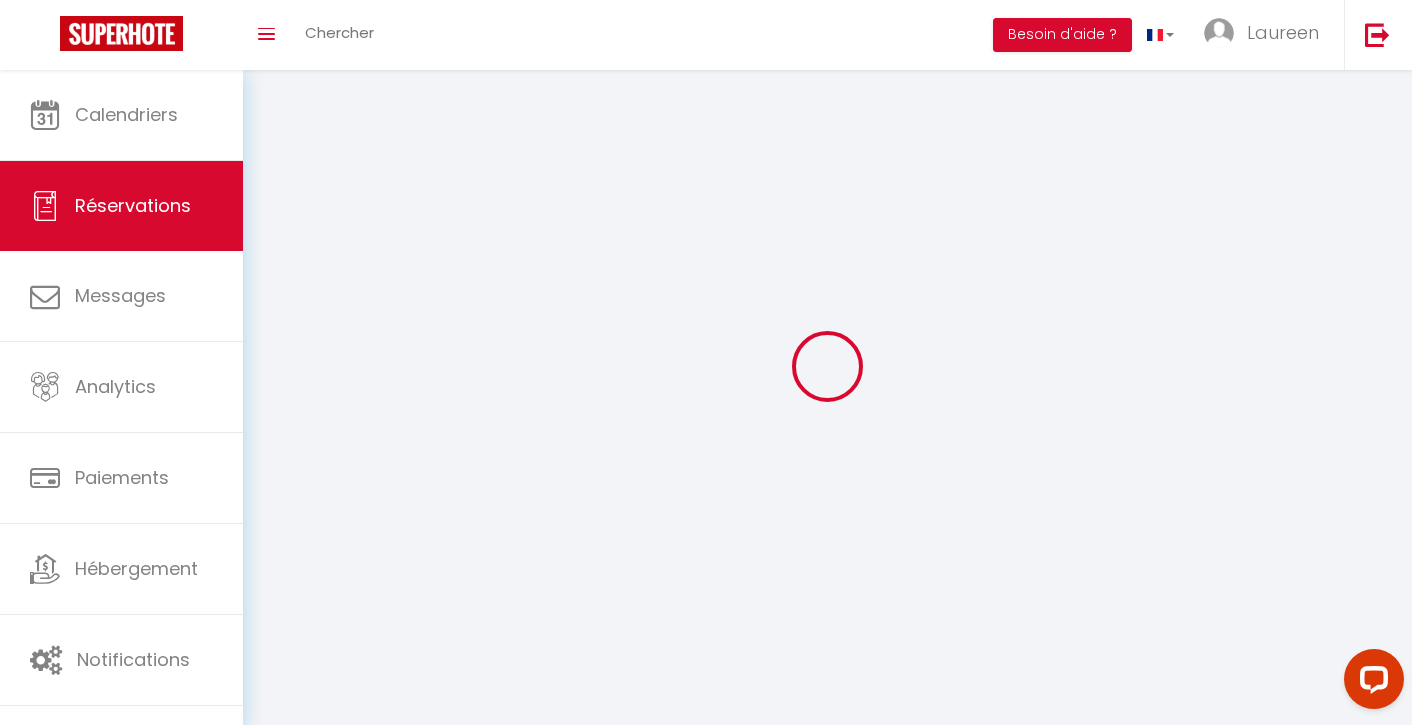 select on "confirmed" 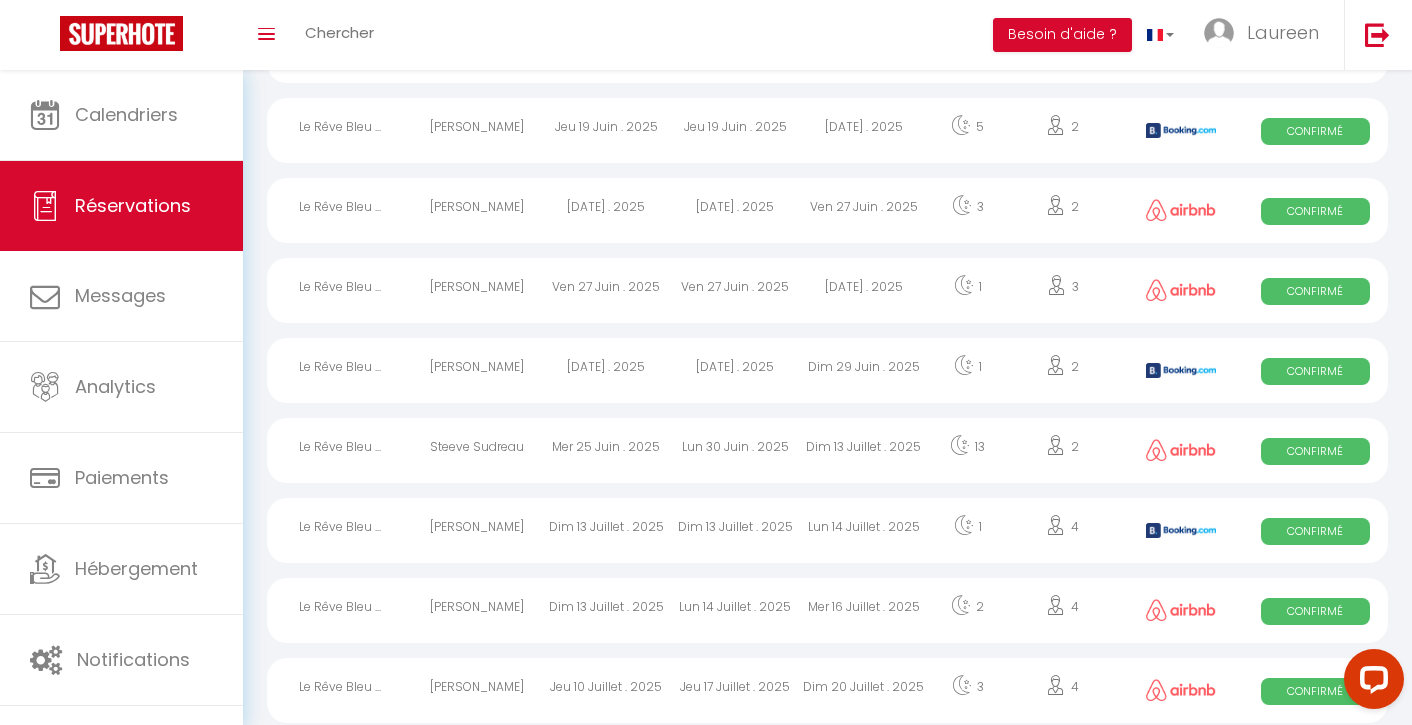 scroll, scrollTop: 501, scrollLeft: 0, axis: vertical 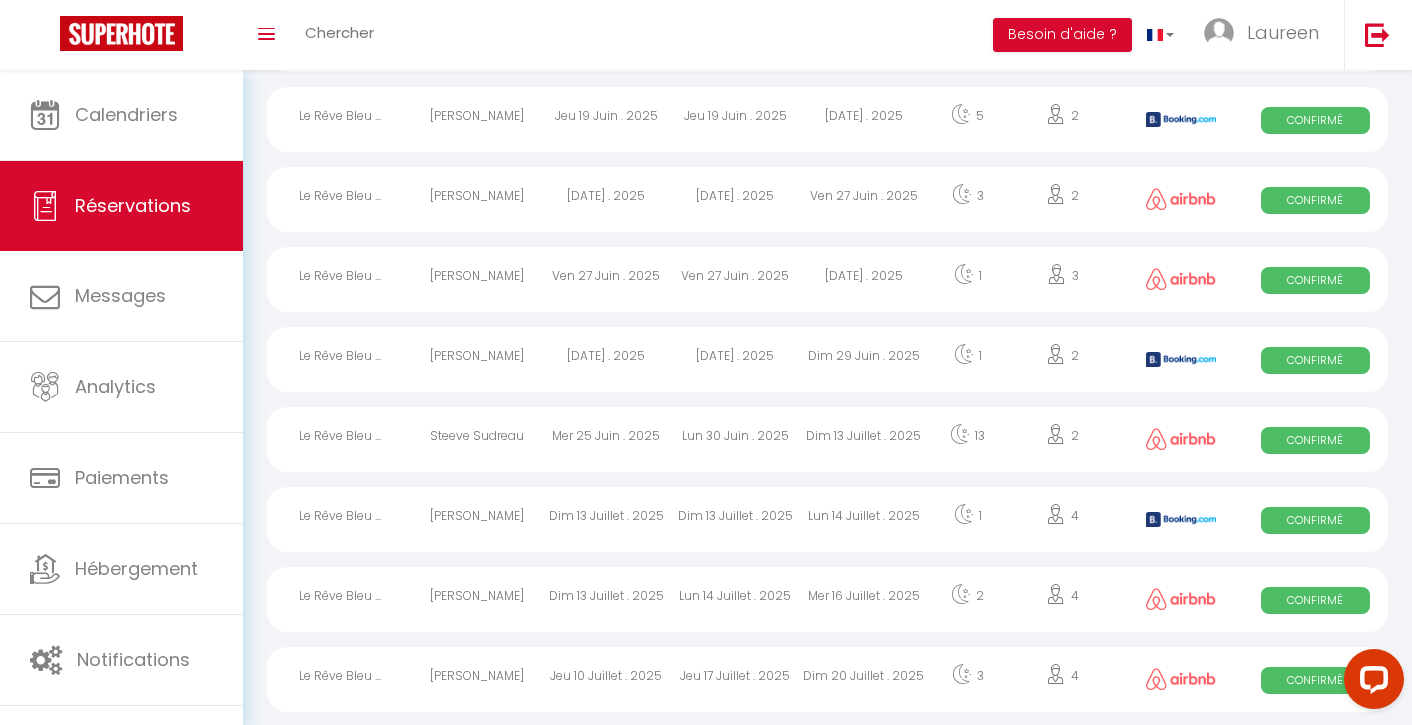 click on "Confirmé" at bounding box center (1315, 520) 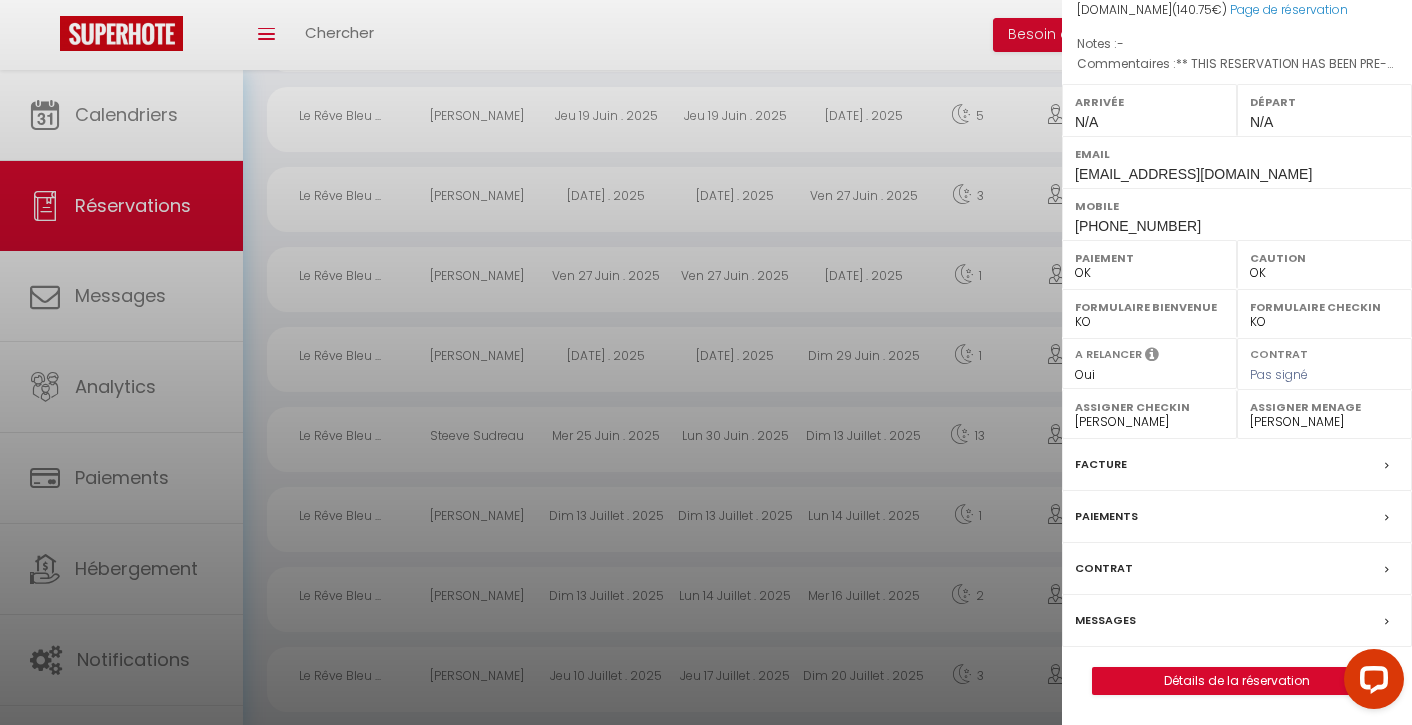 scroll, scrollTop: 283, scrollLeft: 0, axis: vertical 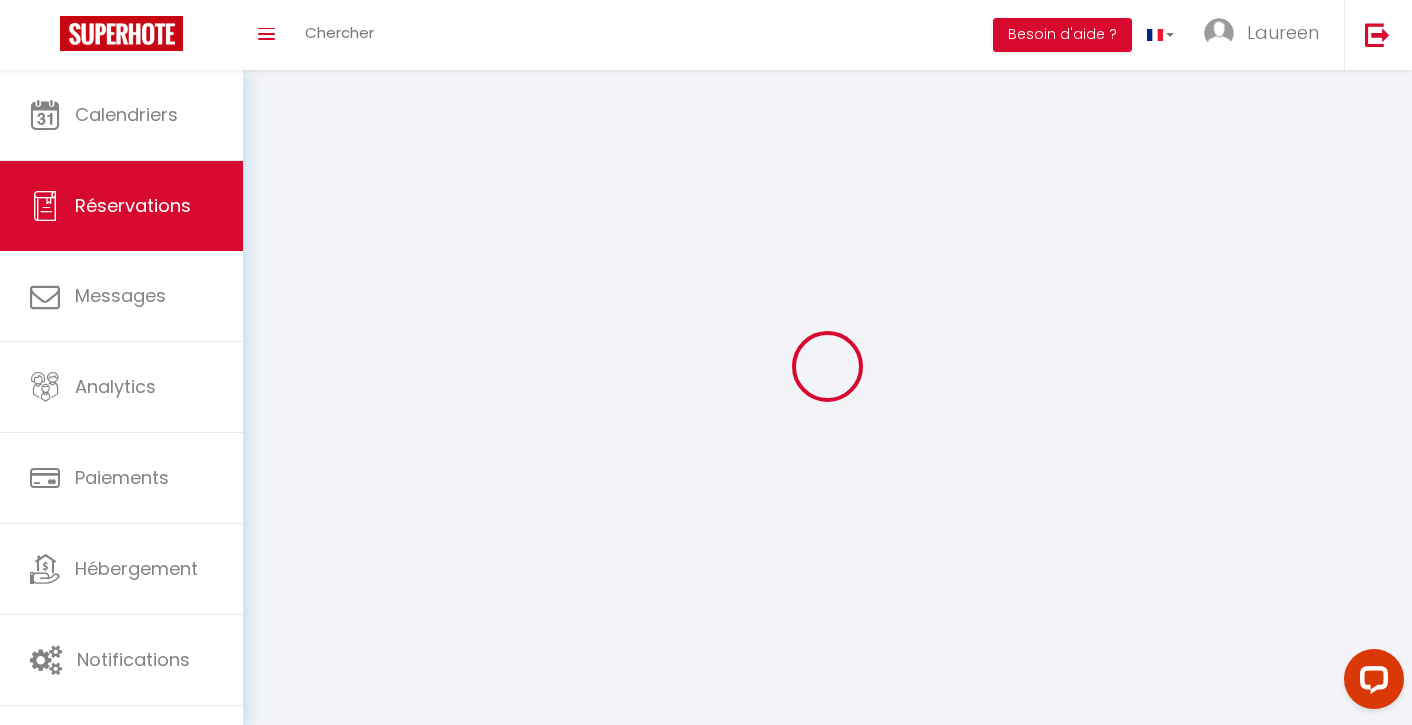 type on "[PERSON_NAME]" 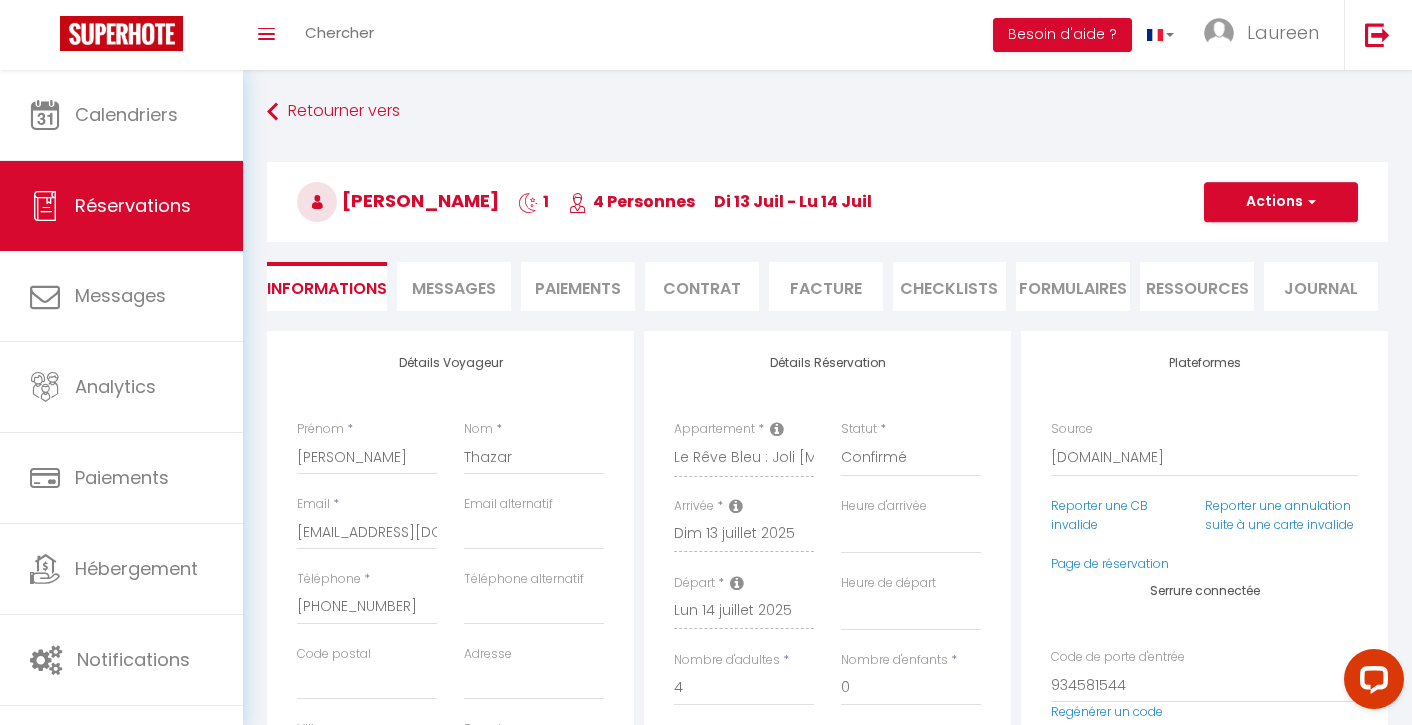 select 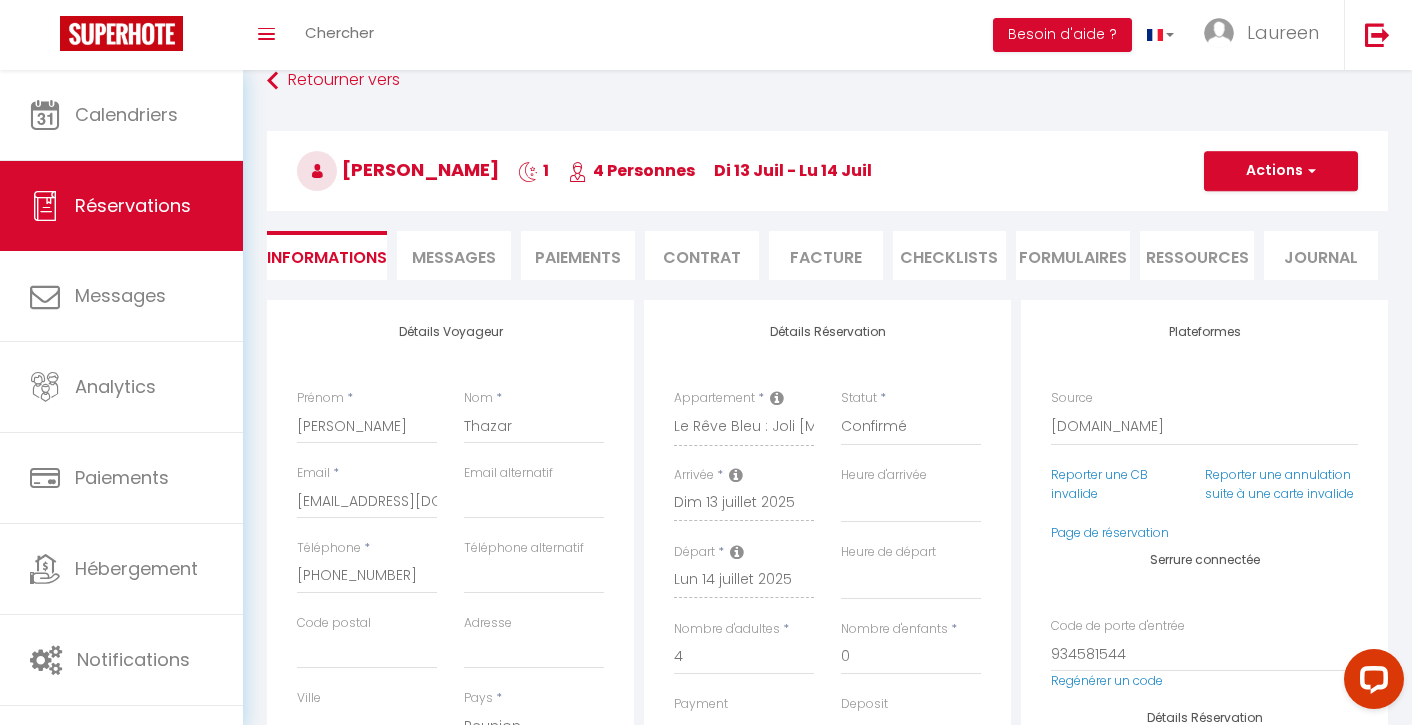 scroll, scrollTop: 33, scrollLeft: 0, axis: vertical 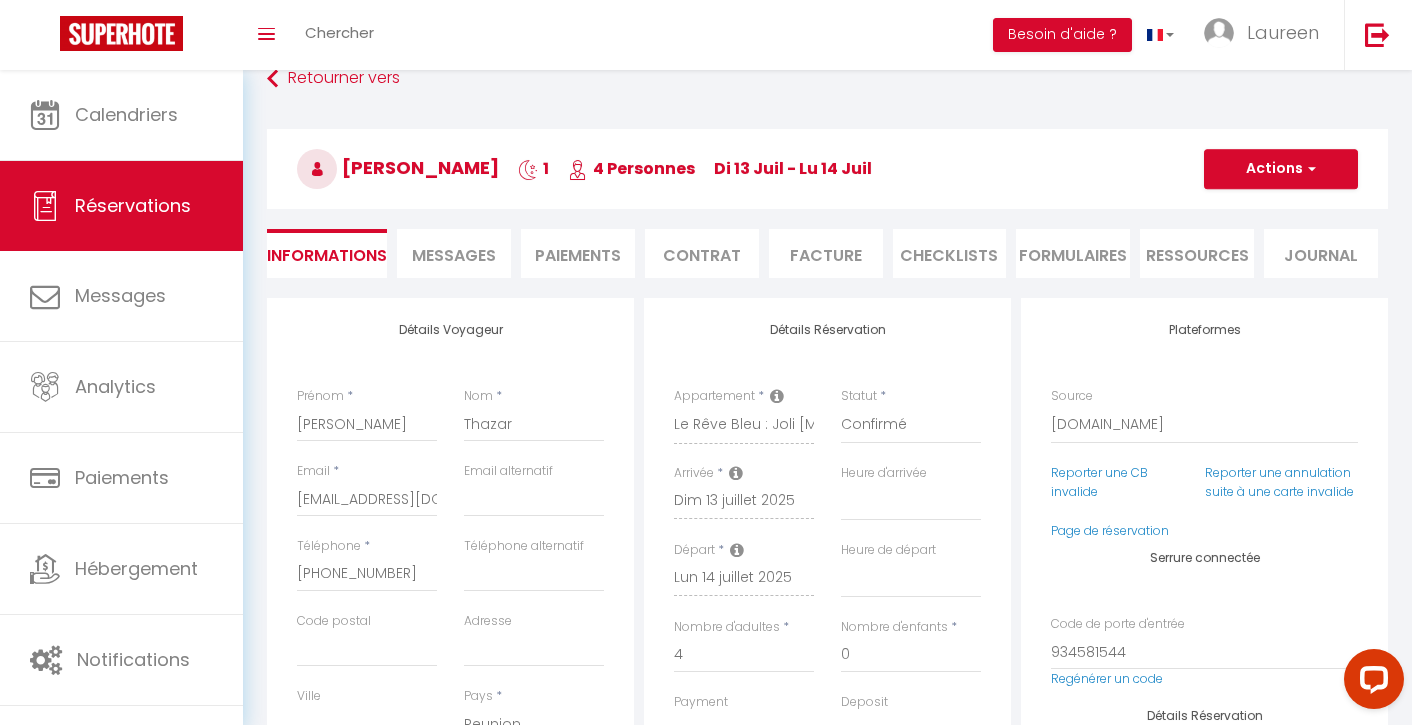 click on "Messages" at bounding box center (454, 255) 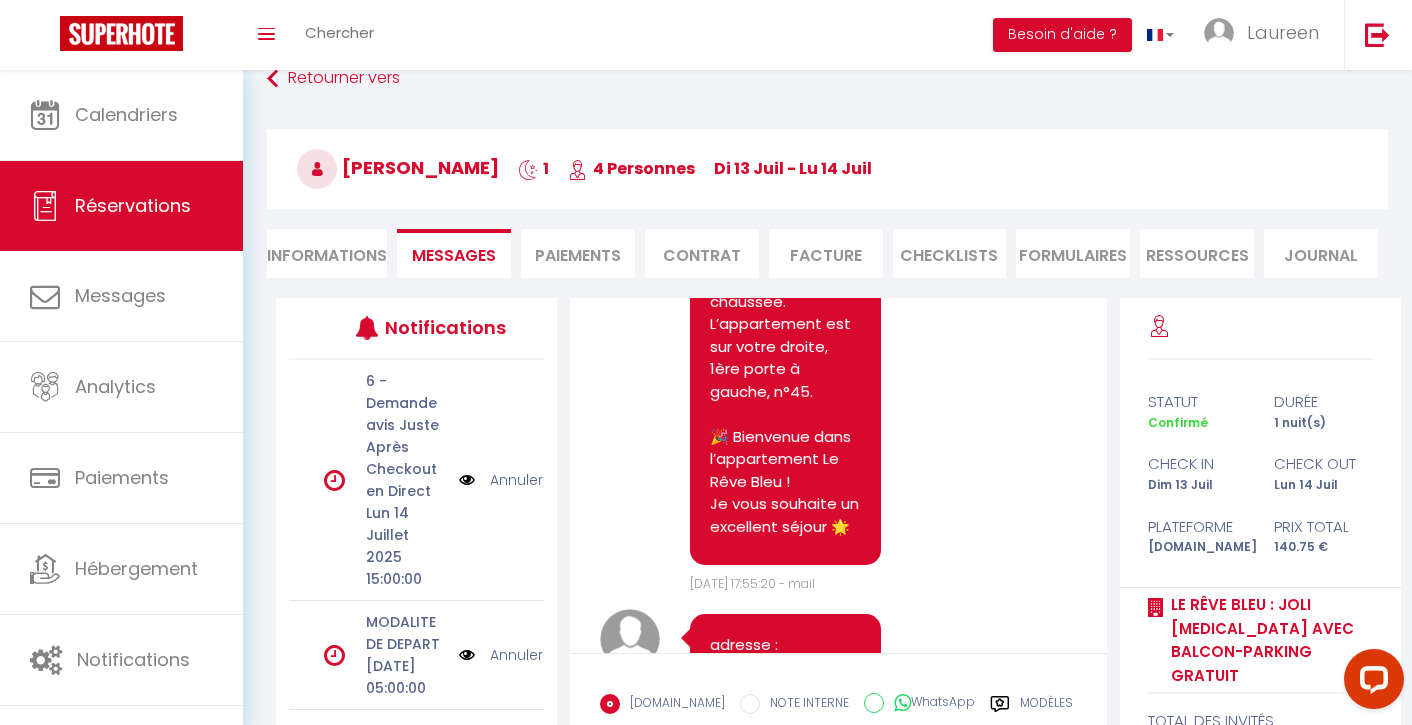 scroll, scrollTop: 5658, scrollLeft: 0, axis: vertical 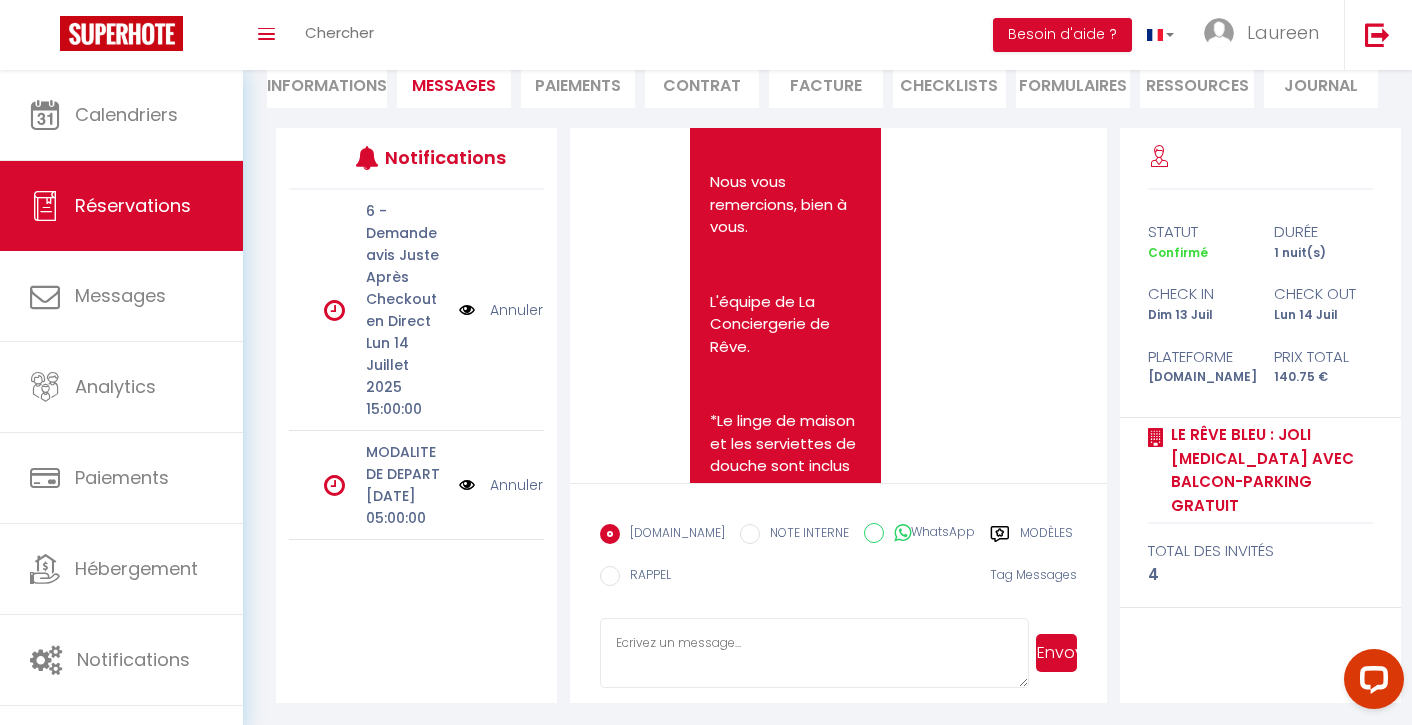 click on "L'équipe de La Conciergerie de Rêve." at bounding box center (785, 325) 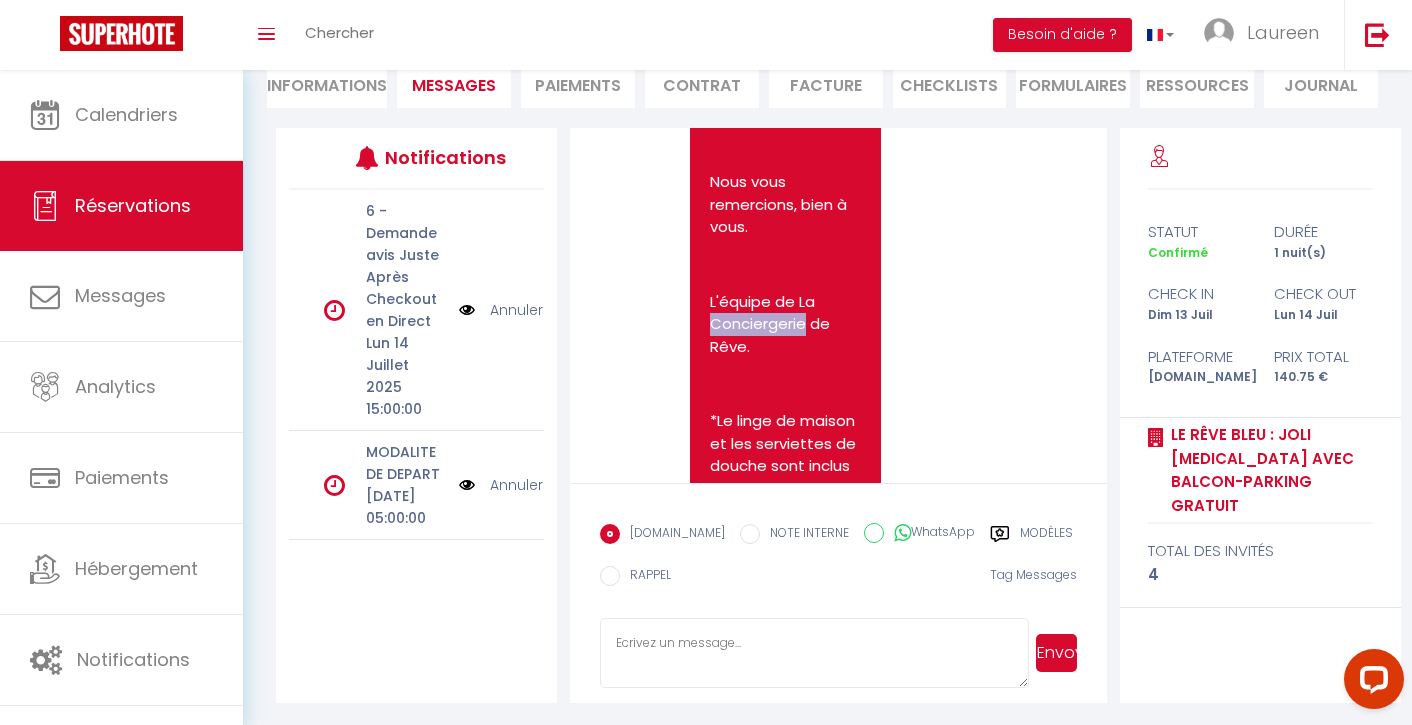scroll, scrollTop: 1383, scrollLeft: 0, axis: vertical 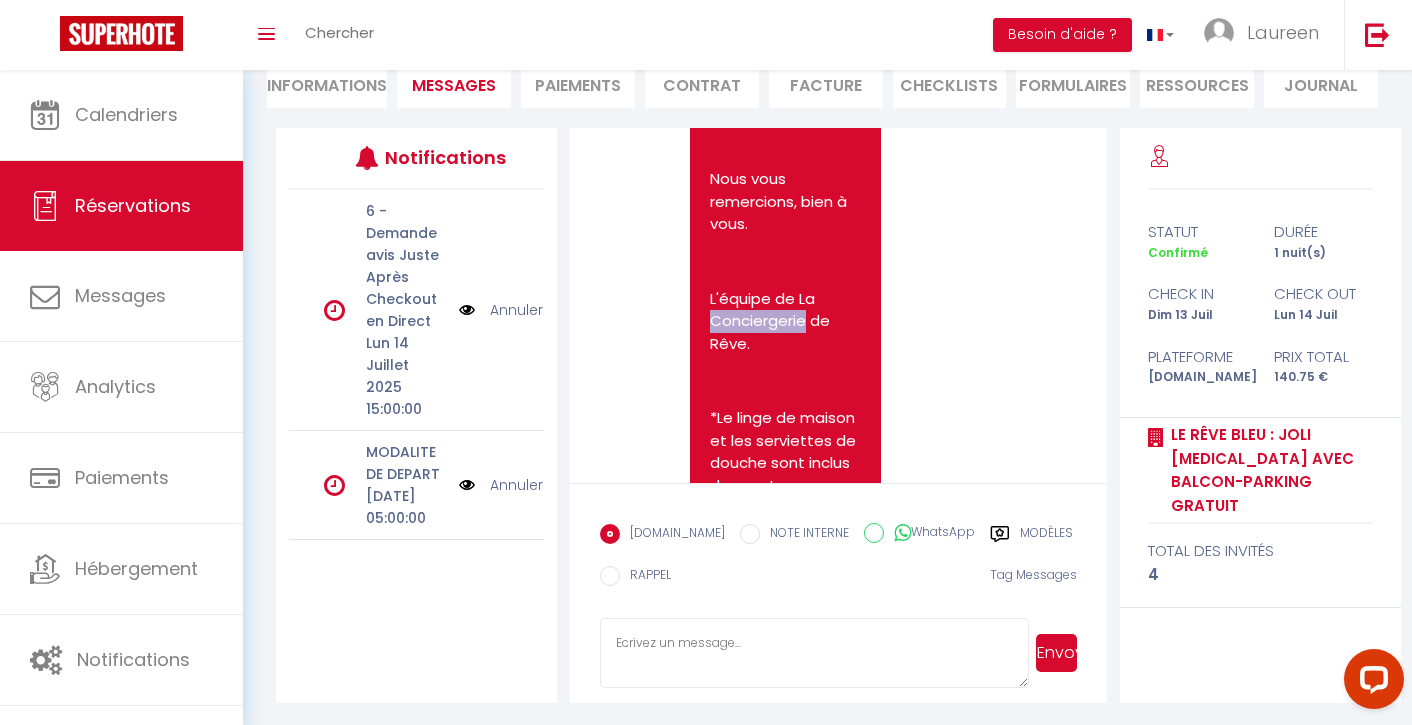 click on "Bonjour [PERSON_NAME] , ce mail vous est envoyé par La Conciergerie de Rêve, nous gérons la maison que vous avez réservé 6204113462
Merci de bien effectuer le dépôt de caution concernant votre réservation au Le Rêve Bleu : Joli [MEDICAL_DATA] avec balcon-parking gratuit, pas d'inquiétude le lien est sécurisé.
Voici le lien :   [URL][DOMAIN_NAME]
Nous vous remercions, bien à vous.
L'équipe de La Conciergerie de Rêve.
*Le linge de maison et les serviettes de douche sont inclus dans votre réservation, la référence de la cafetière est marquée dans l'annonce ainsi que la présence de place de parking. N'hésitez pas à y jeter à nouveau un coup d'œil avant votre arrivée." at bounding box center [785, 134] 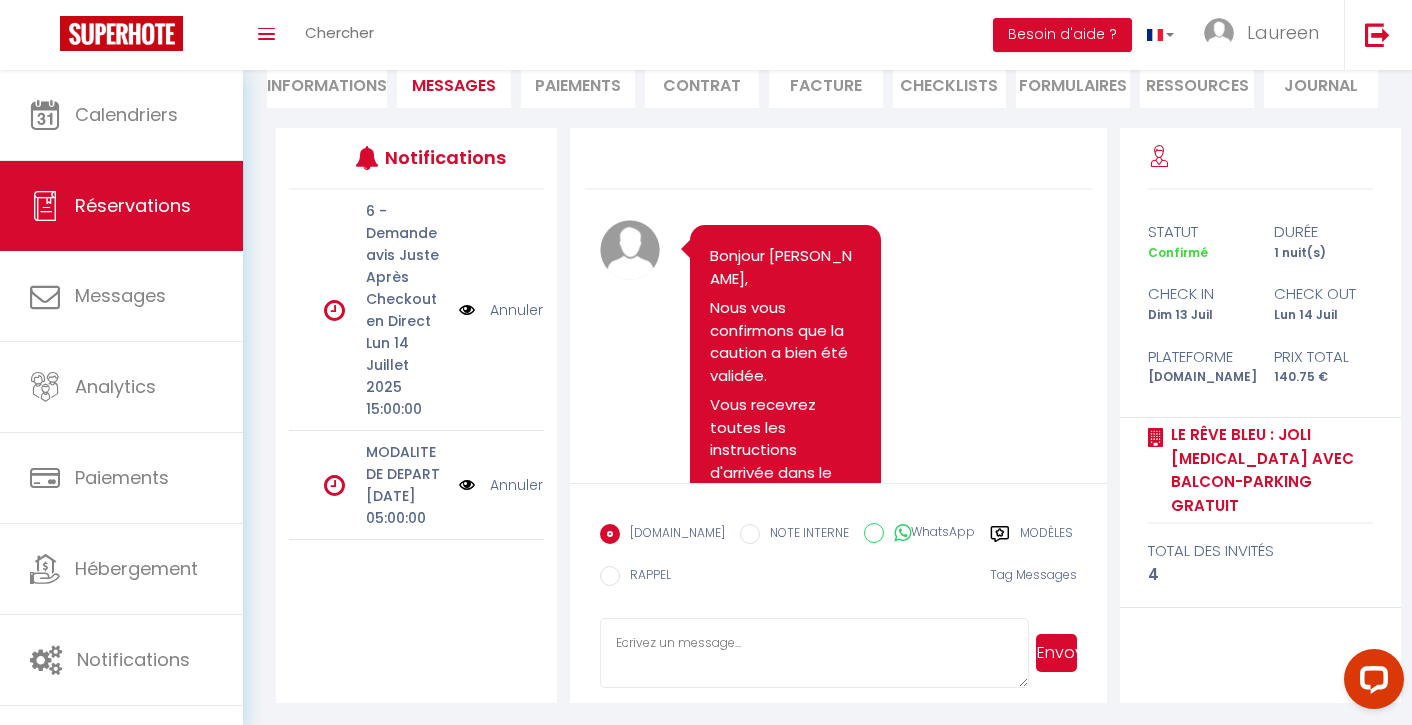 scroll, scrollTop: 0, scrollLeft: 0, axis: both 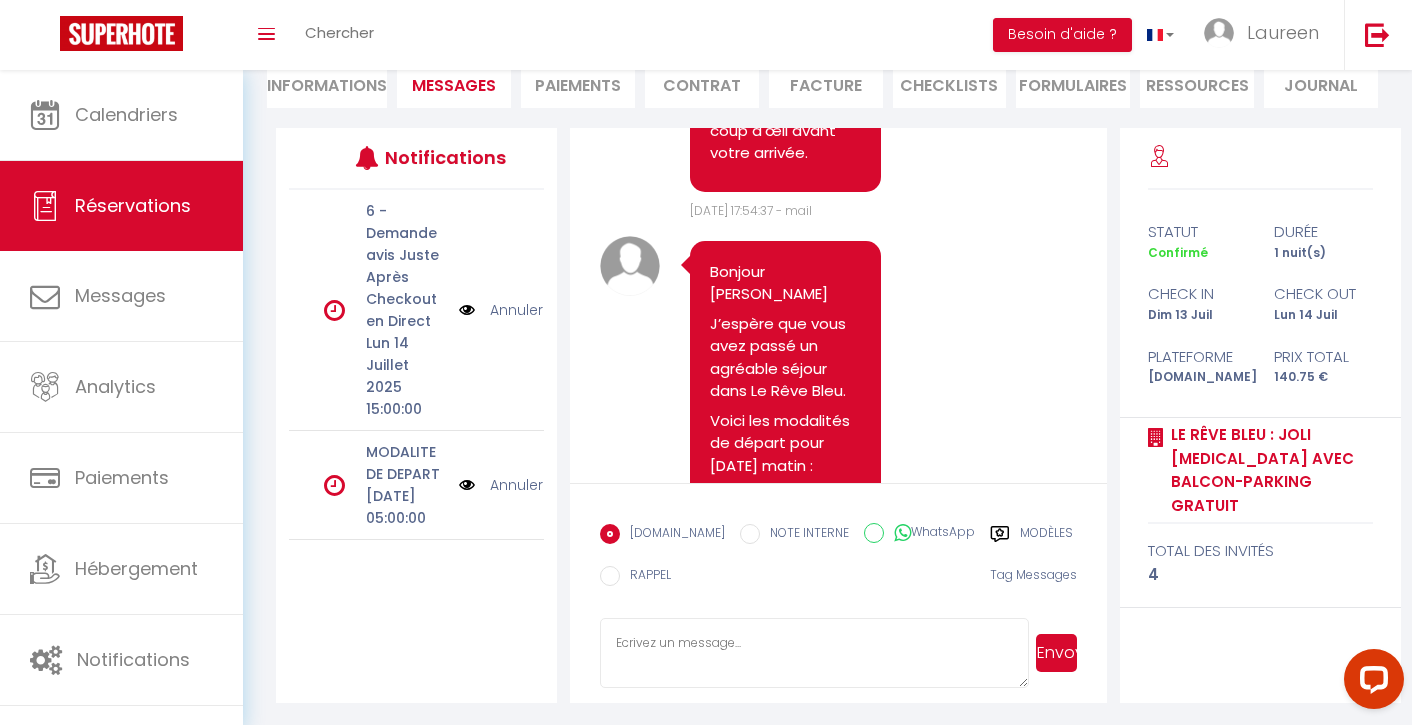 drag, startPoint x: 711, startPoint y: 254, endPoint x: 804, endPoint y: 392, distance: 166.41214 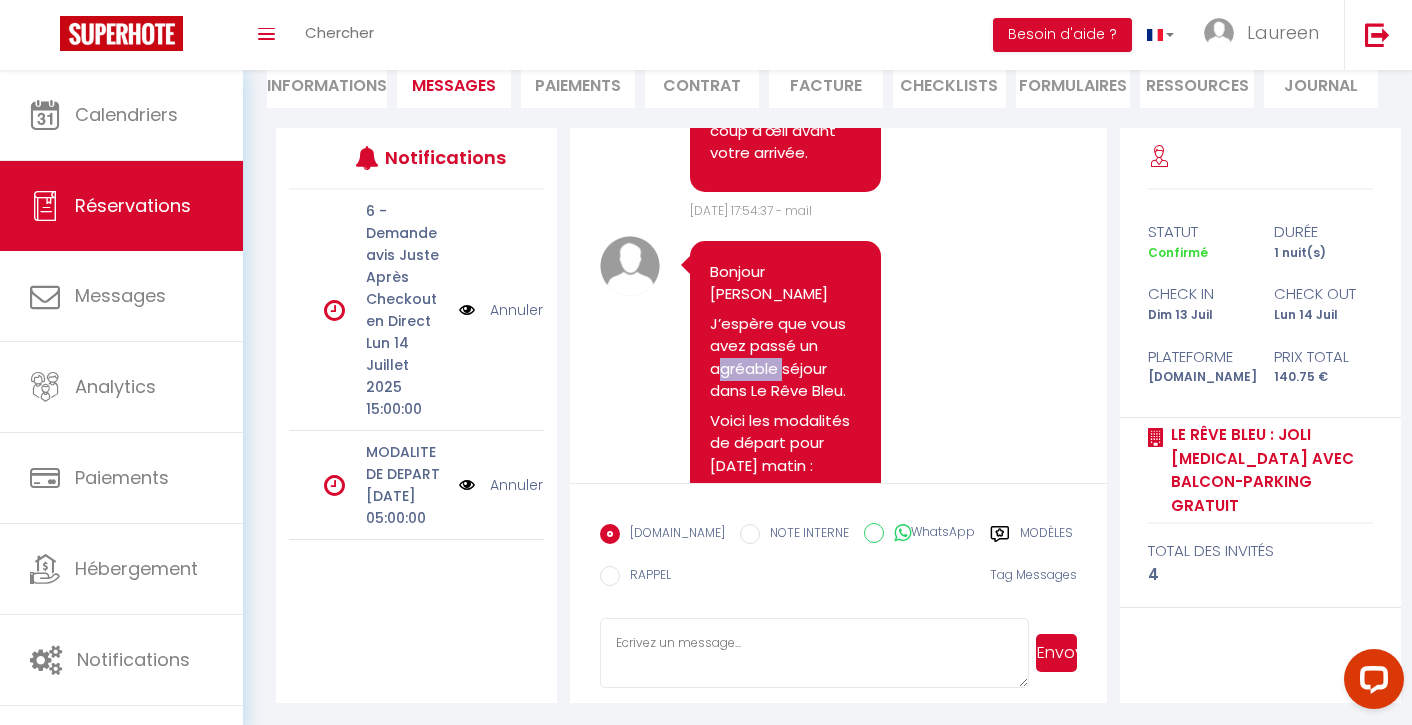 click on "Bonjour [PERSON_NAME]espère que vous avez passé un agréable séjour dans Le Rêve Bleu.   Voici les modalités de départ pour [DATE] matin : Le logement doit être libéré au plus tard à 11h00  Merci de :  • Jeter vos poubelles ( salle de bains et toilette aussi ) et vider le réfrigérateur.  • Faire votre vaisselle / vider le lave-vaisselle • Déconnecter vos comptes (Netflix, Prime, etc.) de la télé  • Mettre les serviettes usagées au sol dans la salle de bains  • Éteindre toutes les lumières, fermer les fenêtres et baisser les stores • Vider le cendrier, s’il a été utilisé, ainsi que la gamelle de votre animal. • Faire le tour du logement pour ne rien oublier • Fermer la porte d’entrée à double tour • Déposer les clés dans la boîte à clés 934581544 et bien refermer la porte de la boîte aux lettres n°45.   Merci encore pour votre séjour, au plaisir de vous accueillir à nouveau dans Le Rêve Bleu !   Bien à vous," at bounding box center [785, 962] 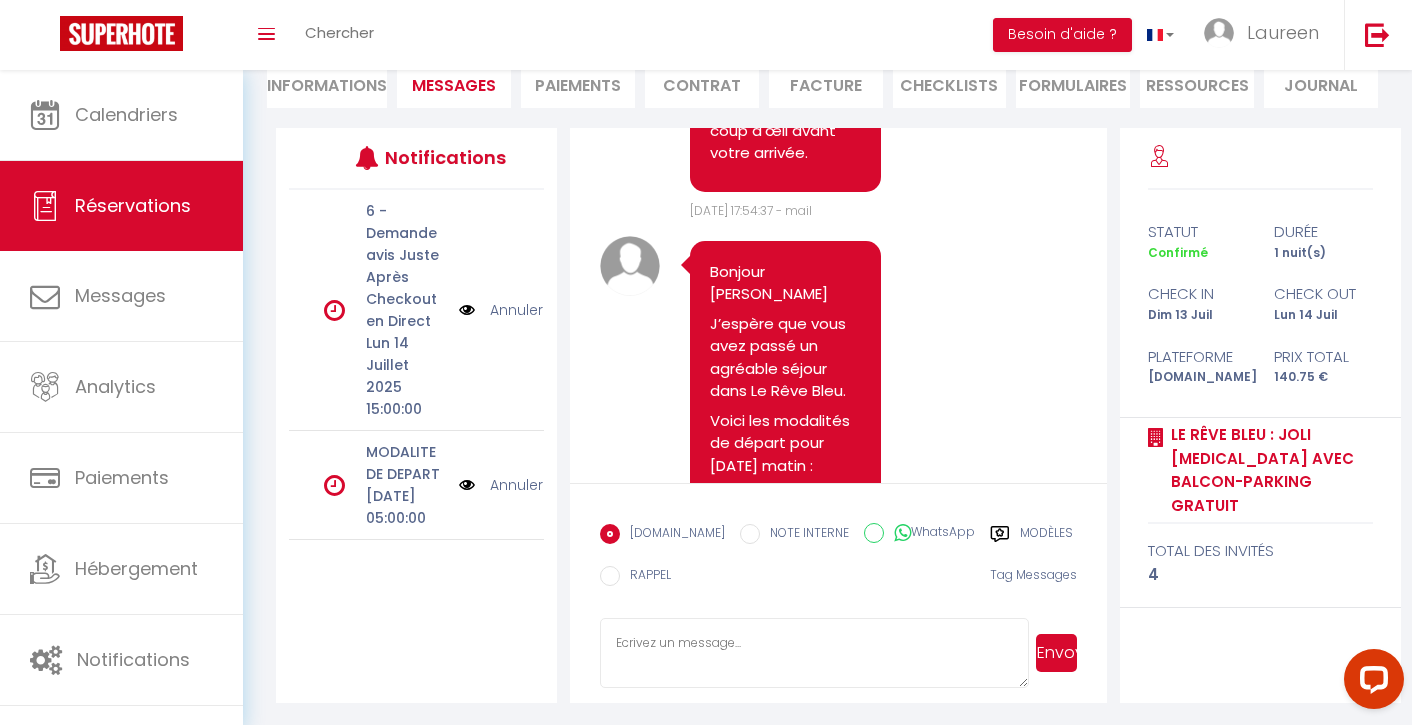 click on "J’espère que vous avez passé un agréable séjour dans Le Rêve Bleu." at bounding box center (785, 358) 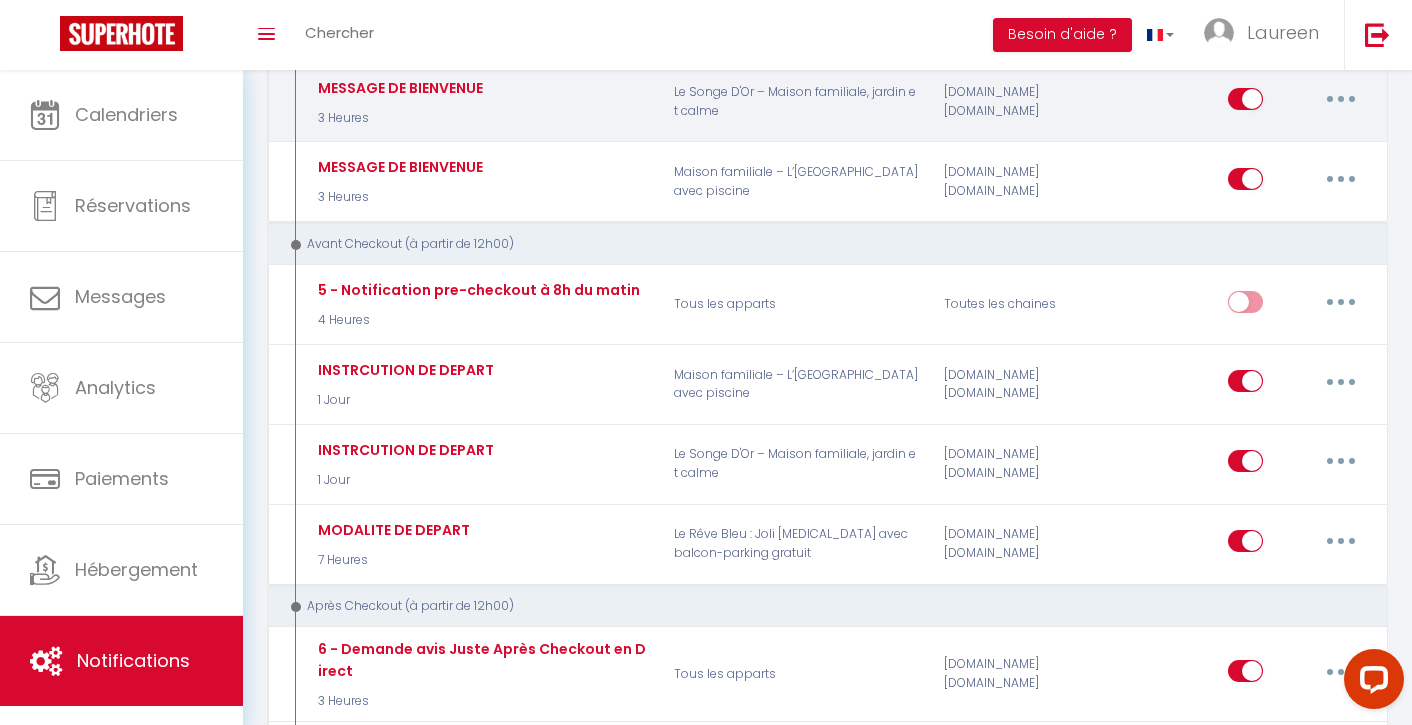 scroll, scrollTop: 737, scrollLeft: 0, axis: vertical 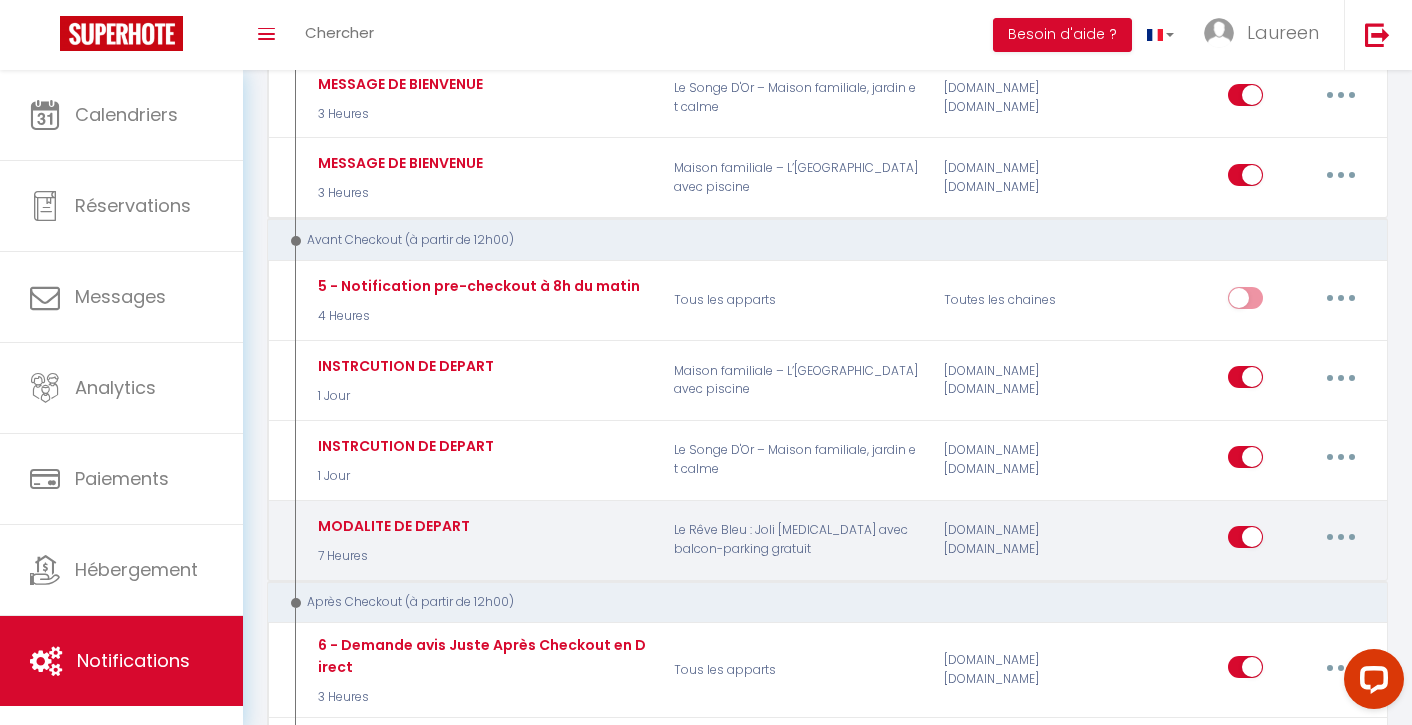click at bounding box center (1341, 537) 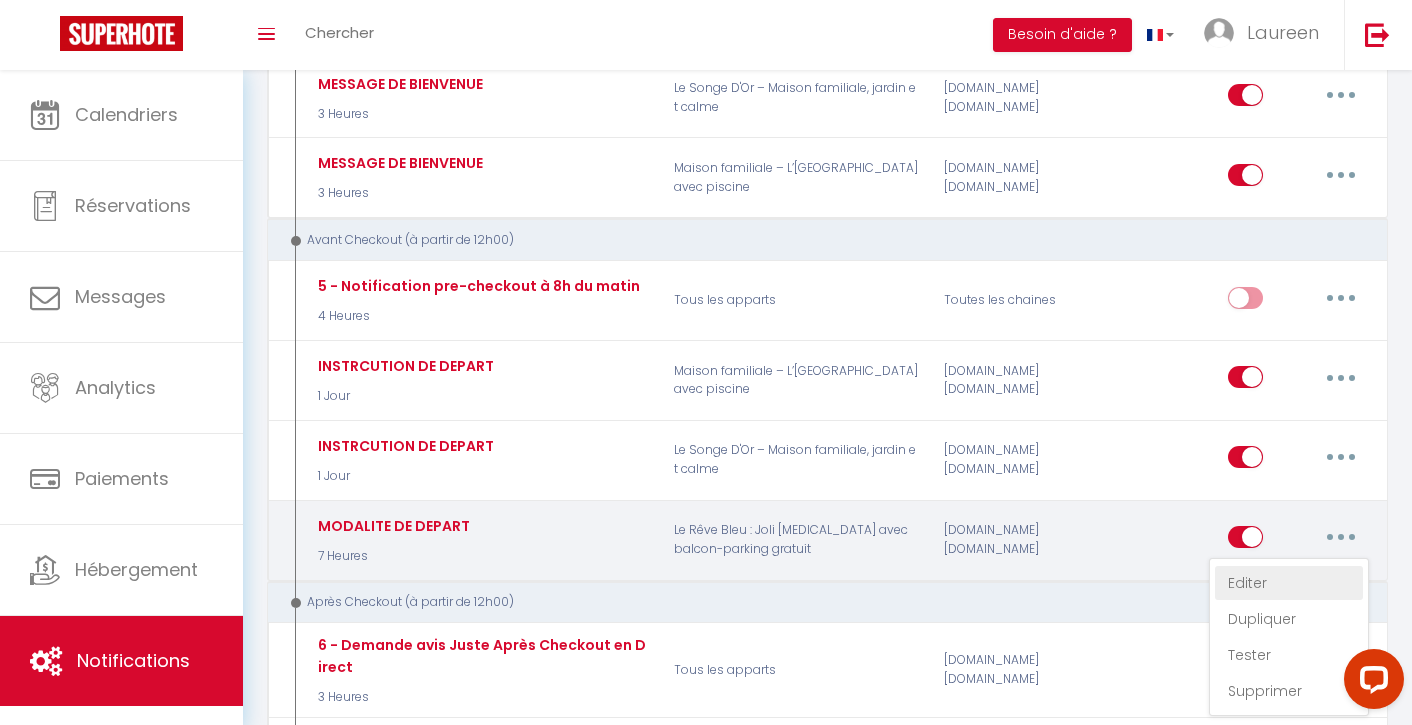click on "Editer" at bounding box center (1289, 583) 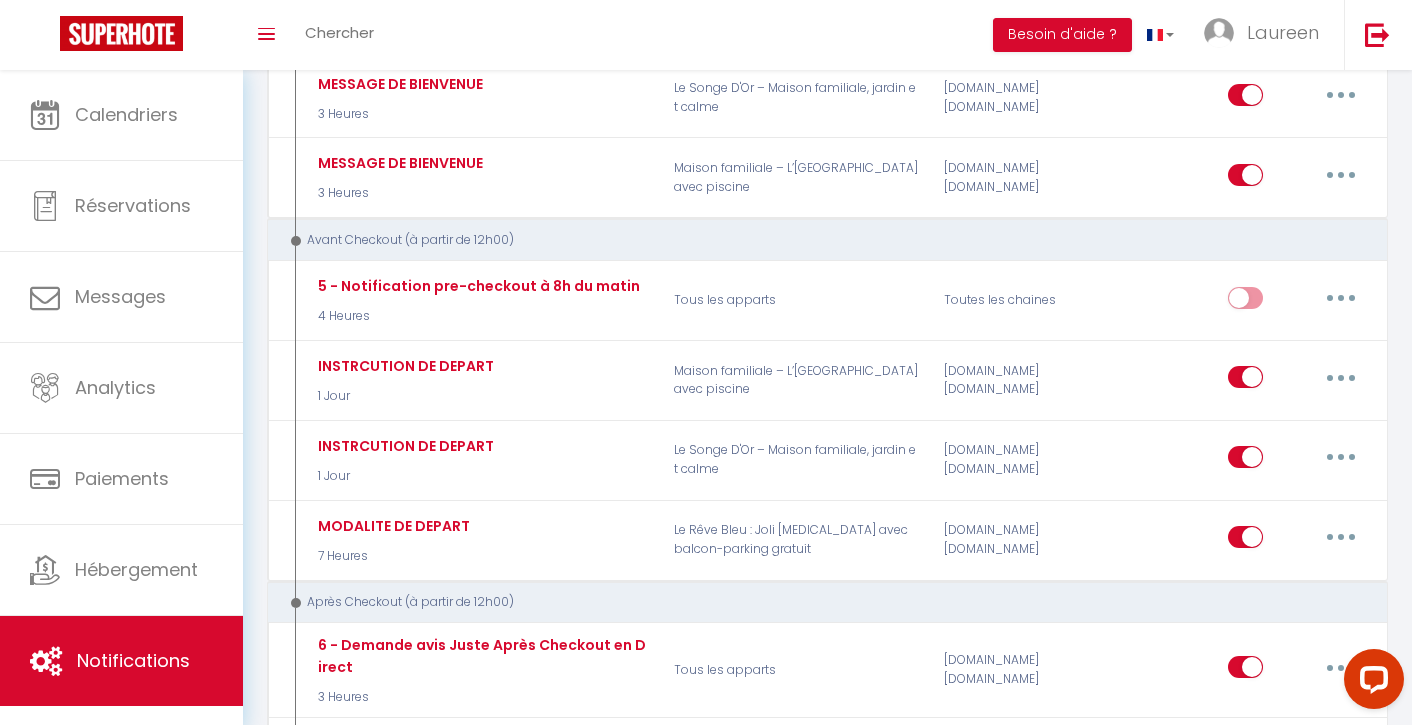 type on "MODALITE DE DEPART" 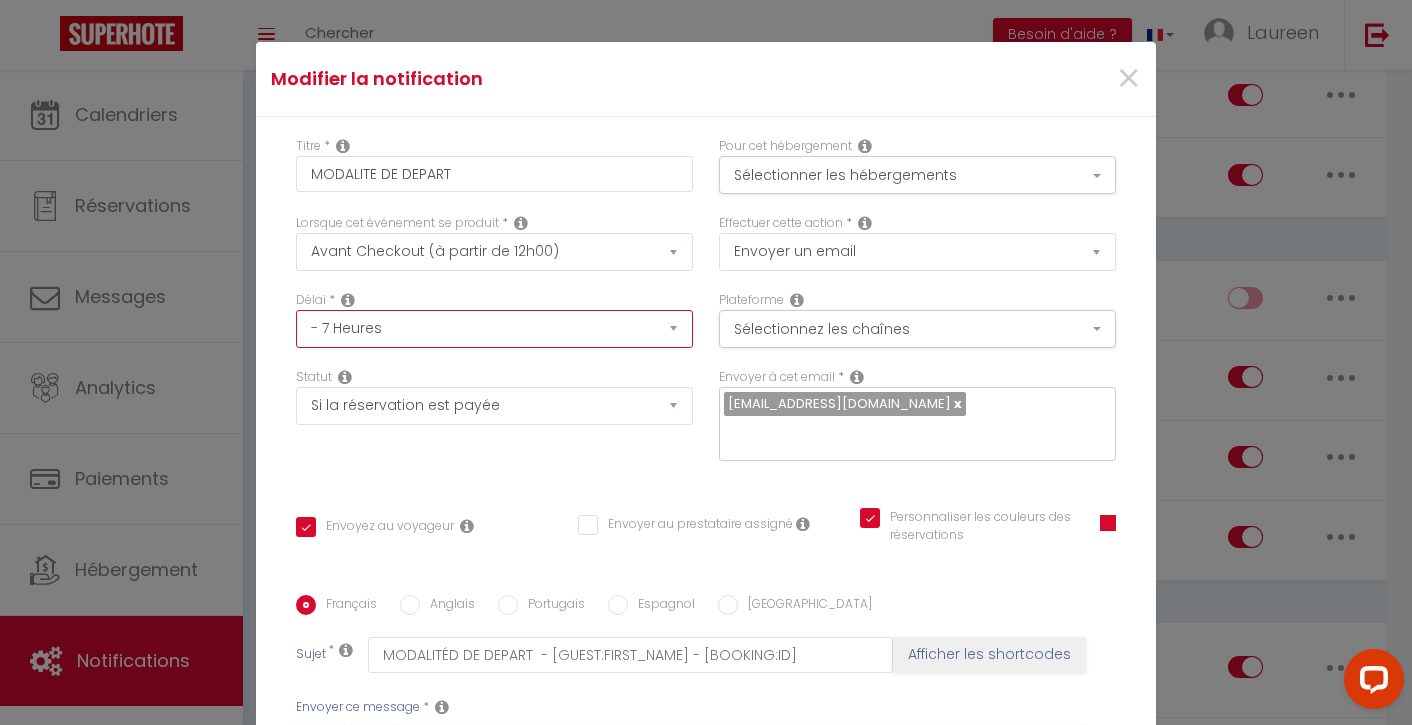 select on "1 Jour" 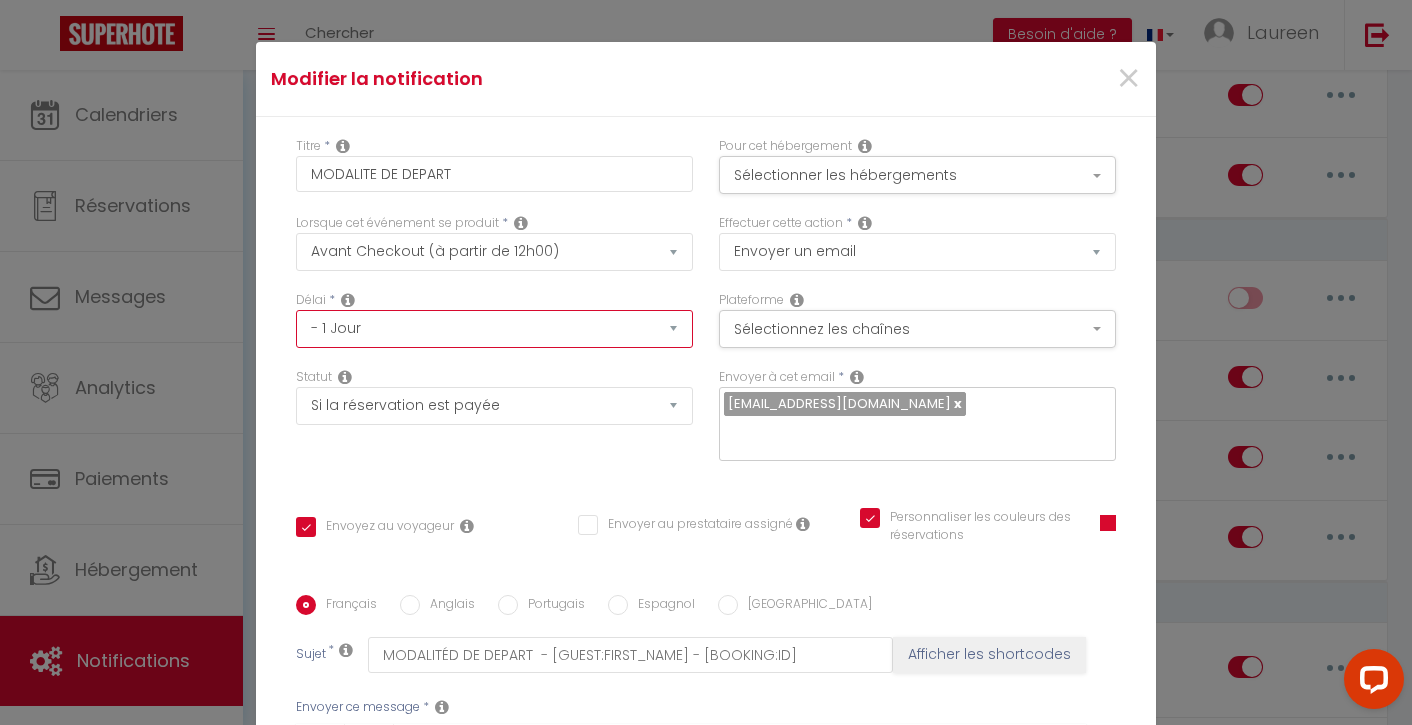 checkbox on "true" 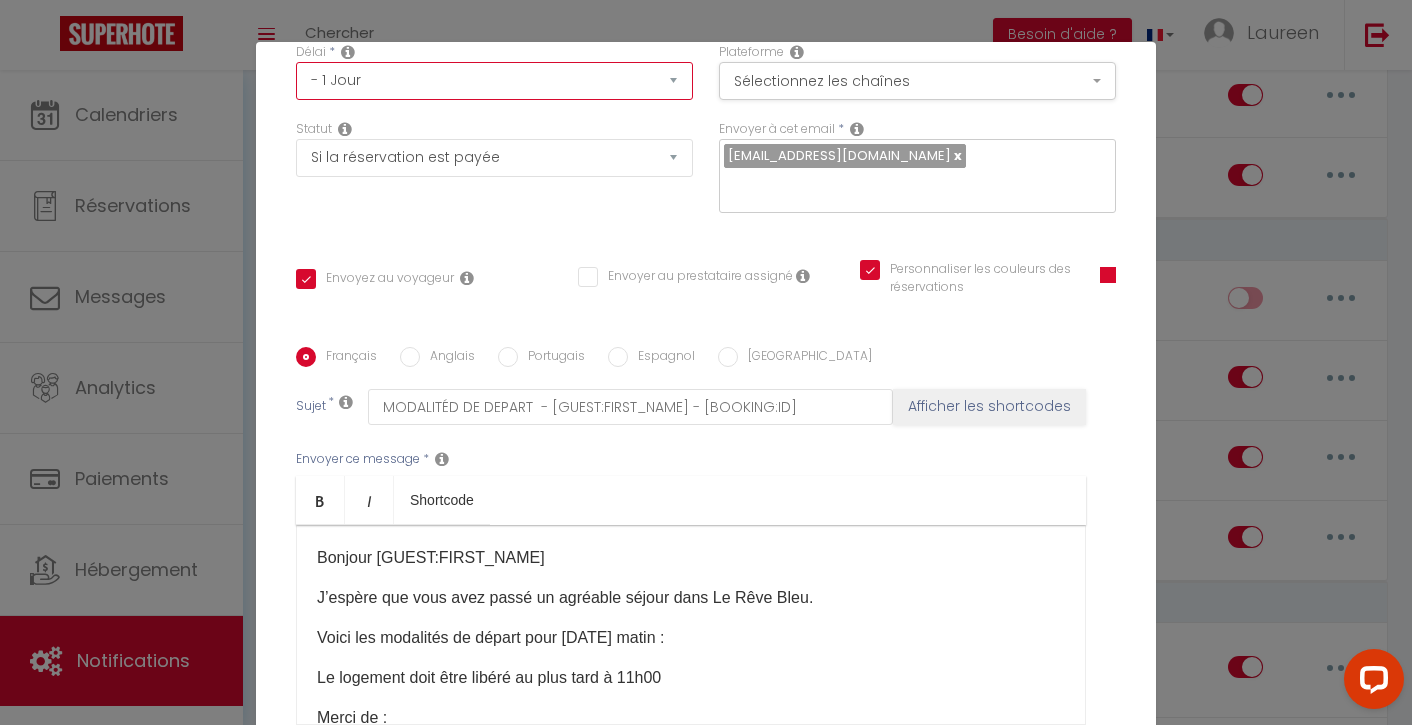 scroll, scrollTop: 250, scrollLeft: 0, axis: vertical 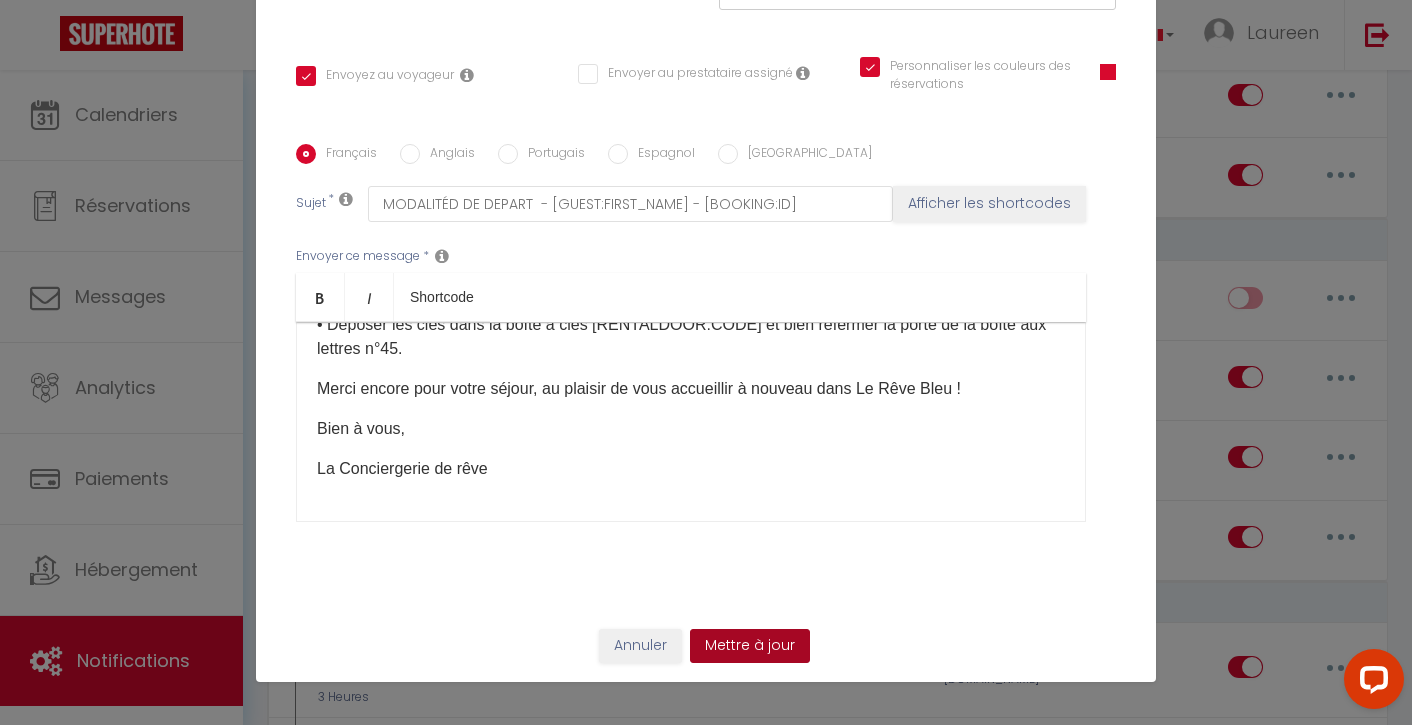 click on "Mettre à jour" at bounding box center [750, 646] 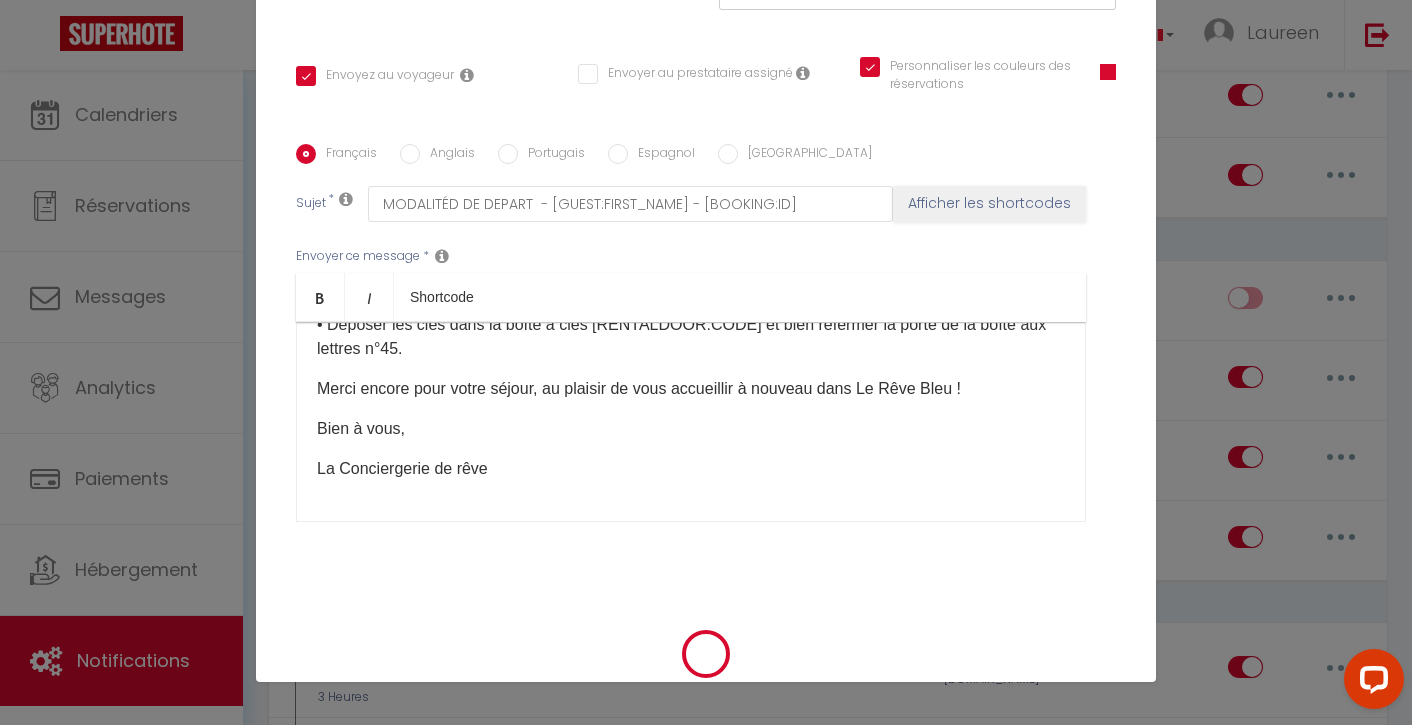 checkbox on "true" 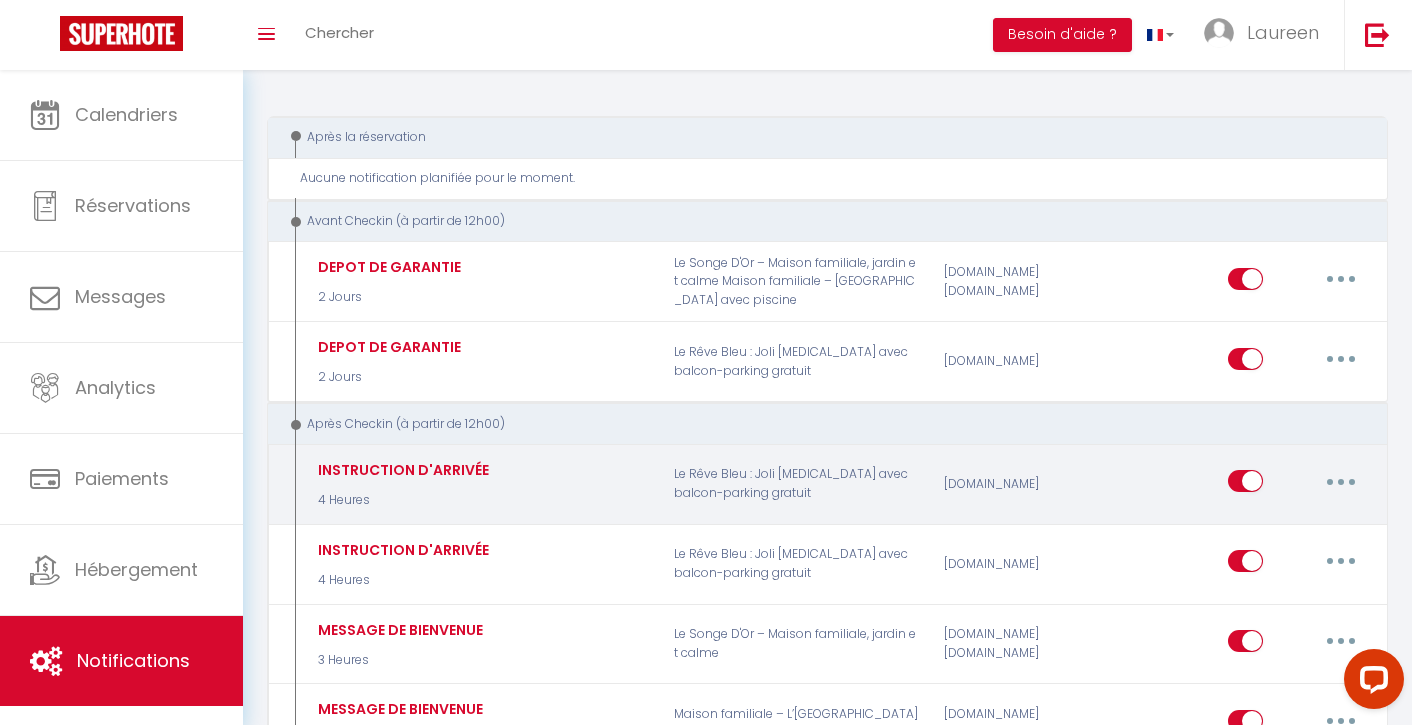 scroll, scrollTop: 160, scrollLeft: 0, axis: vertical 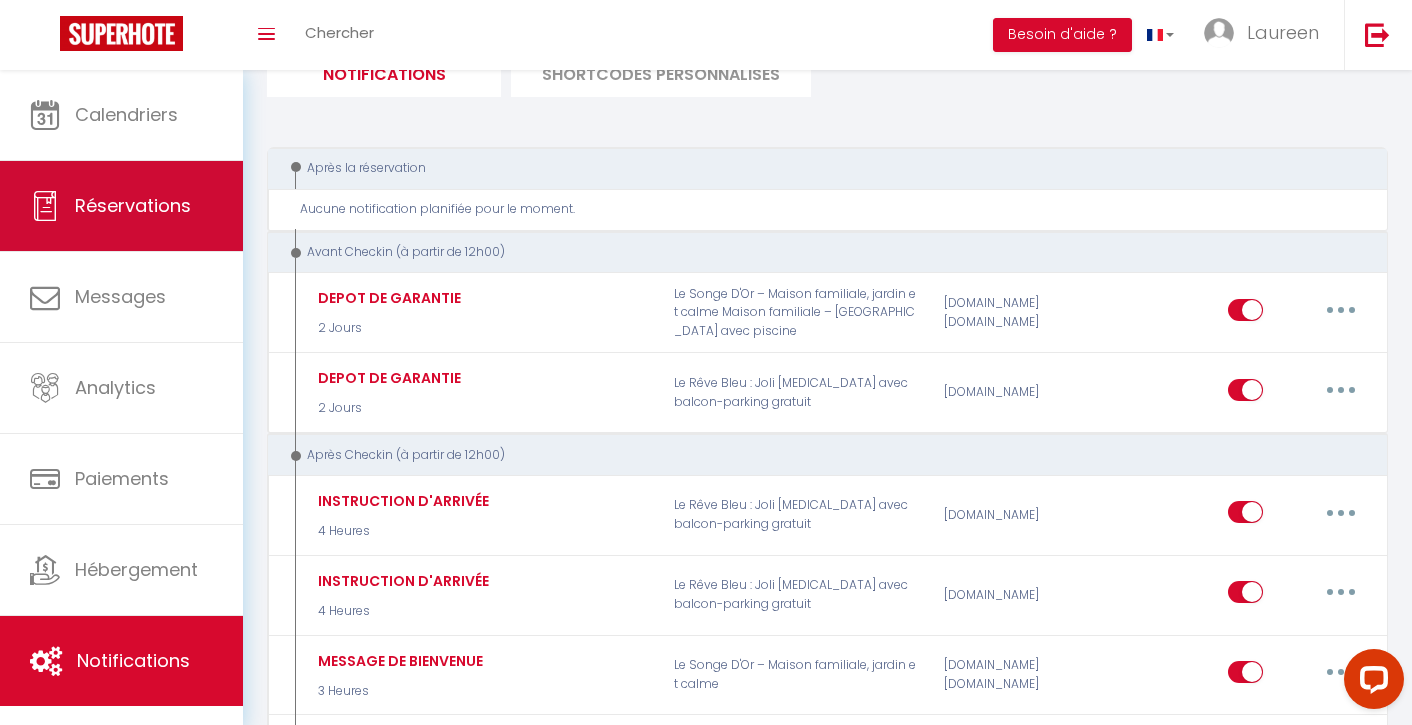 click on "Réservations" at bounding box center (133, 205) 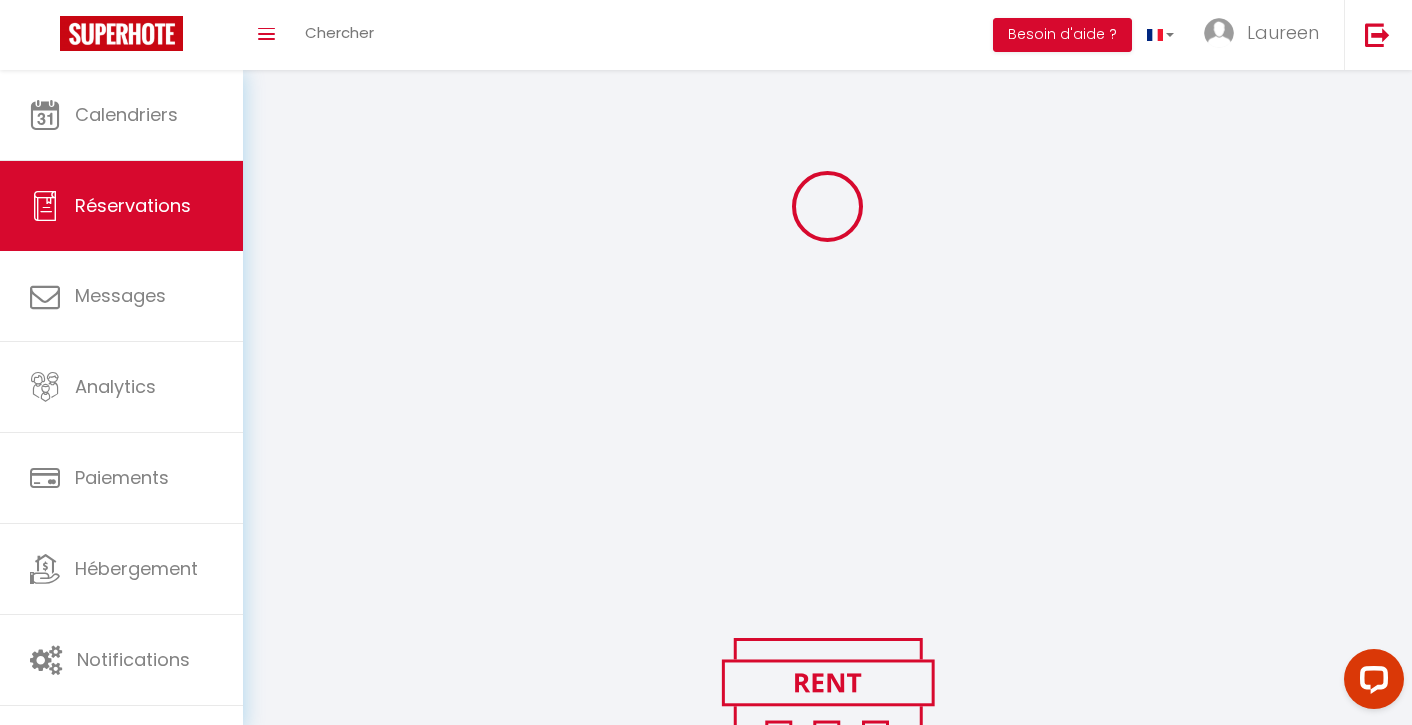 select on "confirmed" 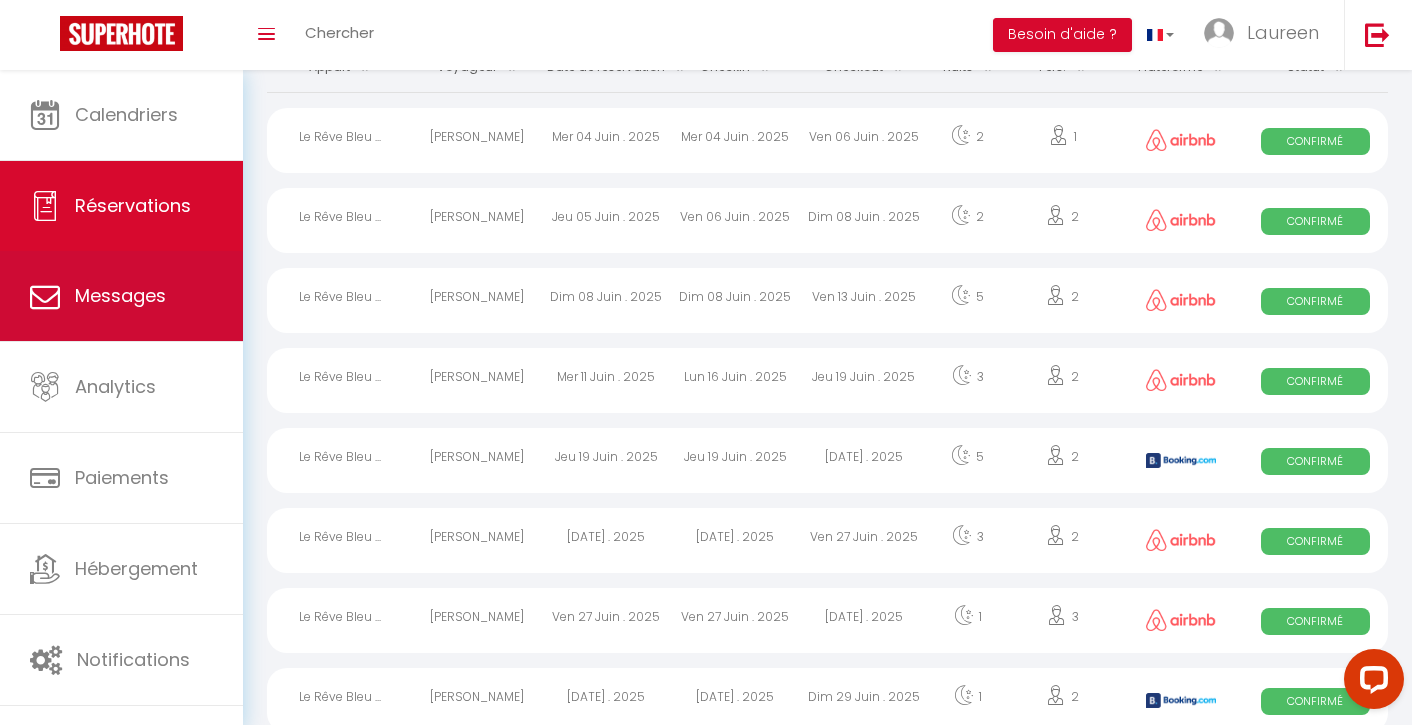 click on "Messages" at bounding box center (120, 295) 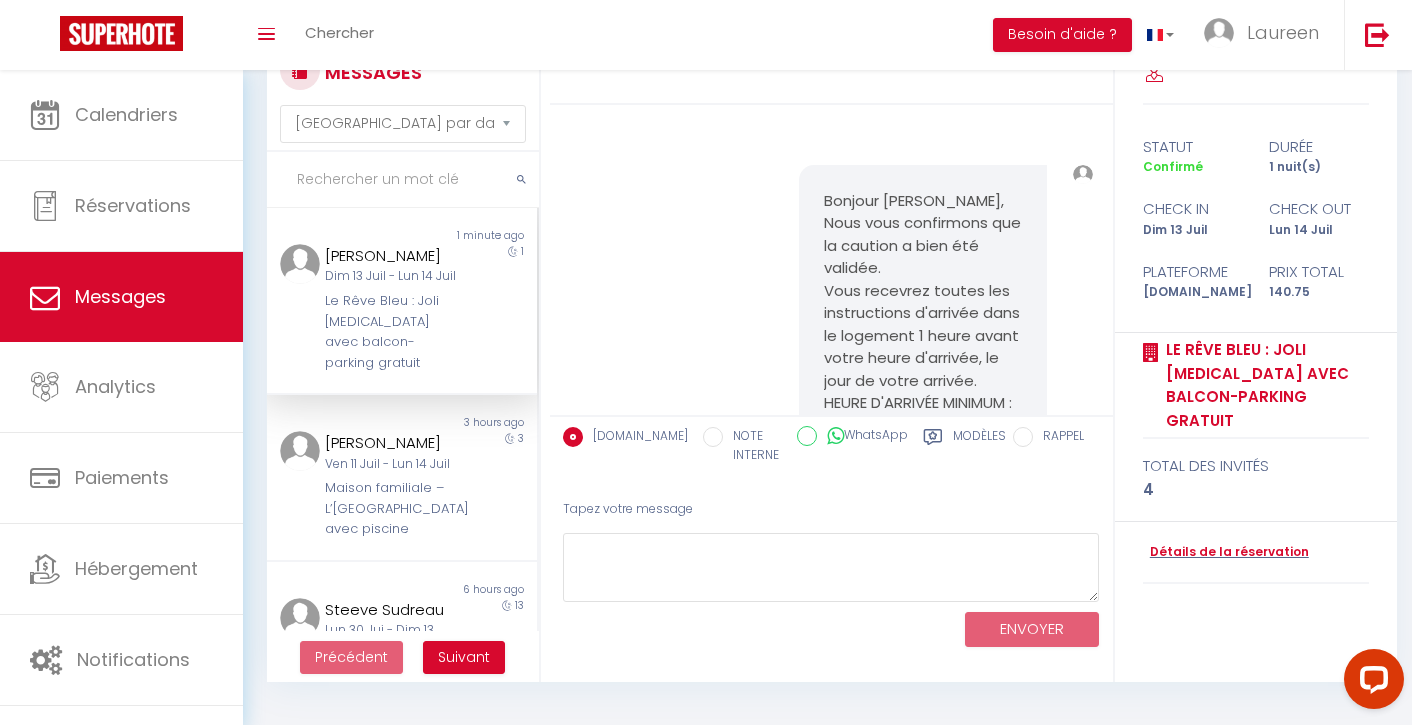 scroll, scrollTop: 0, scrollLeft: 0, axis: both 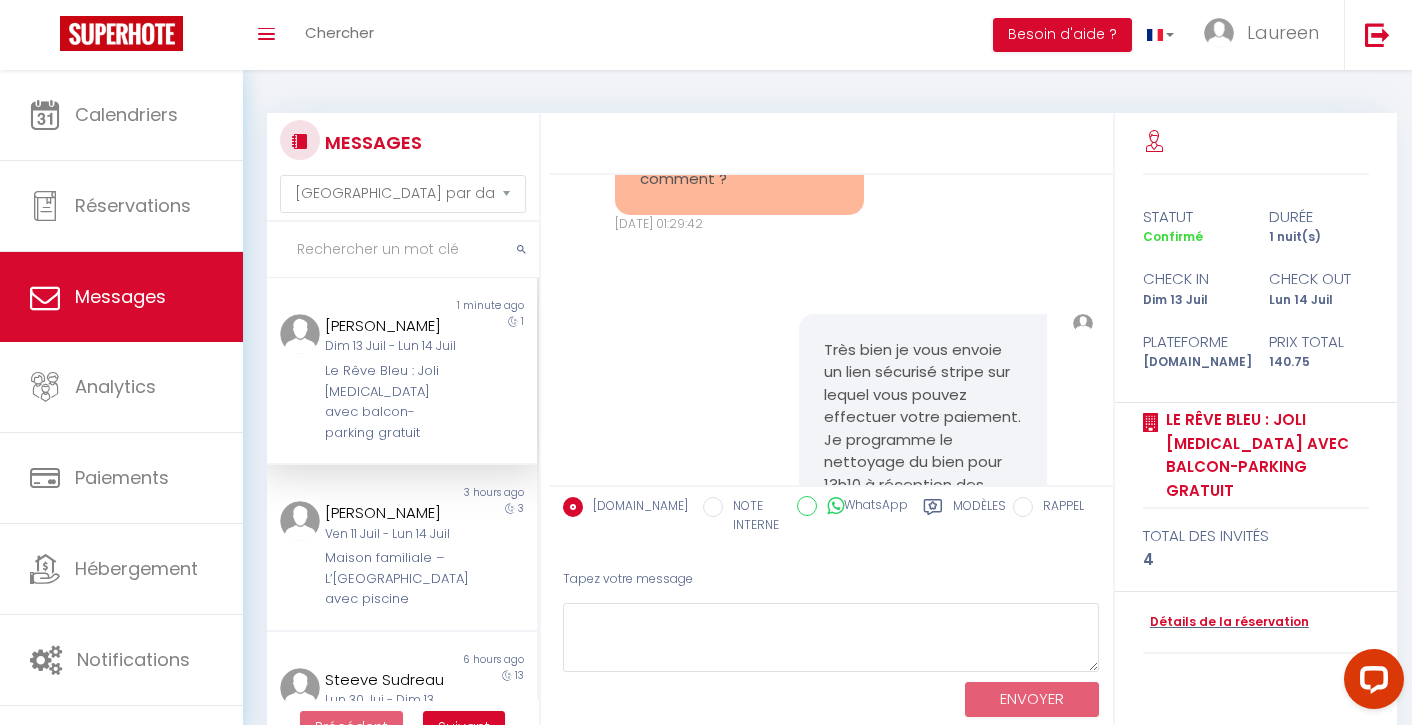 click on "Dim 13 Juil - Lun 14 Juil" at bounding box center [390, 346] 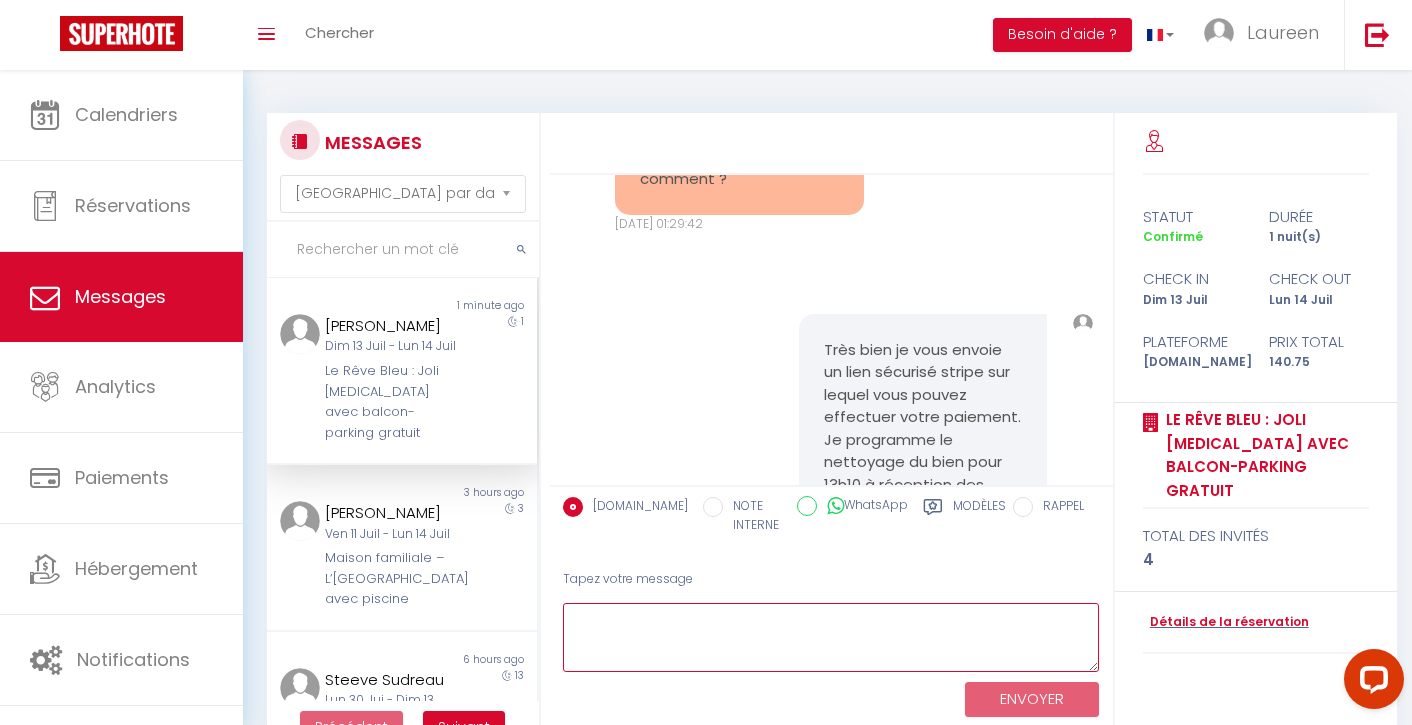 click at bounding box center (831, 637) 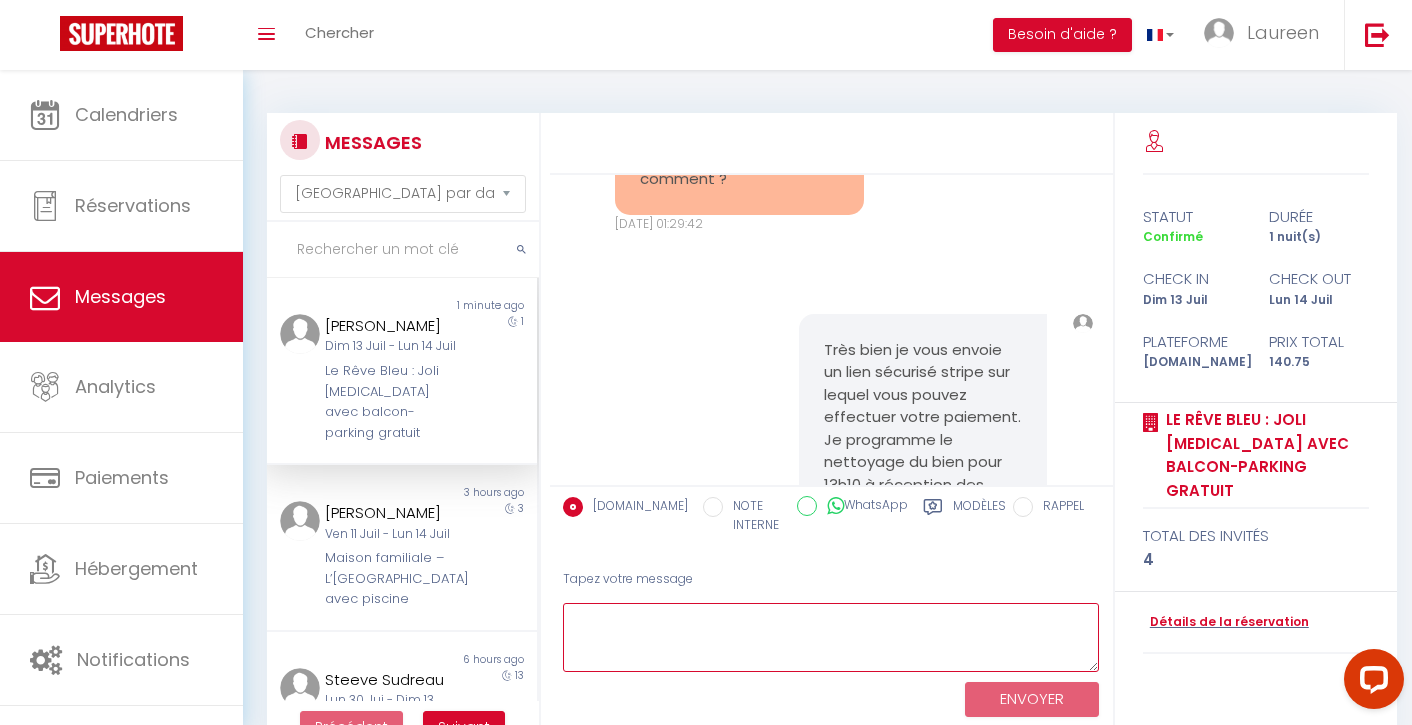 paste on "[URL][DOMAIN_NAME]" 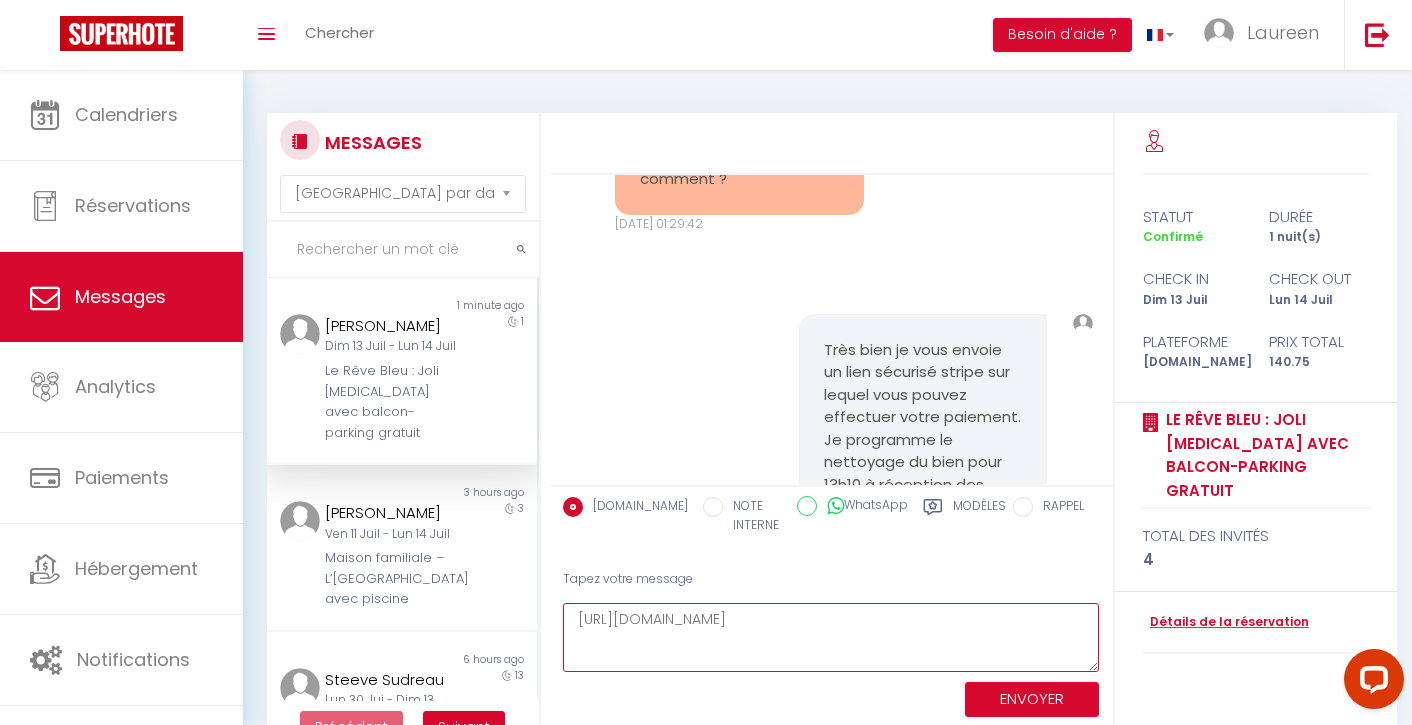 click on "ENVOYER" at bounding box center [1032, 699] 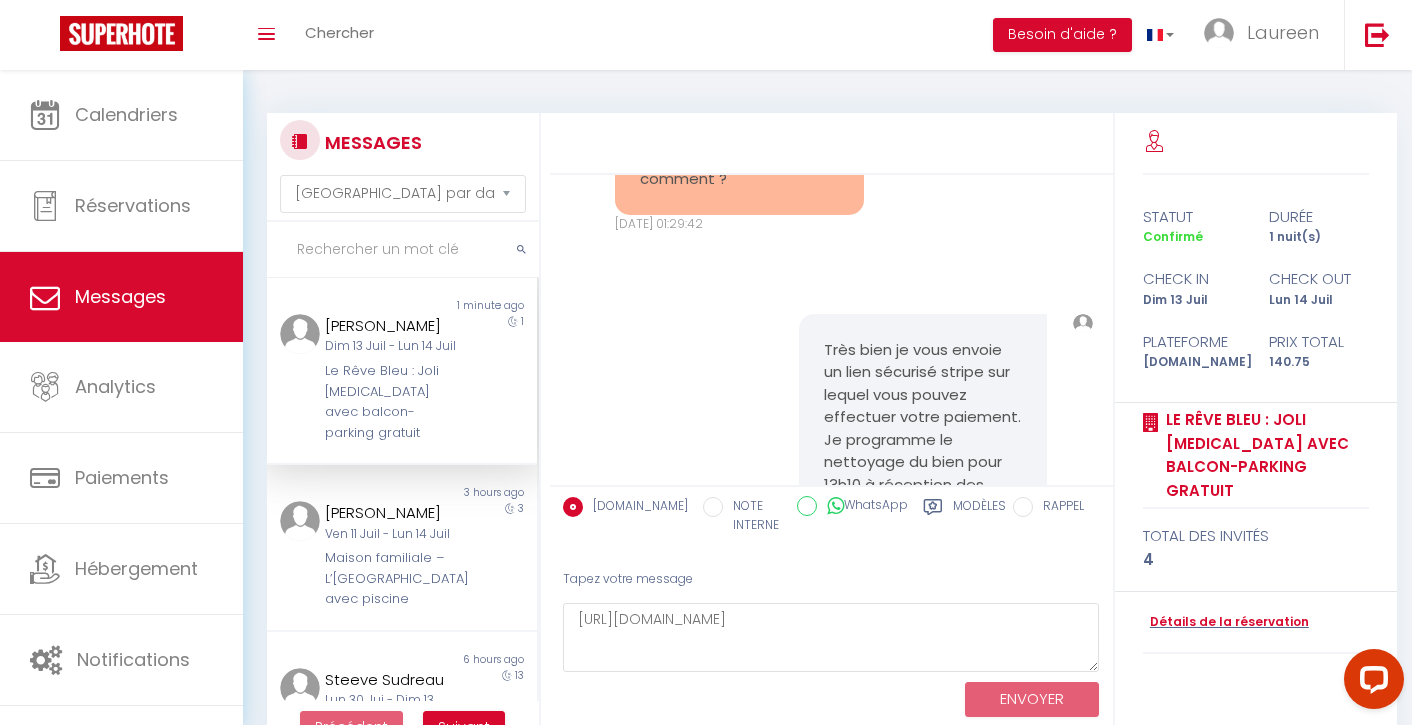 type 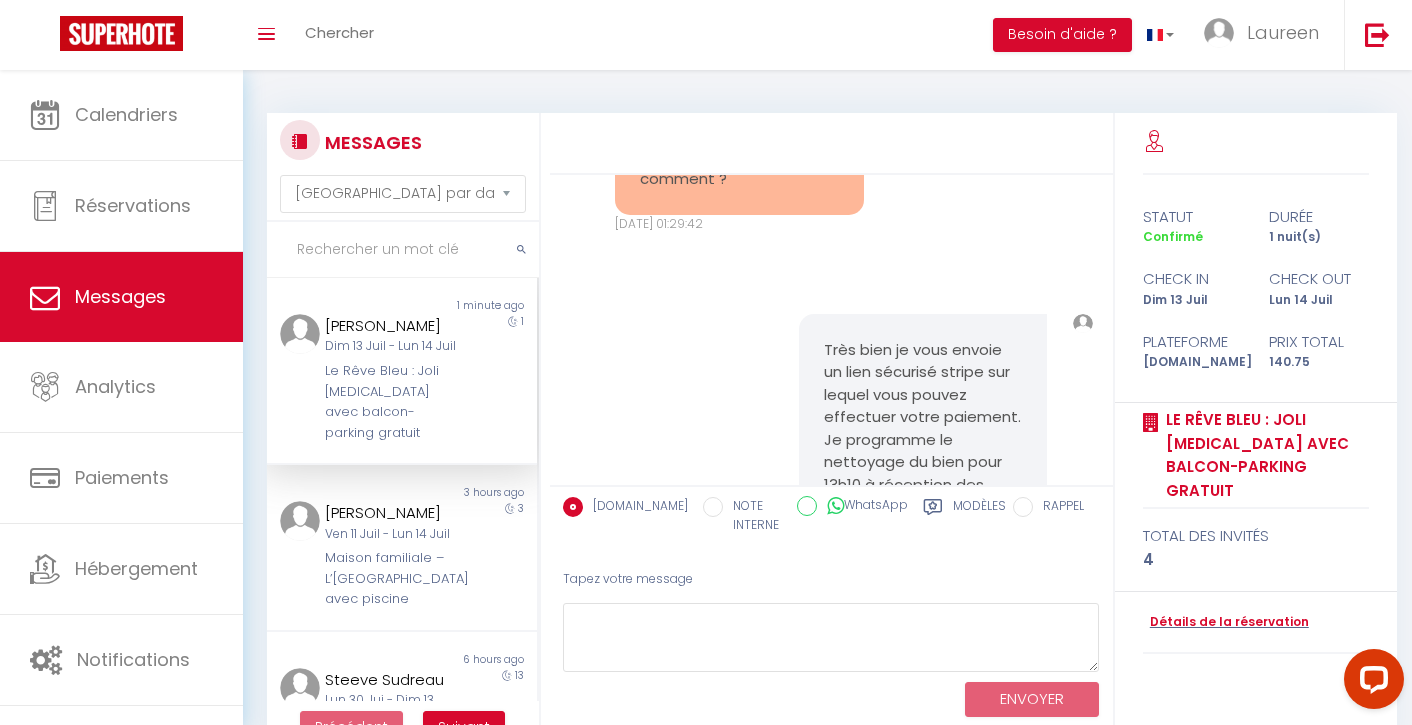 scroll, scrollTop: 7456, scrollLeft: 0, axis: vertical 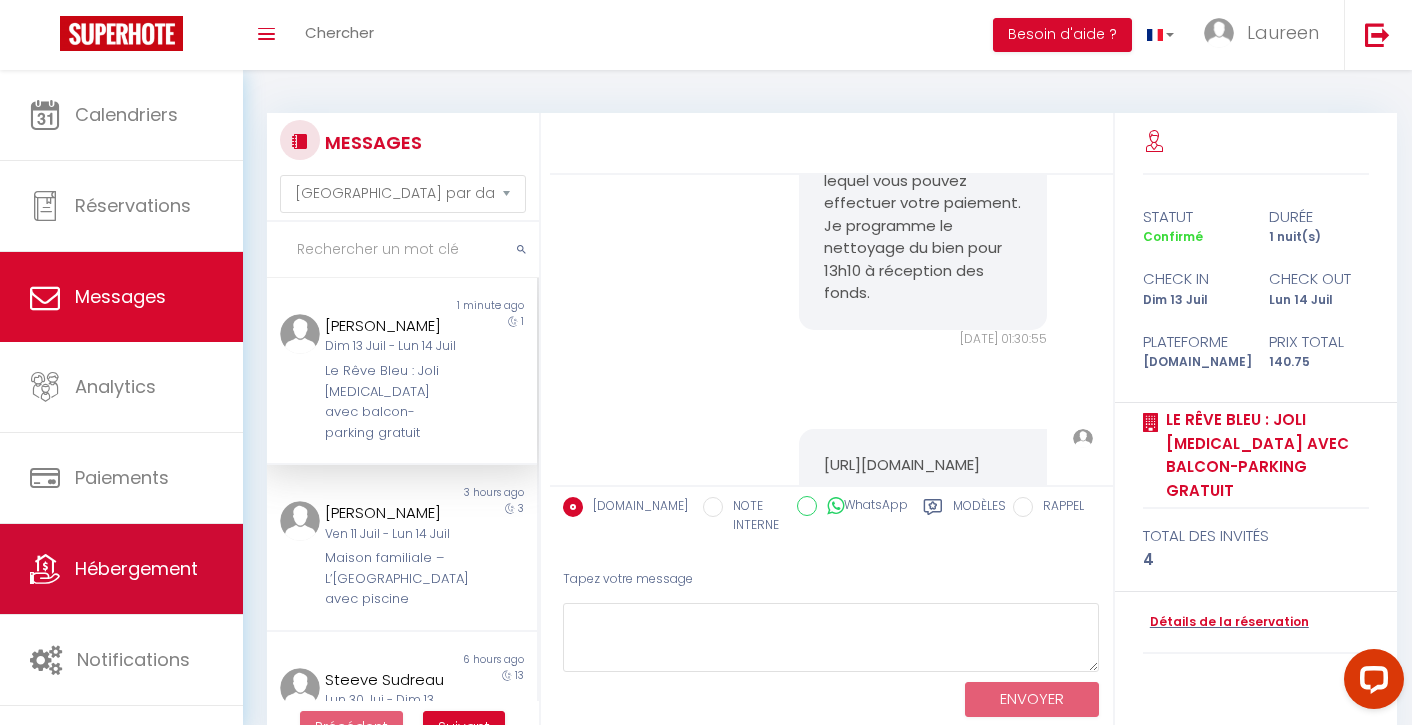 click on "Hébergement" at bounding box center [121, 569] 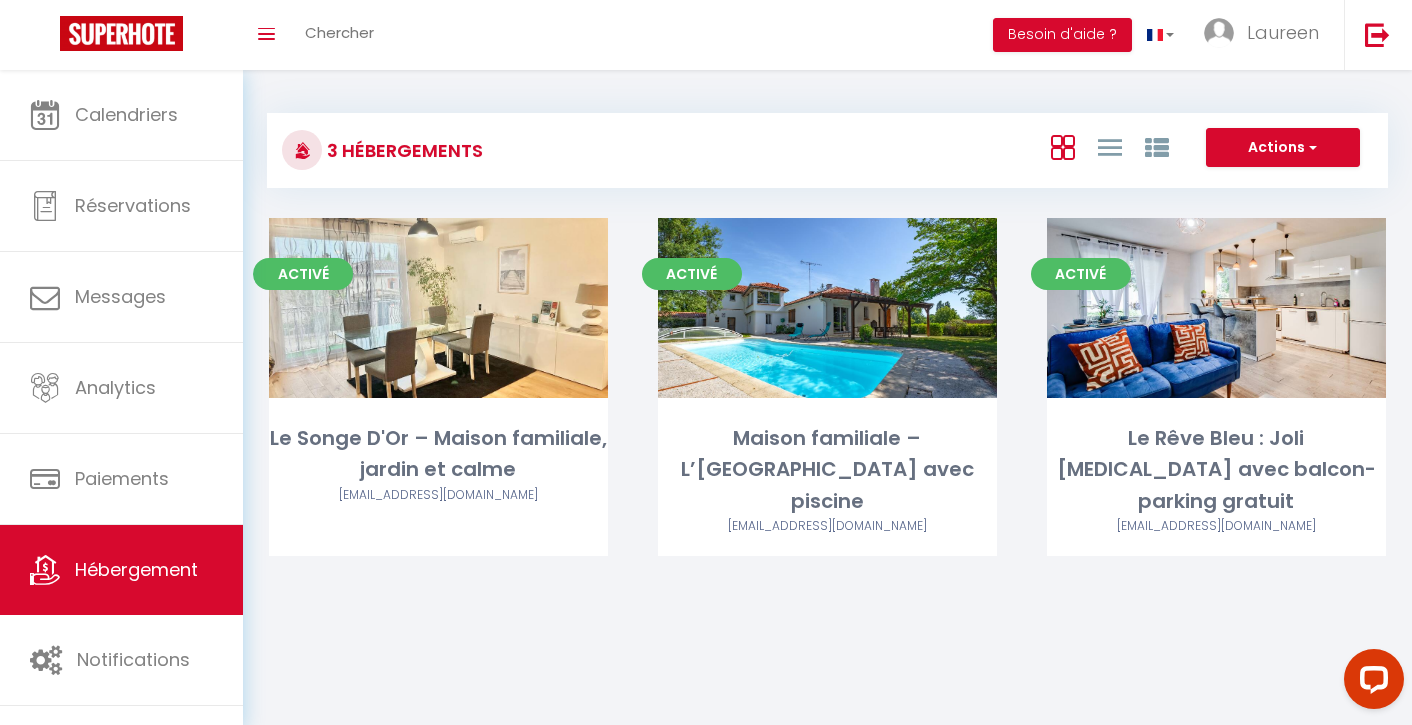 click on "Actions" at bounding box center [1283, 148] 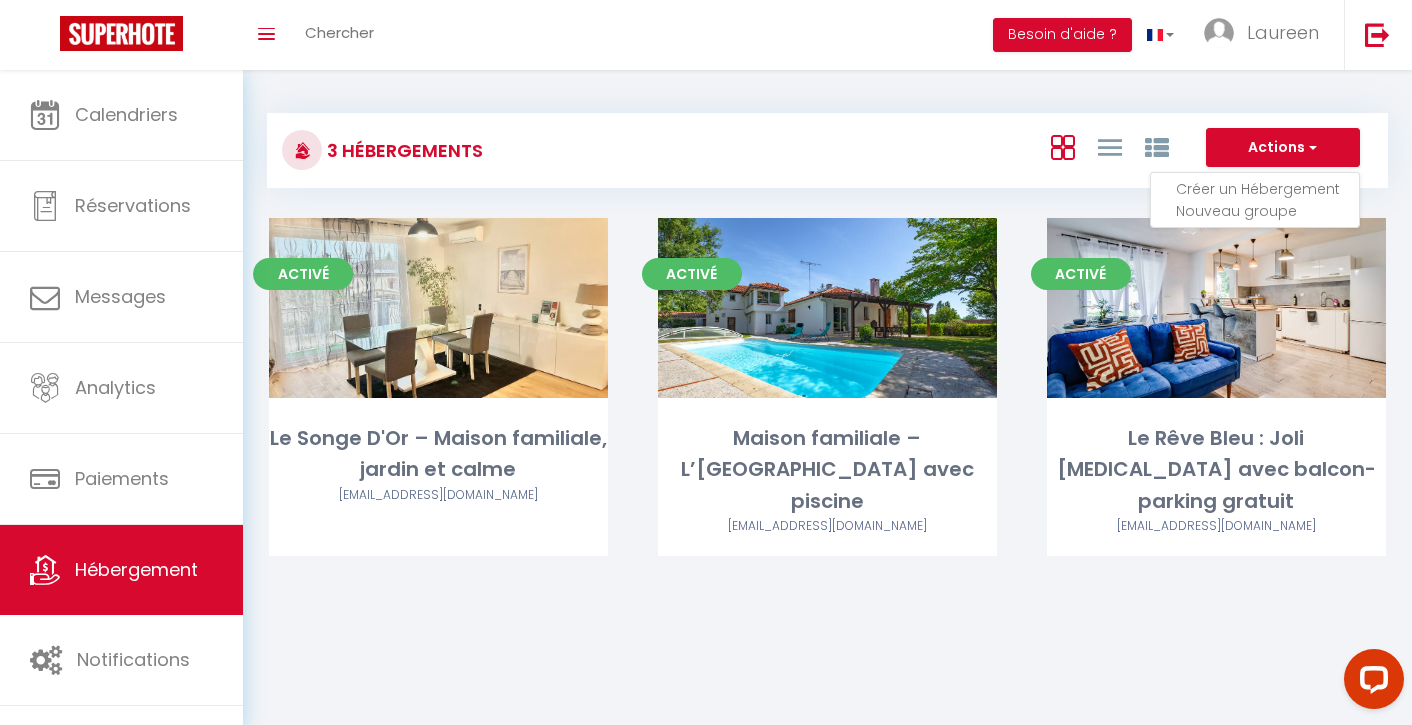 click on "Créer un Hébergement" at bounding box center [1267, 189] 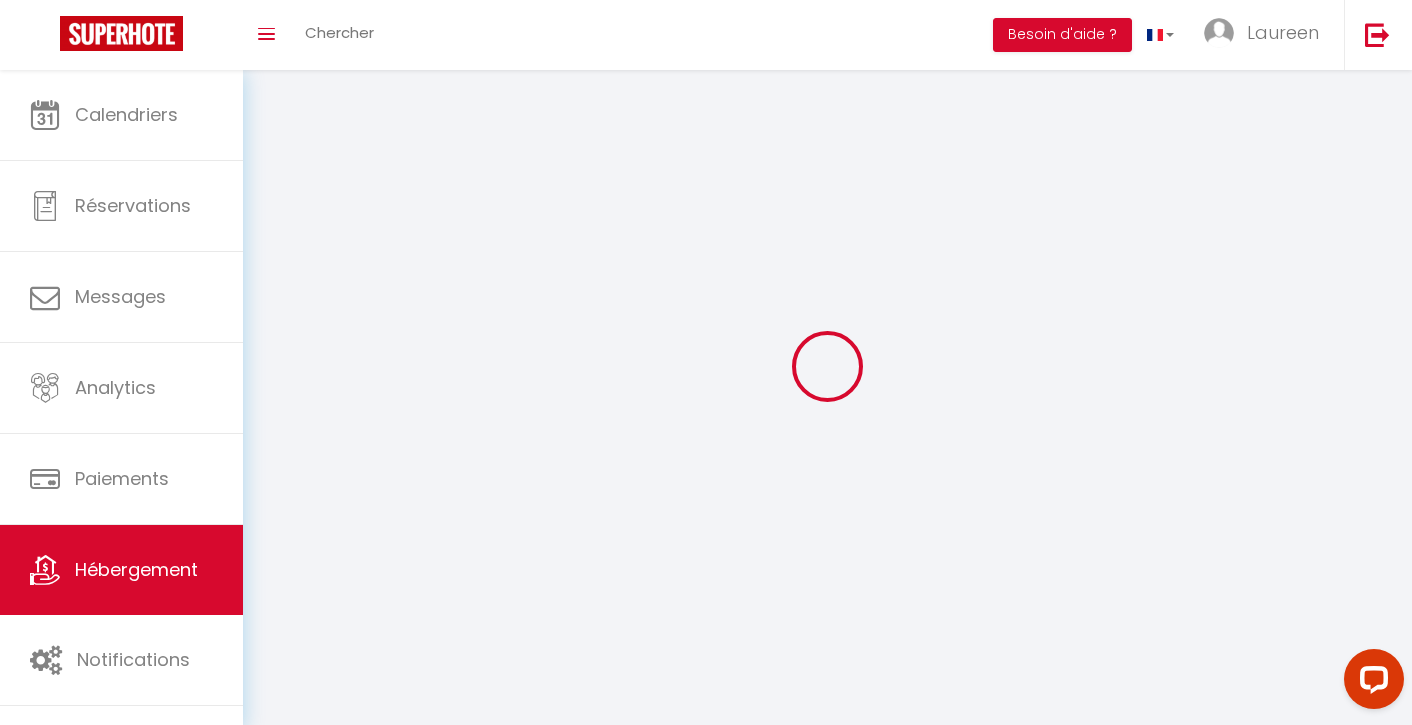 select 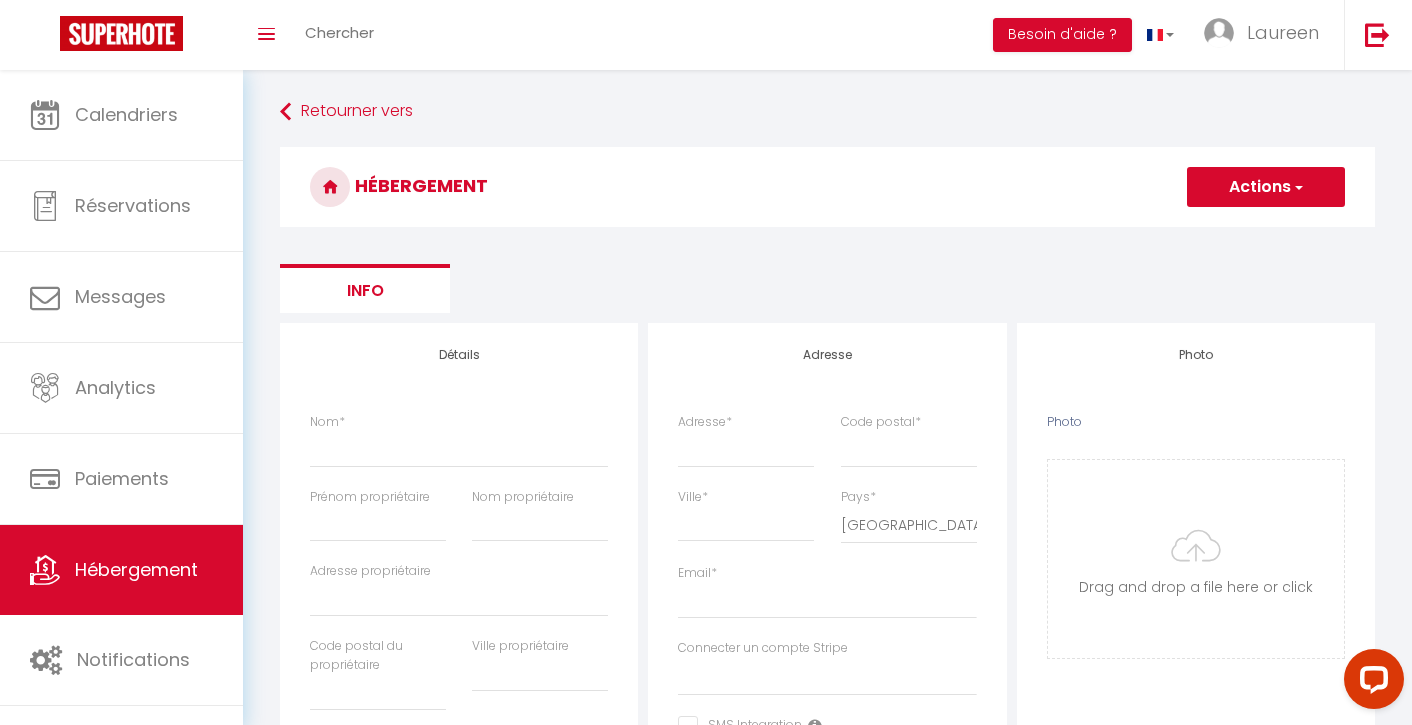 select 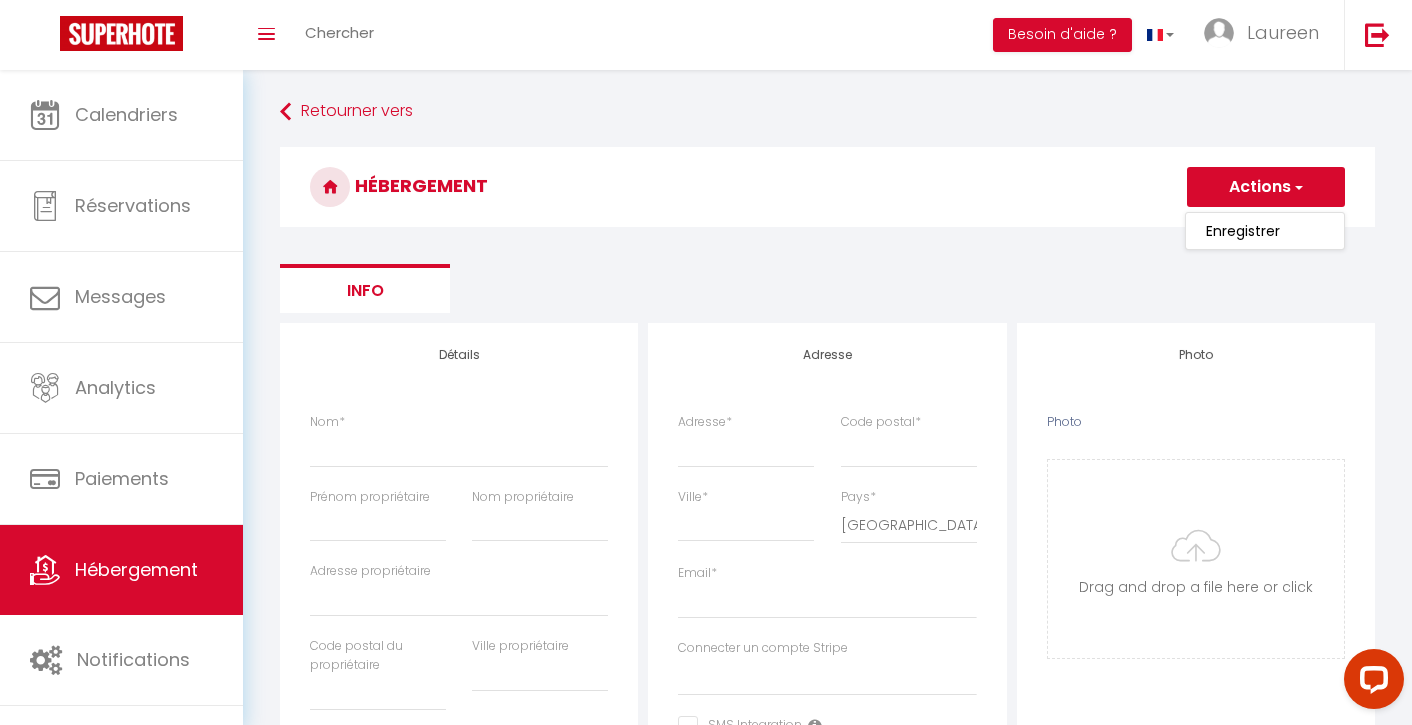 click on "Info" at bounding box center (827, 288) 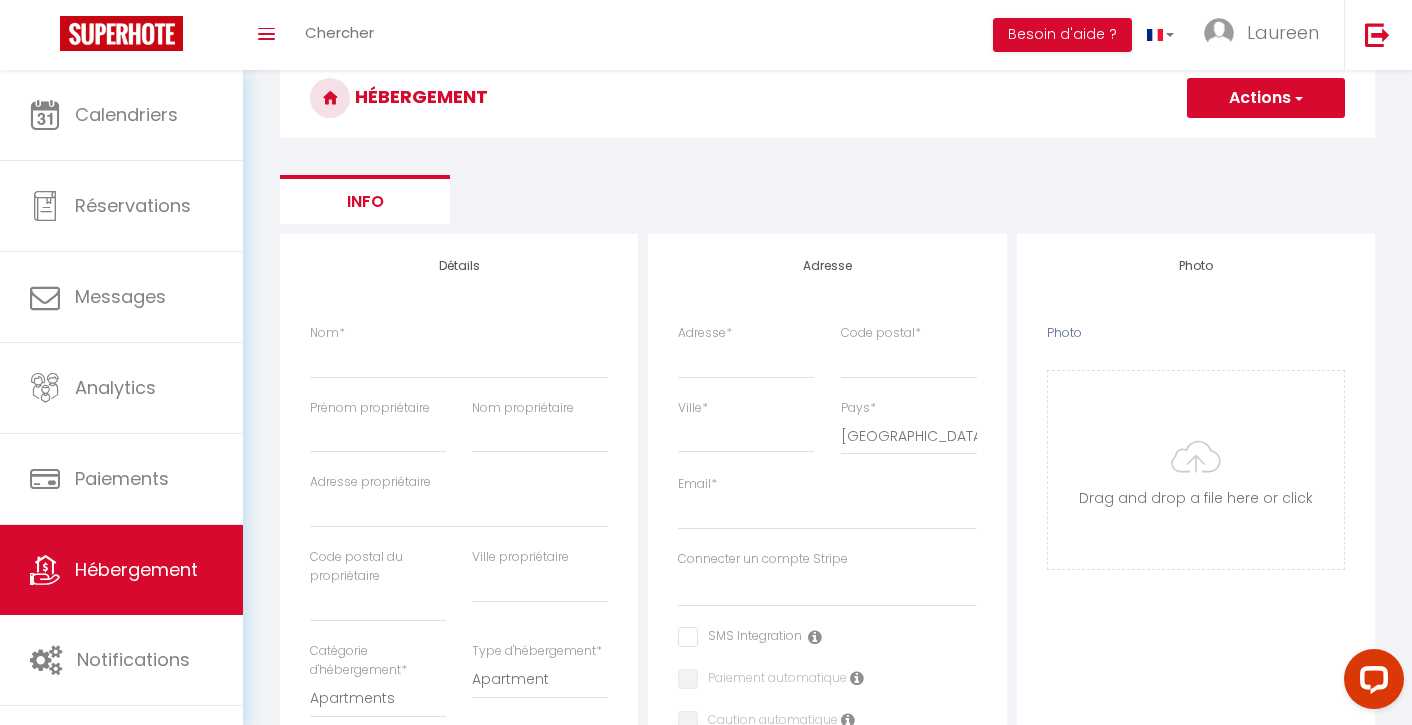 scroll, scrollTop: 168, scrollLeft: 0, axis: vertical 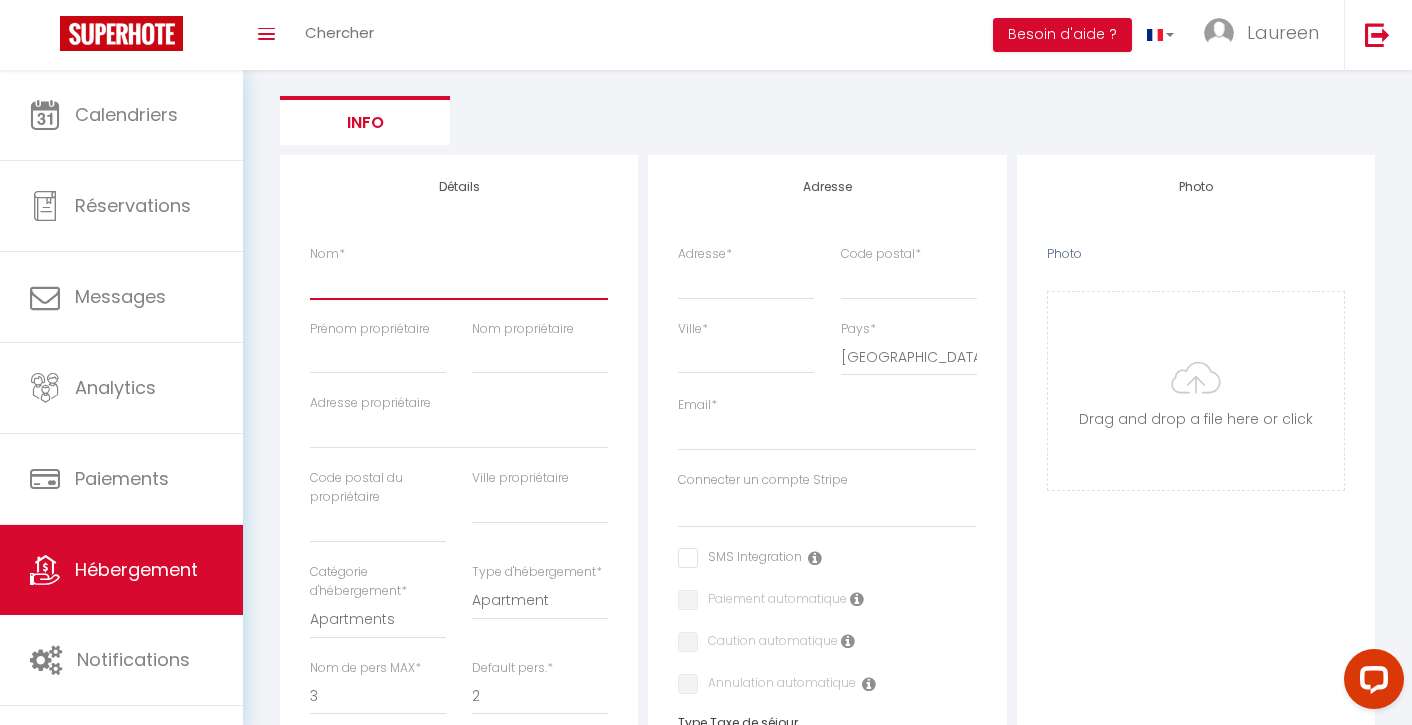 click on "Nom
*" at bounding box center [459, 281] 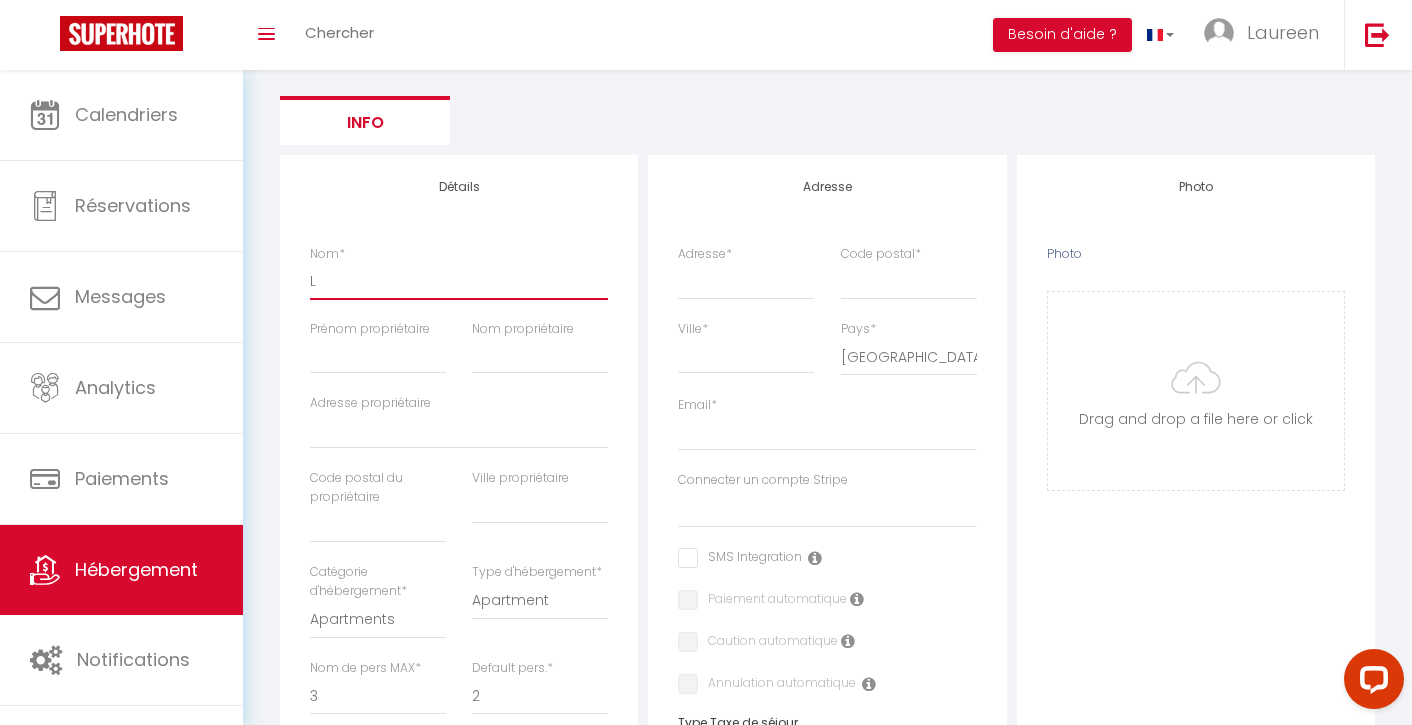 type 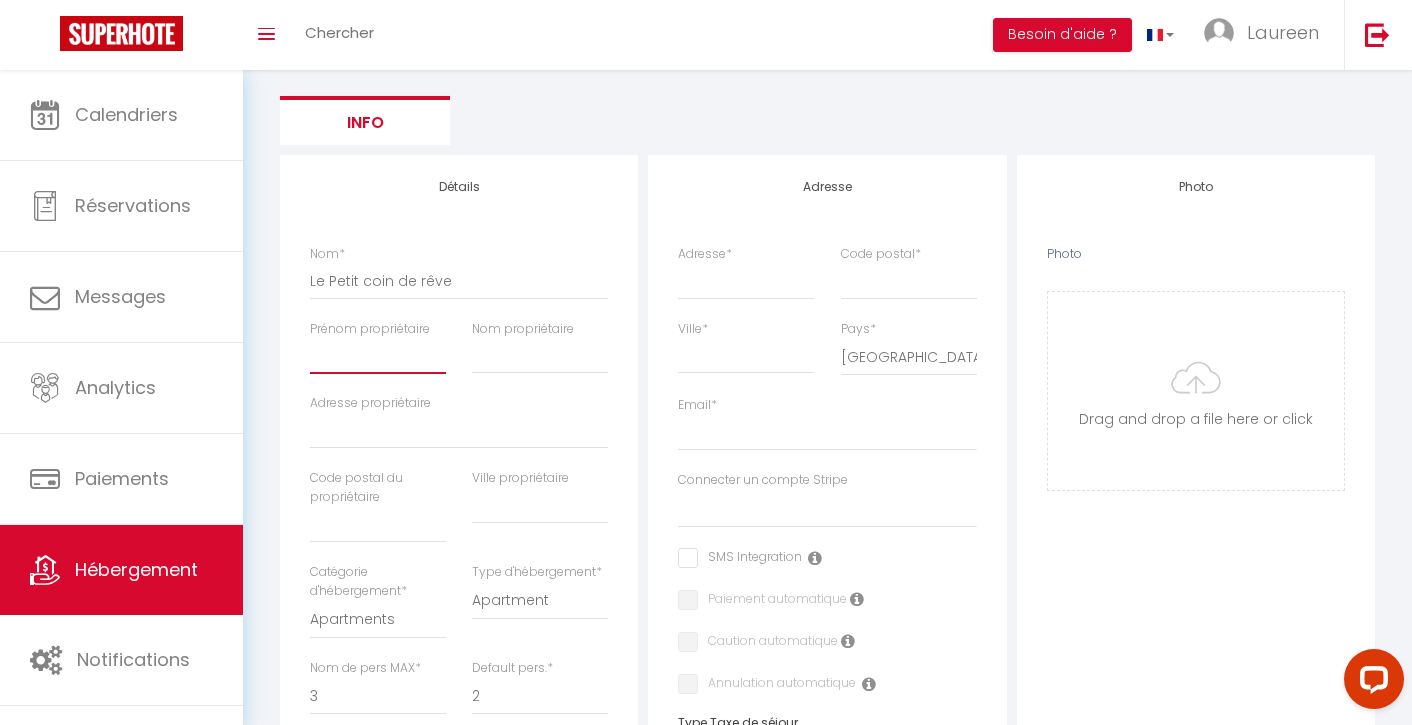 click on "Prénom propriétaire" at bounding box center [378, 356] 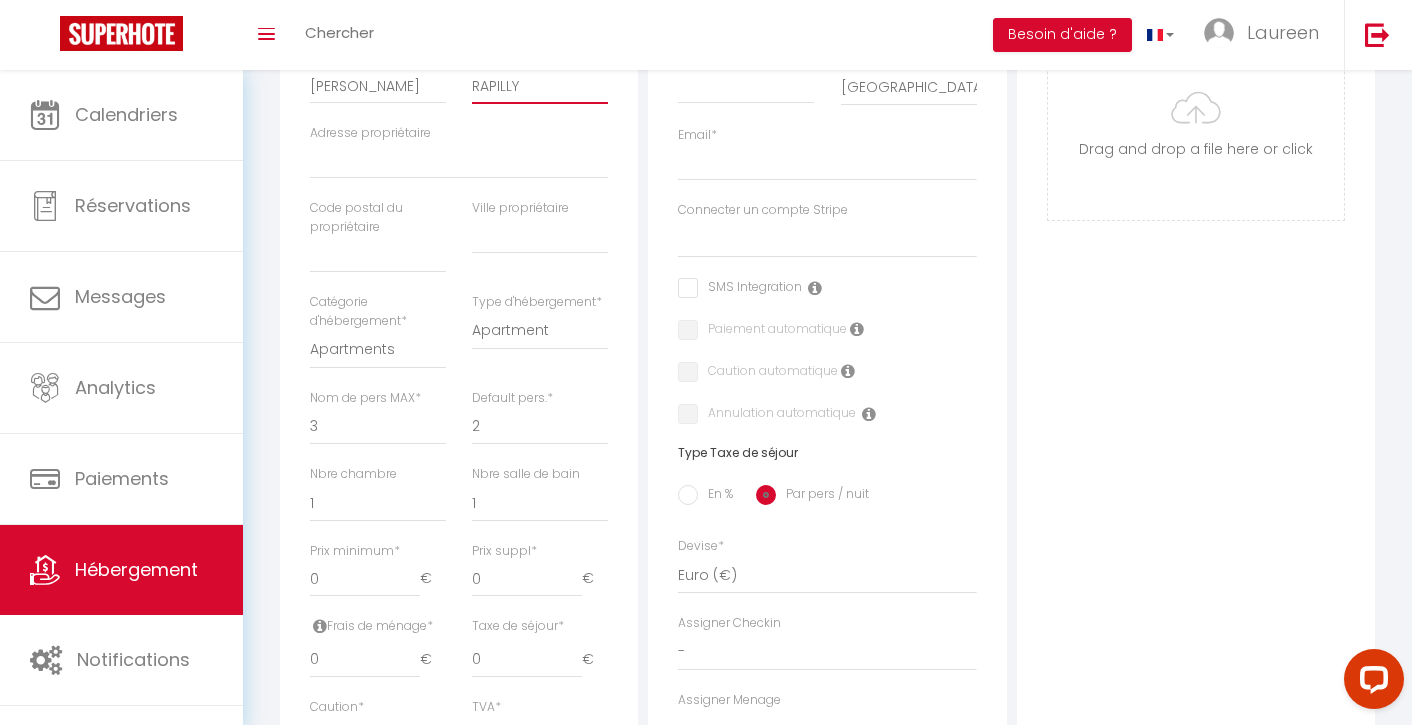 scroll, scrollTop: 483, scrollLeft: 0, axis: vertical 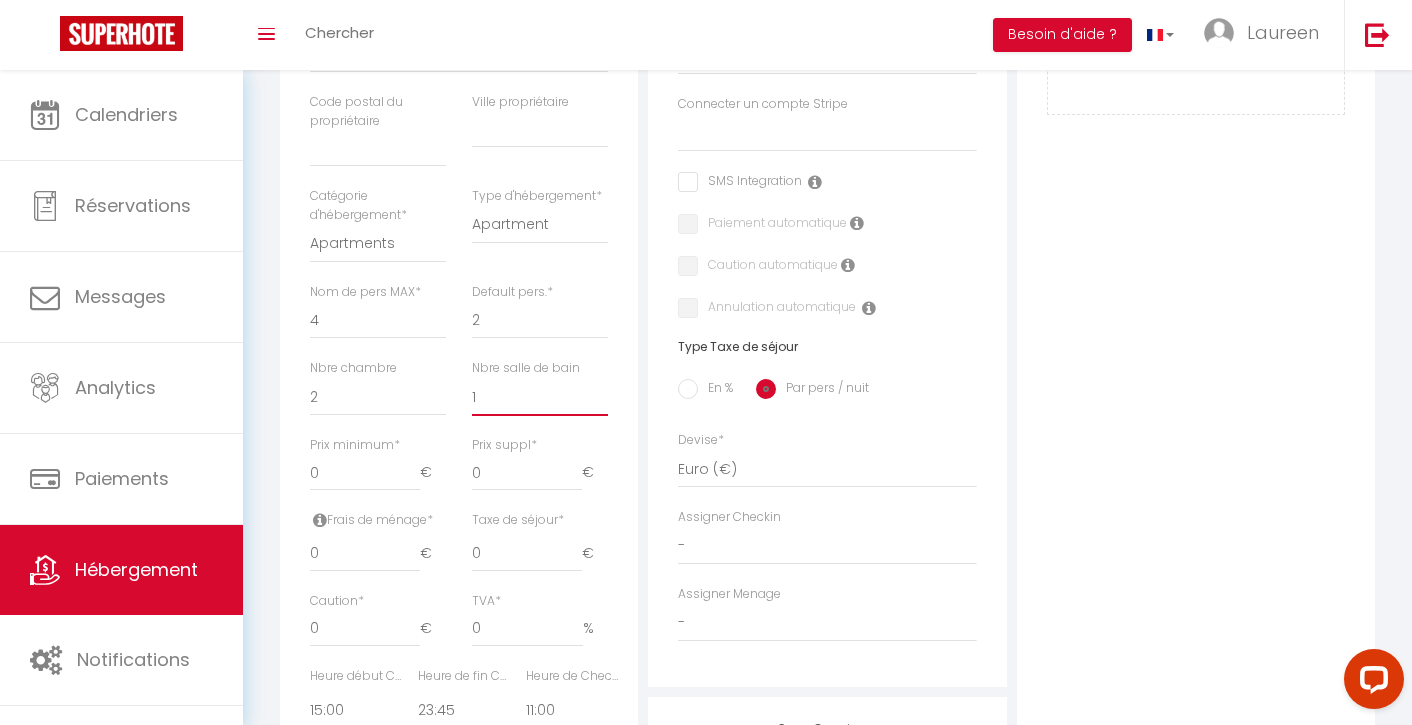 click on "0" at bounding box center (365, 473) 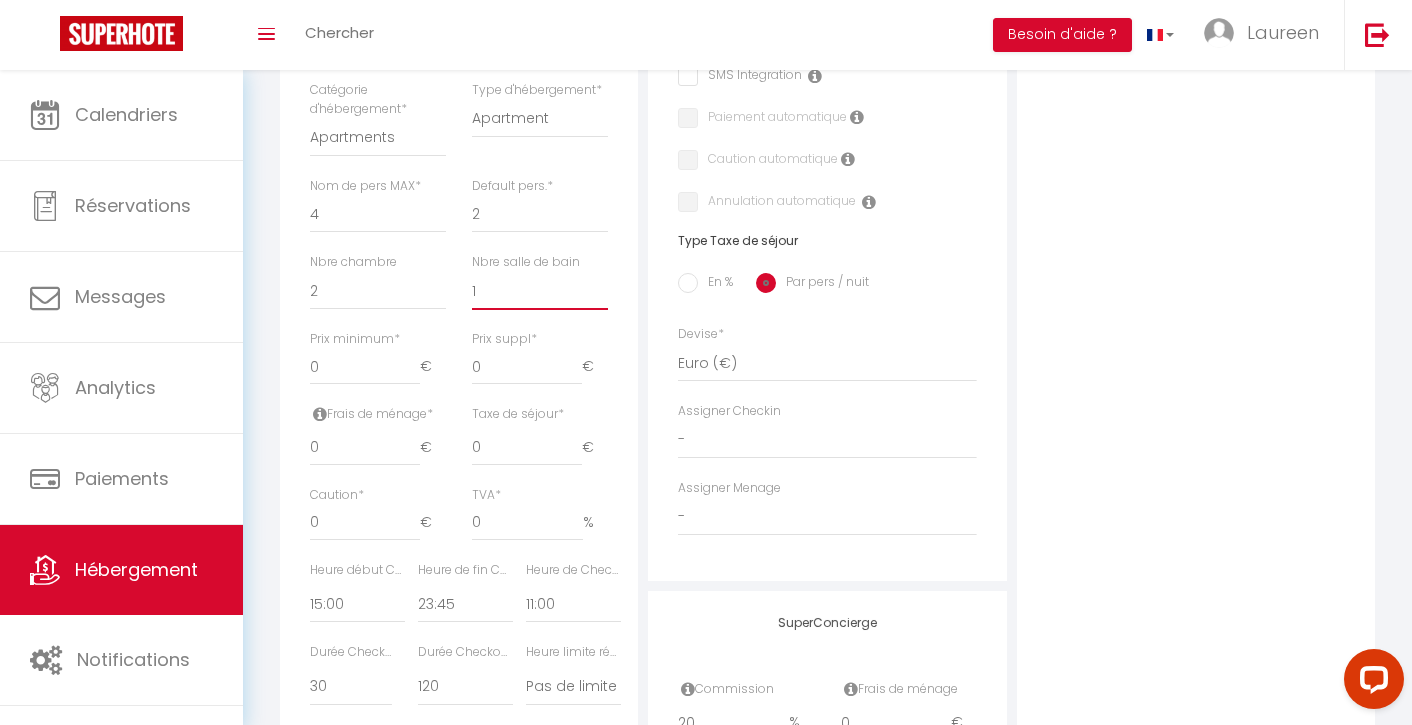 scroll, scrollTop: 652, scrollLeft: 0, axis: vertical 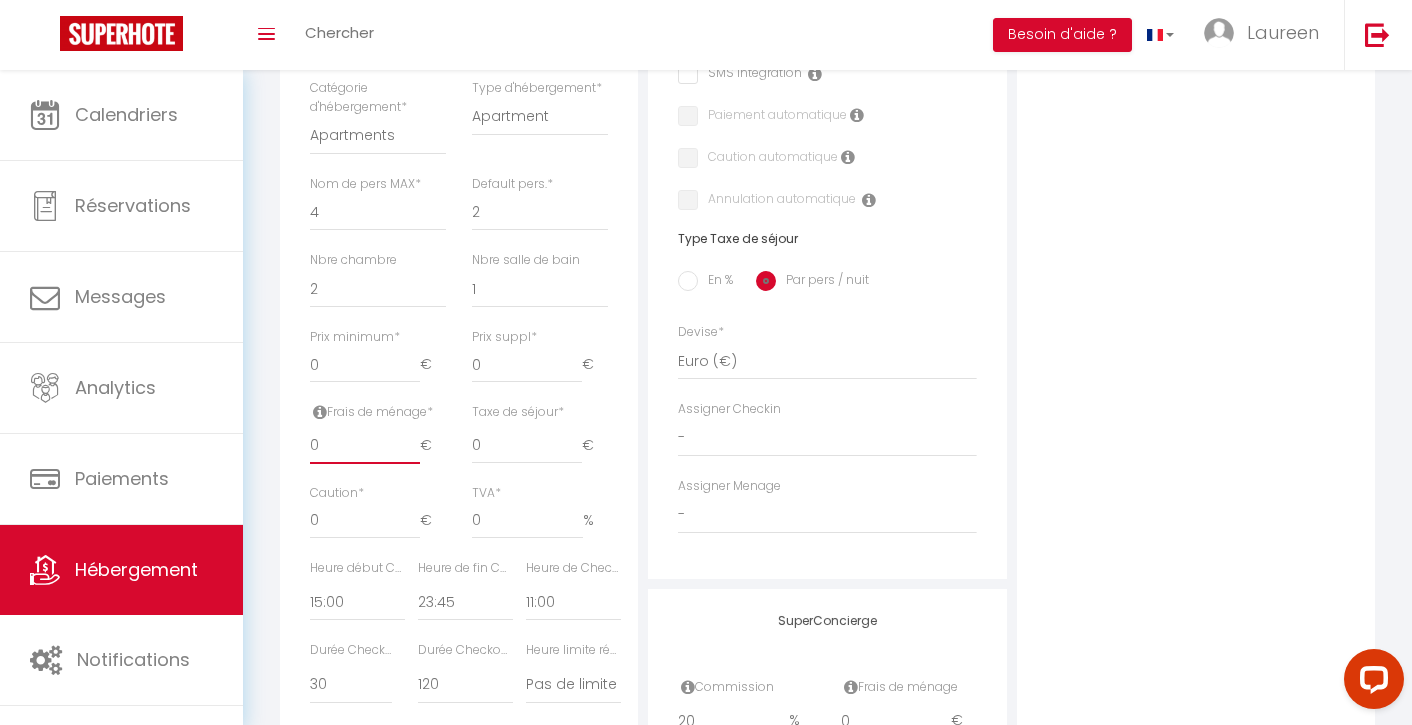 click on "0" at bounding box center [365, 446] 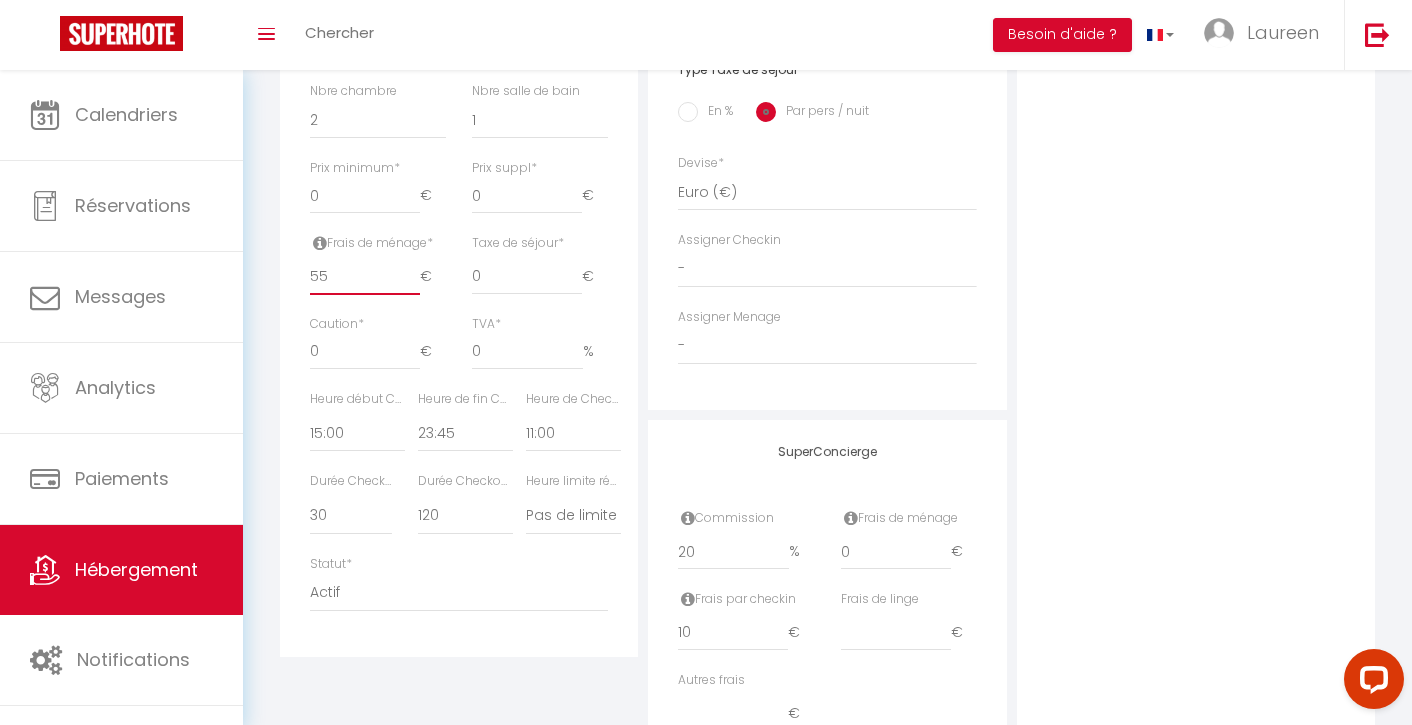 scroll, scrollTop: 836, scrollLeft: 0, axis: vertical 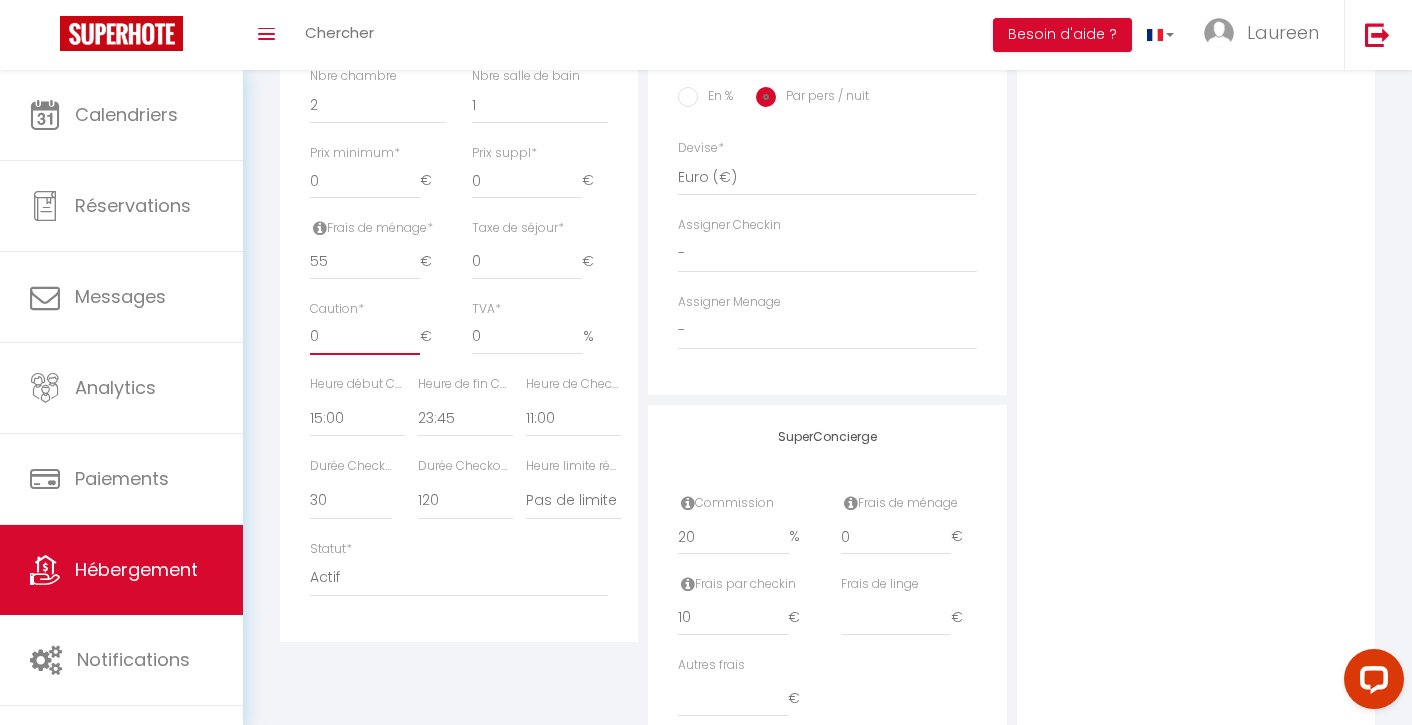 click on "0" at bounding box center (365, 337) 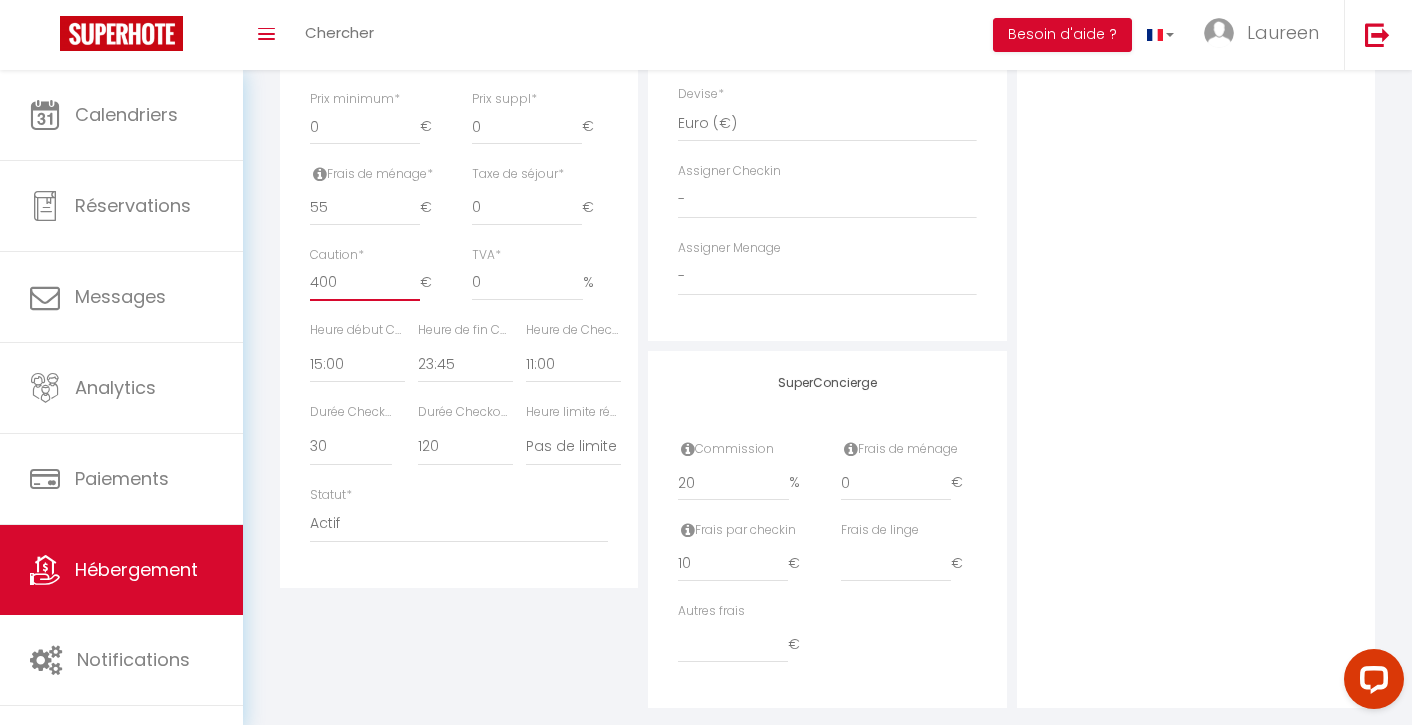 scroll, scrollTop: 894, scrollLeft: 0, axis: vertical 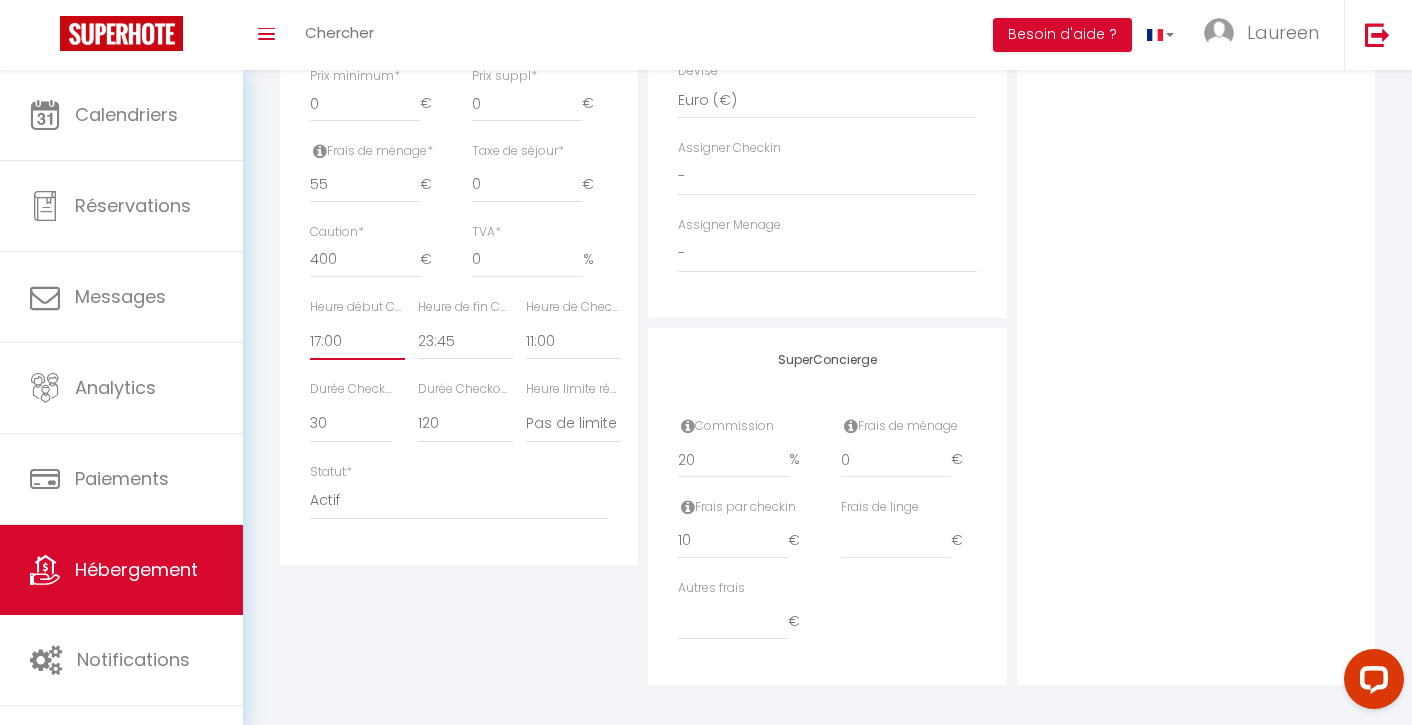 click on "20" at bounding box center [733, 460] 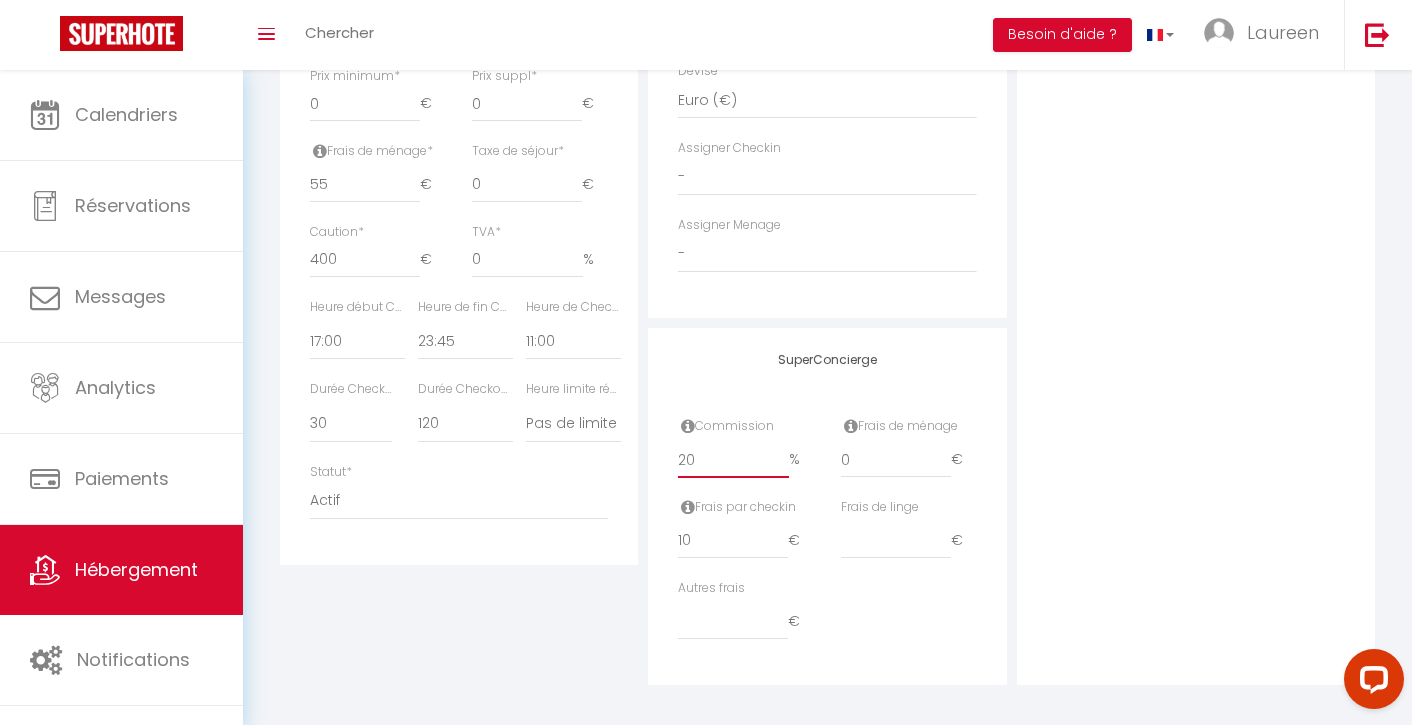 click on "20" at bounding box center [733, 460] 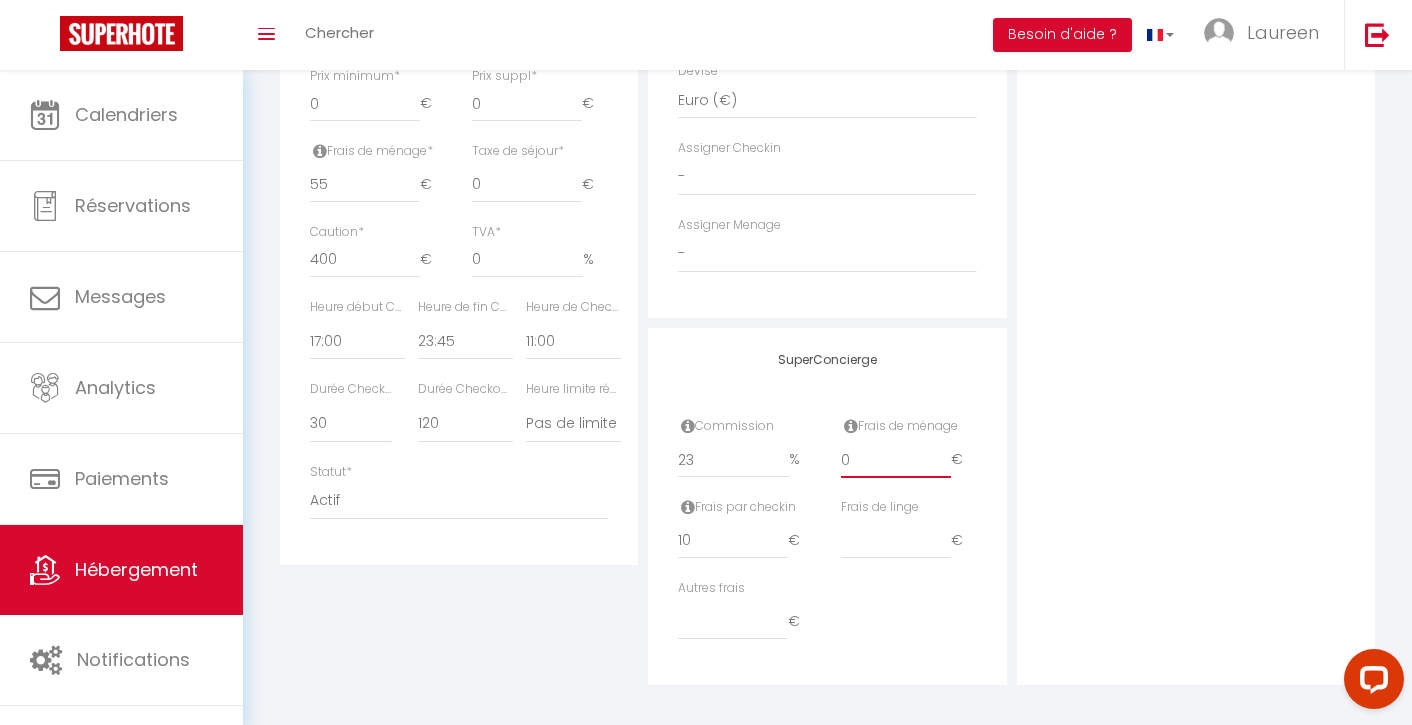 click on "0" at bounding box center [896, 460] 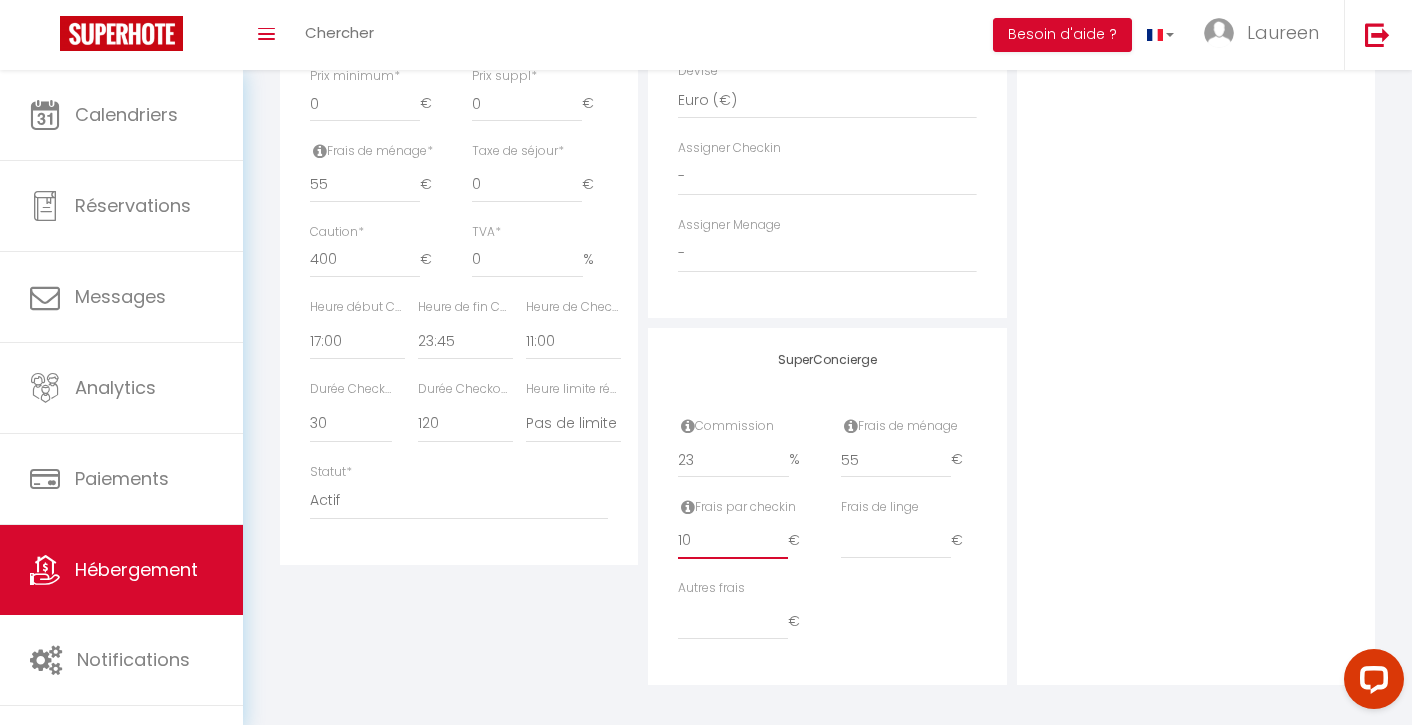 click on "10" at bounding box center [733, 541] 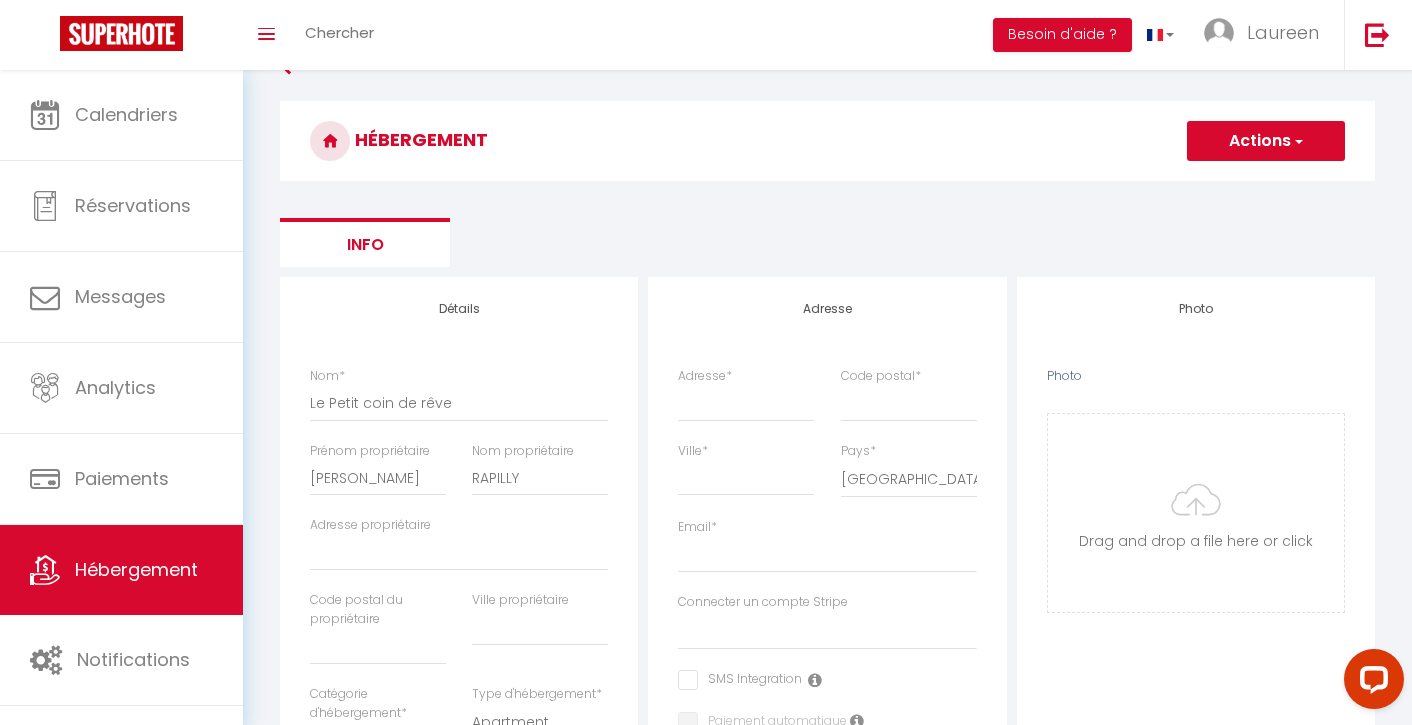 scroll, scrollTop: 34, scrollLeft: 0, axis: vertical 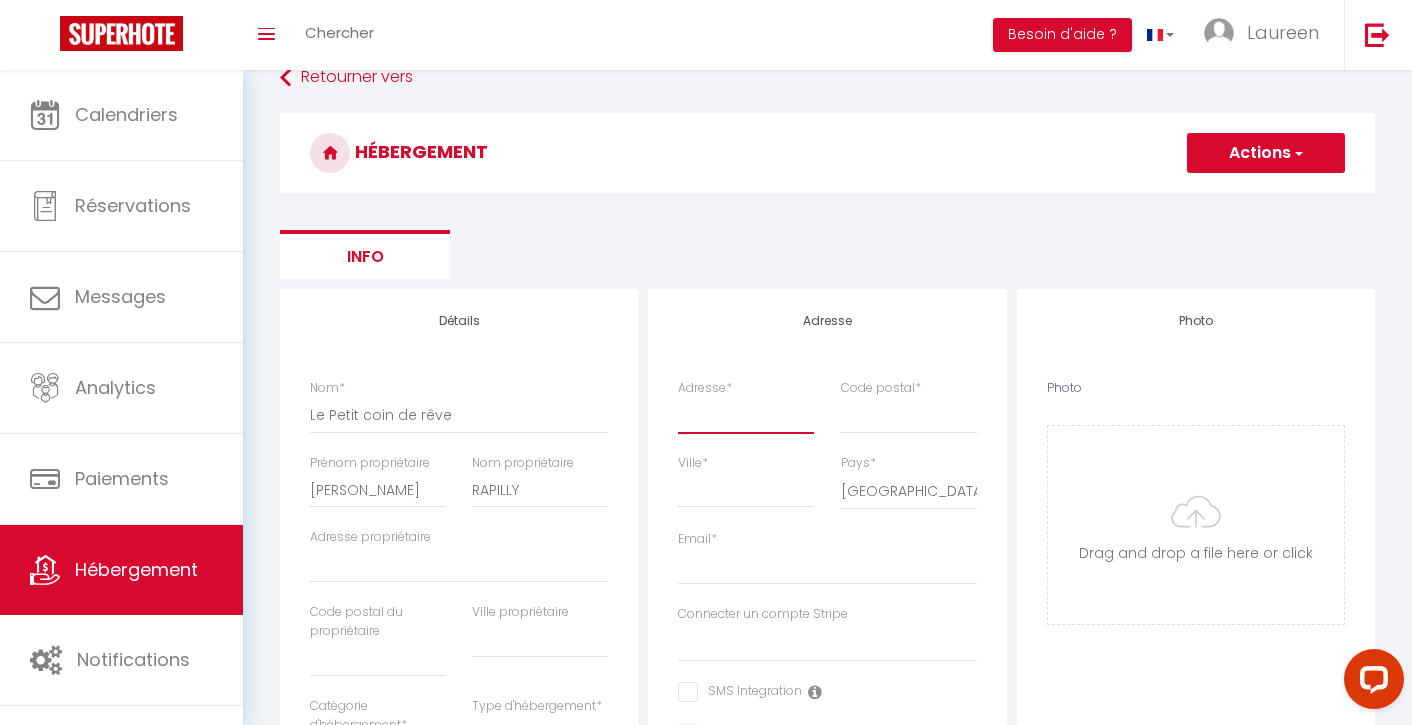 click on "Adresse
*" at bounding box center (746, 415) 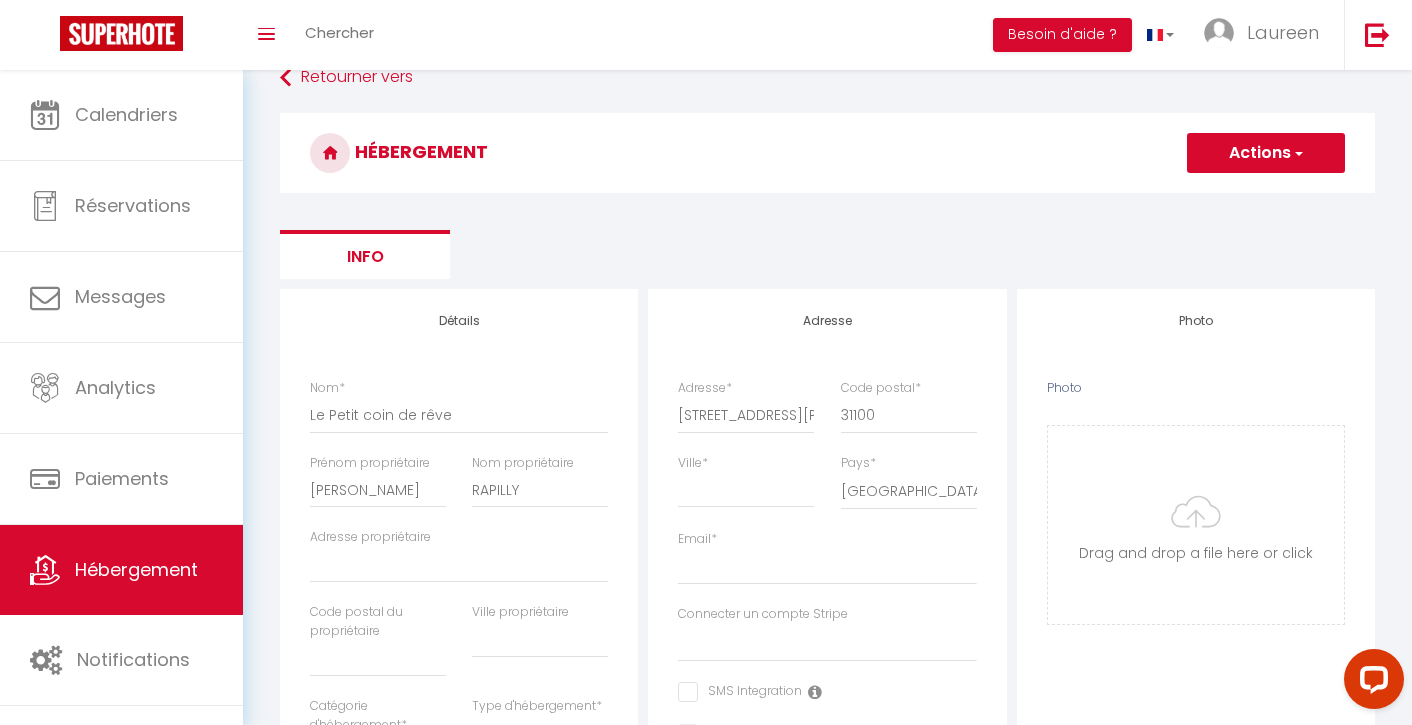 click on "Ville
*" at bounding box center (746, 492) 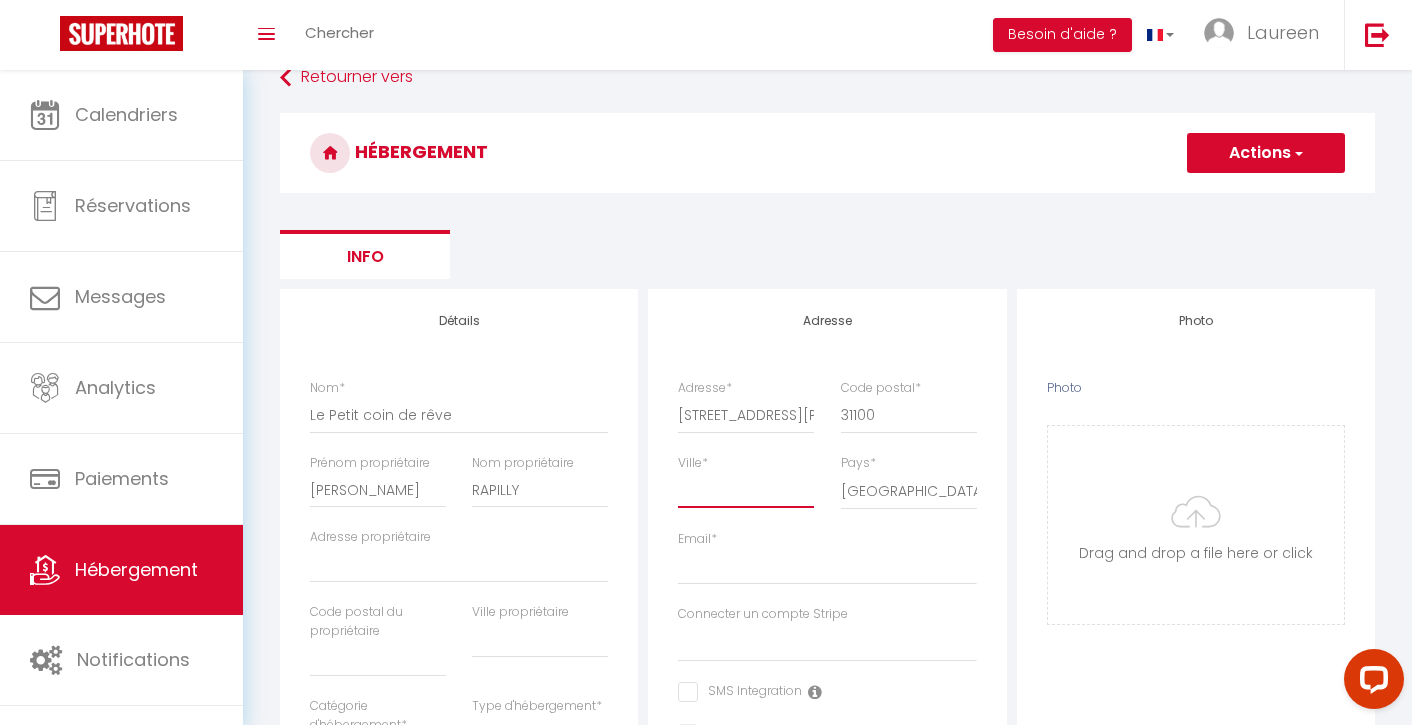 click on "Ville
*" at bounding box center [746, 490] 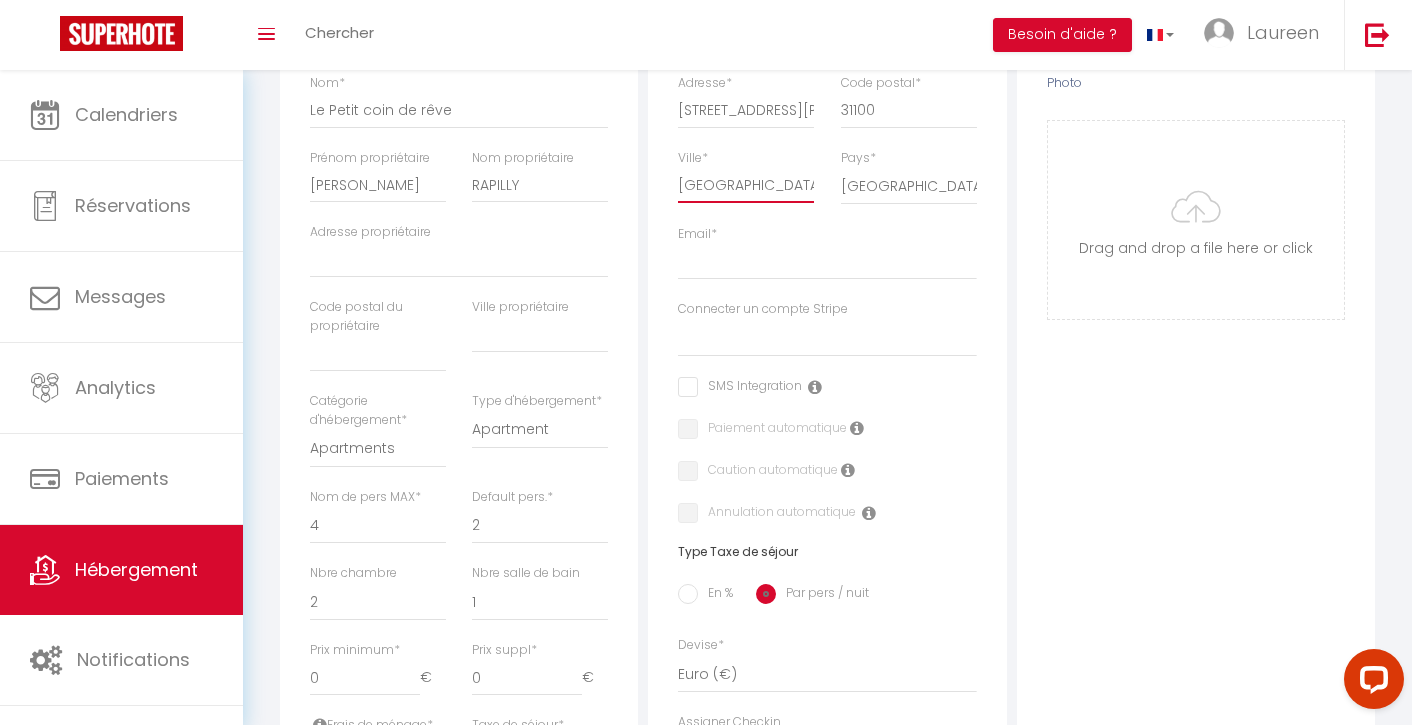 scroll, scrollTop: 342, scrollLeft: 0, axis: vertical 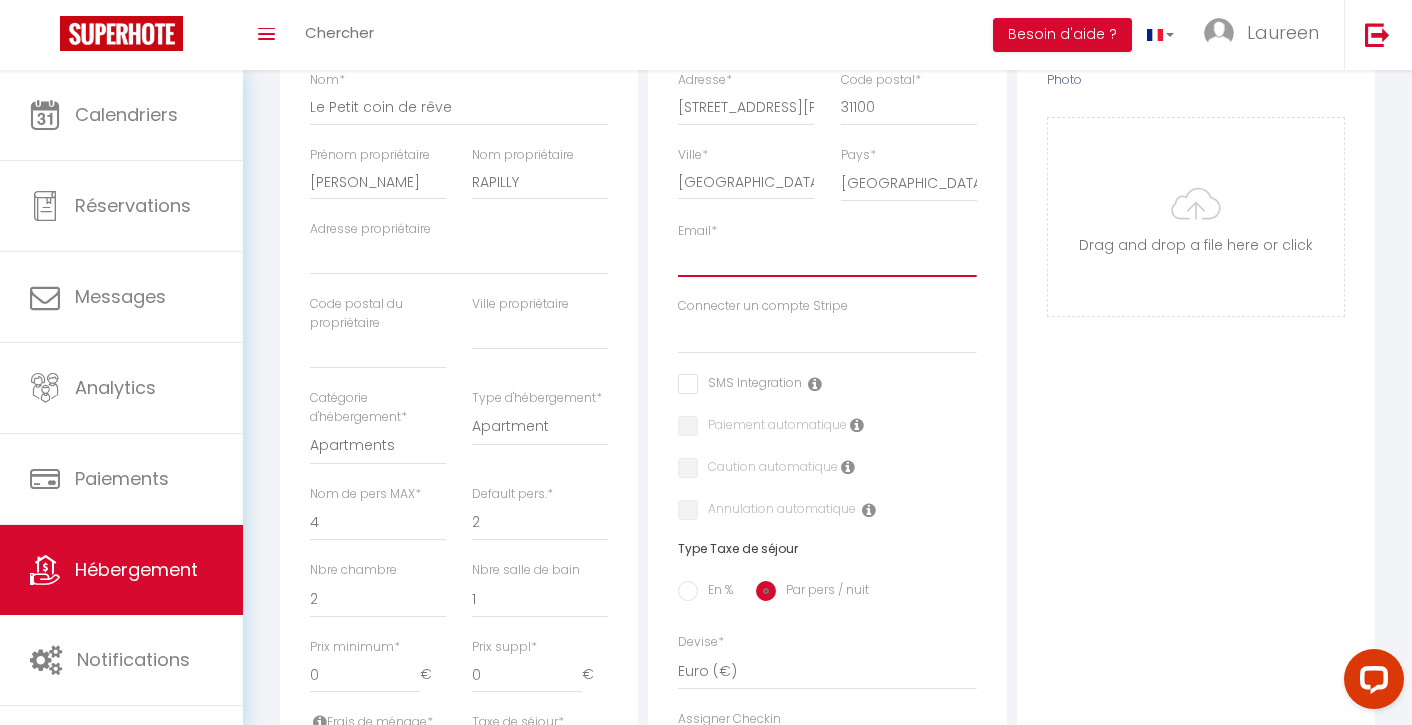 click on "Email
*" at bounding box center [827, 259] 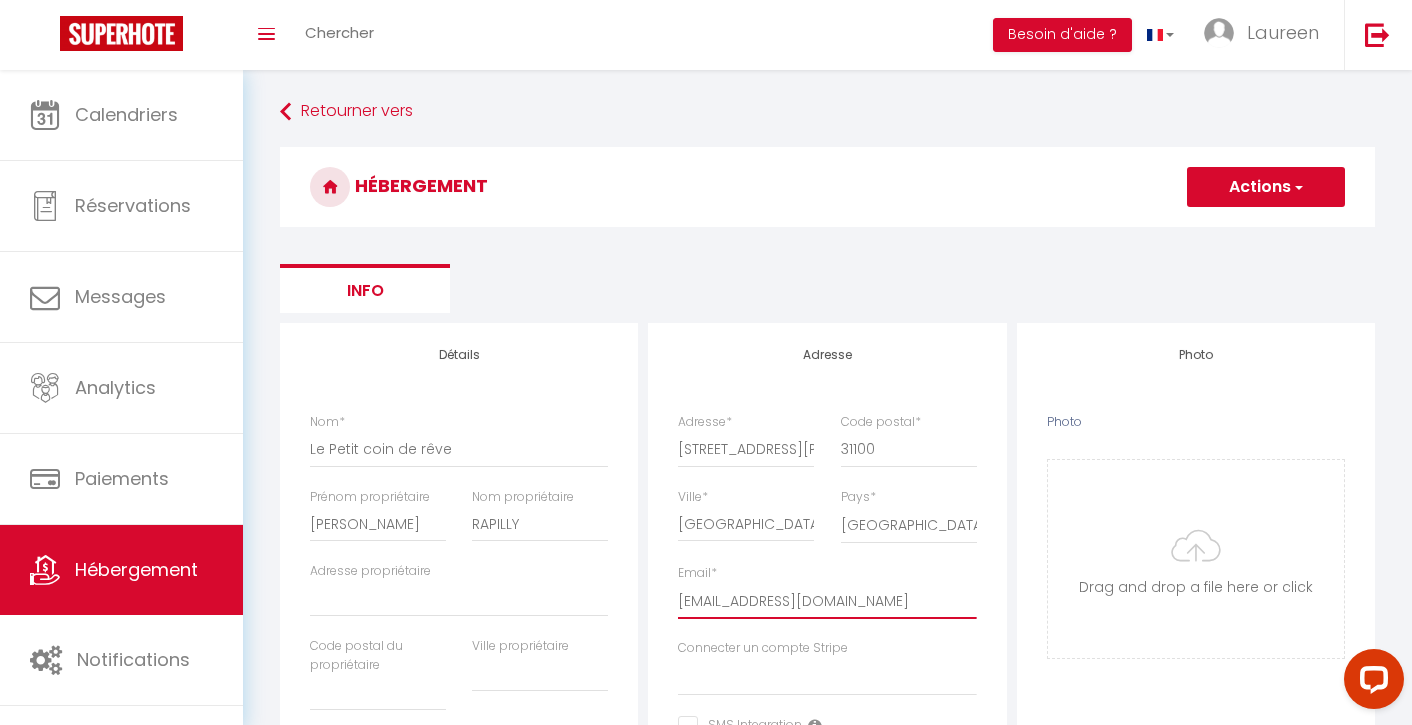 scroll, scrollTop: 0, scrollLeft: 0, axis: both 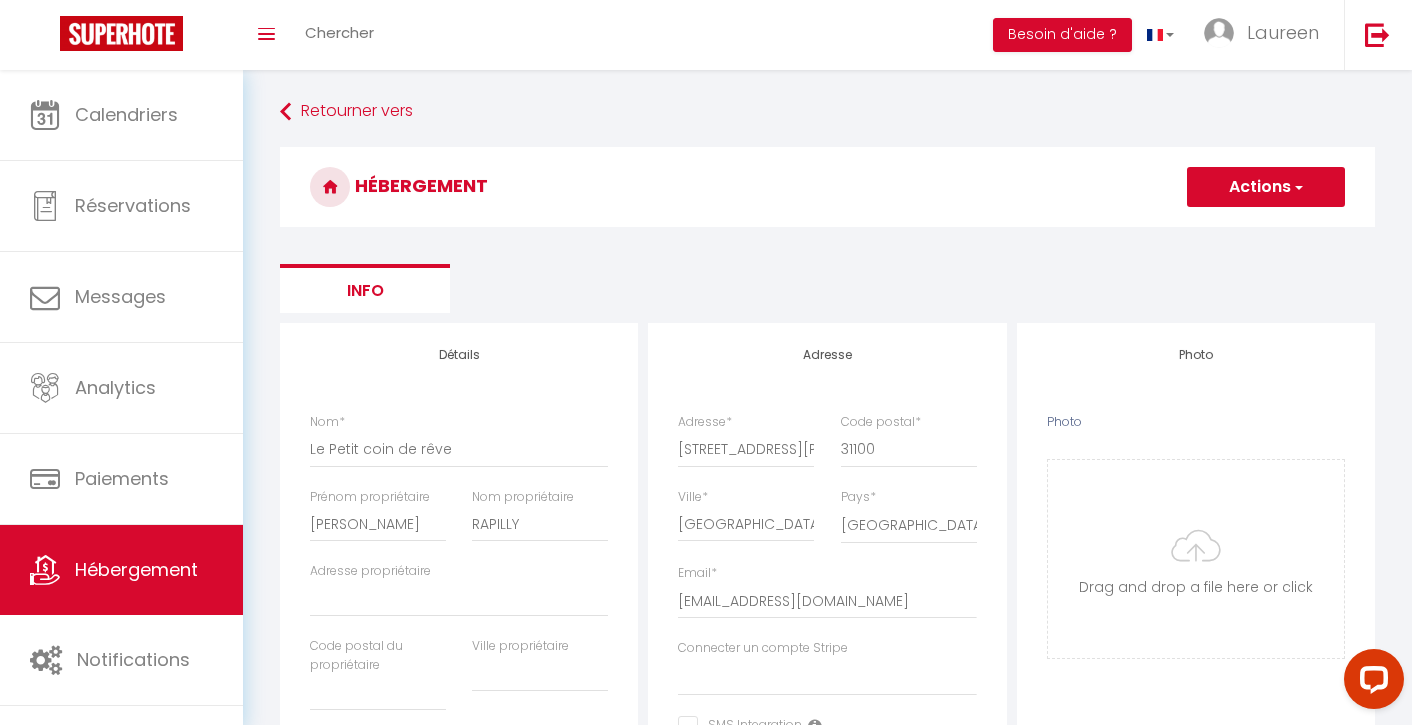 click on "Actions" at bounding box center [1266, 187] 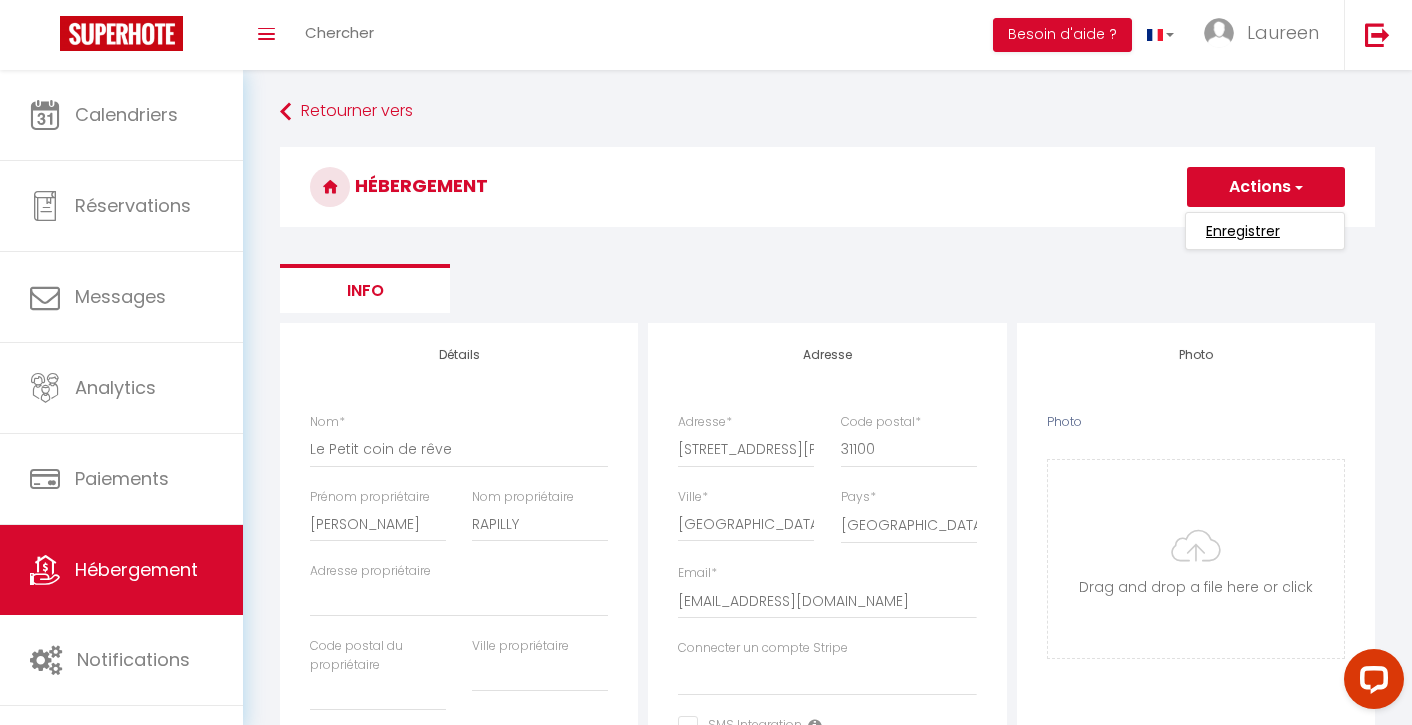 click on "Enregistrer" at bounding box center (1243, 231) 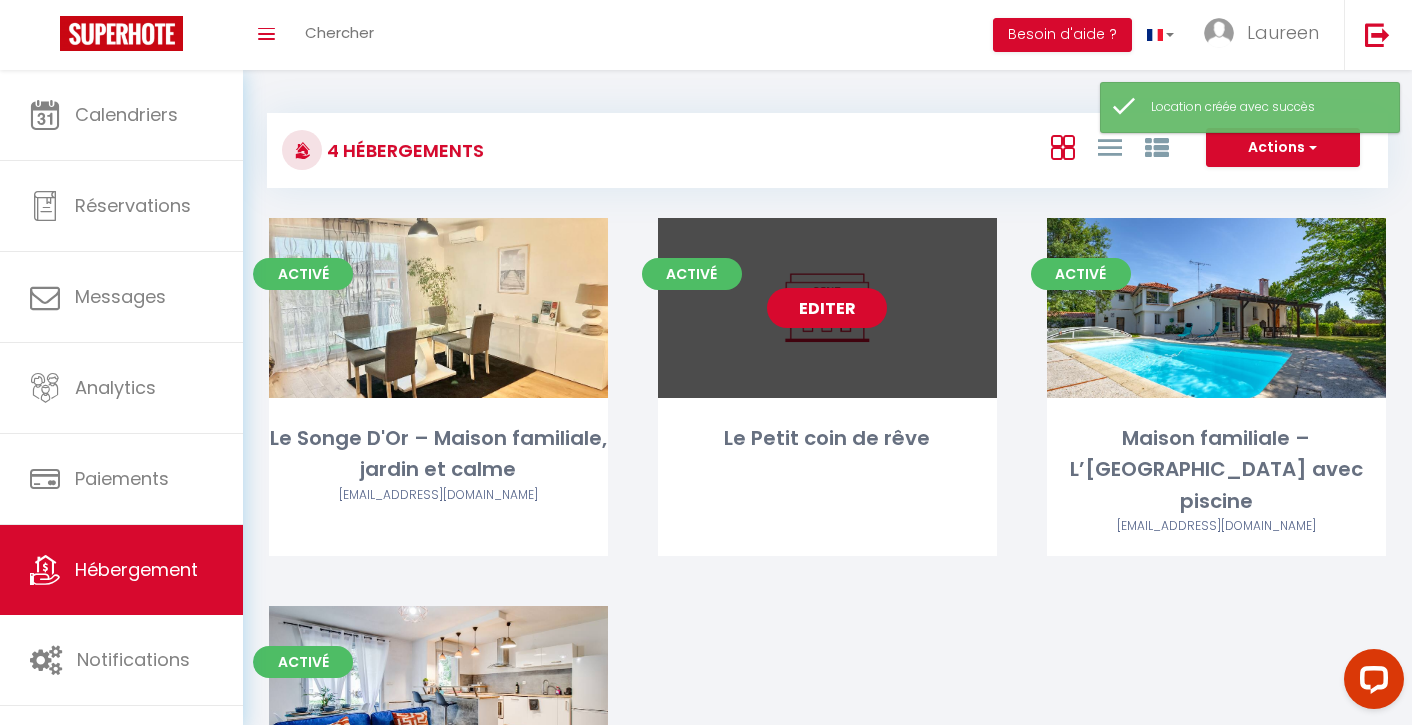 click on "Editer" at bounding box center [827, 308] 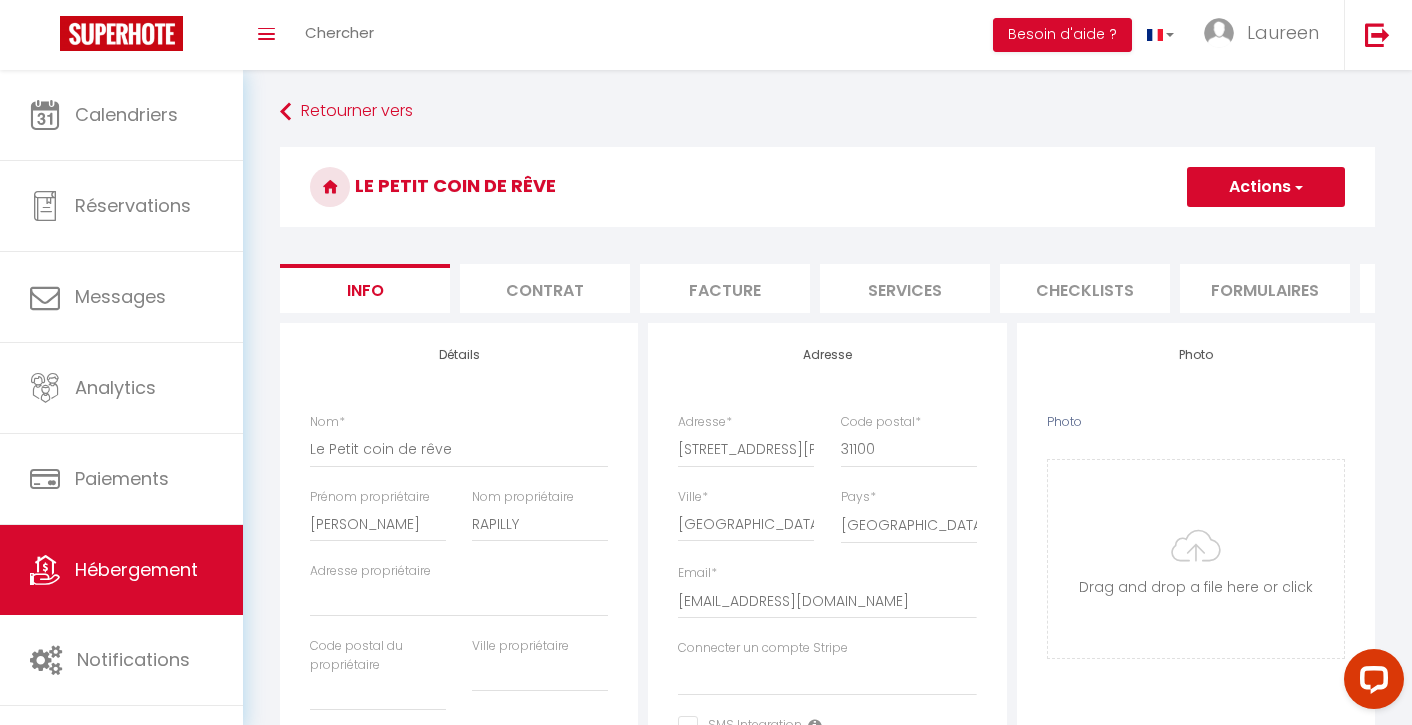 click on "Contrat" at bounding box center (545, 288) 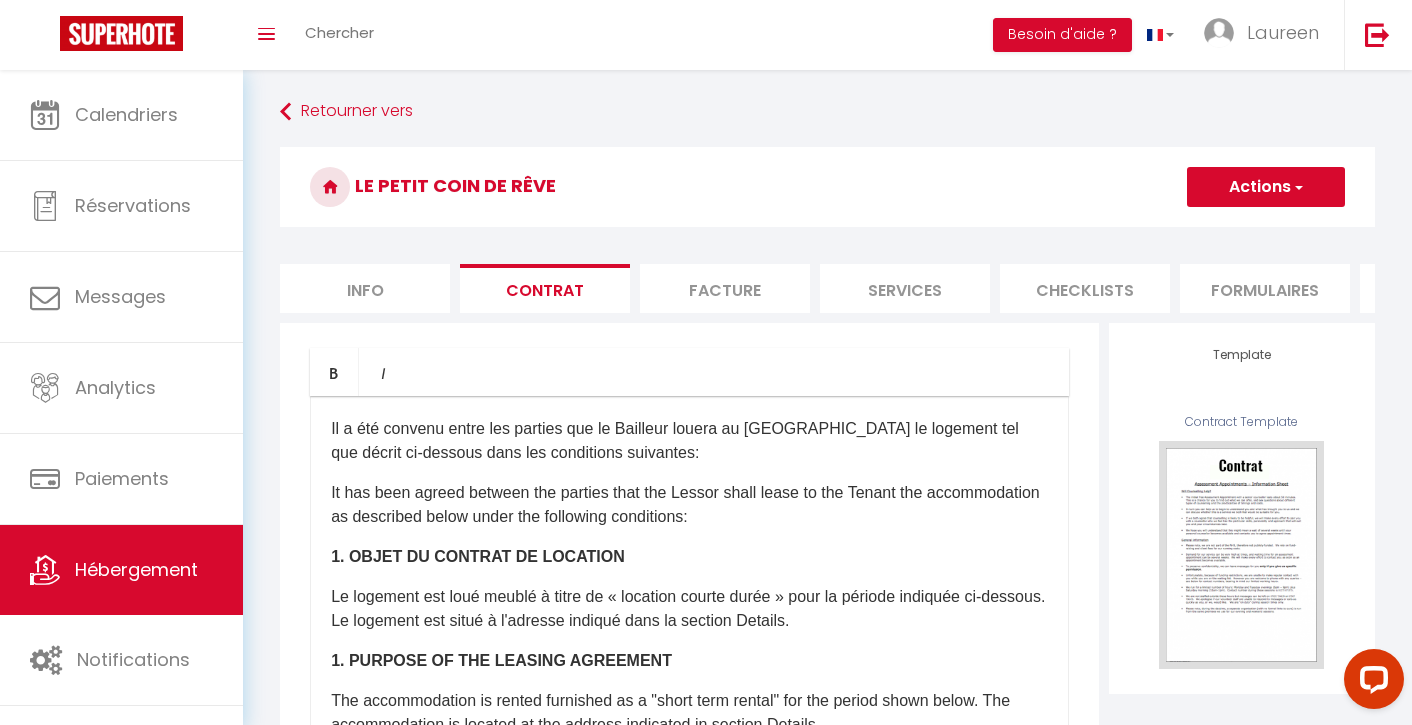 click on "Facture" at bounding box center [725, 288] 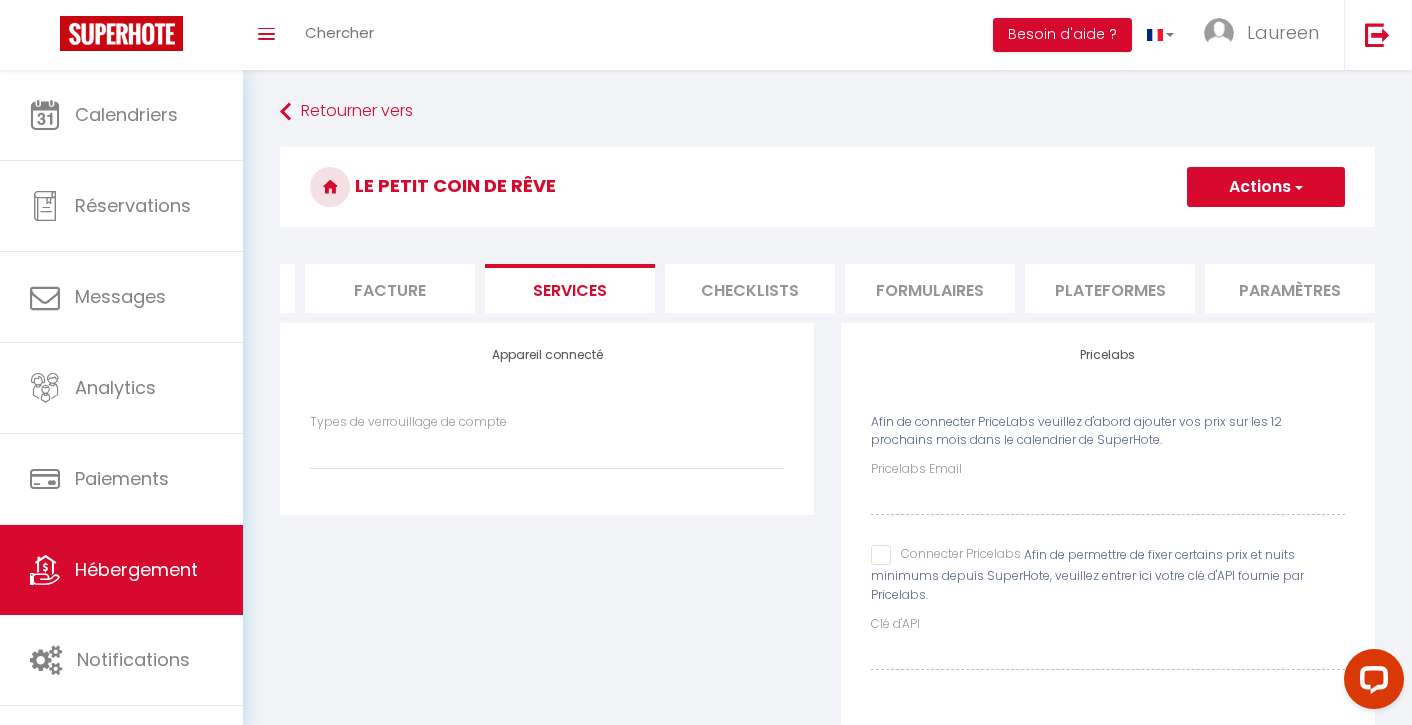 scroll, scrollTop: 0, scrollLeft: 374, axis: horizontal 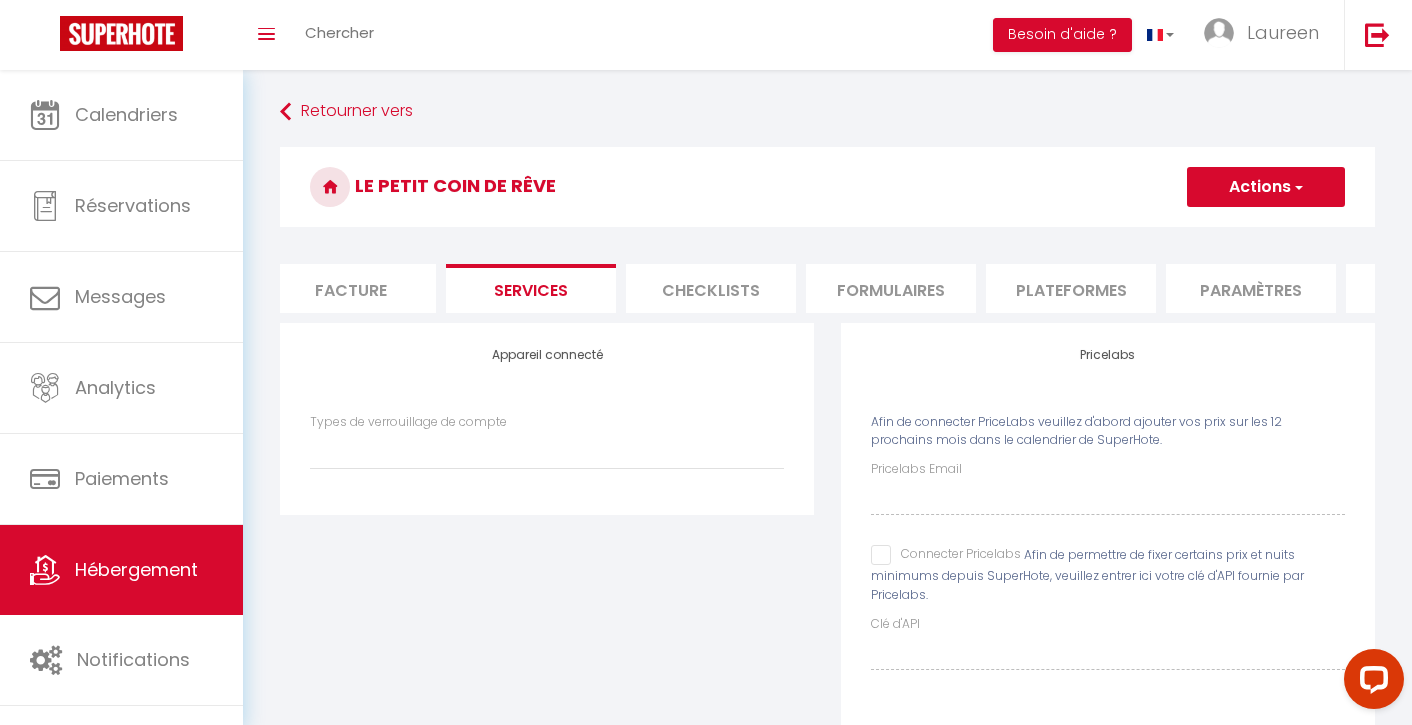 click on "Plateformes" at bounding box center (1071, 288) 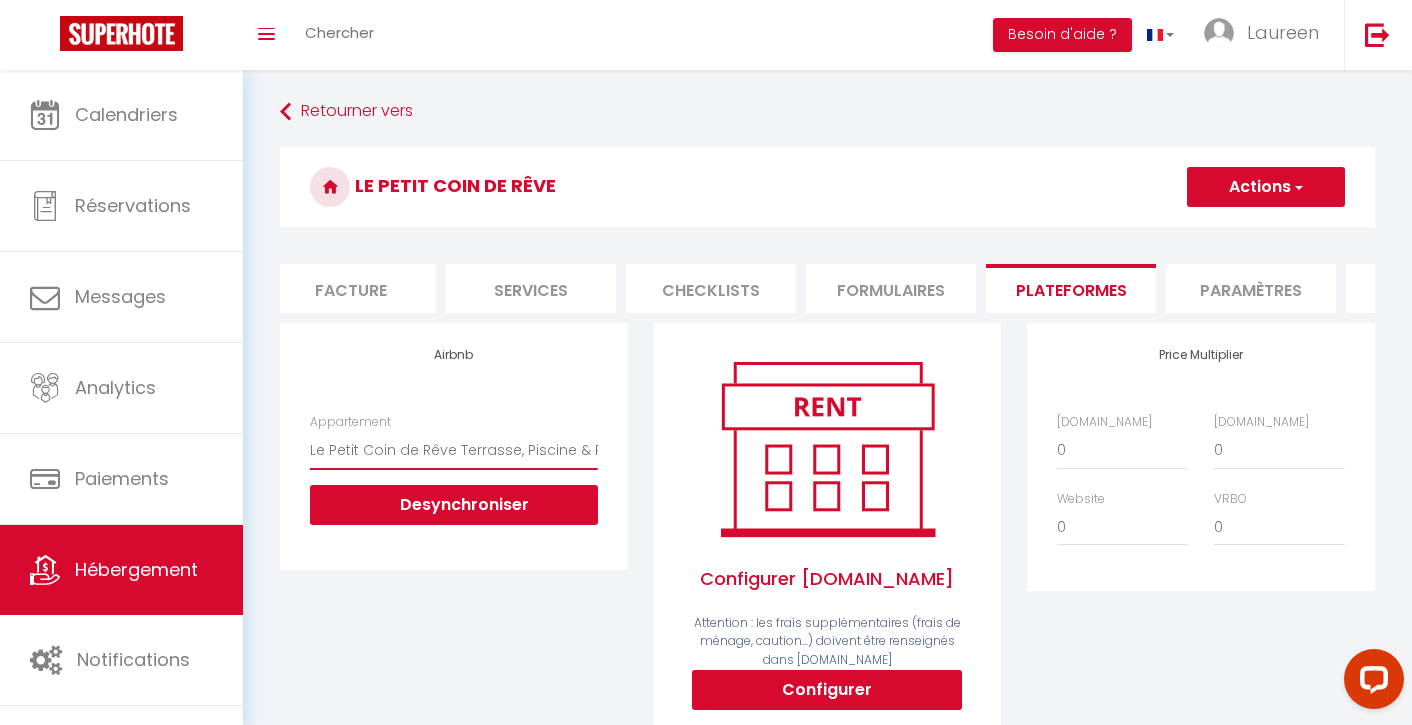 click on "Actions" at bounding box center [1266, 187] 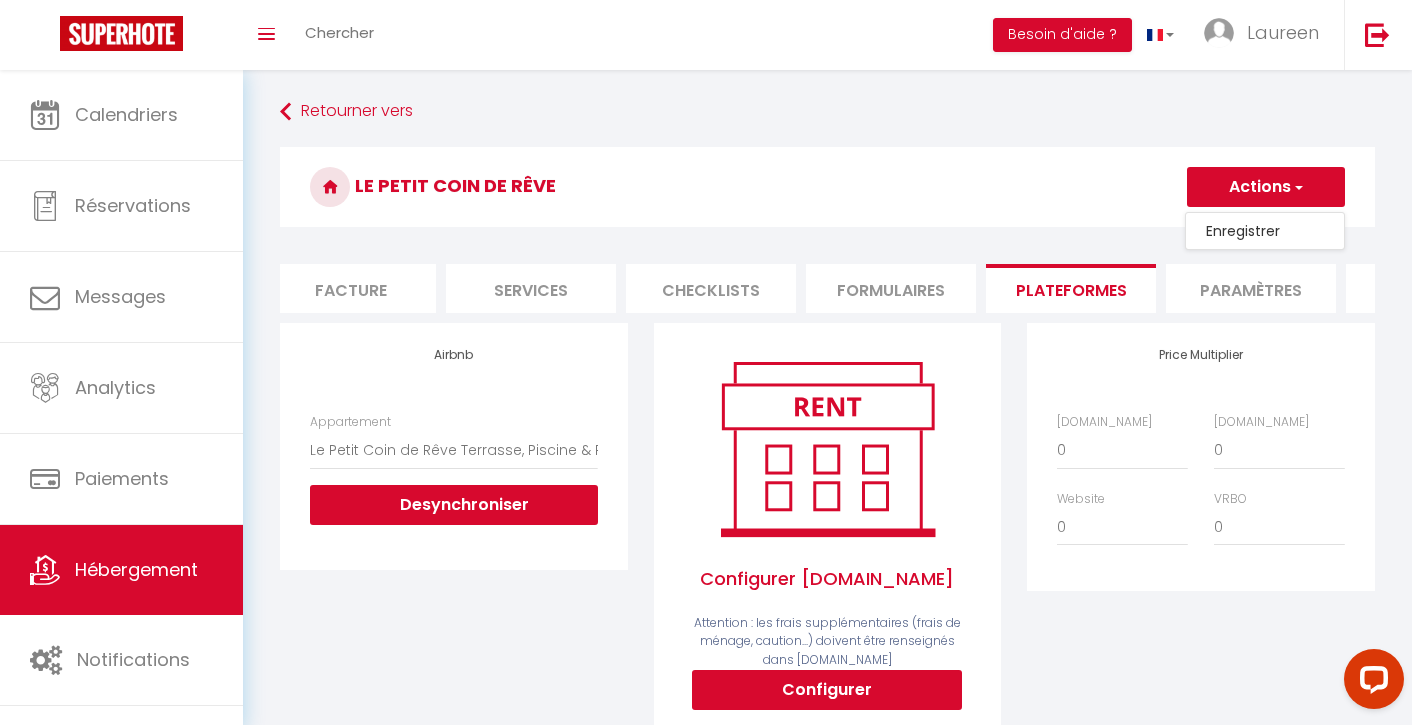 click on "Enregistrer" at bounding box center (1265, 231) 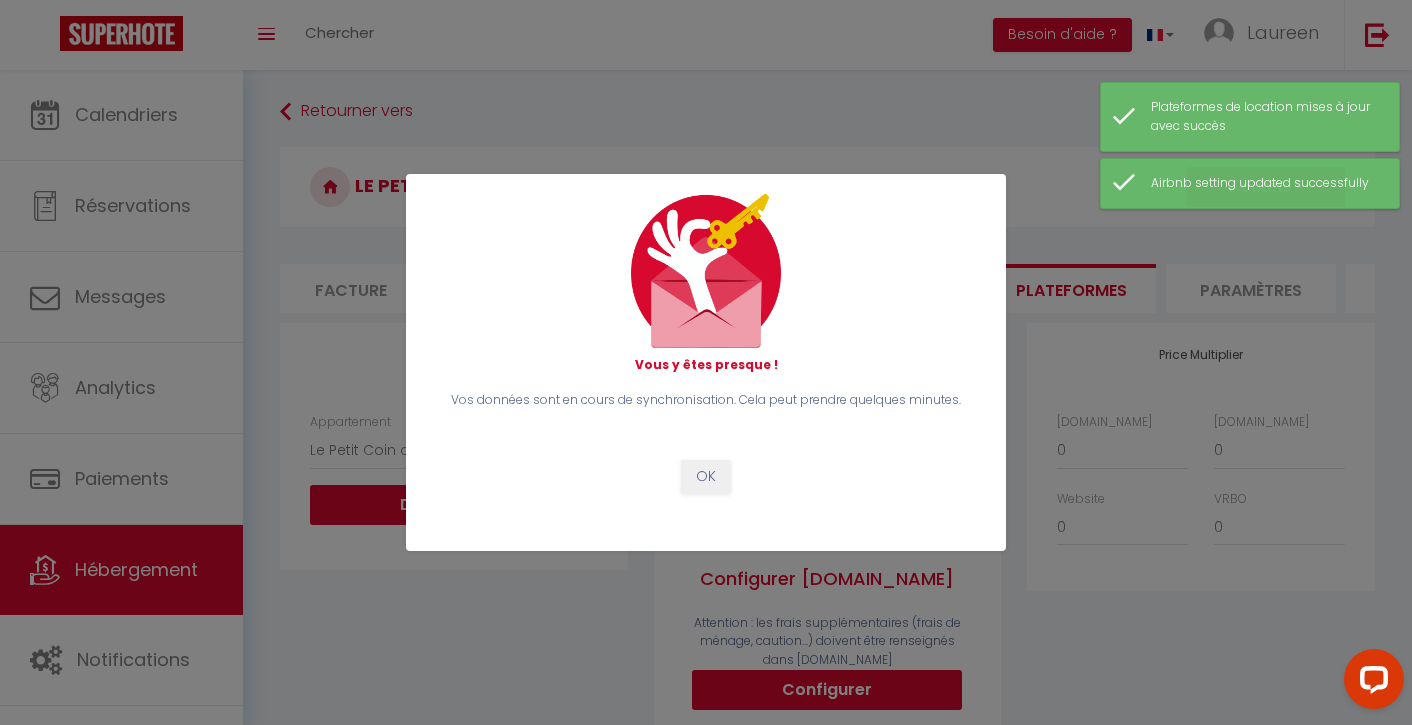 click on "OK" at bounding box center (706, 477) 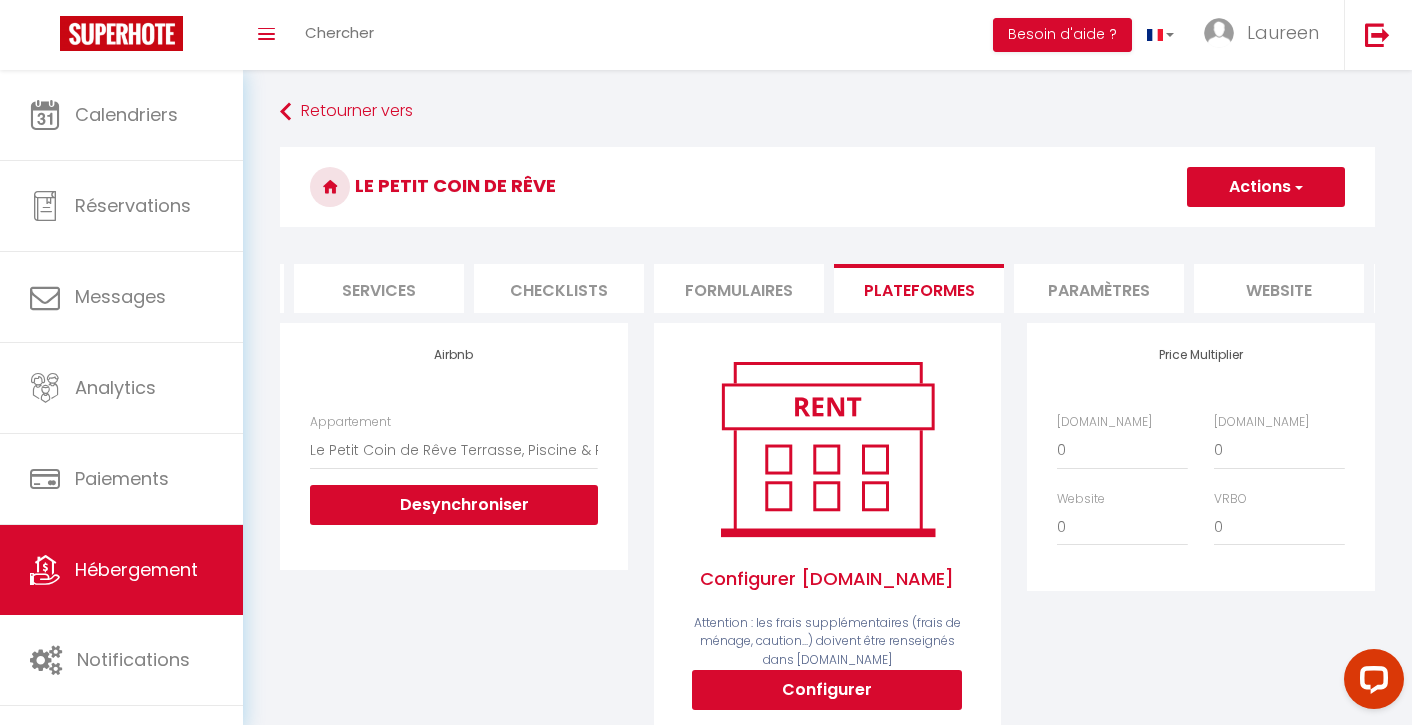 scroll, scrollTop: 0, scrollLeft: 529, axis: horizontal 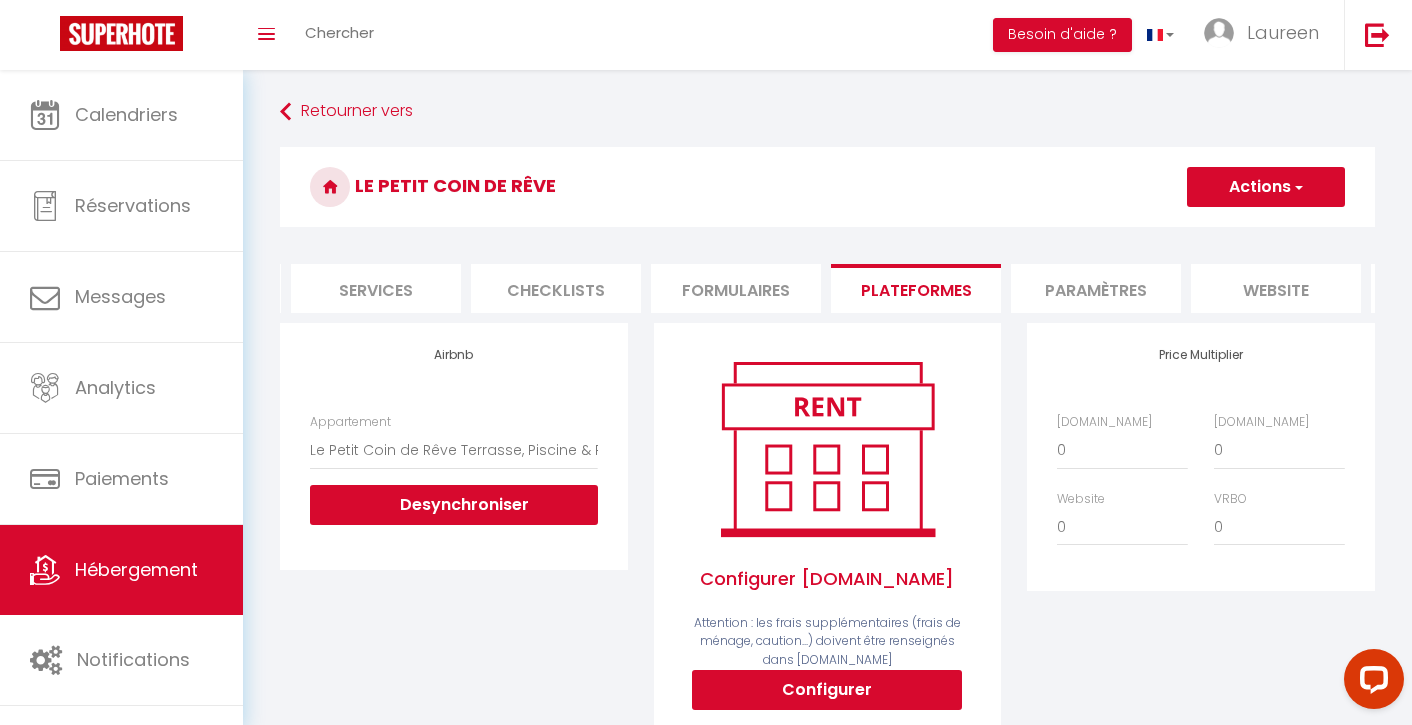 click on "Services" at bounding box center [376, 288] 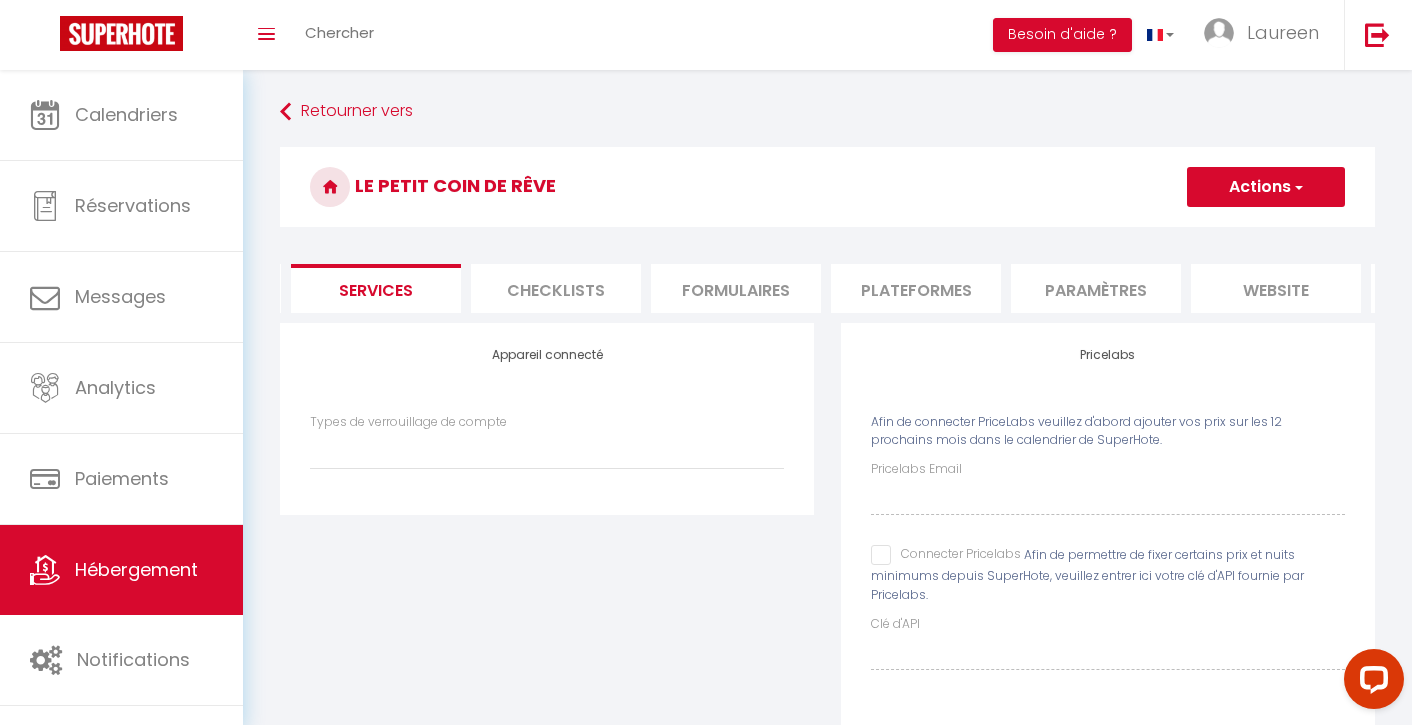 click on "Connecter Pricelabs" at bounding box center [946, 555] 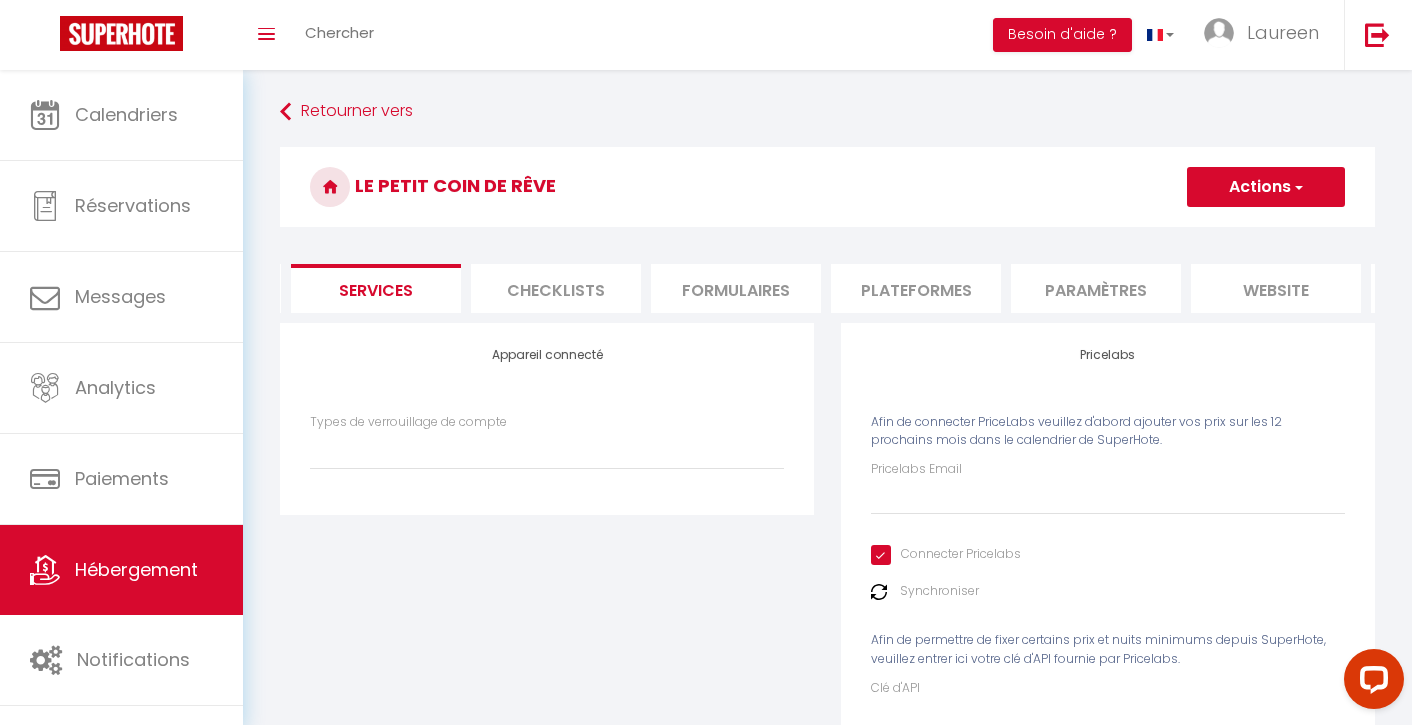 click at bounding box center [879, 592] 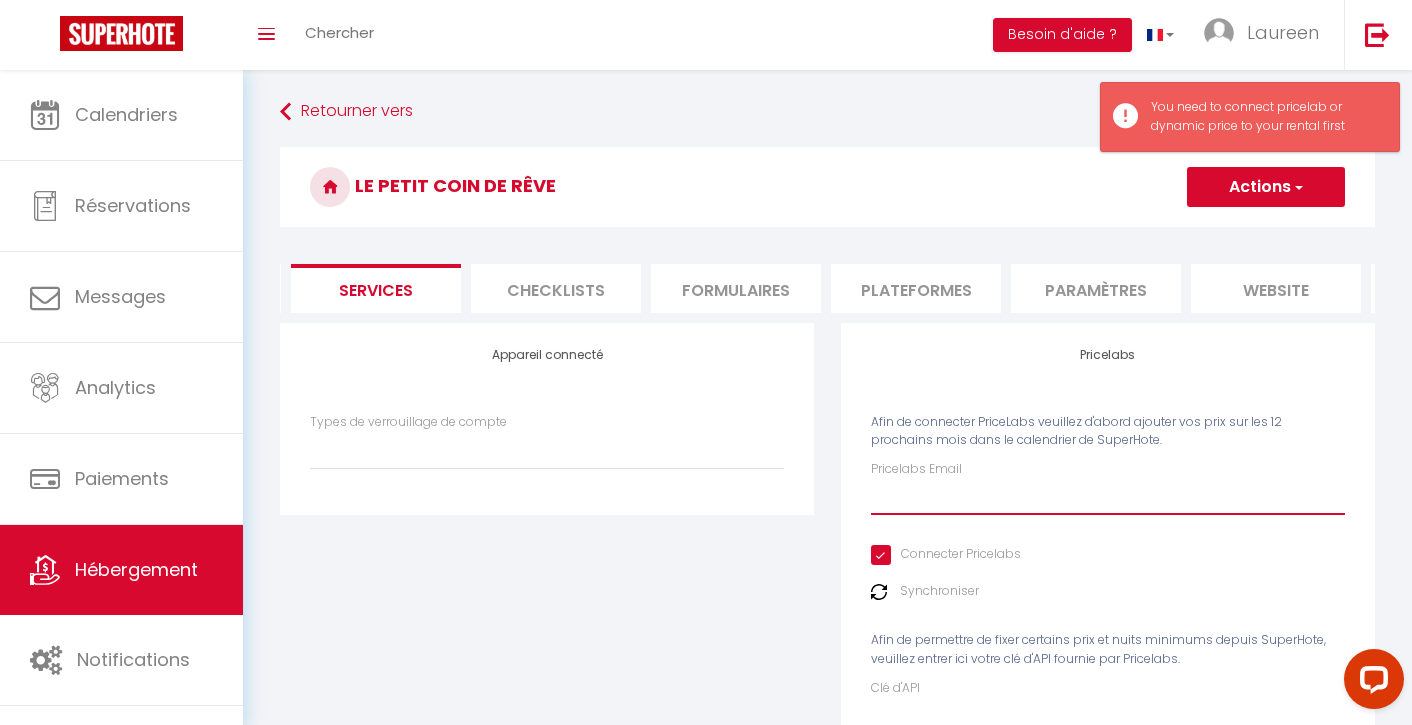 click on "Pricelabs Email" at bounding box center (1108, 497) 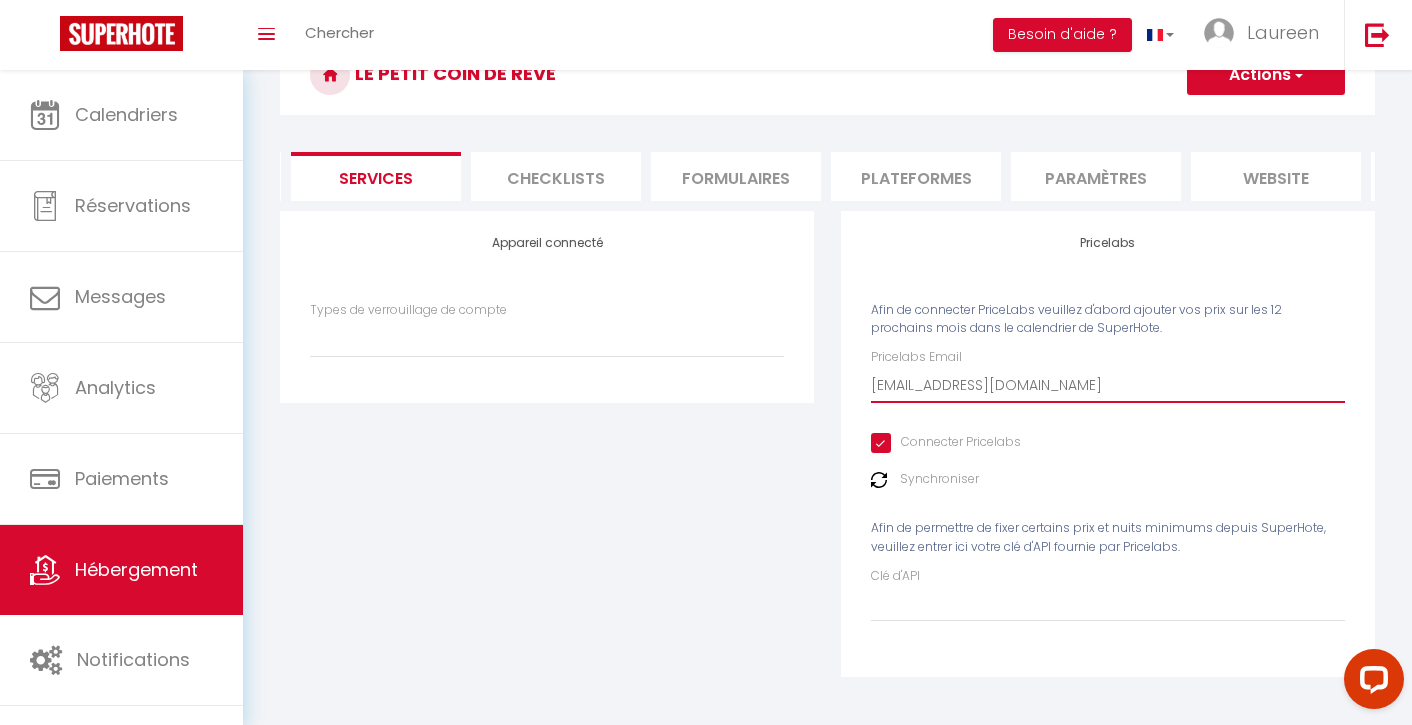 scroll, scrollTop: 108, scrollLeft: 0, axis: vertical 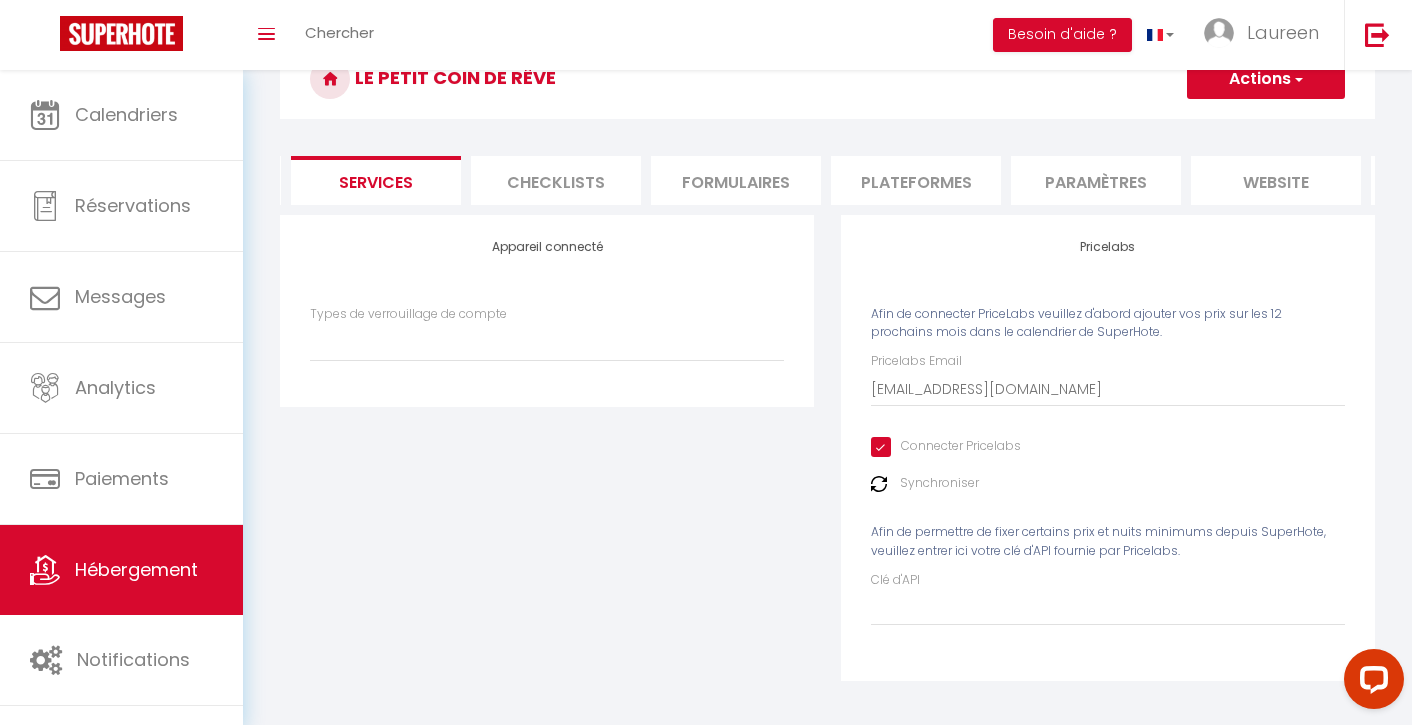 click at bounding box center (879, 484) 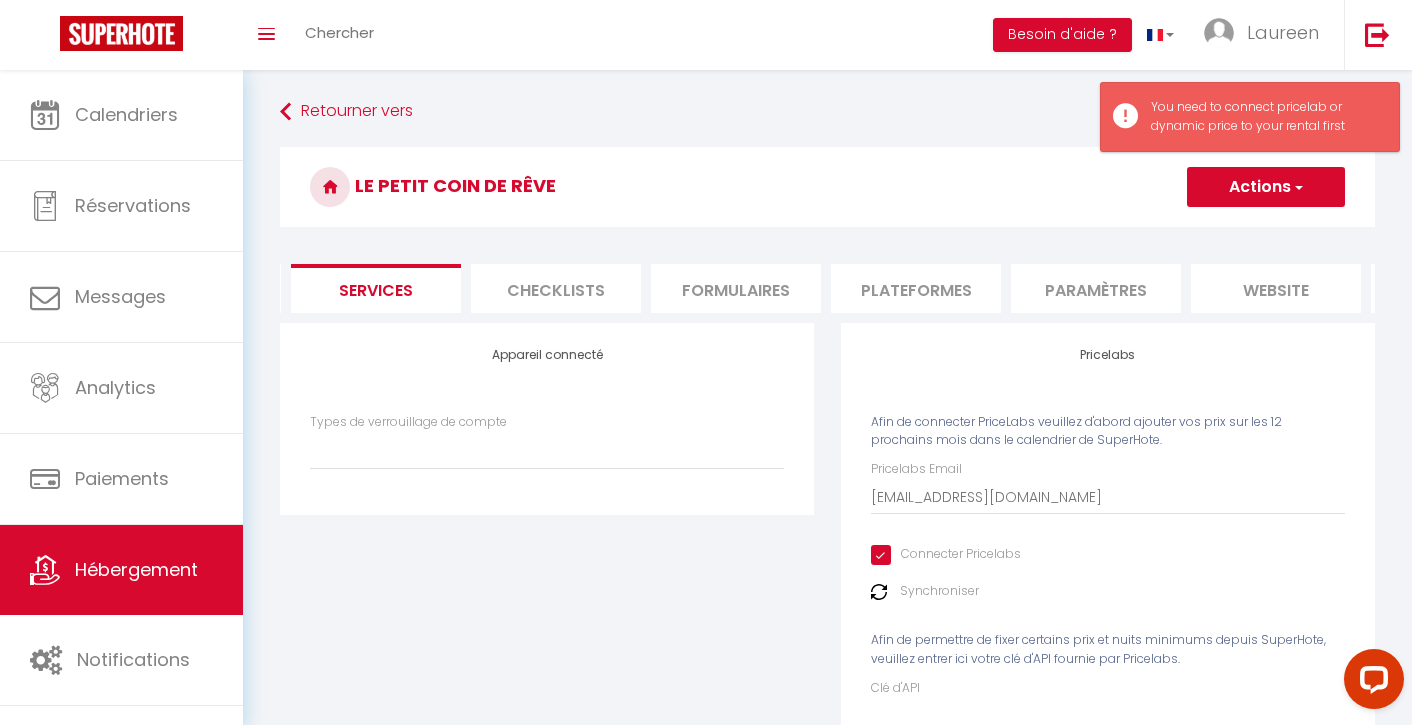 scroll, scrollTop: 0, scrollLeft: 0, axis: both 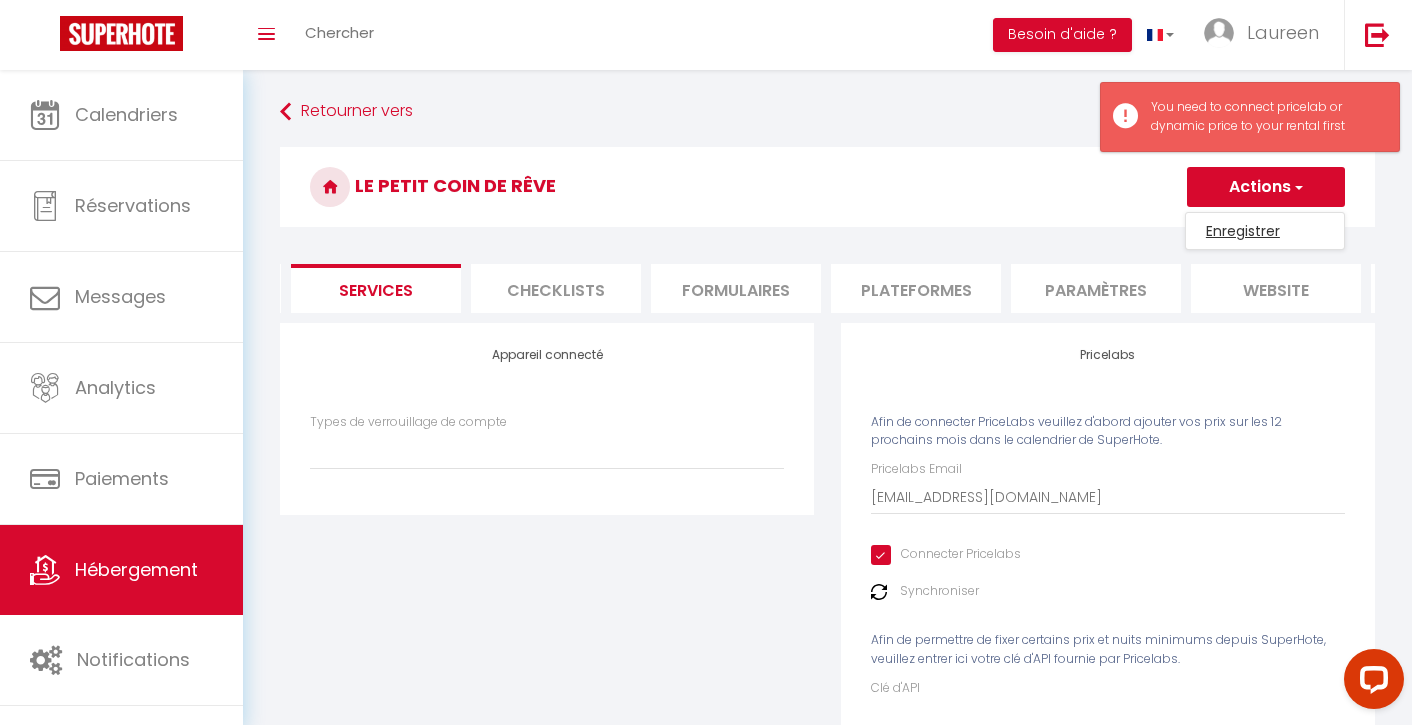 click on "Enregistrer" at bounding box center (1265, 231) 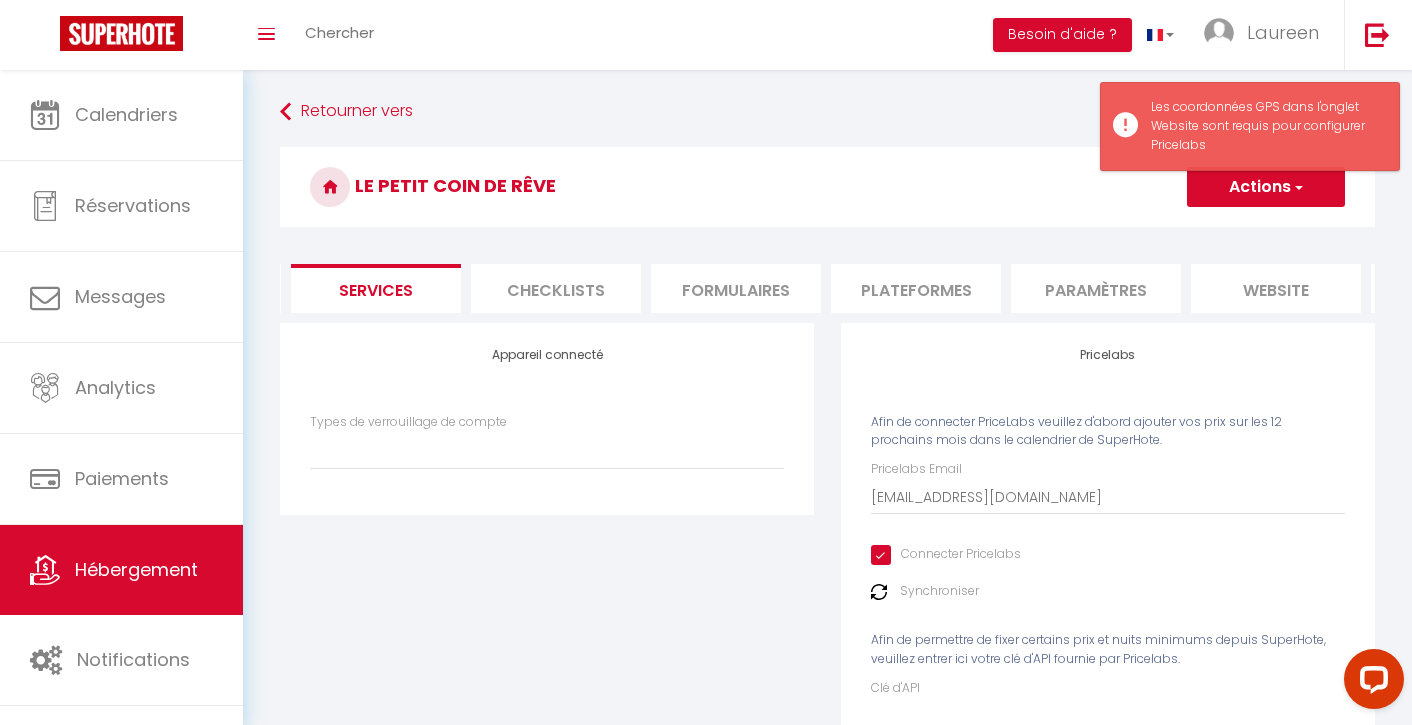 click on "Afin de connecter PriceLabs veuillez d'abord ajouter vos prix sur les 12 prochains mois dans le calendrier de SuperHote." at bounding box center (1076, 431) 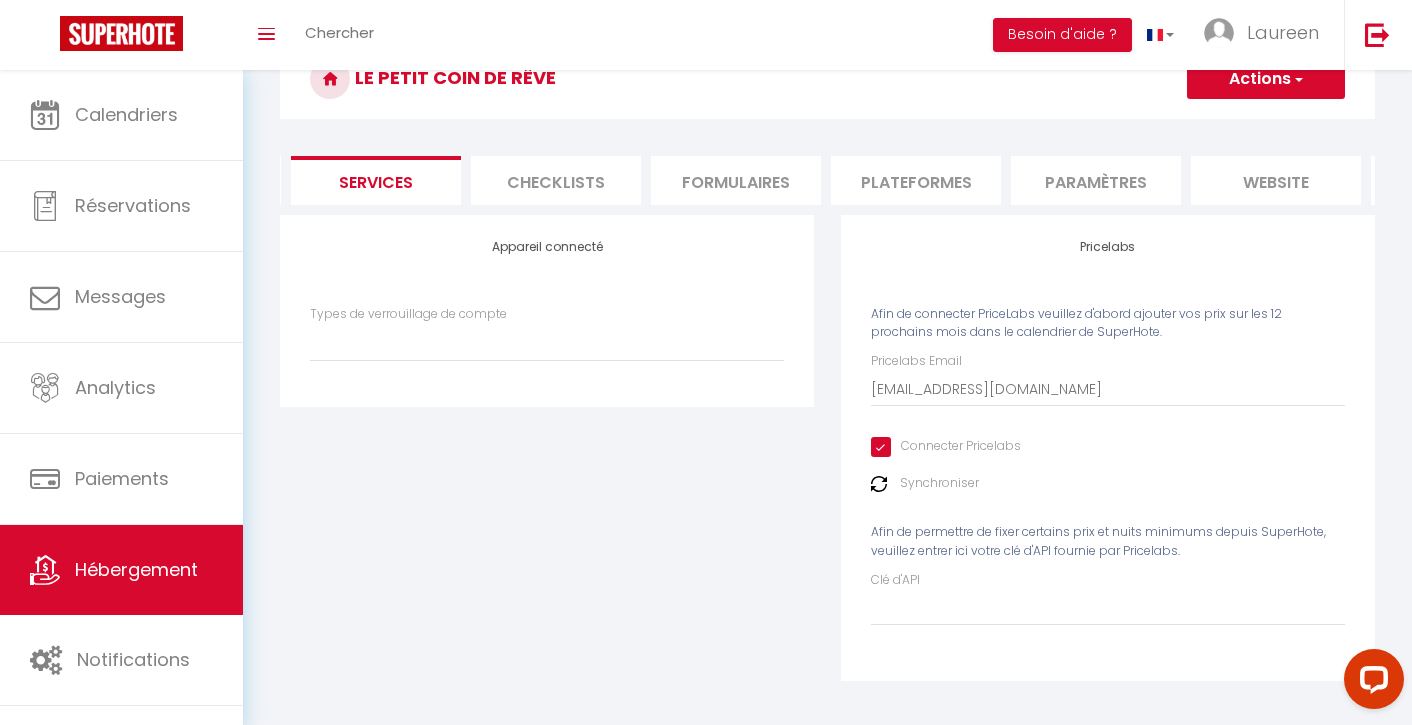 click on "website" at bounding box center (1276, 180) 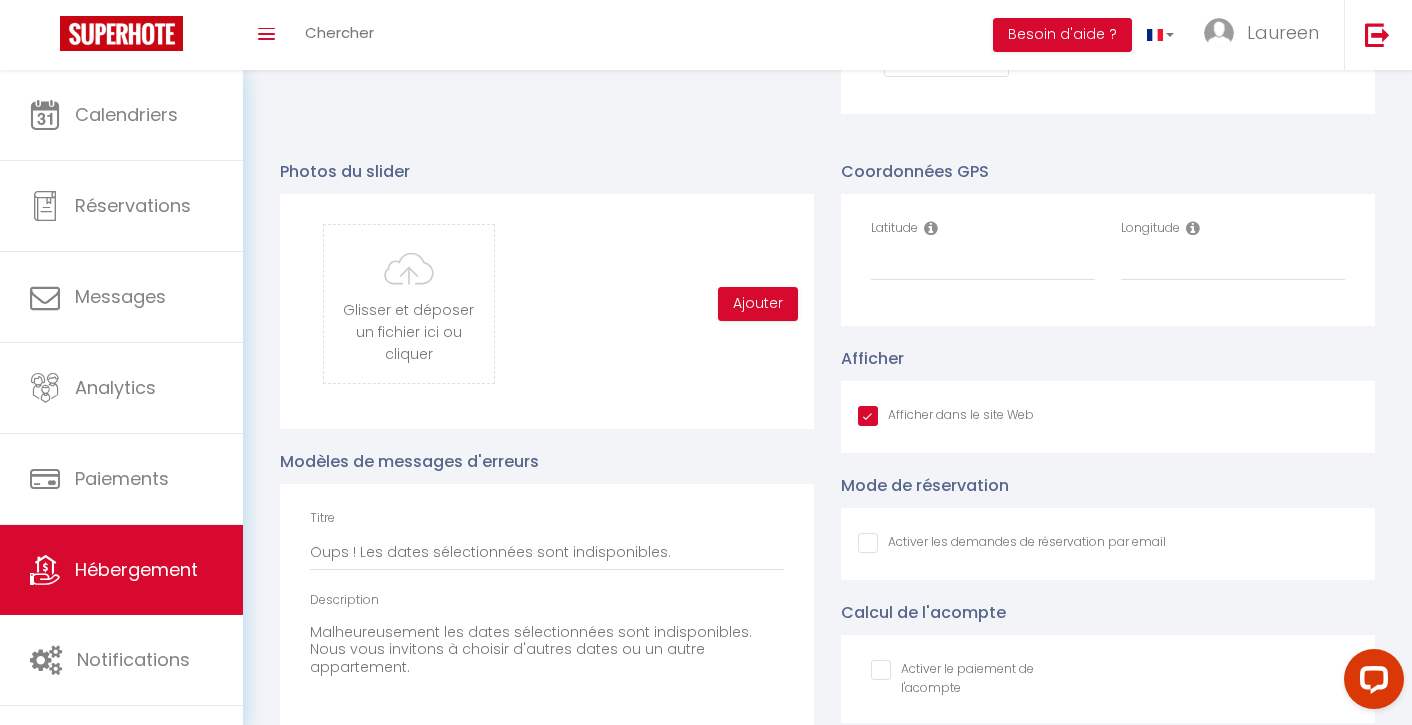 scroll, scrollTop: 2033, scrollLeft: 0, axis: vertical 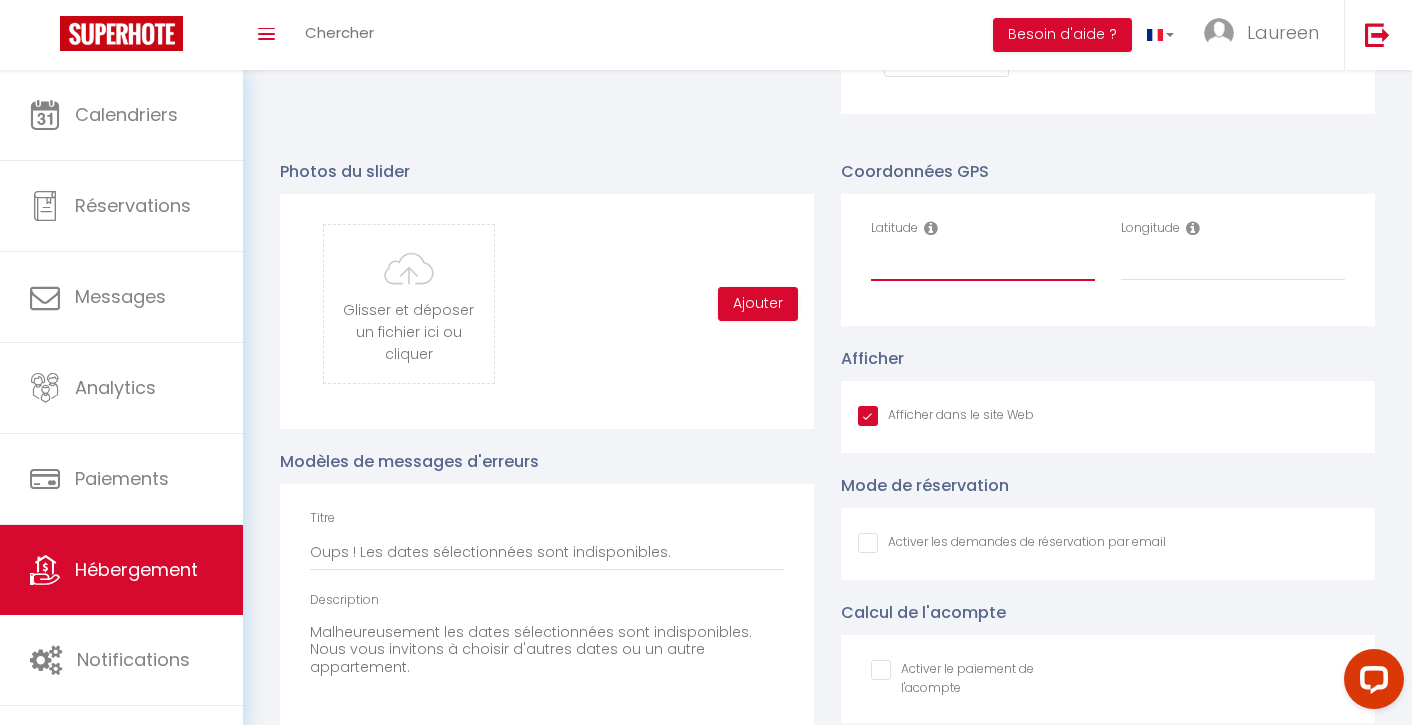 click on "Latitude" at bounding box center (983, 263) 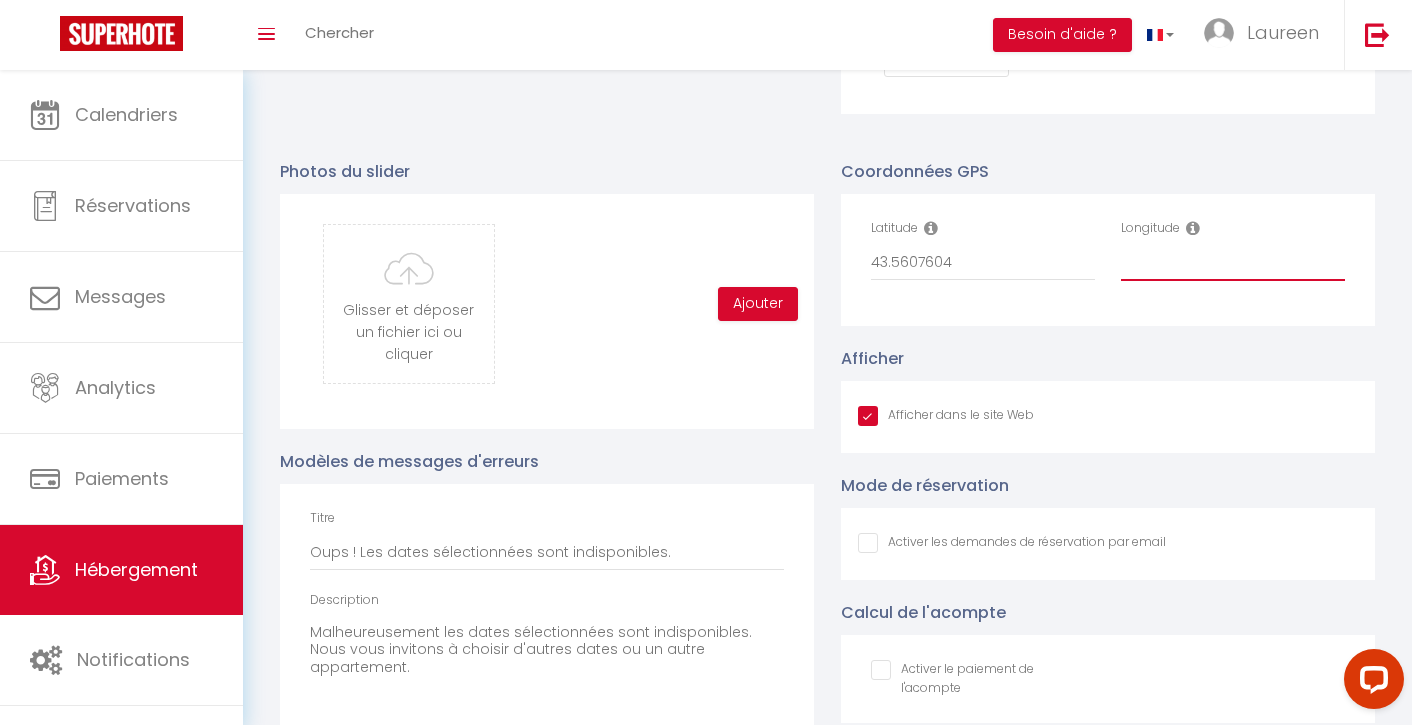 click on "Longitude" at bounding box center [1233, 263] 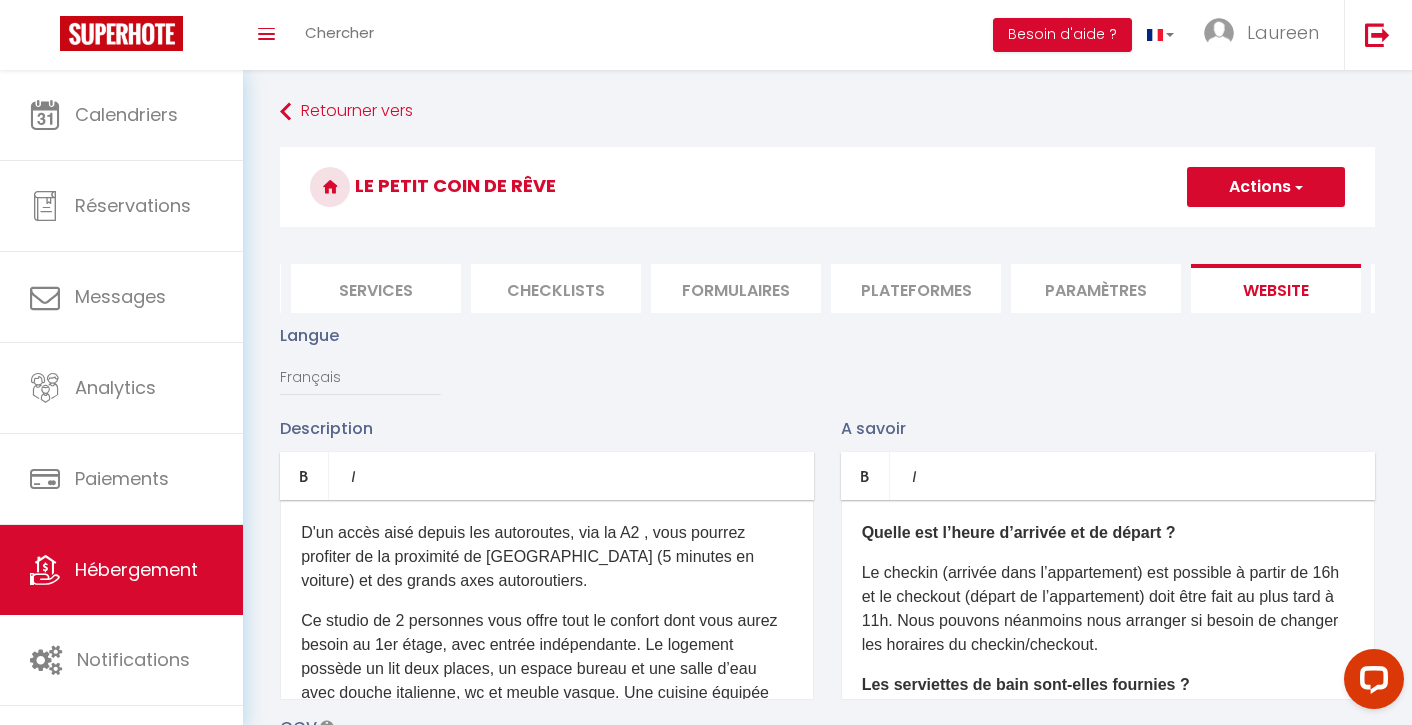 scroll, scrollTop: 0, scrollLeft: 0, axis: both 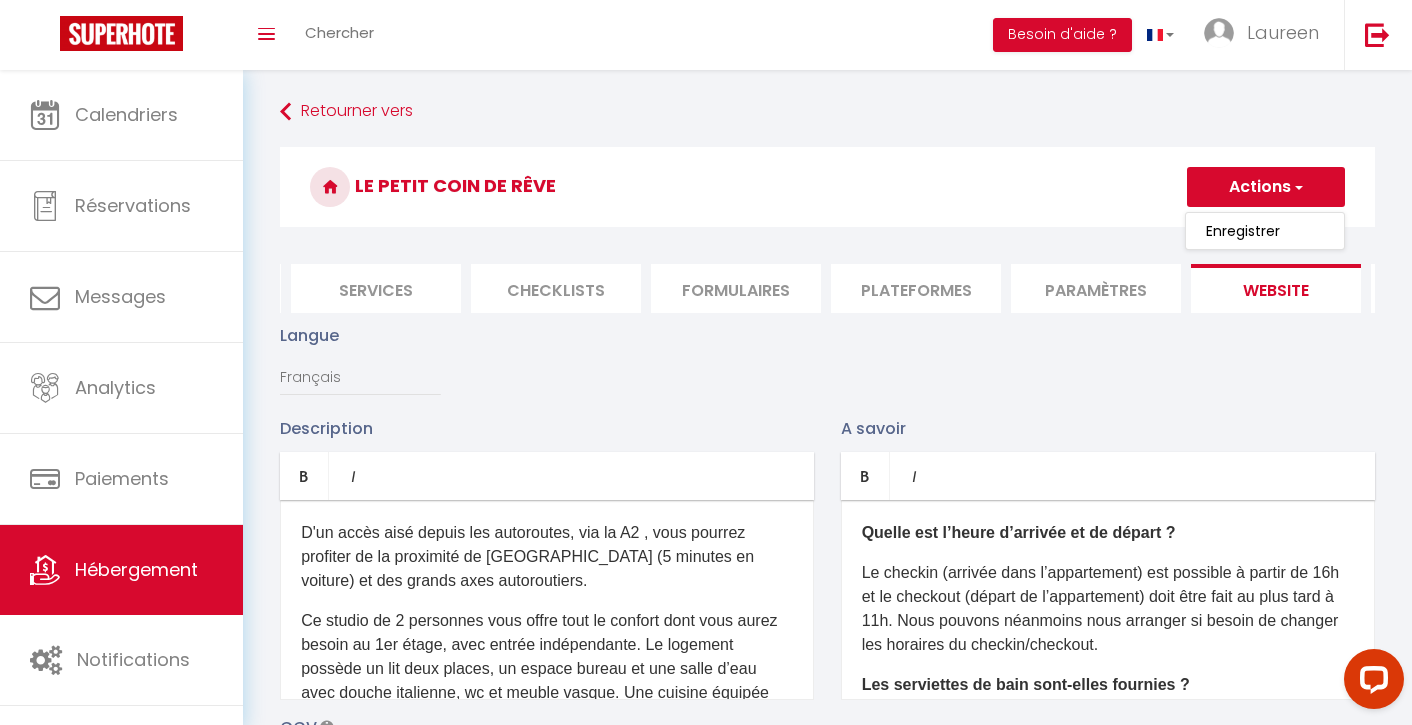 click on "Enregistrer" at bounding box center (1265, 231) 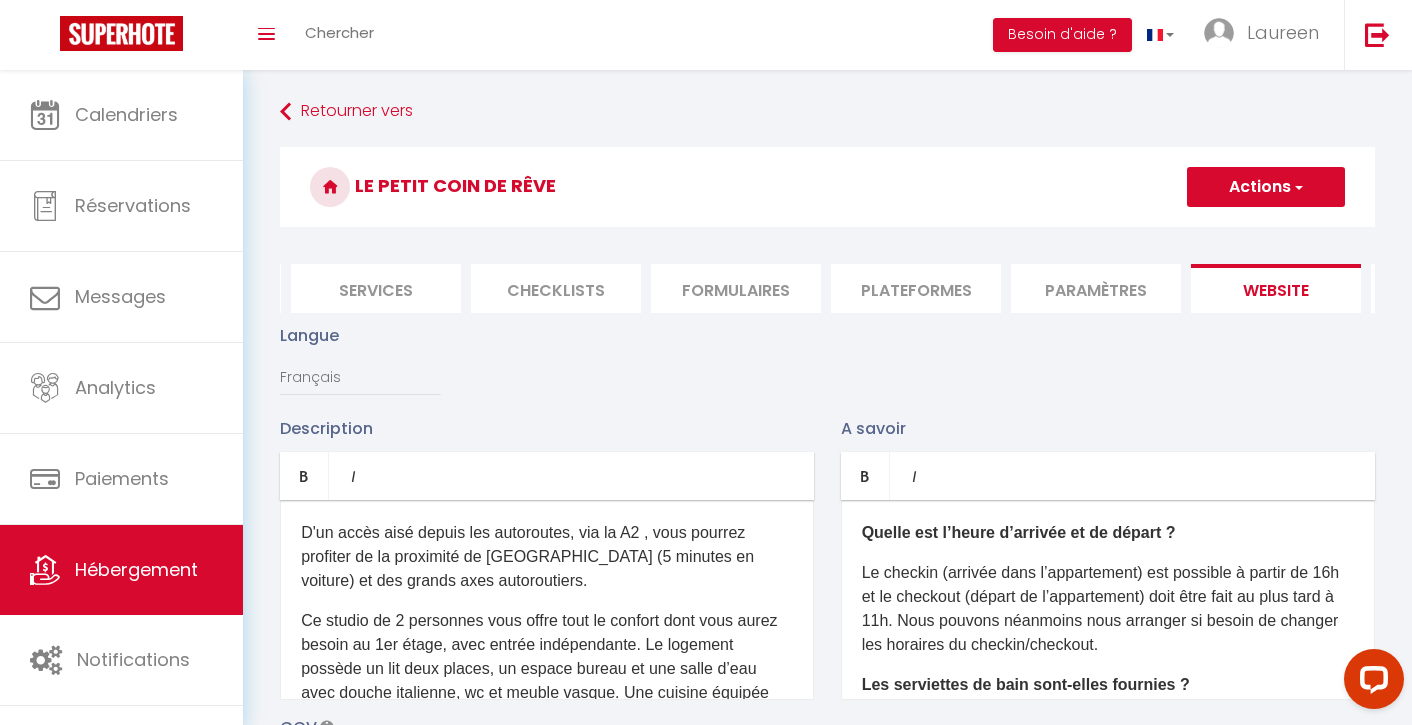click on "Actions" at bounding box center (1266, 187) 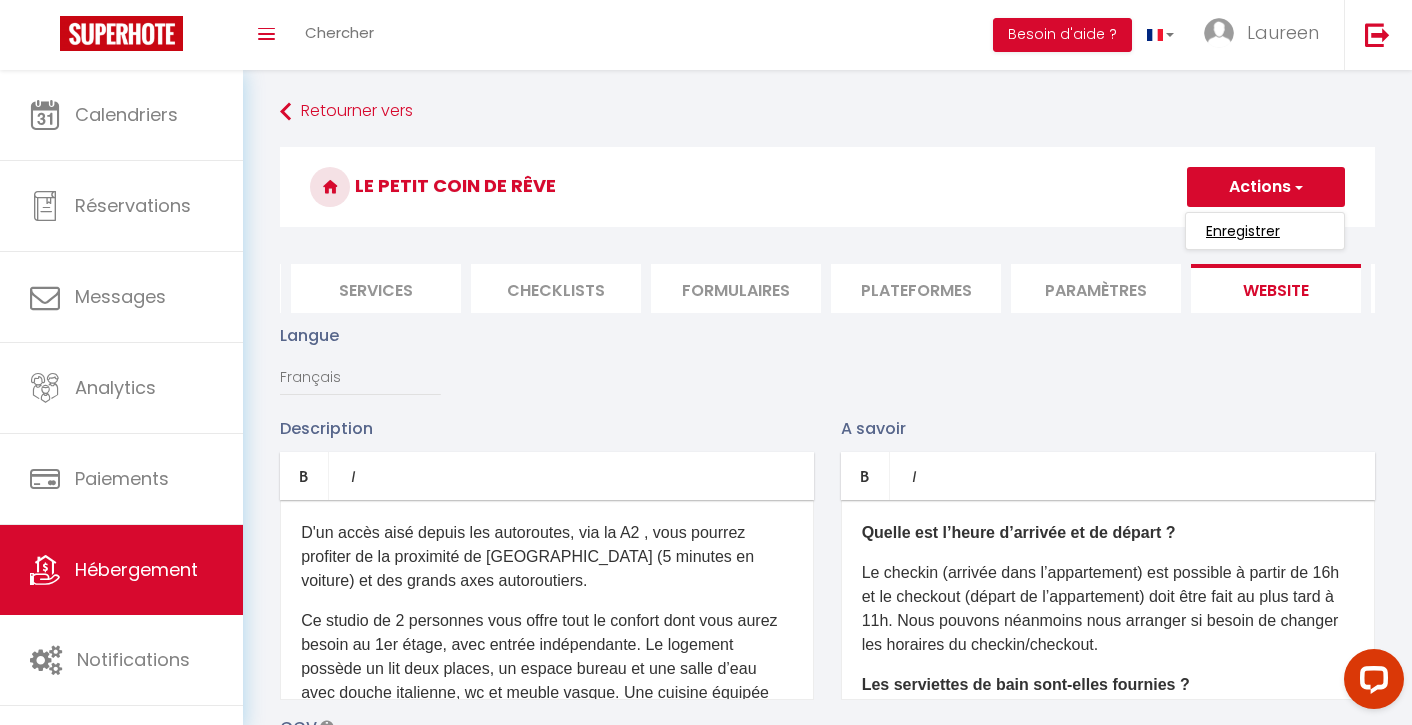 click on "Enregistrer" at bounding box center (1243, 231) 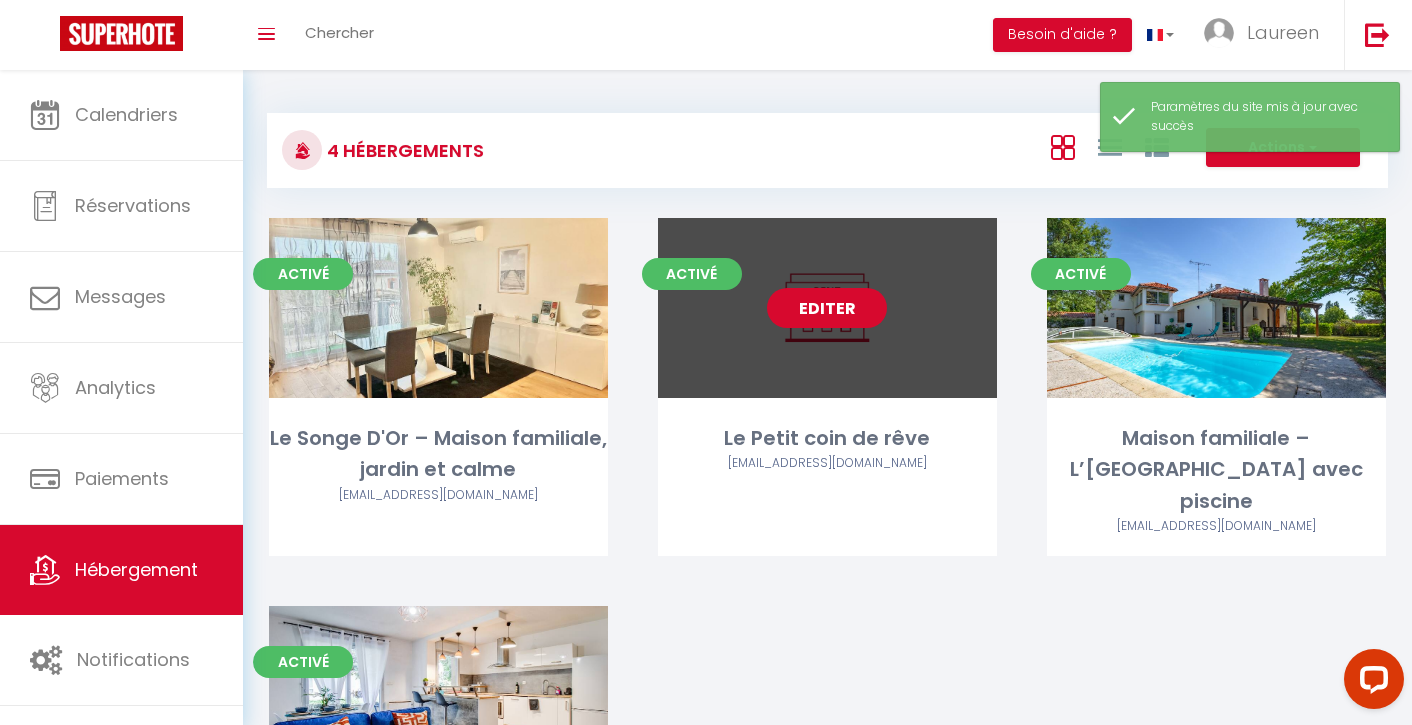 click on "Editer" at bounding box center (827, 308) 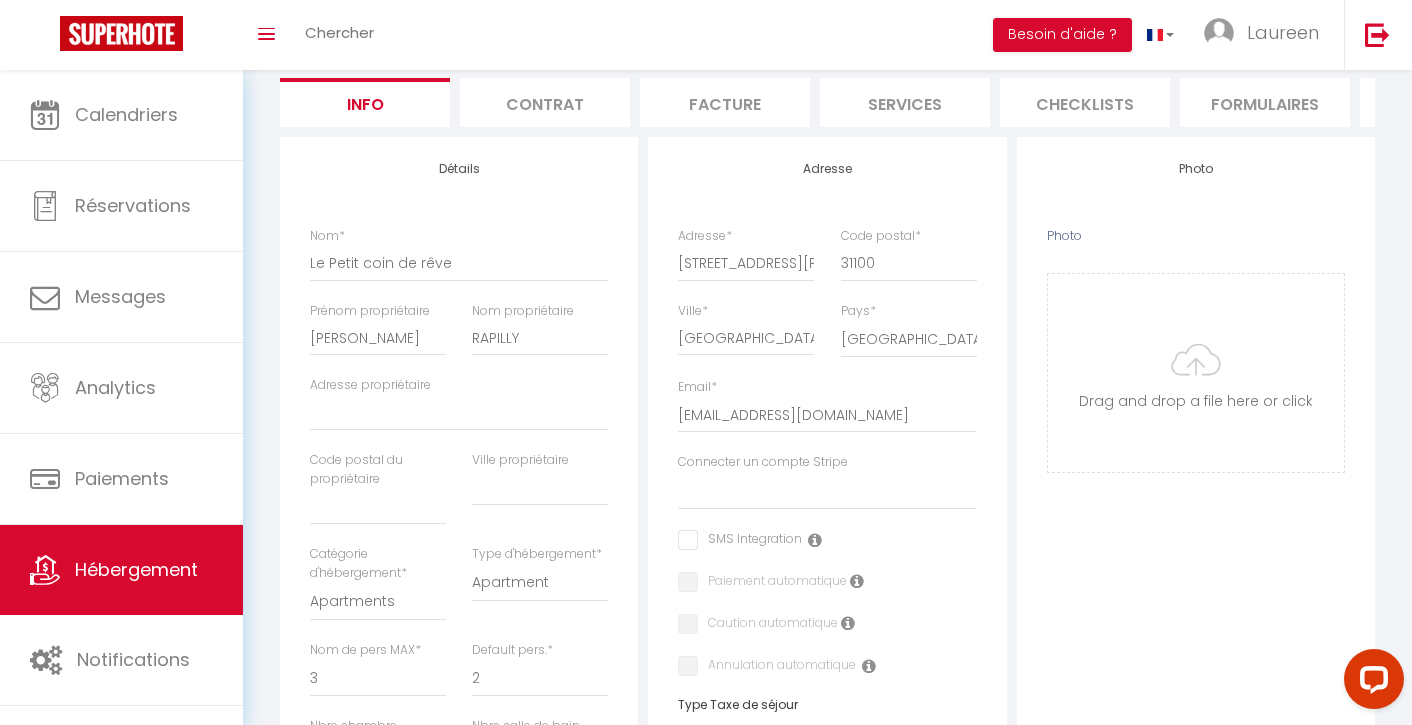 scroll, scrollTop: 223, scrollLeft: 0, axis: vertical 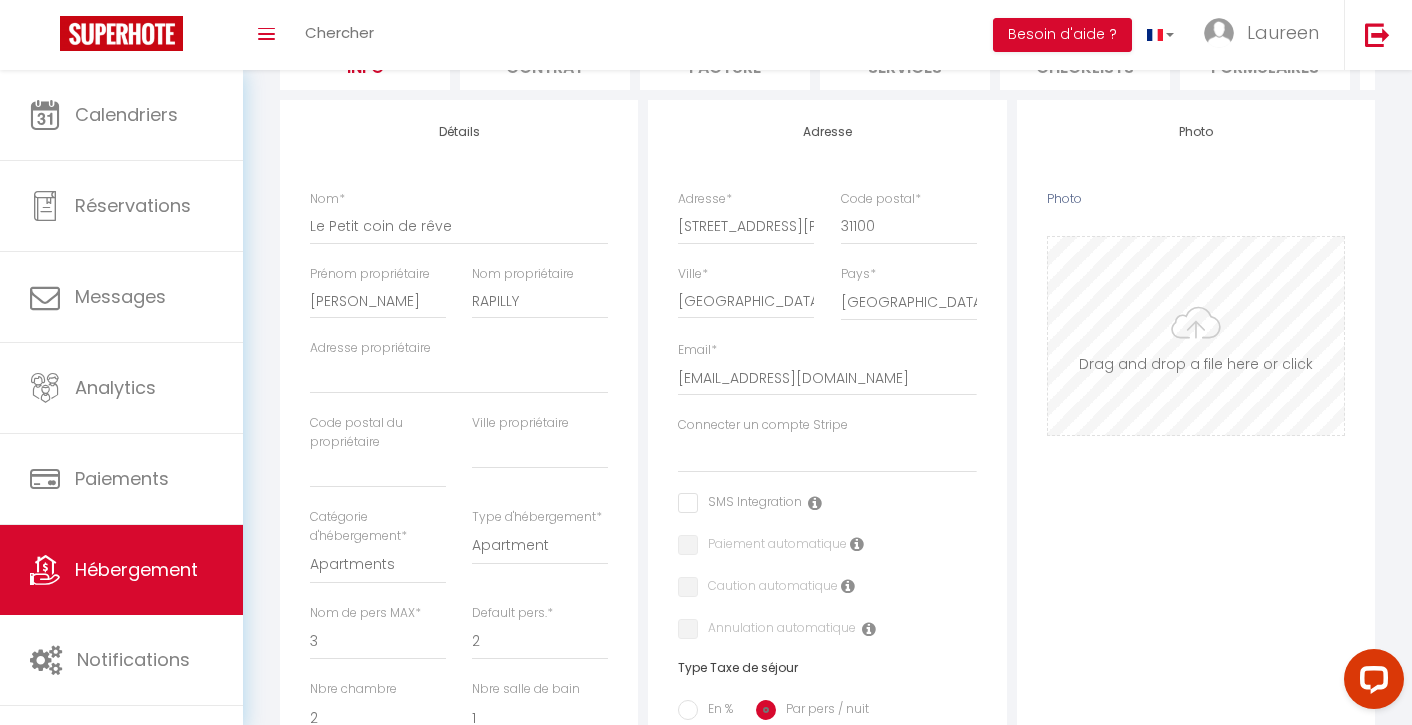 click on "Photo" at bounding box center [1196, 336] 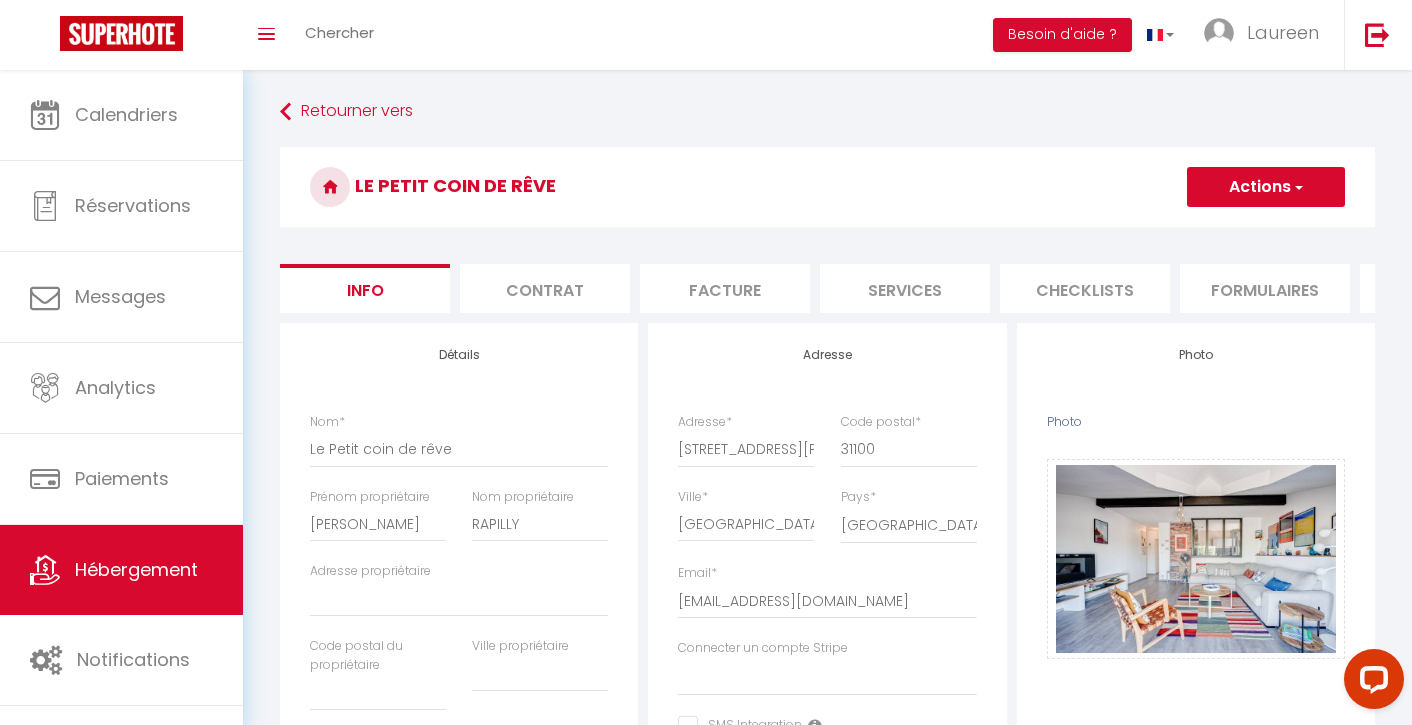 scroll, scrollTop: 0, scrollLeft: 0, axis: both 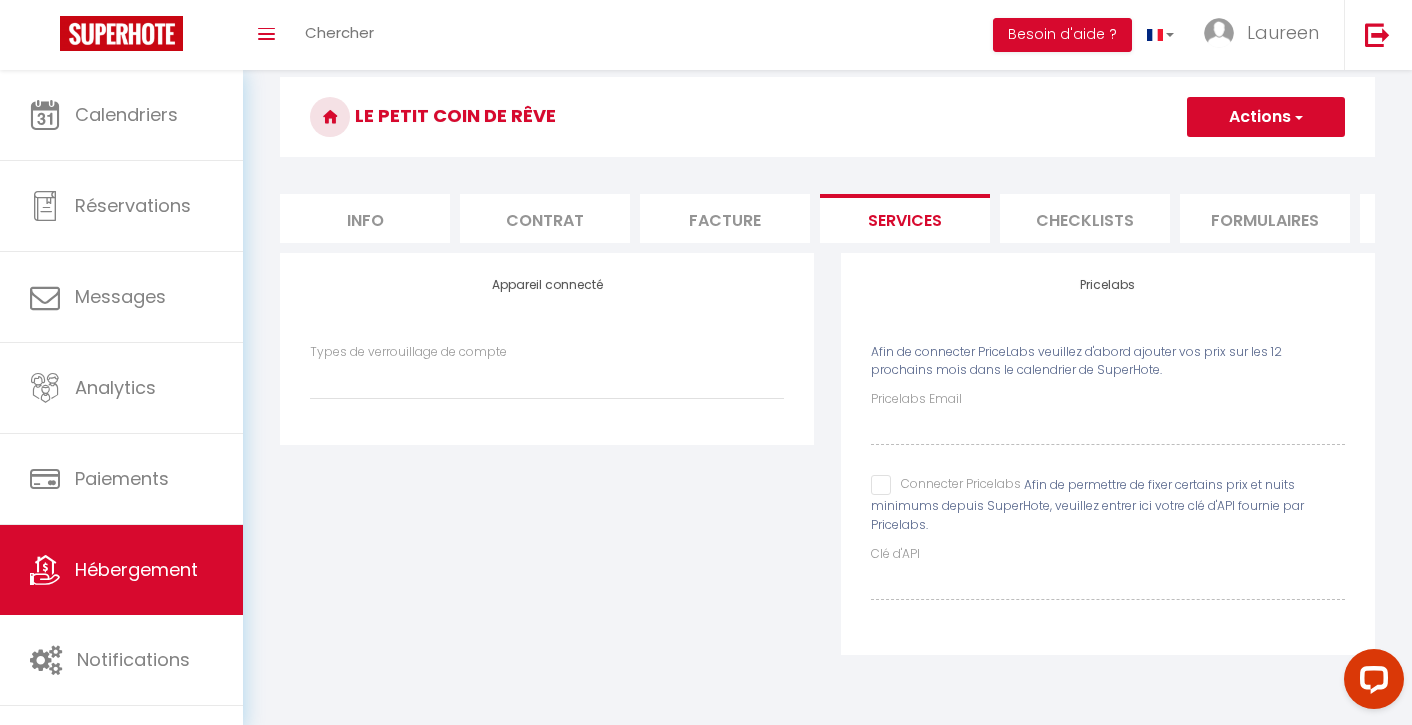 click on "Connecter Pricelabs" at bounding box center (946, 485) 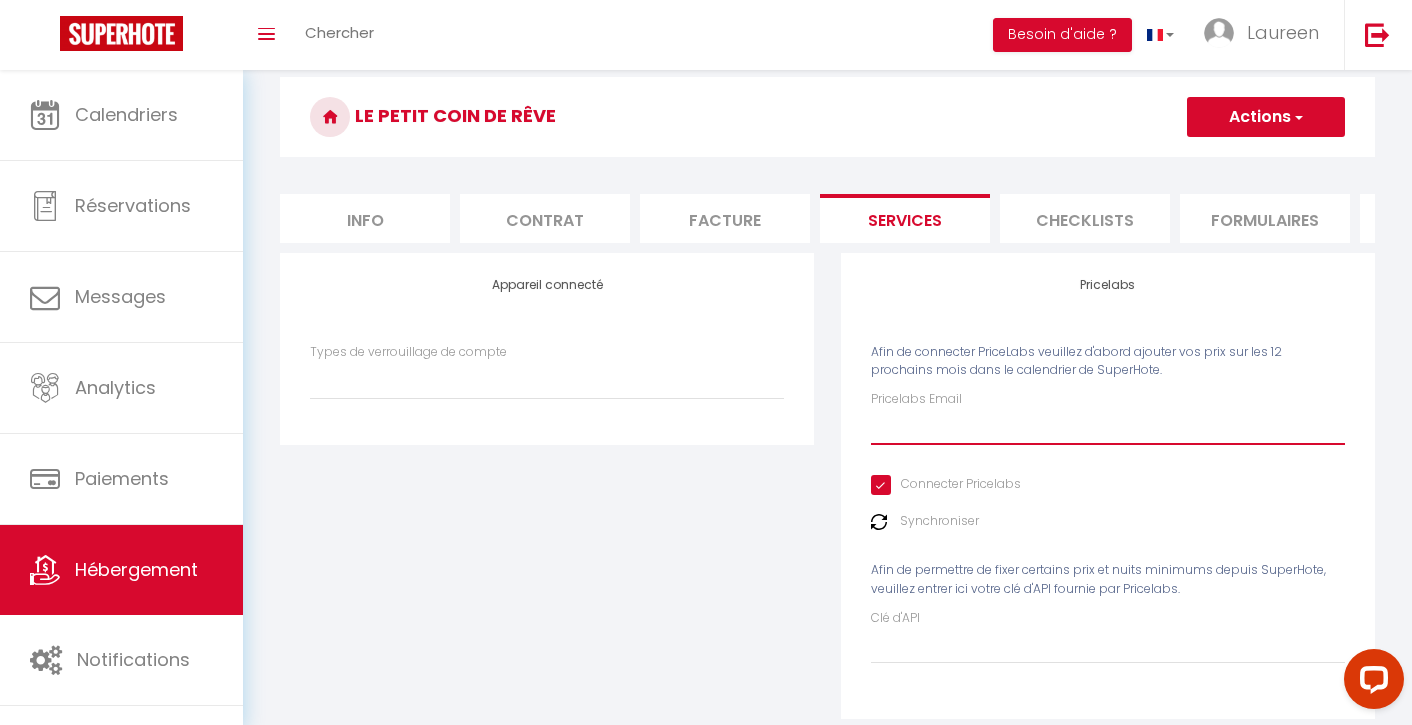 click on "Pricelabs Email" at bounding box center [1108, 427] 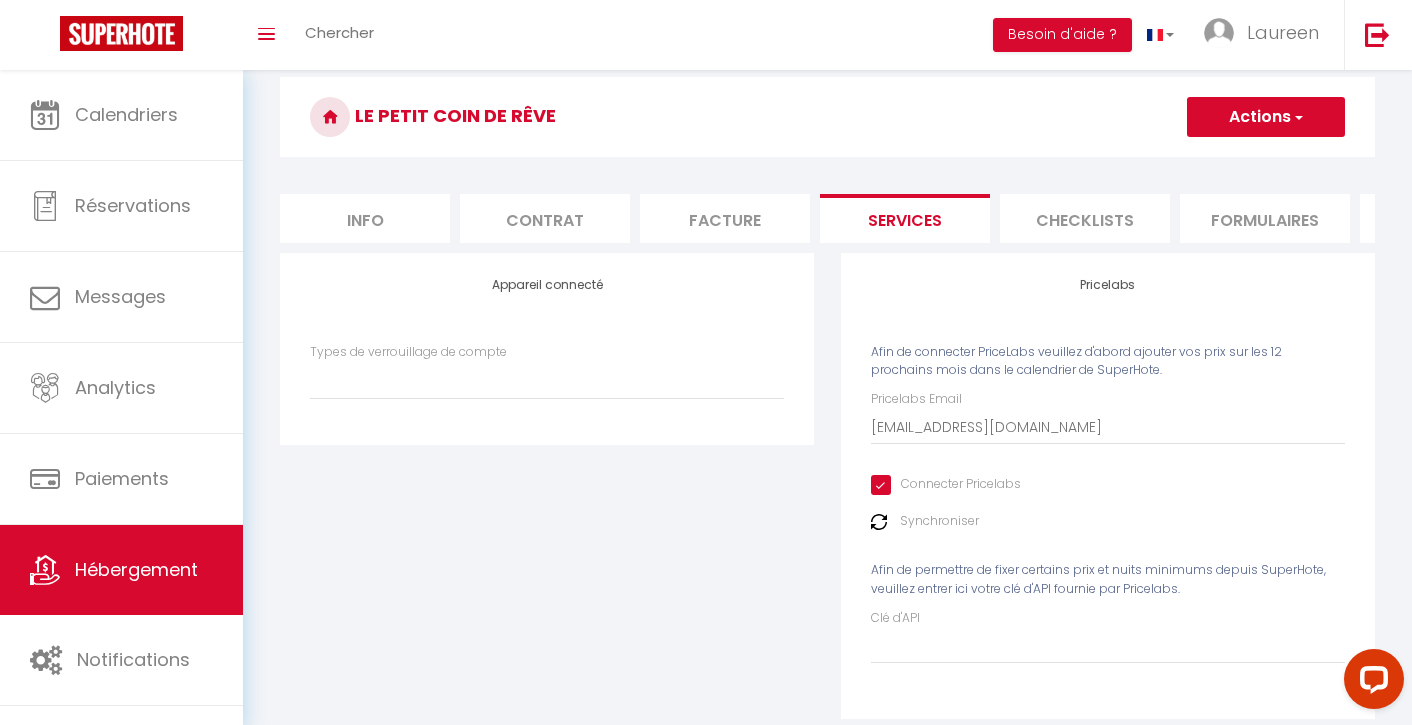 click on "Pricelabs Email
[EMAIL_ADDRESS][DOMAIN_NAME]
Connecter Pricelabs     Synchroniser
Afin de permettre de fixer certains prix et nuits minimums depuis SuperHote, veuillez entrer ici votre clé d'API fournie par Pricelabs.
Clé d'API" at bounding box center (1108, 526) 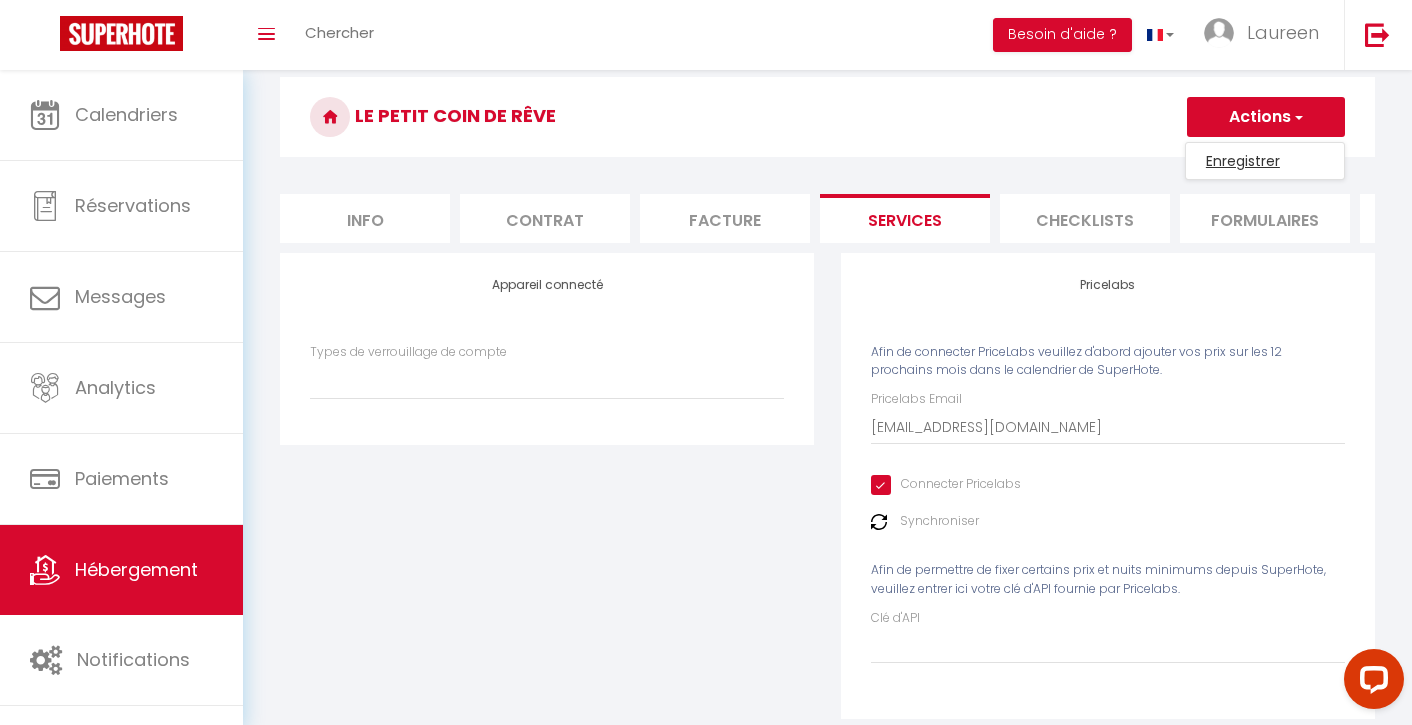 click on "Enregistrer" at bounding box center (1265, 161) 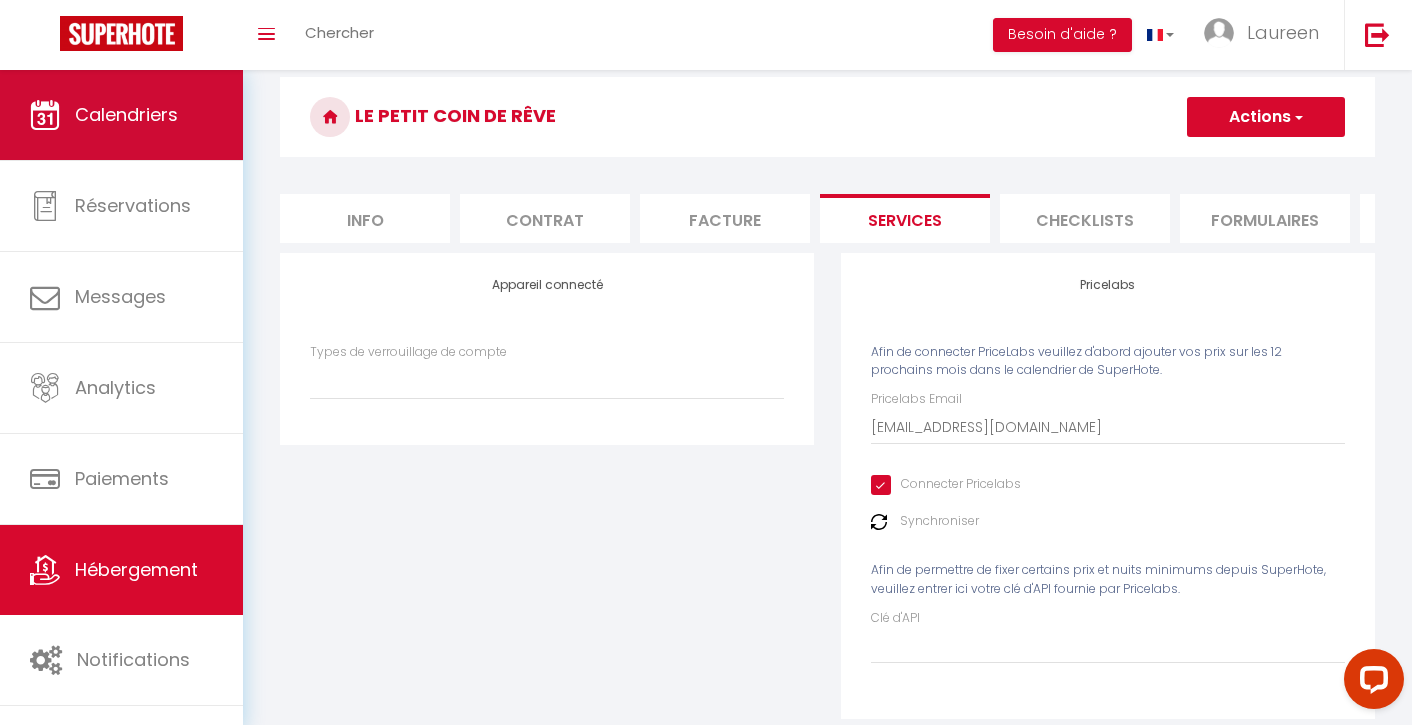click on "Calendriers" at bounding box center [121, 115] 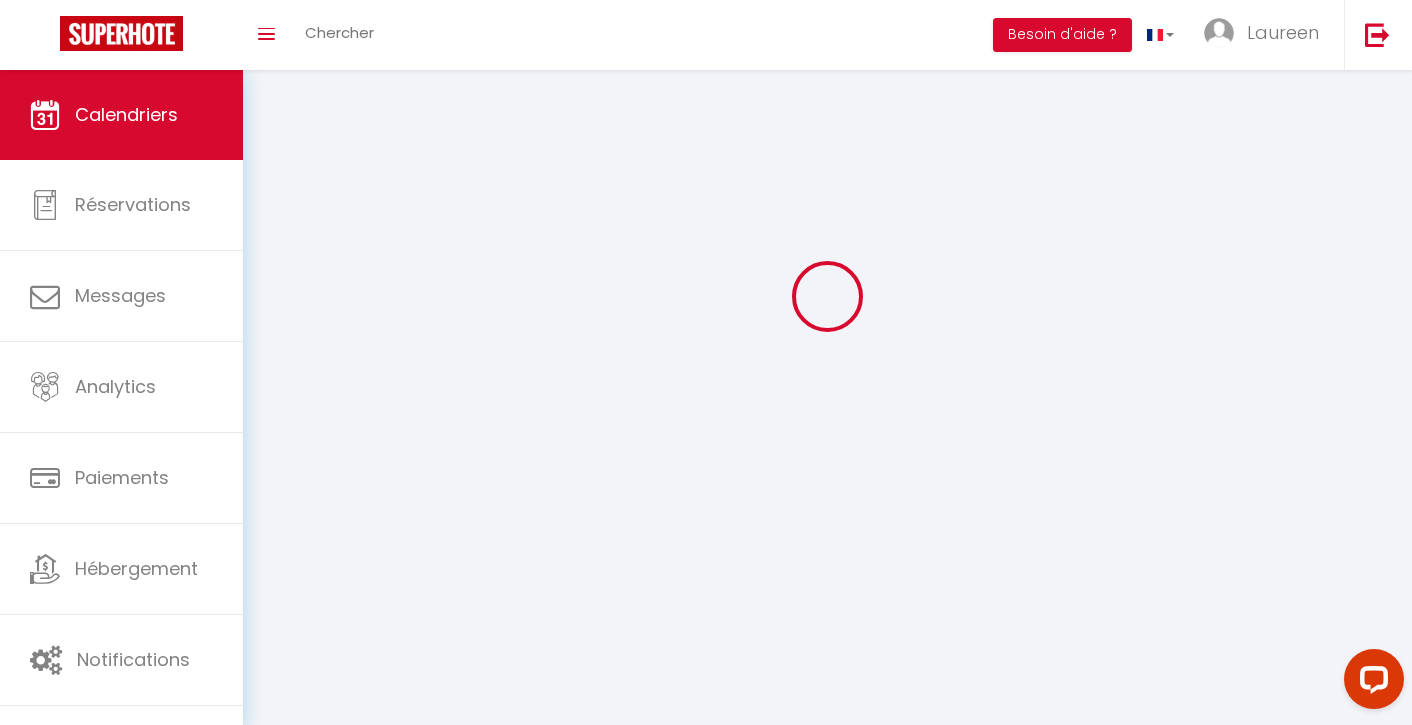 scroll, scrollTop: 0, scrollLeft: 0, axis: both 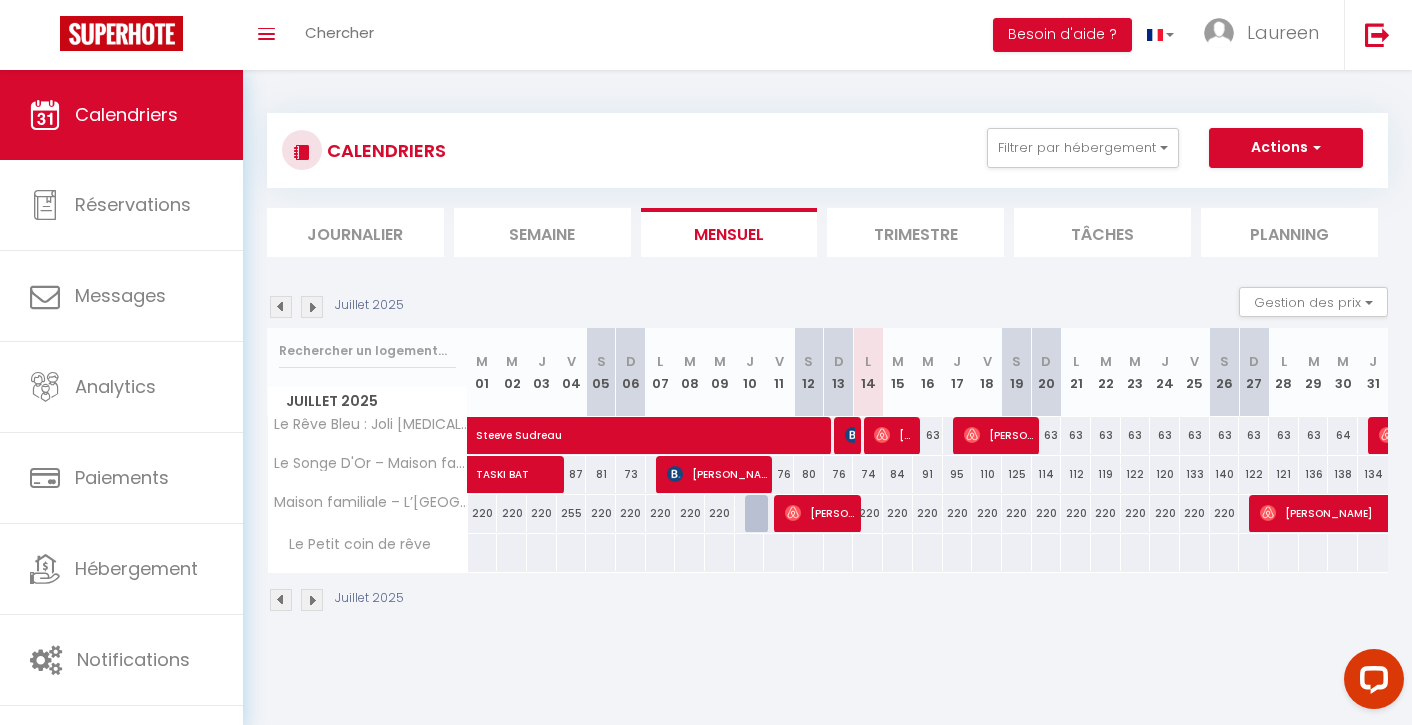 click on "220" at bounding box center [928, 513] 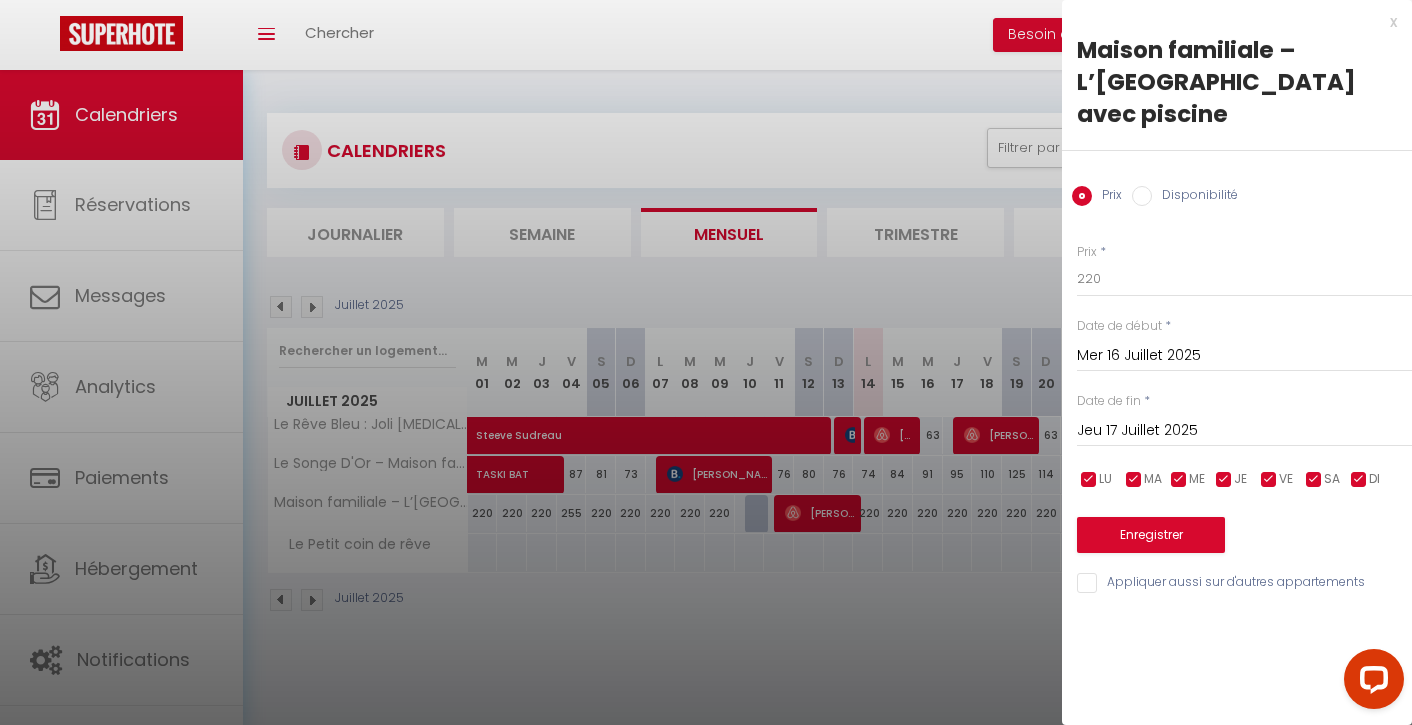 click on "x
Maison familiale – L’Oasis de Rêve avec piscine     Prix     Disponibilité
Prix
*   220
Statut
*
Disponible
Indisponible
Date de début
*     [DATE]         <   [DATE]   >   Dim Lun Mar Mer Jeu Ven Sam   1 2 3 4 5 6 7 8 9 10 11 12 13 14 15 16 17 18 19 20 21 22 23 24 25 26 27 28 29 30 31     <   2025   >   [PERSON_NAME] Mars Avril Mai Juin Juillet Août Septembre Octobre Novembre Décembre     <   [DATE] - [DATE]   >   2020 2021 2022 2023 2024 2025 2026 2027 2028 2029
Date de fin
*     [DATE]         <   [DATE]   >   Dim Lun Mar Mer Jeu Ven Sam   1 2 3 4 5 6 7 8 9 10 11 12 13 14 15 16 17 18 19 20 21 22 23 24 25 26 27 28 29 30 31     <   2025   >" at bounding box center (1237, 307) 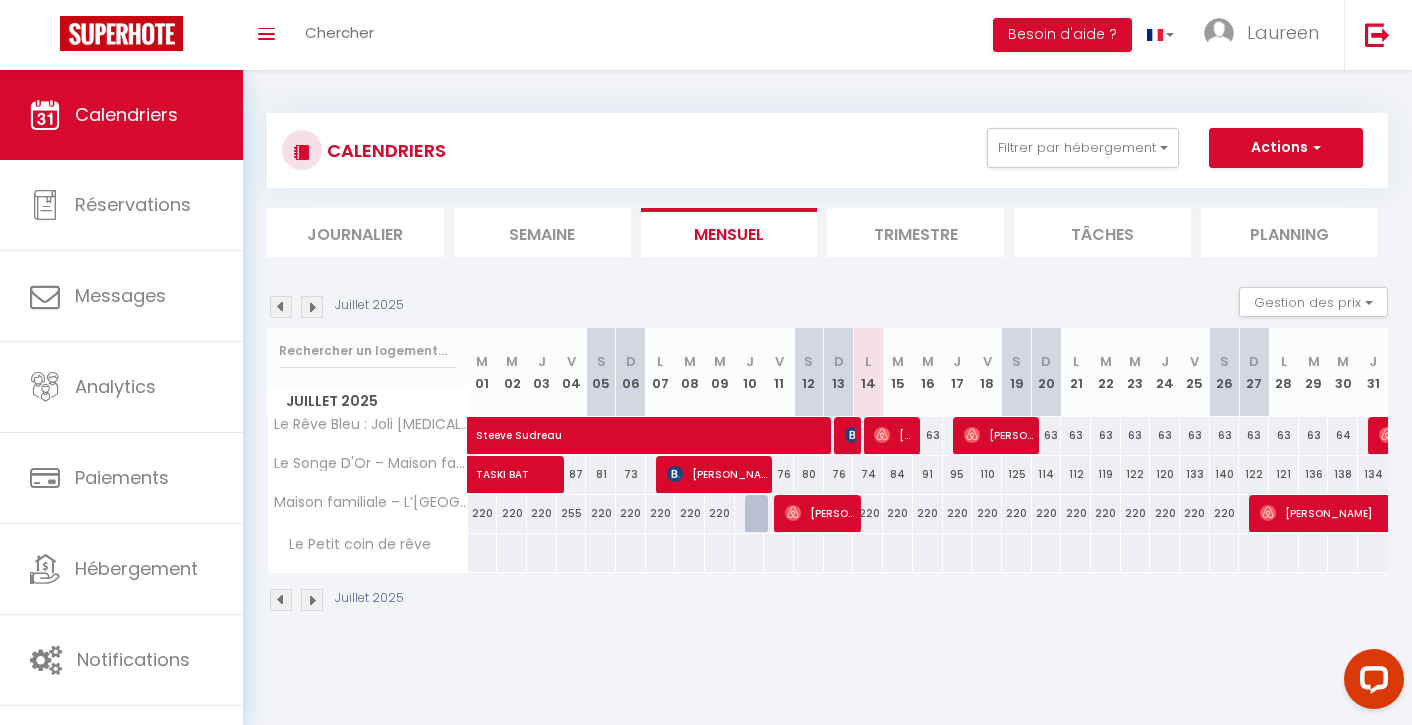 click at bounding box center (867, 552) 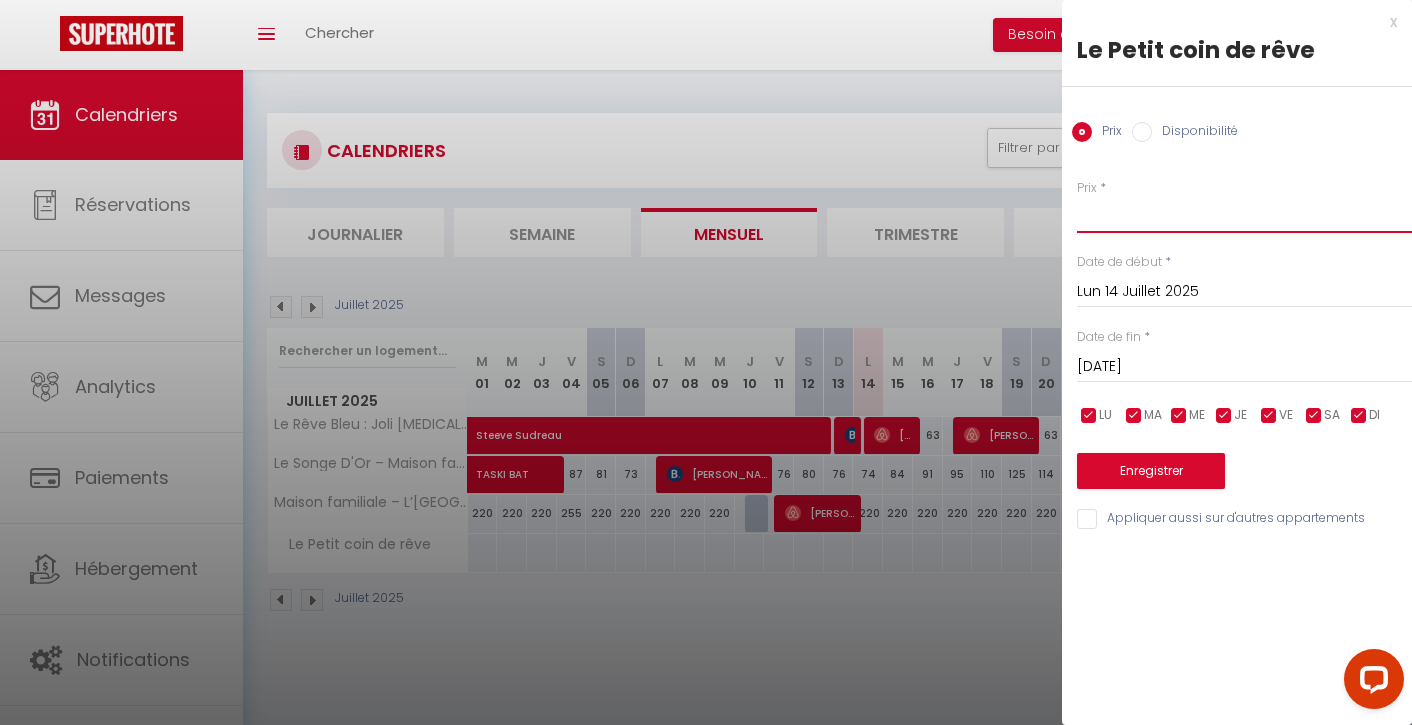 click on "Prix" at bounding box center (1244, 215) 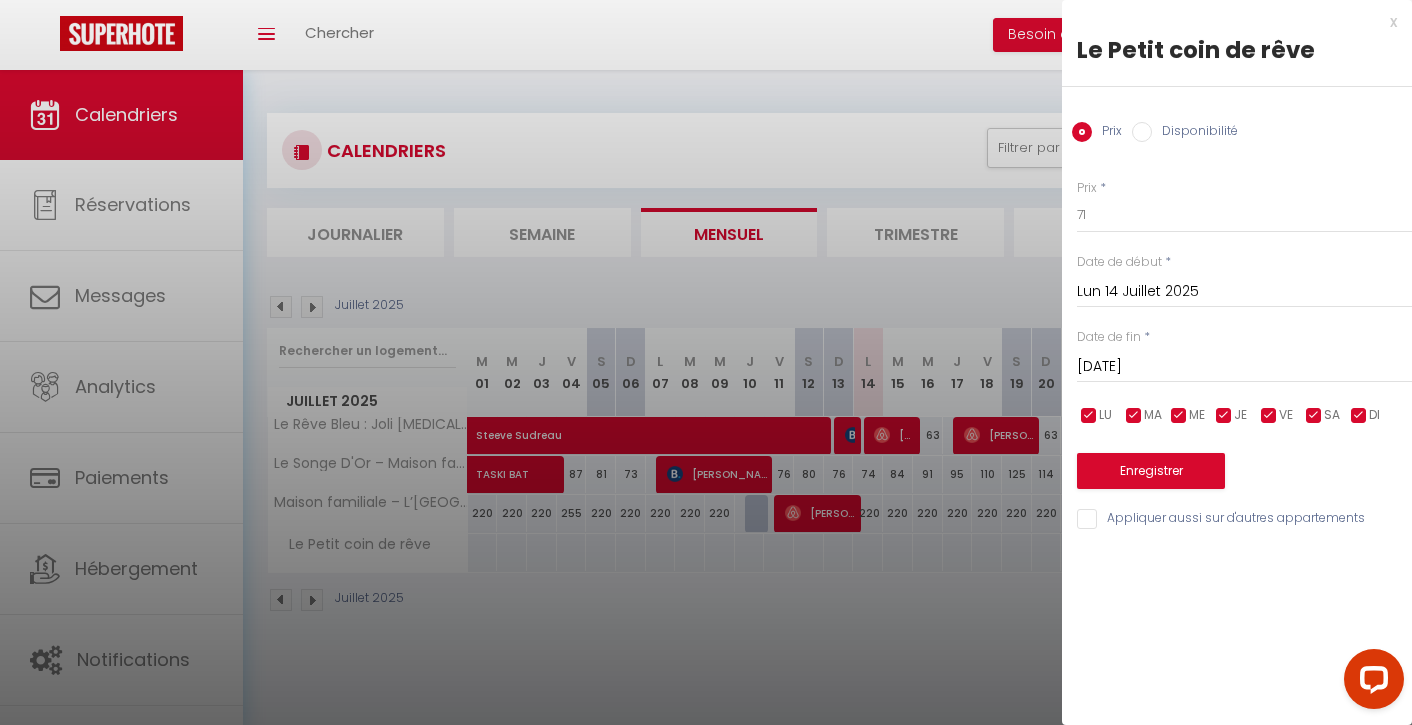 click on "Enregistrer" at bounding box center [1151, 471] 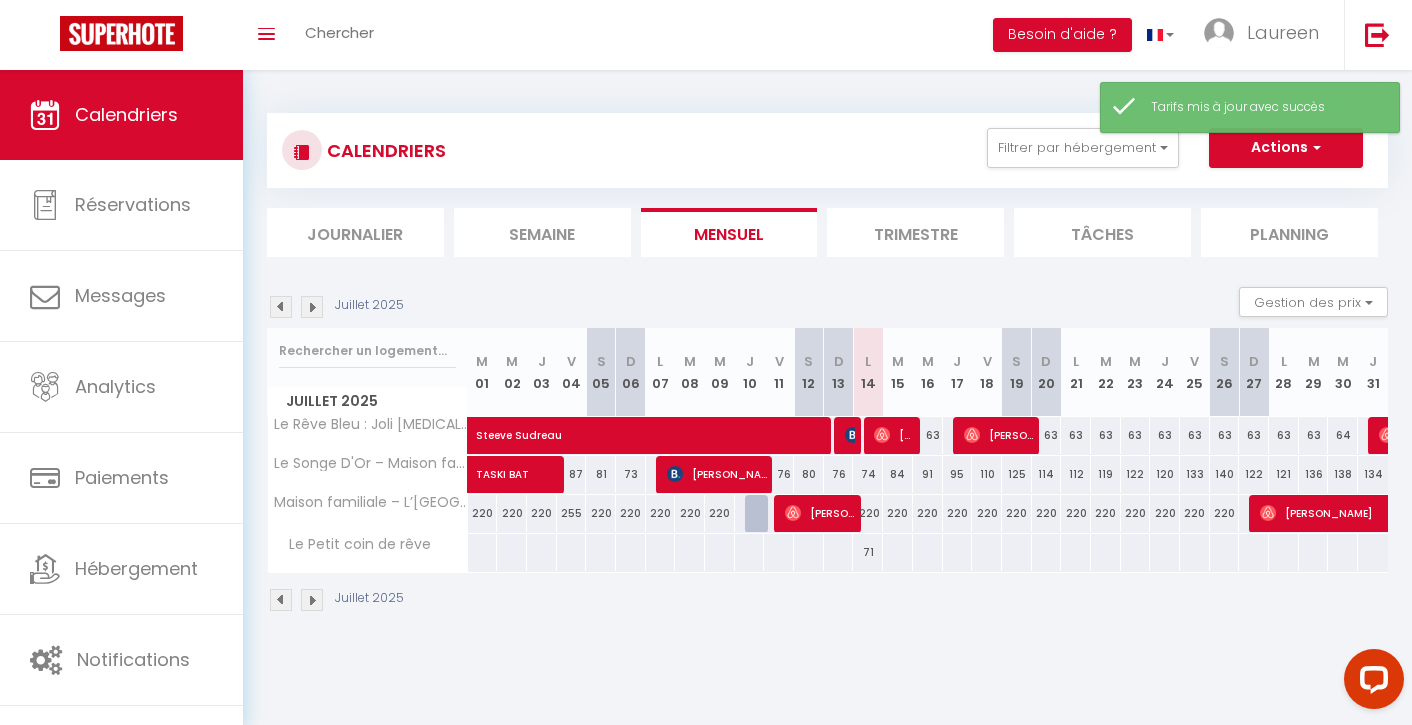 click on "71" at bounding box center [868, 552] 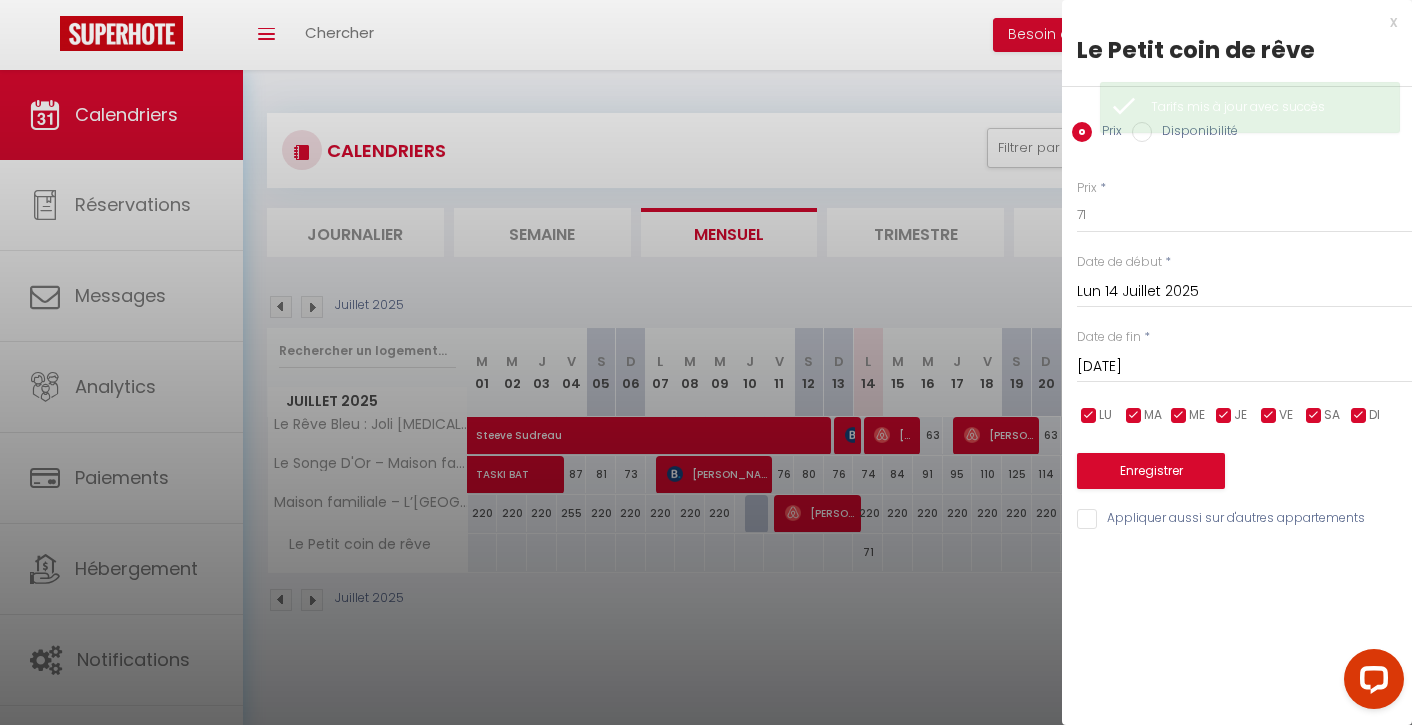 click on "[DATE]" at bounding box center (1244, 367) 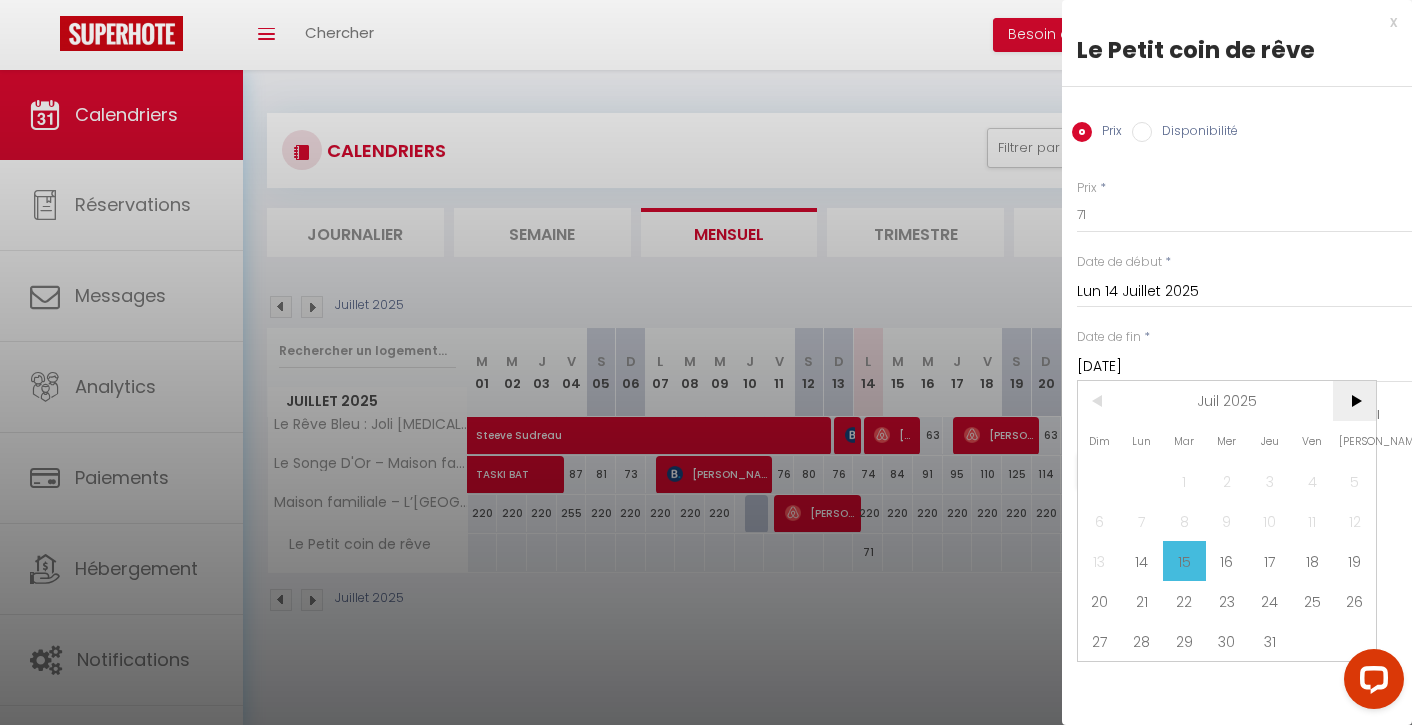 click on ">" at bounding box center (1354, 401) 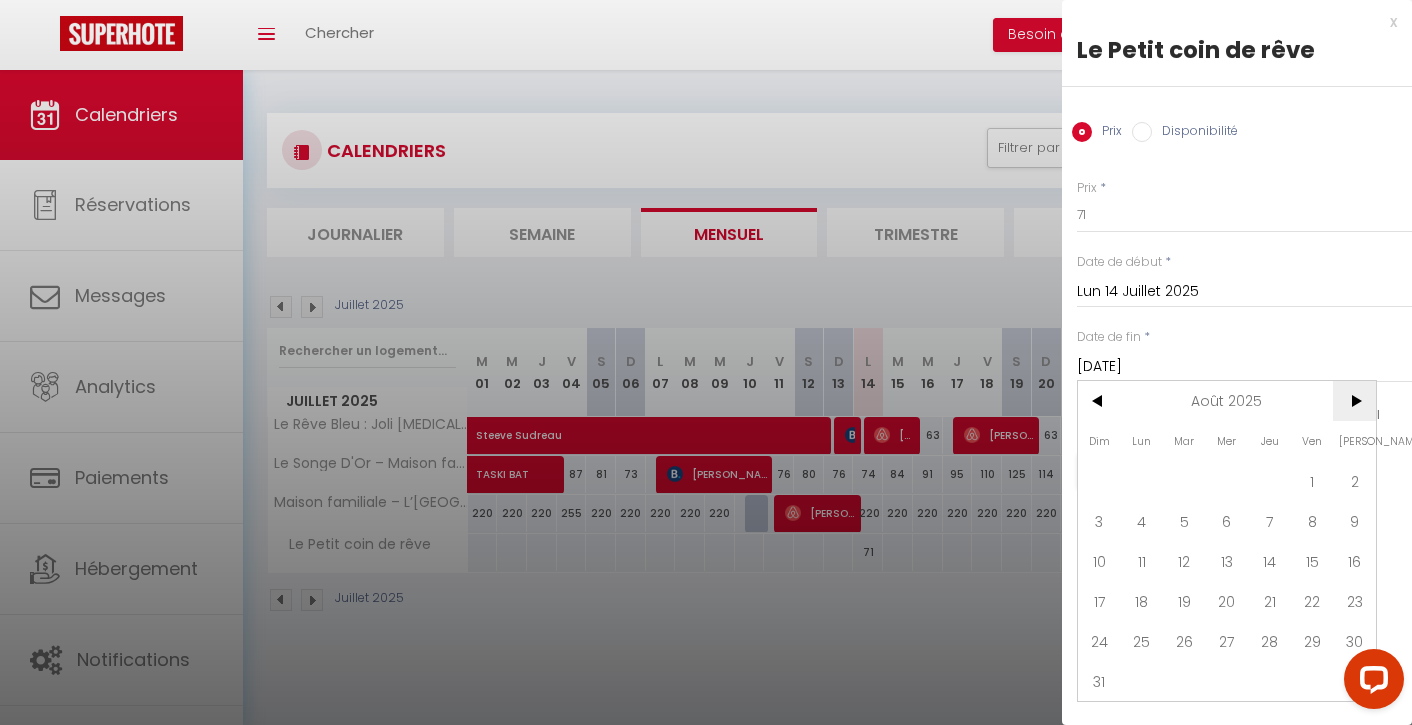 click on ">" at bounding box center (1354, 401) 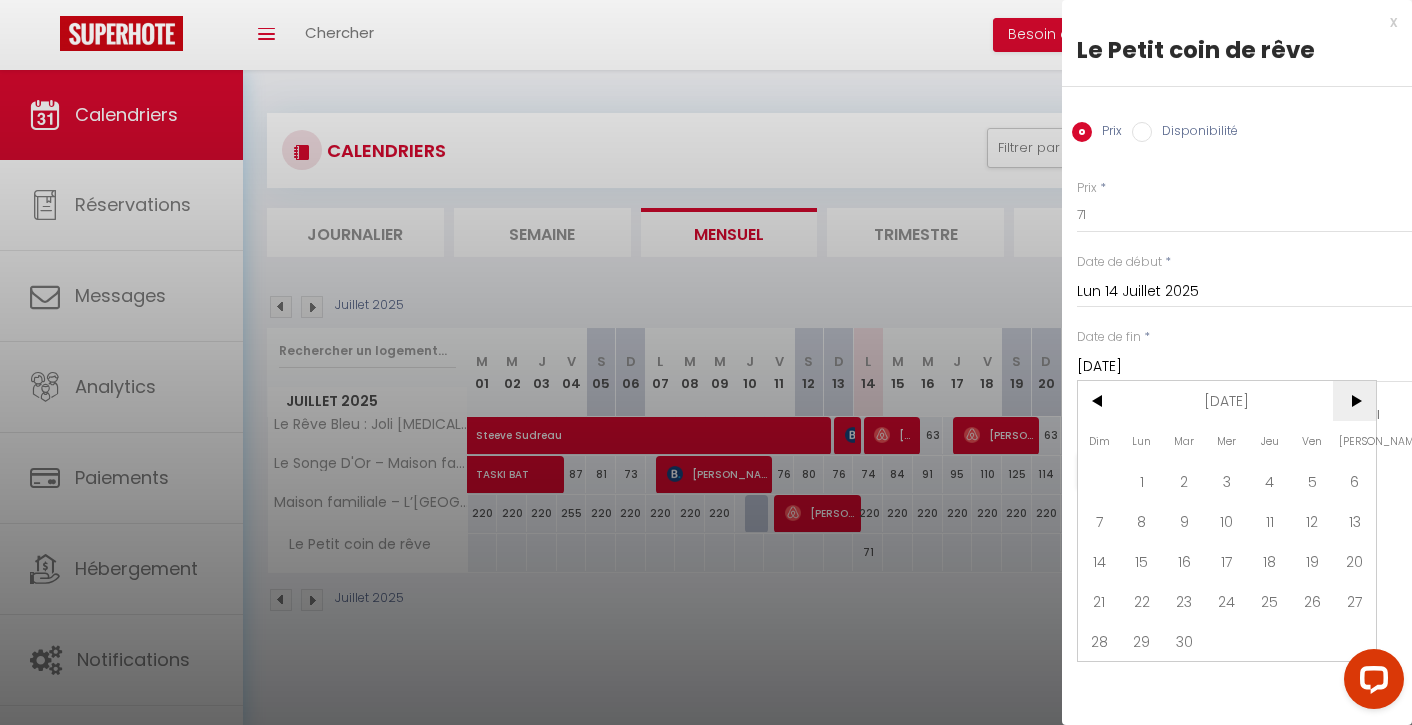 click on ">" at bounding box center (1354, 401) 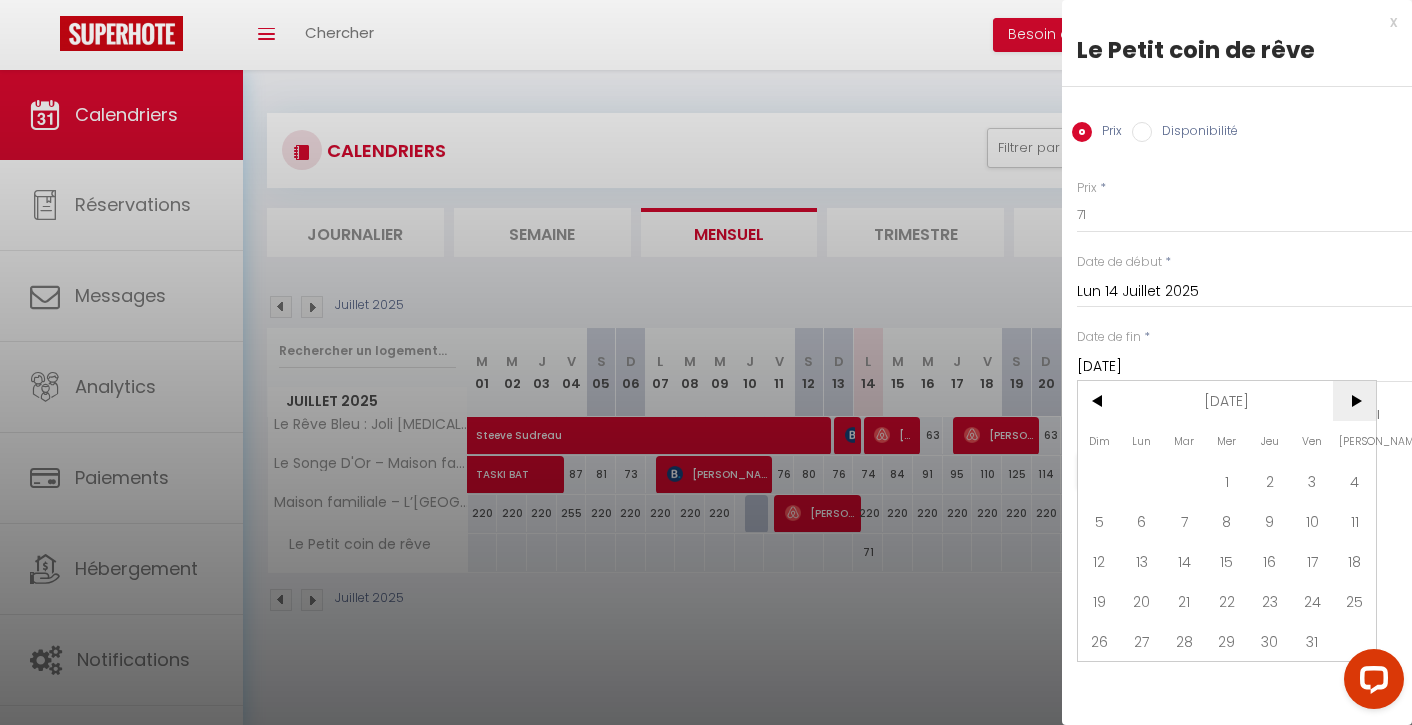 click on ">" at bounding box center [1354, 401] 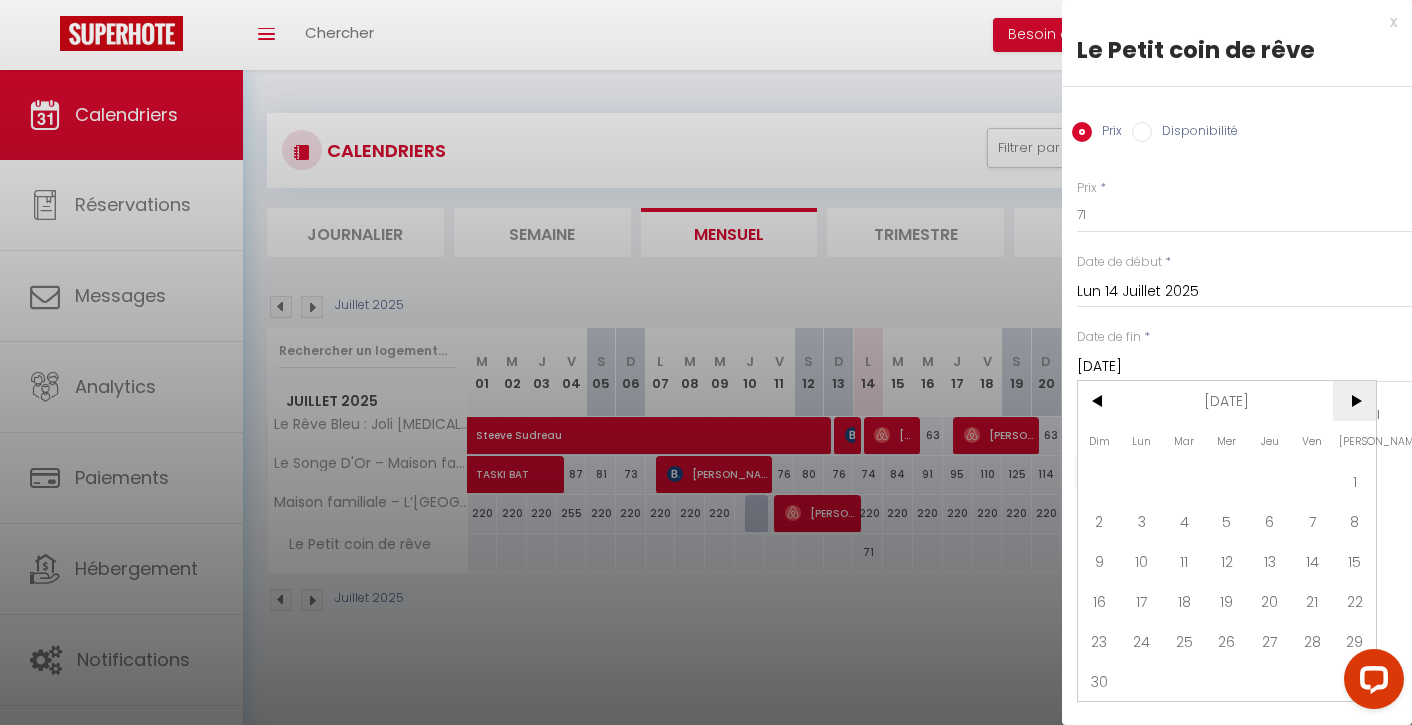 click on ">" at bounding box center (1354, 401) 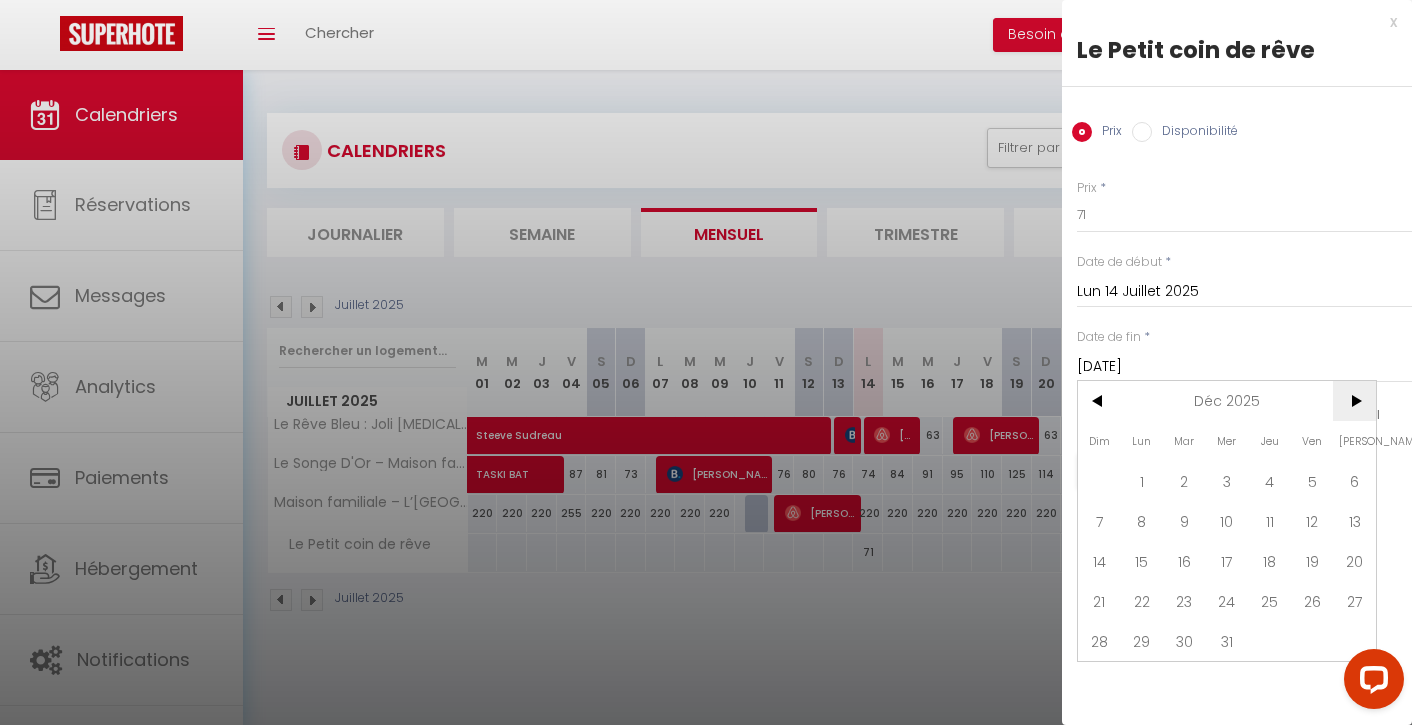 click on ">" at bounding box center (1354, 401) 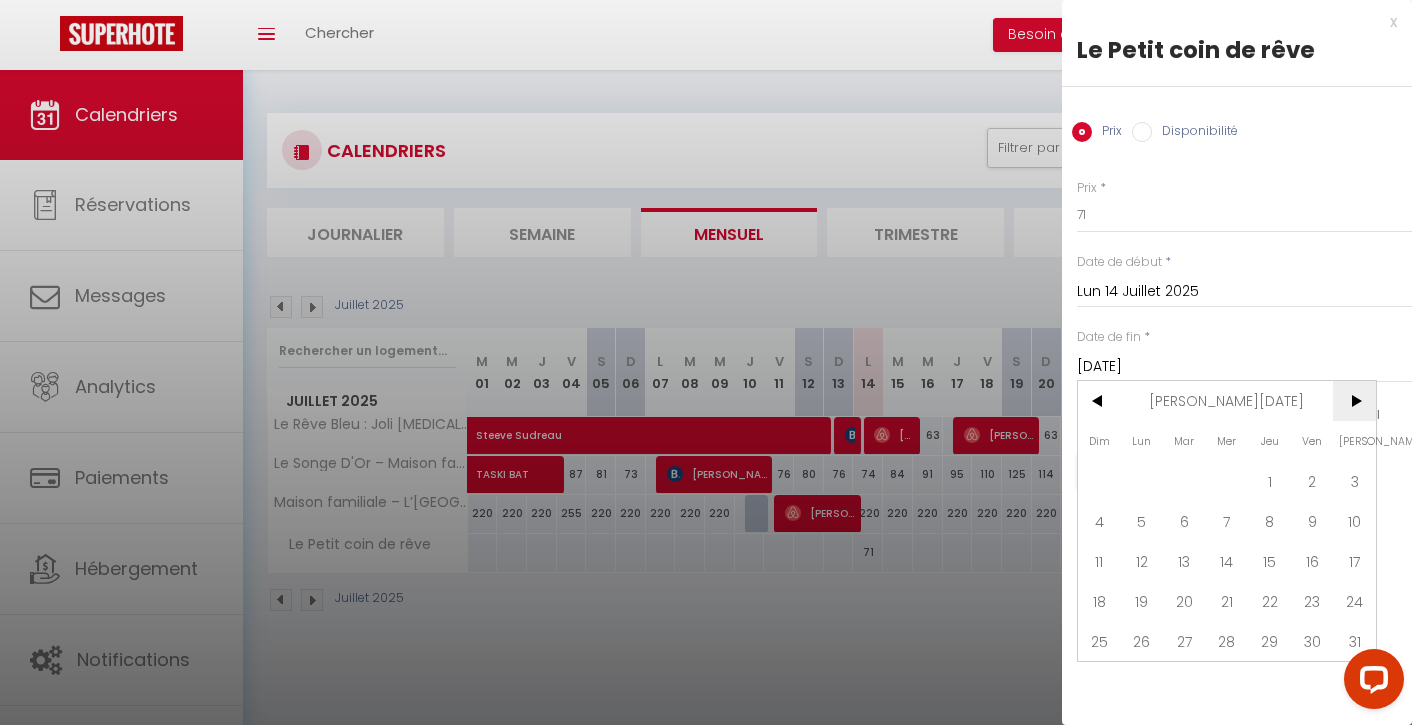 click on ">" at bounding box center [1354, 401] 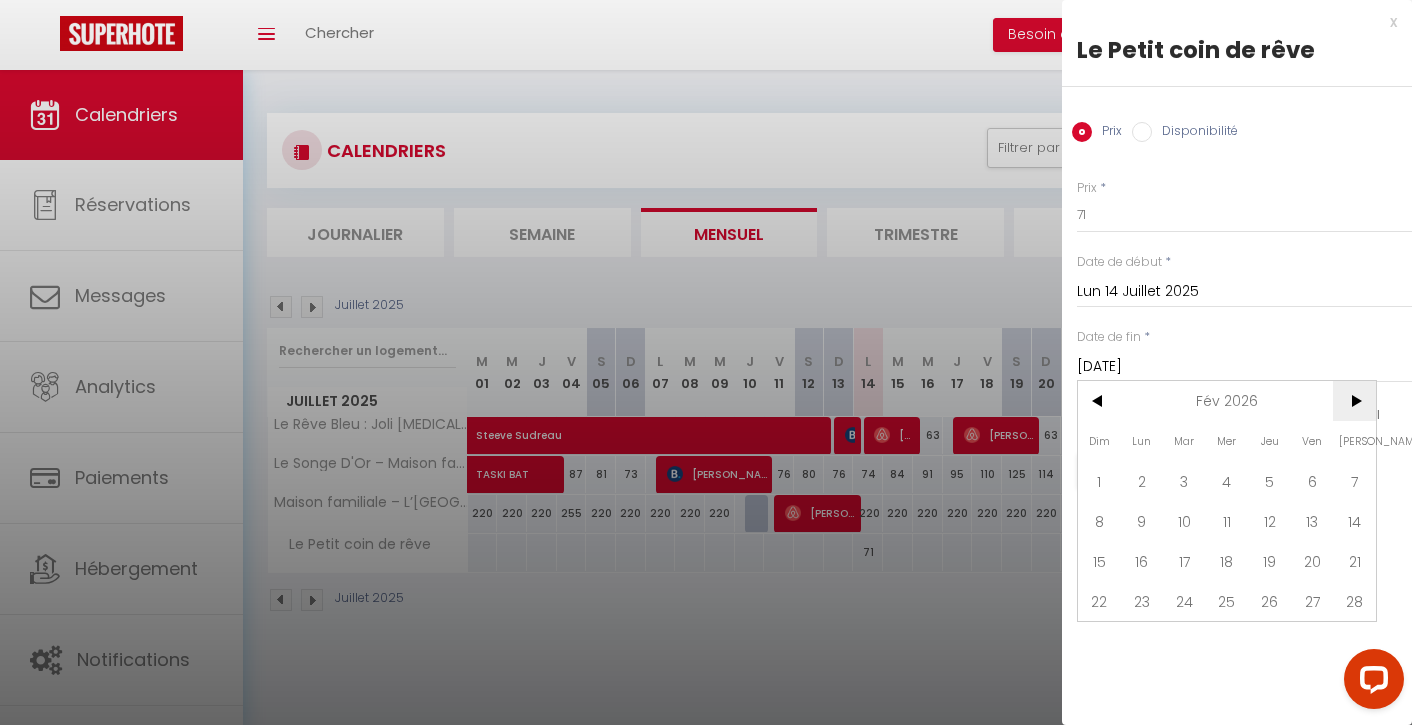 click on ">" at bounding box center (1354, 401) 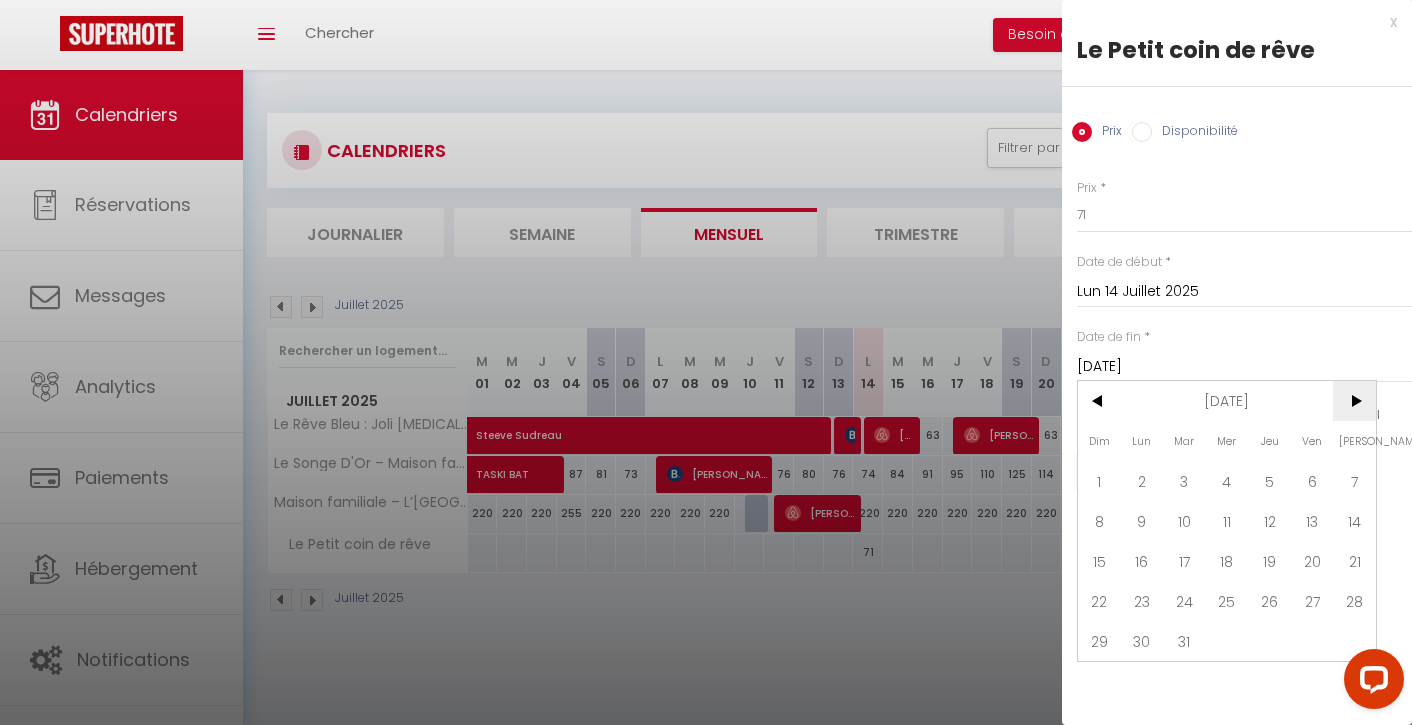 click on ">" at bounding box center (1354, 401) 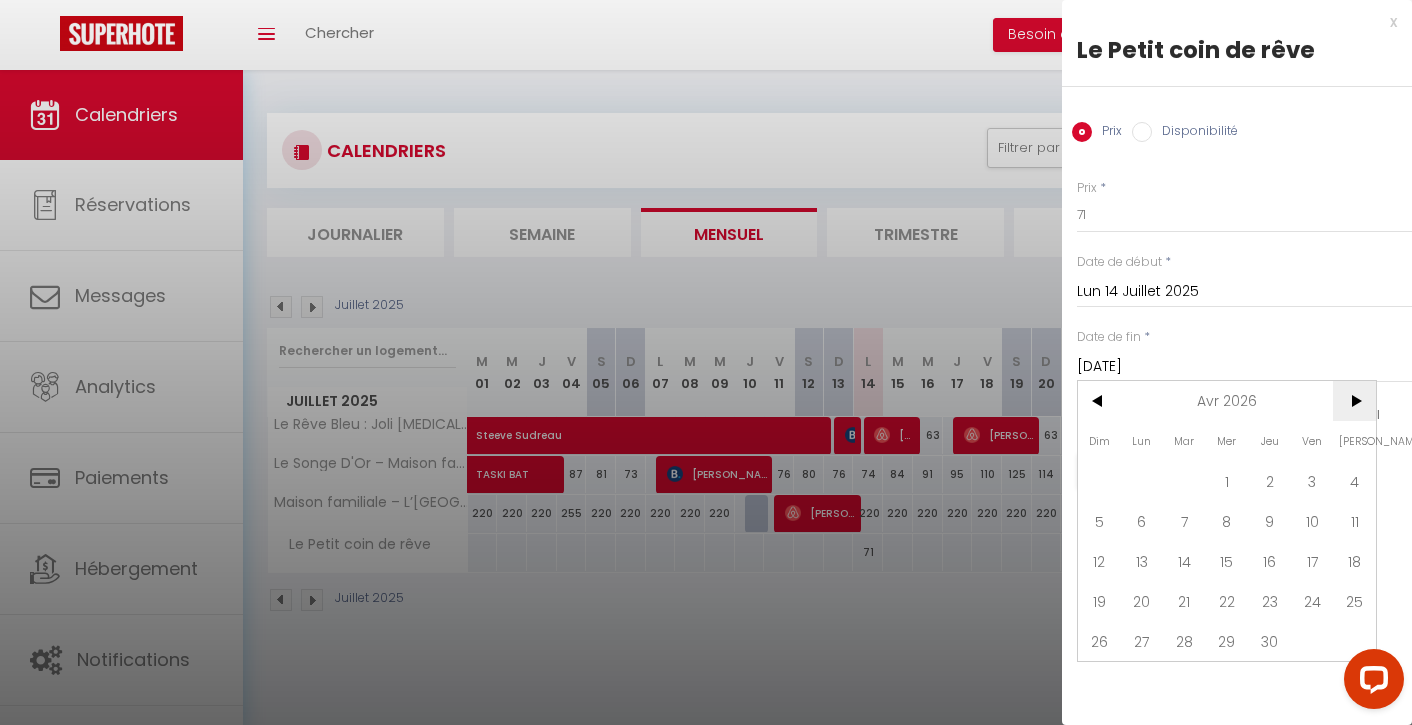click on ">" at bounding box center (1354, 401) 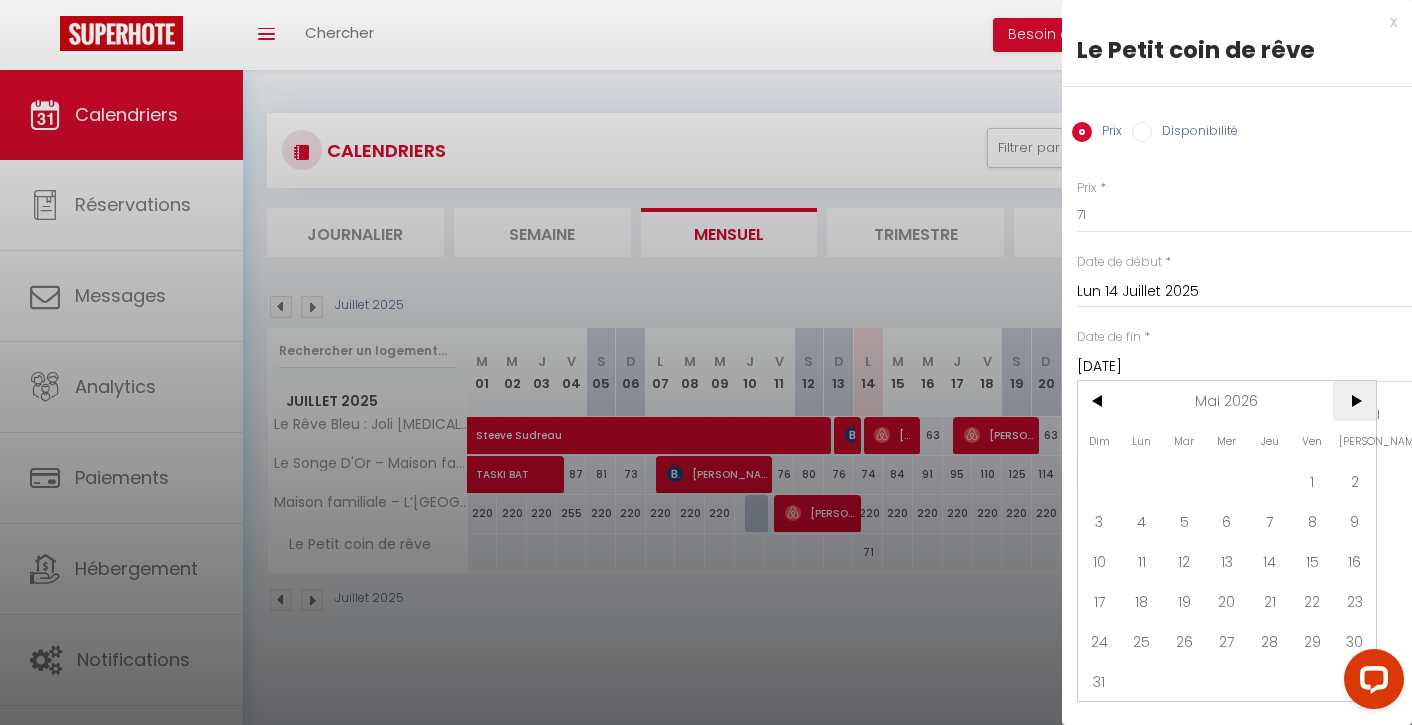 click on ">" at bounding box center (1354, 401) 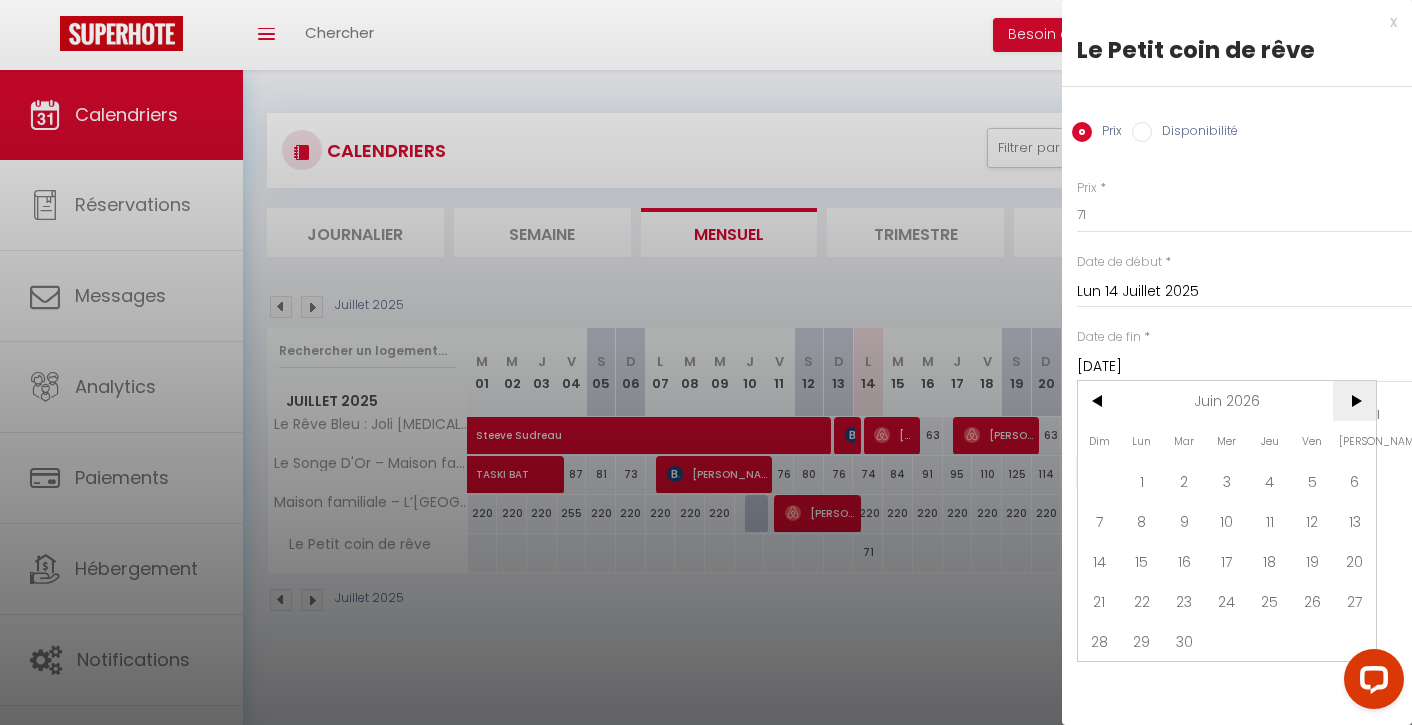click on ">" at bounding box center (1354, 401) 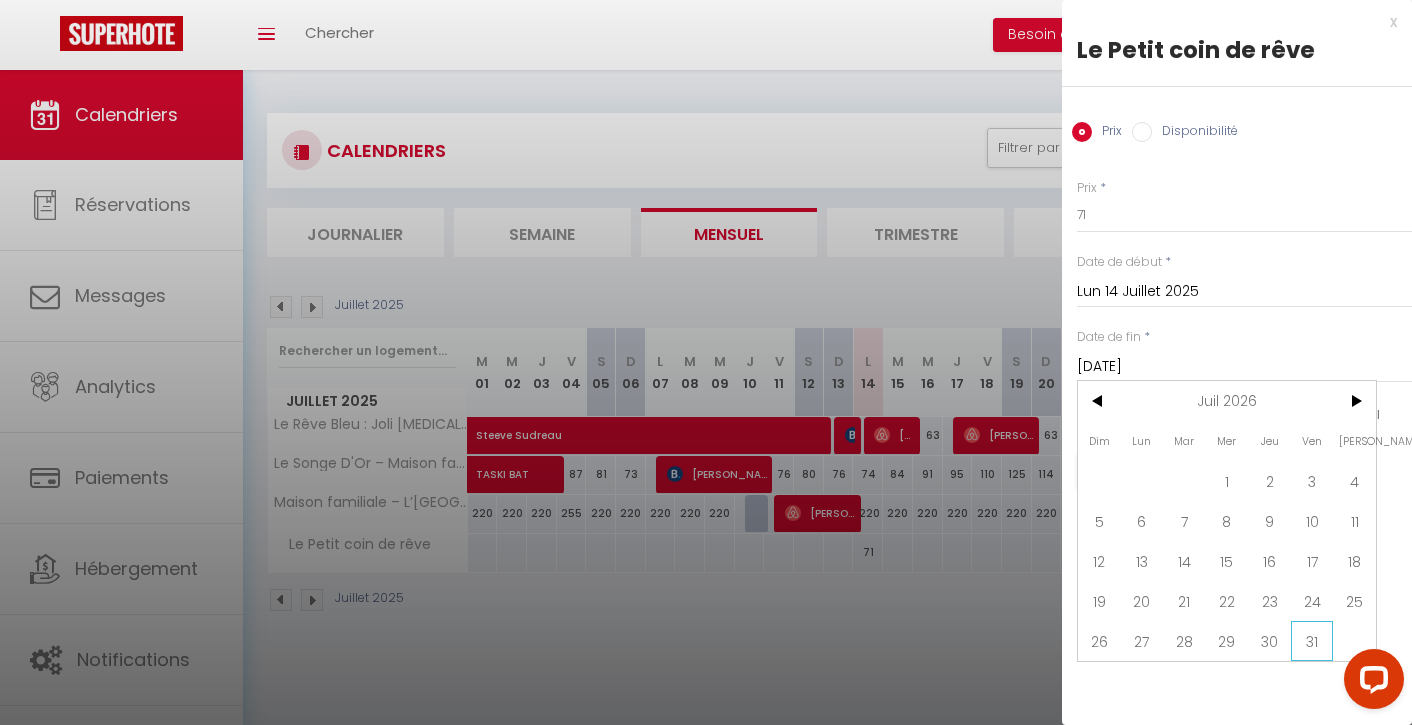 click on "31" at bounding box center [1312, 641] 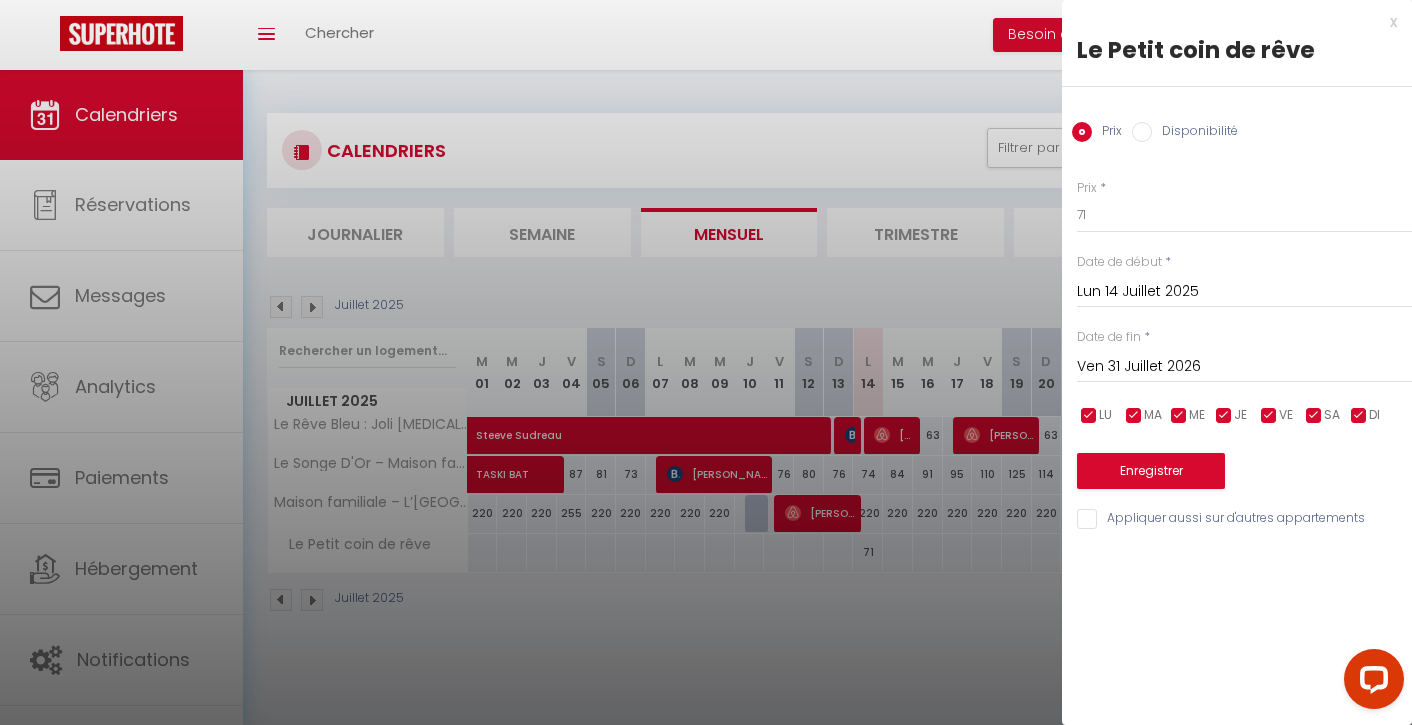 click on "Enregistrer" at bounding box center [1151, 471] 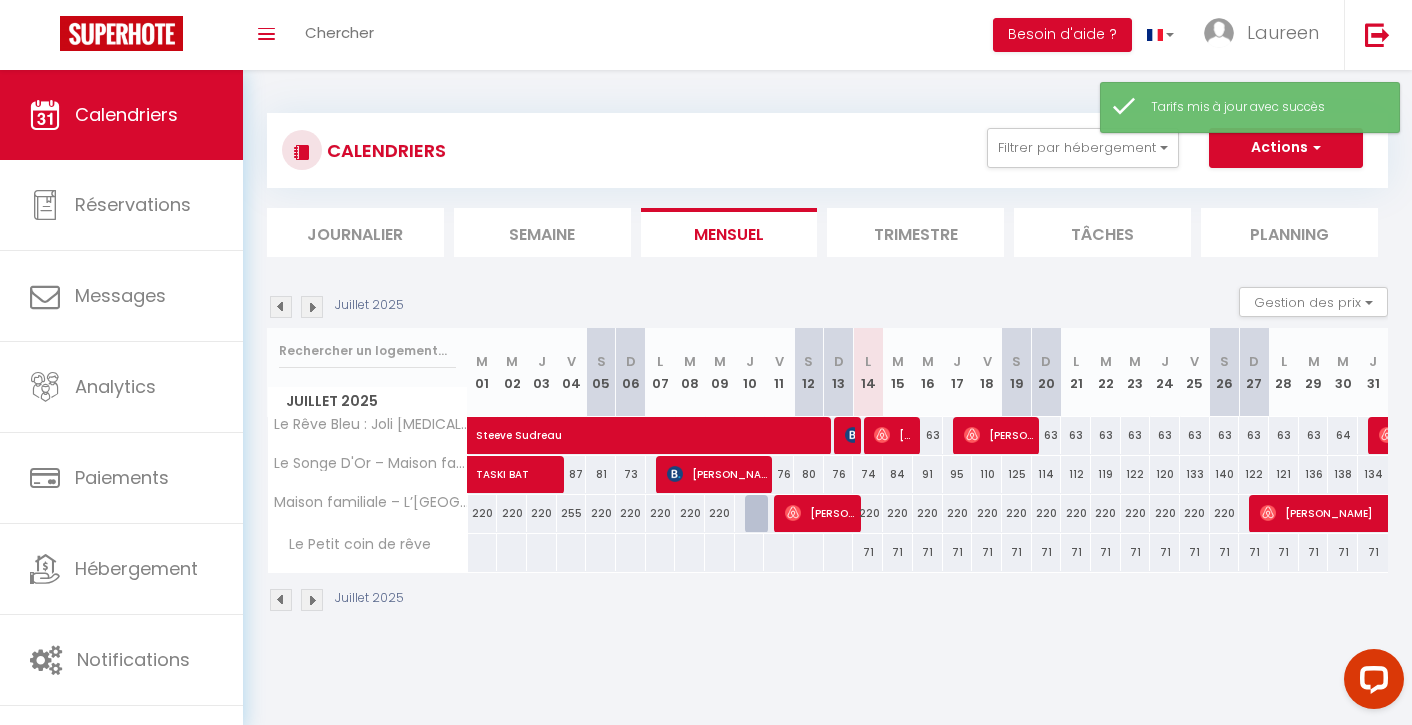 click on "71" at bounding box center (868, 552) 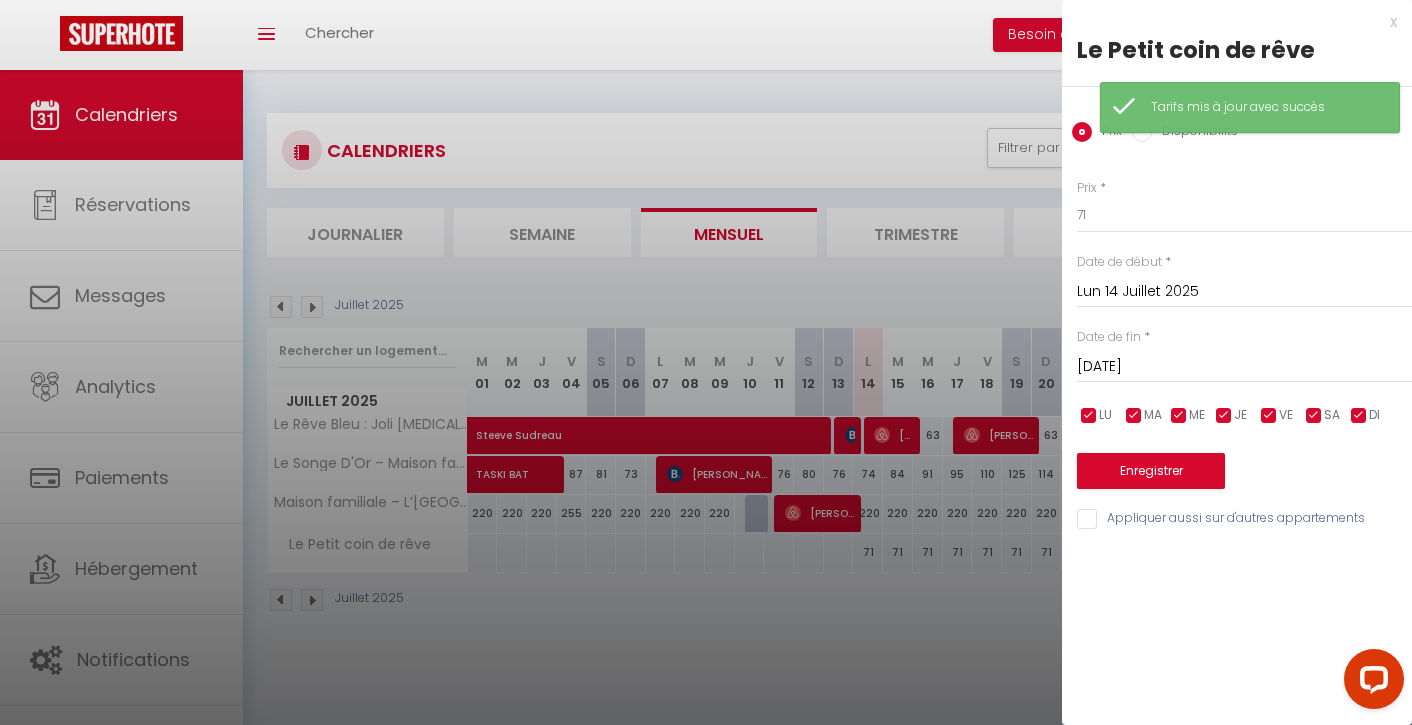 click on "Disponibilité" at bounding box center (1142, 132) 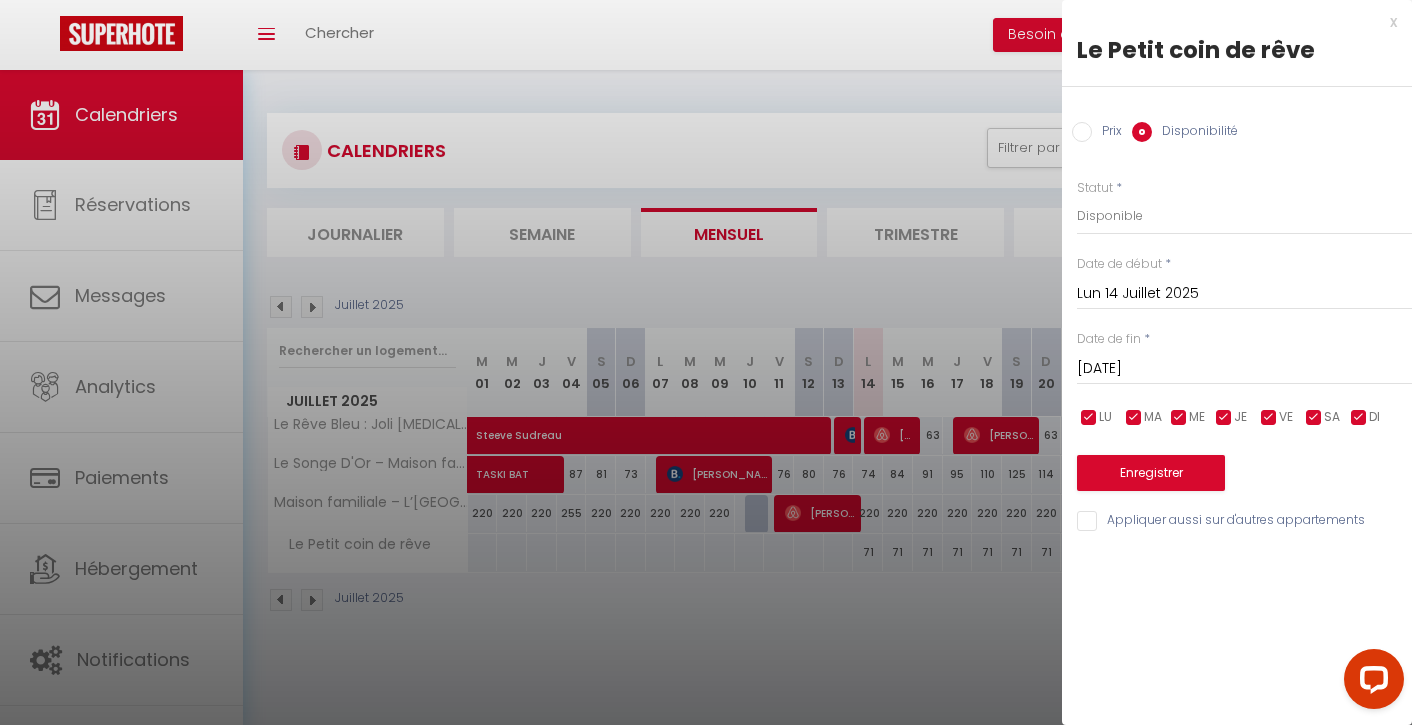 click on "[DATE]" at bounding box center (1244, 369) 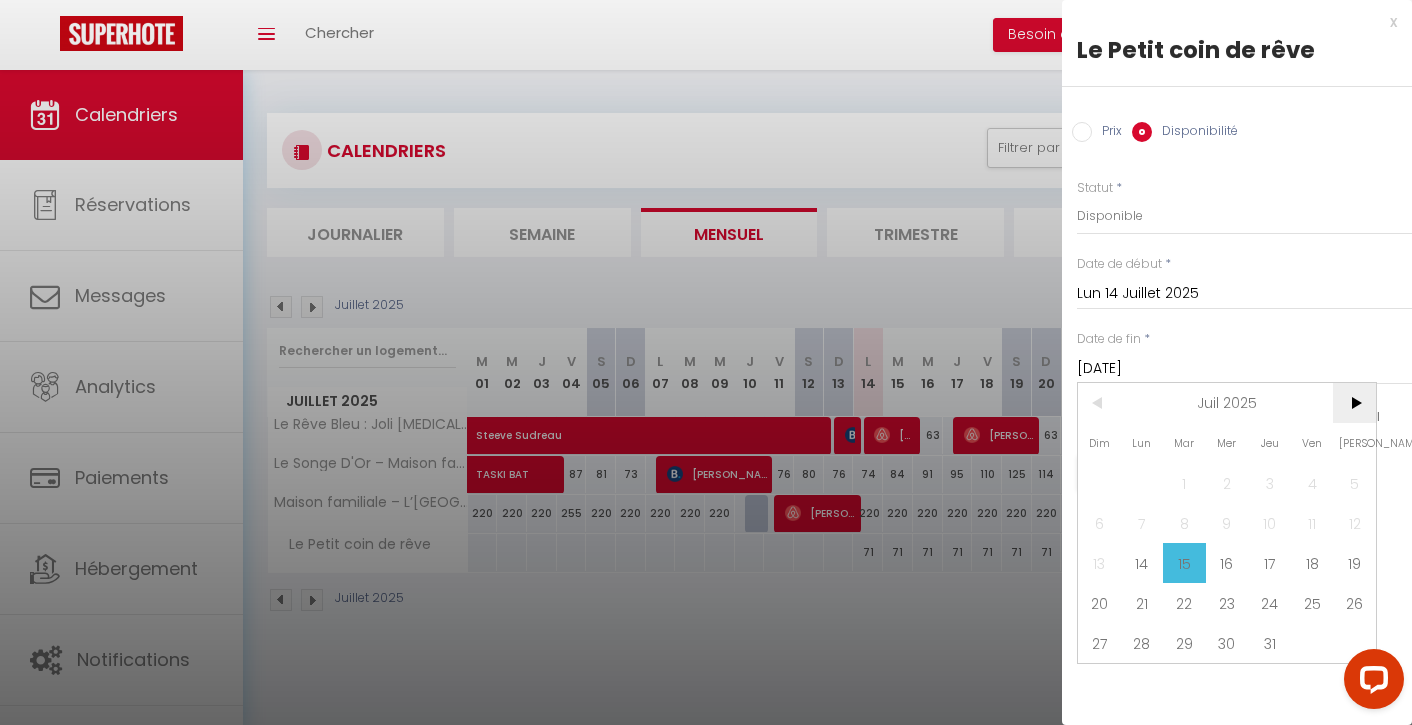click on ">" at bounding box center [1354, 403] 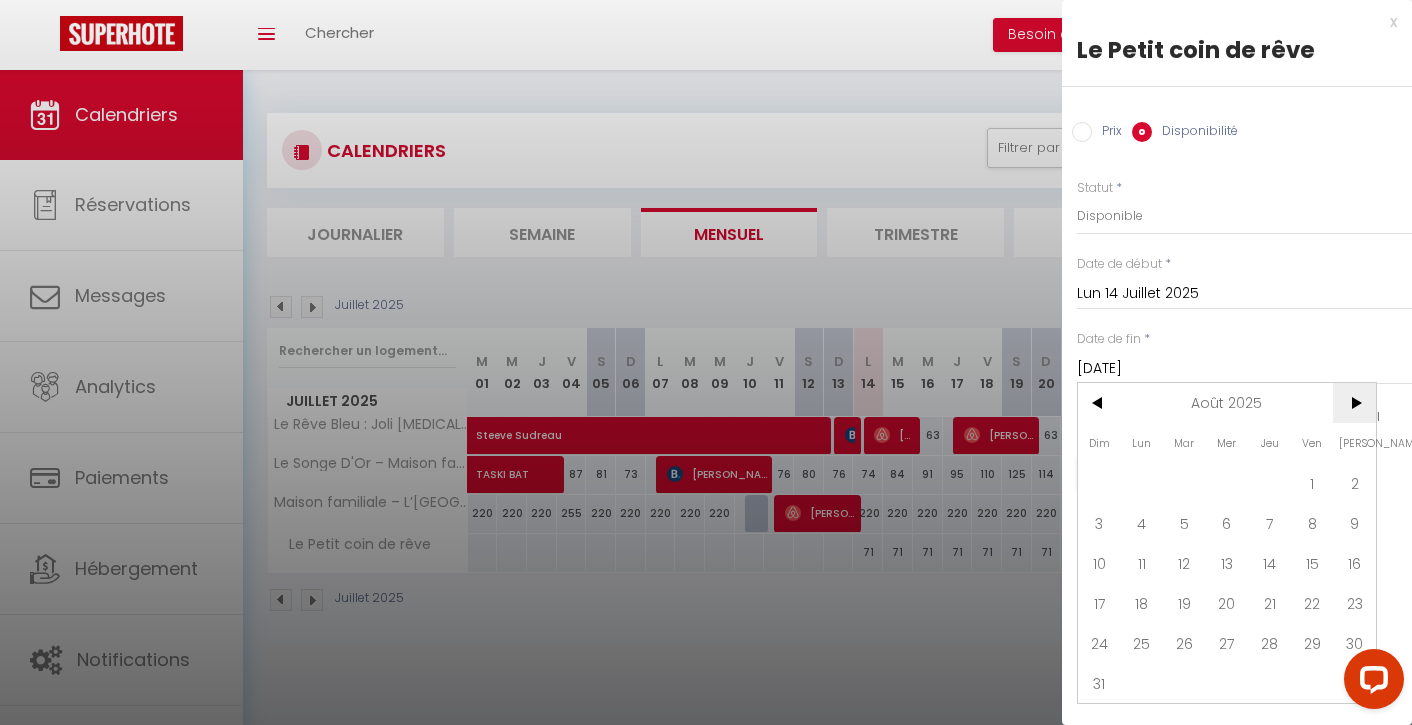 click on ">" at bounding box center [1354, 403] 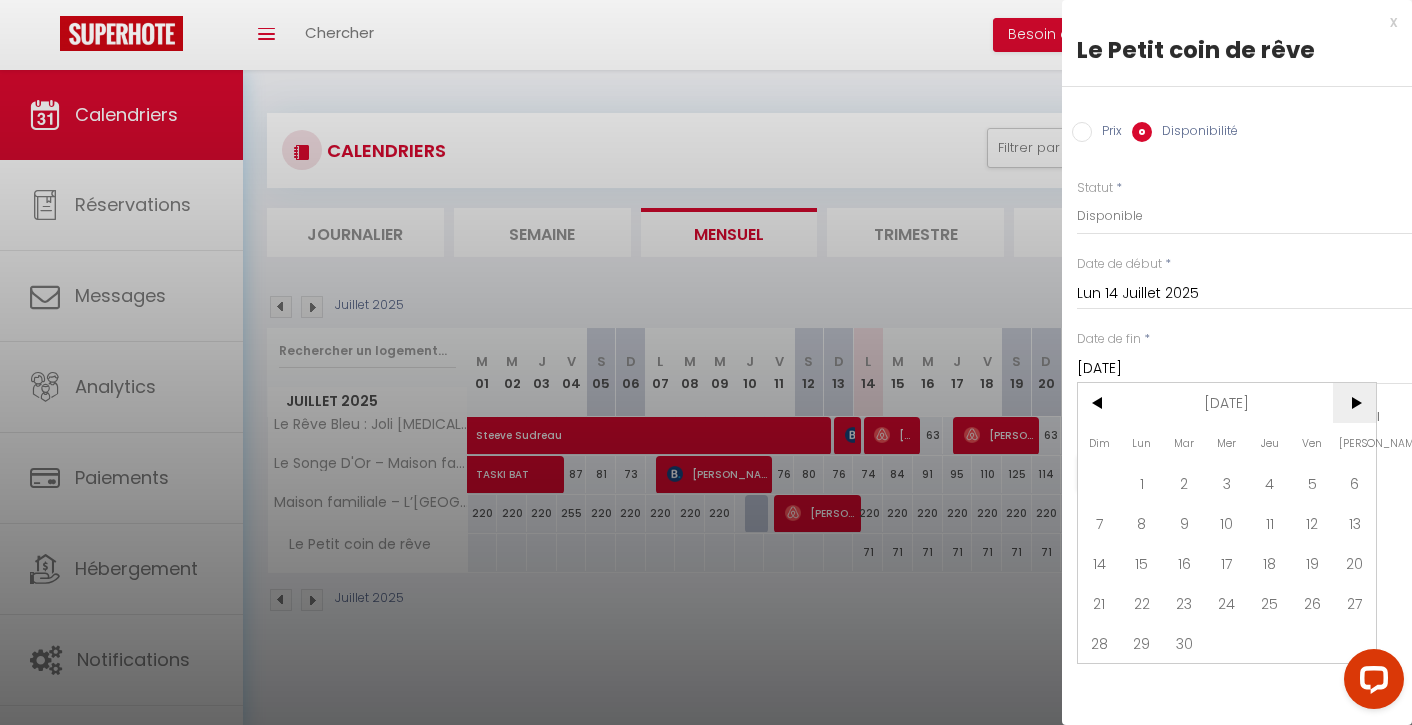 click on ">" at bounding box center [1354, 403] 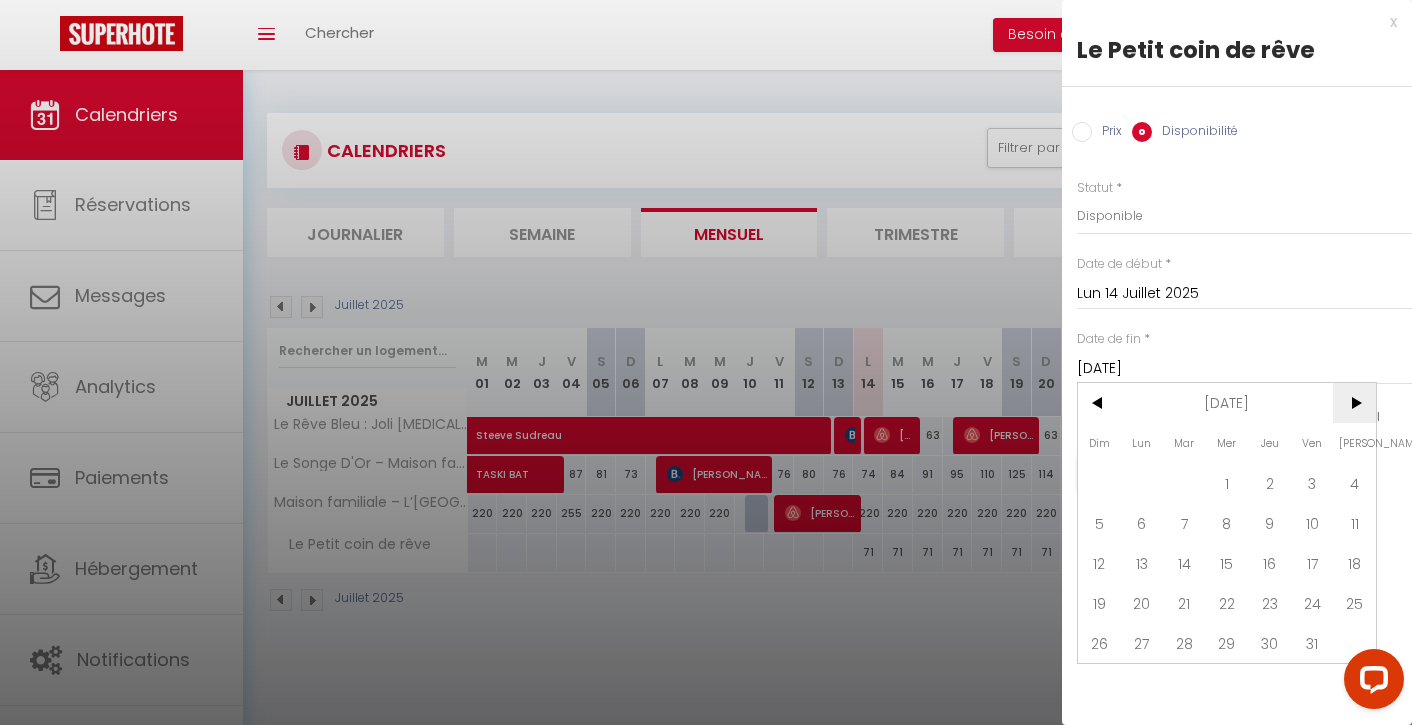 click on ">" at bounding box center [1354, 403] 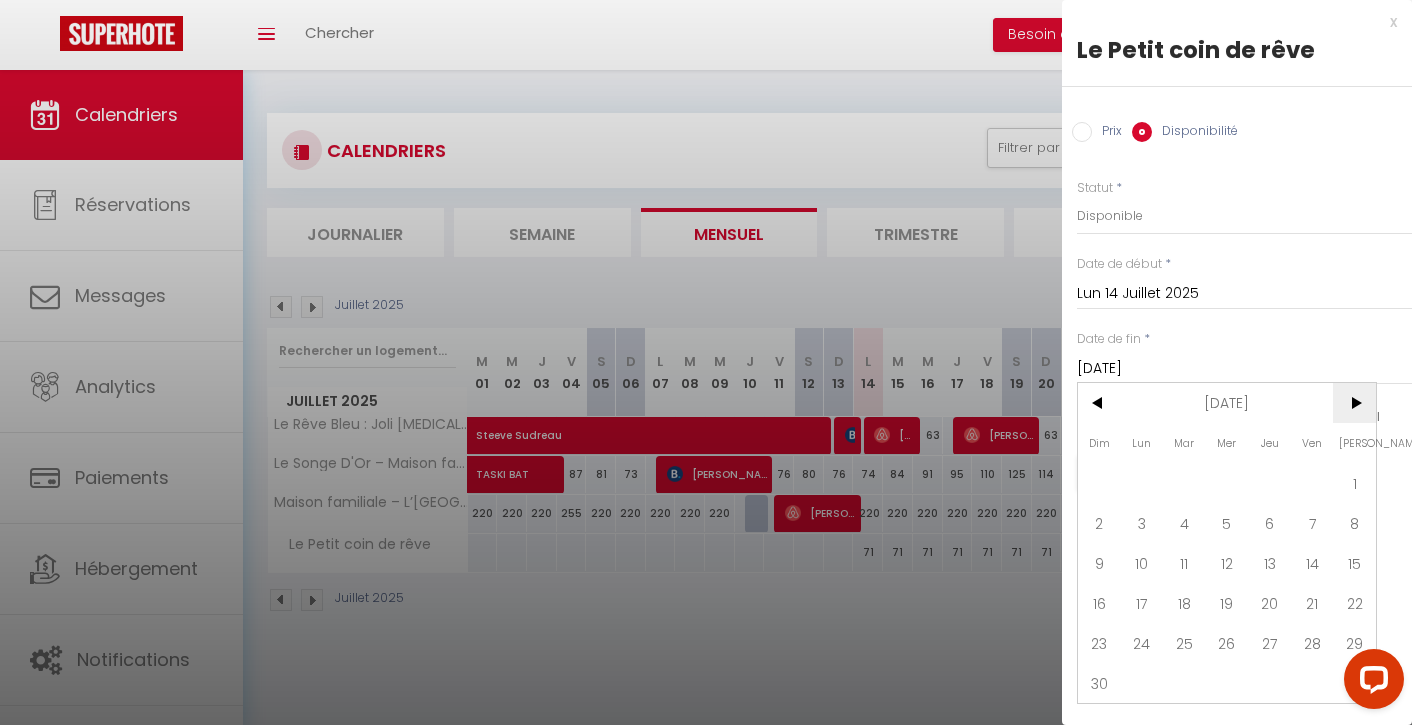 click on ">" at bounding box center [1354, 403] 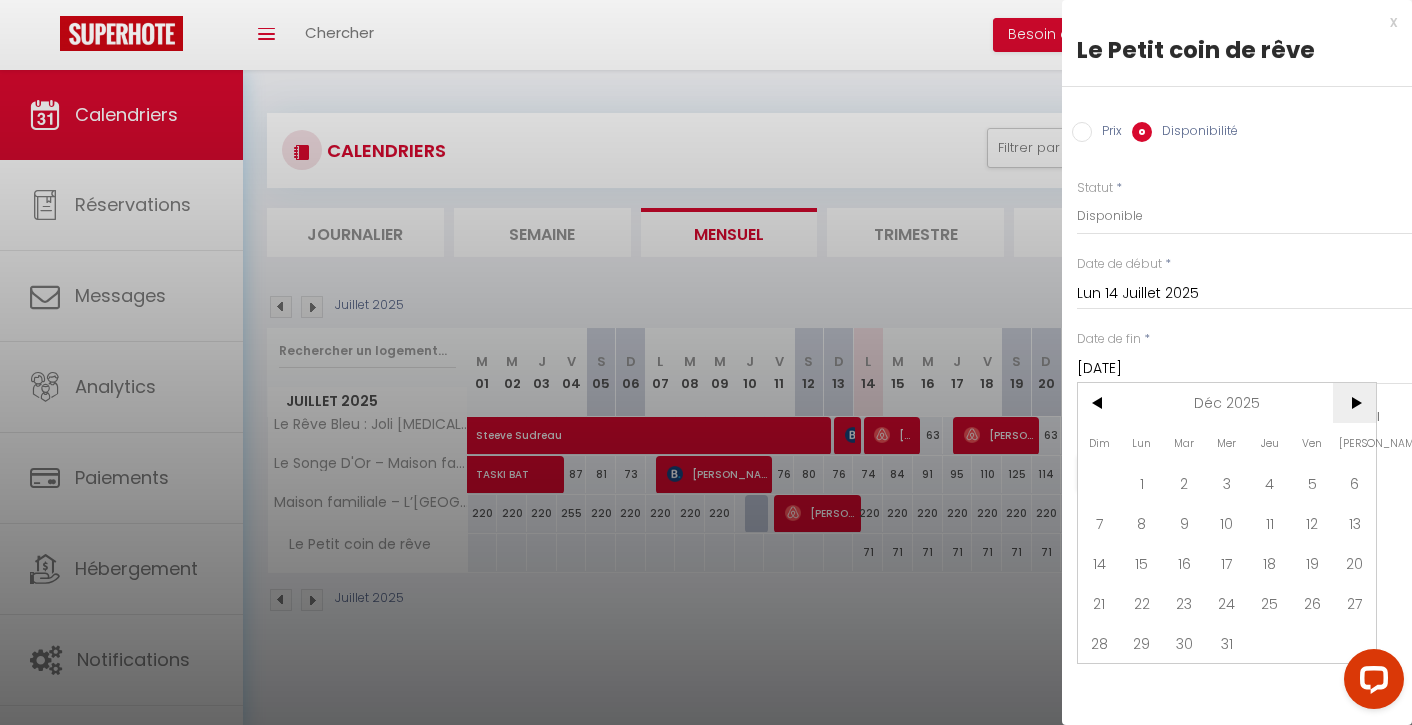 click on ">" at bounding box center [1354, 403] 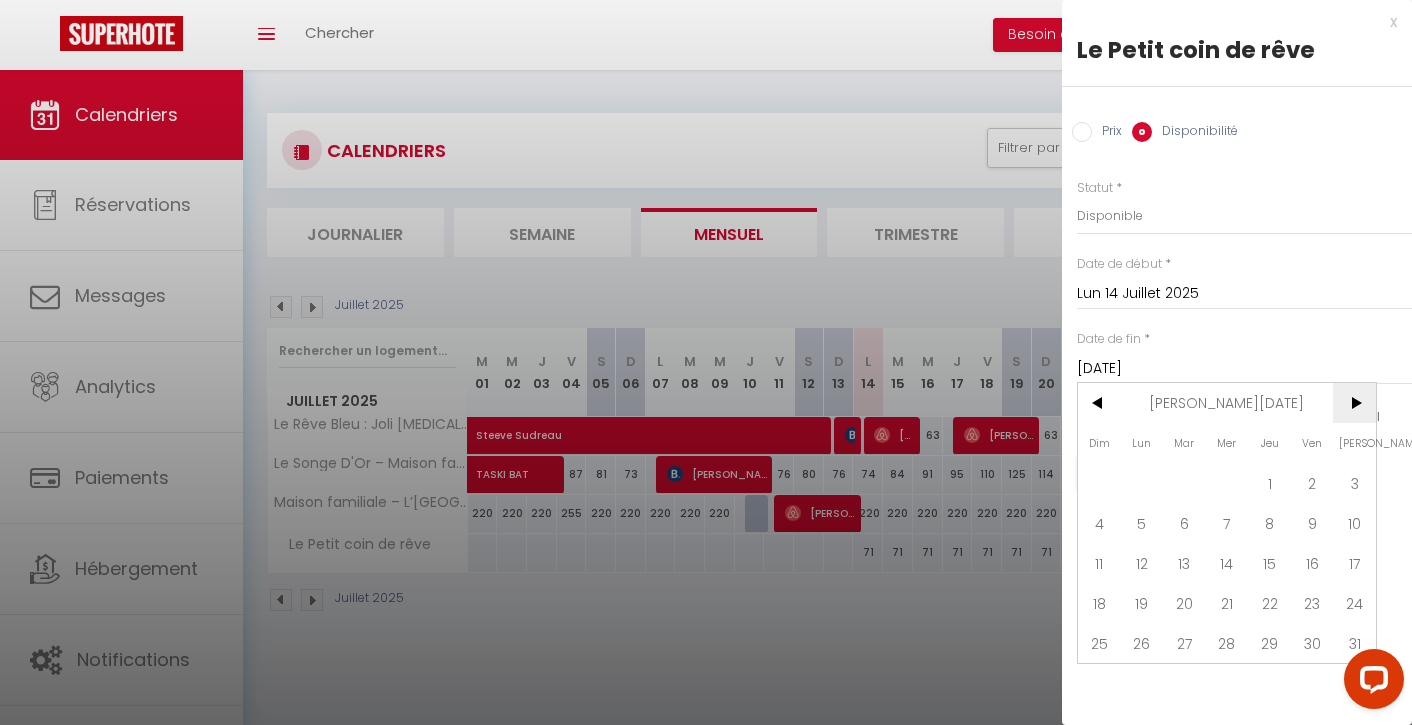 click on ">" at bounding box center [1354, 403] 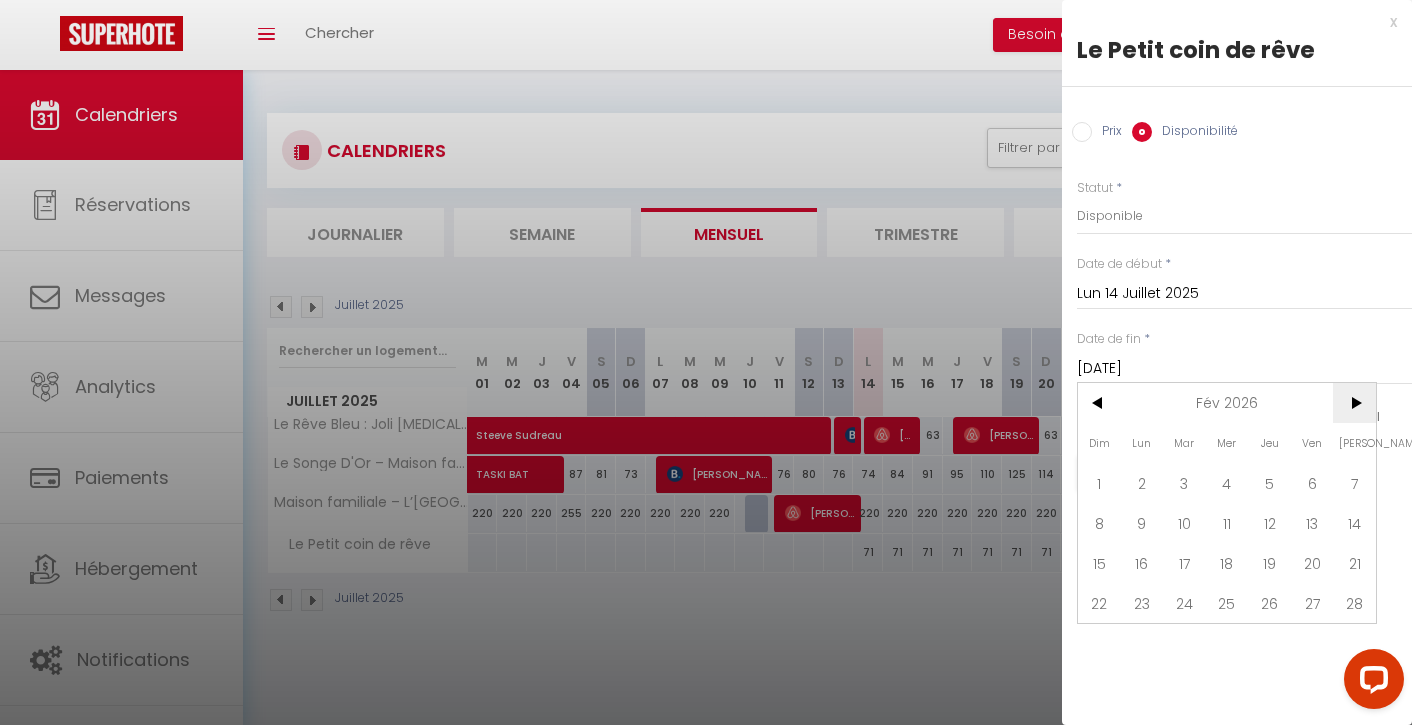 click on ">" at bounding box center [1354, 403] 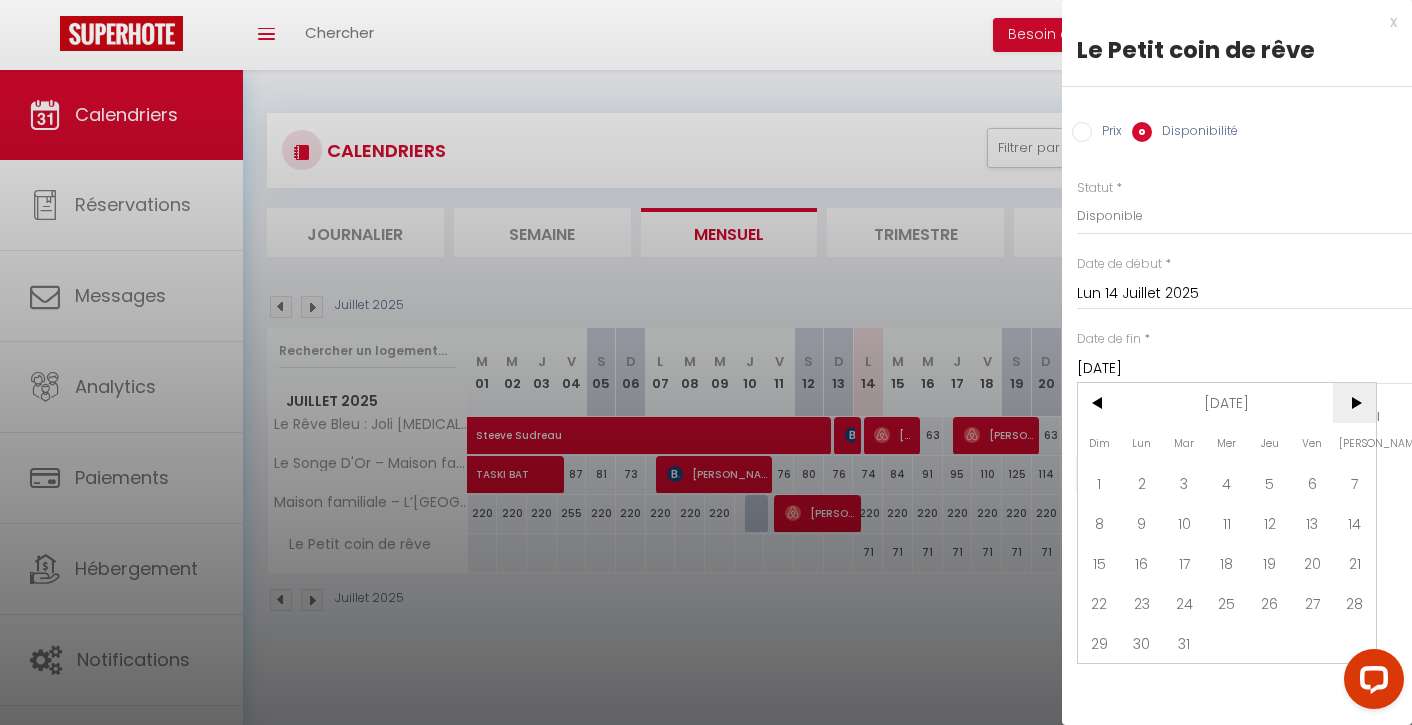click on ">" at bounding box center [1354, 403] 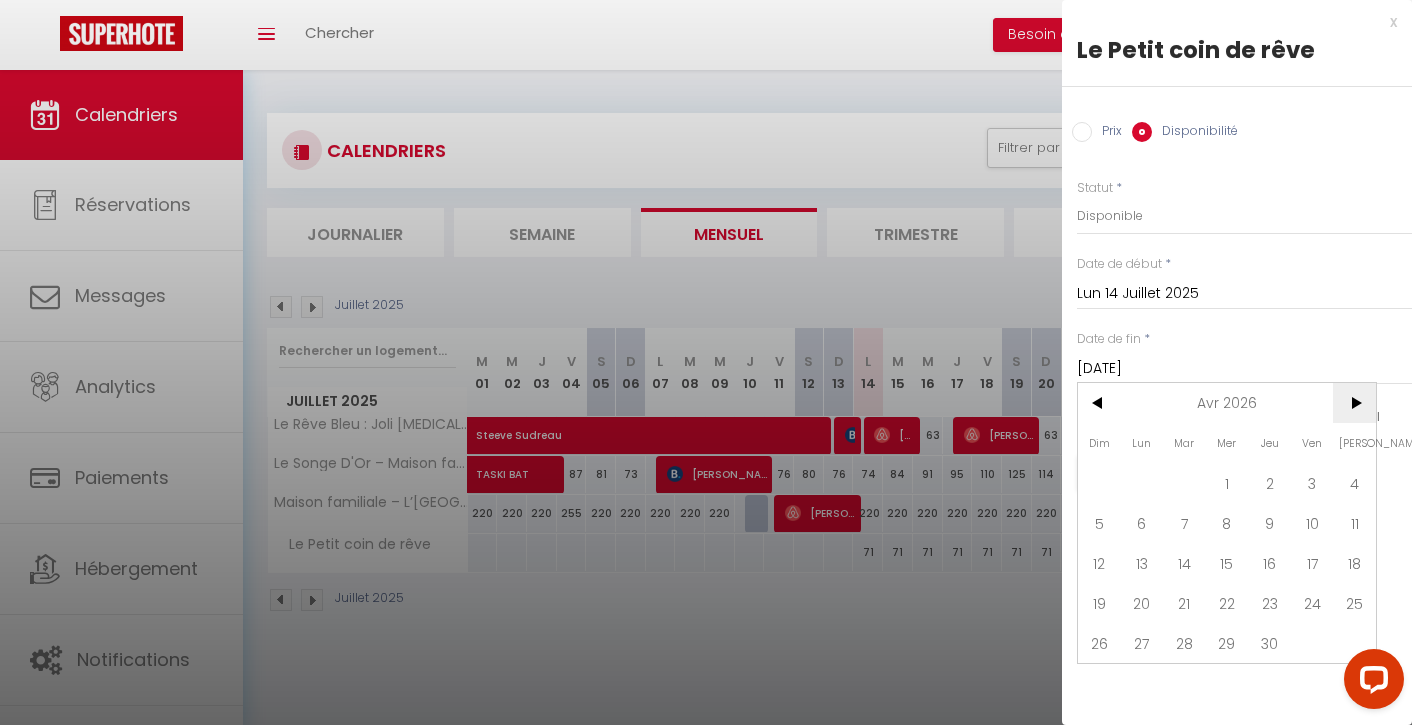 click on ">" at bounding box center [1354, 403] 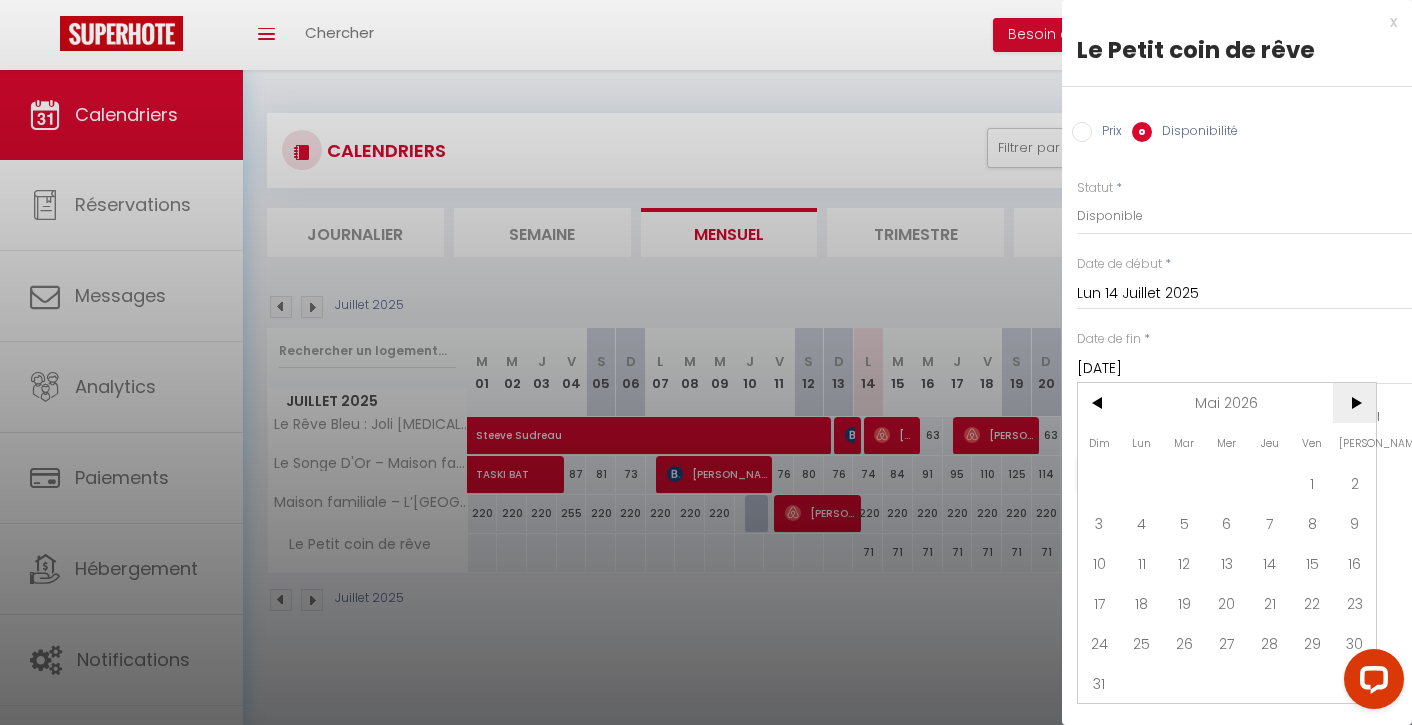 click on ">" at bounding box center [1354, 403] 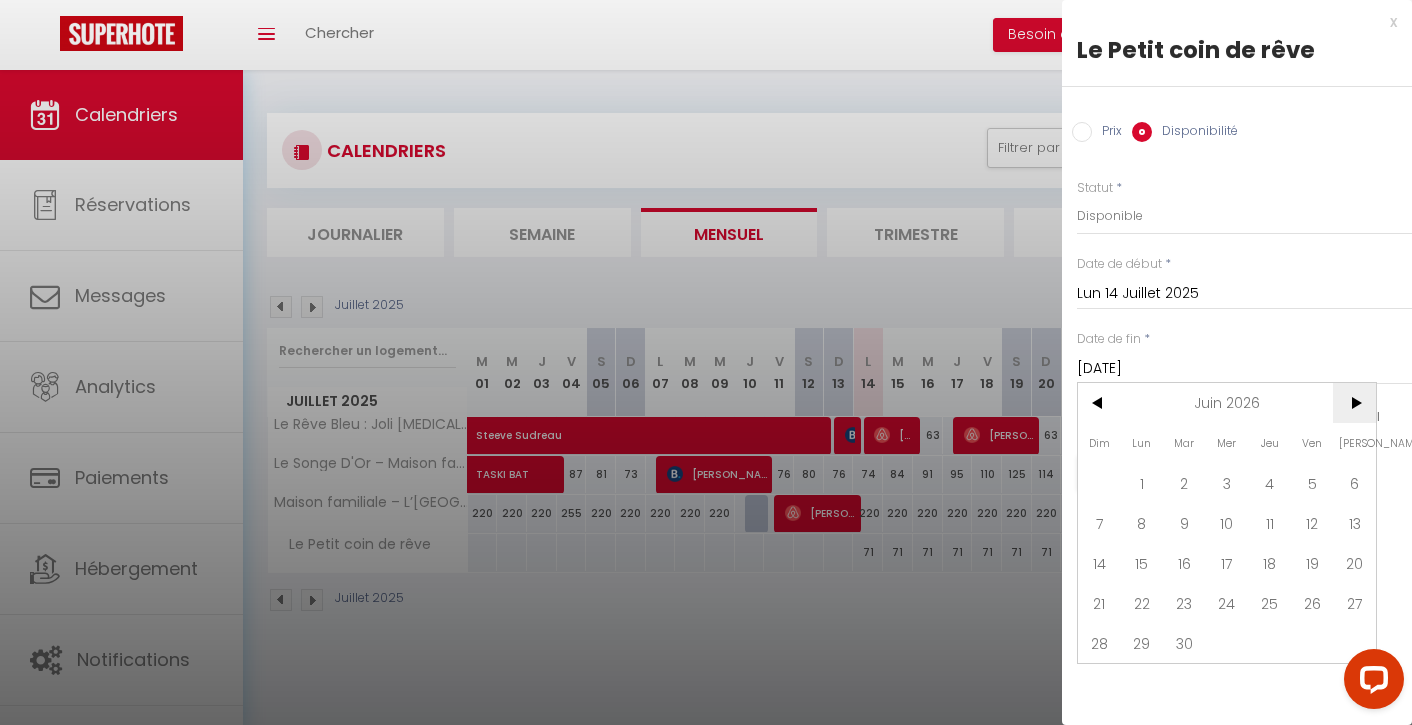 click on ">" at bounding box center [1354, 403] 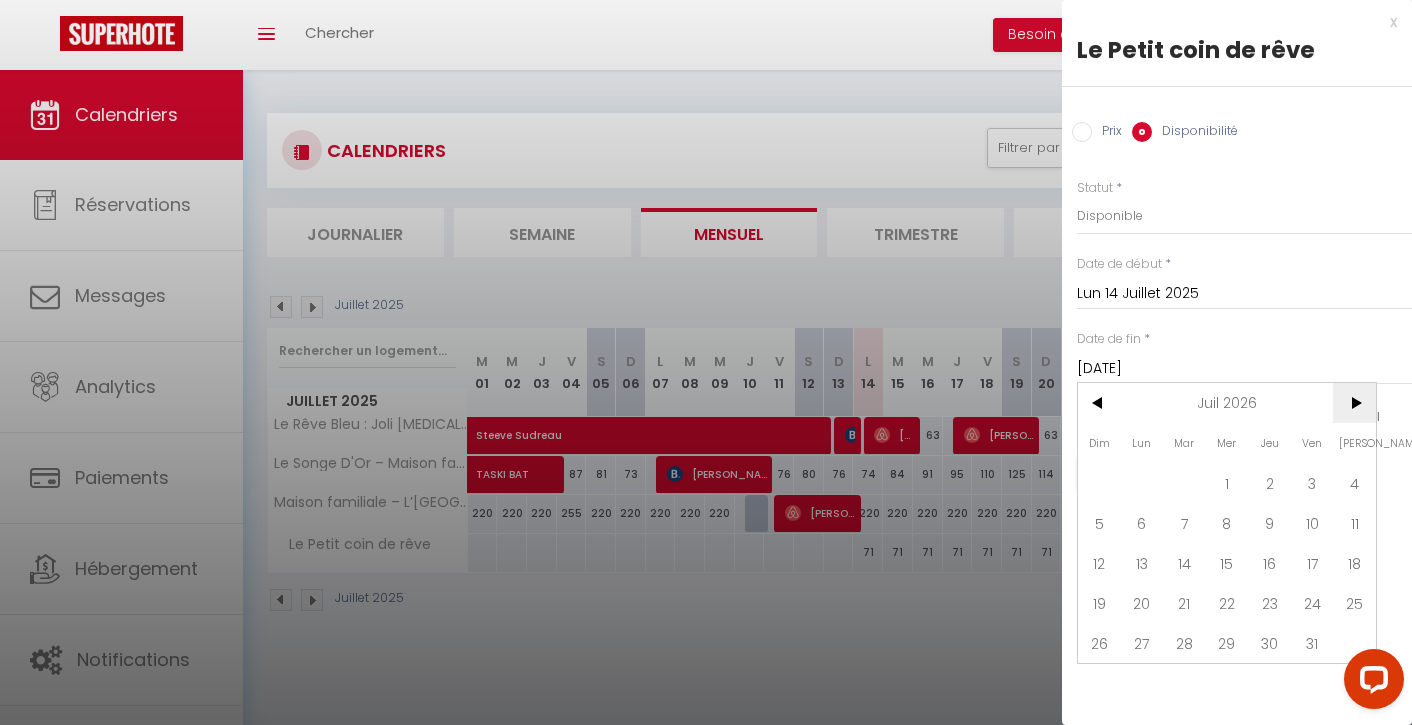 click on ">" at bounding box center (1354, 403) 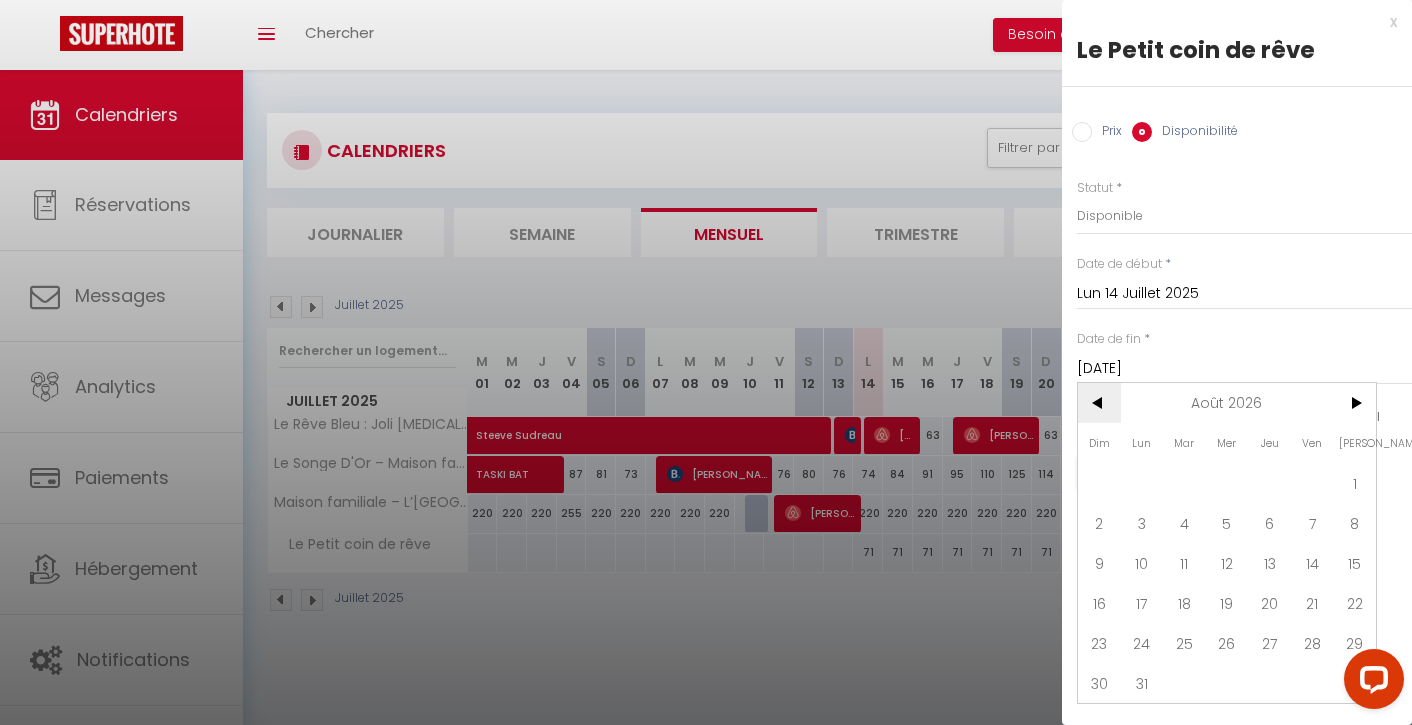 click on "<" at bounding box center (1099, 403) 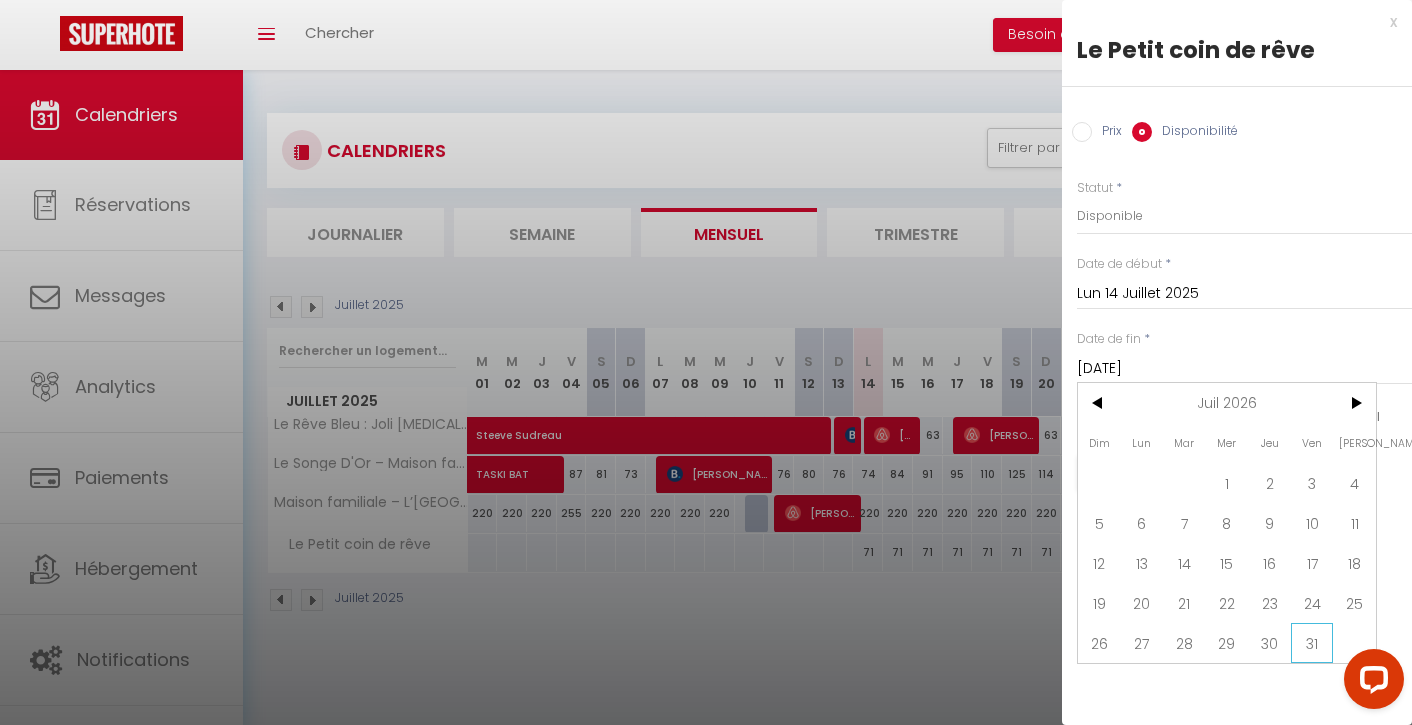 click on "31" at bounding box center (1312, 643) 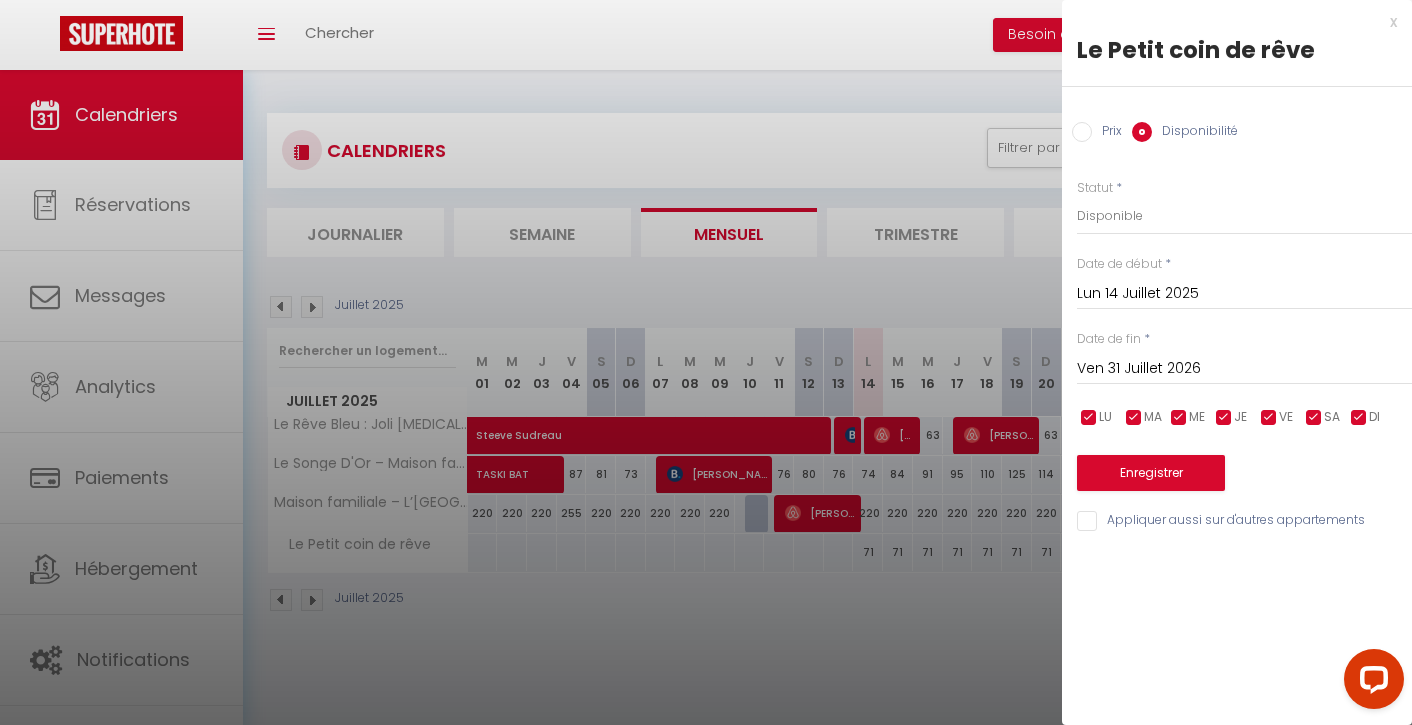 click on "Lun 14 Juillet 2025" at bounding box center [1244, 294] 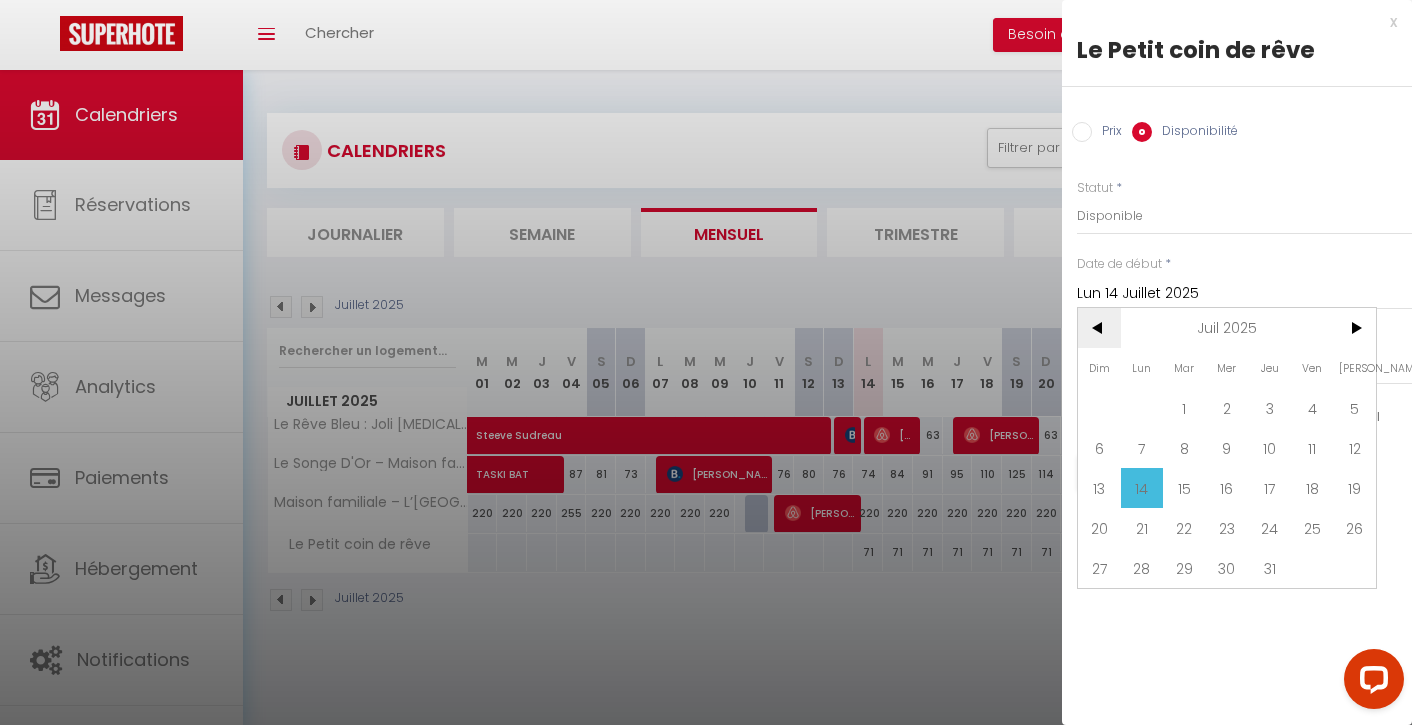click on "<" at bounding box center (1099, 328) 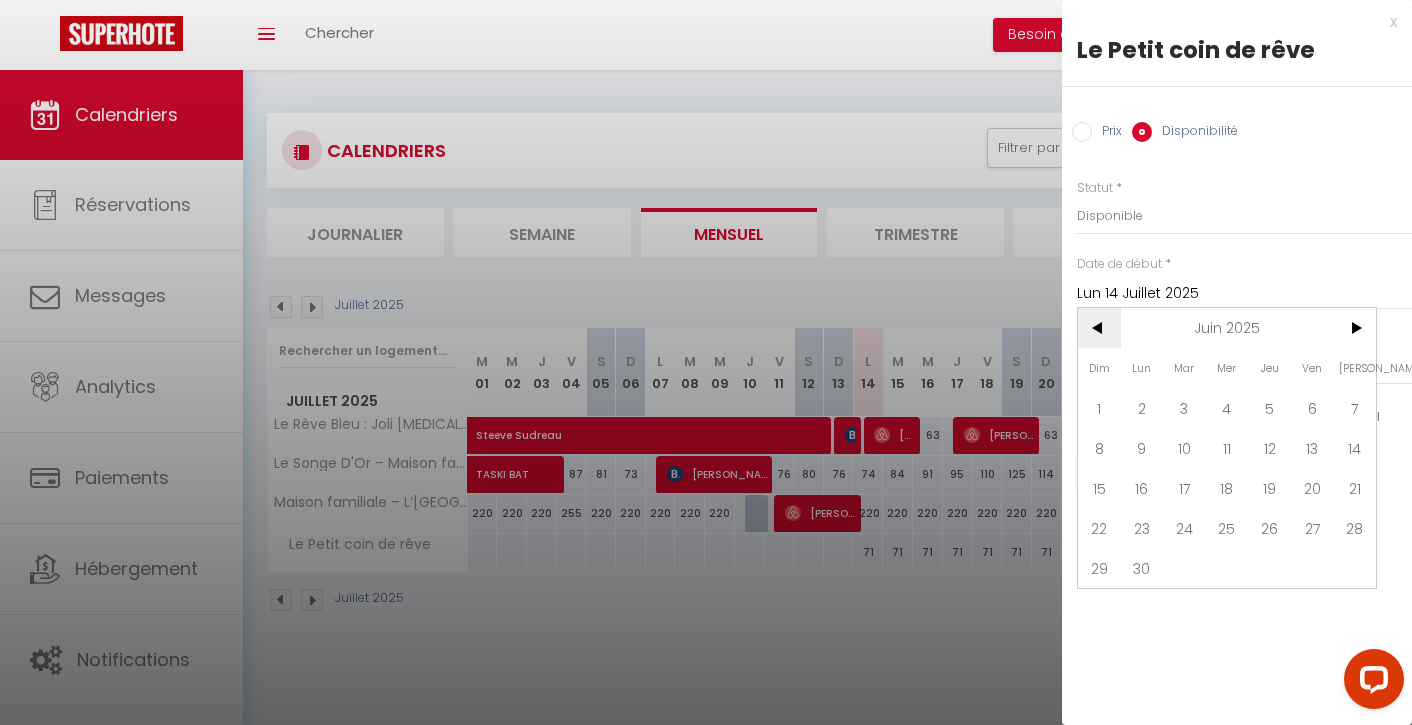 click on "<" at bounding box center (1099, 328) 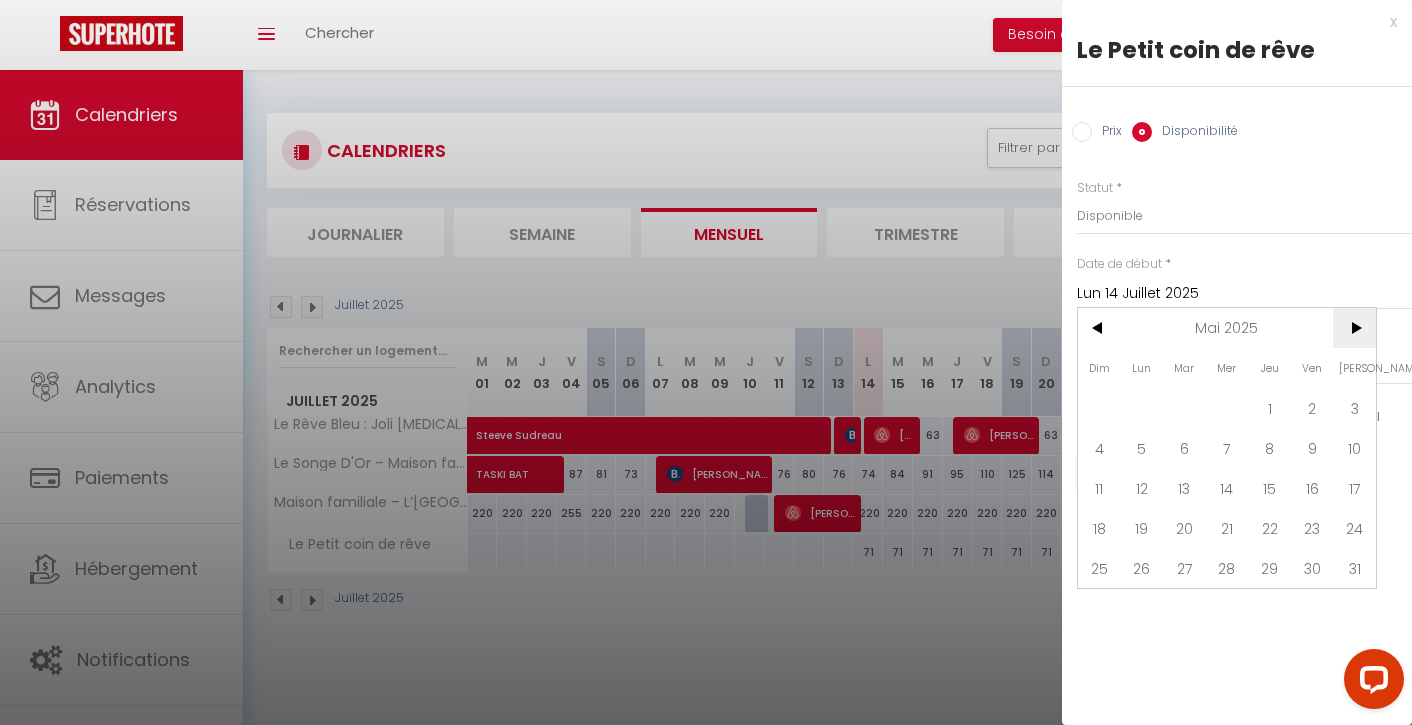 click on ">" at bounding box center [1354, 328] 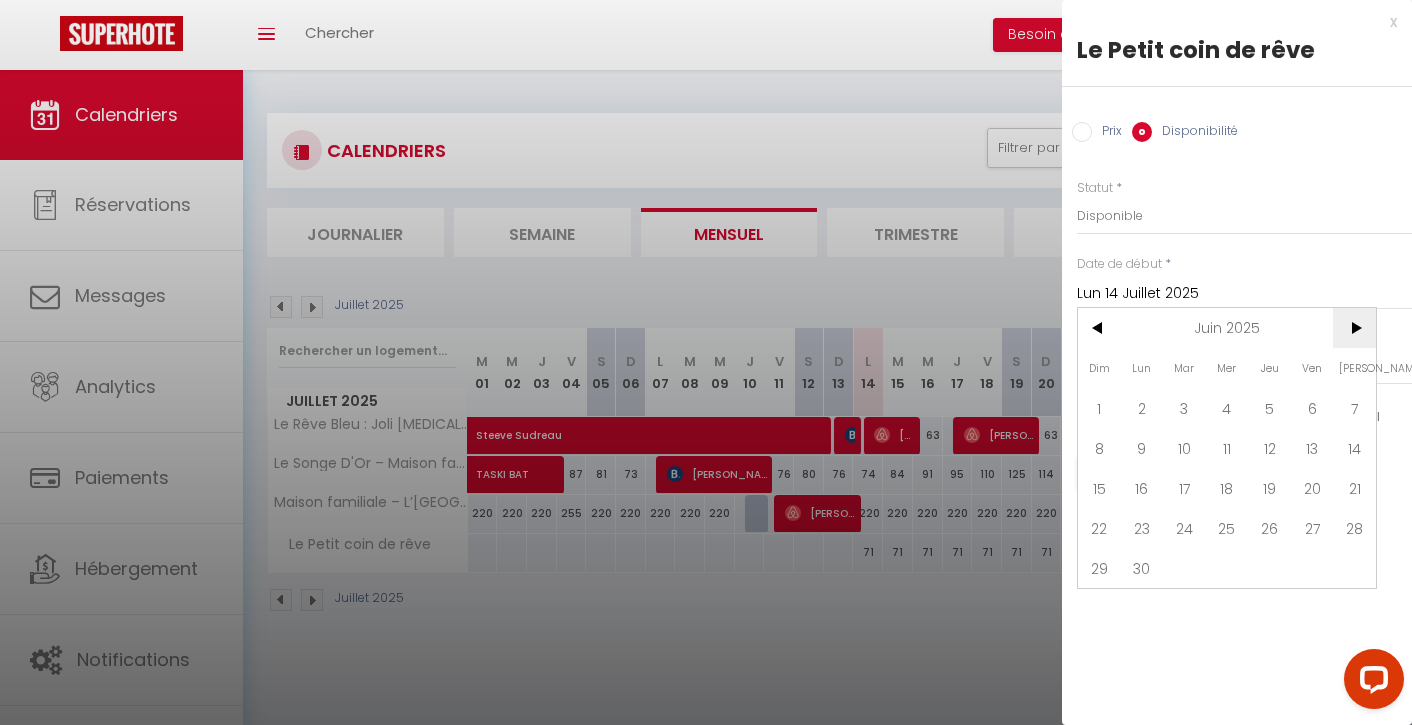 click on ">" at bounding box center [1354, 328] 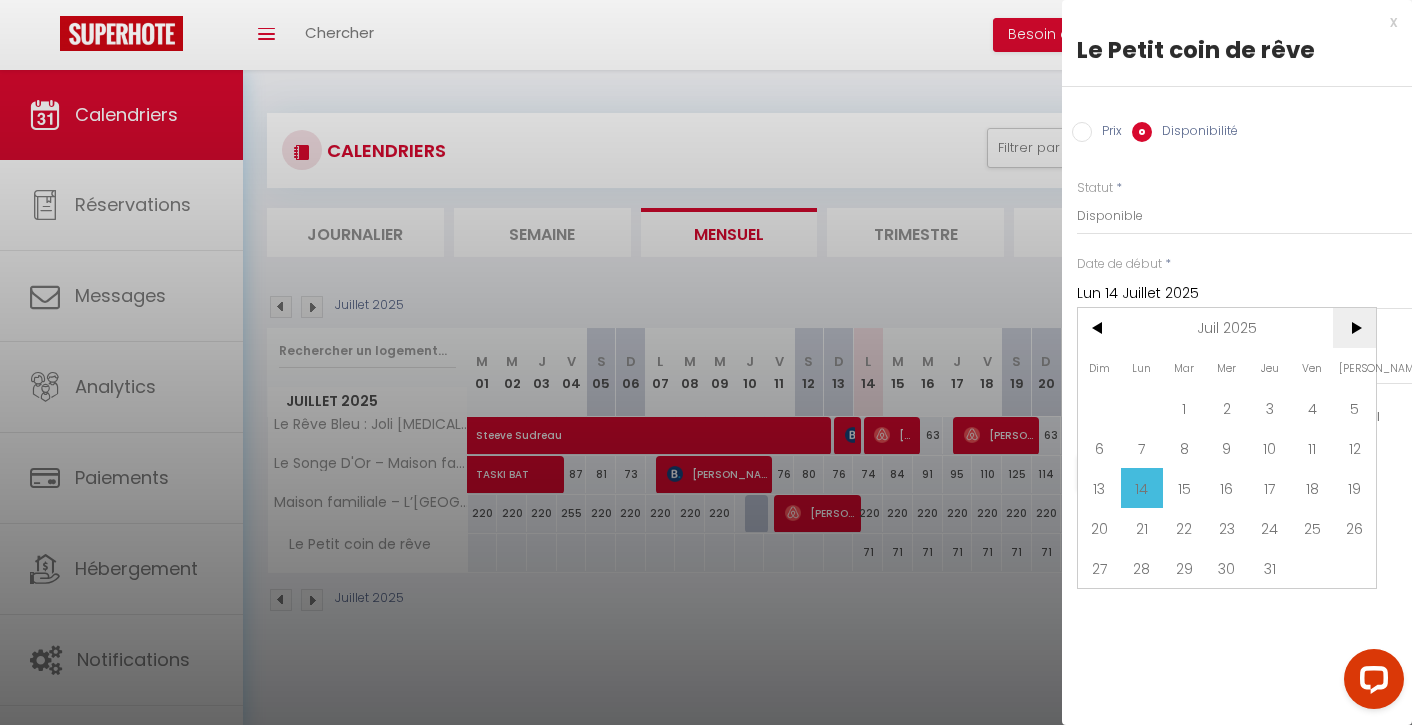 click on ">" at bounding box center [1354, 328] 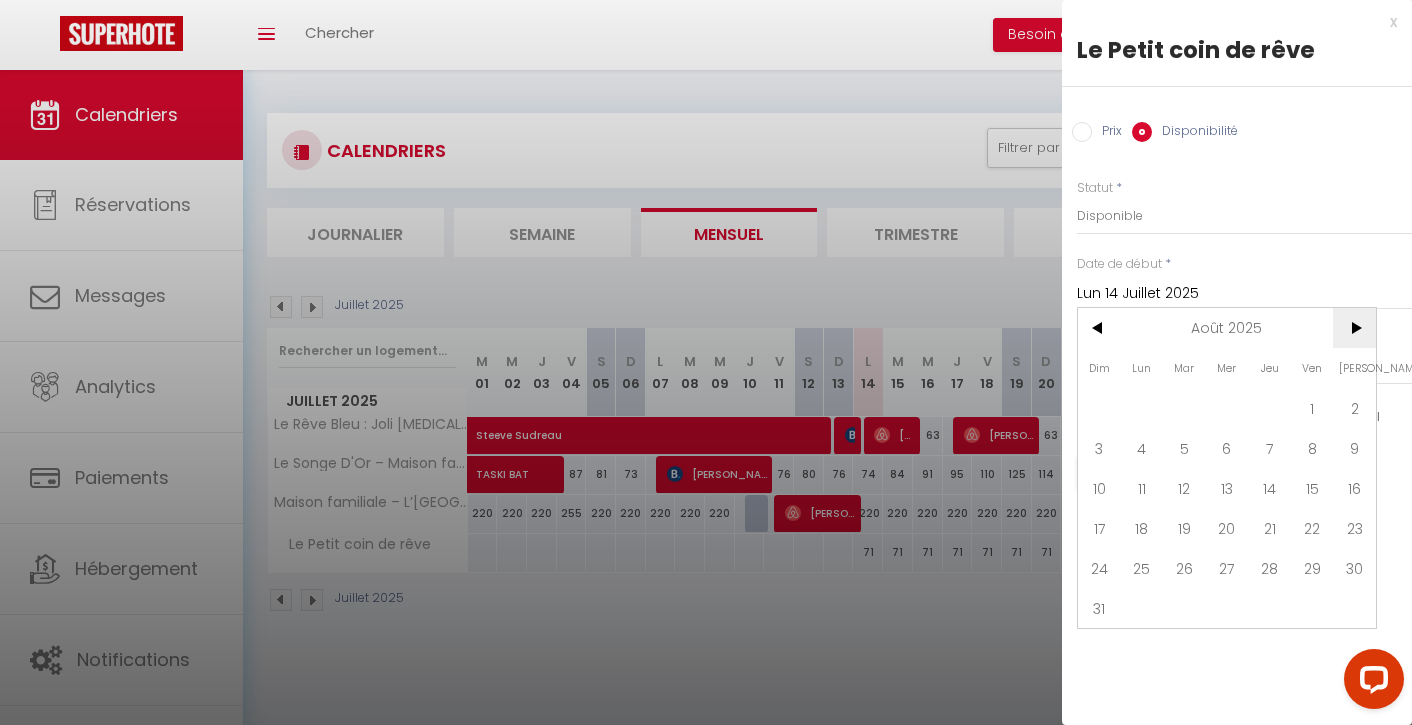 click on ">" at bounding box center [1354, 328] 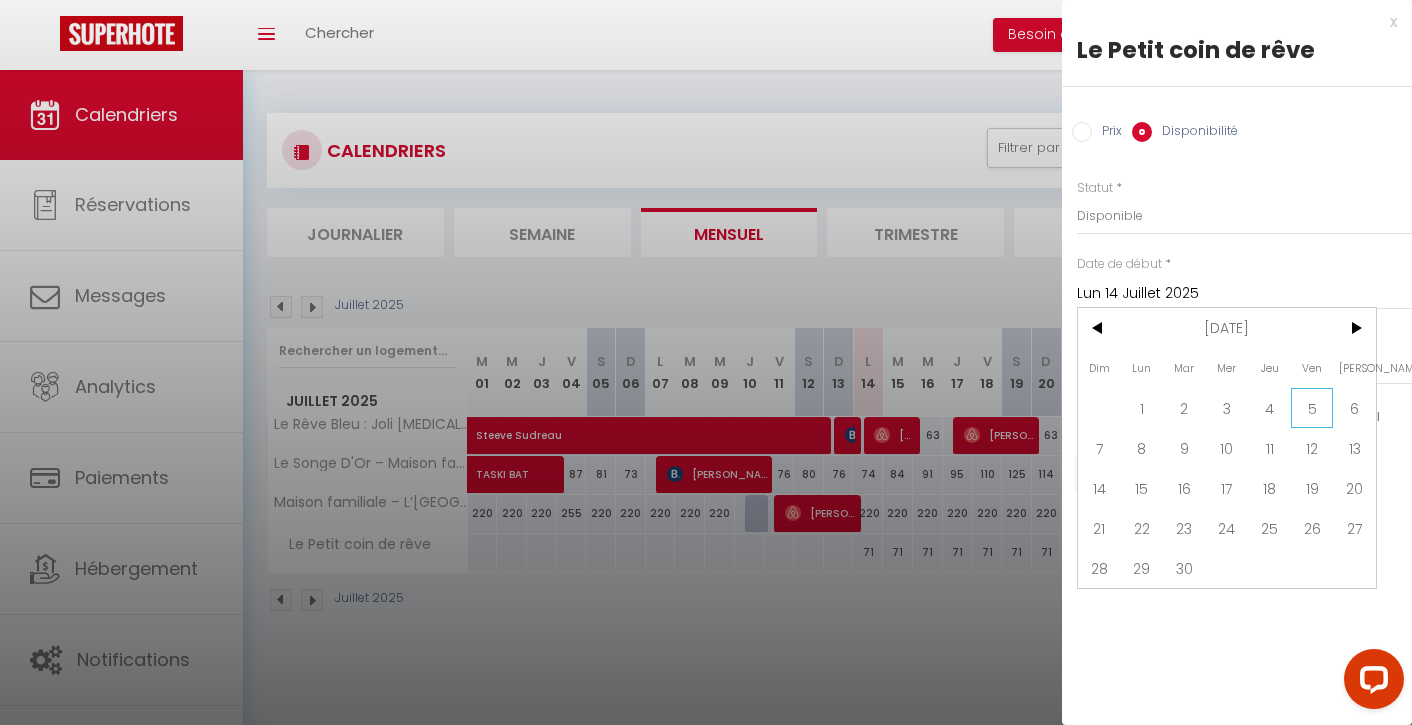 click on "5" at bounding box center [1312, 408] 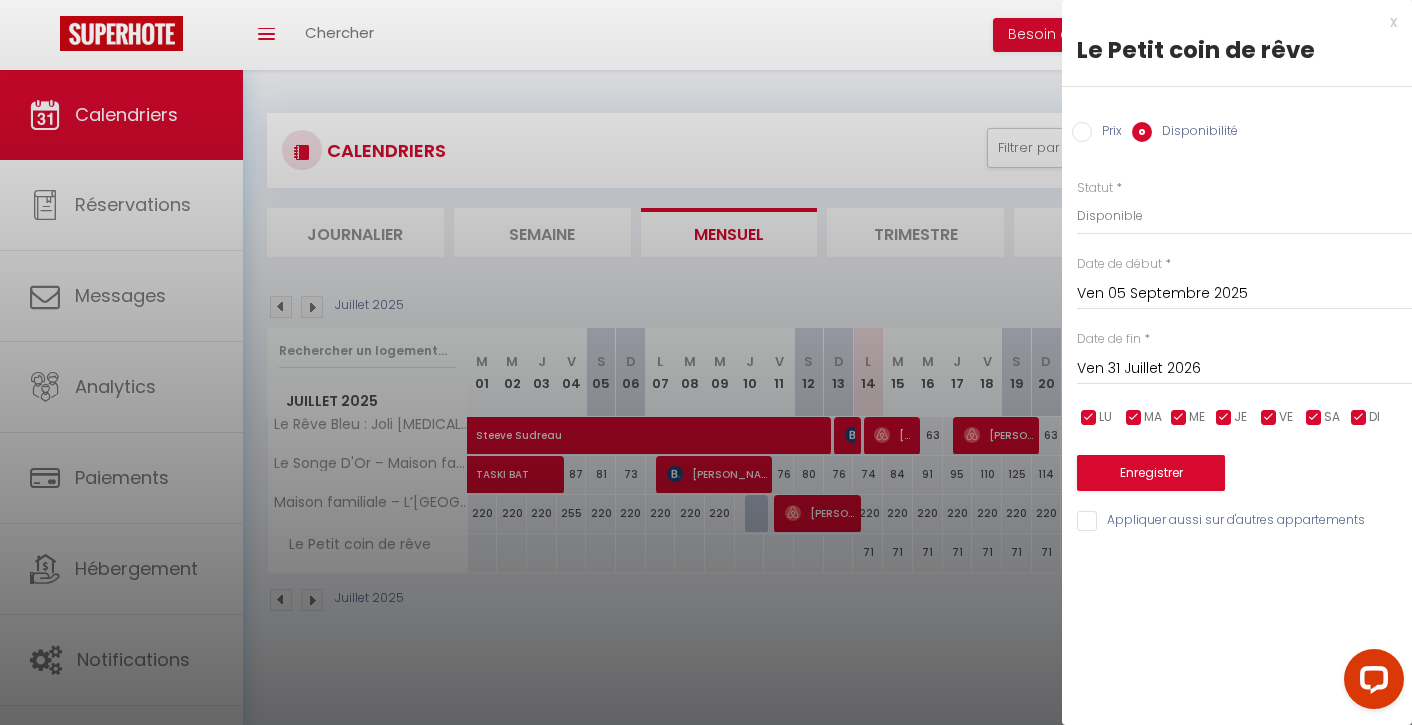 click on "Ven 05 Septembre 2025" at bounding box center [1244, 294] 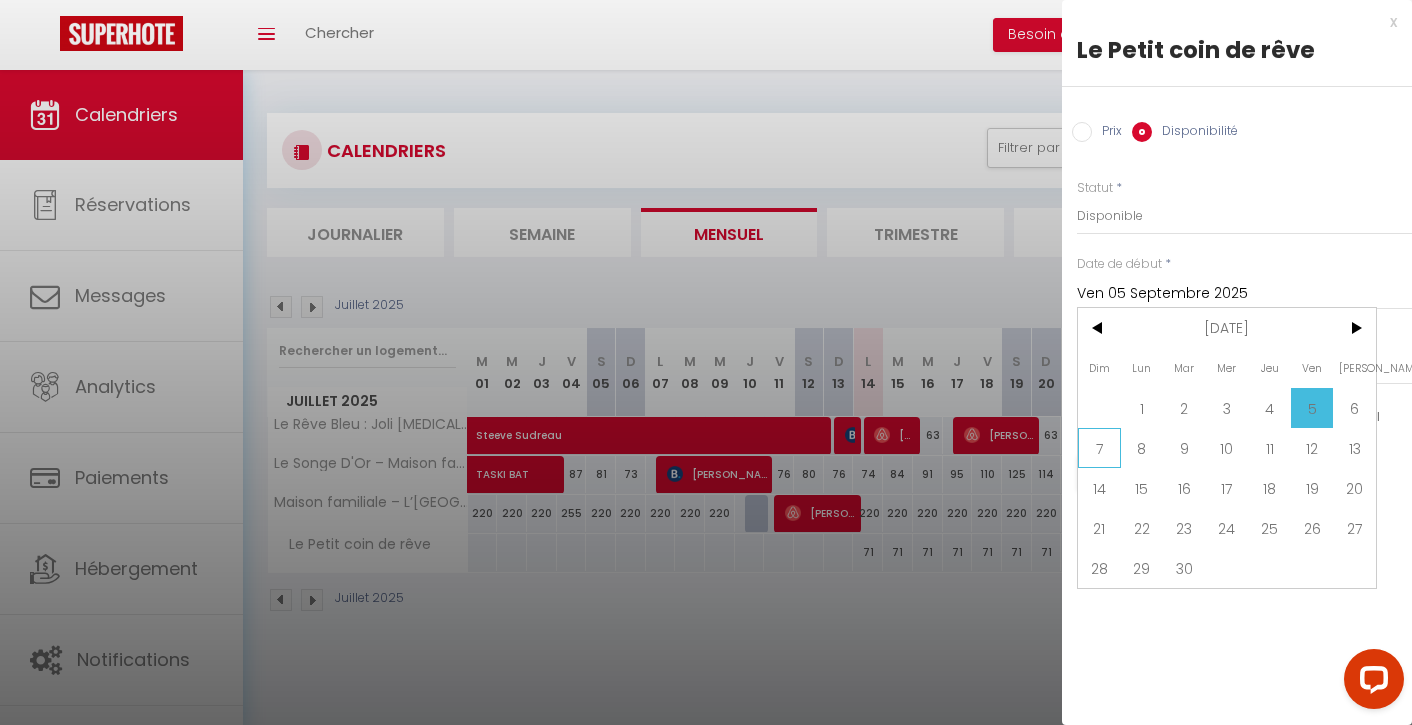 click on "7" at bounding box center (1099, 448) 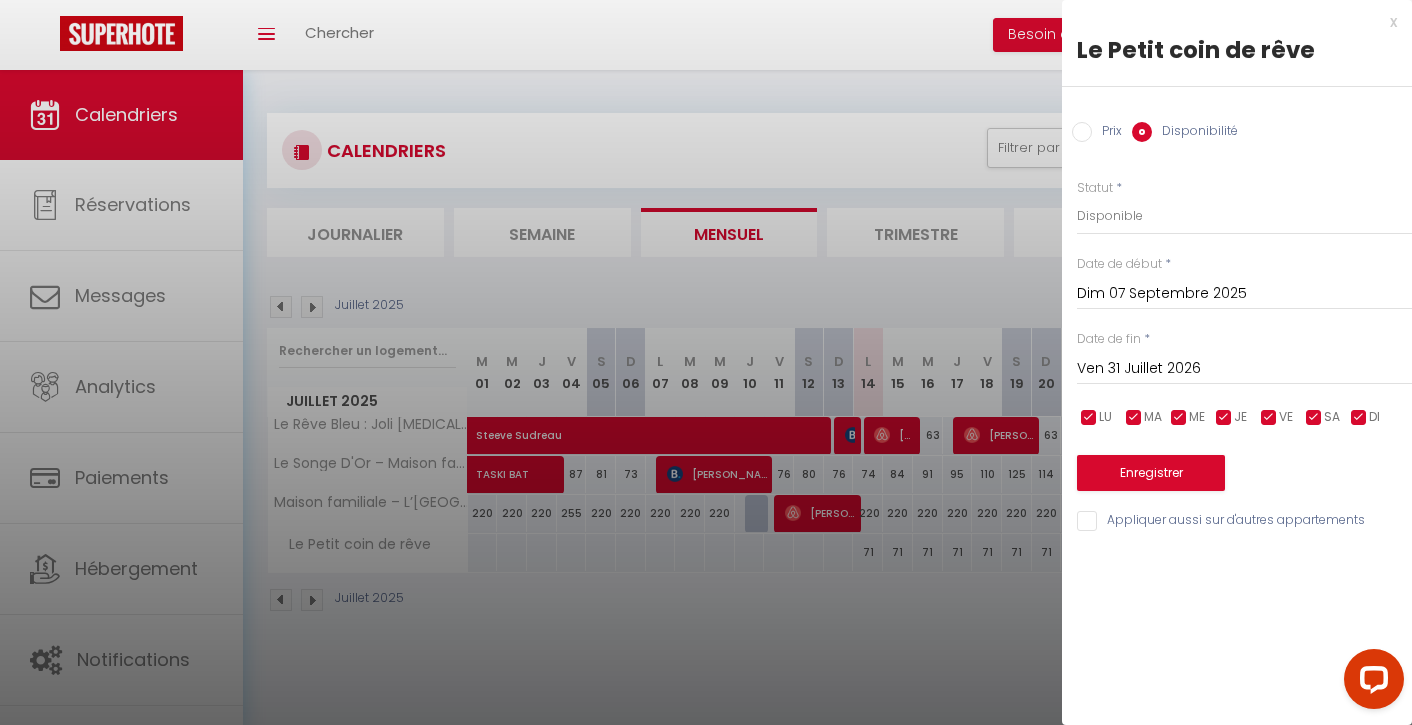 click on "Enregistrer" at bounding box center (1151, 473) 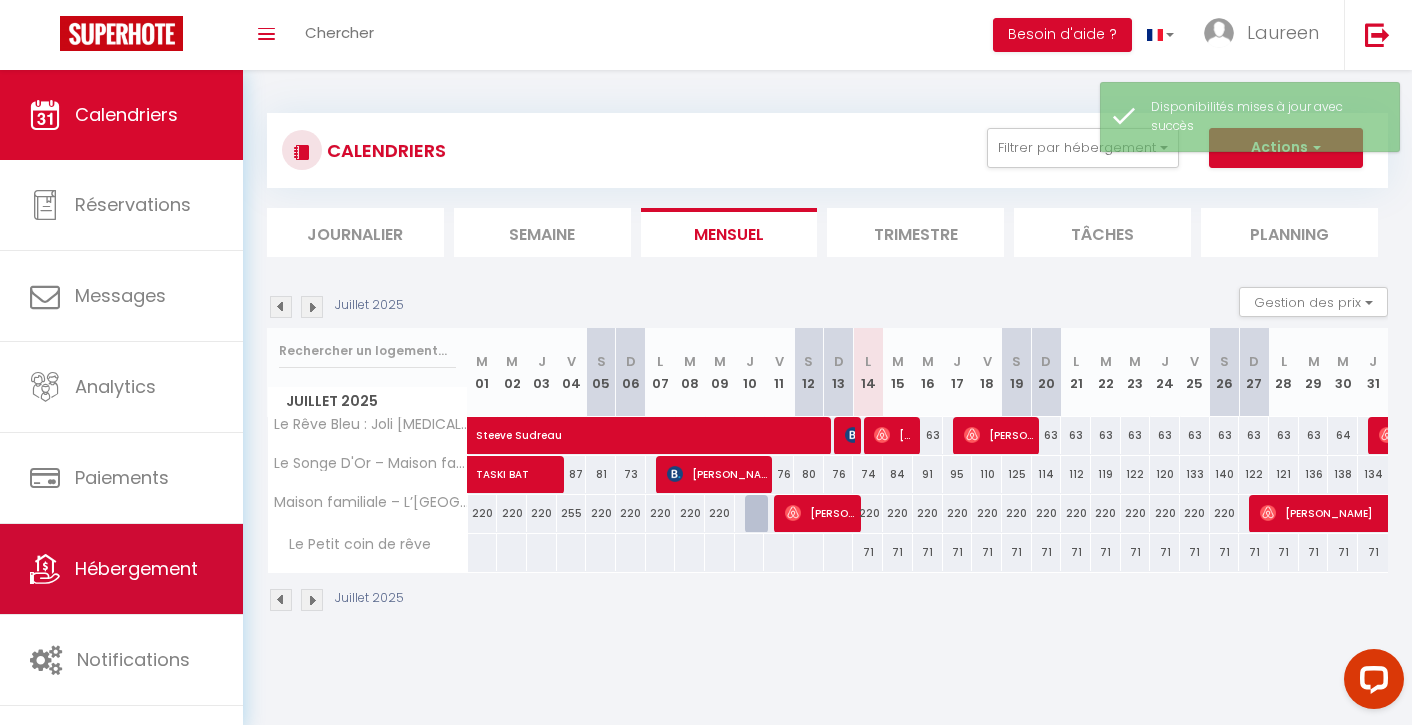 click on "Hébergement" at bounding box center [136, 568] 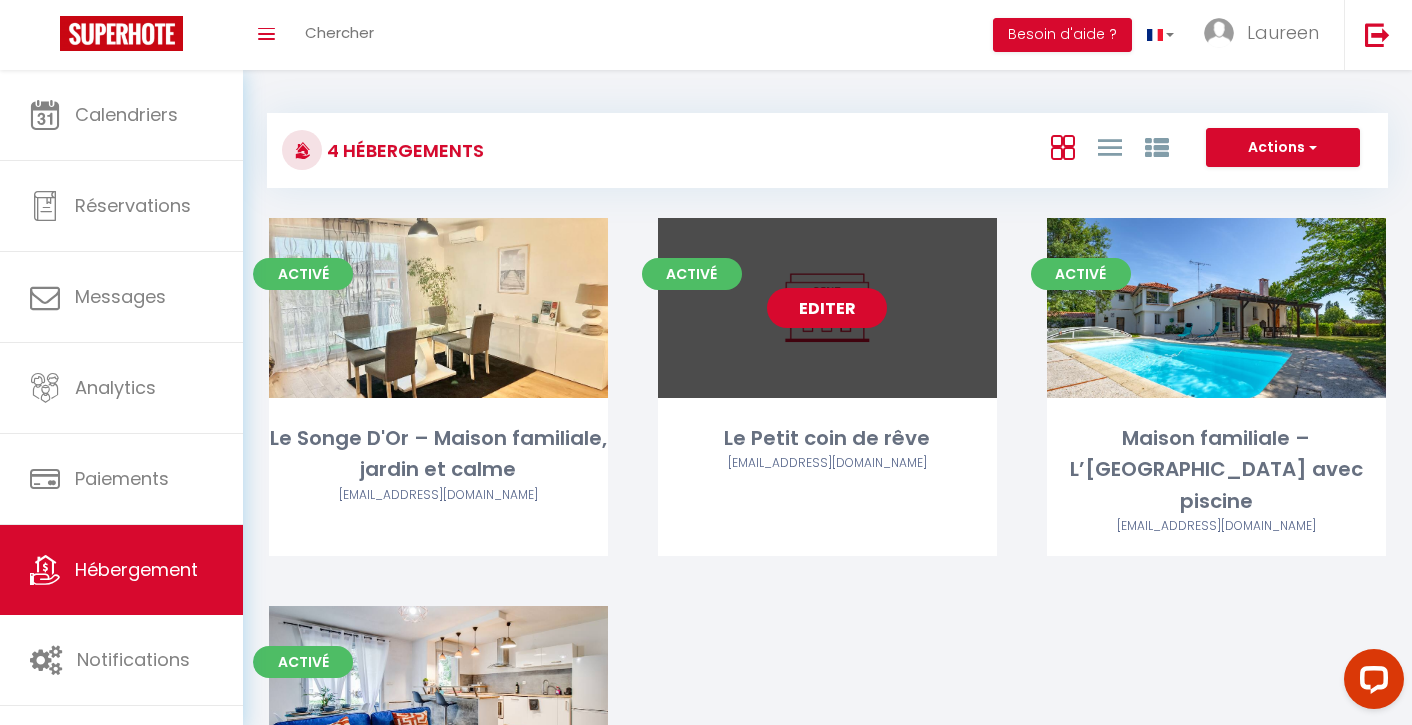 click on "Editer" at bounding box center [827, 308] 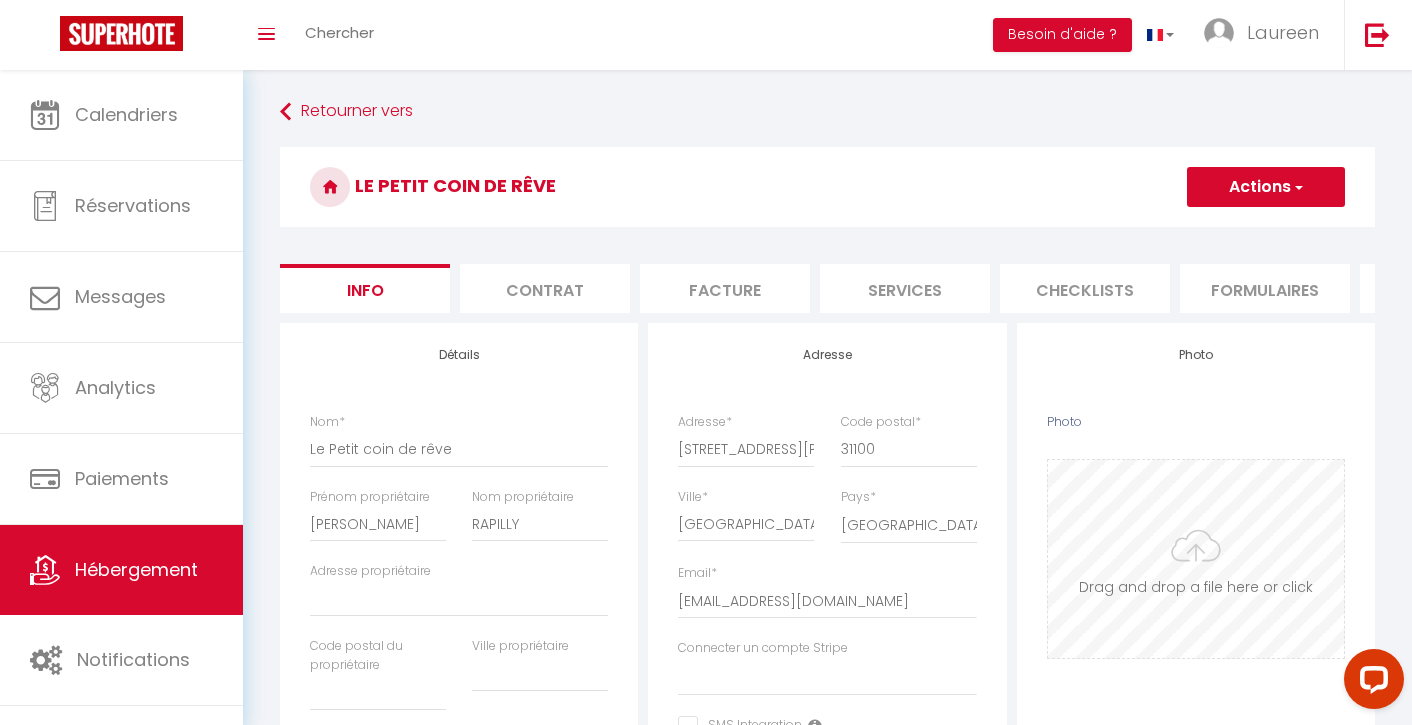 click on "Photo" at bounding box center (1196, 559) 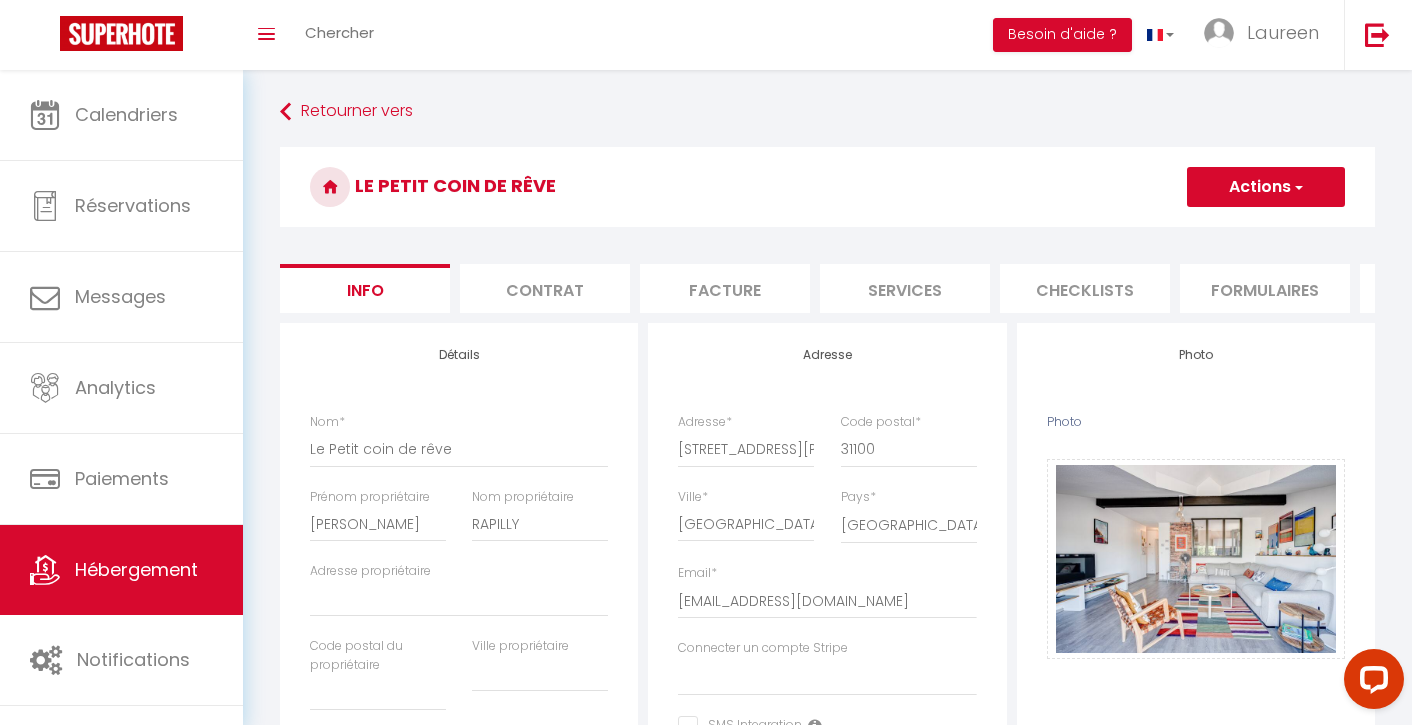 click on "Actions" at bounding box center (1266, 187) 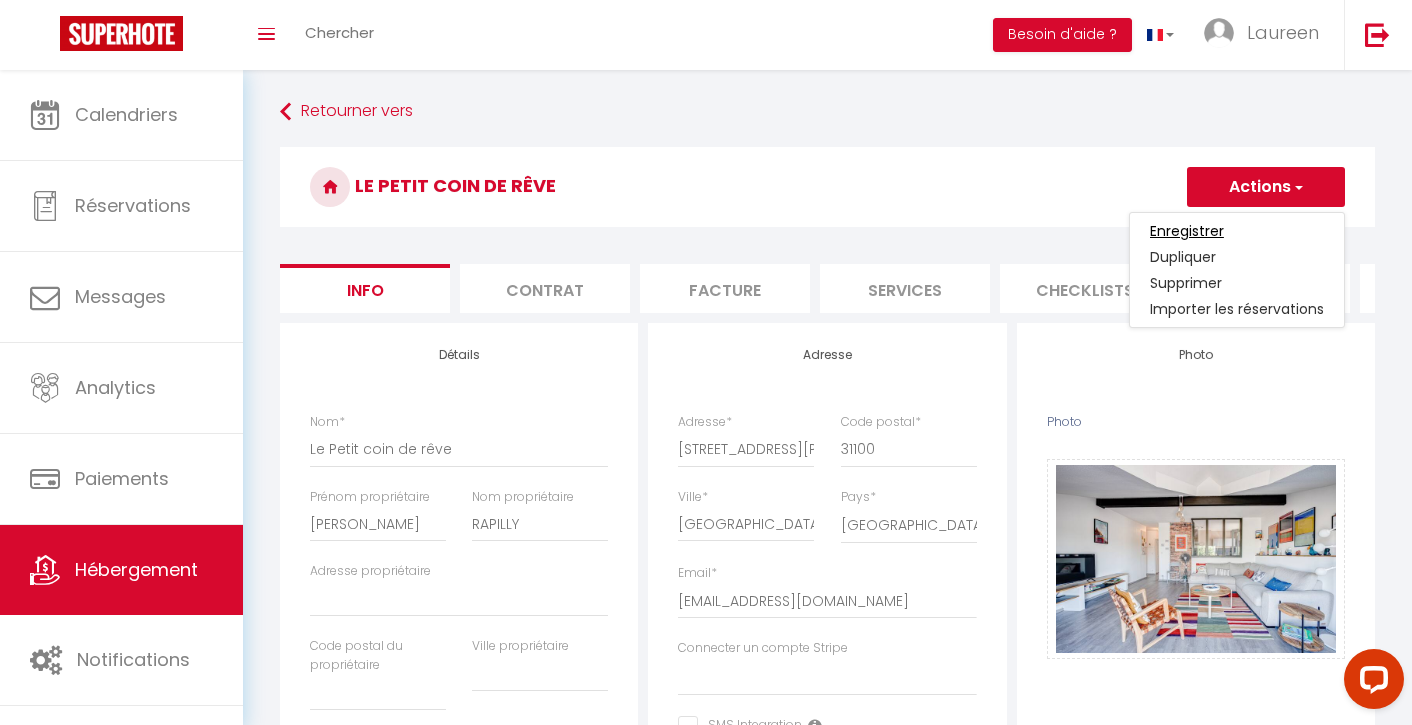click on "Enregistrer" at bounding box center [1187, 231] 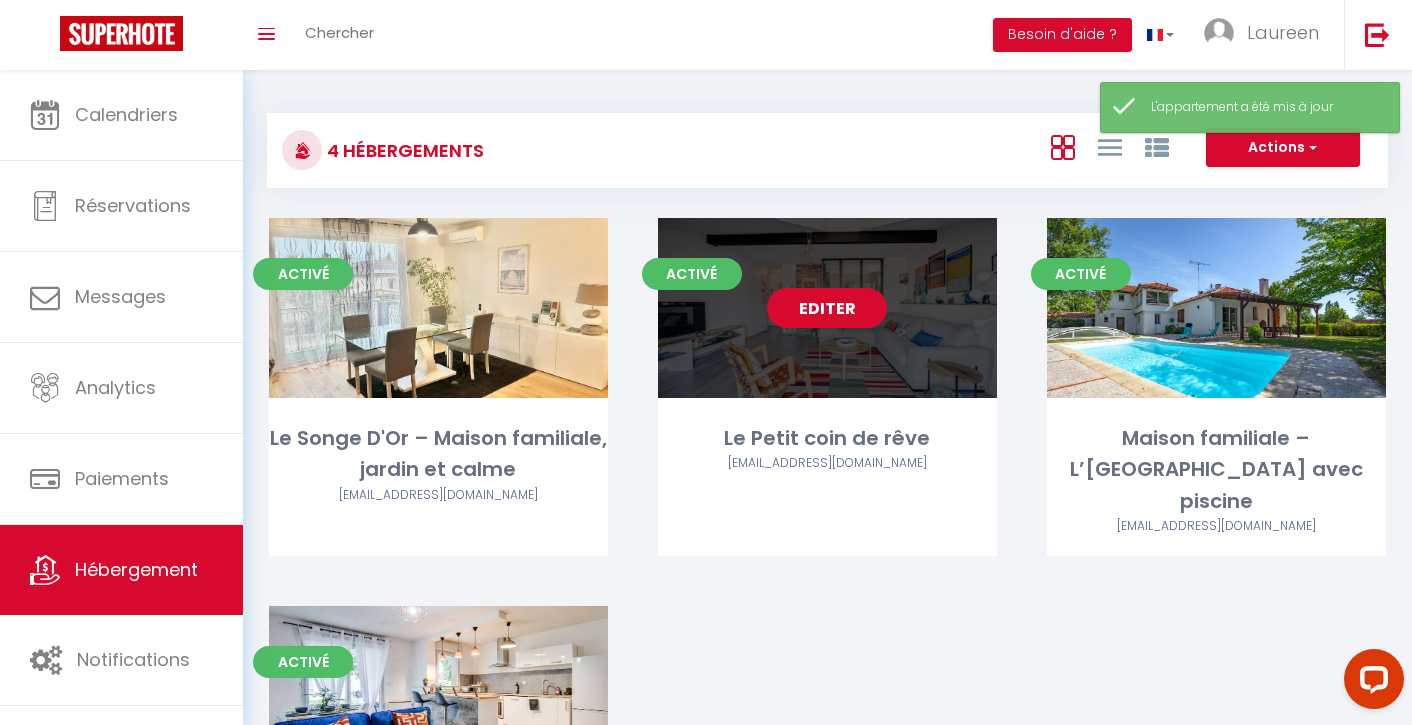 click on "Editer" at bounding box center [827, 308] 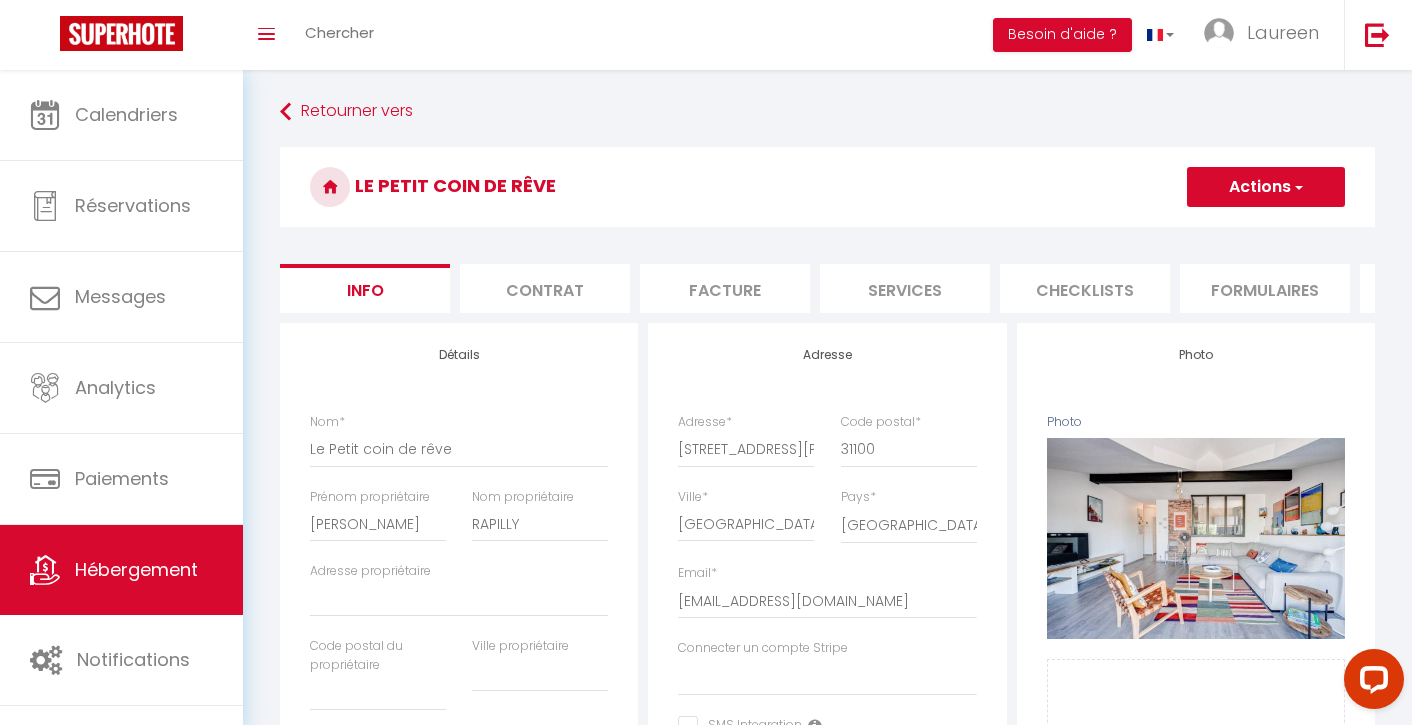 click on "Services" at bounding box center (905, 288) 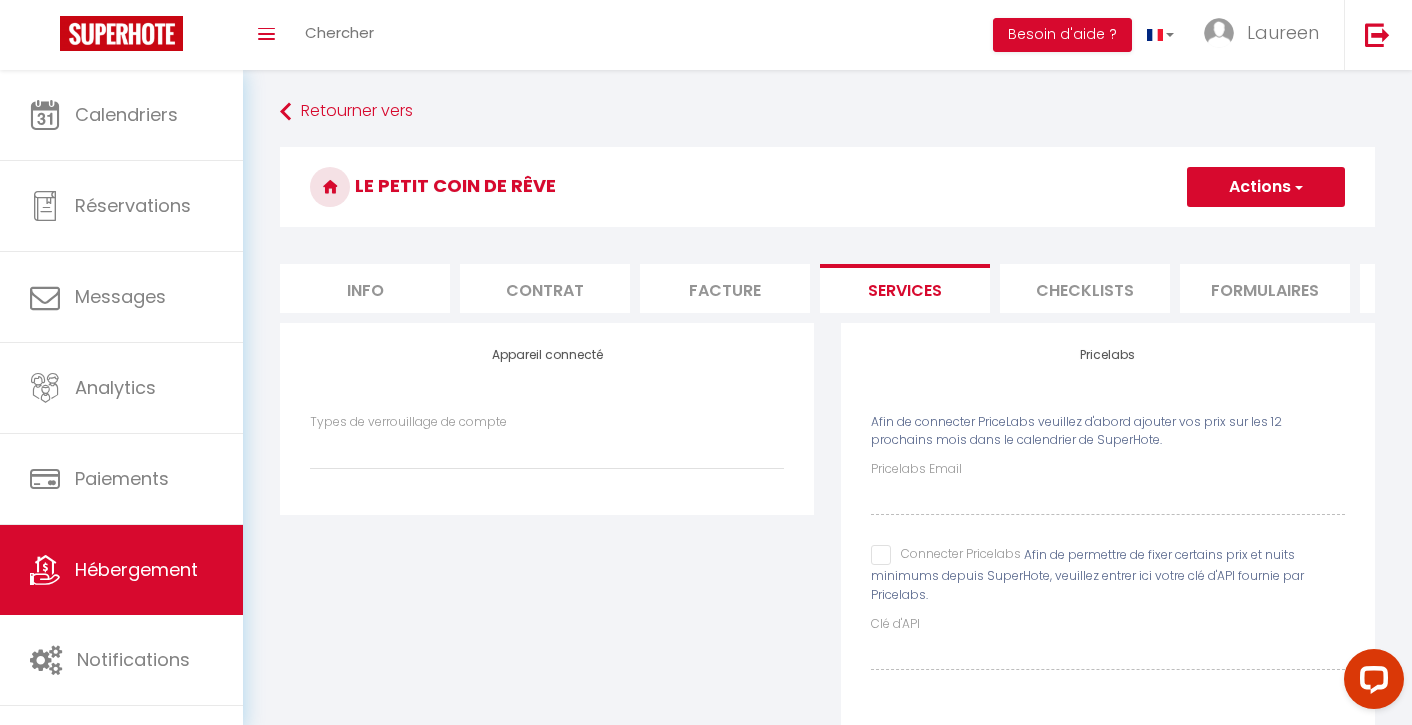 click on "Connecter Pricelabs" at bounding box center [946, 555] 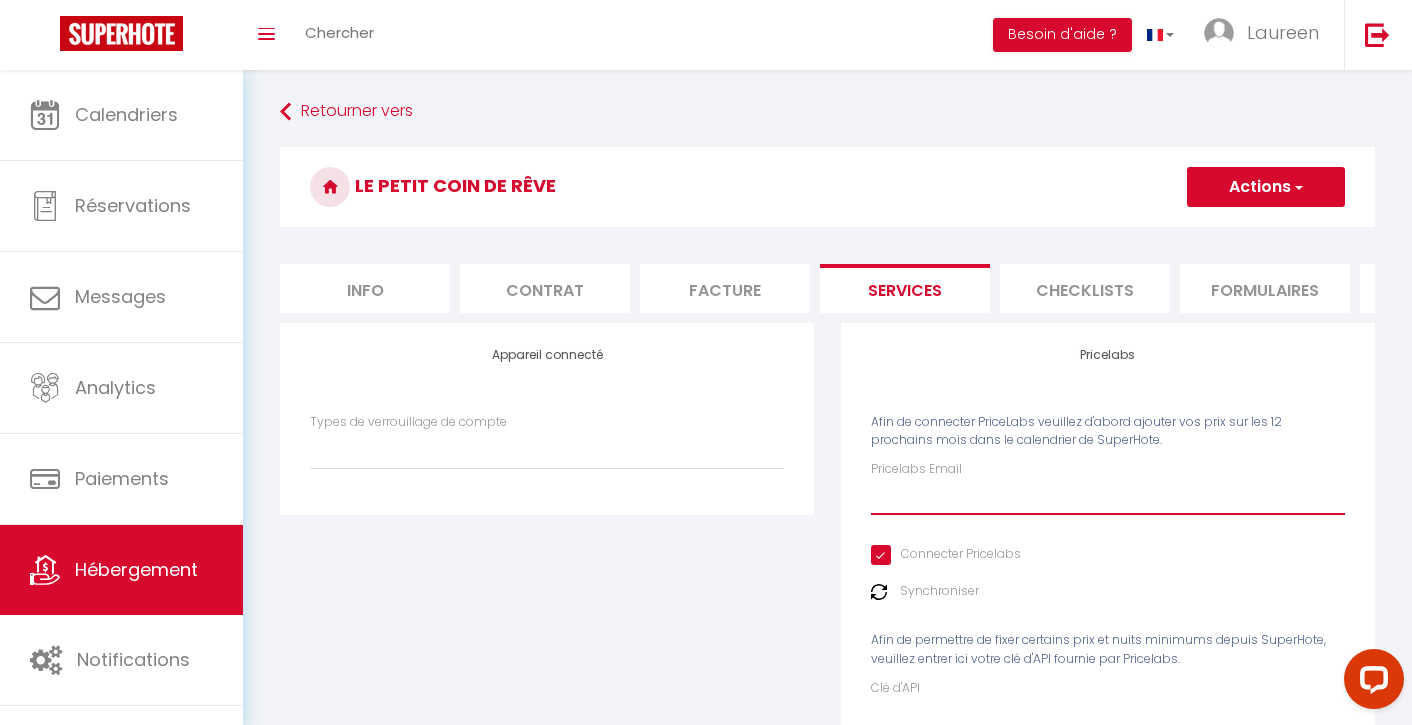 click on "Pricelabs Email" at bounding box center (1108, 497) 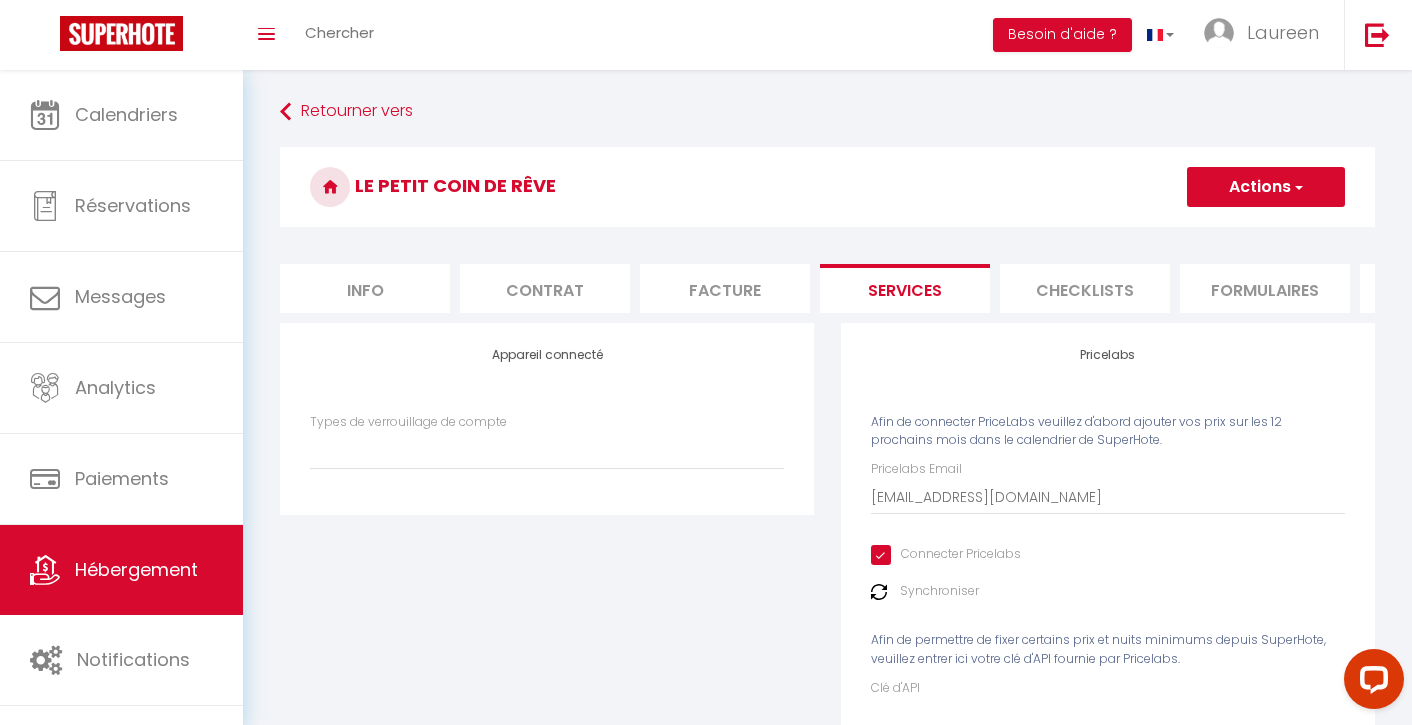 click at bounding box center [879, 592] 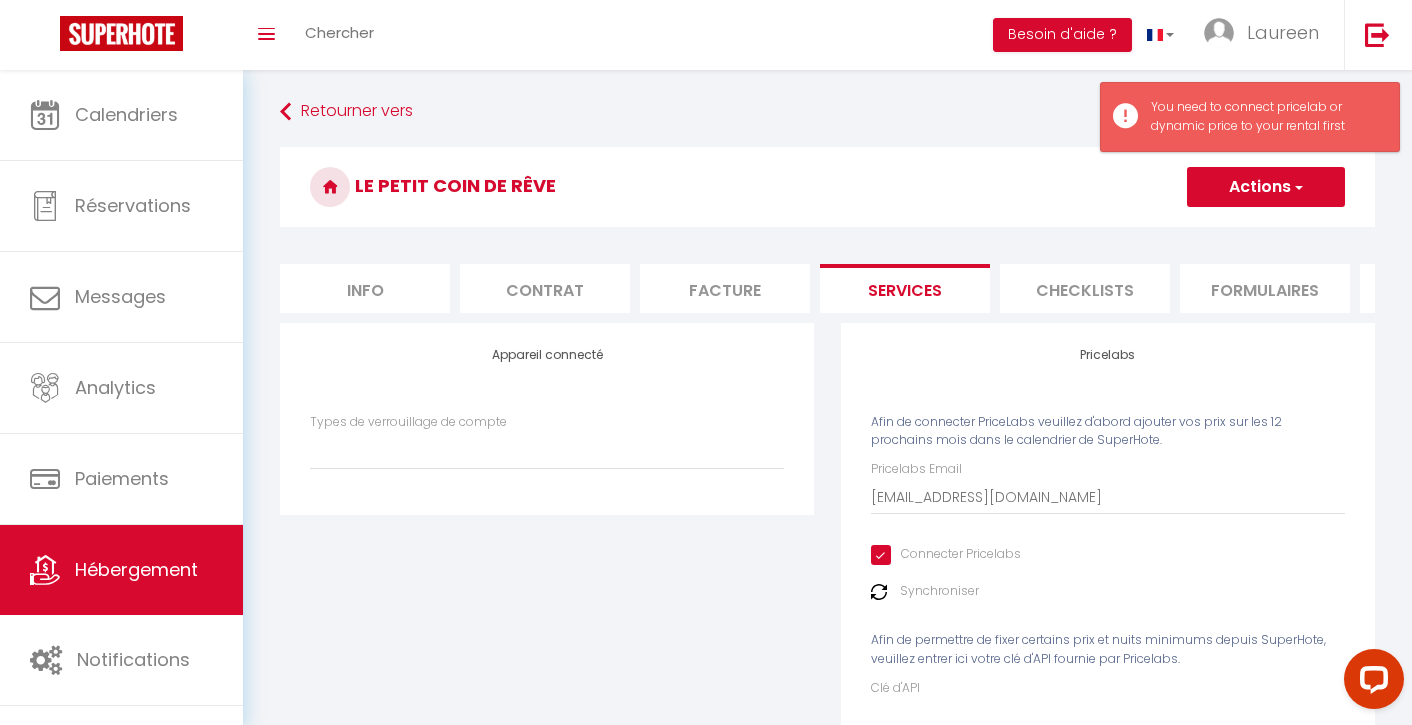 click on "Actions" at bounding box center (1266, 187) 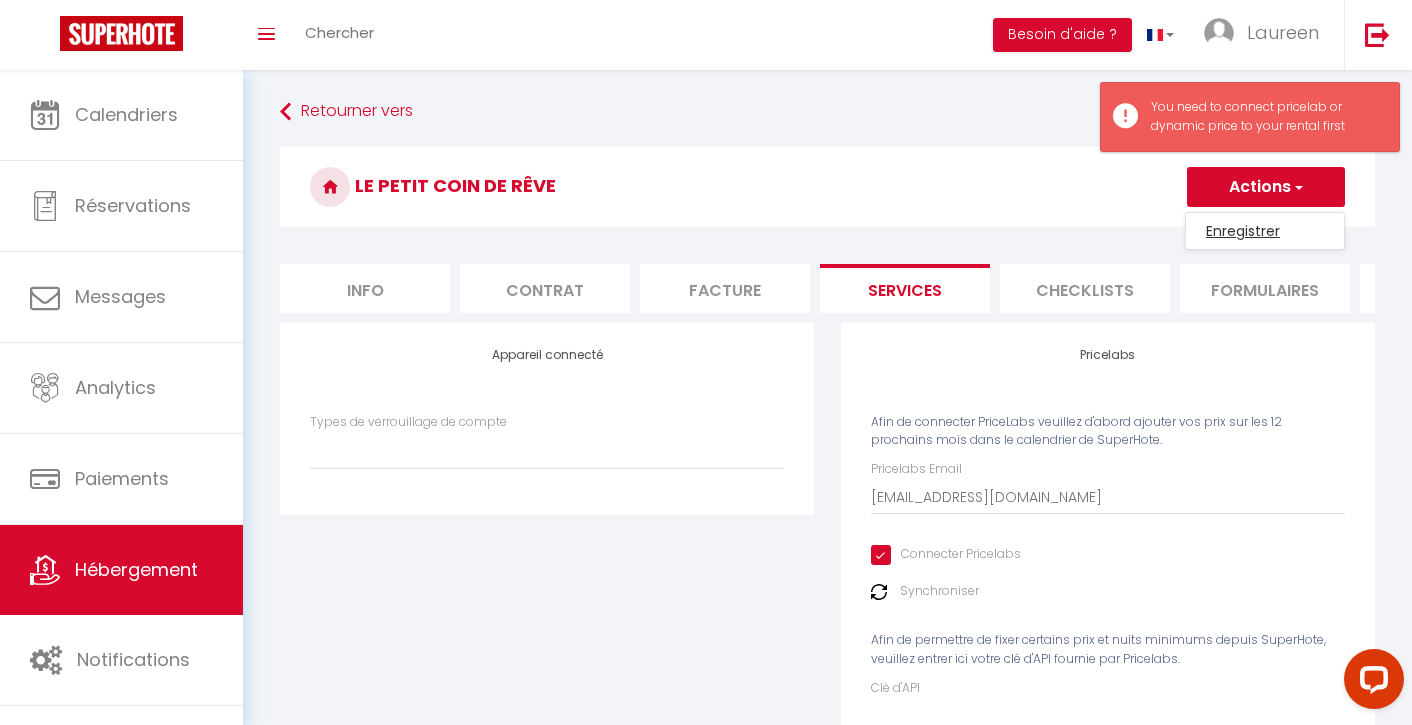 click on "Enregistrer" at bounding box center [1265, 231] 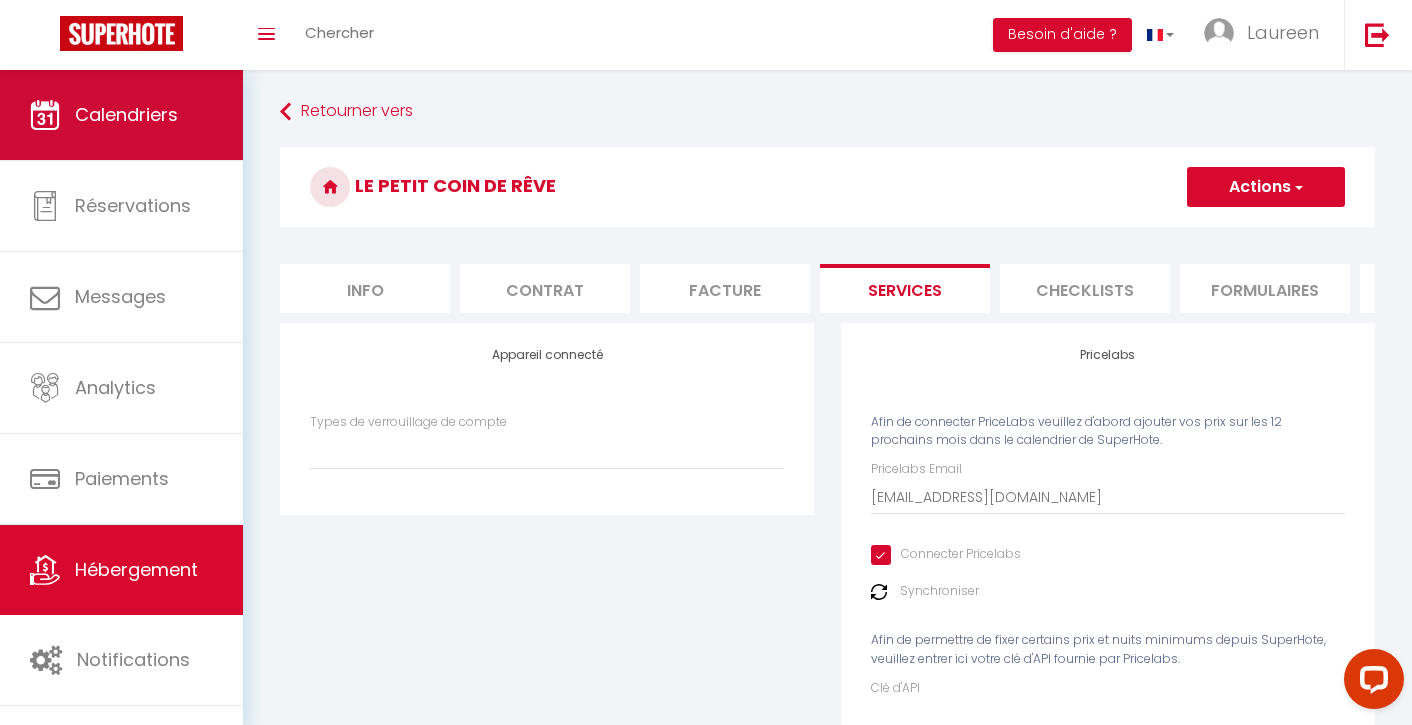 click on "Calendriers" at bounding box center [121, 115] 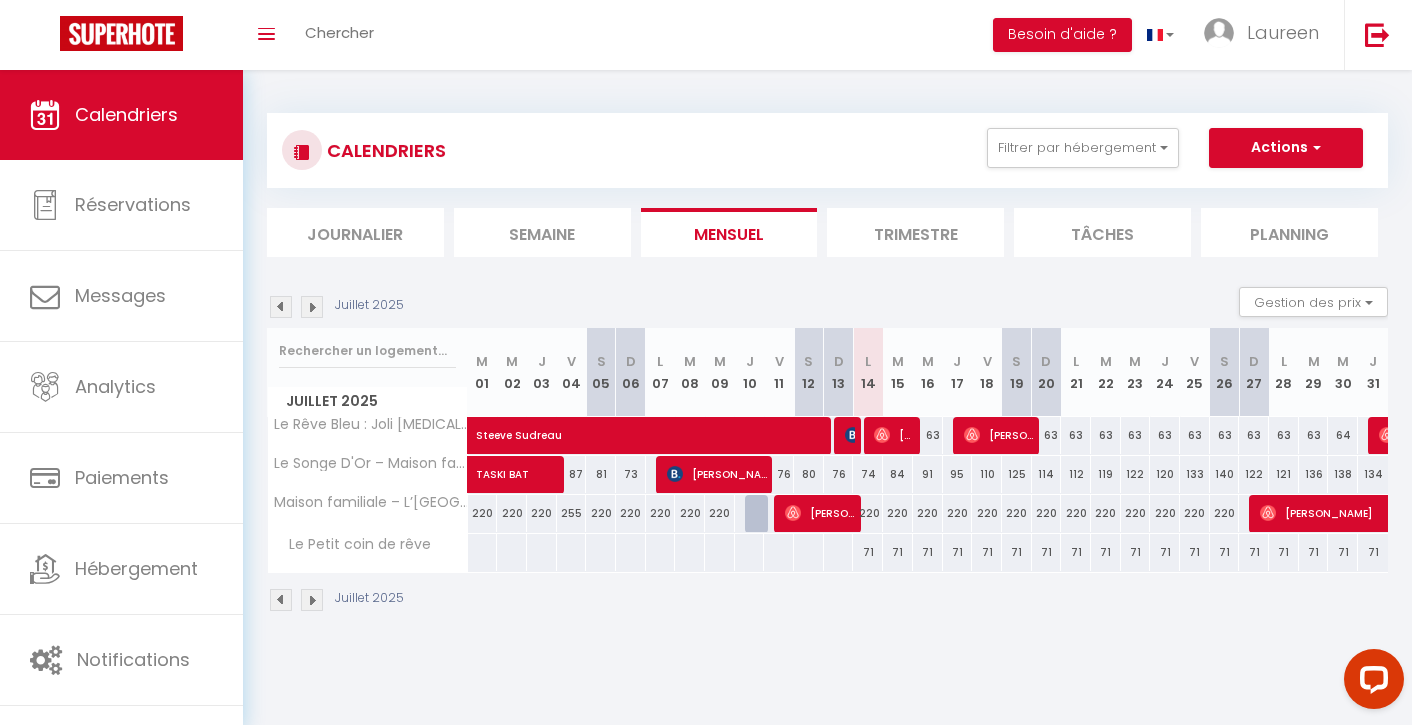click on "71" at bounding box center (868, 552) 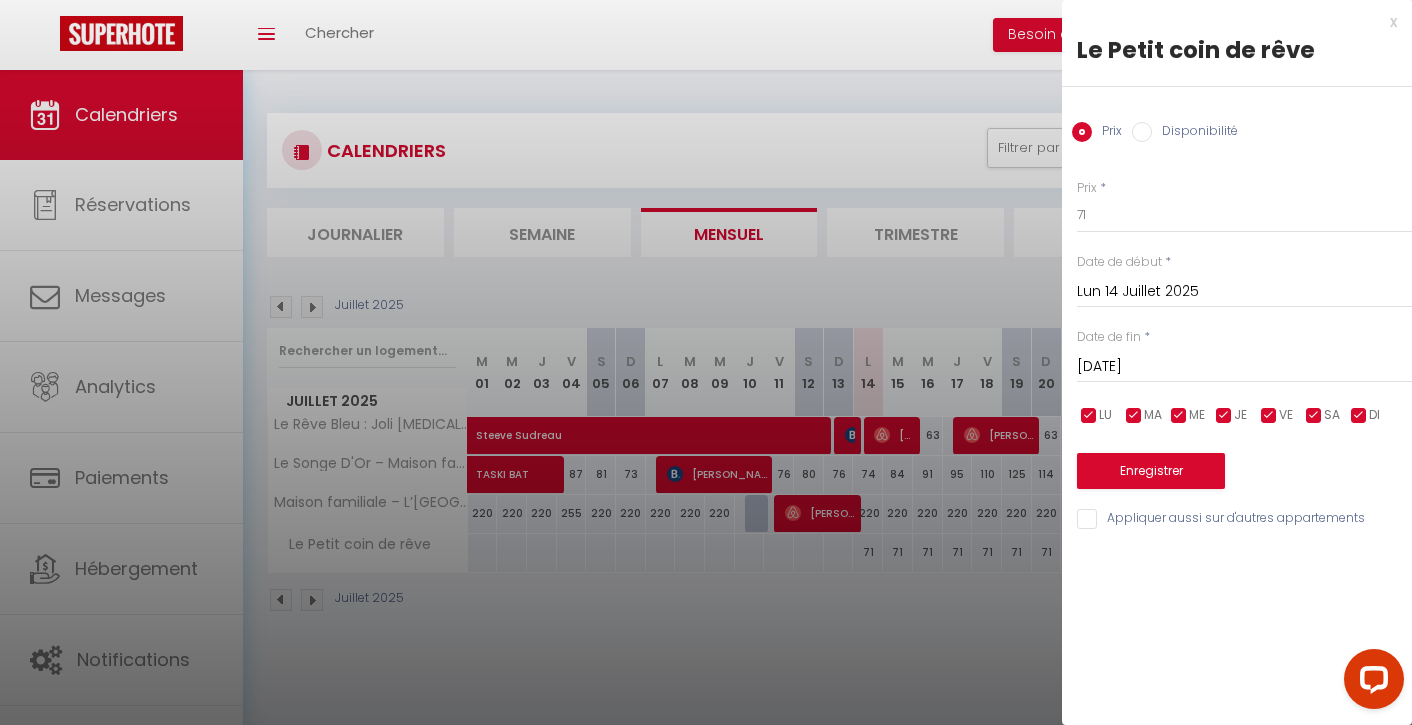 click on "[DATE]" at bounding box center [1244, 367] 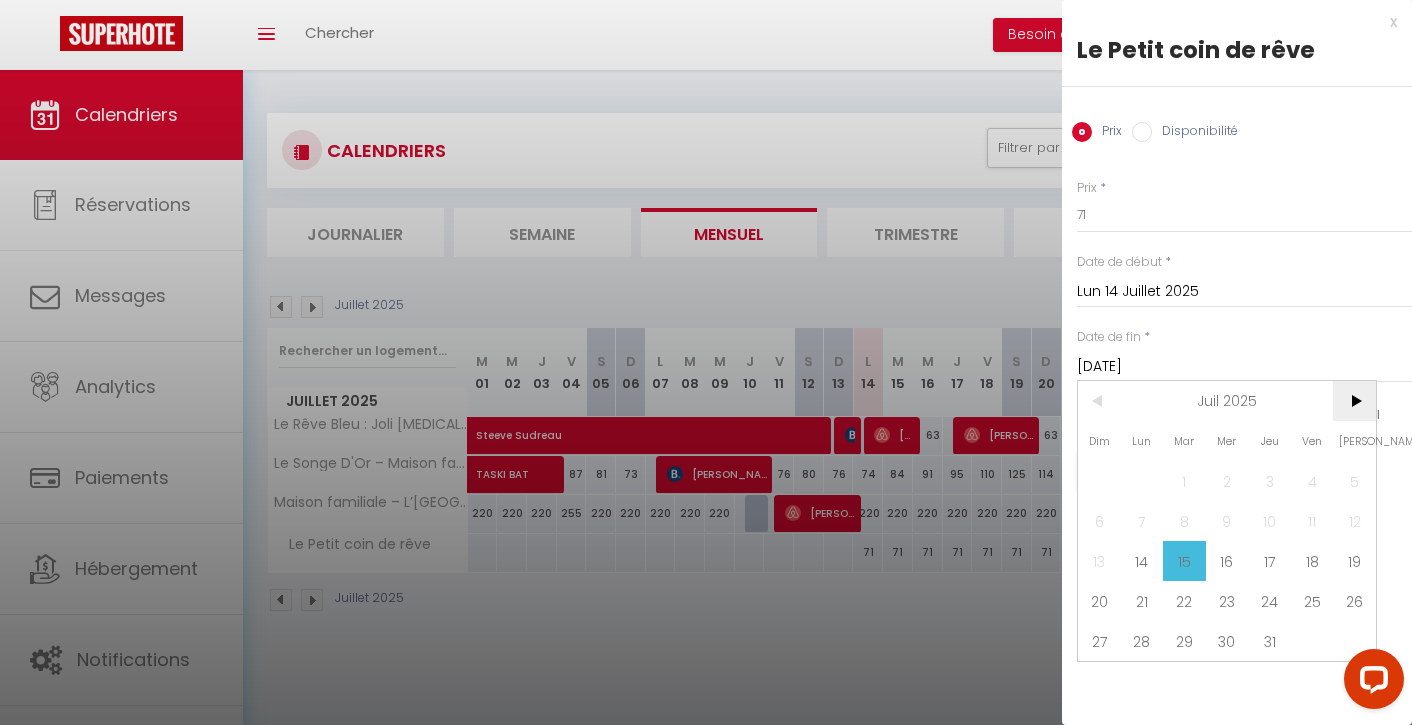 click on ">" at bounding box center (1354, 401) 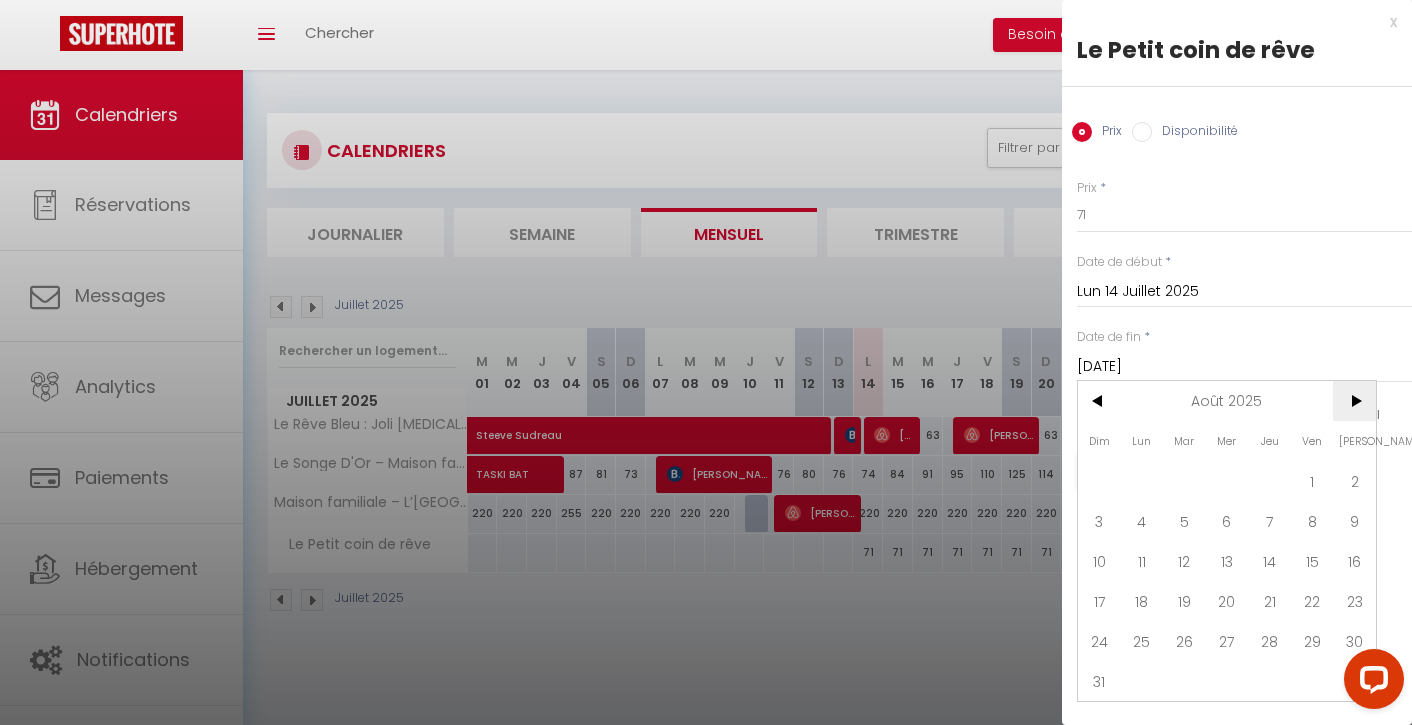 click on ">" at bounding box center [1354, 401] 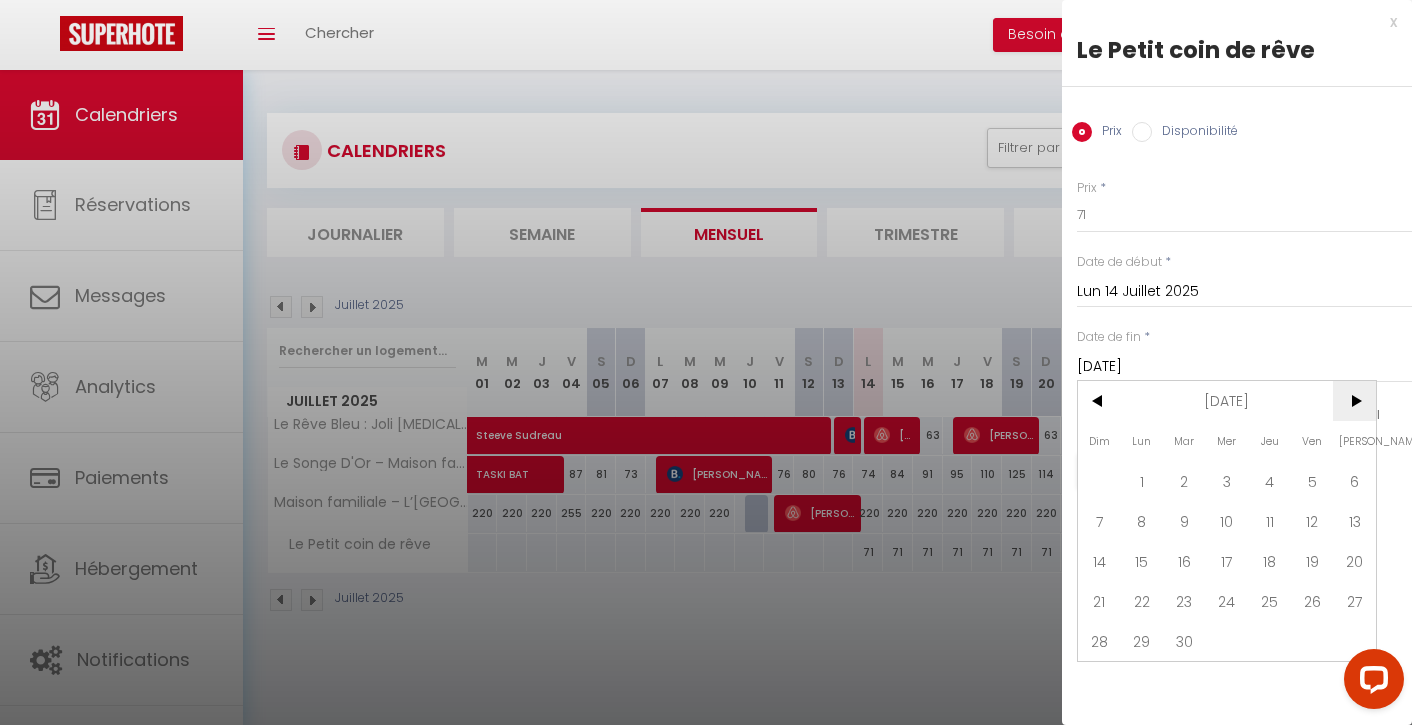 click on ">" at bounding box center (1354, 401) 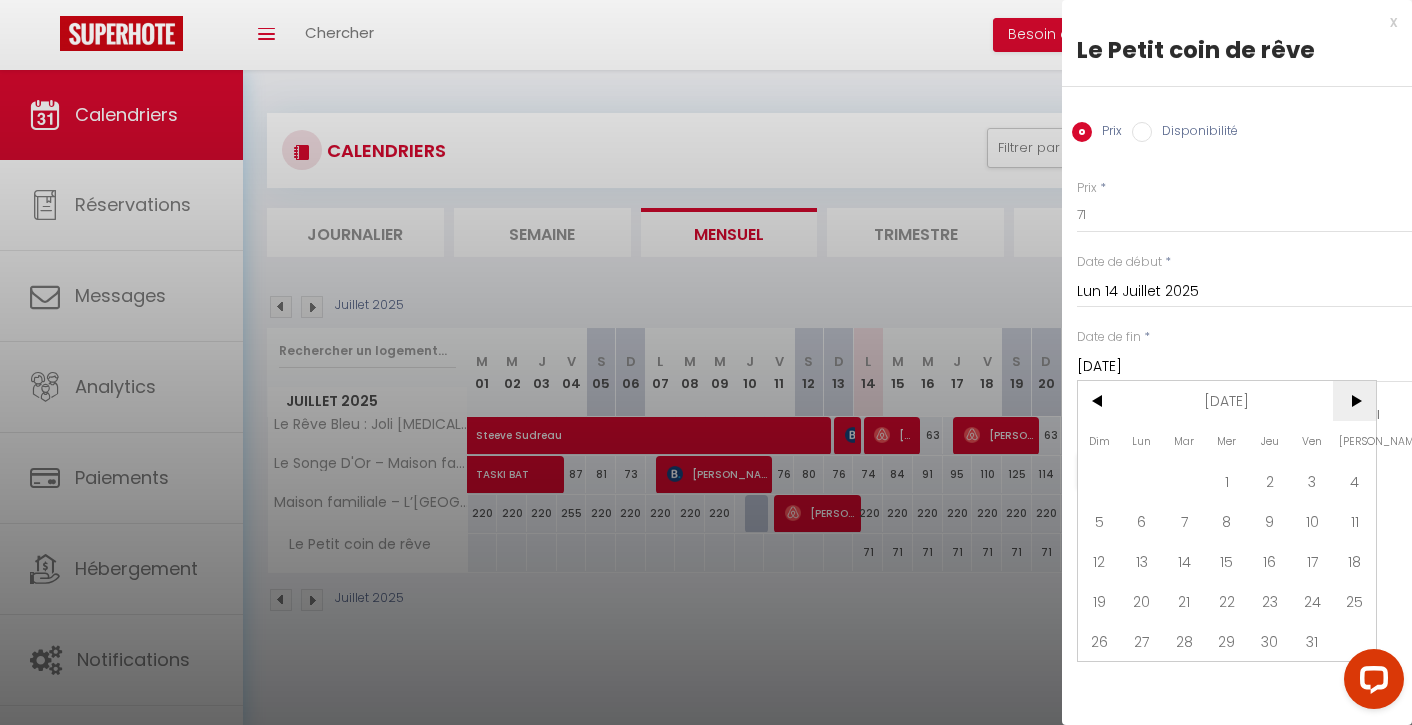 click on ">" at bounding box center (1354, 401) 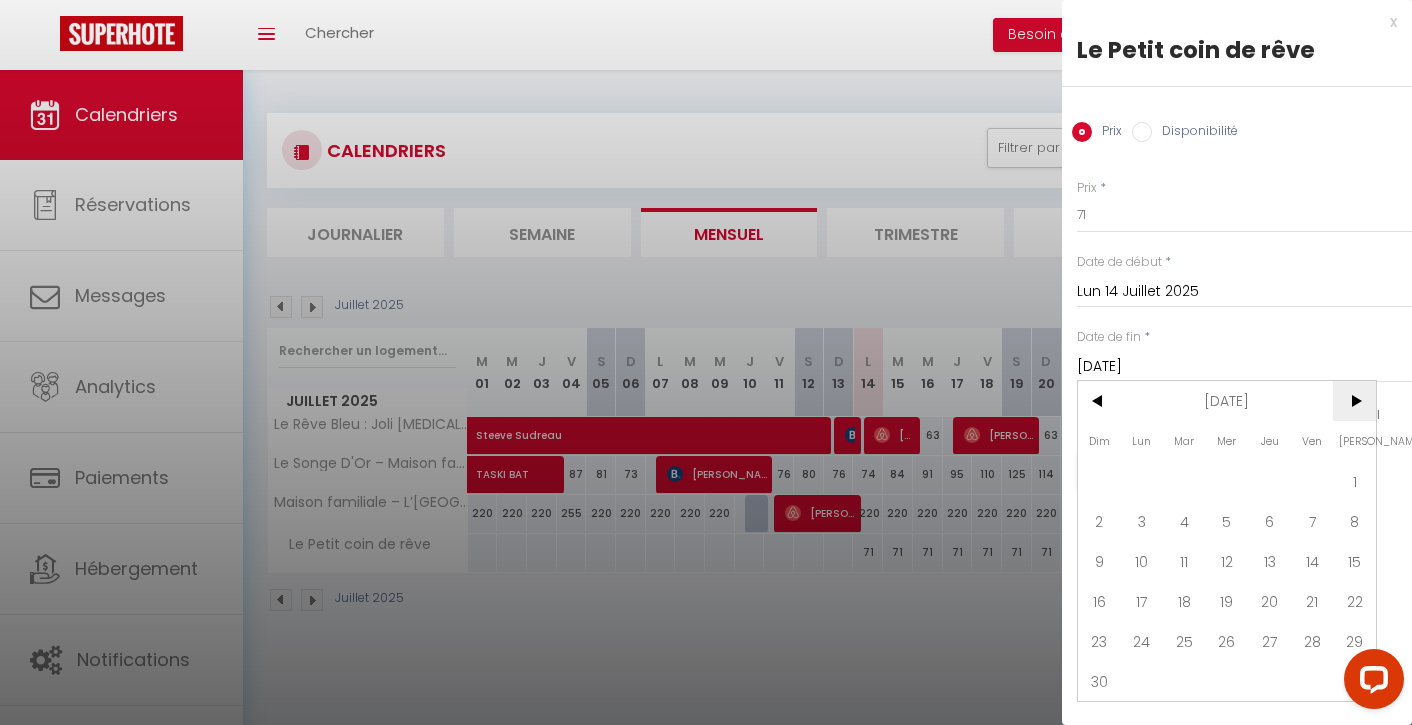 click on ">" at bounding box center [1354, 401] 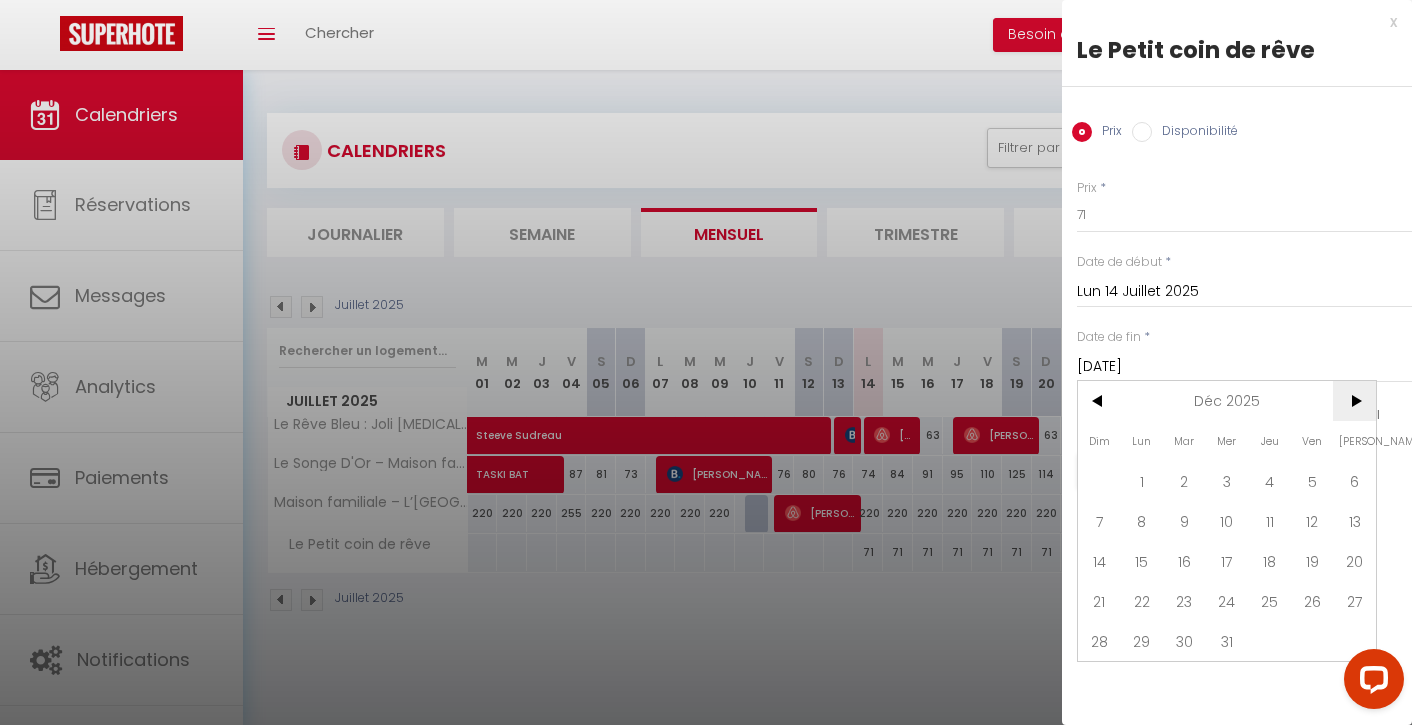 click on ">" at bounding box center (1354, 401) 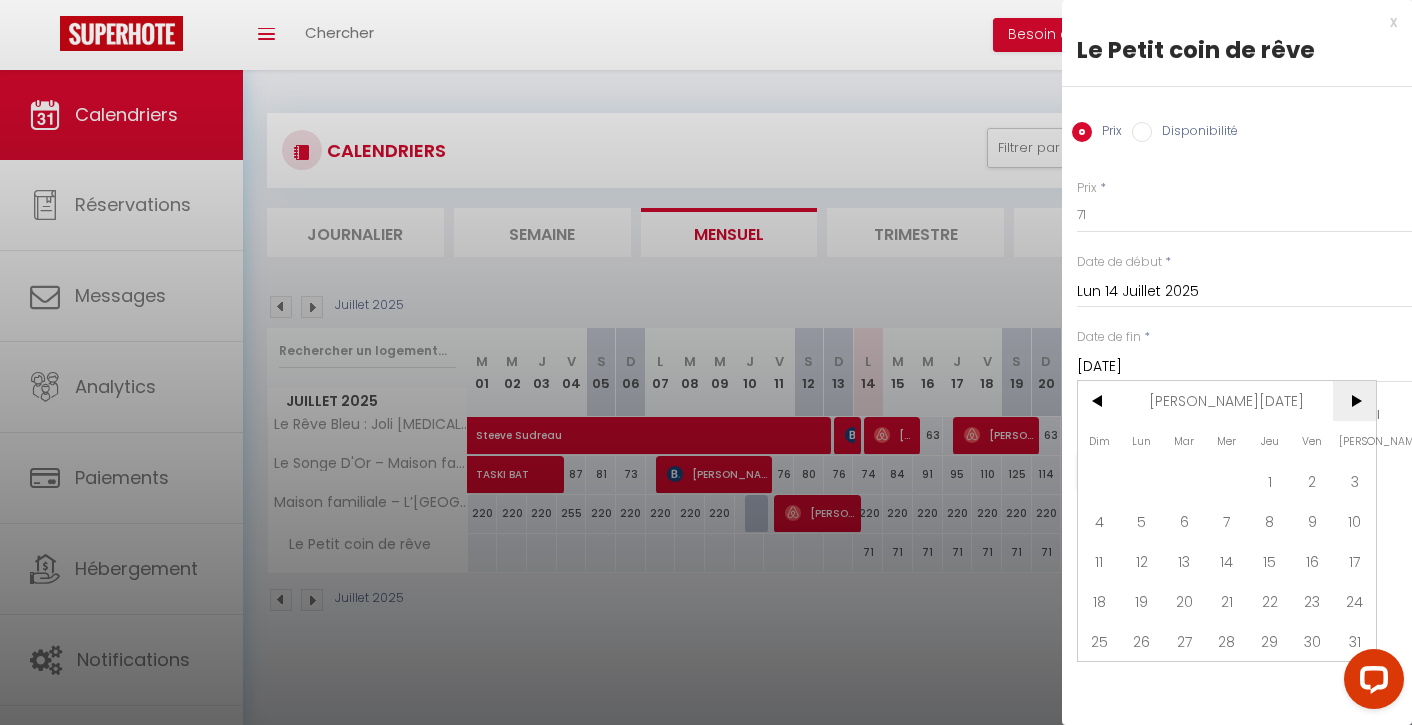 click on ">" at bounding box center [1354, 401] 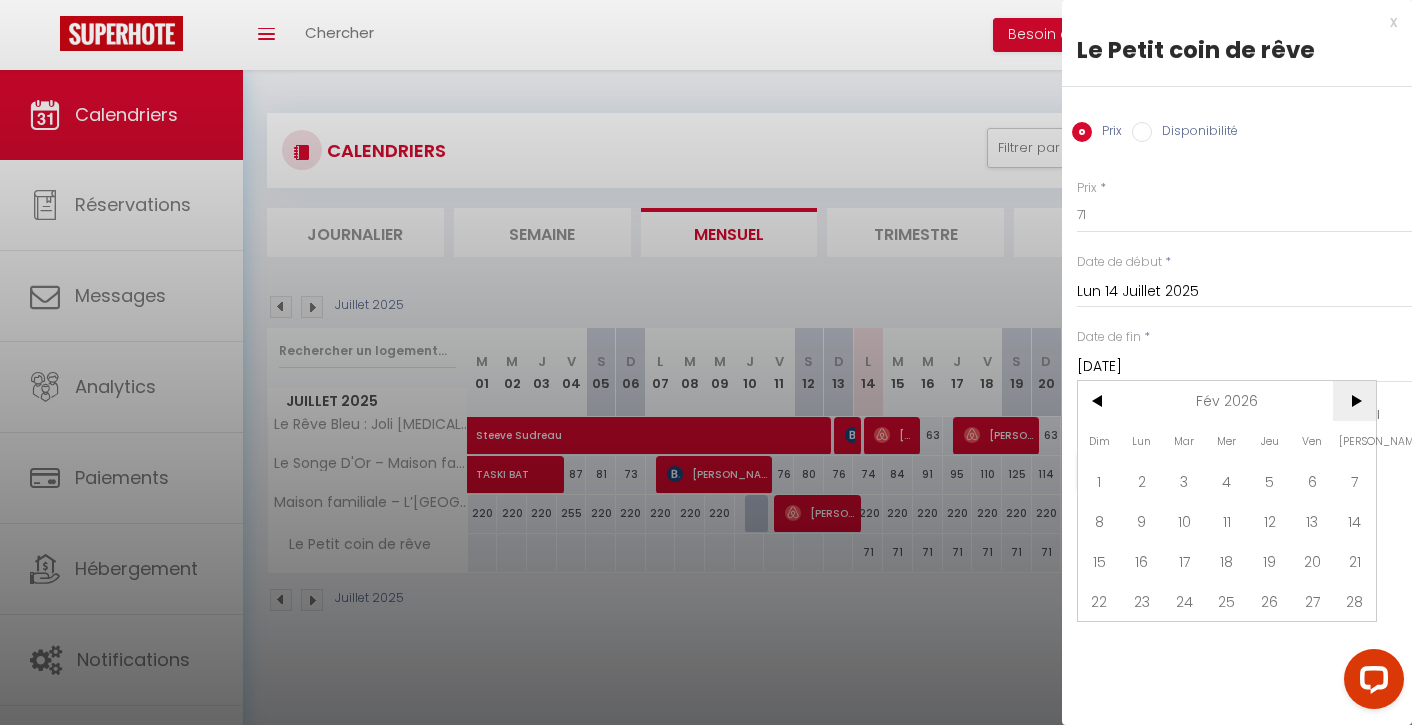 click on ">" at bounding box center [1354, 401] 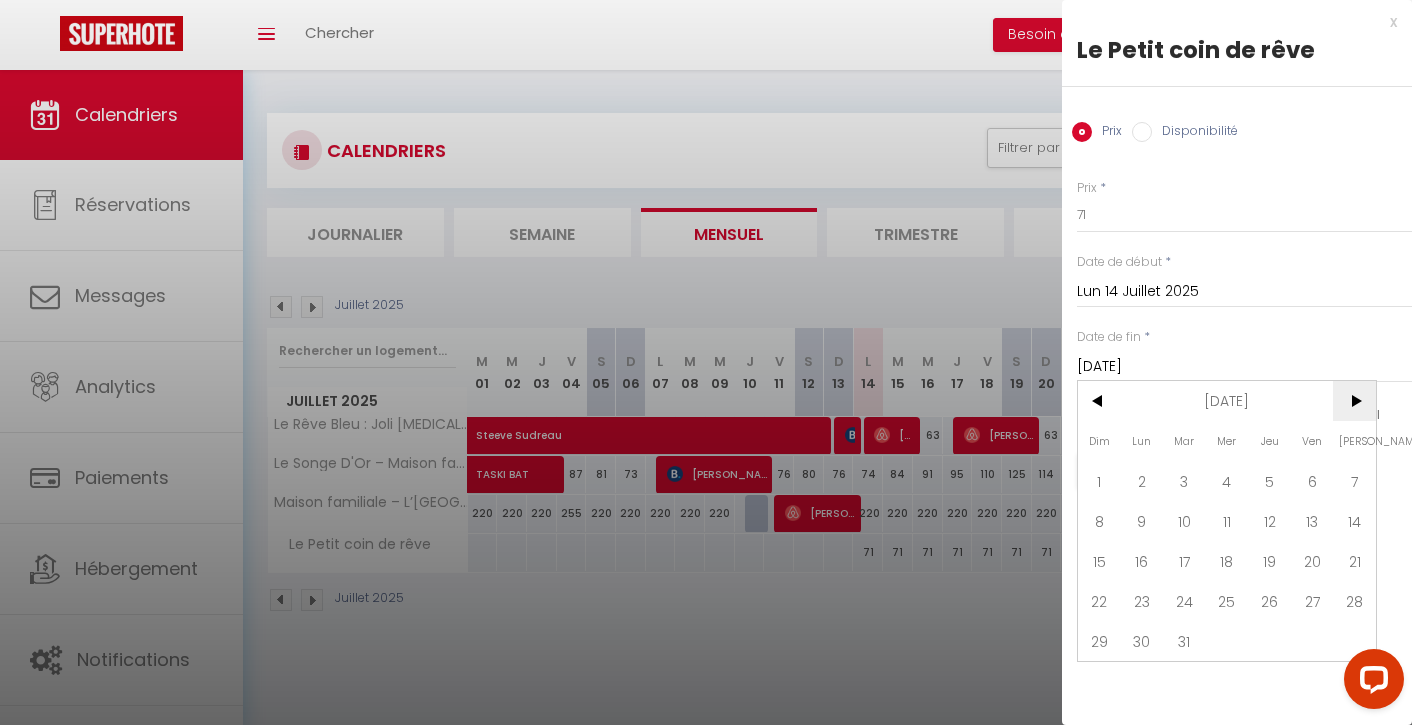 click on ">" at bounding box center (1354, 401) 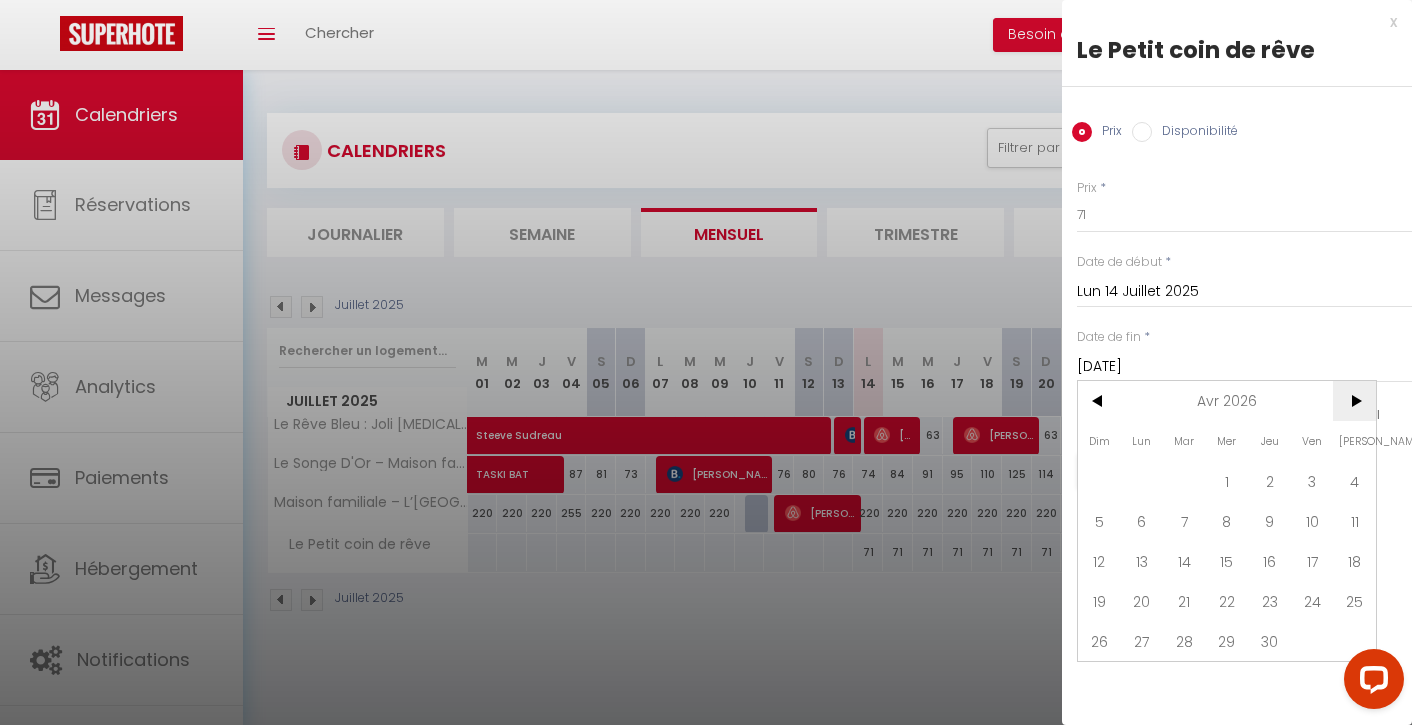 click on ">" at bounding box center [1354, 401] 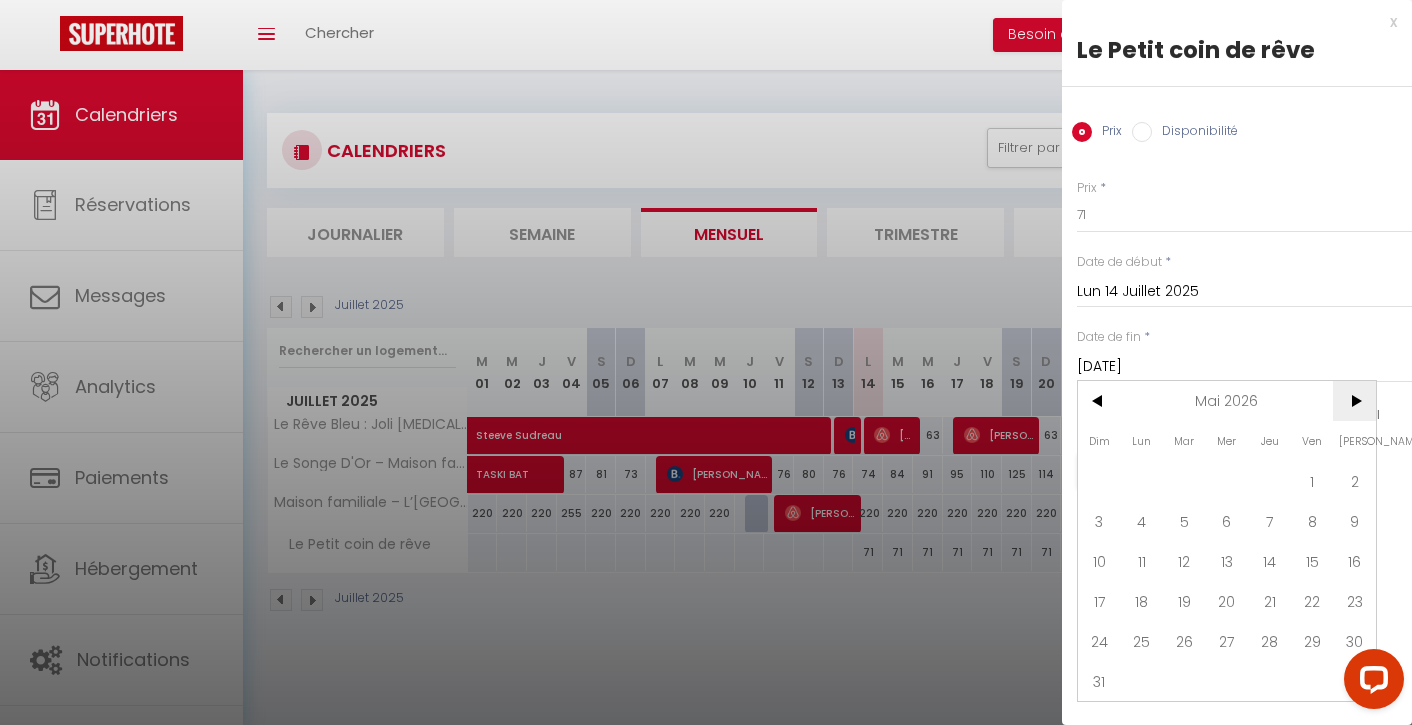 click on ">" at bounding box center [1354, 401] 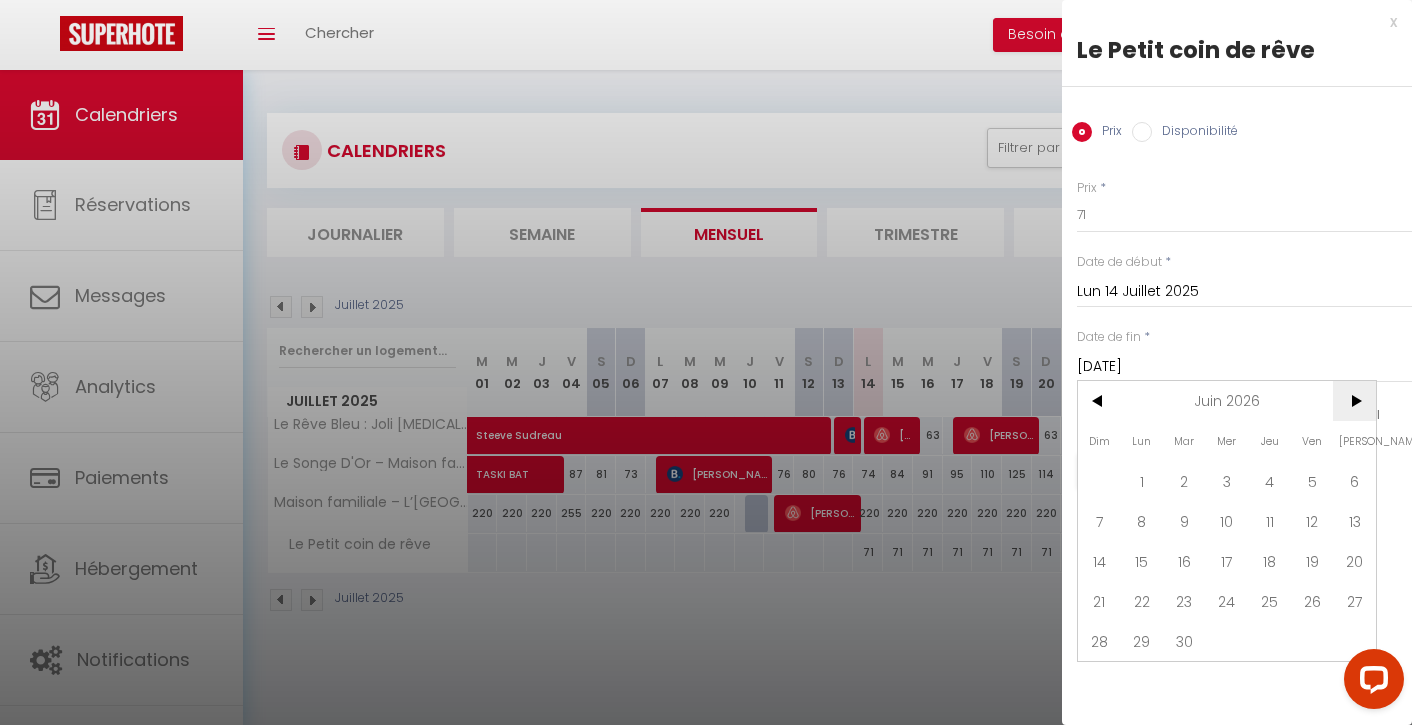 click on ">" at bounding box center [1354, 401] 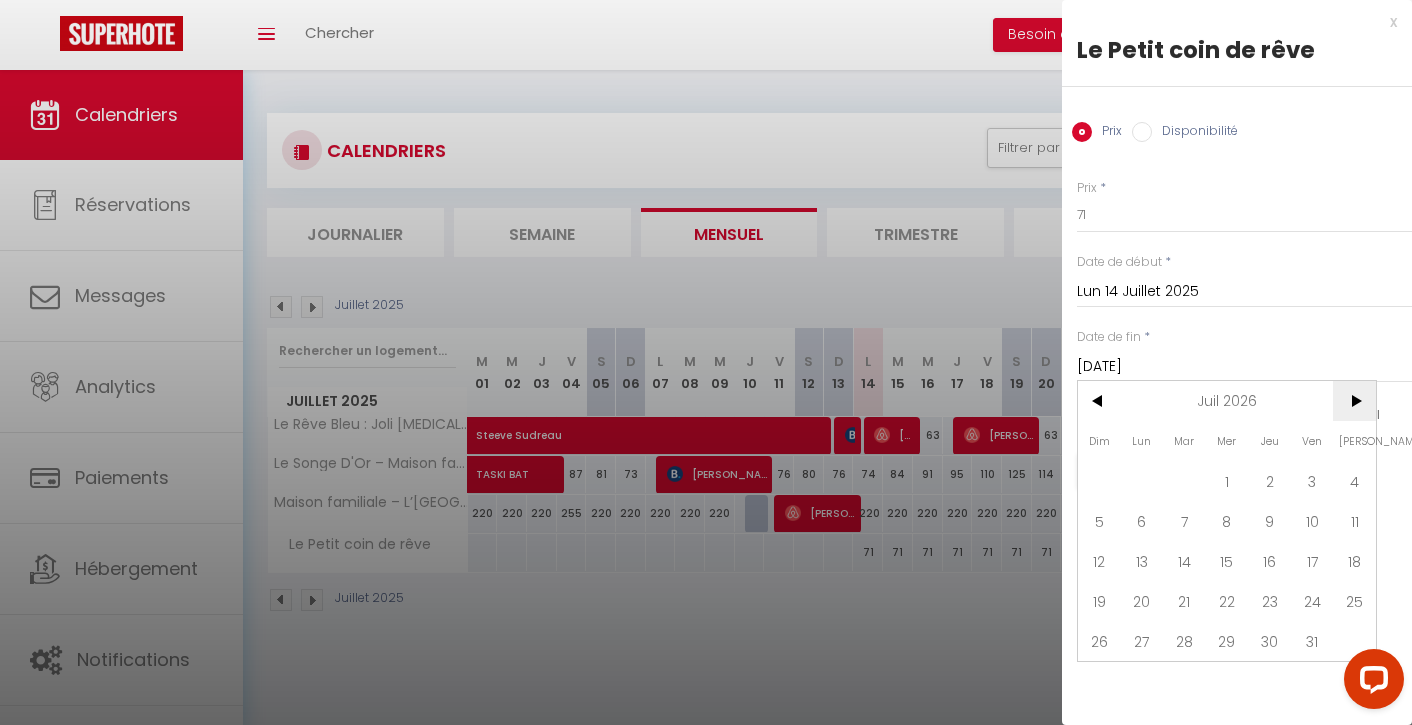 click on ">" at bounding box center [1354, 401] 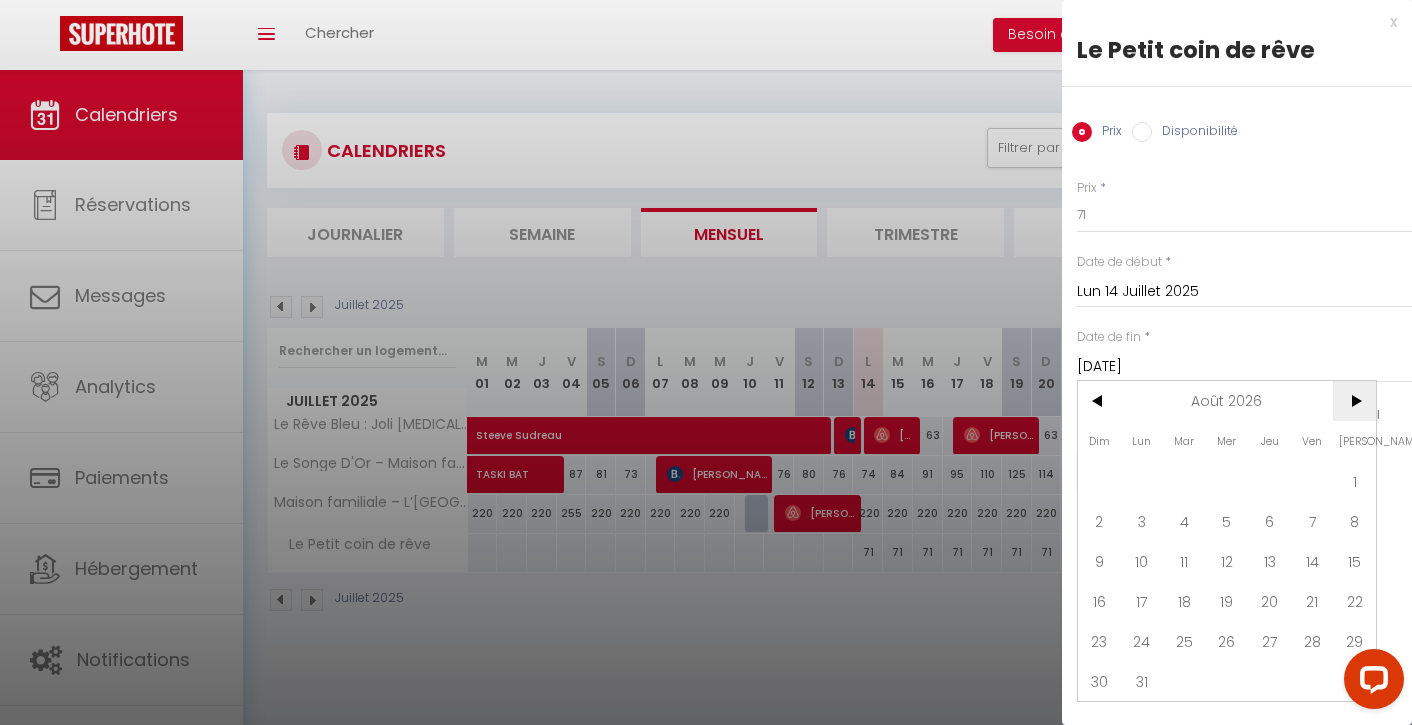click on ">" at bounding box center (1354, 401) 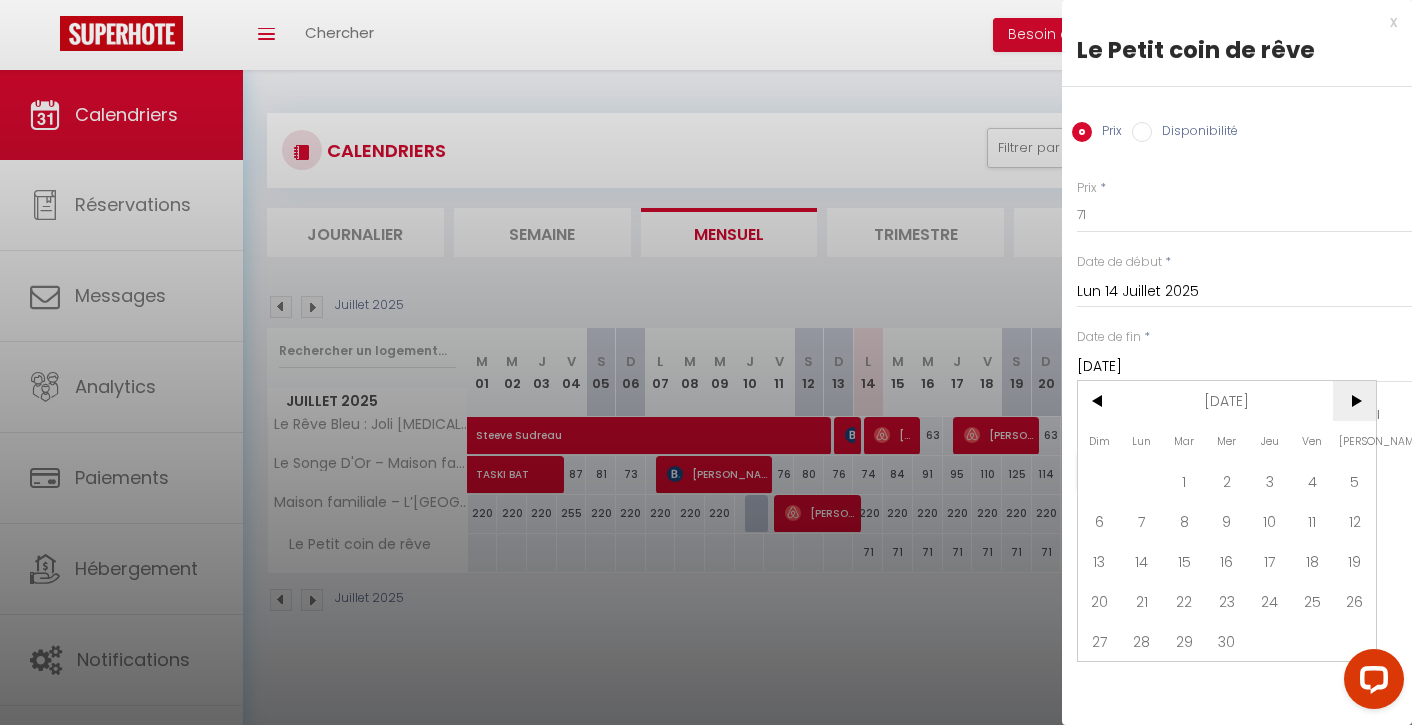 click on ">" at bounding box center [1354, 401] 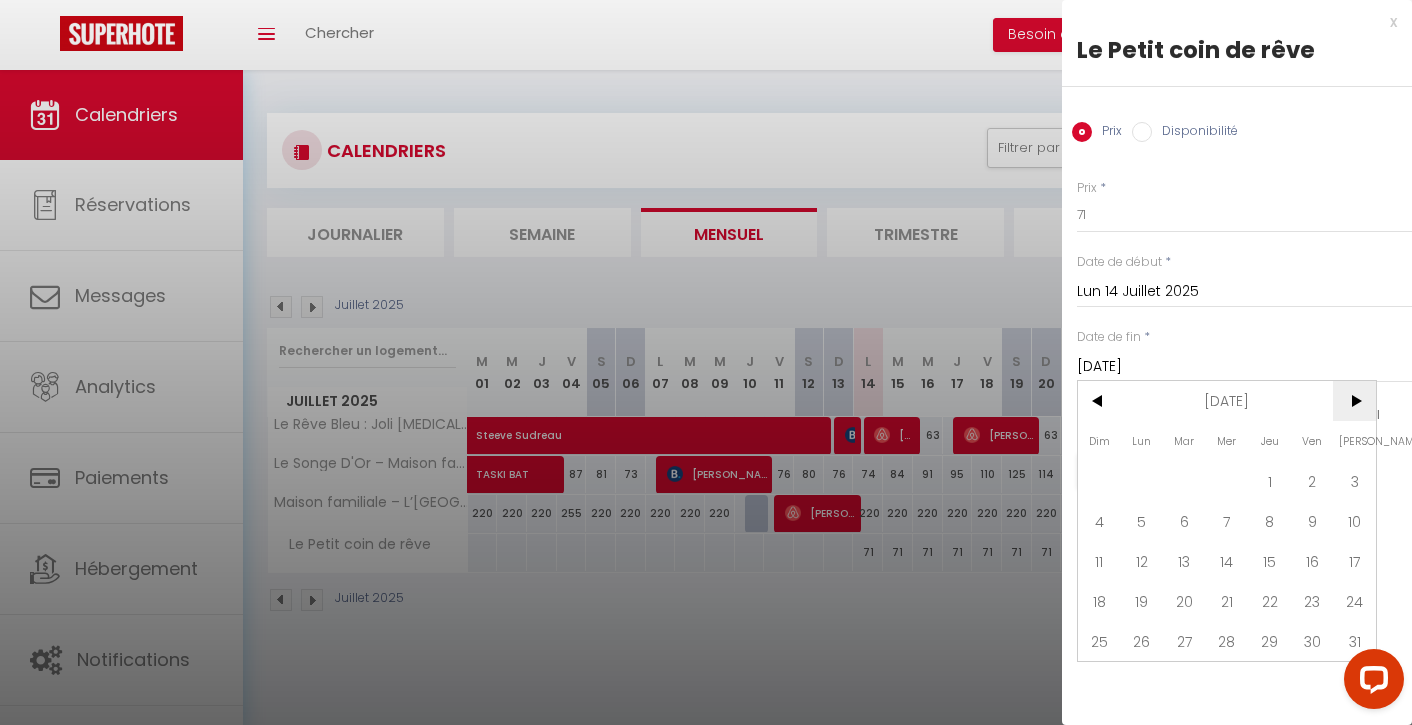 click on ">" at bounding box center [1354, 401] 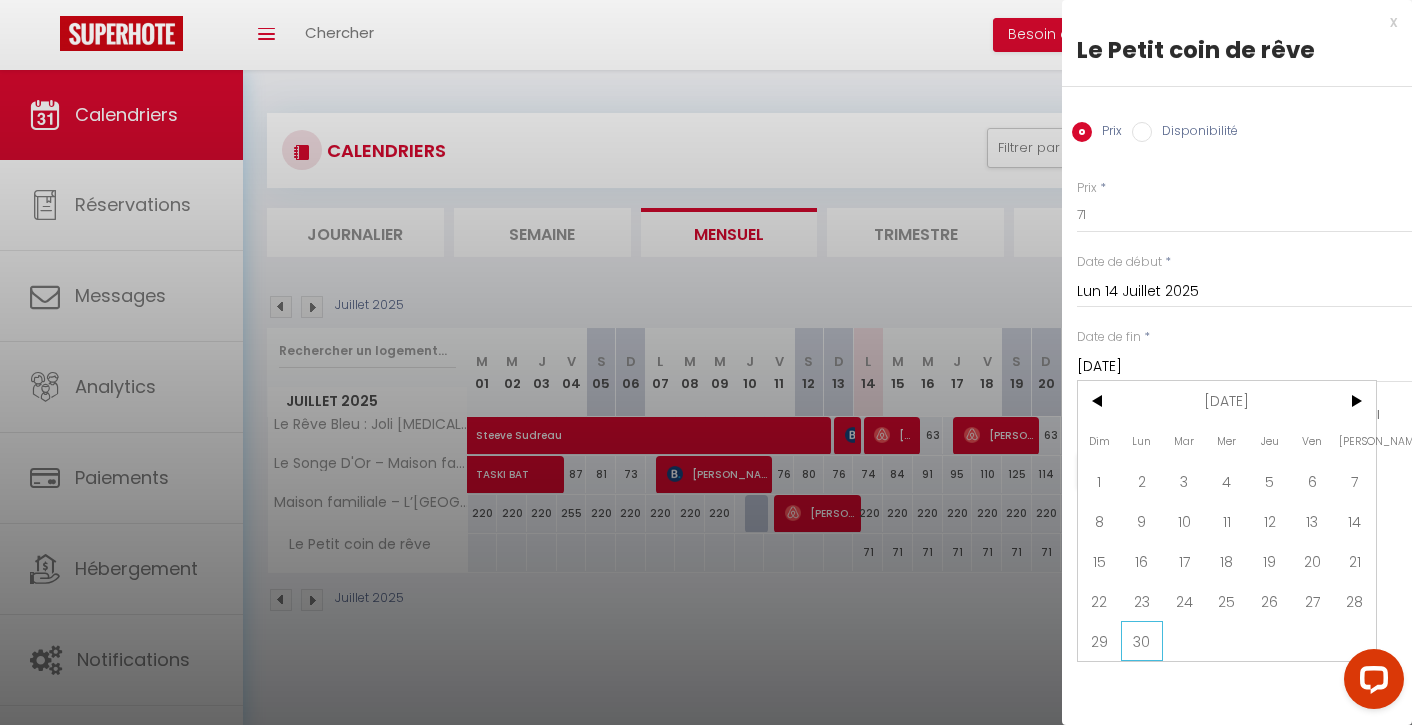 click on "30" at bounding box center [1142, 641] 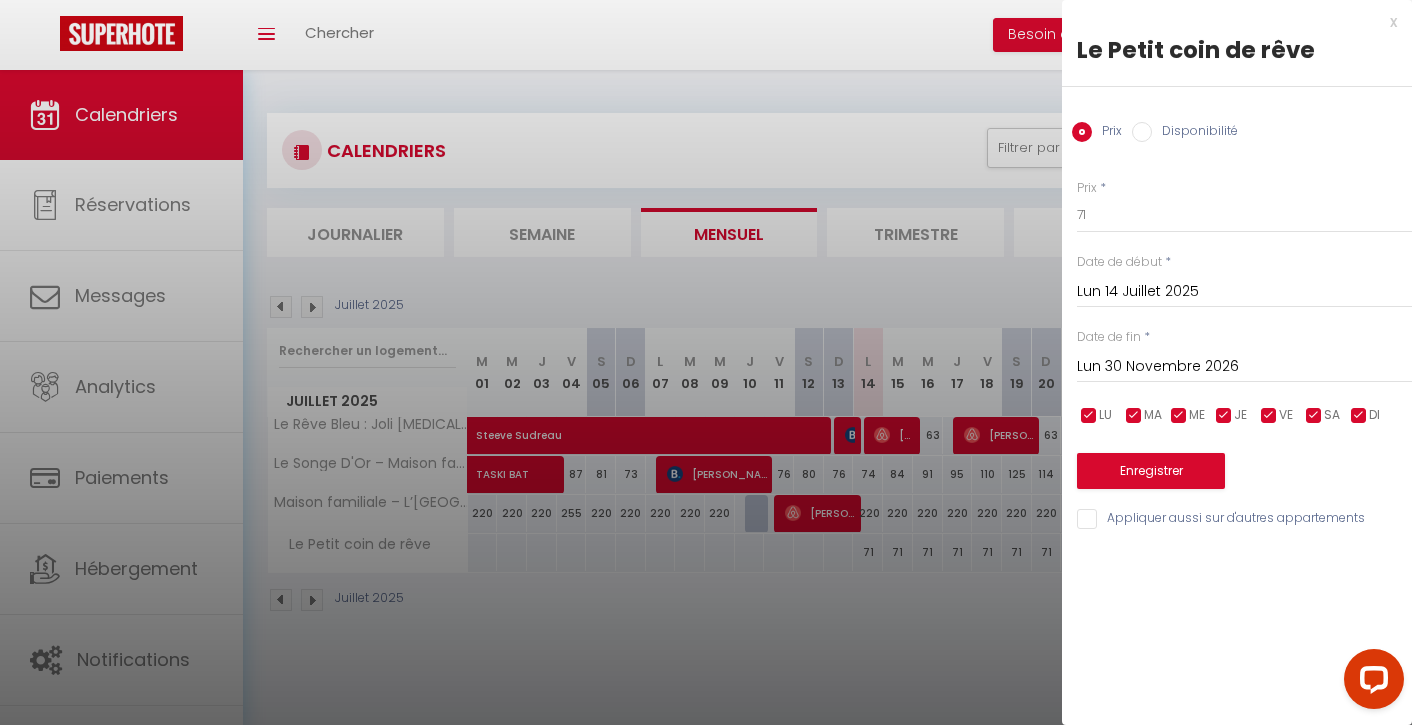 click on "Enregistrer" at bounding box center (1151, 471) 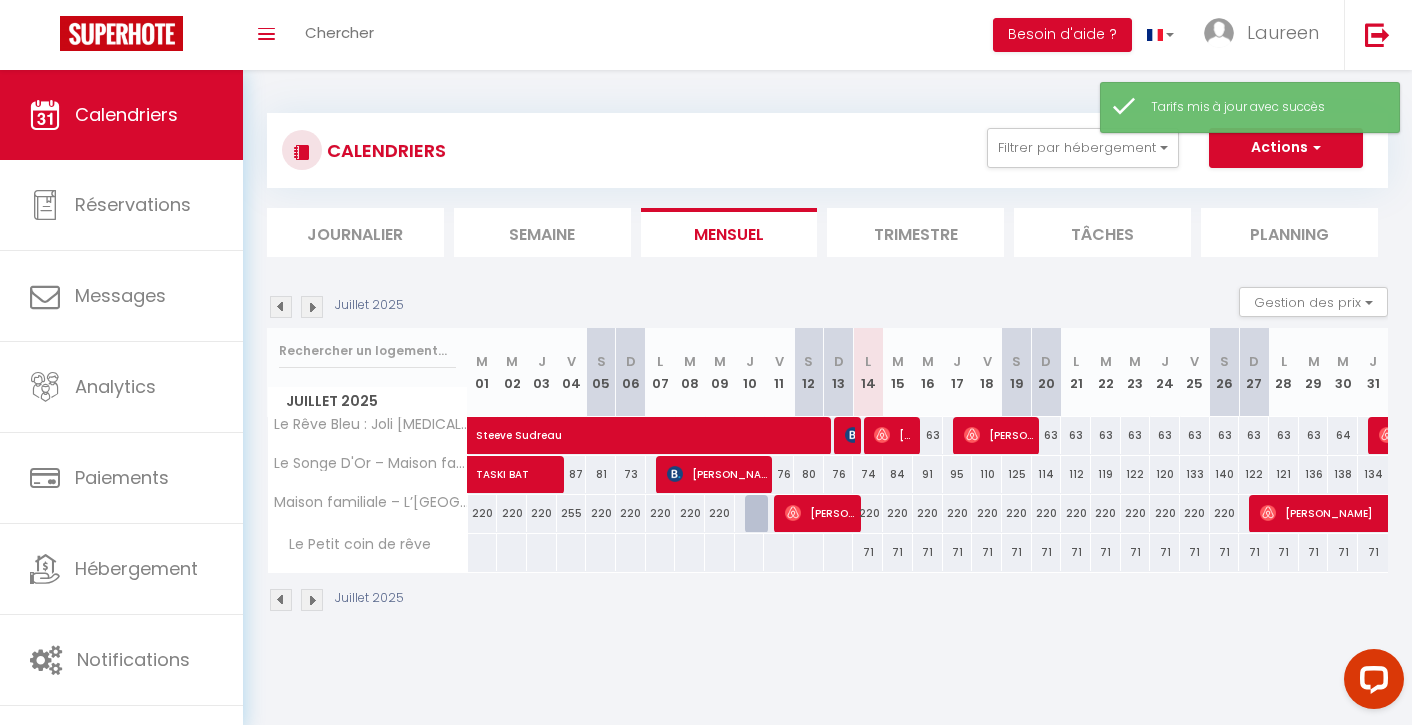 click on "Actions" at bounding box center (1286, 148) 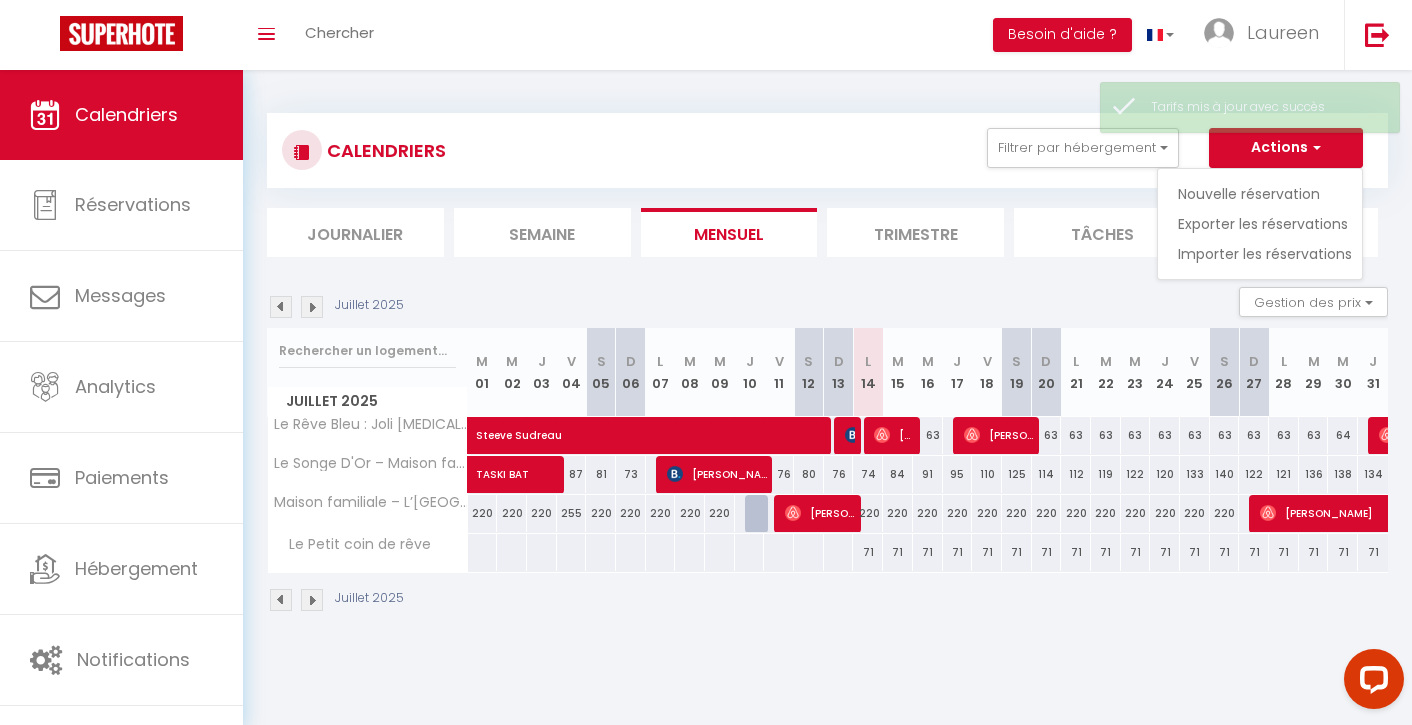 click at bounding box center [312, 307] 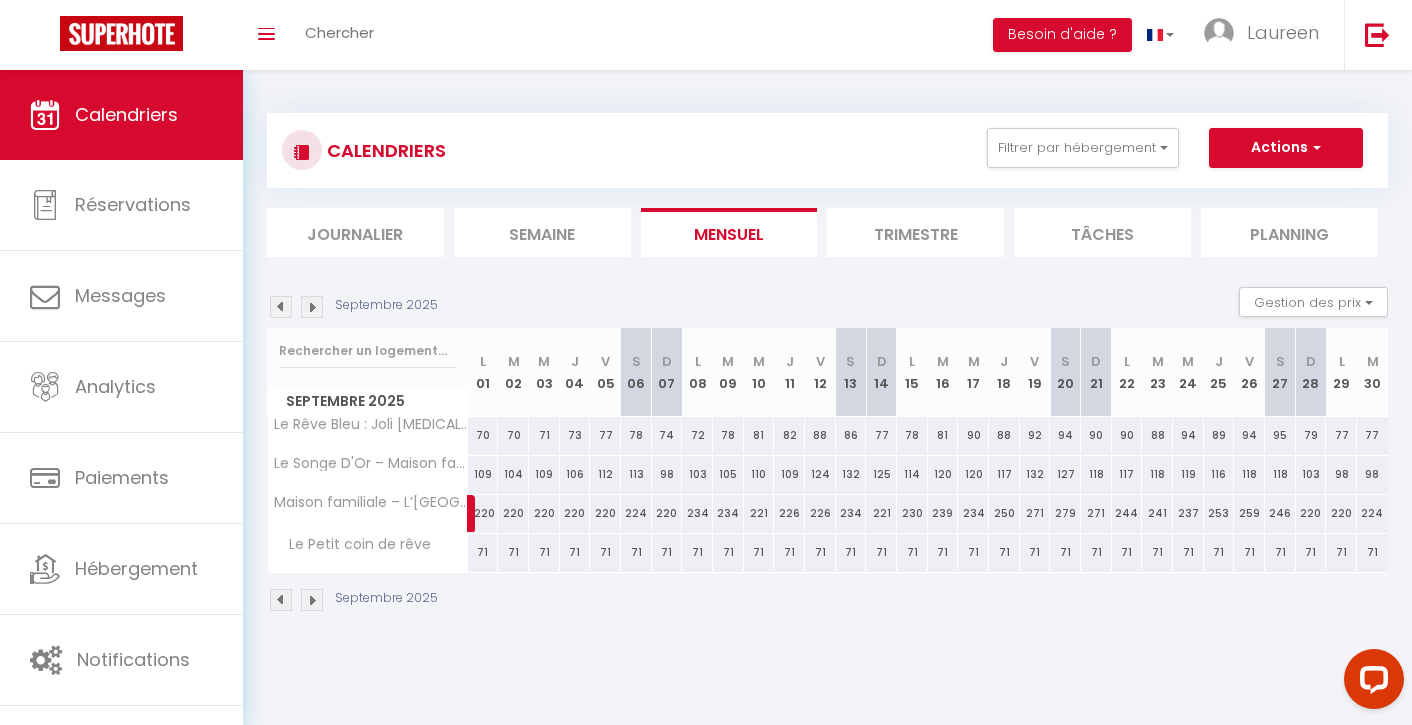 click at bounding box center (312, 307) 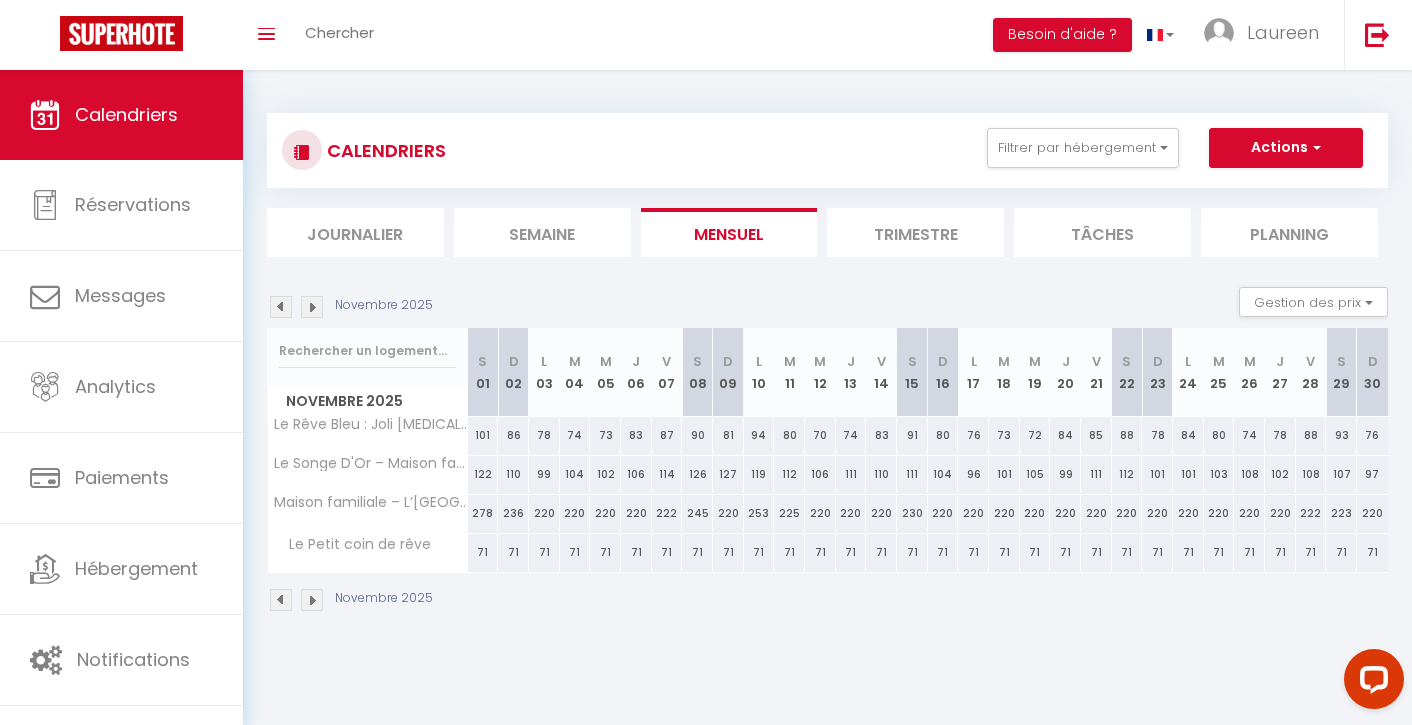 click at bounding box center (312, 307) 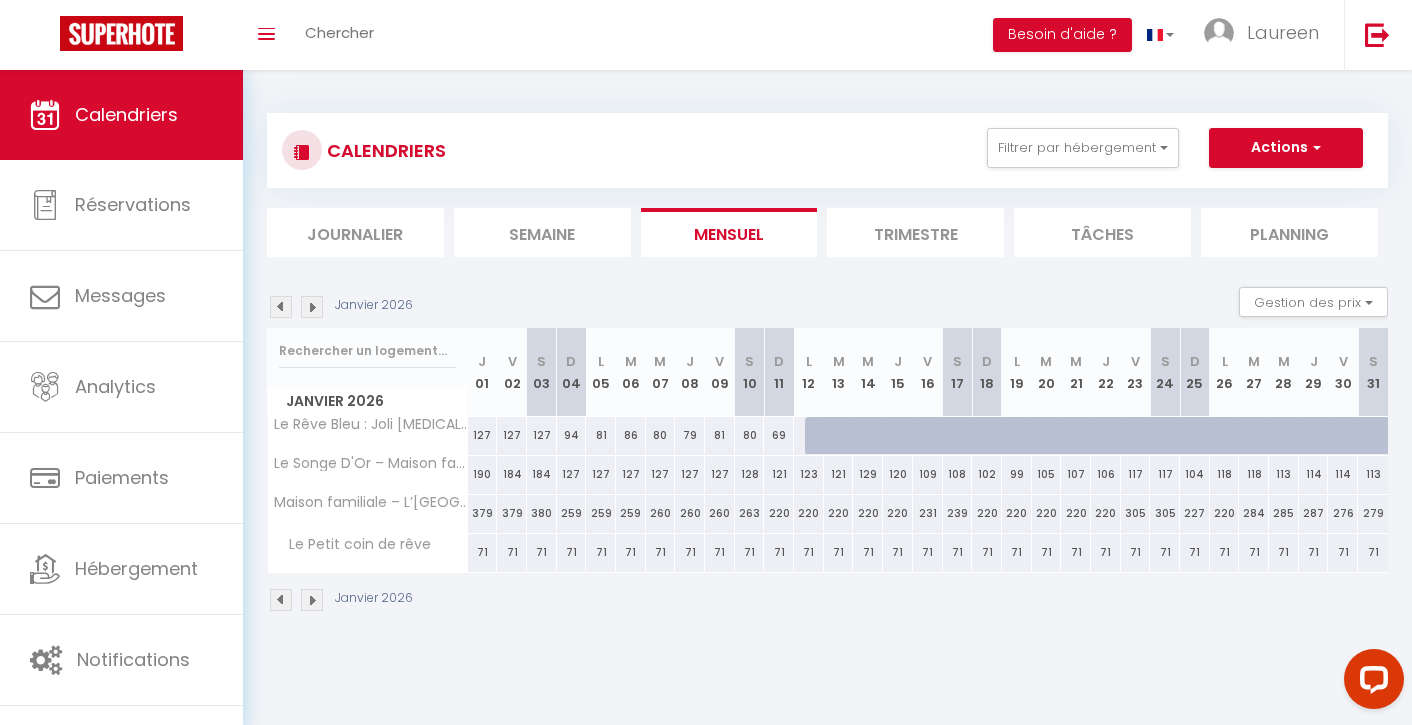 click at bounding box center (312, 307) 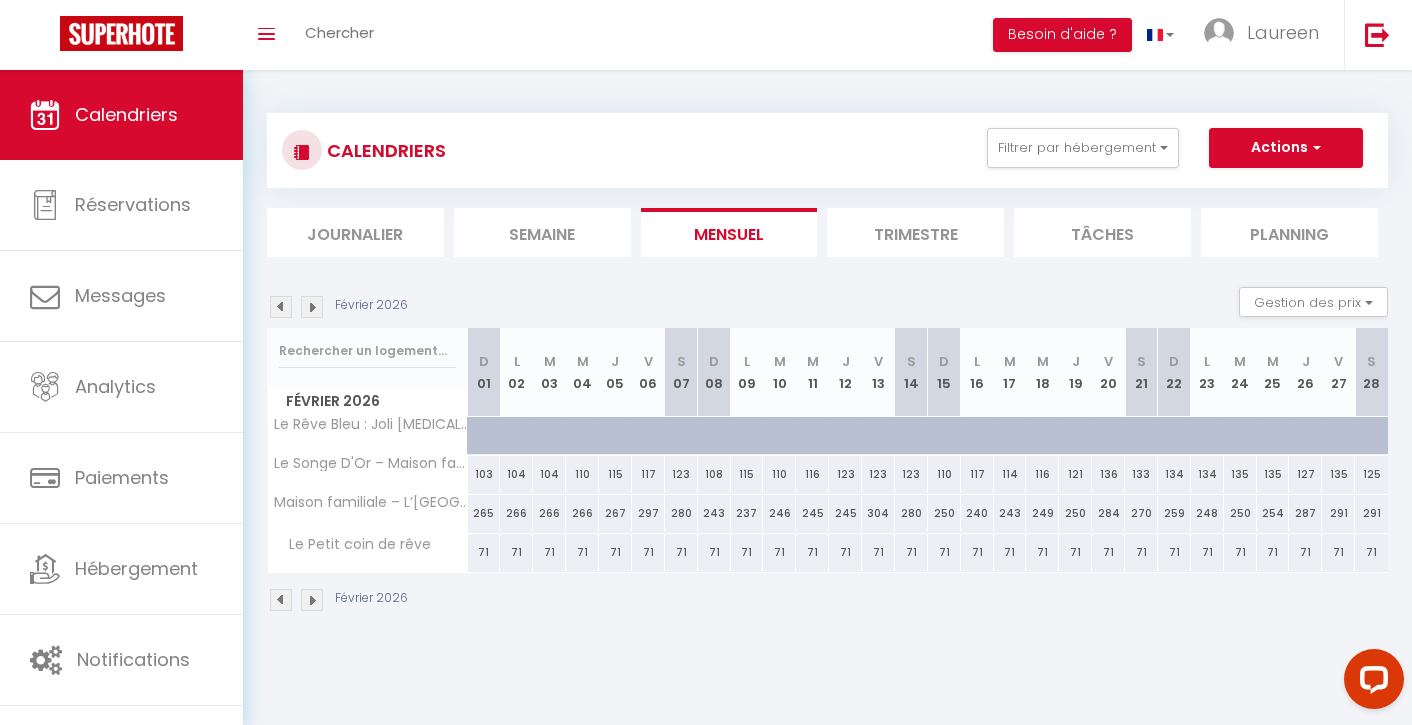 click at bounding box center (312, 307) 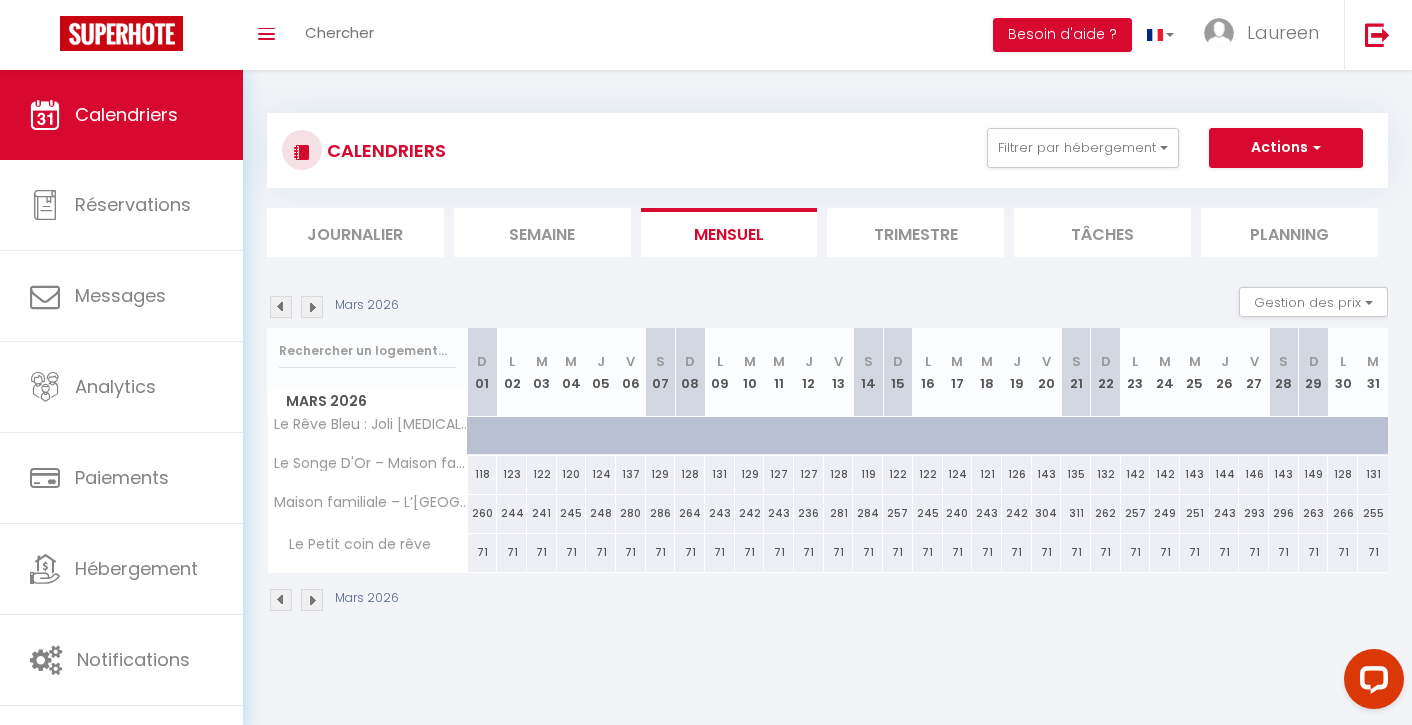 click at bounding box center (312, 307) 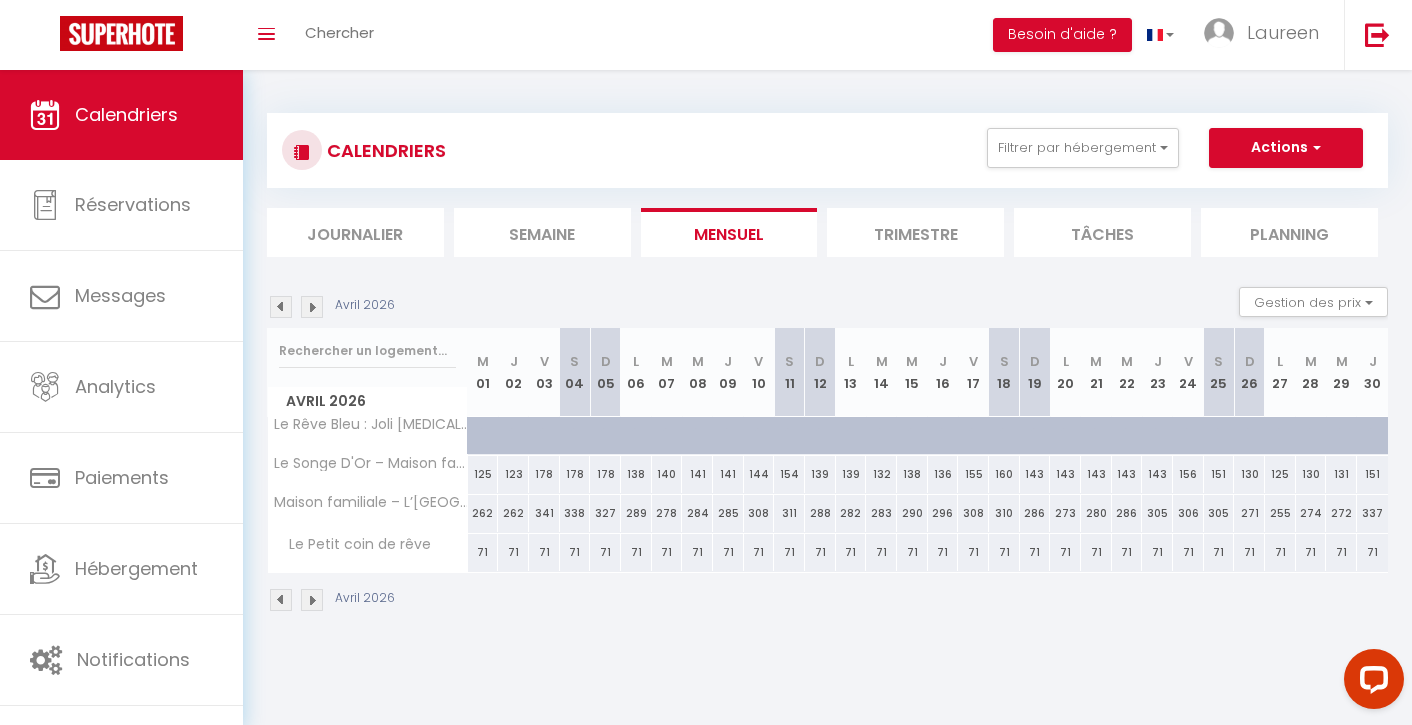 click at bounding box center [312, 307] 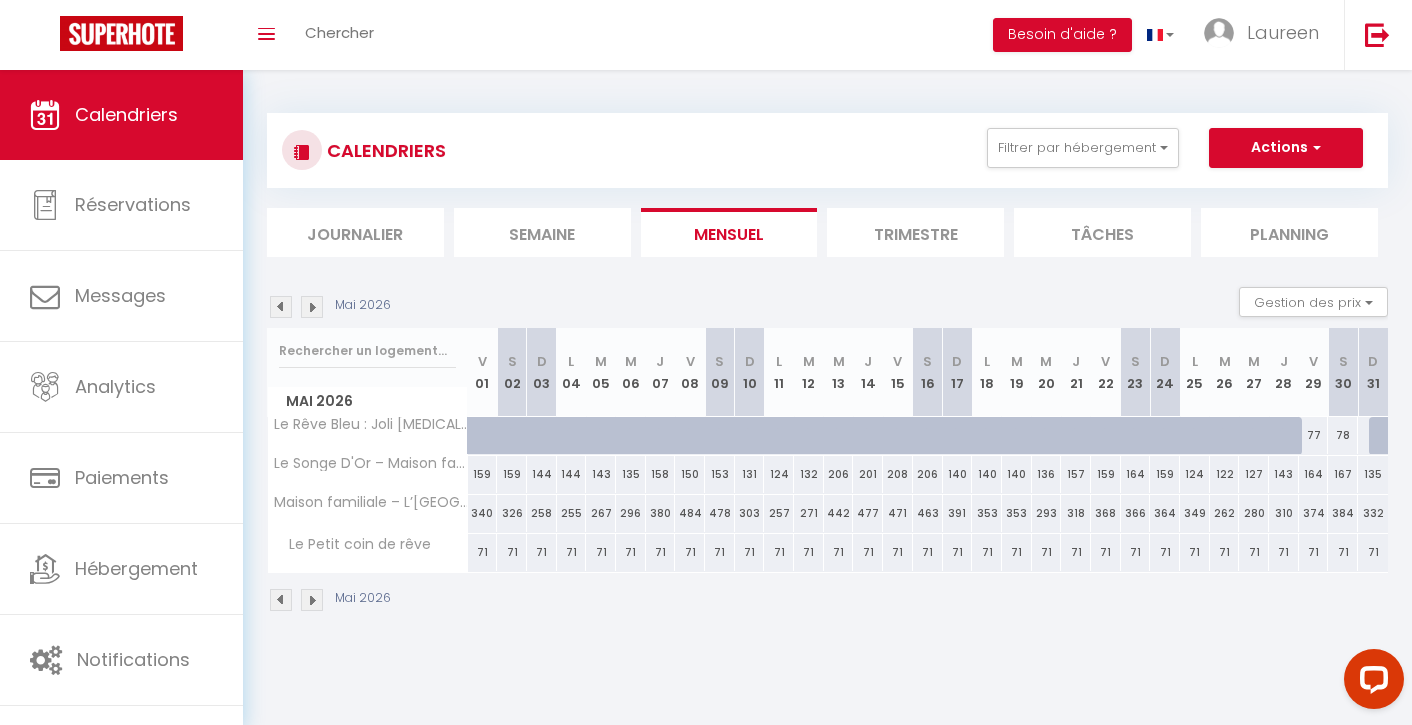 click at bounding box center (312, 307) 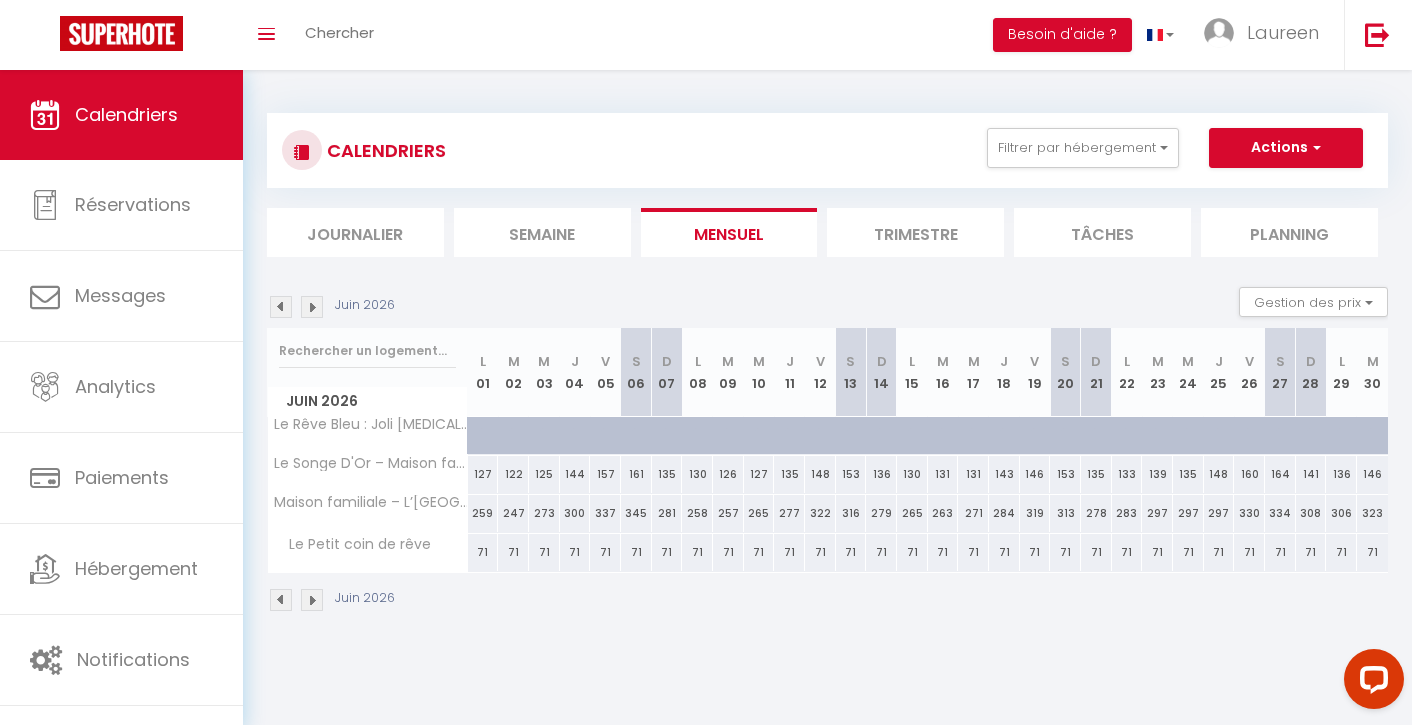 click at bounding box center (312, 307) 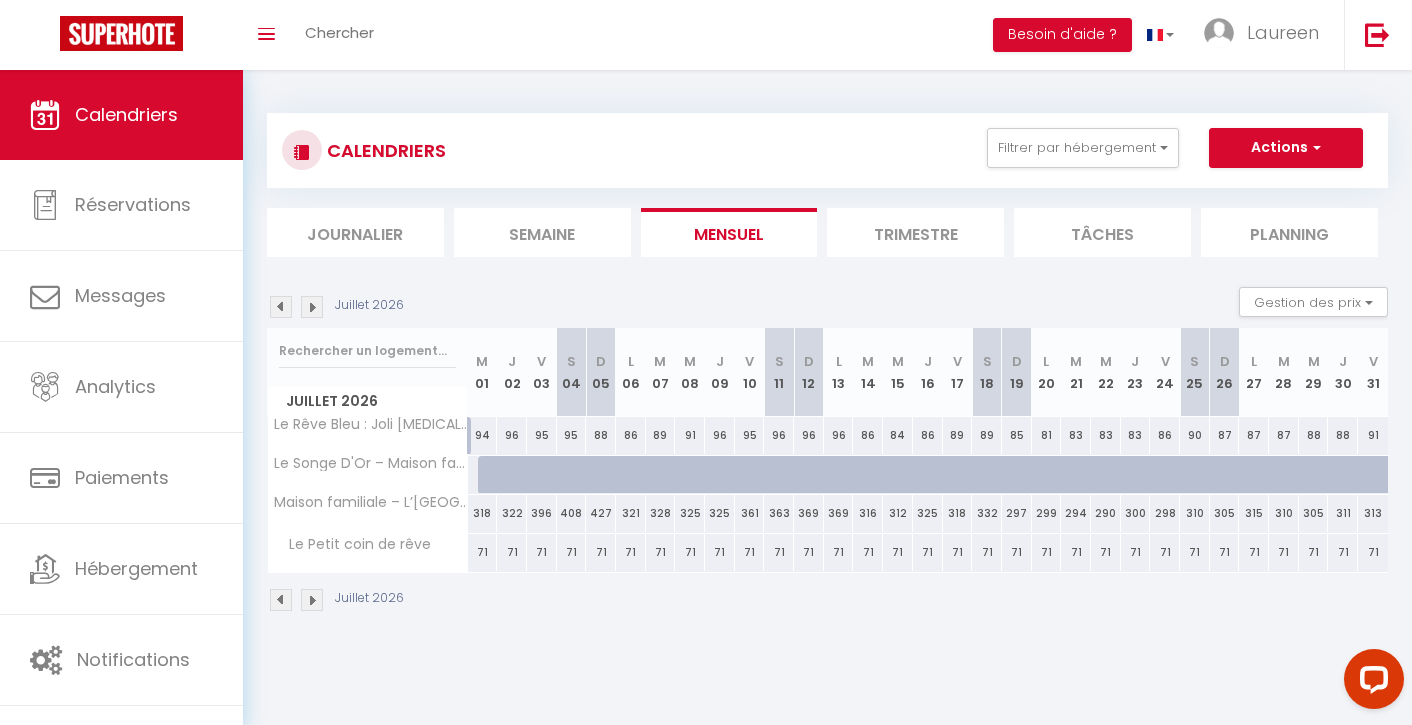 click at bounding box center (312, 307) 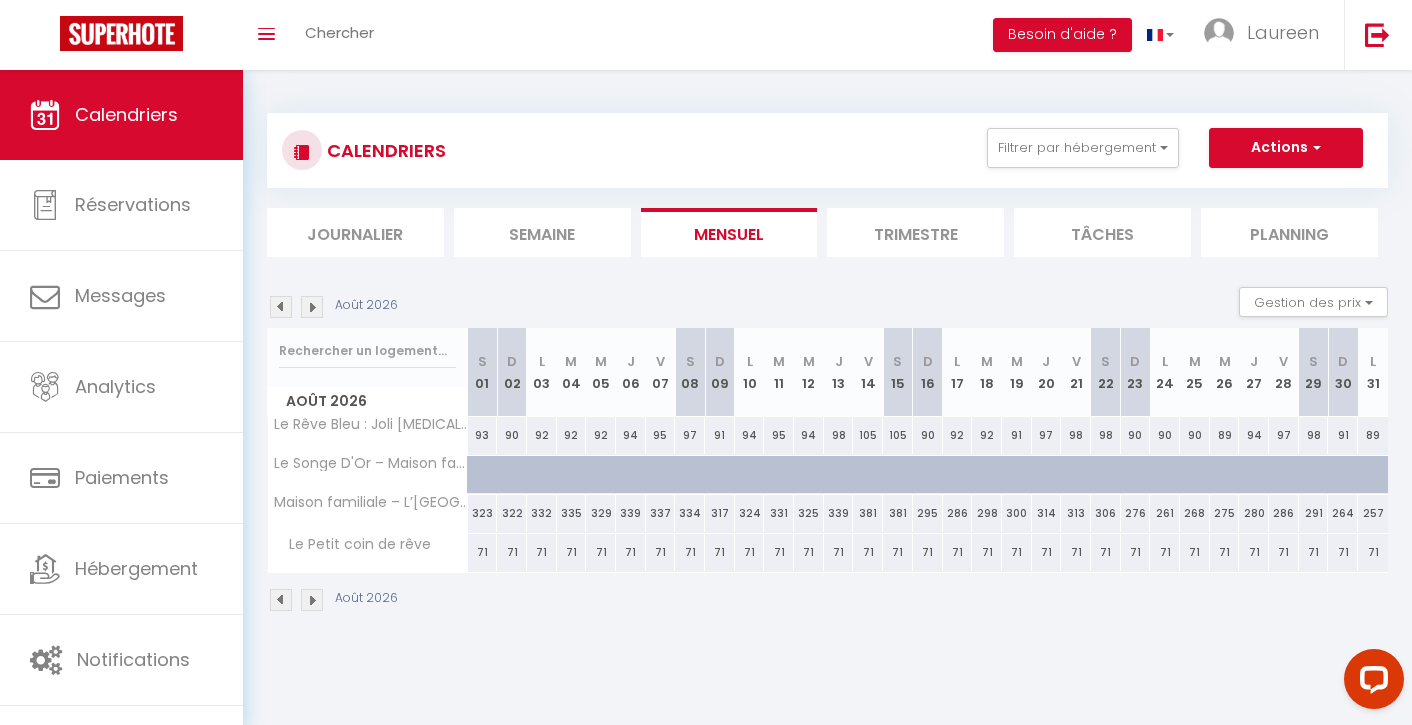 click at bounding box center (312, 307) 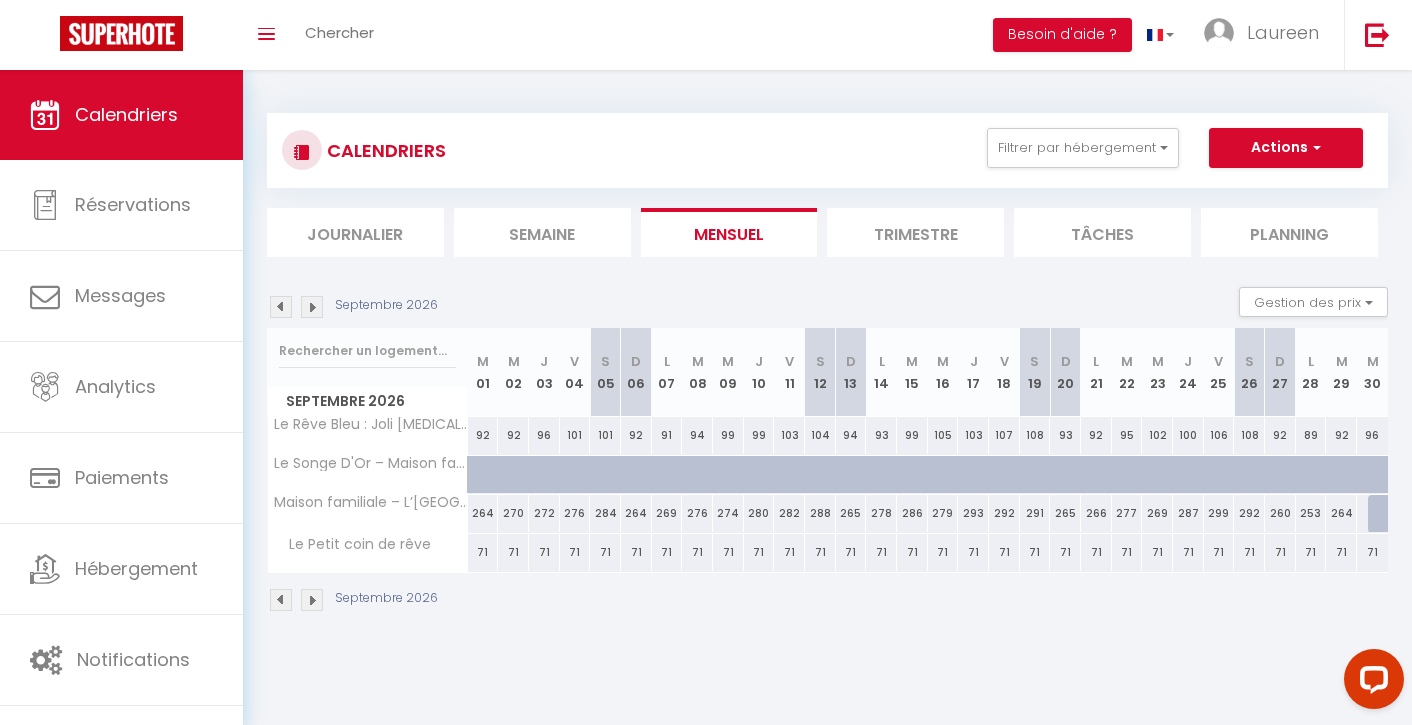 click at bounding box center (312, 307) 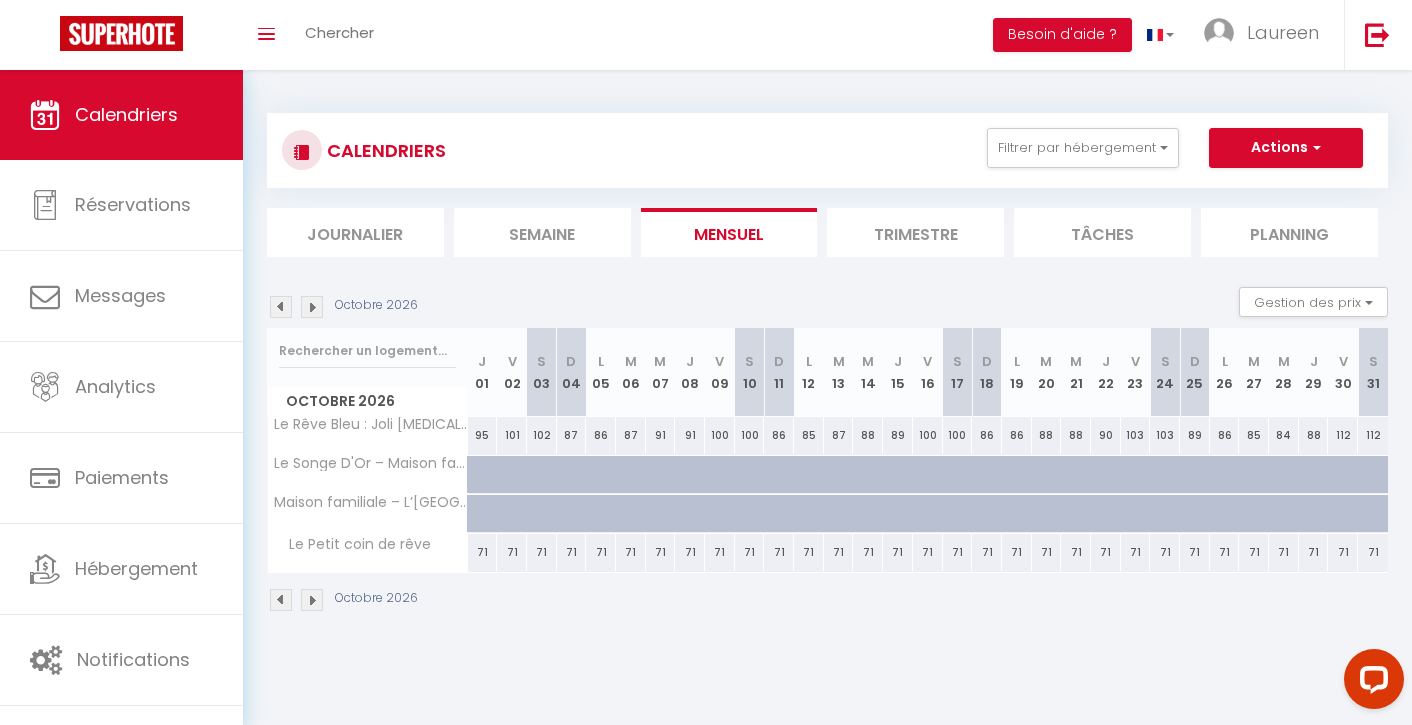 click at bounding box center [312, 307] 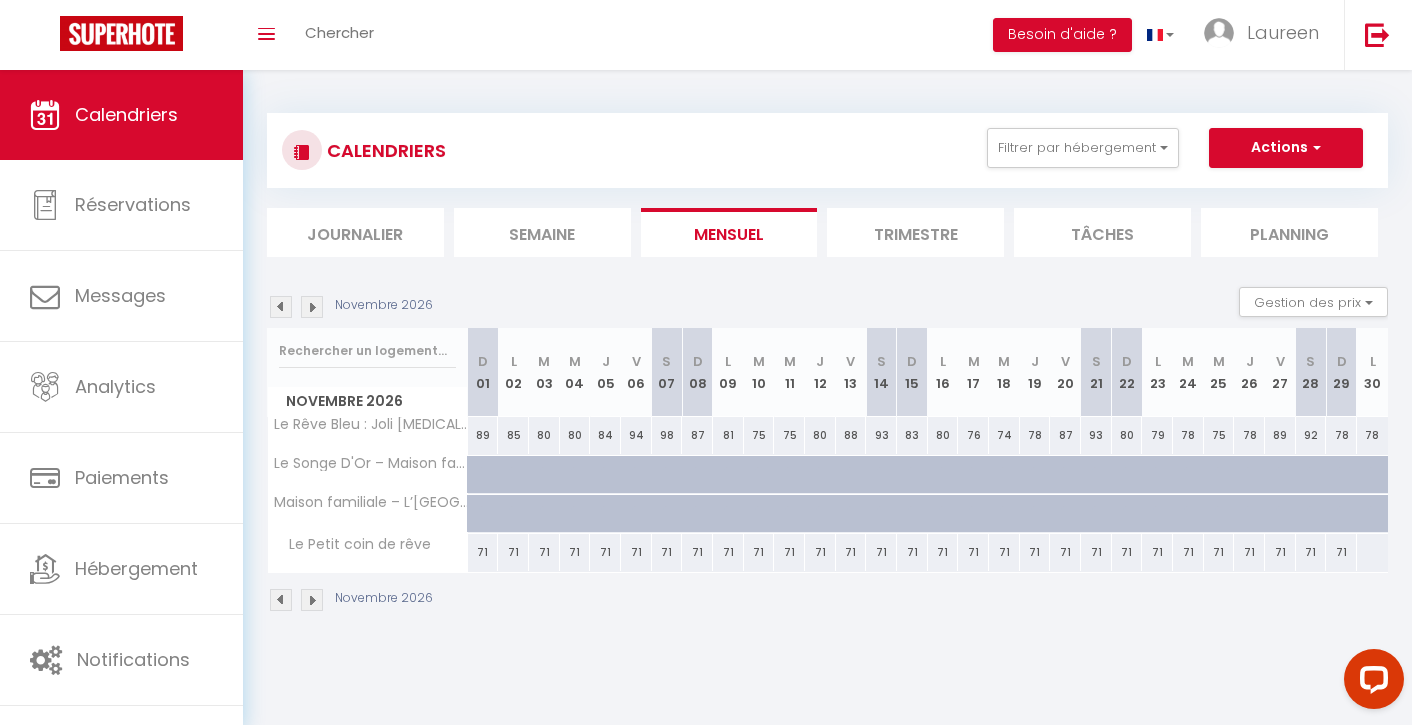 click at bounding box center [312, 307] 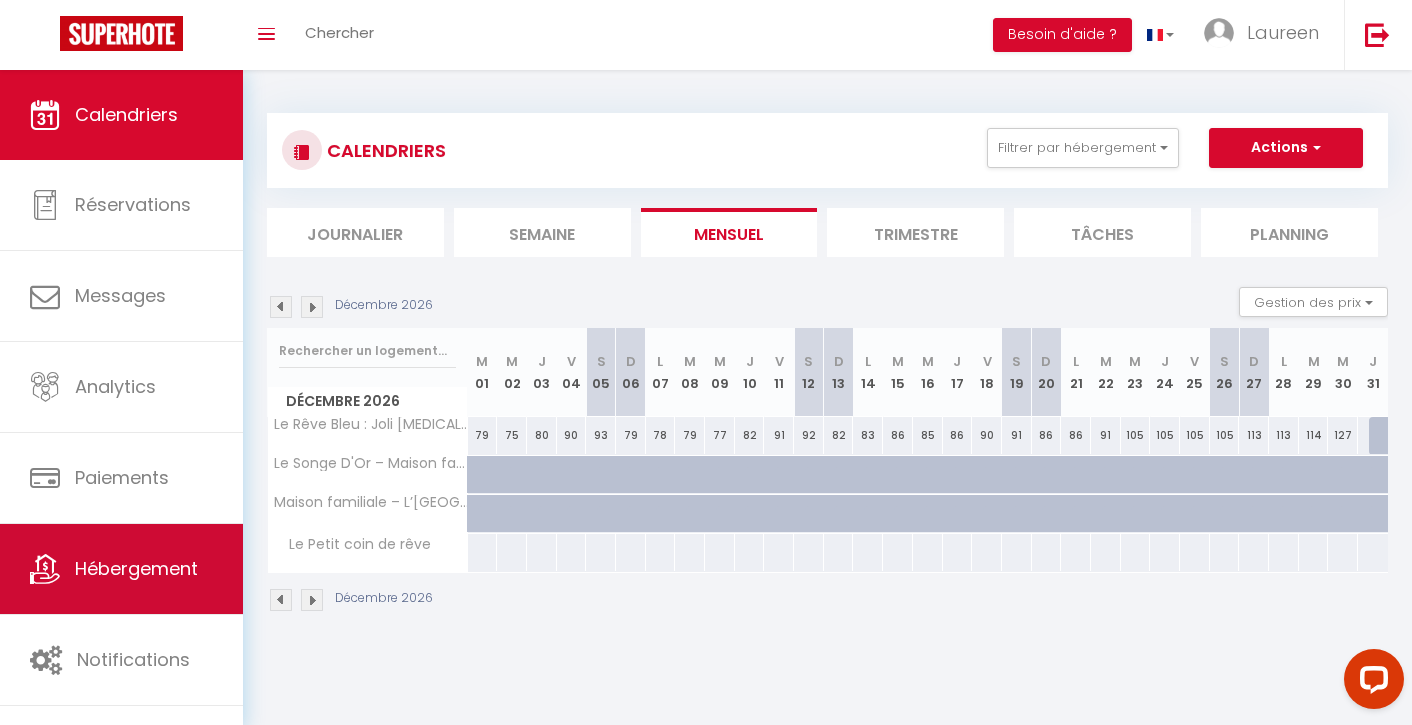click on "Hébergement" at bounding box center [136, 568] 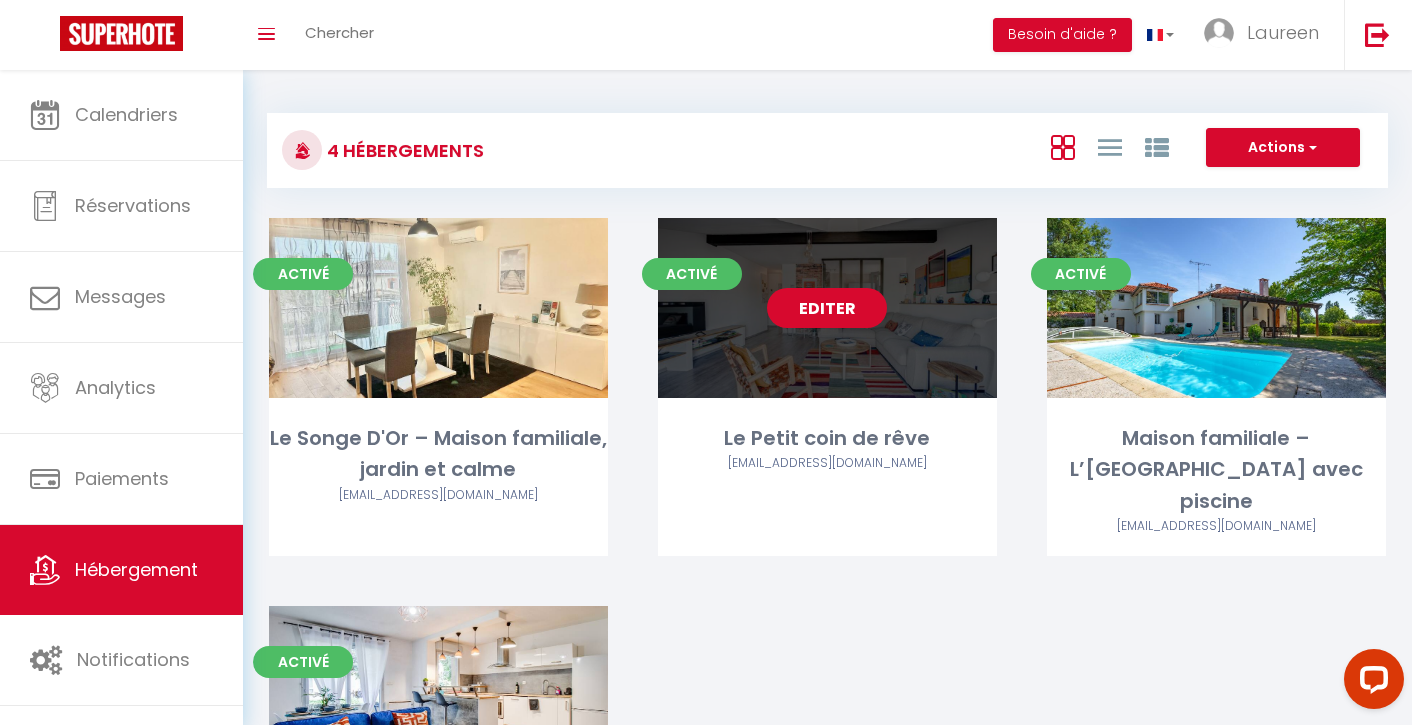 click on "Editer" at bounding box center (827, 308) 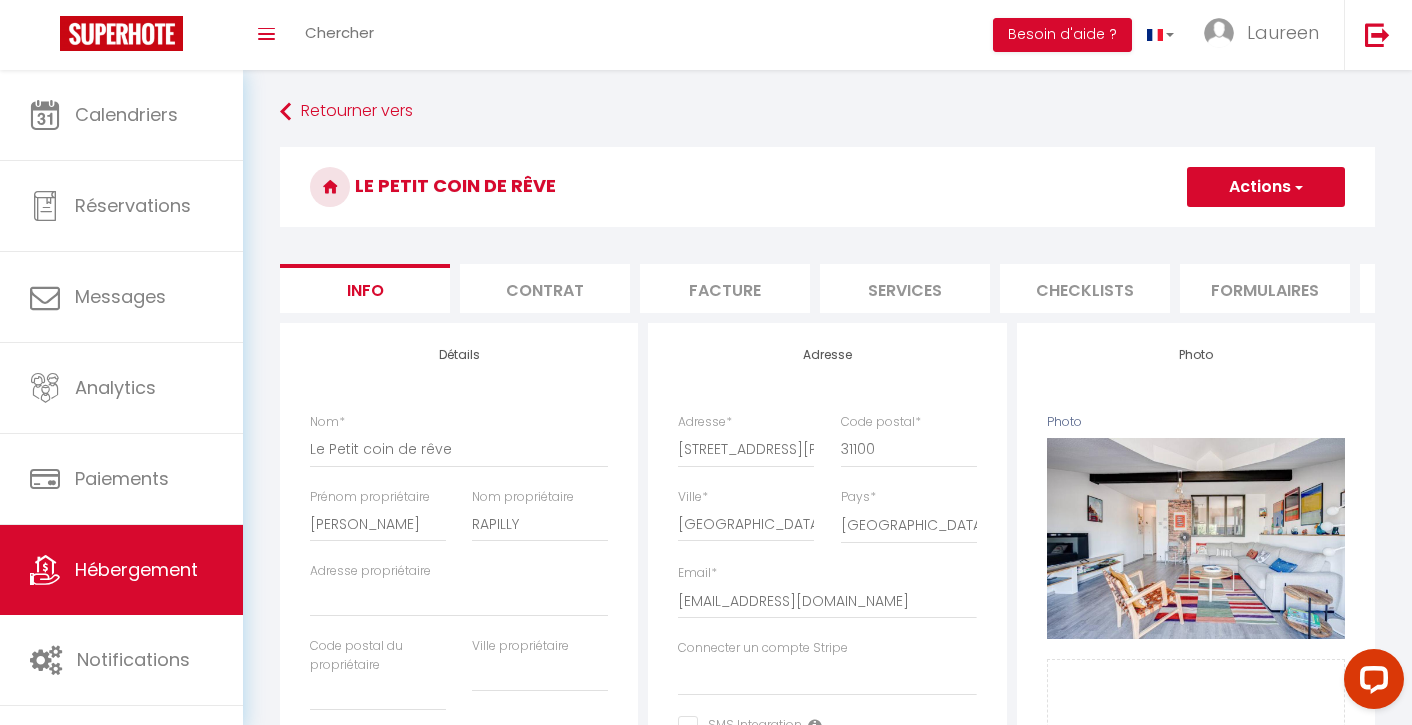 click on "Actions" at bounding box center (1266, 187) 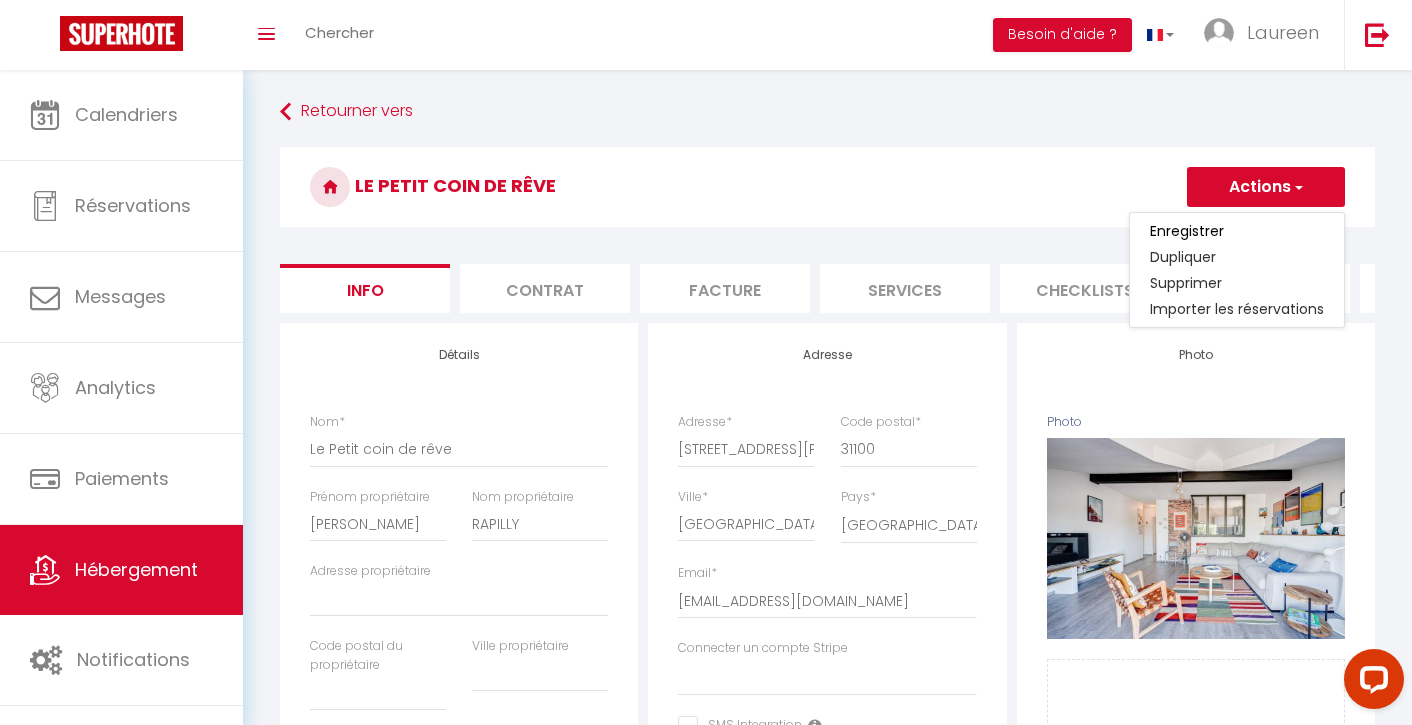 click on "Facture" at bounding box center [725, 288] 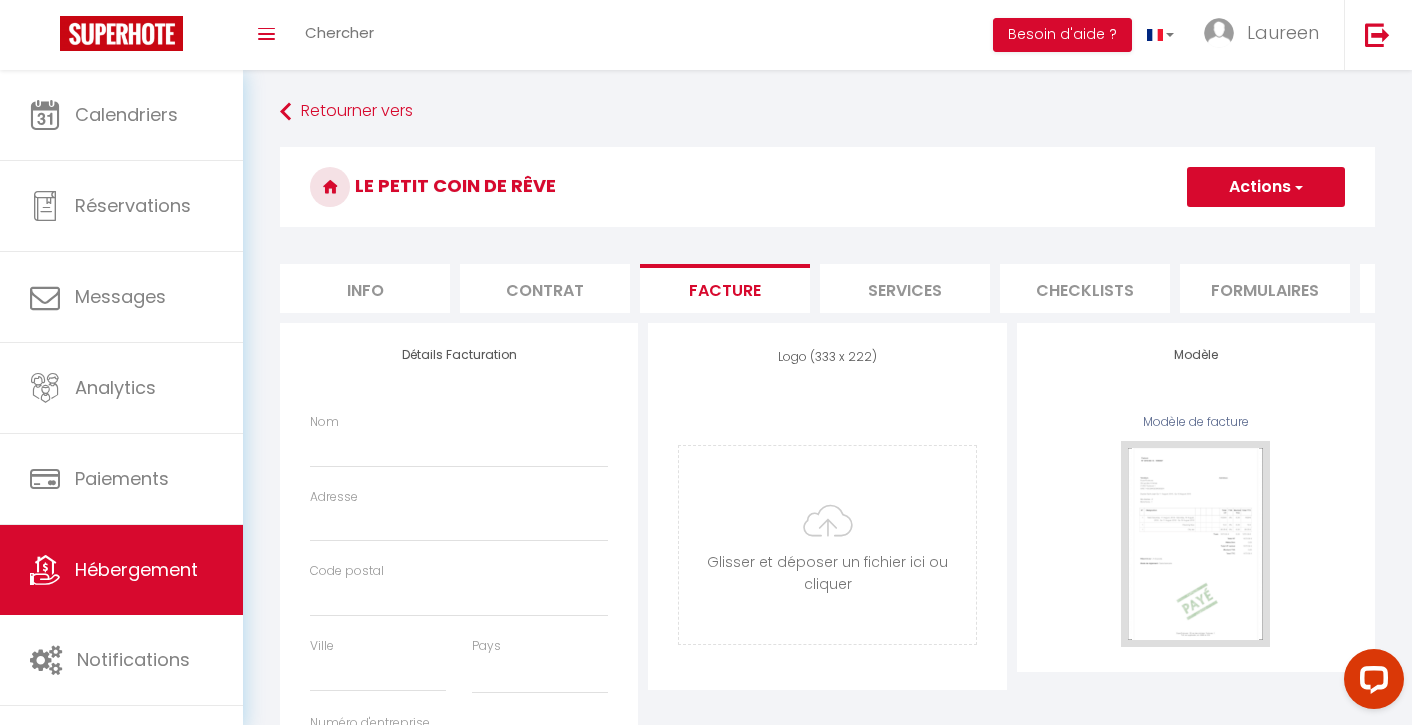 click on "Services" at bounding box center [905, 288] 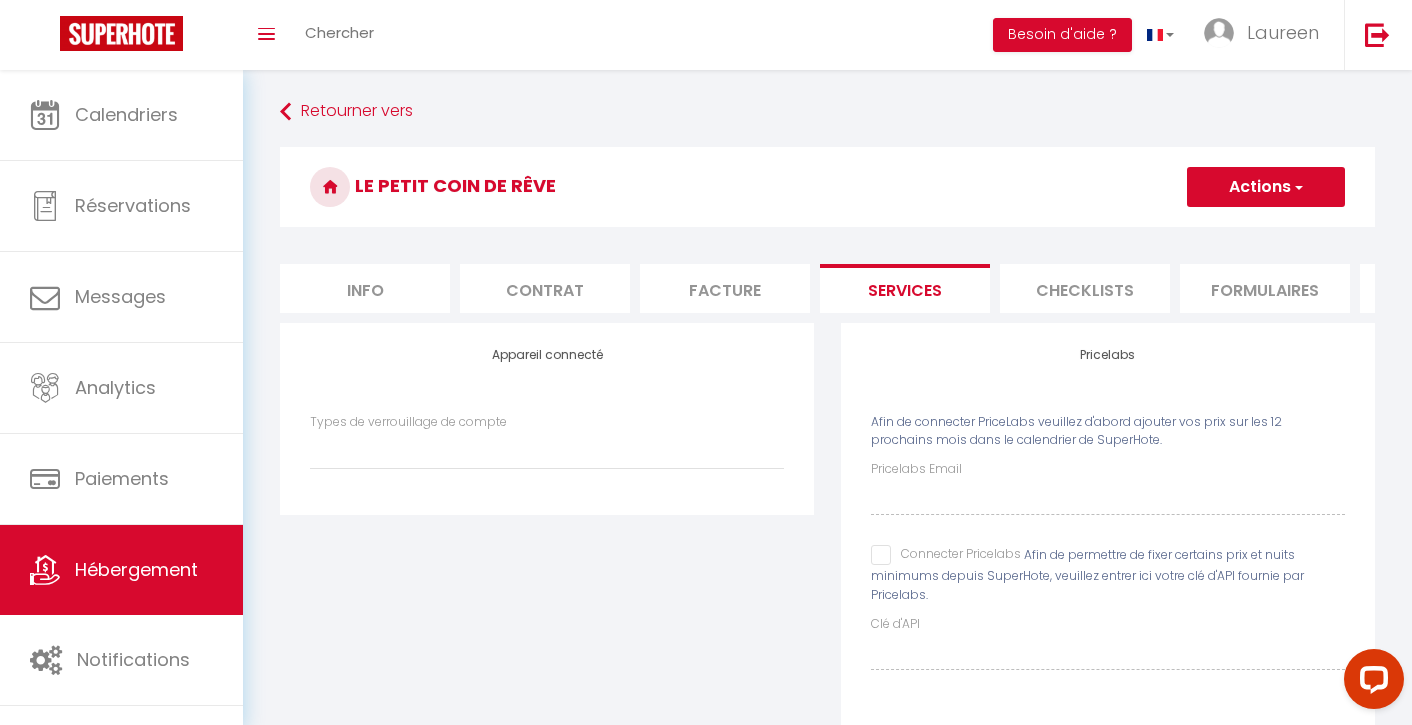 click on "Connecter Pricelabs" at bounding box center [946, 555] 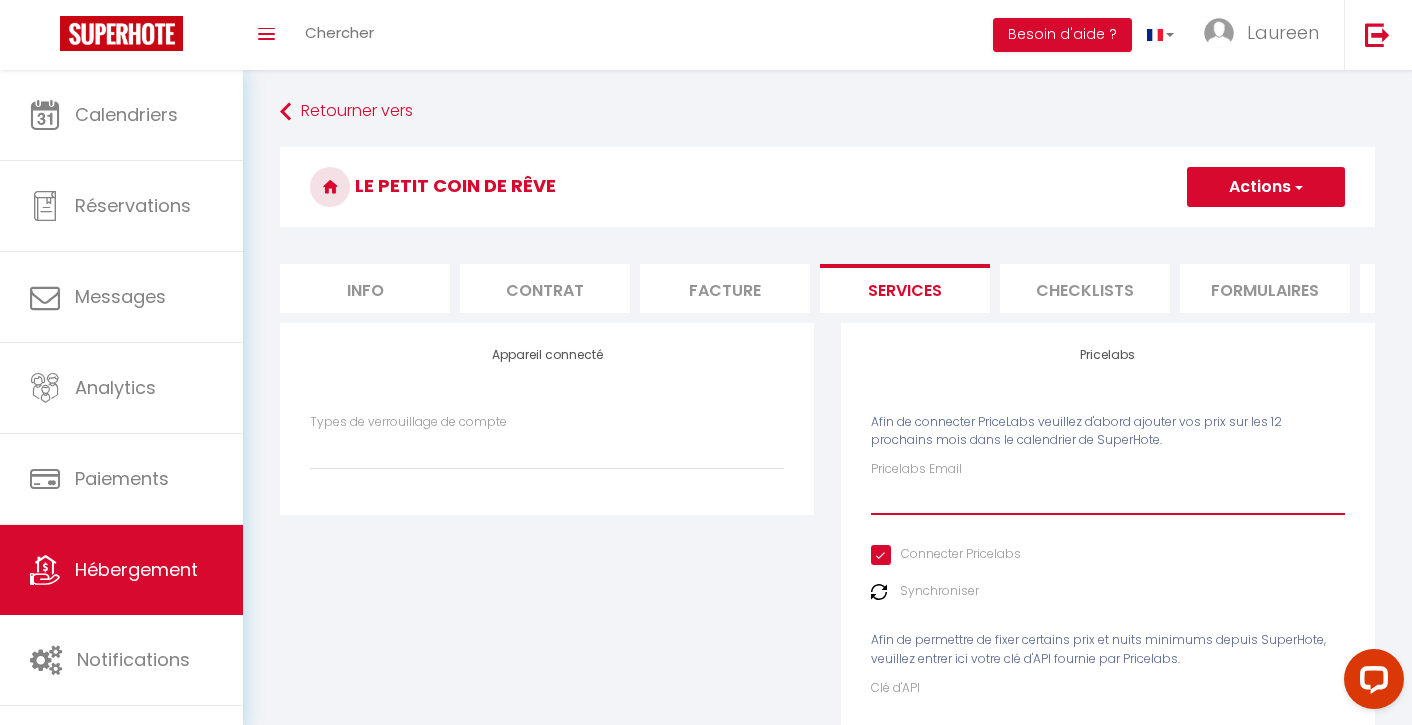 click on "Pricelabs Email" at bounding box center [1108, 497] 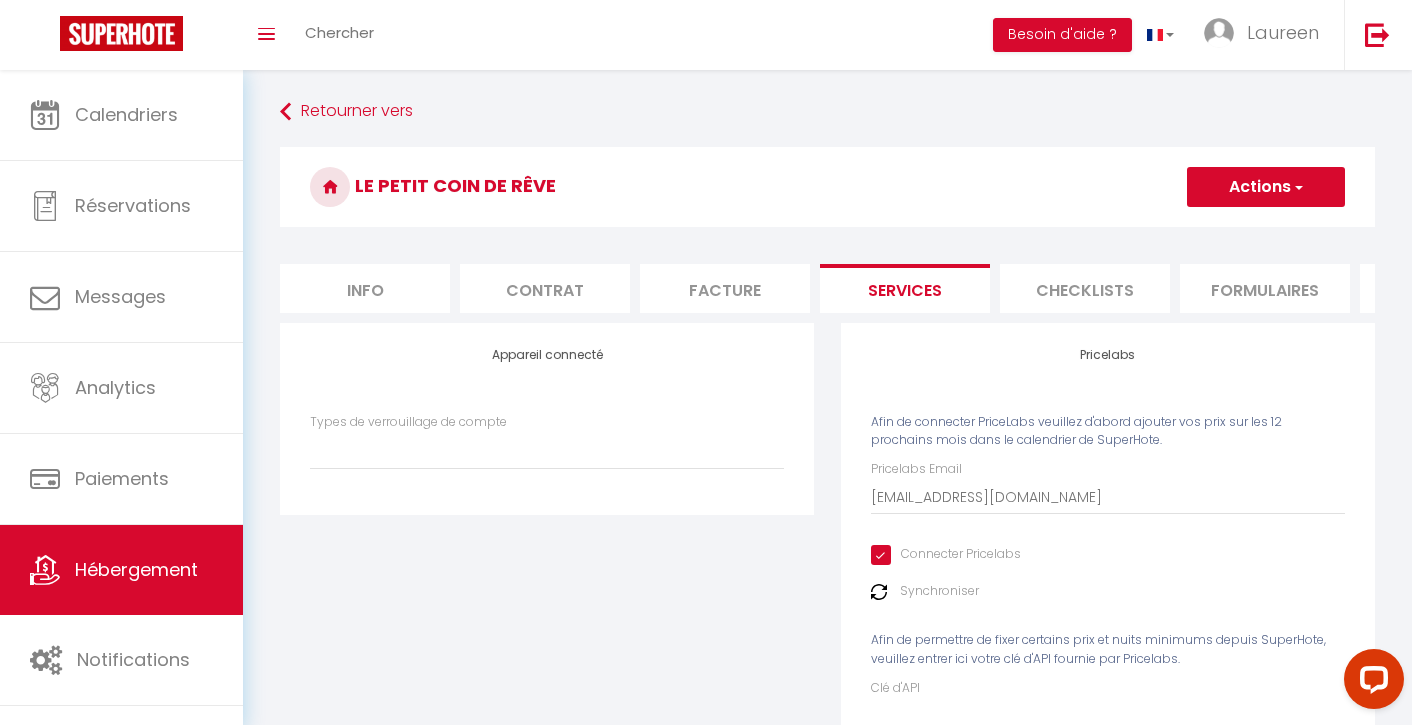 click on "Actions" at bounding box center (1266, 187) 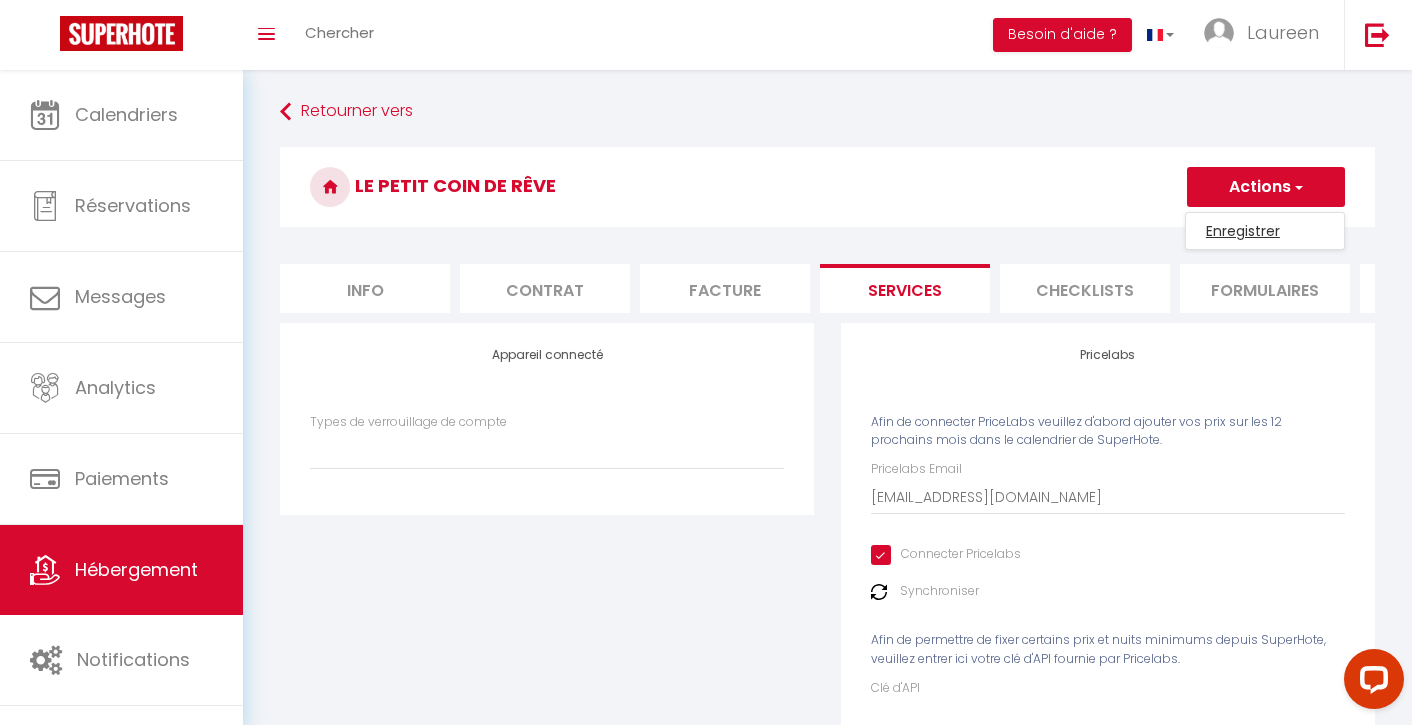 click on "Enregistrer" at bounding box center (1265, 231) 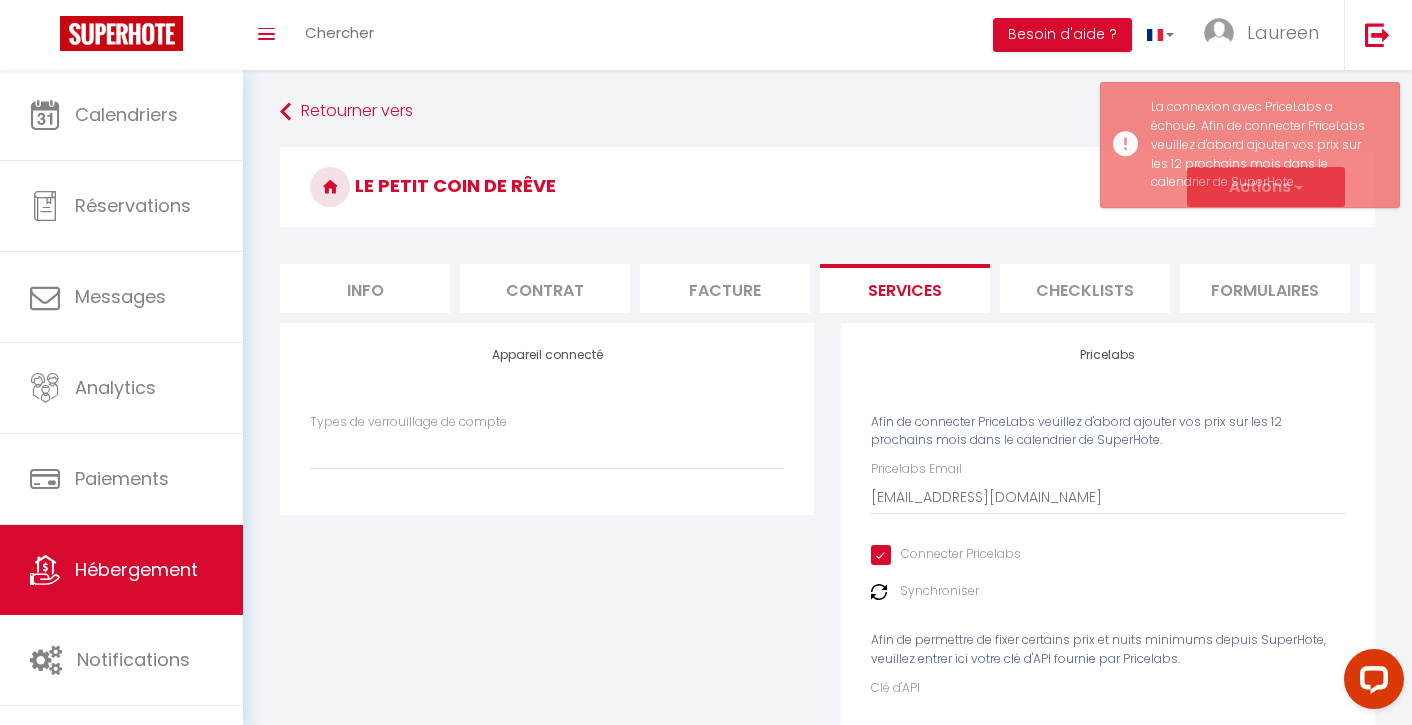 click at bounding box center [879, 592] 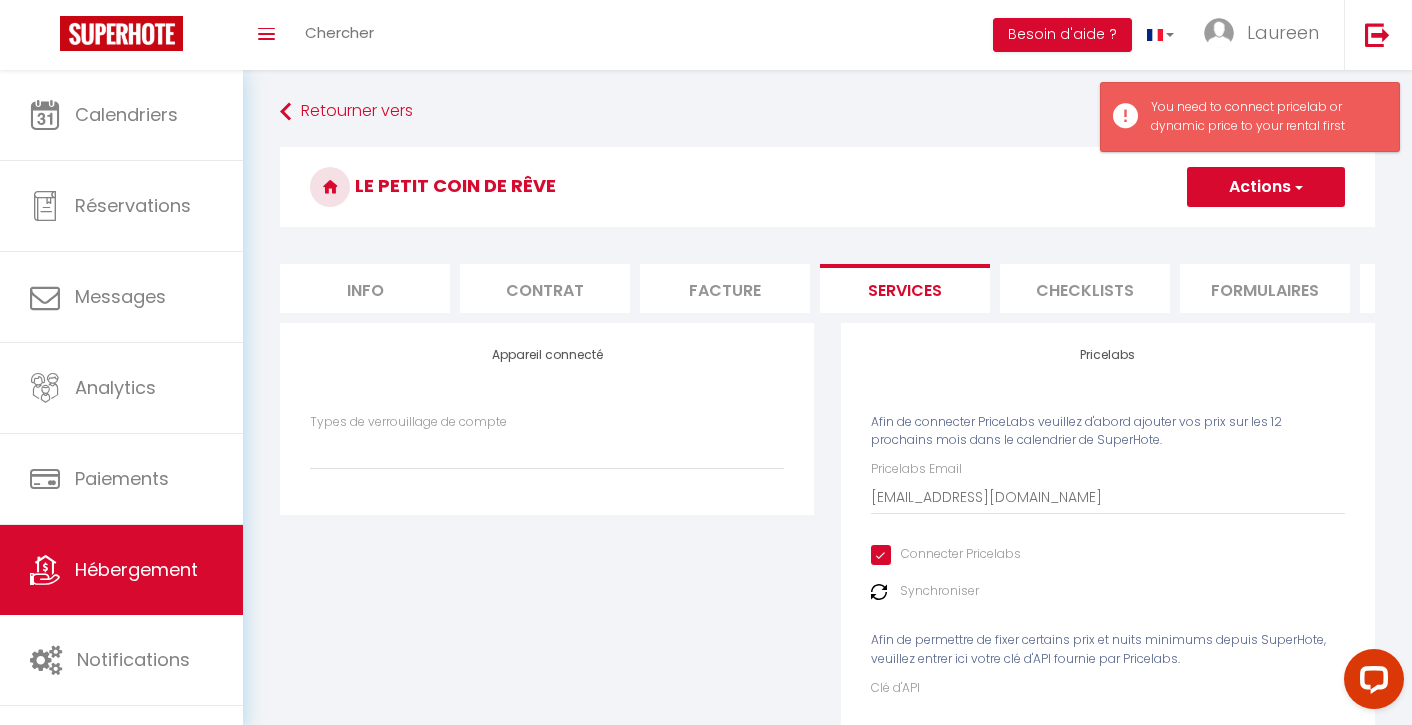 scroll, scrollTop: 0, scrollLeft: 0, axis: both 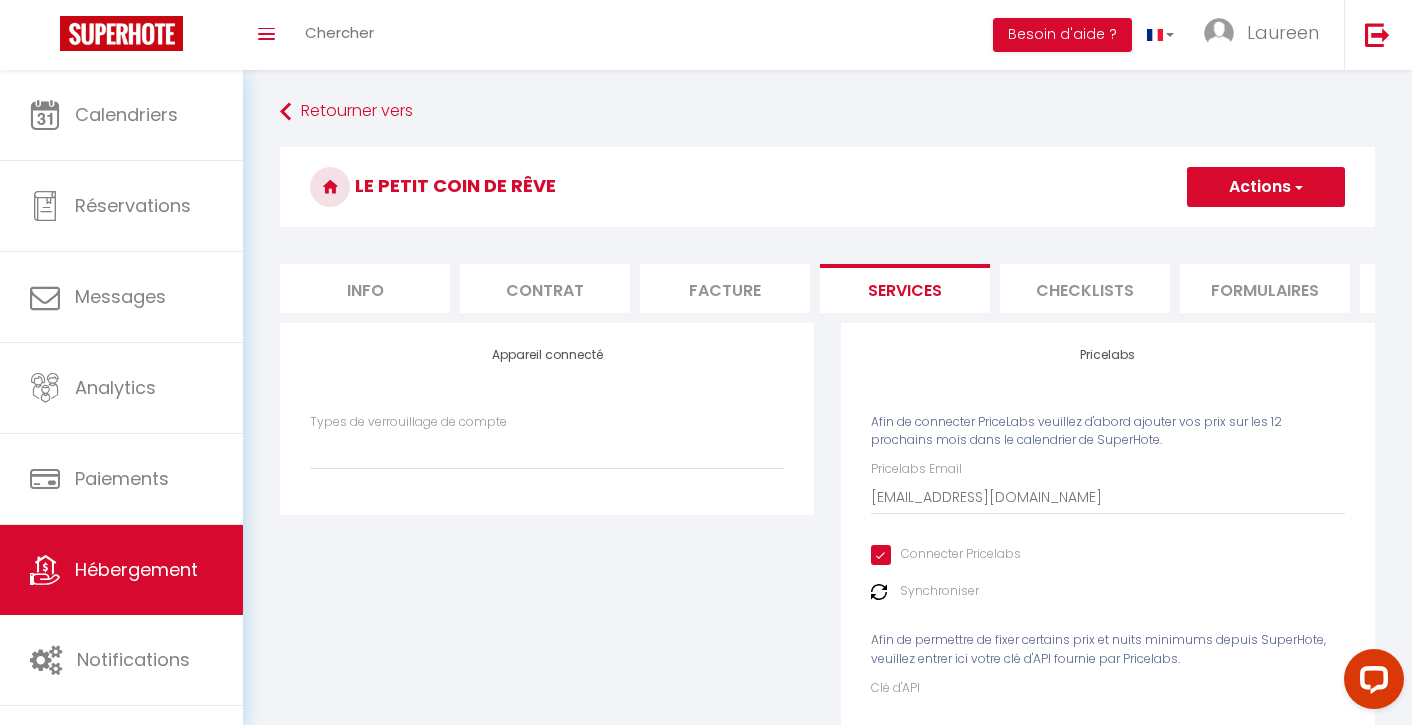 click on "Synchroniser" at bounding box center [1108, 591] 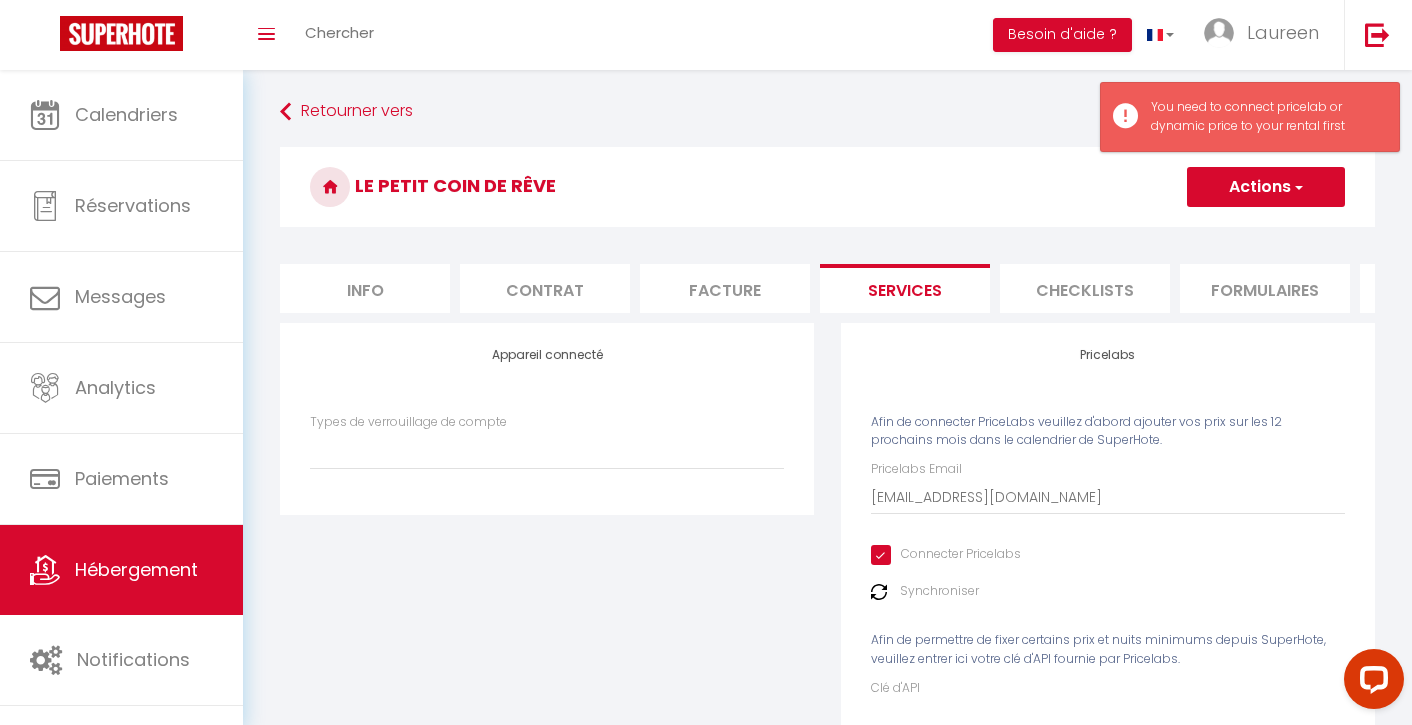 click on "Actions" at bounding box center (1266, 187) 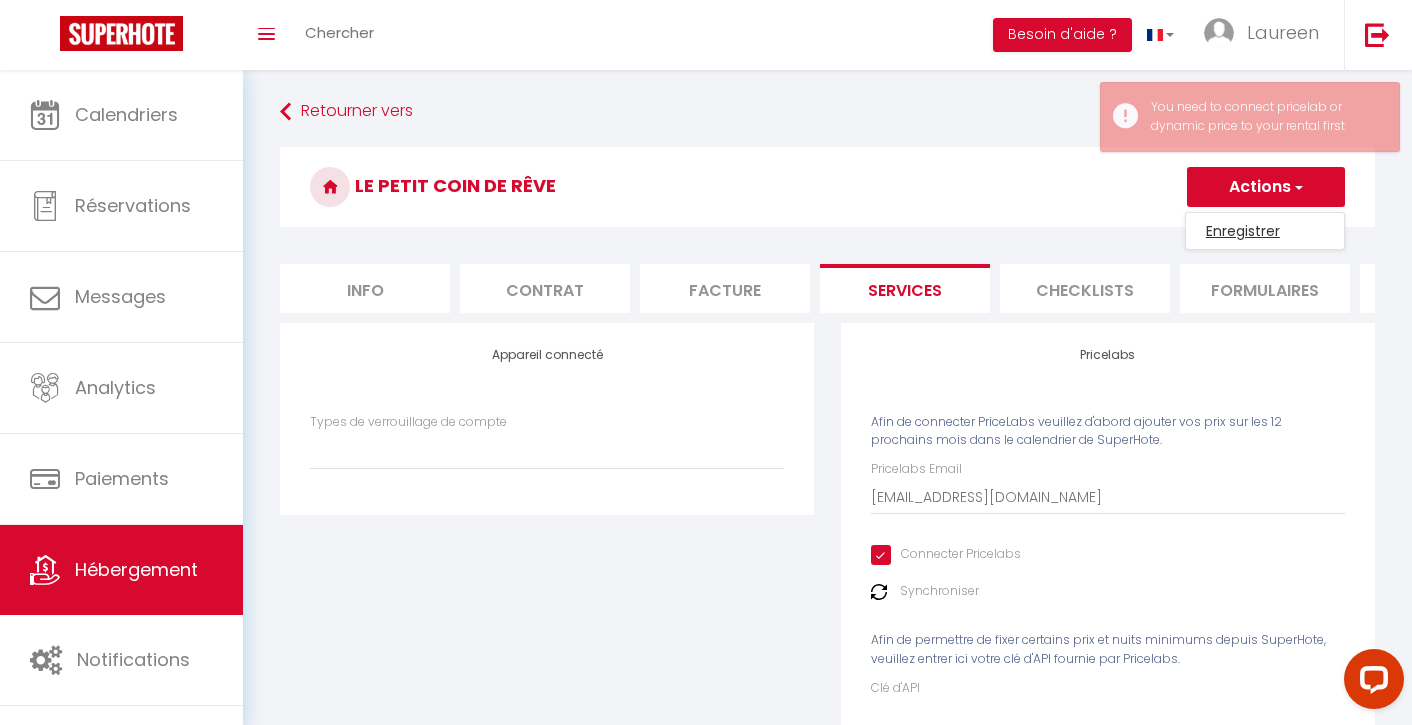 click on "Enregistrer" at bounding box center (1265, 231) 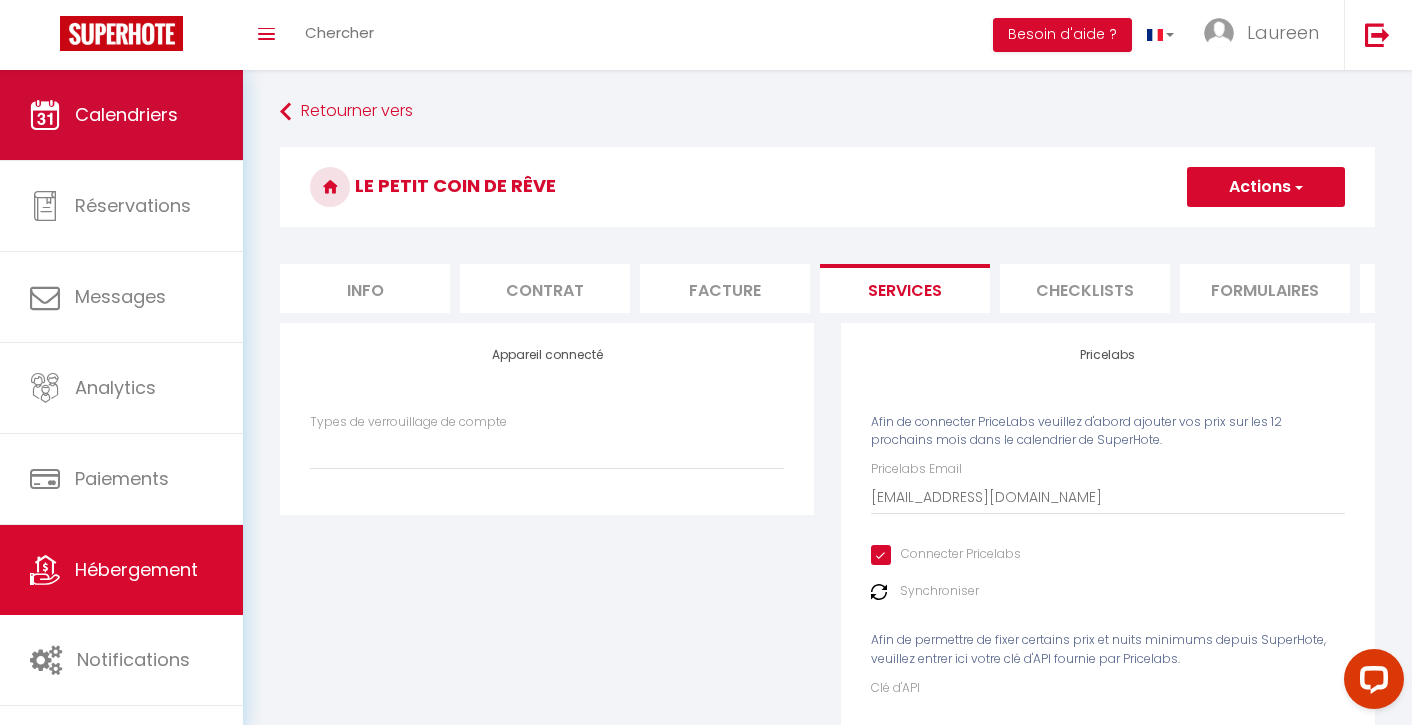 click on "Calendriers" at bounding box center (121, 115) 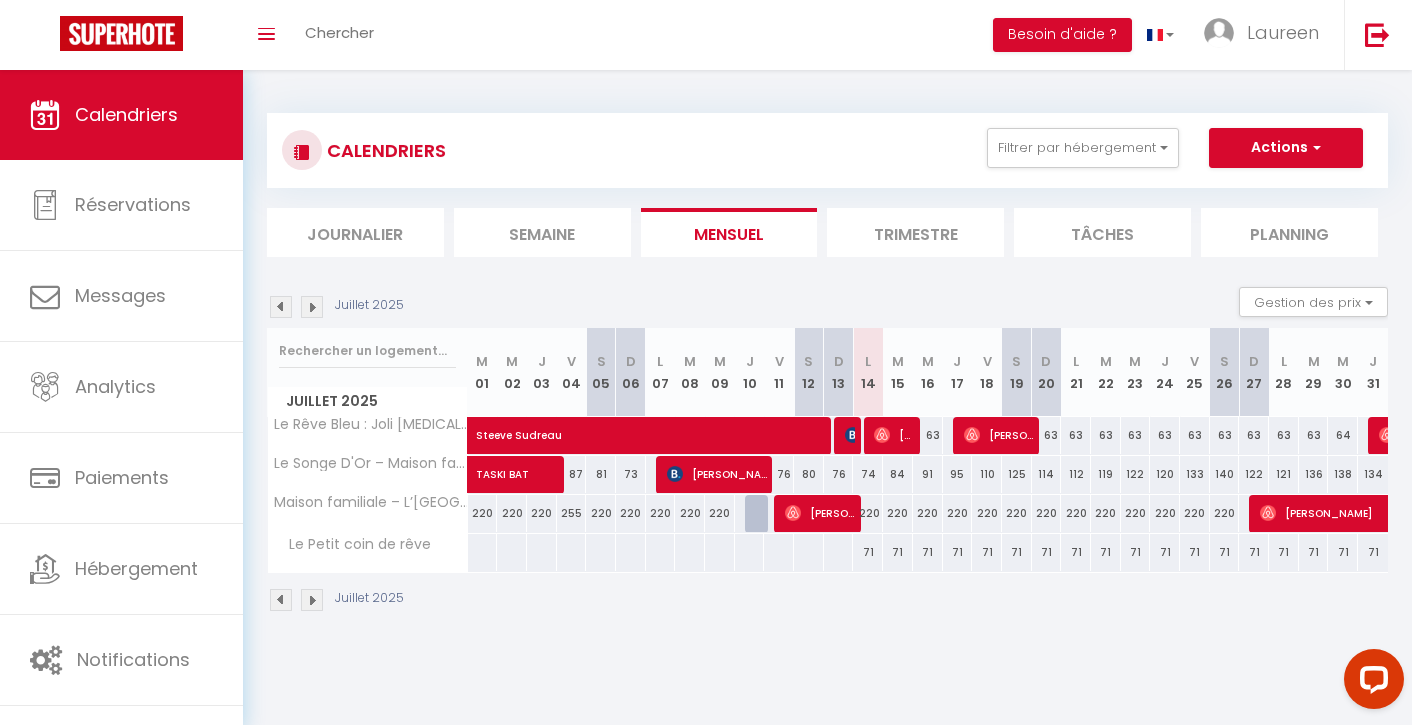 click on "Actions" at bounding box center [1286, 148] 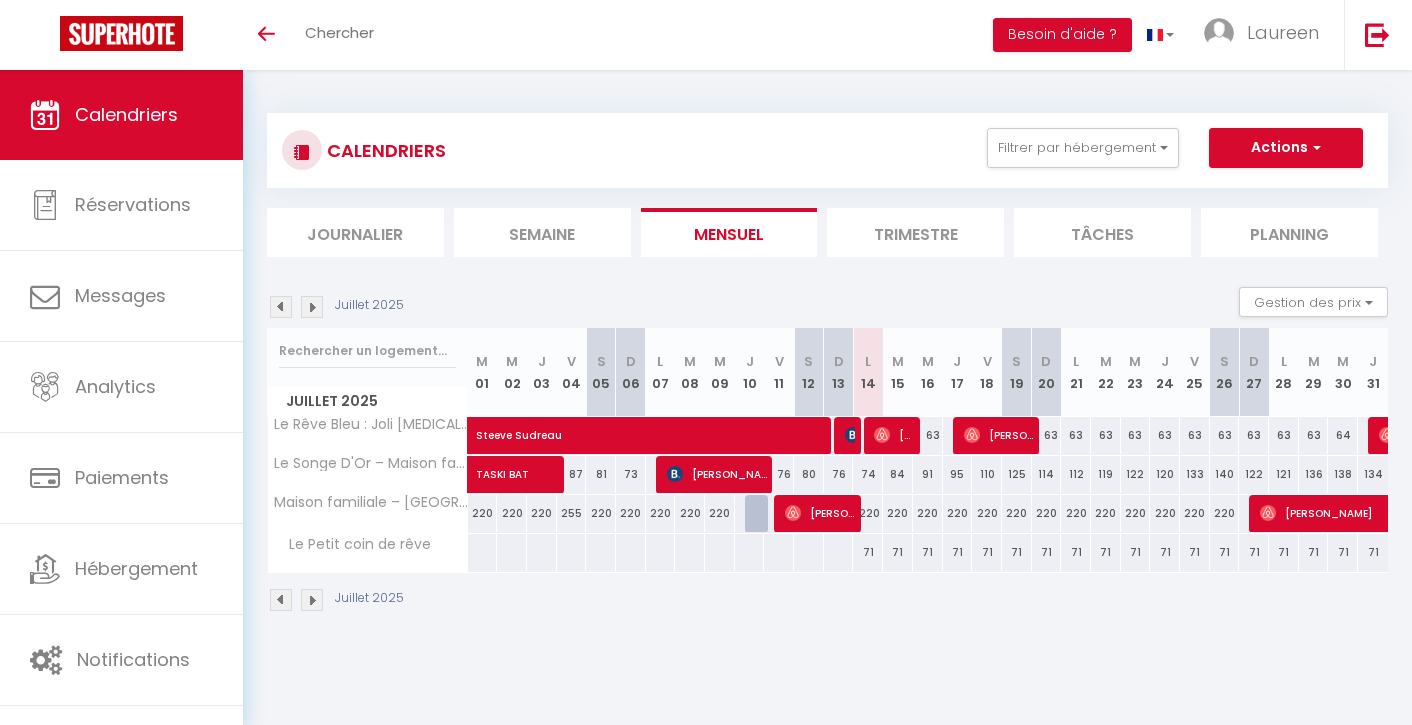 scroll, scrollTop: 0, scrollLeft: 0, axis: both 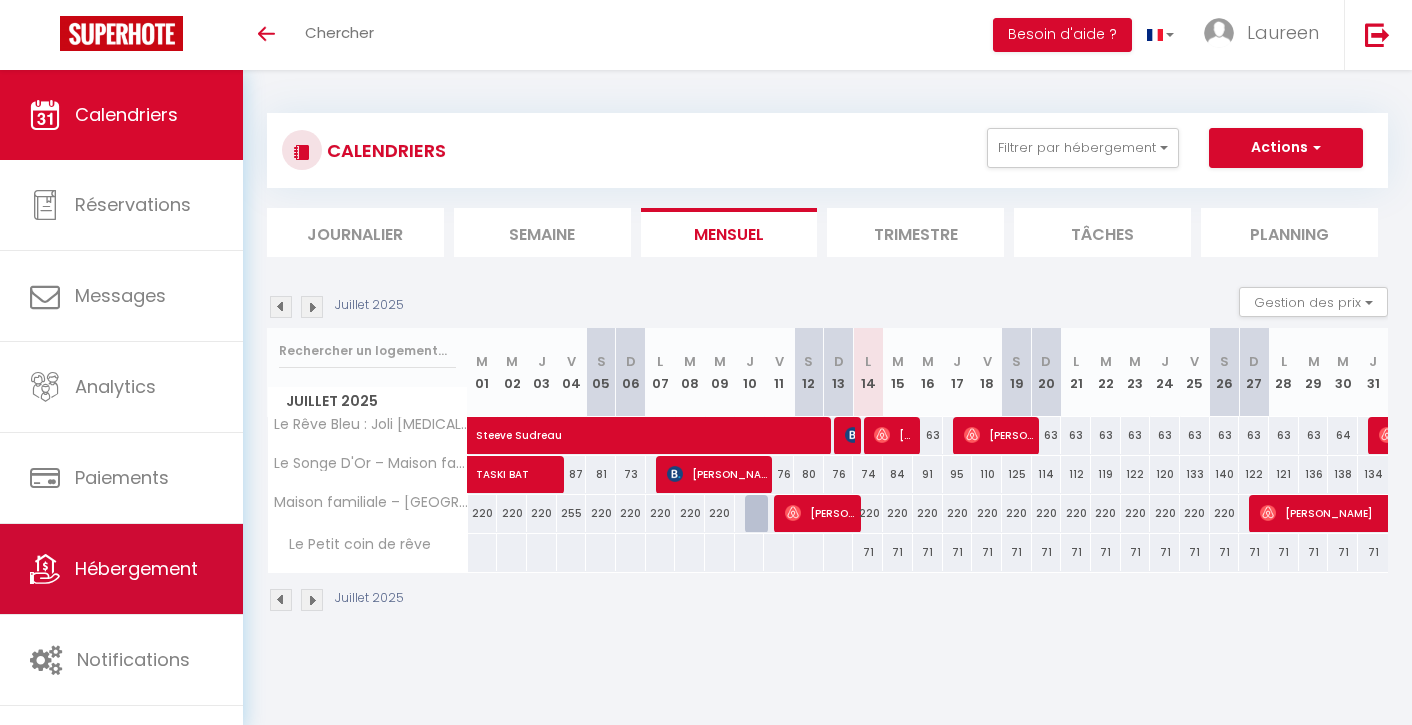 click on "Hébergement" at bounding box center [121, 569] 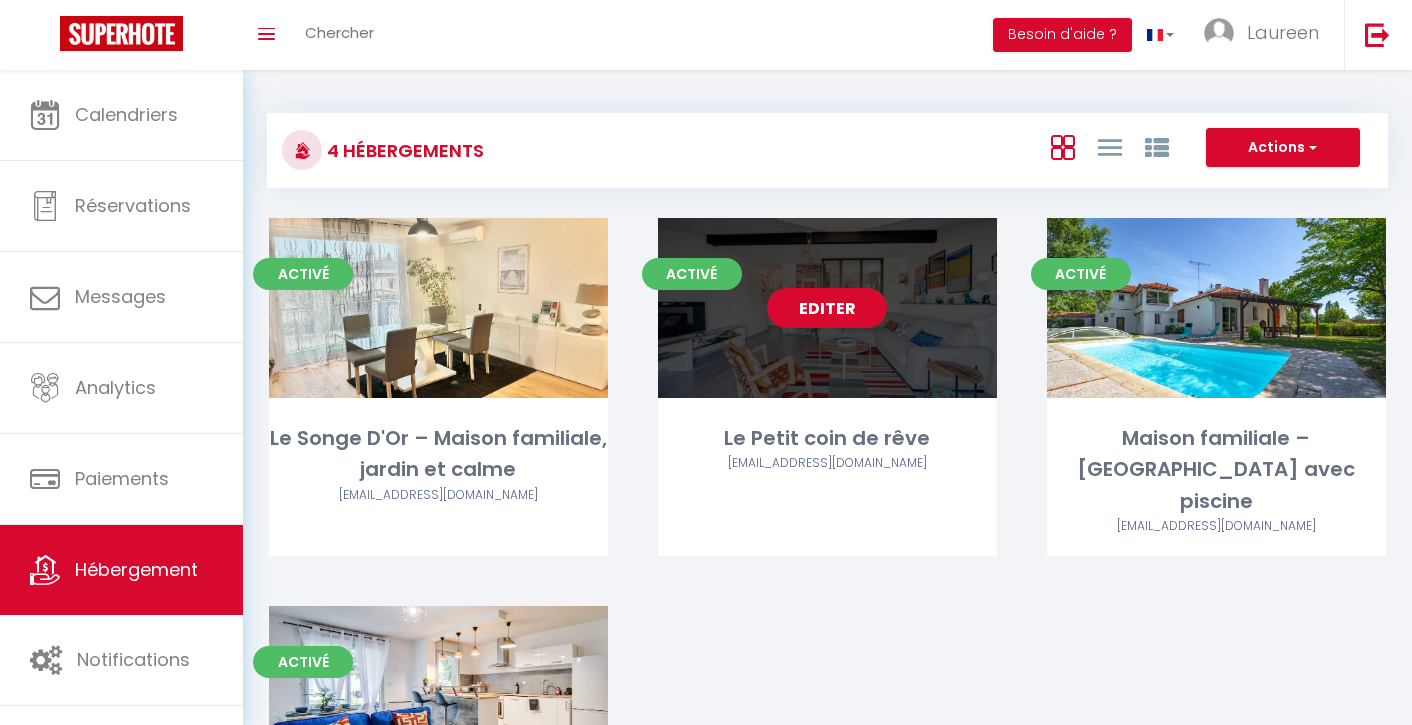 click on "Editer" at bounding box center [827, 308] 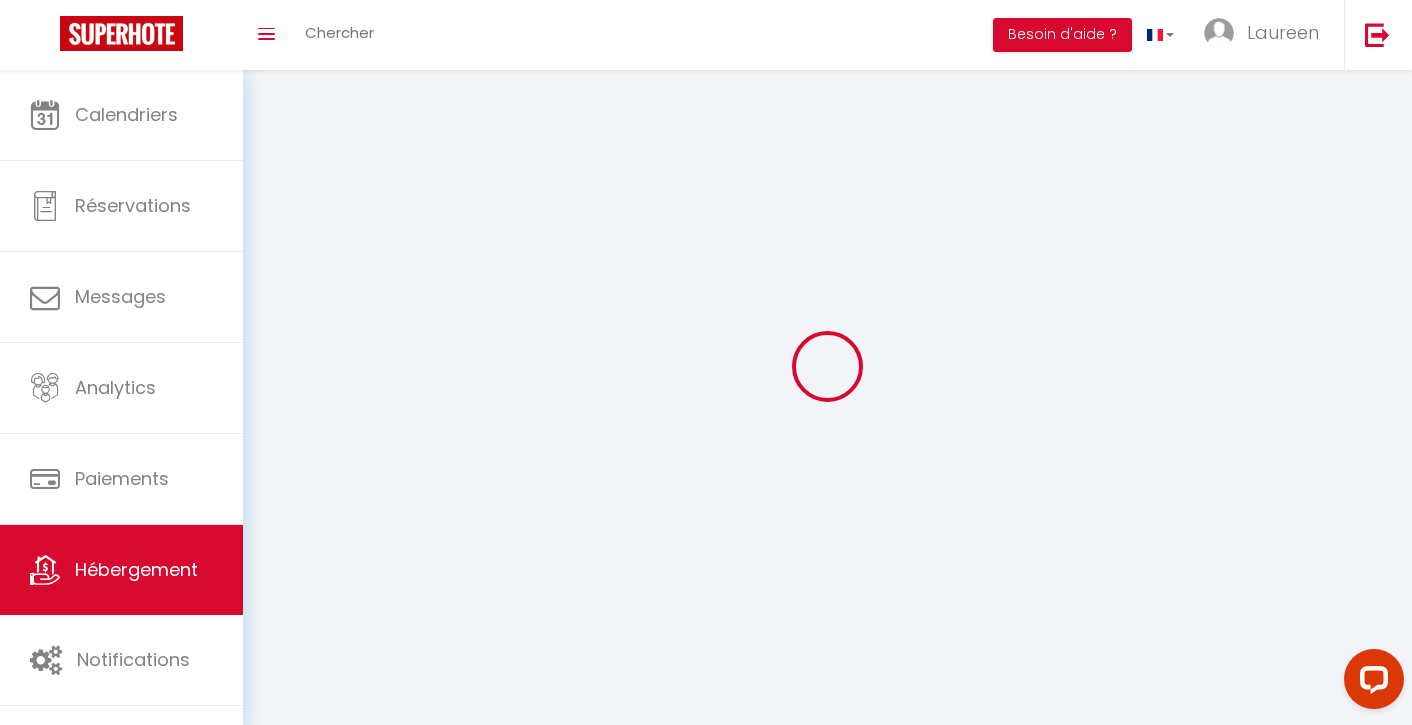 select 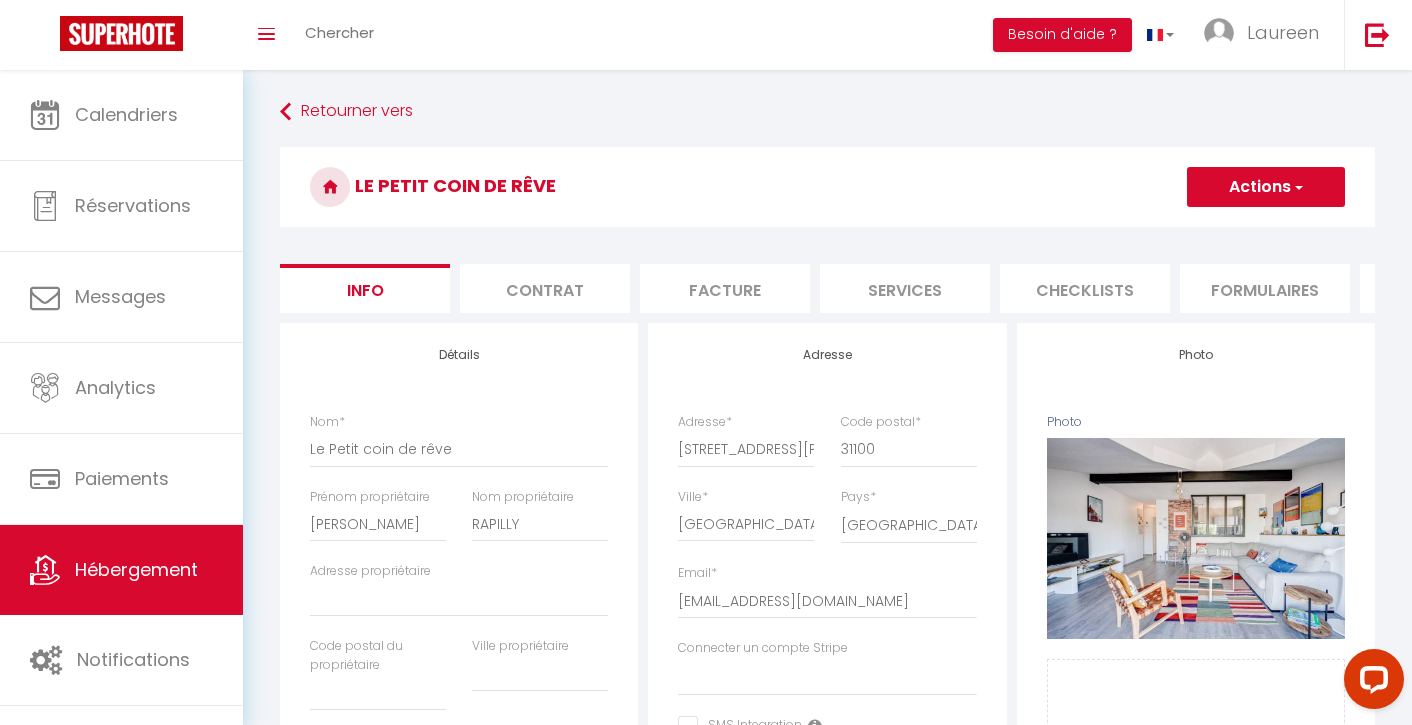 select 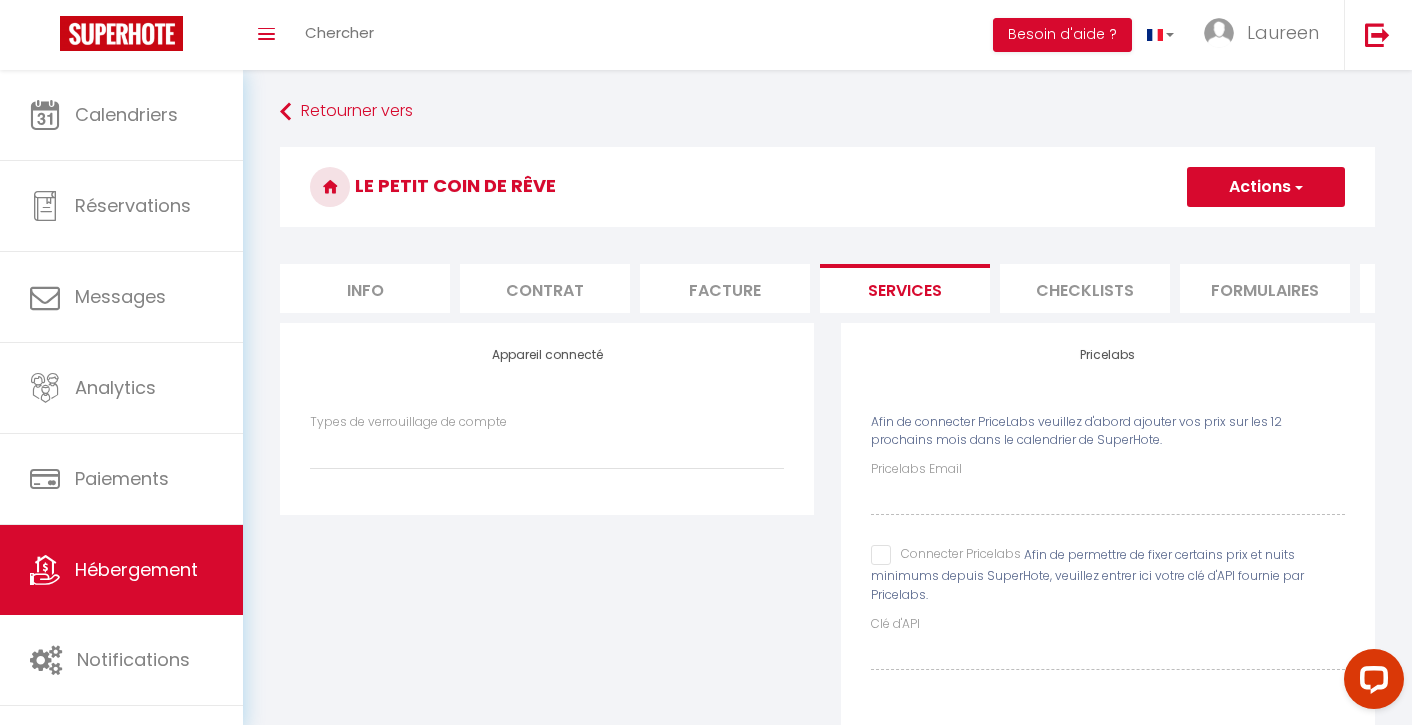 click on "Pricelabs
Afin de connecter PriceLabs veuillez d'abord ajouter vos prix sur les 12 prochains mois dans le calendrier de SuperHote.
Pricelabs Email
Connecter Pricelabs
Afin de permettre de fixer certains prix et nuits minimums depuis SuperHote, veuillez entrer ici votre clé d'API fournie par Pricelabs.
Clé d'API" at bounding box center [1108, 523] 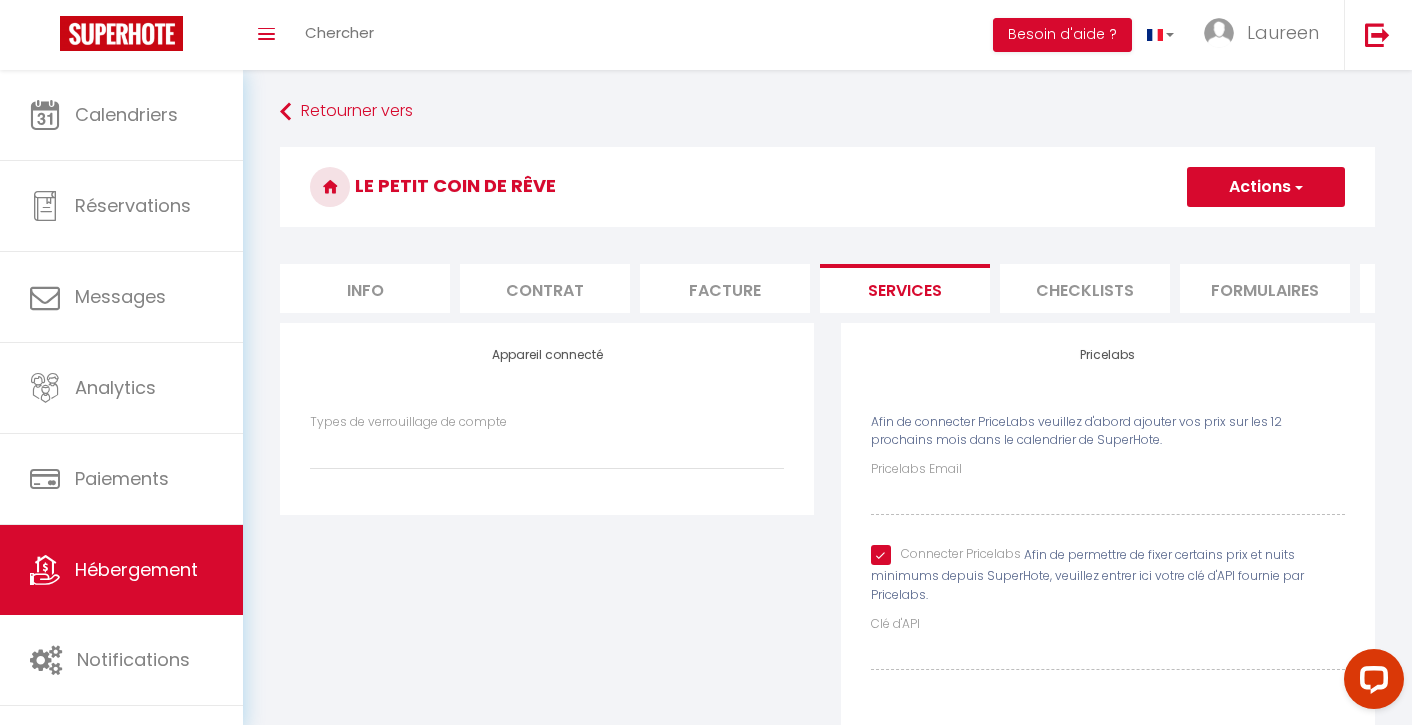 select 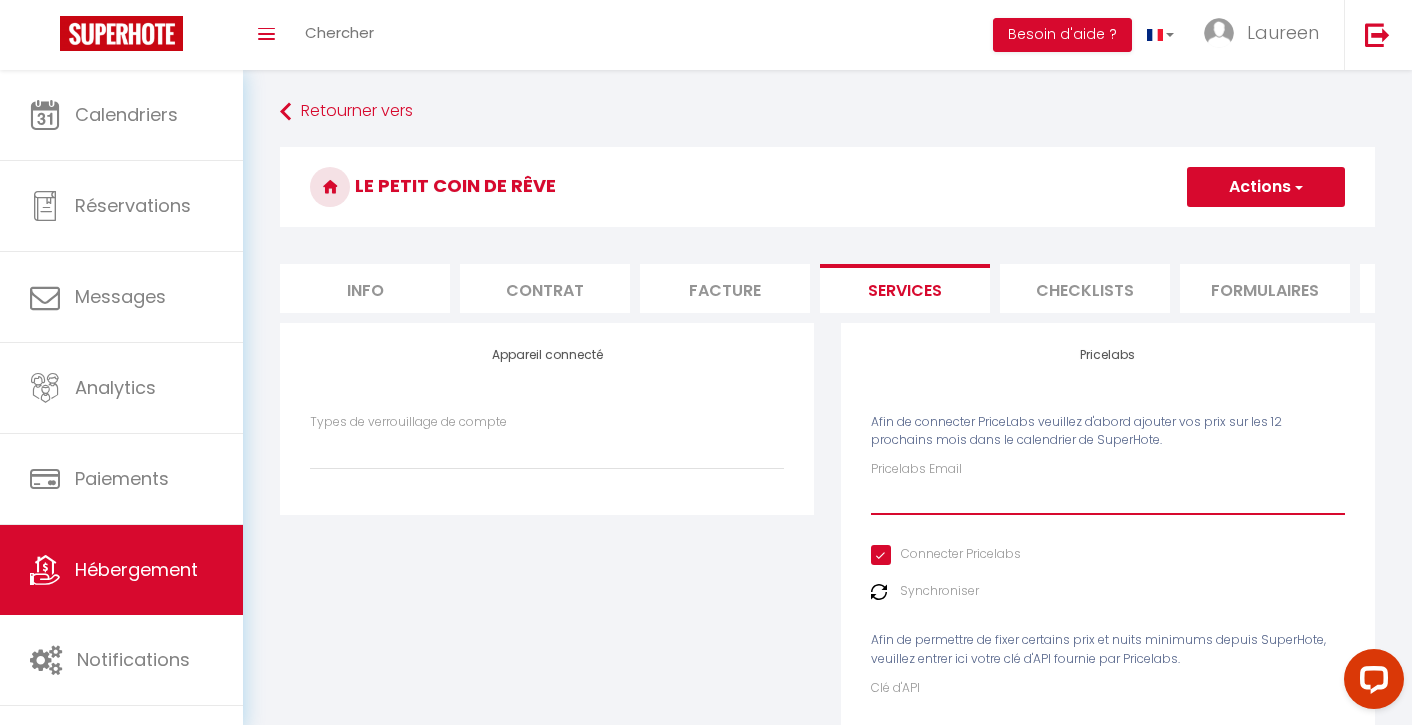 click on "Pricelabs Email" at bounding box center (1108, 497) 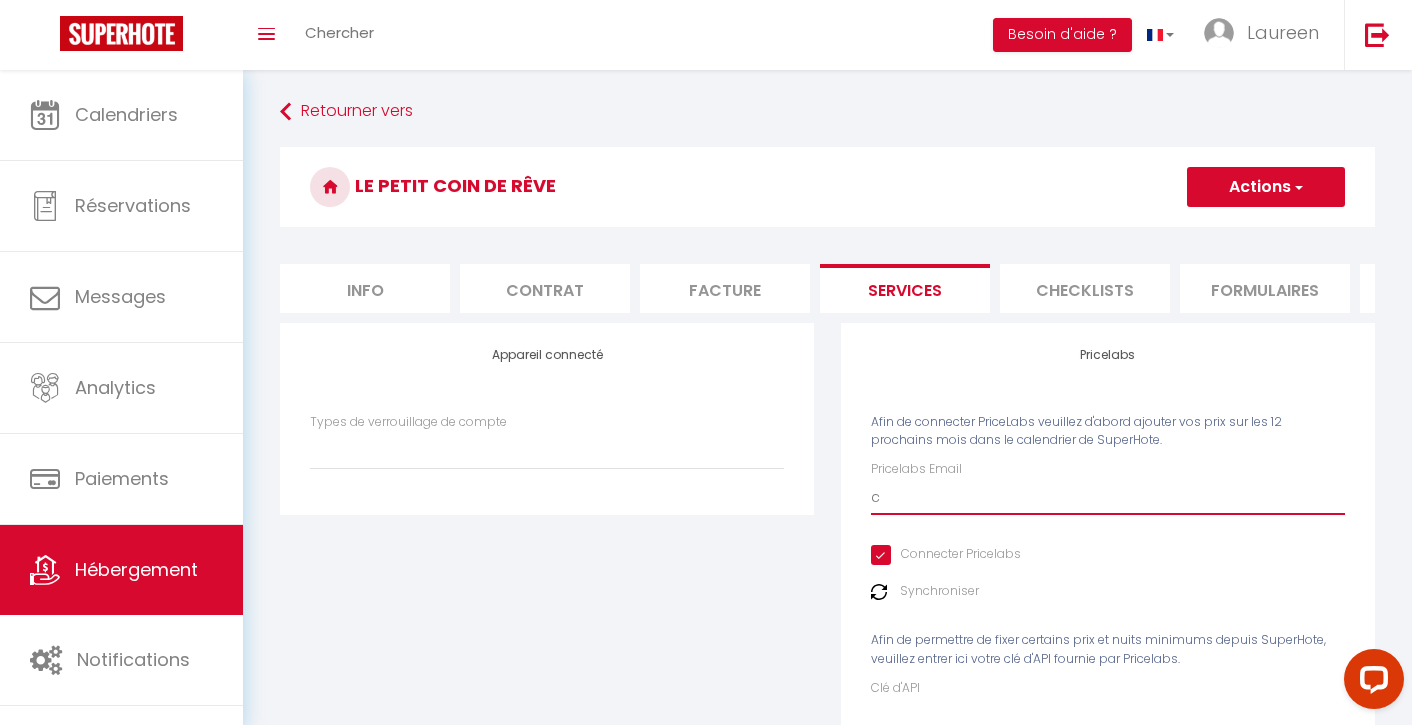 select 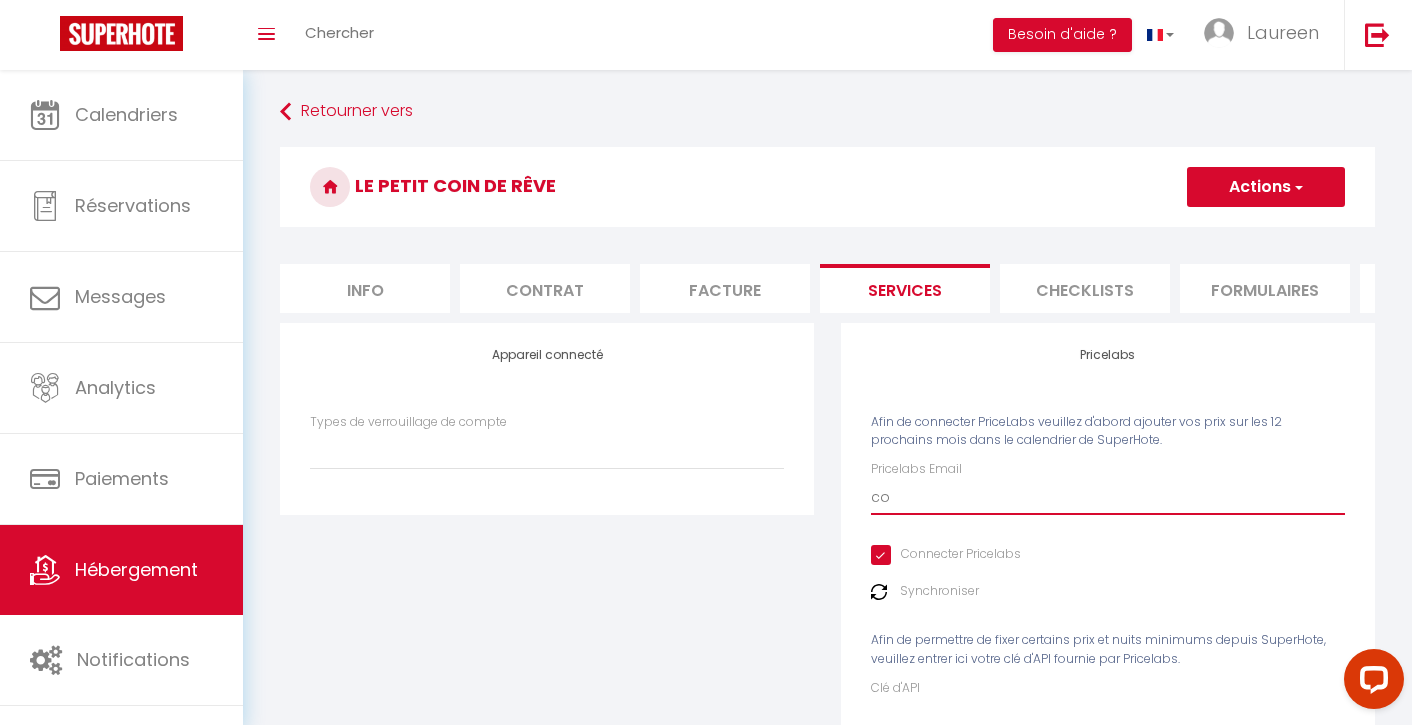 select 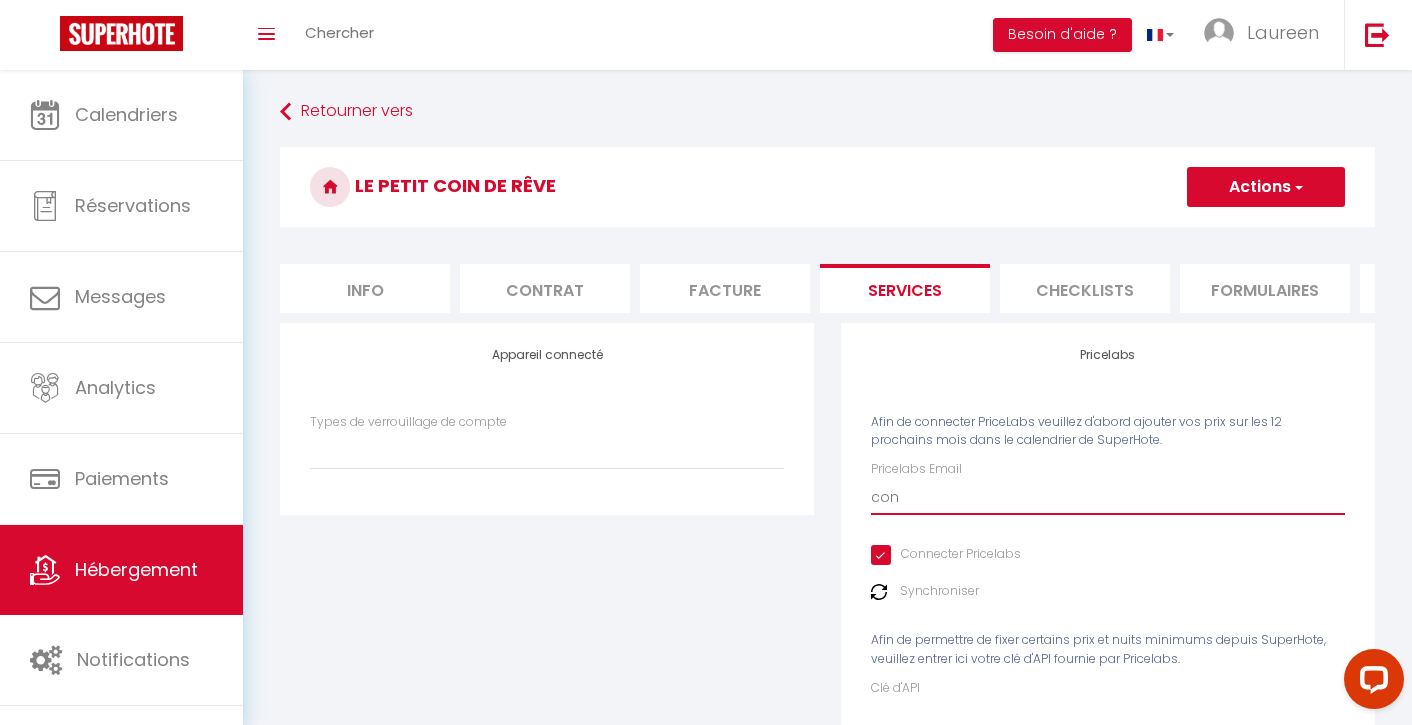select 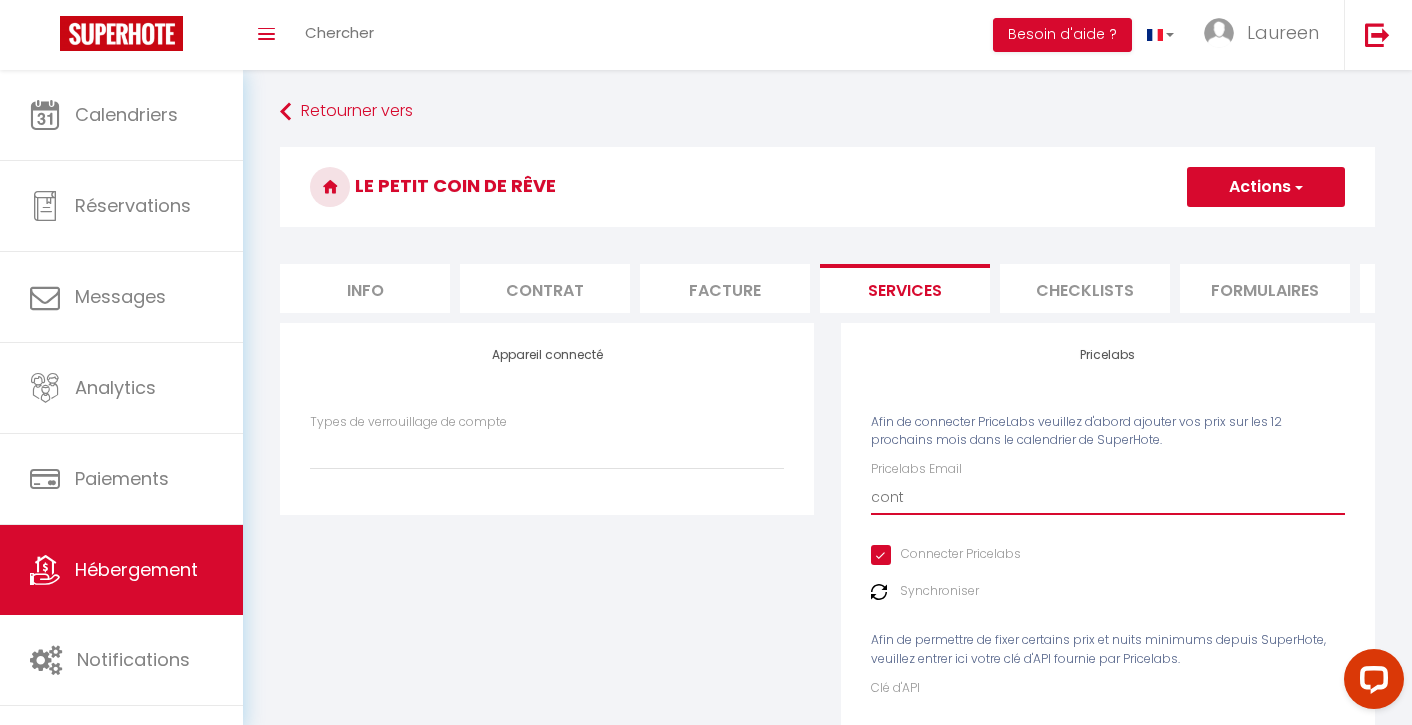 select 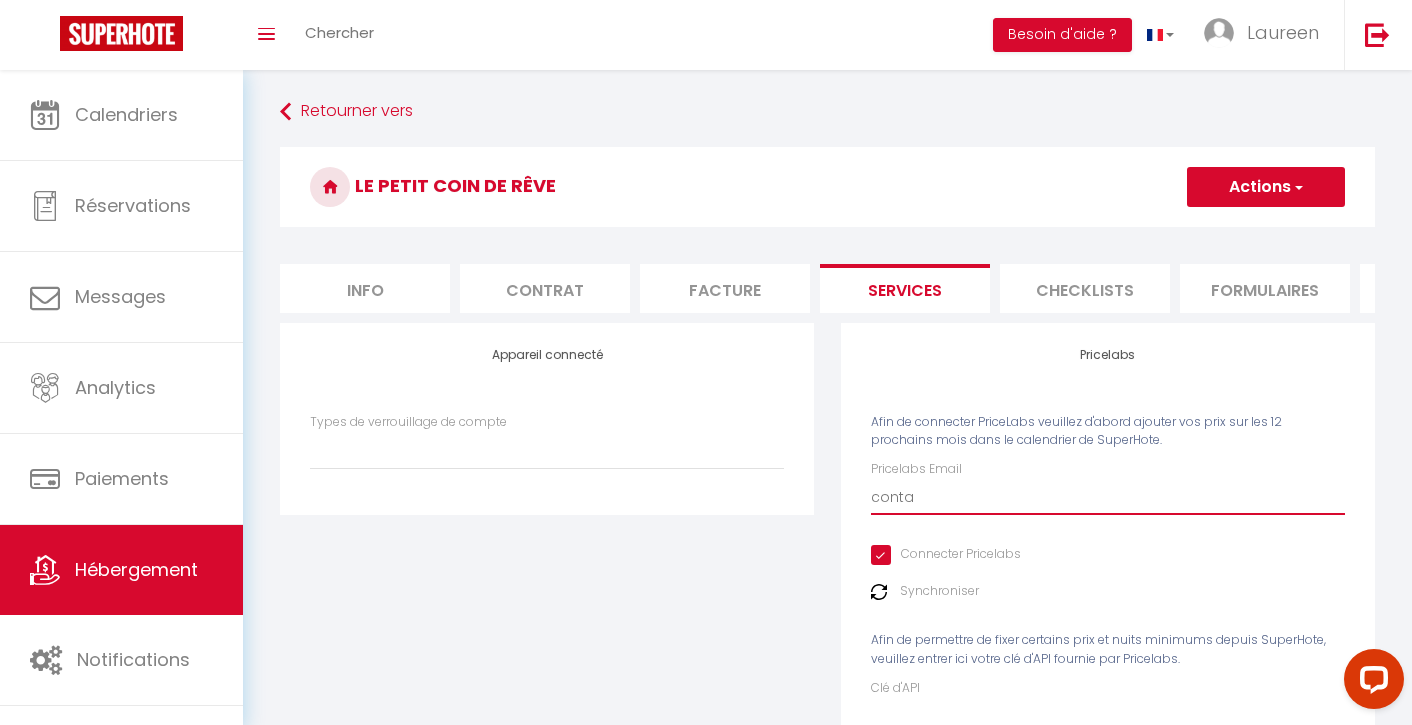 type on "contac" 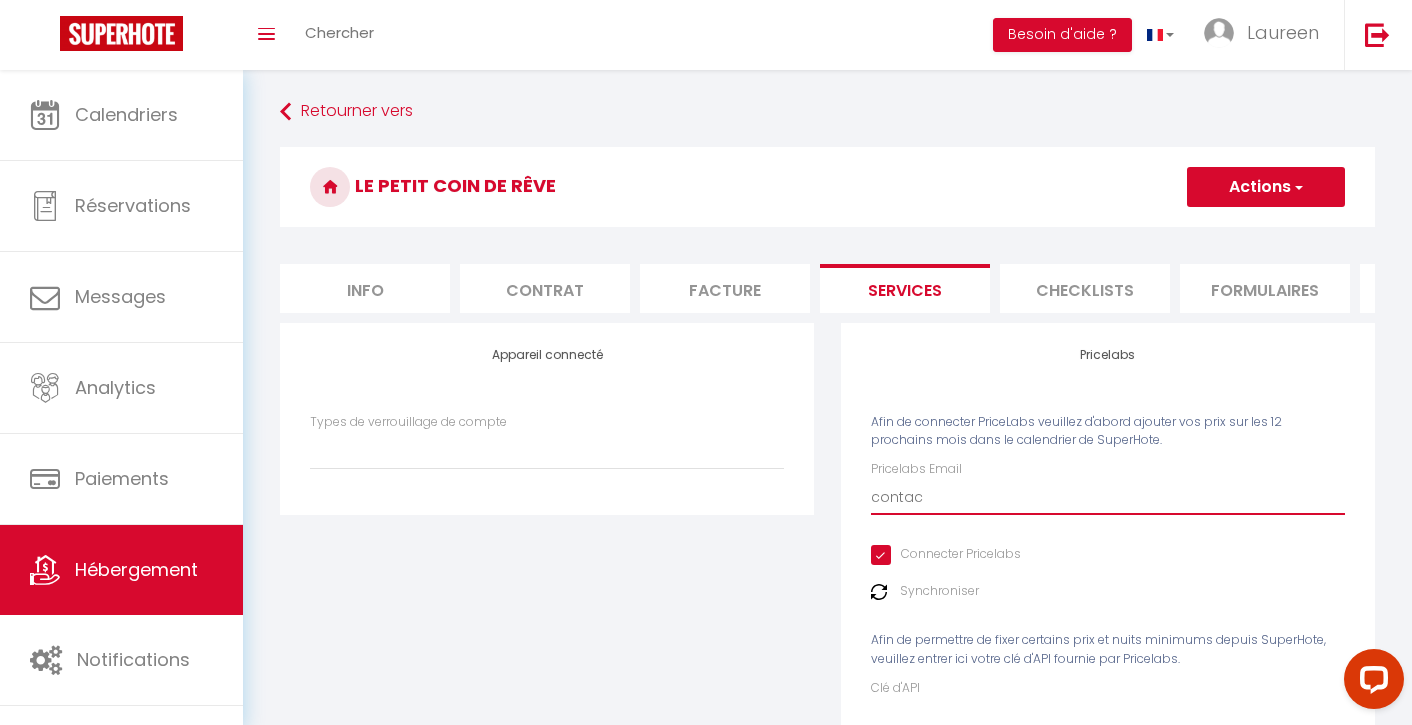 select 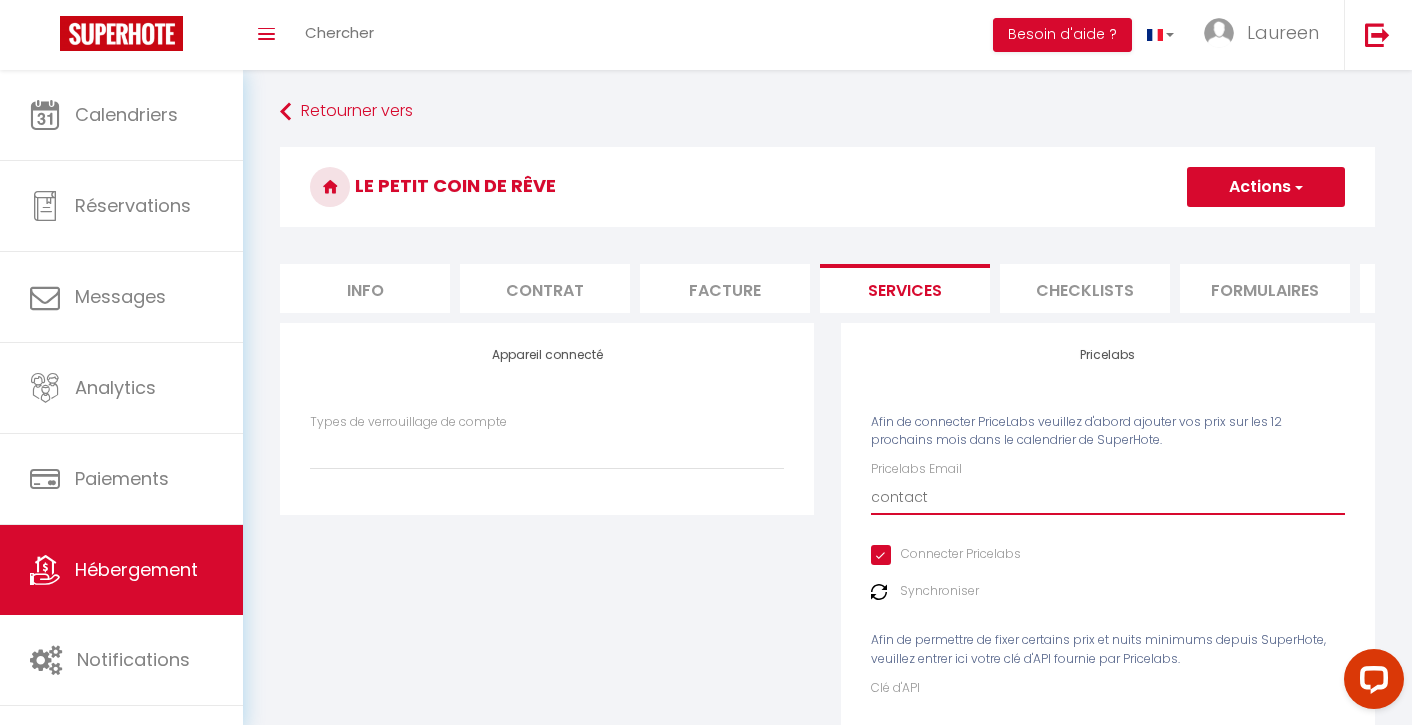 select 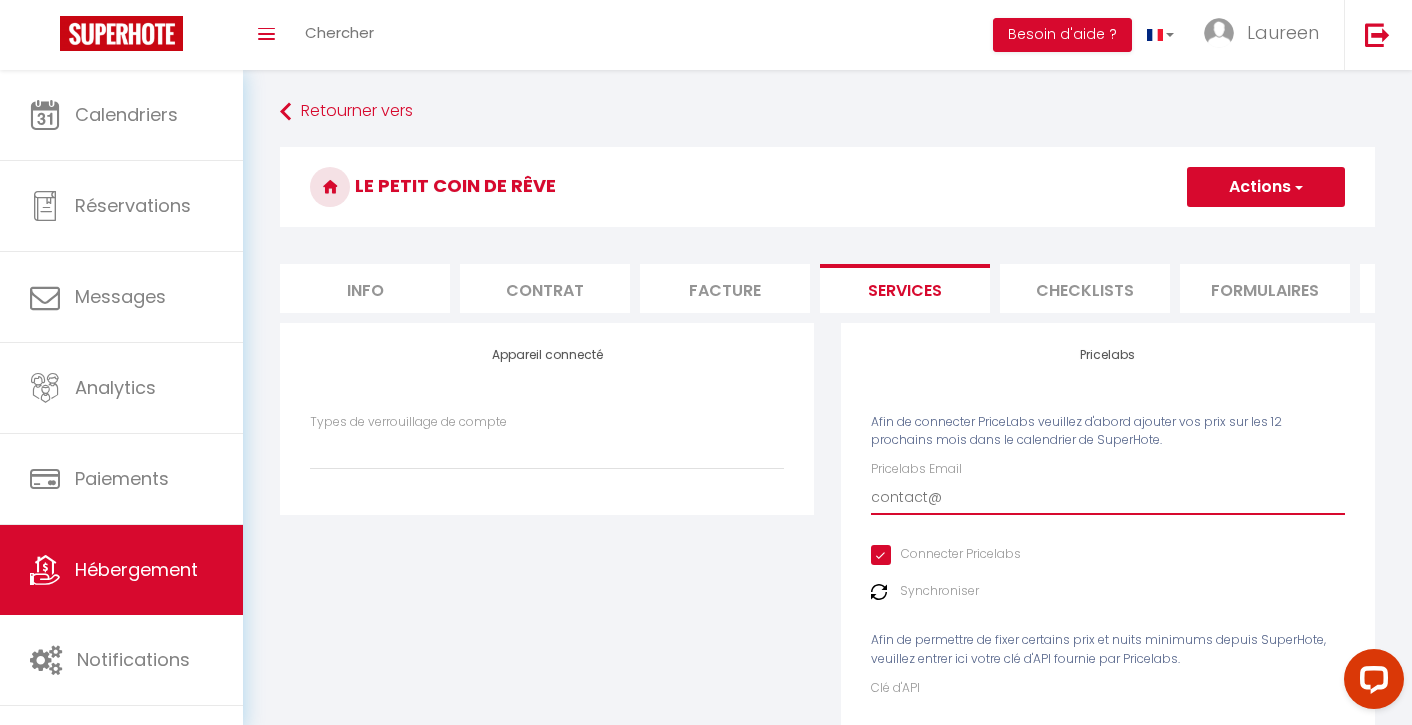 select 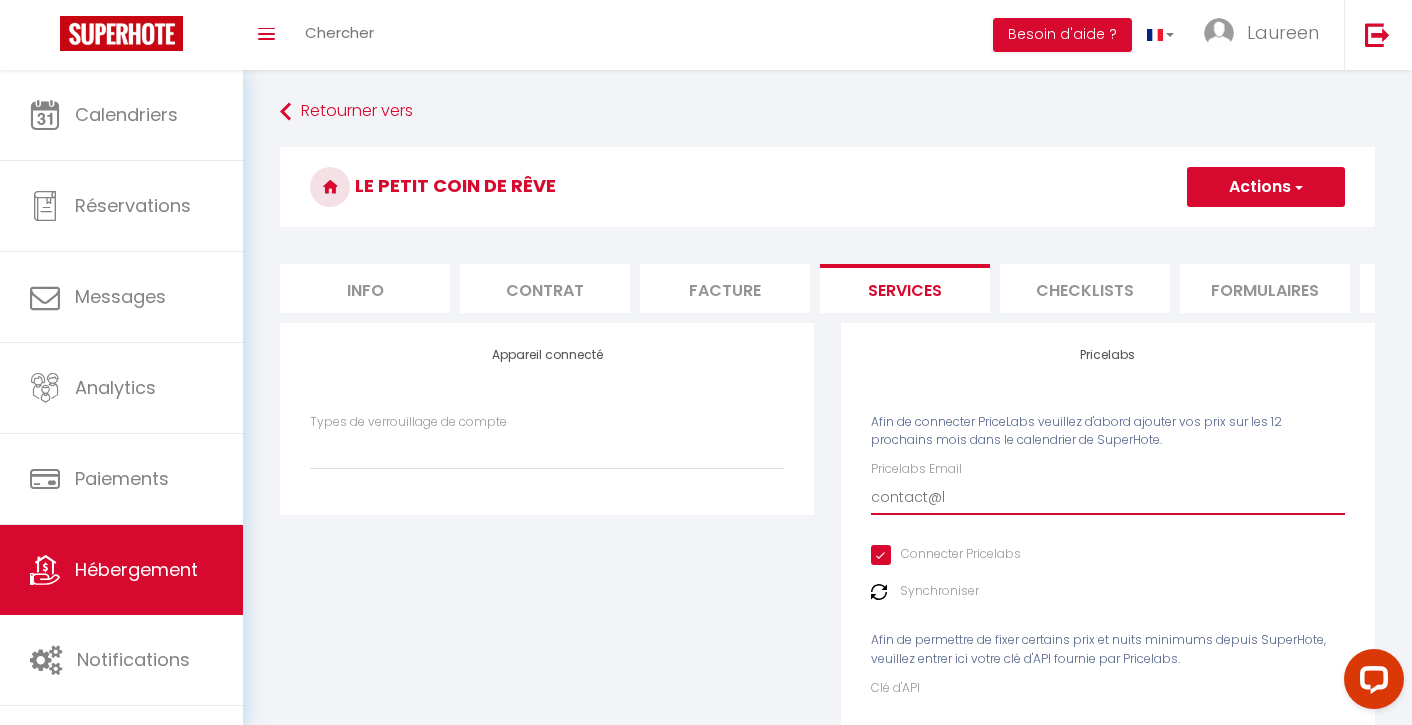 select 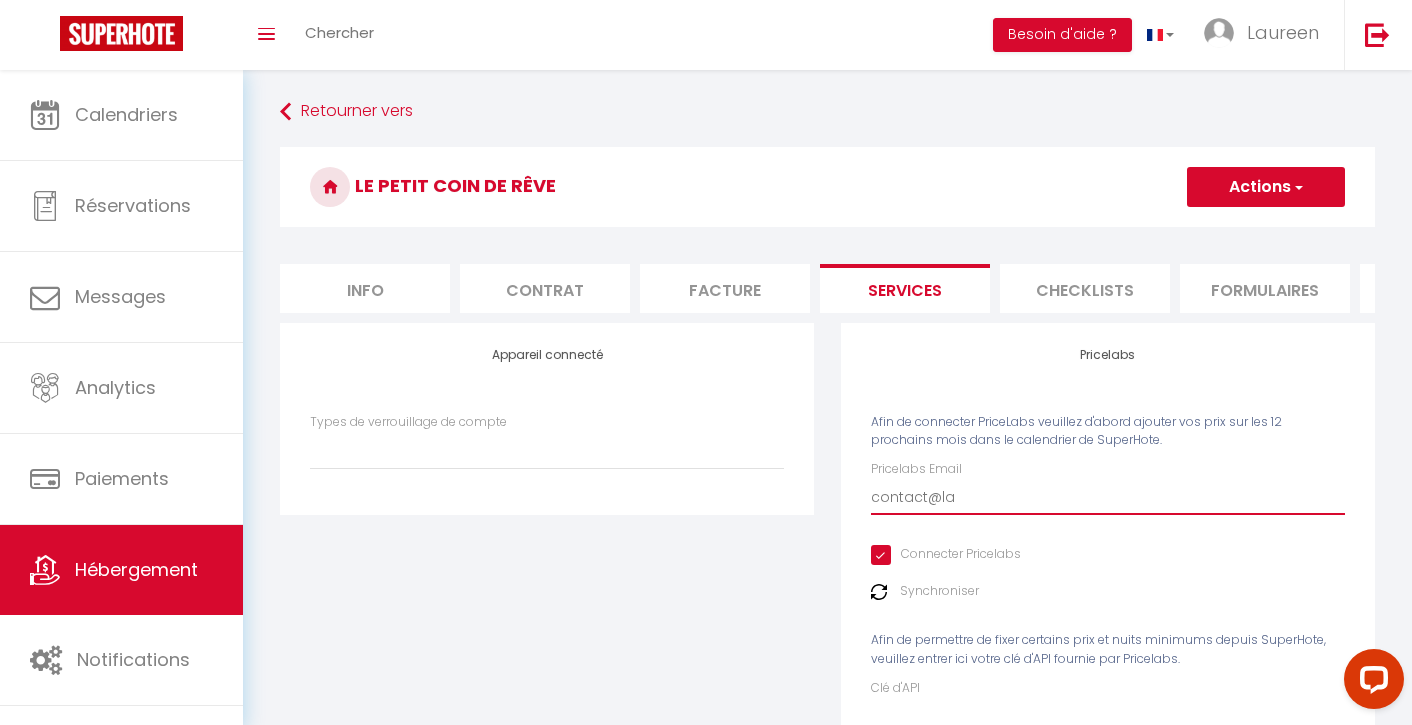 select 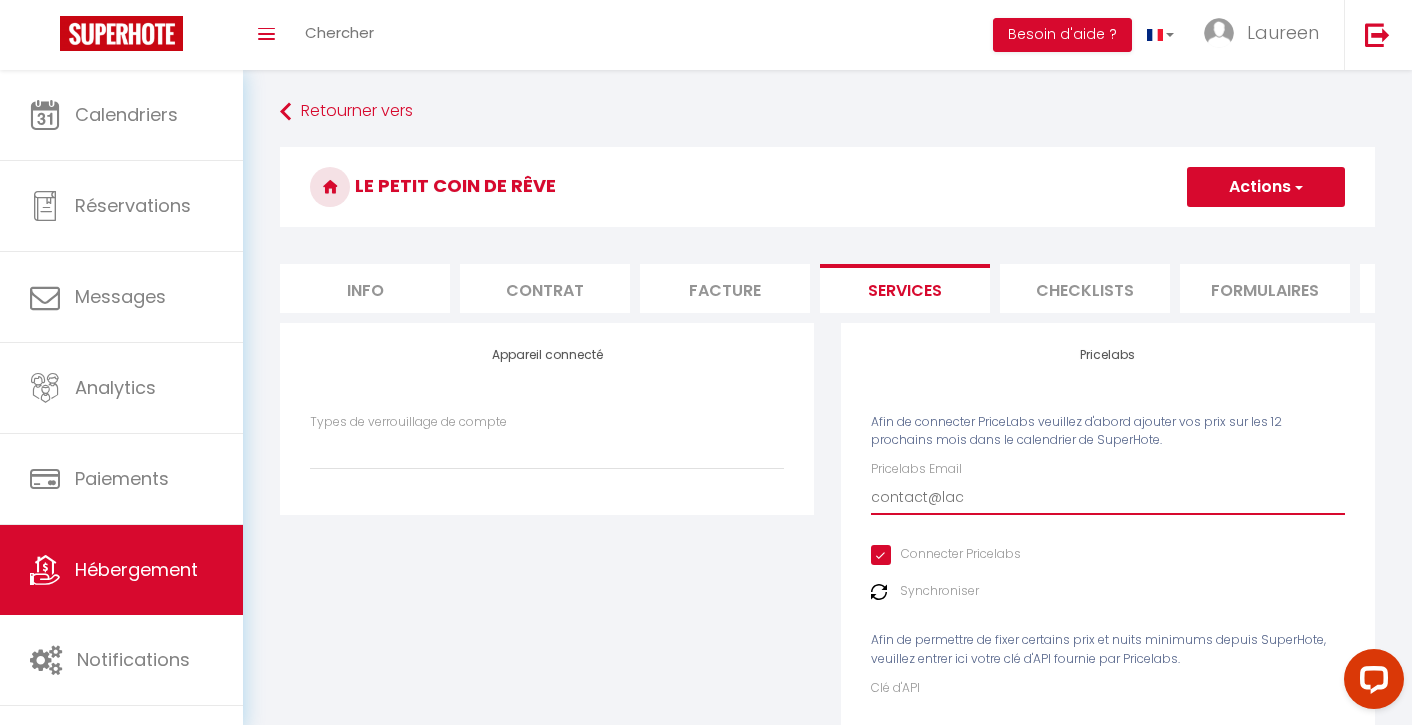 select 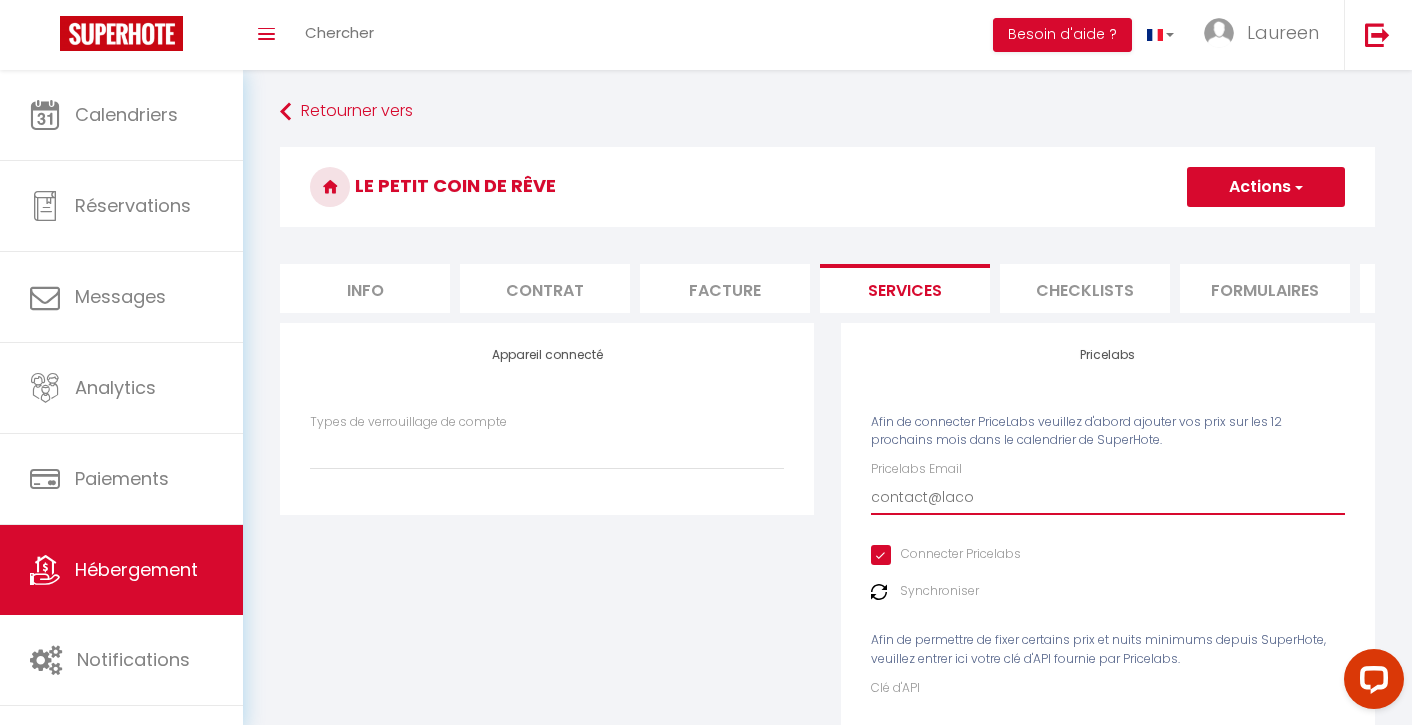 select 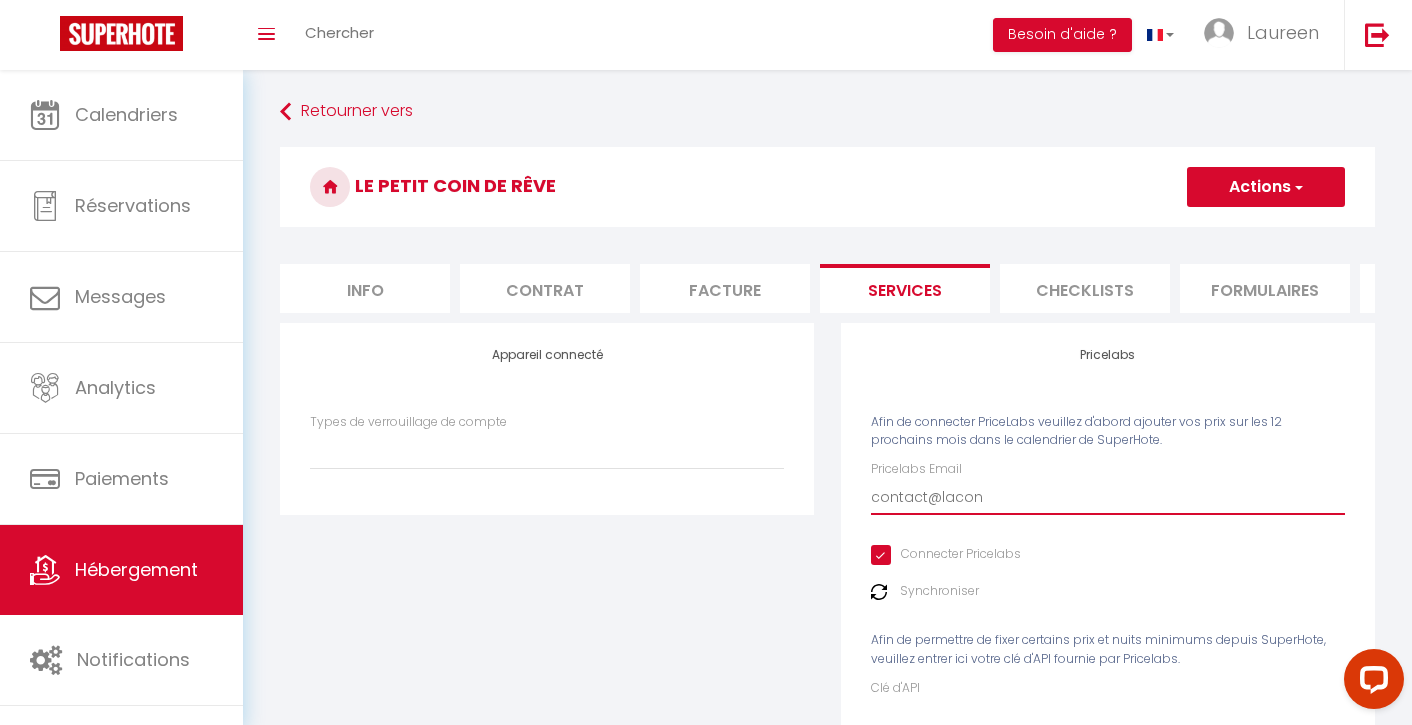 select 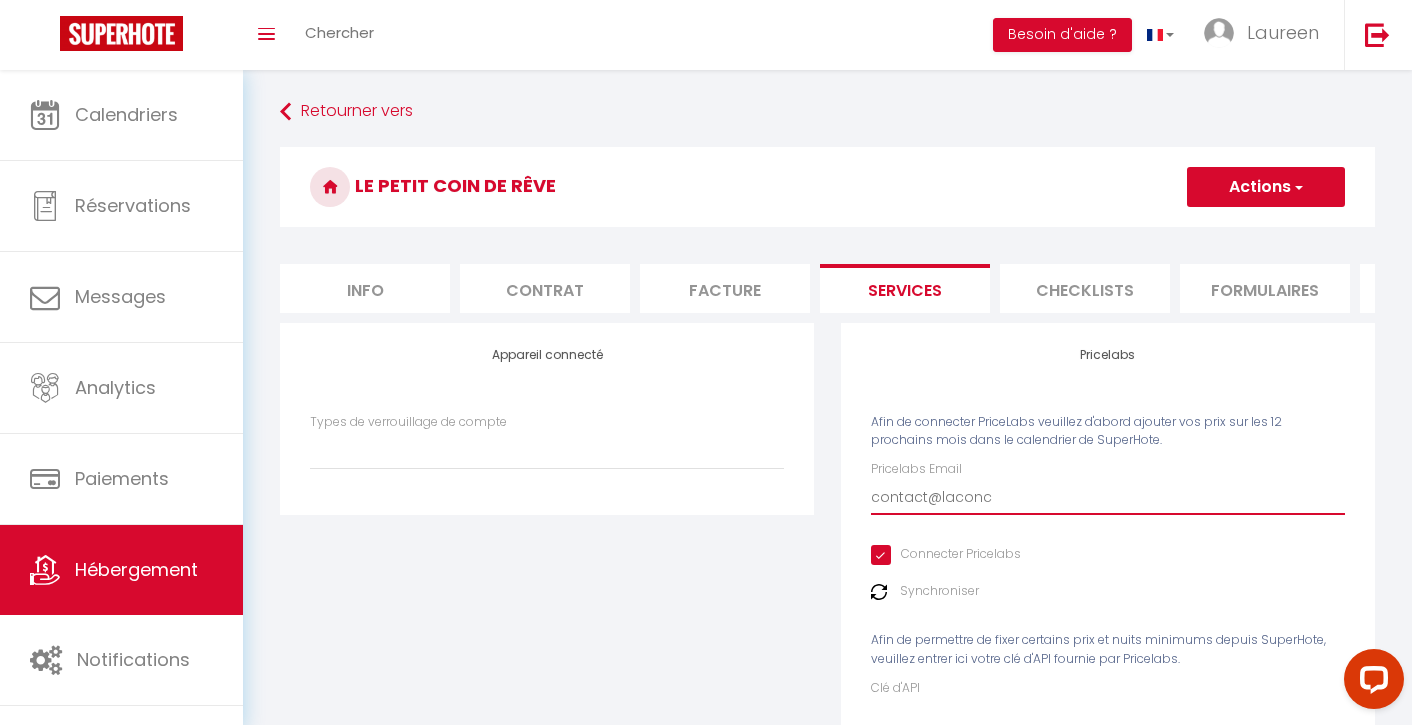 select 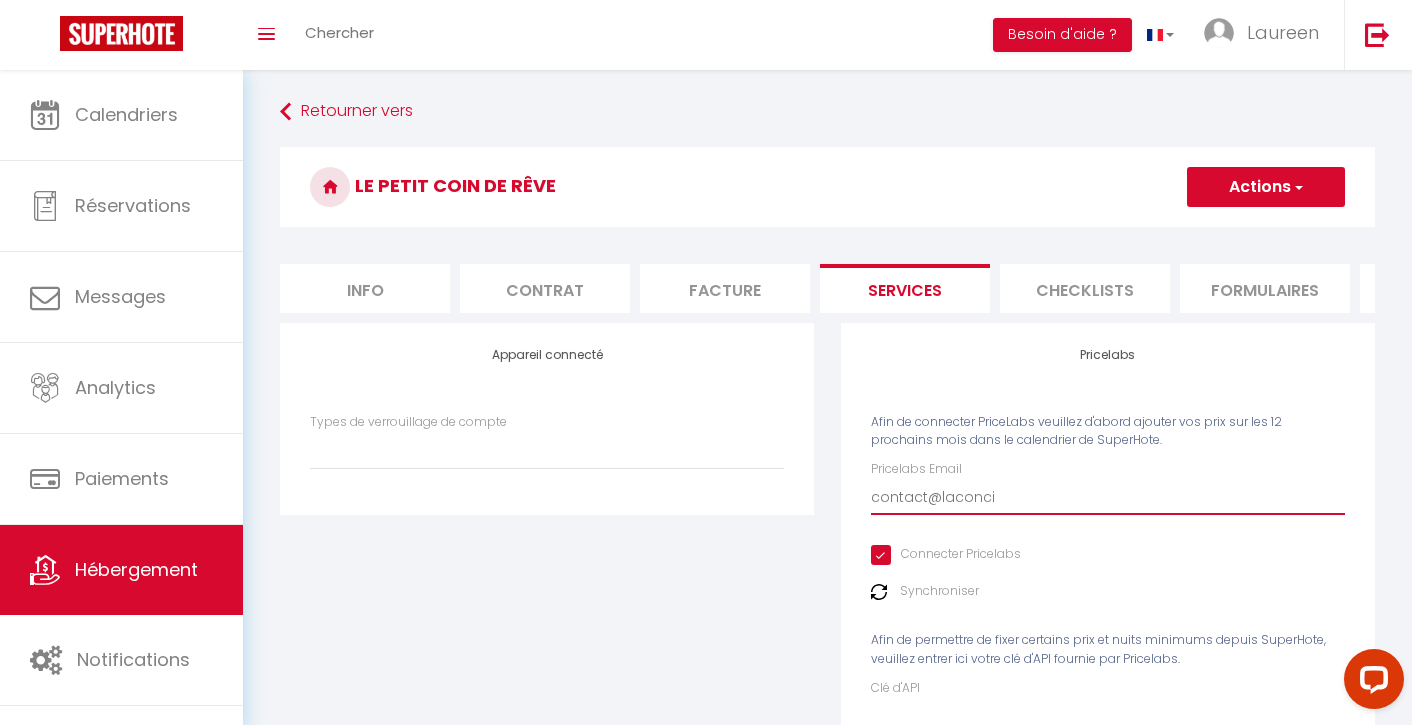select 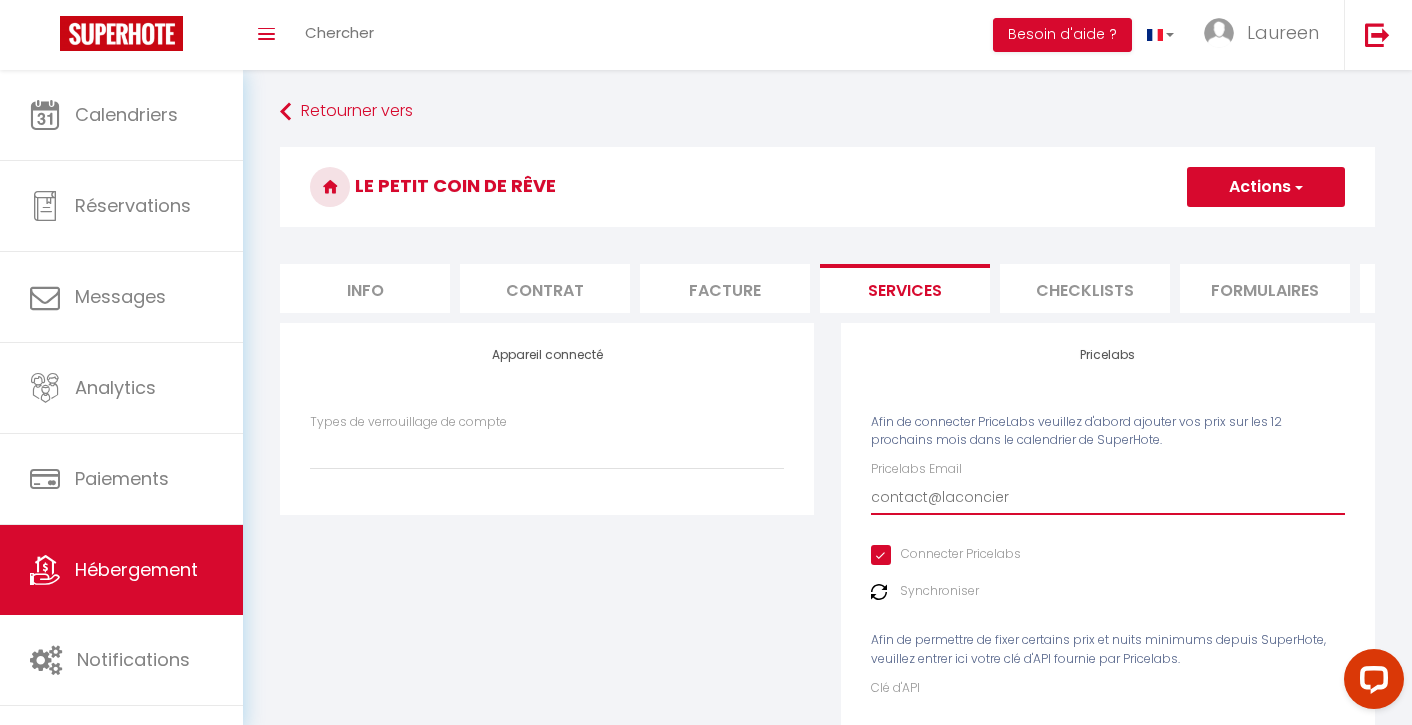 type on "contact@laconcierg" 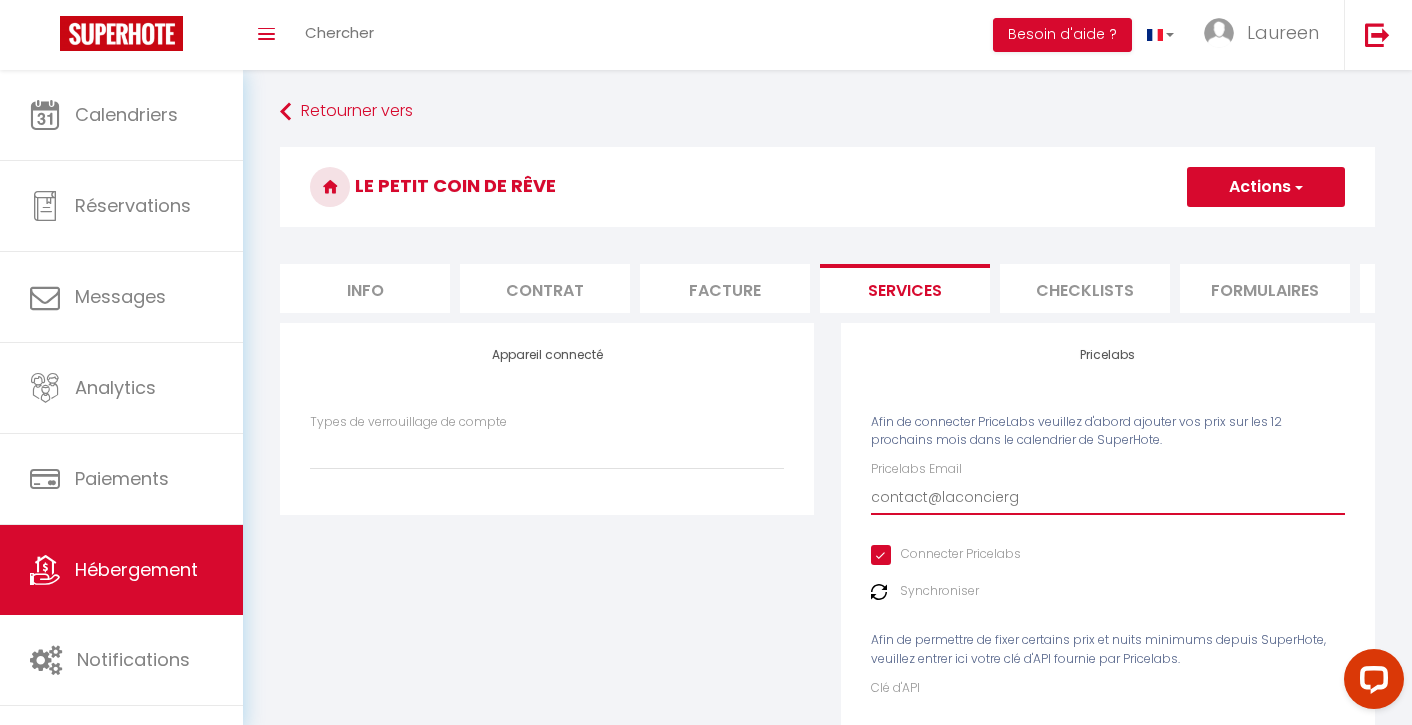 select 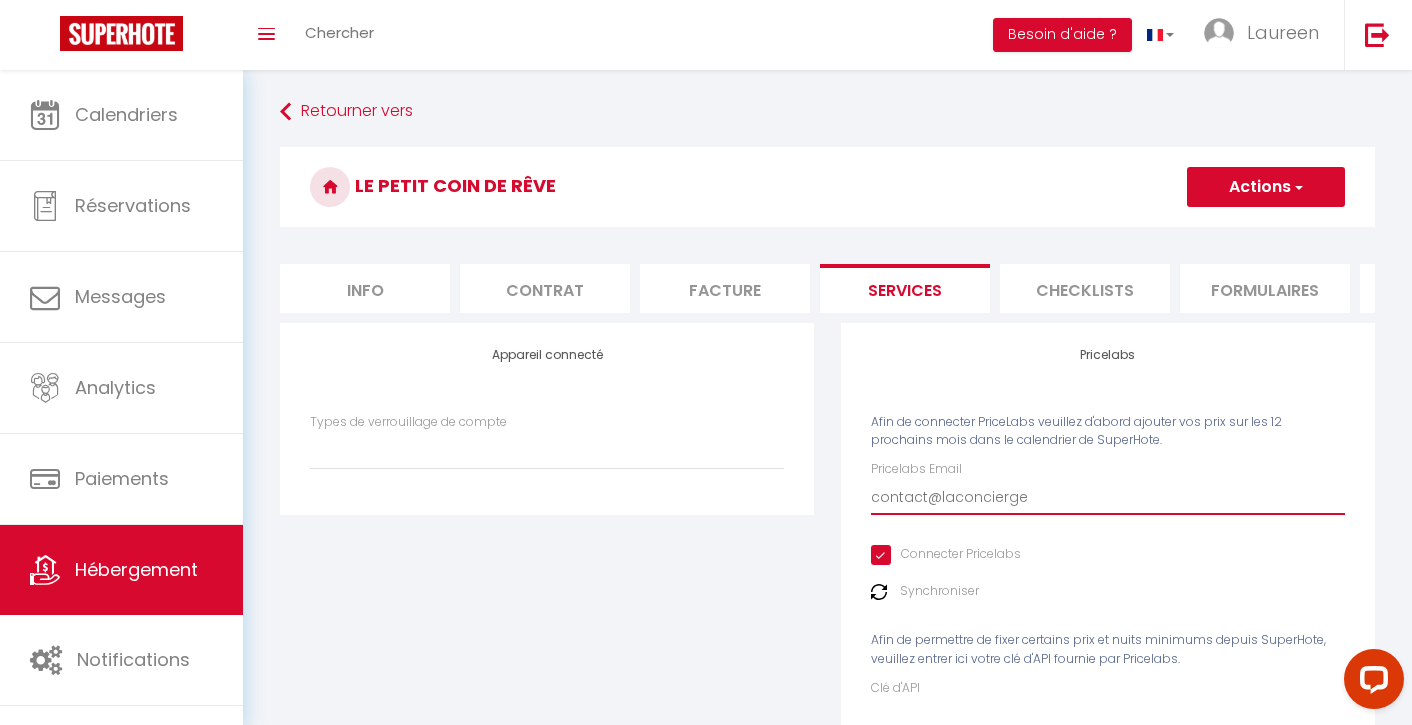 select 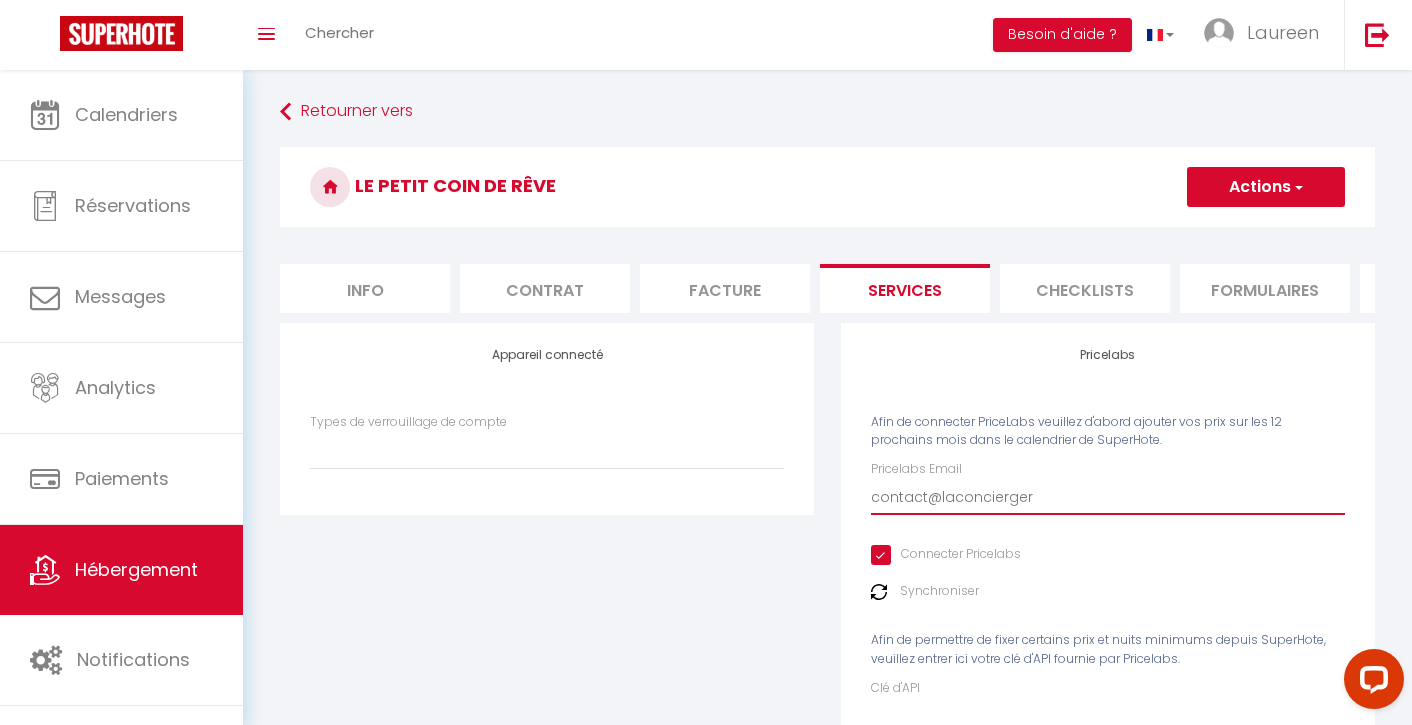 select 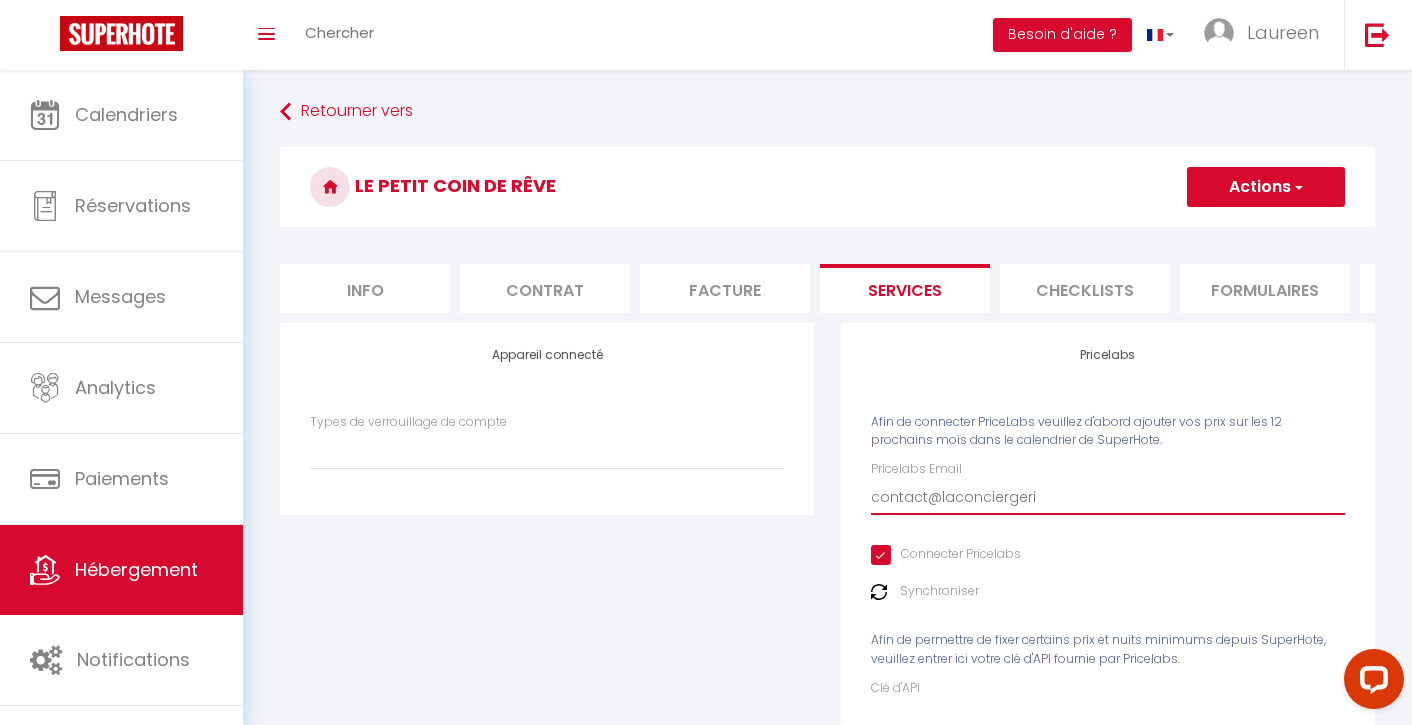 select 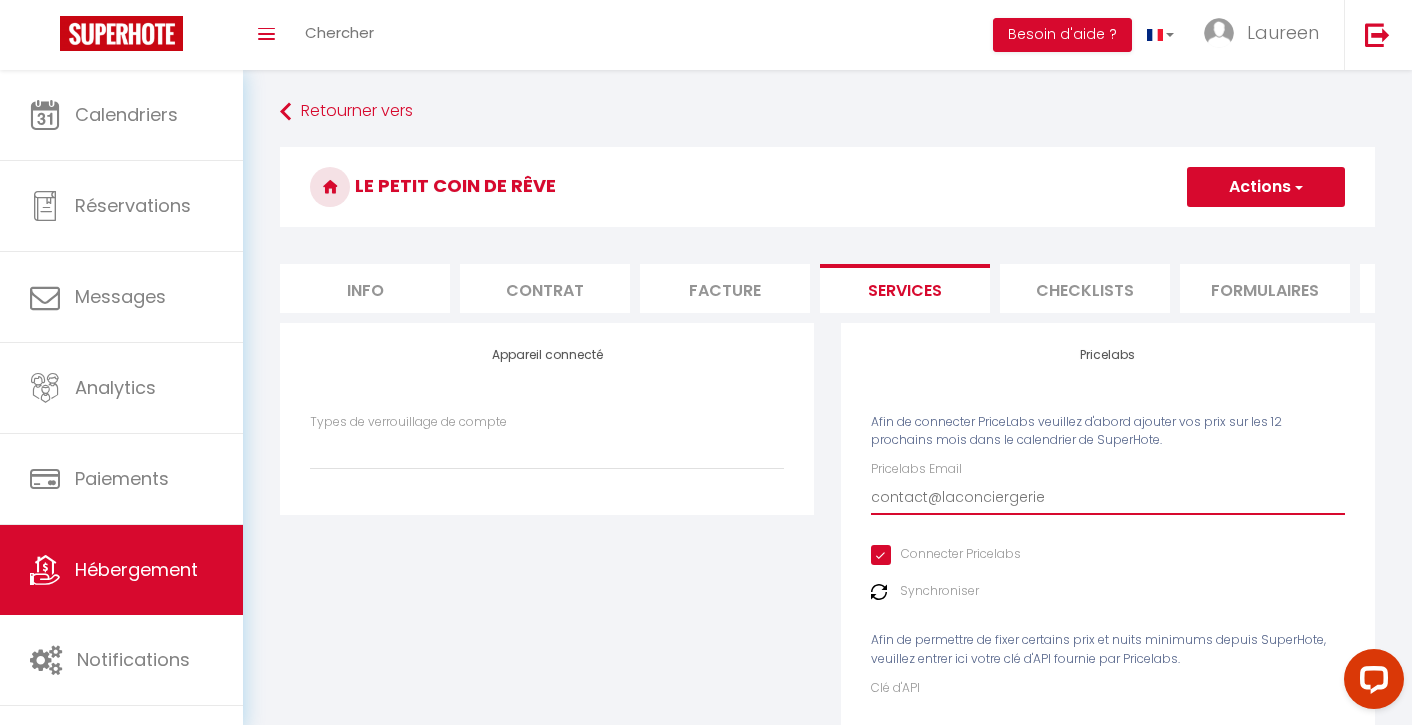 select 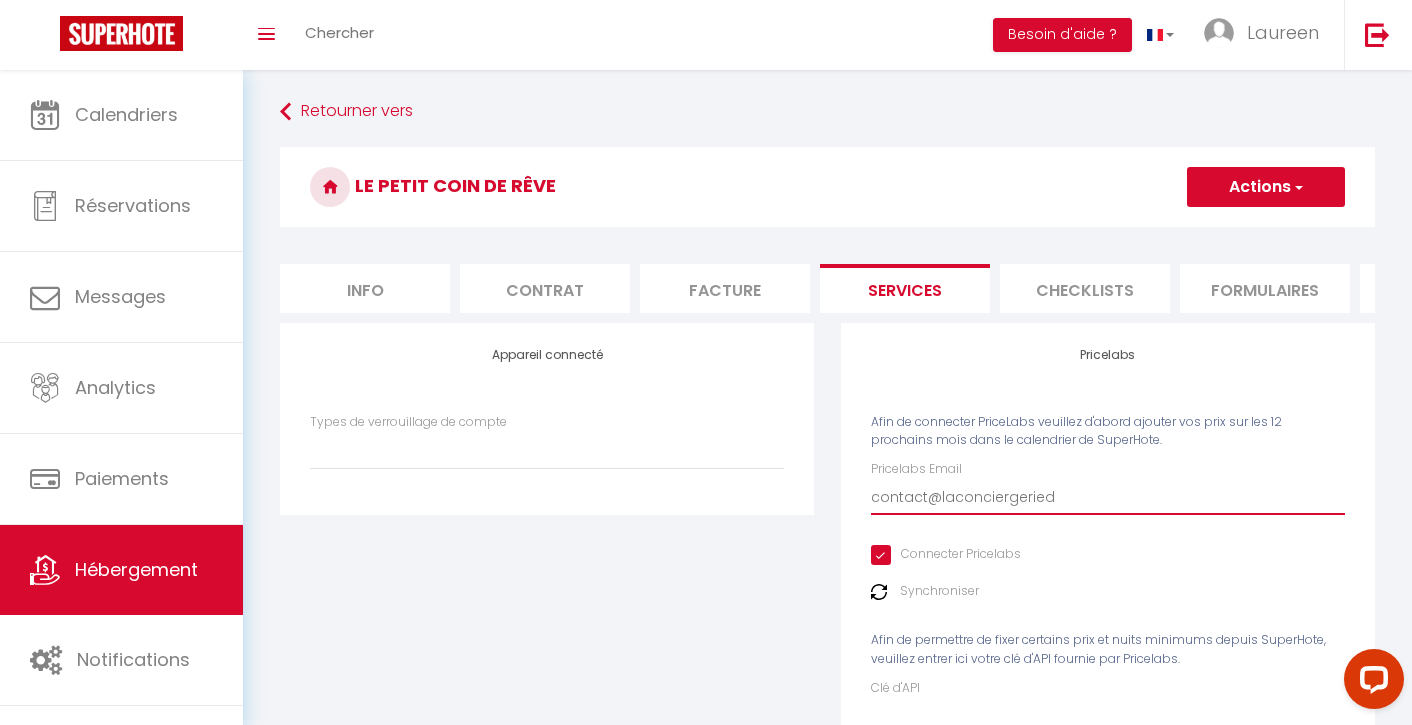 select 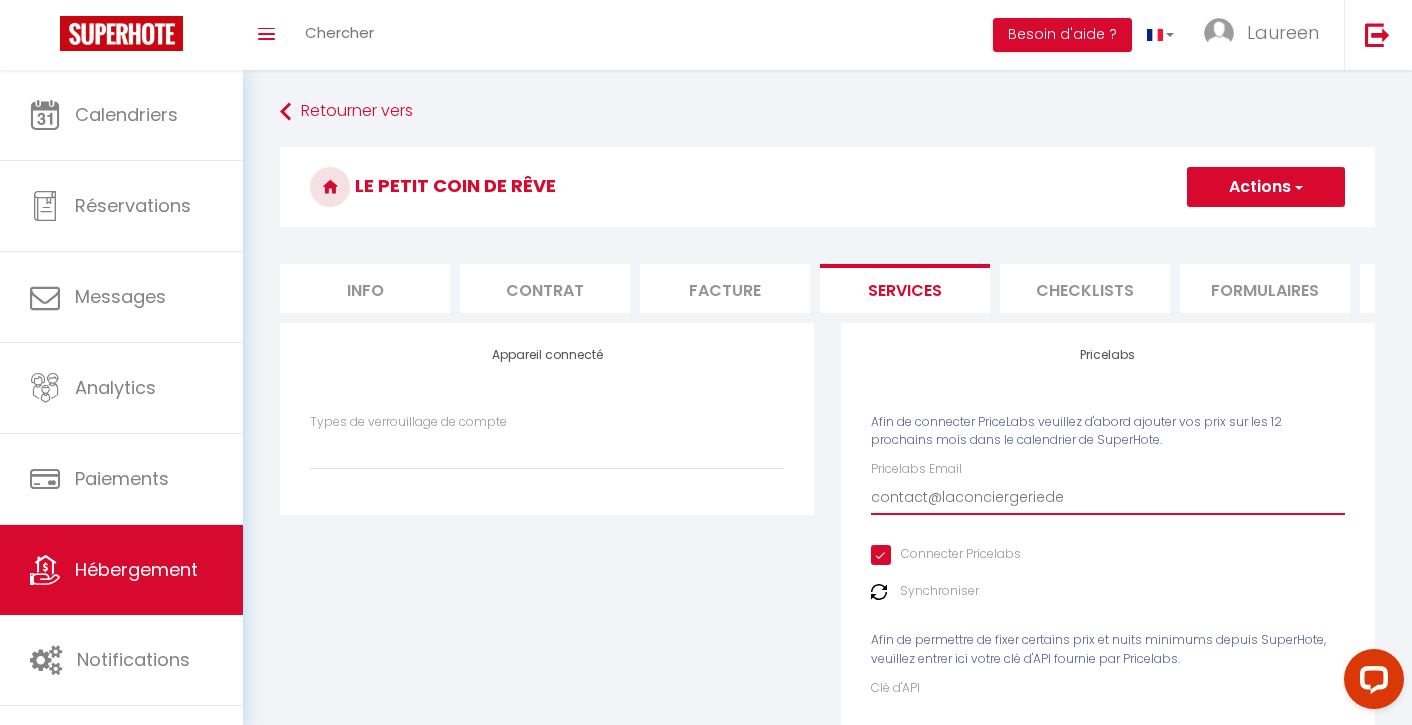 select 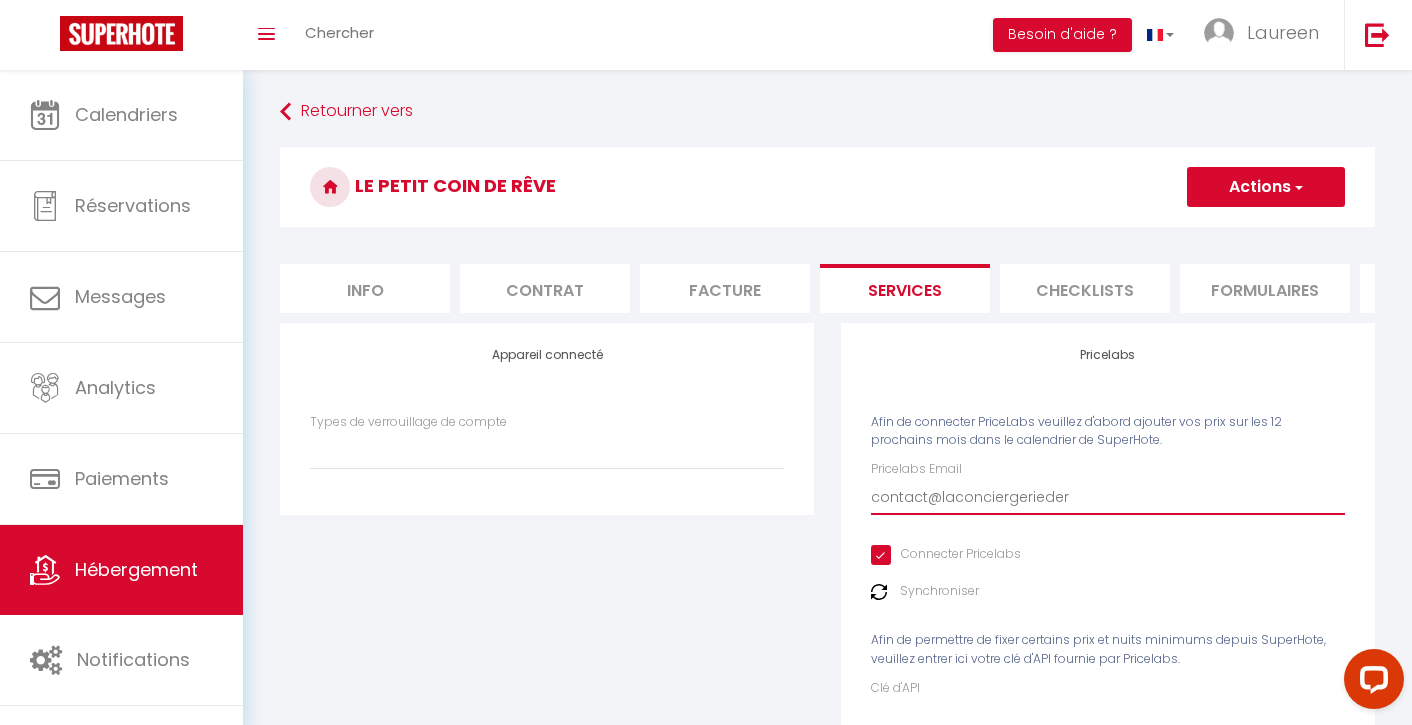 select 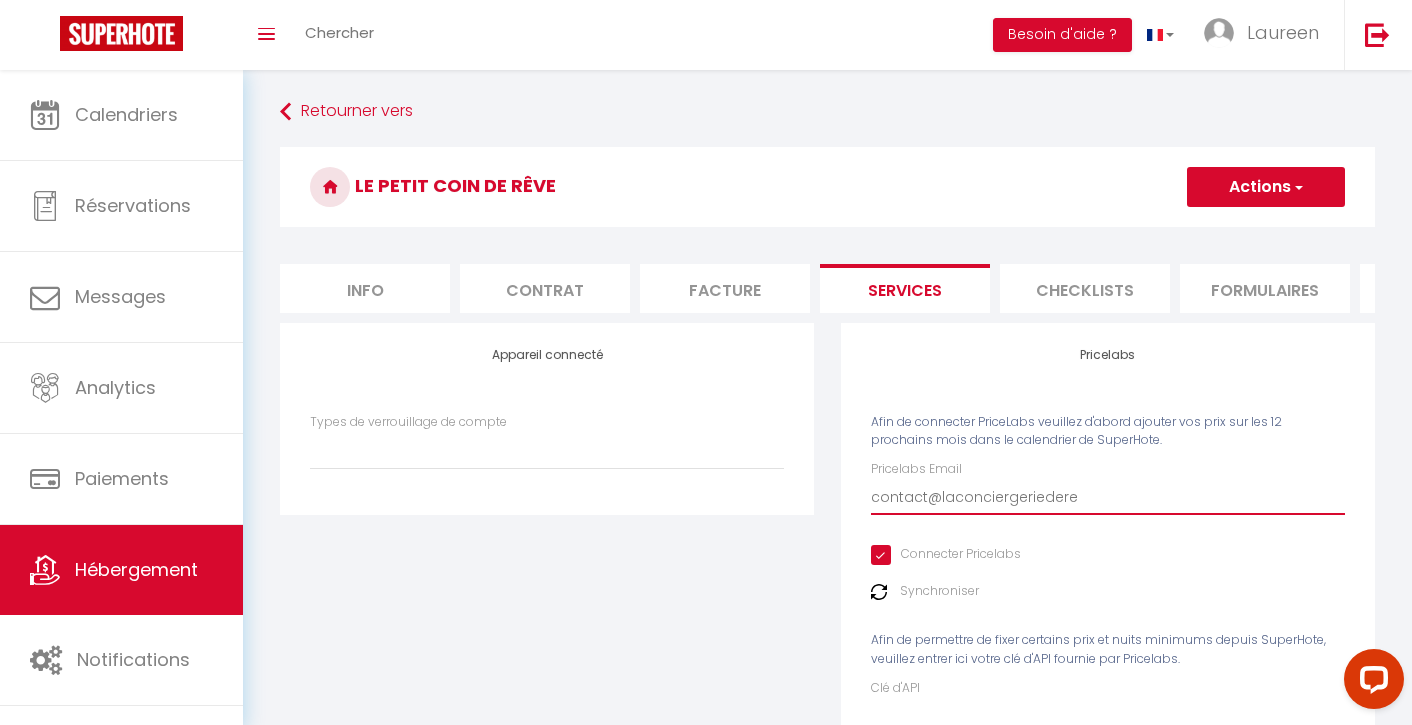 select 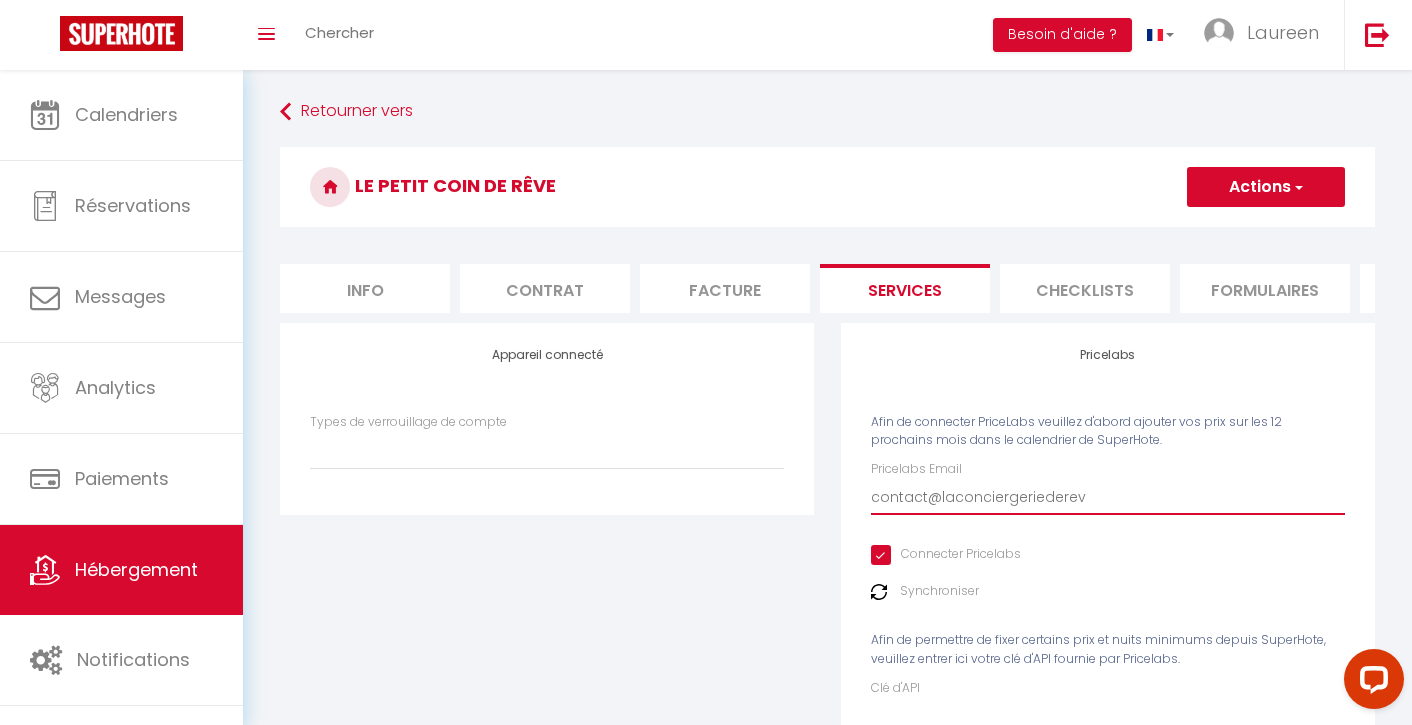 select 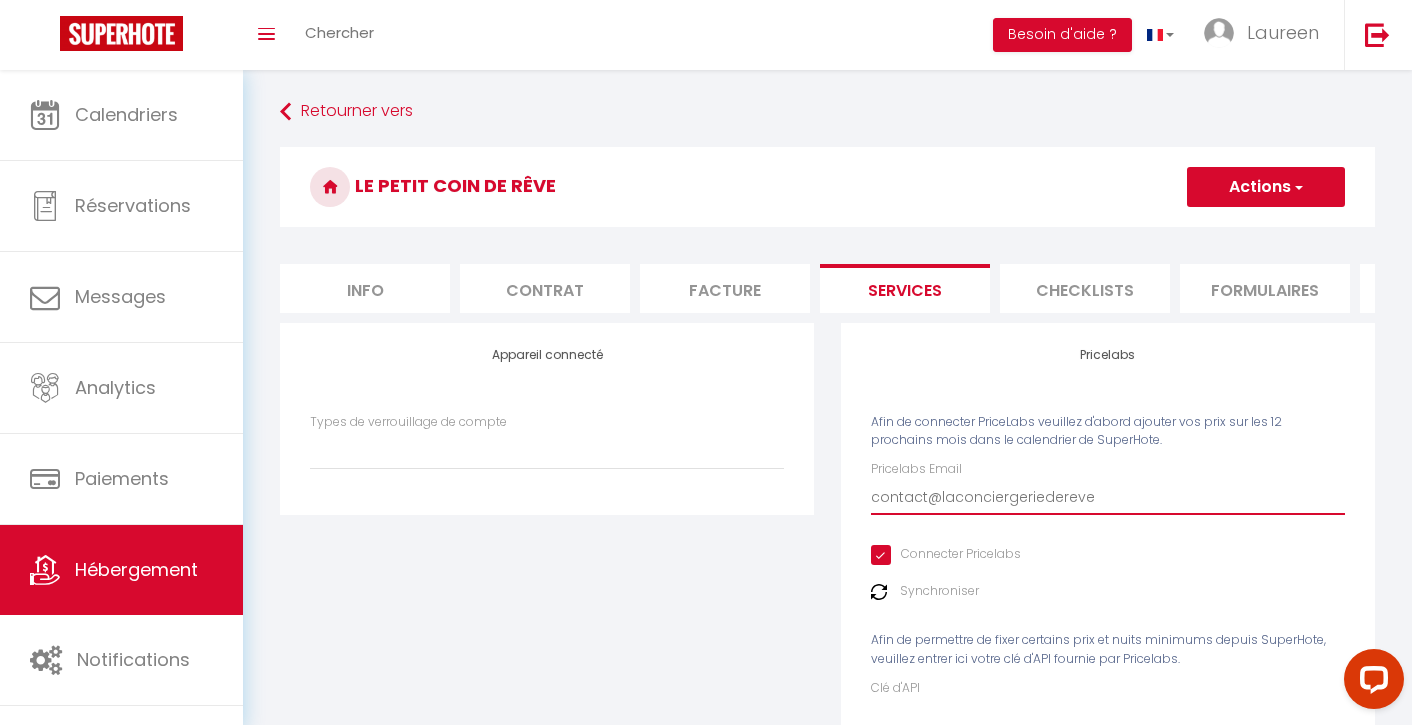 select 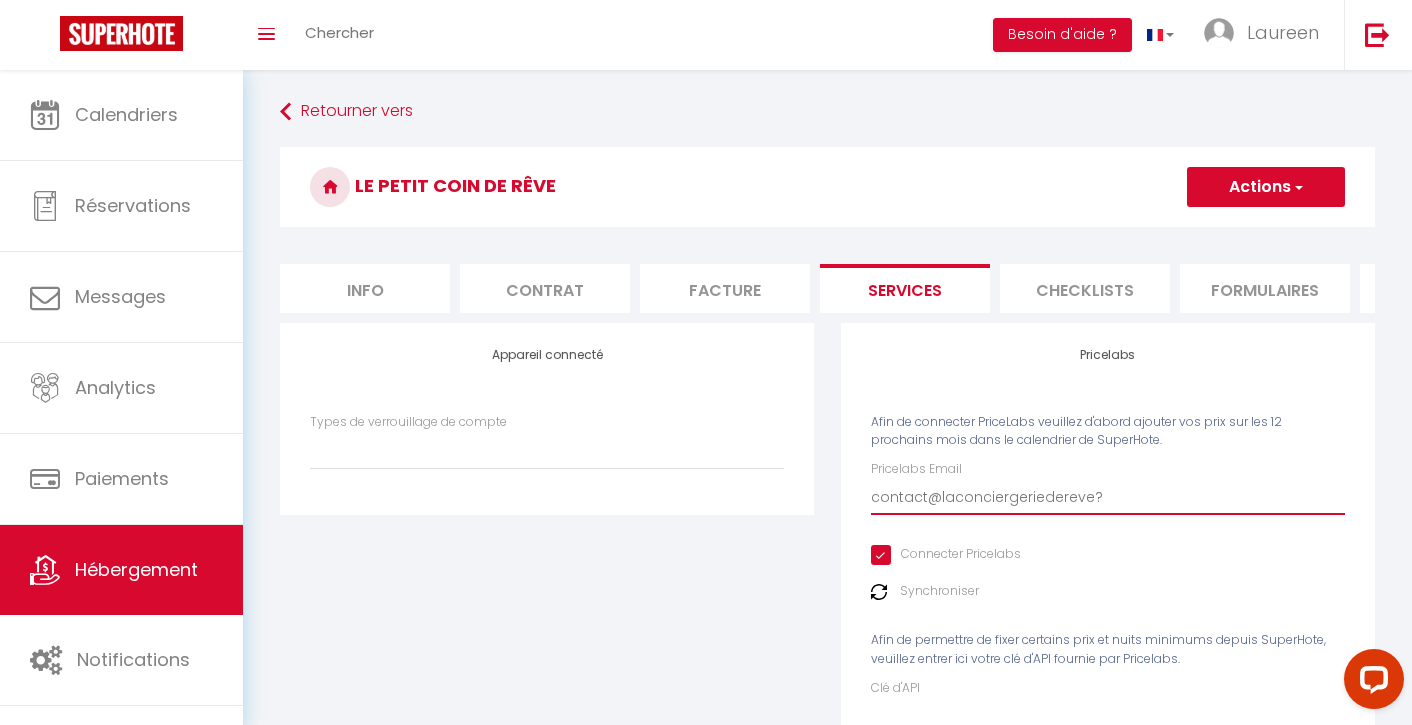 select 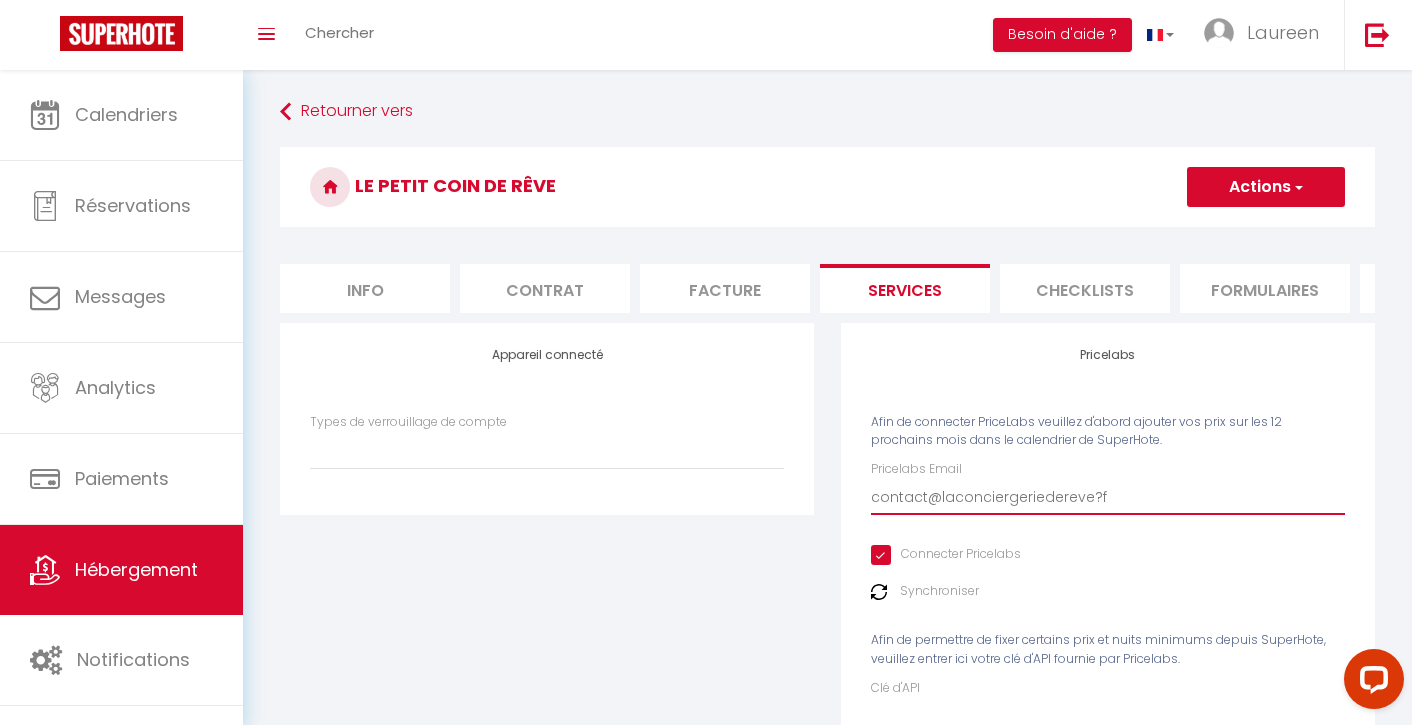 select 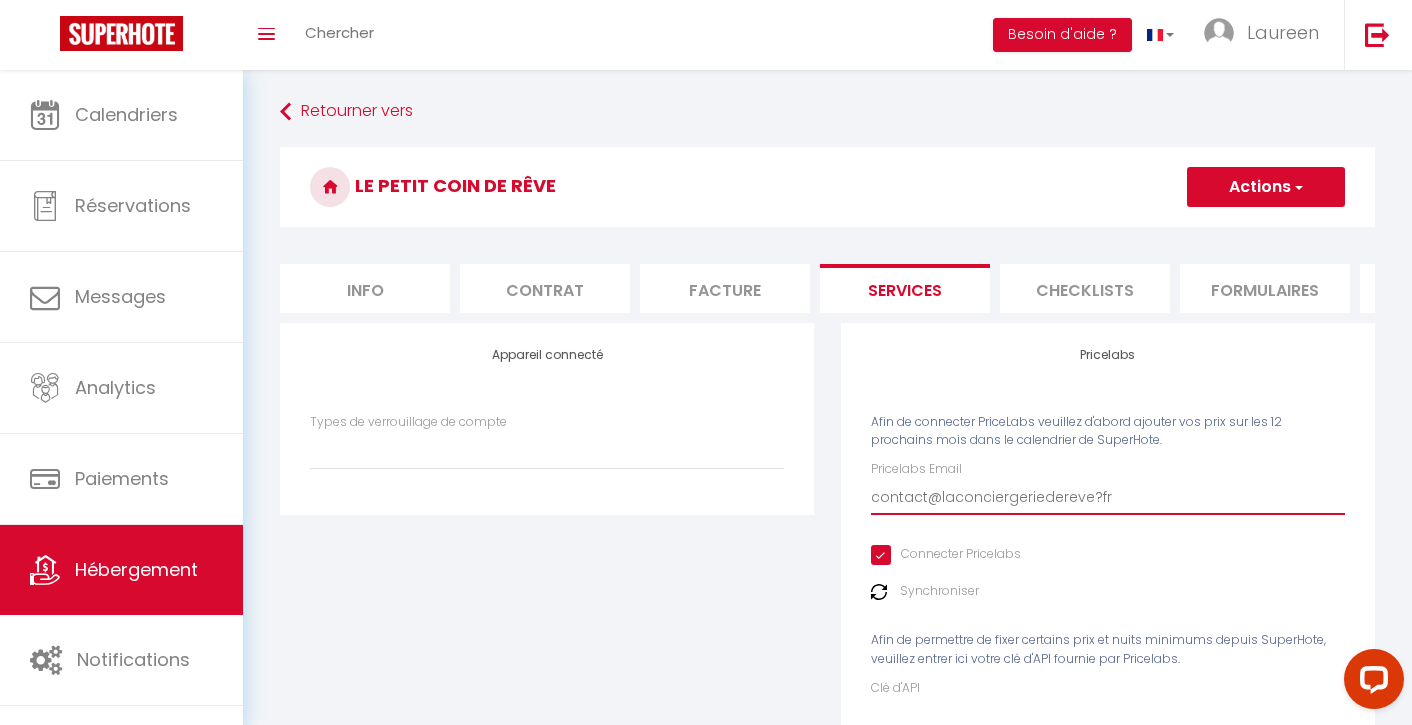 select 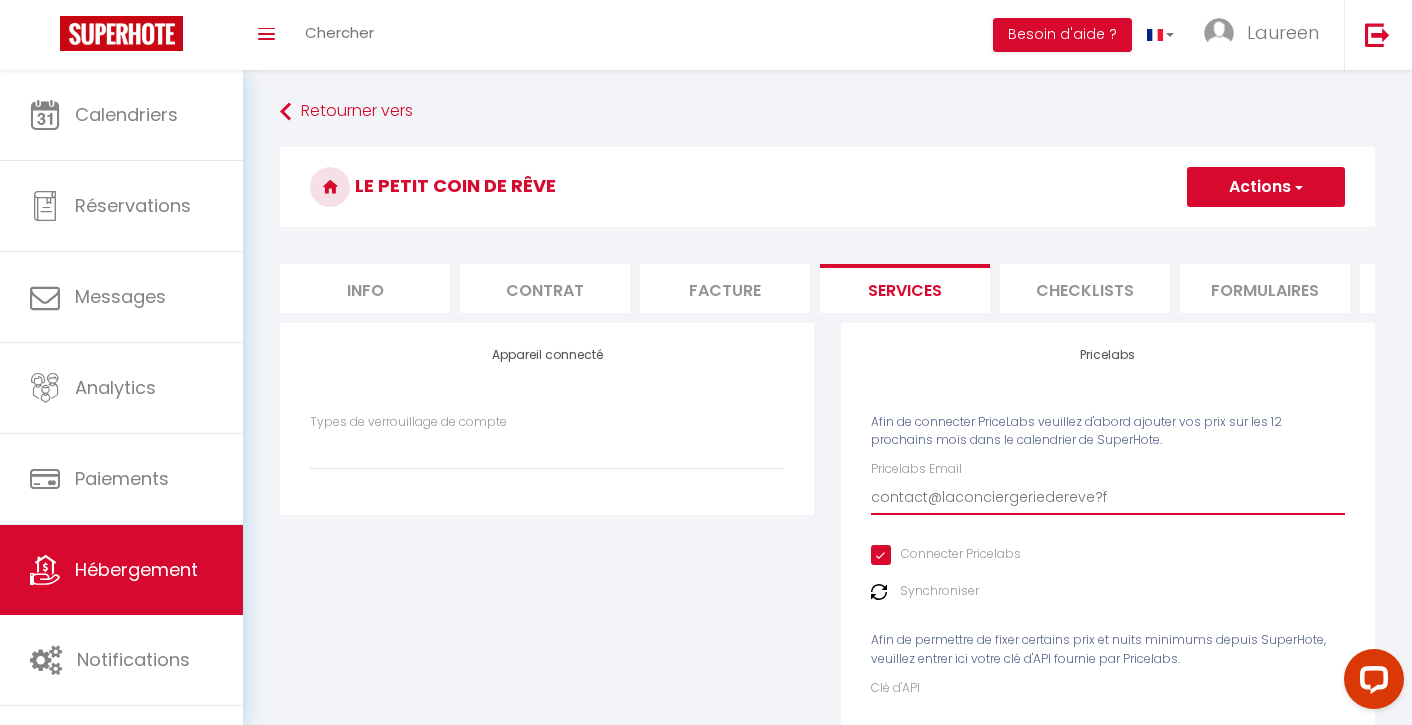 select 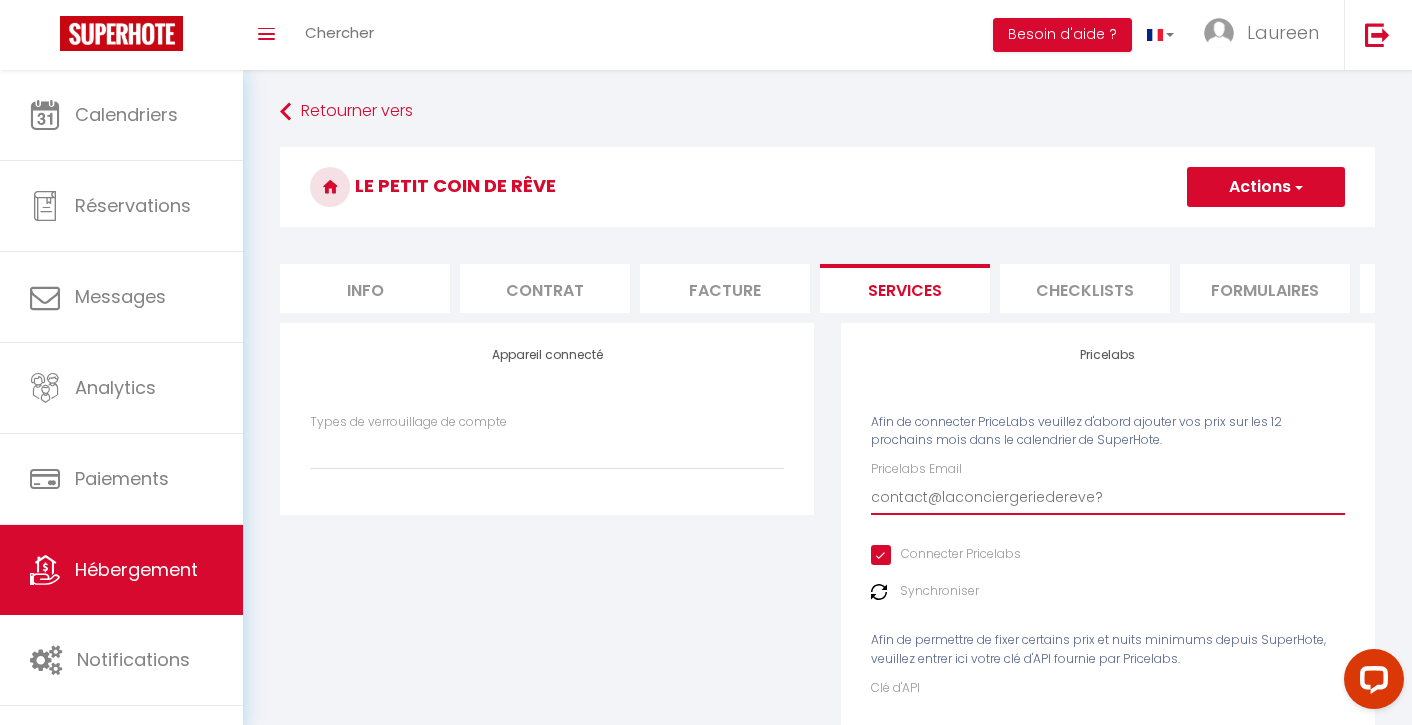 select 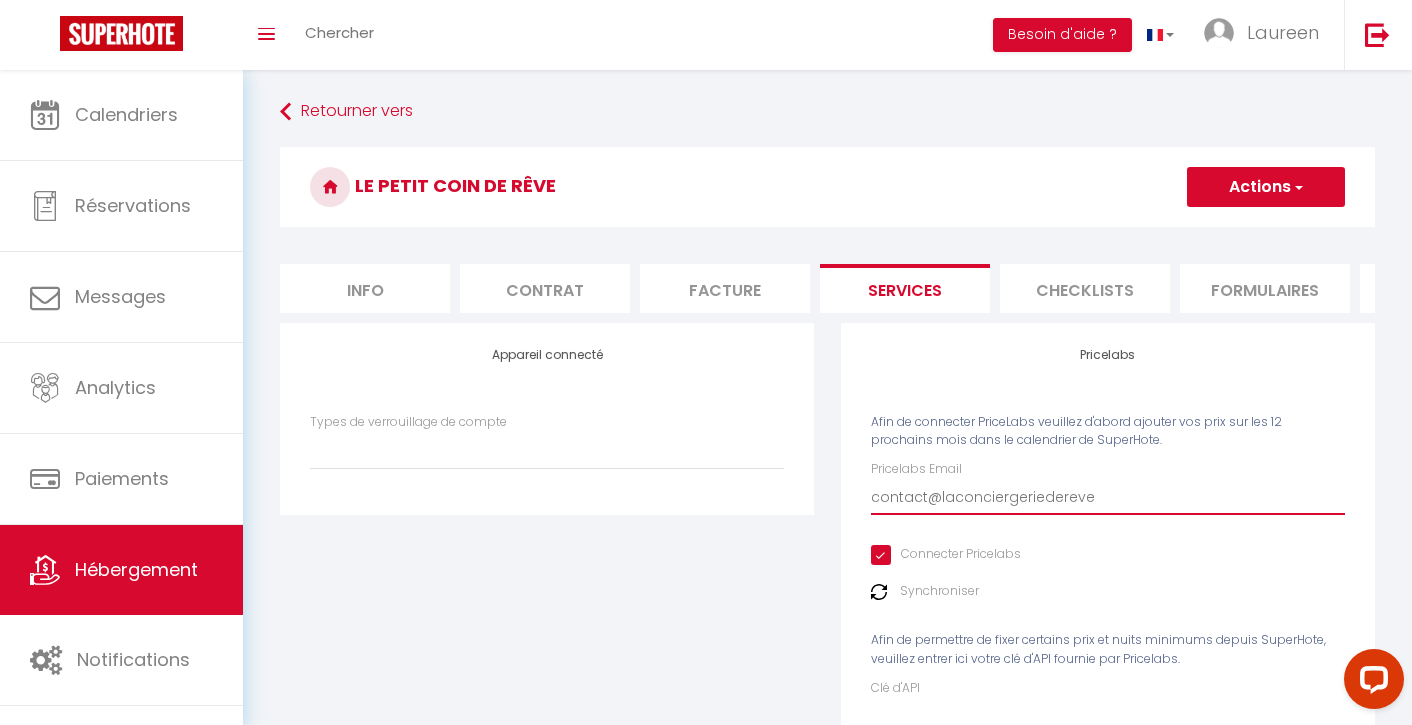select 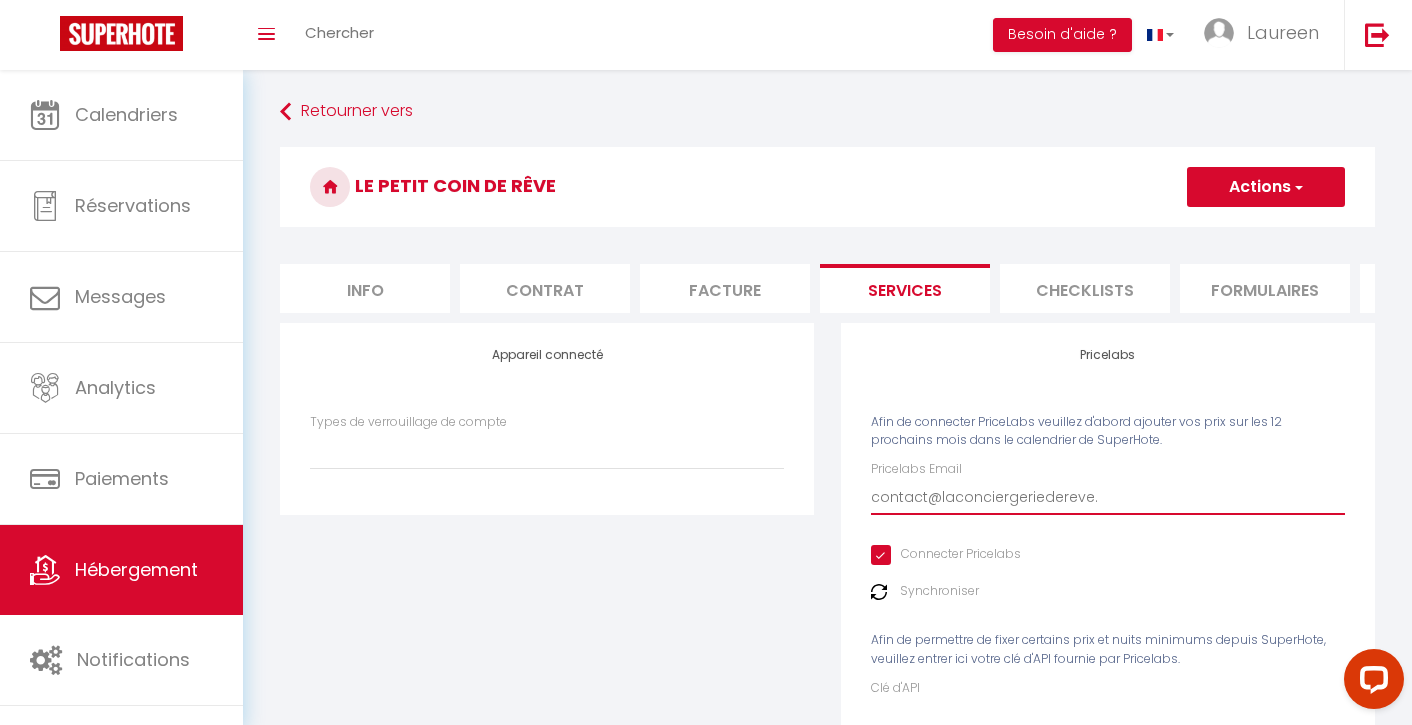 select 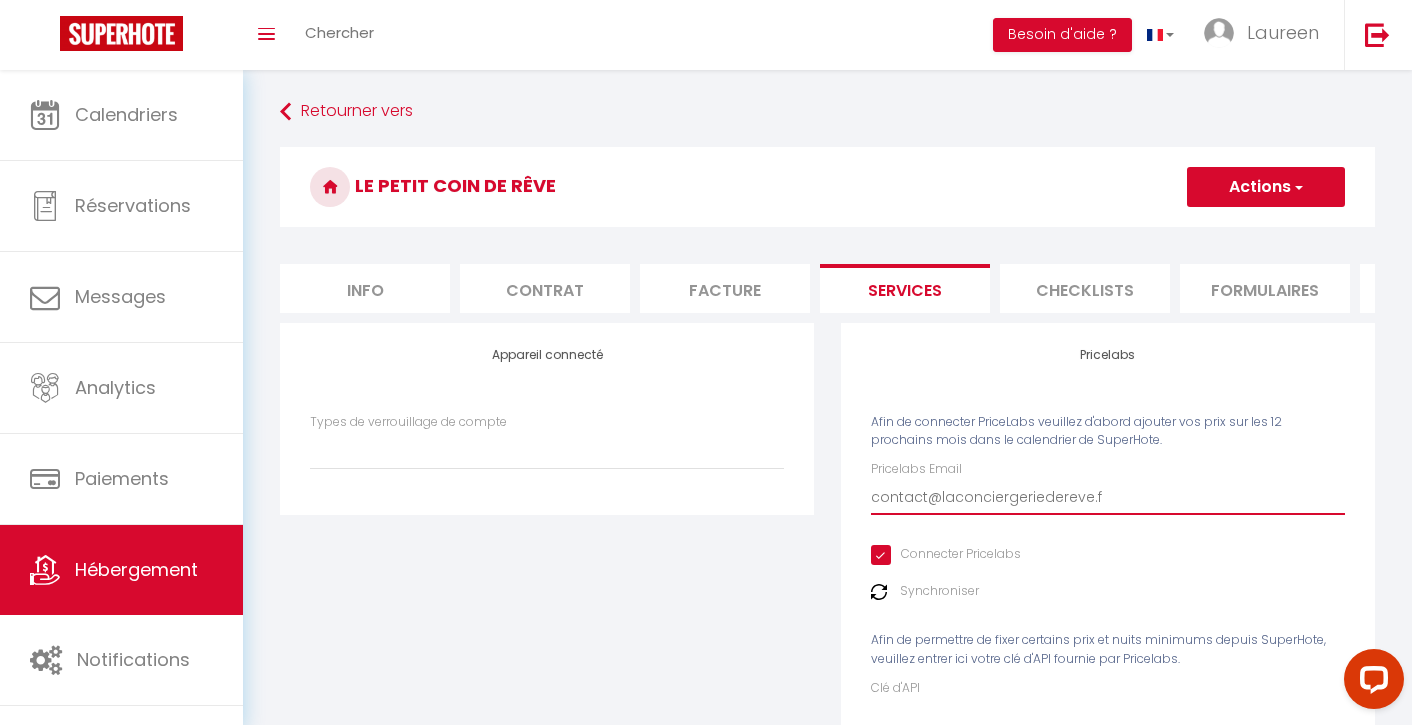 select 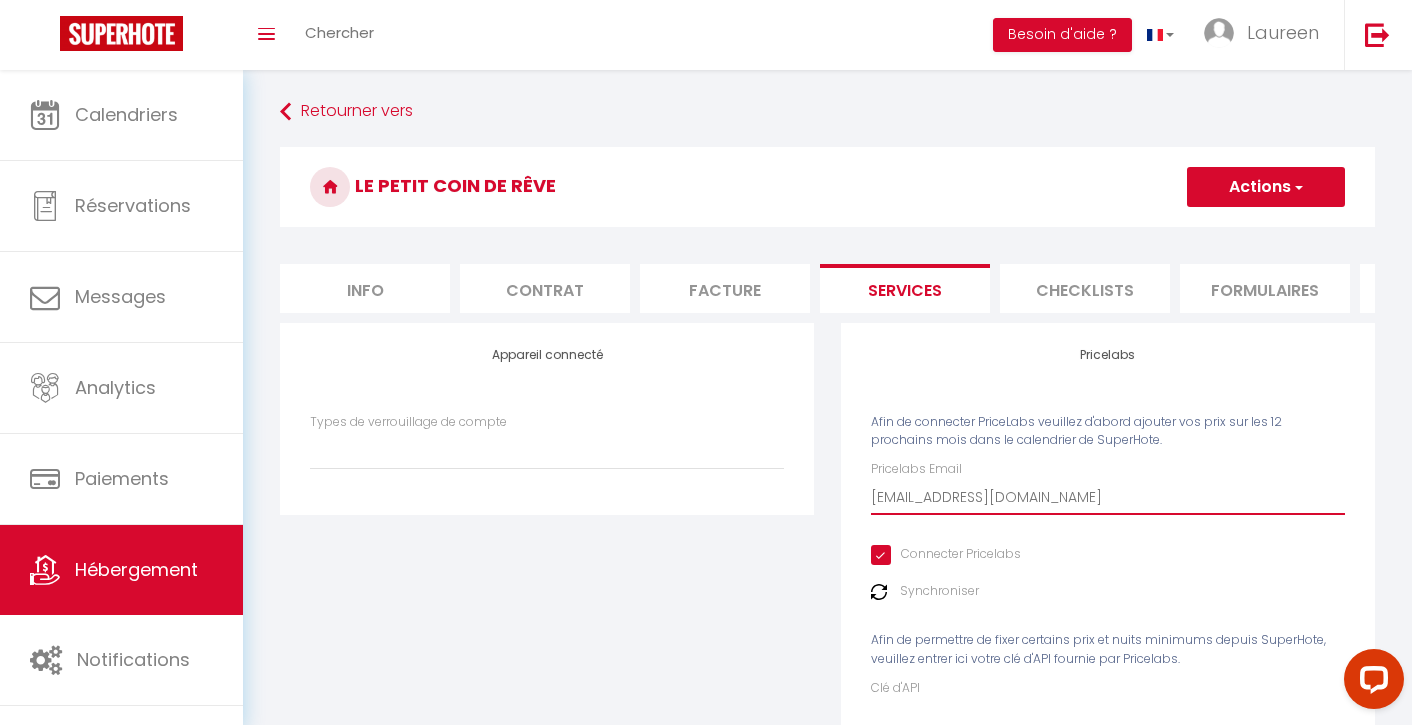select 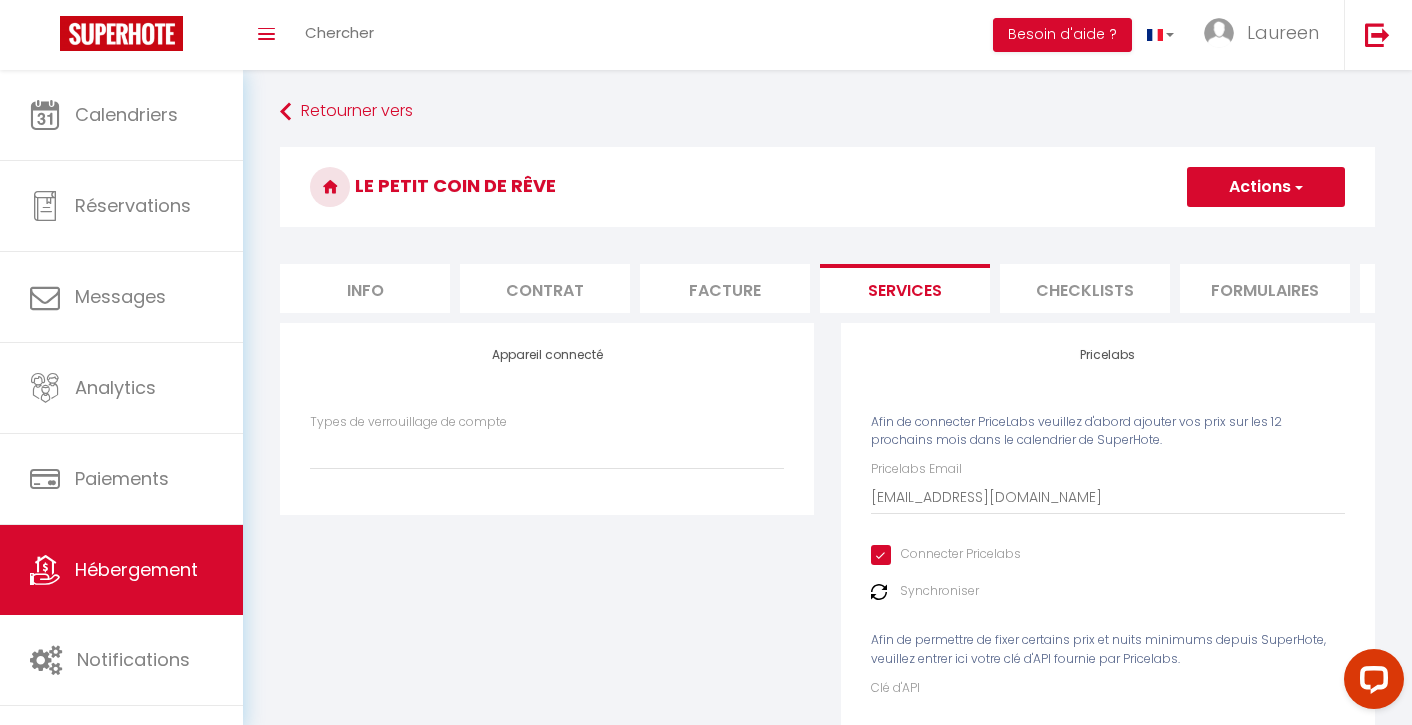 click on "Actions" at bounding box center (1266, 187) 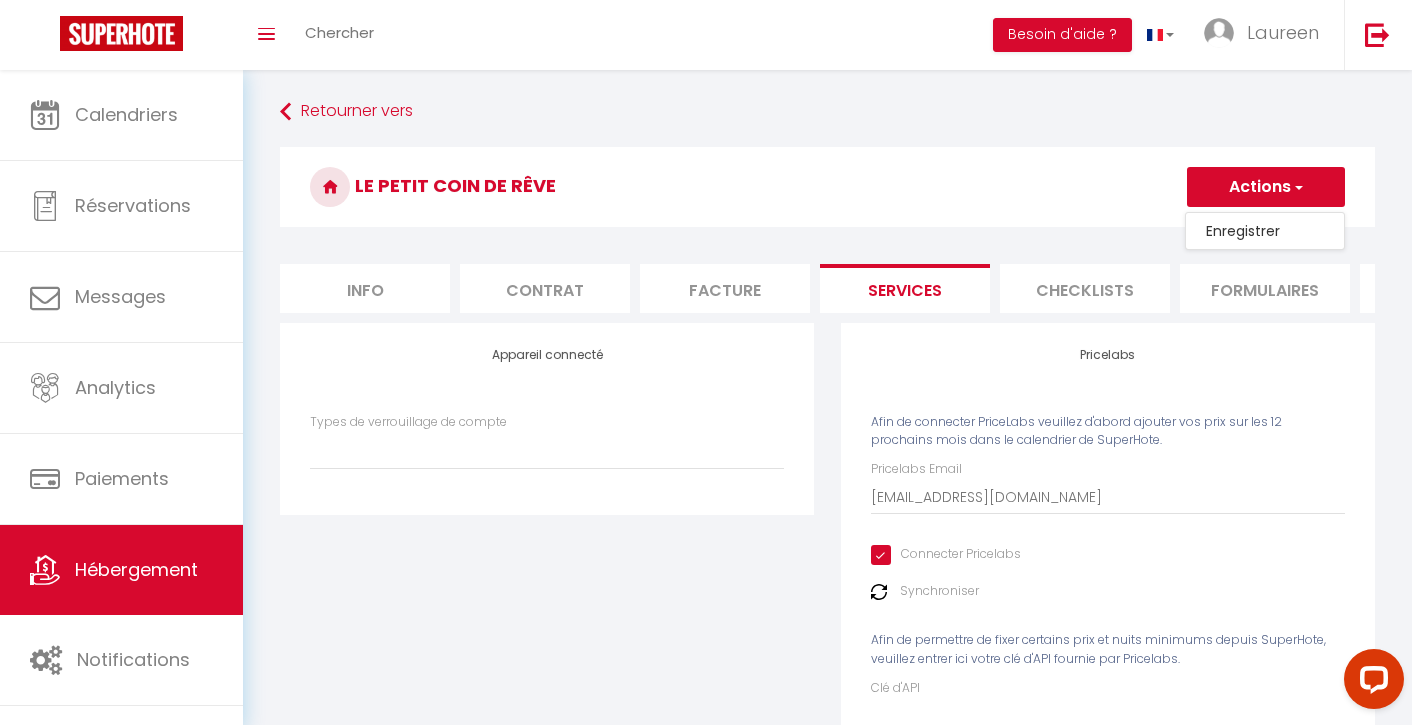 click on "Enregistrer" at bounding box center [1265, 231] 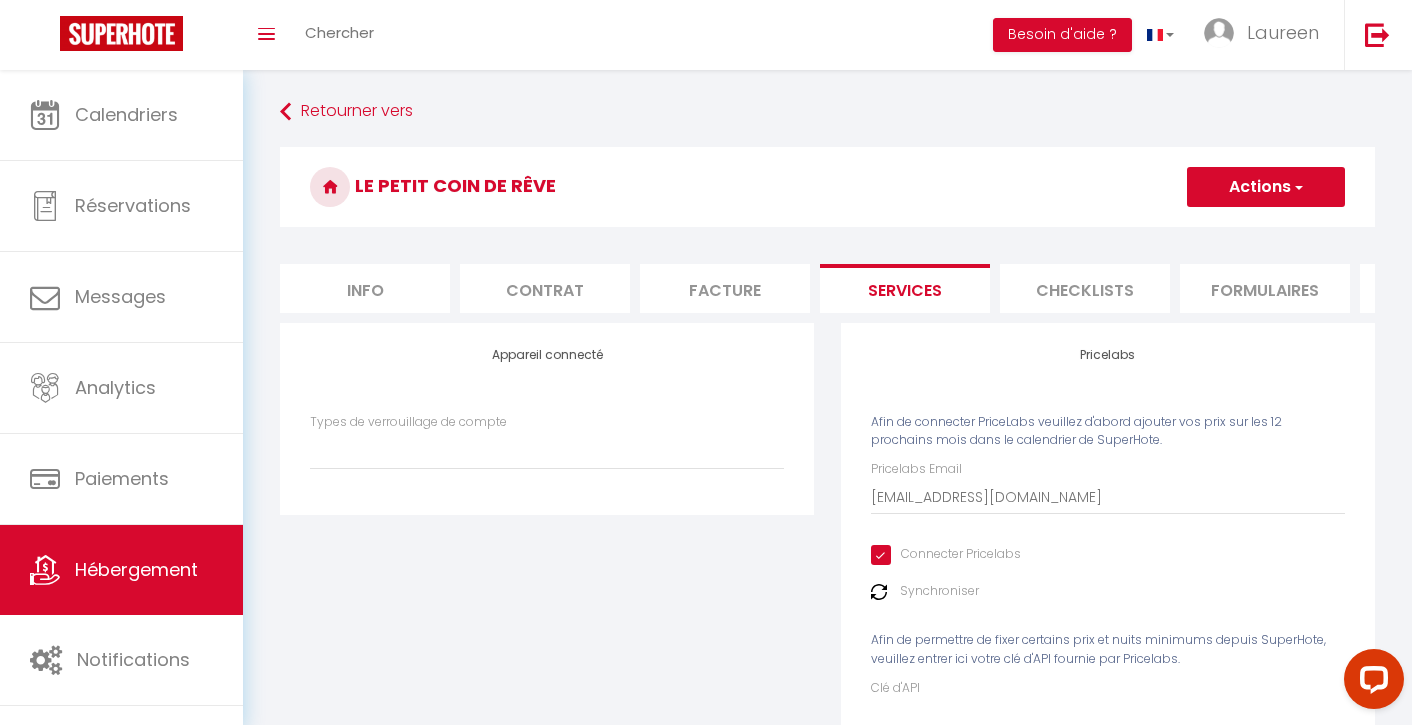 click on "Le Petit coin de rêve" at bounding box center (827, 187) 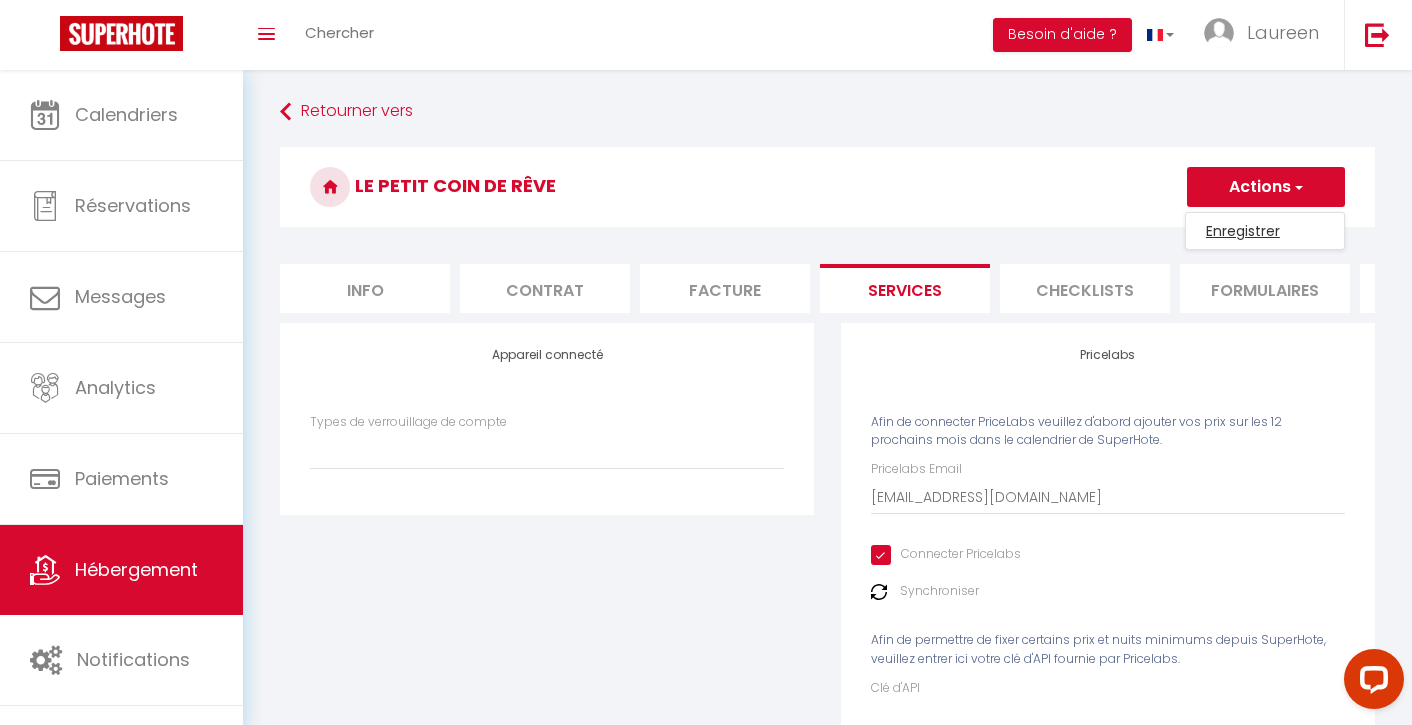 click on "Enregistrer" at bounding box center (1265, 231) 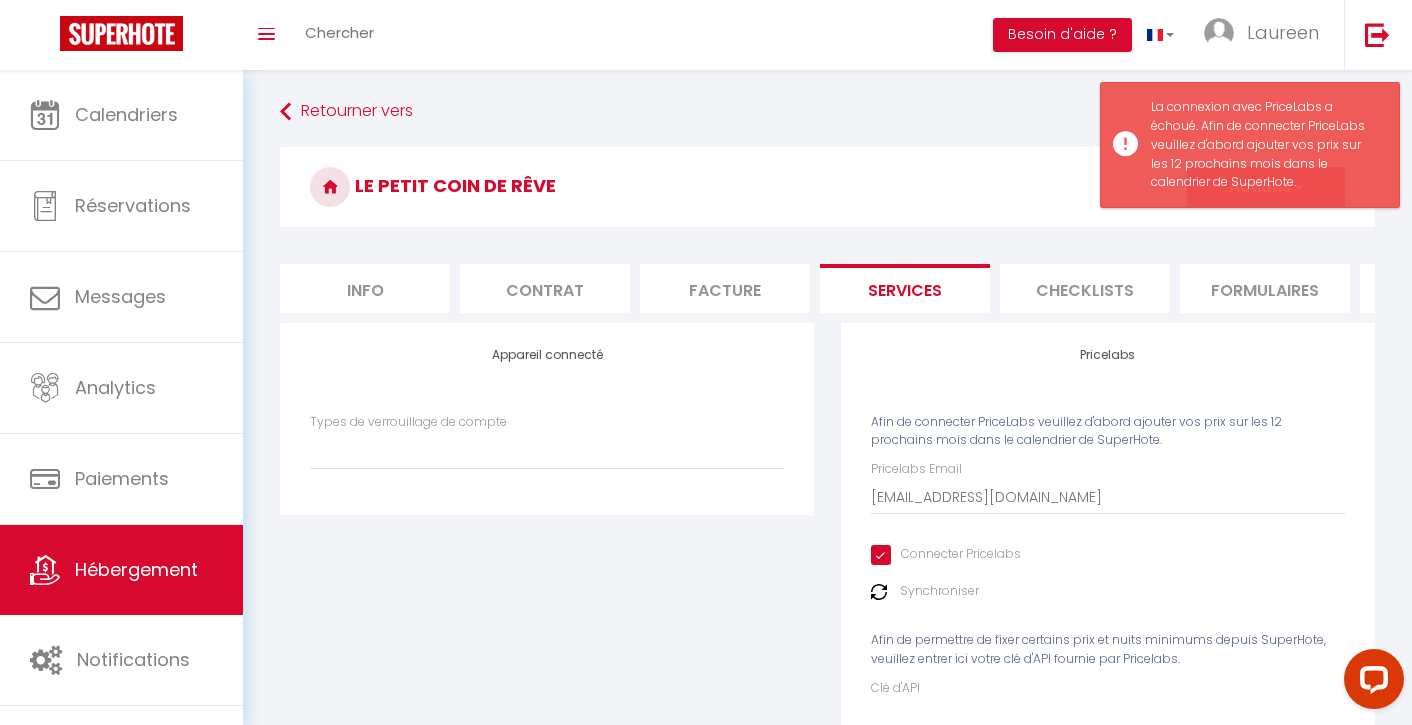 click at bounding box center (879, 592) 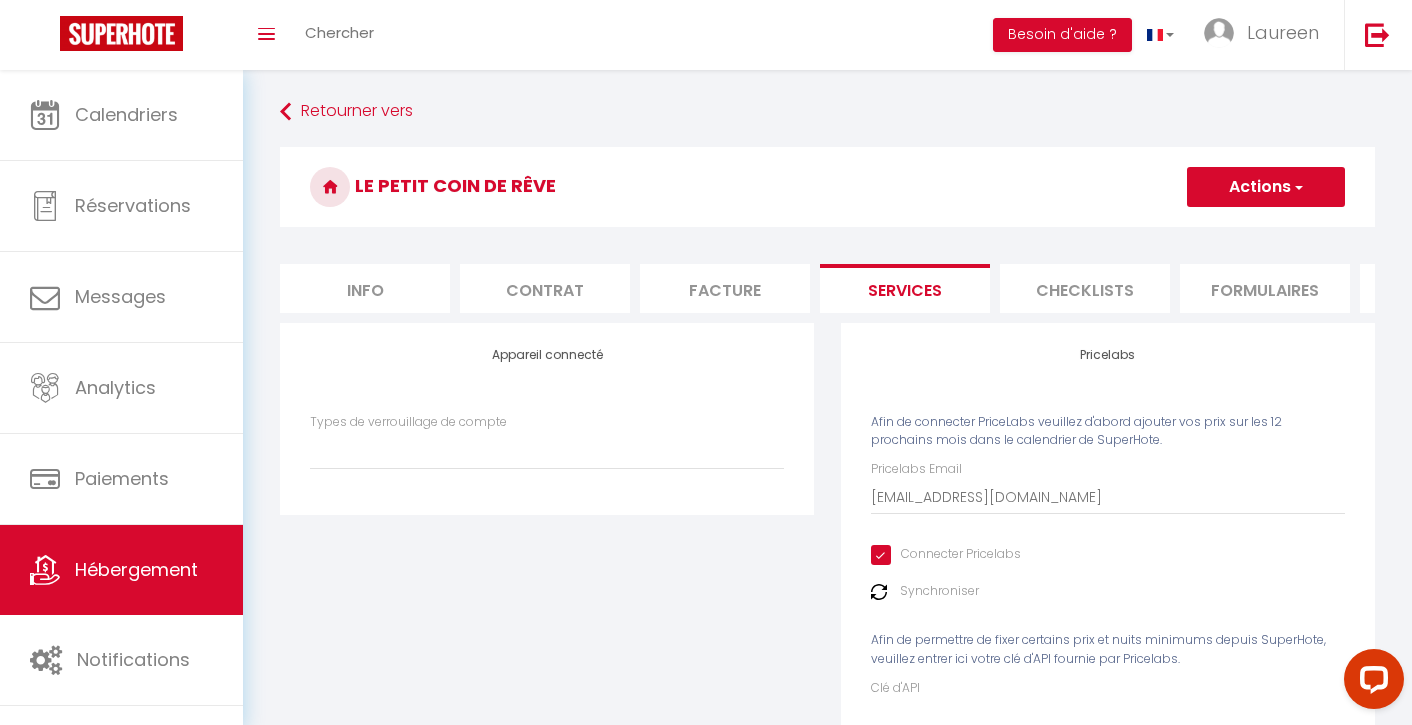 click at bounding box center (879, 592) 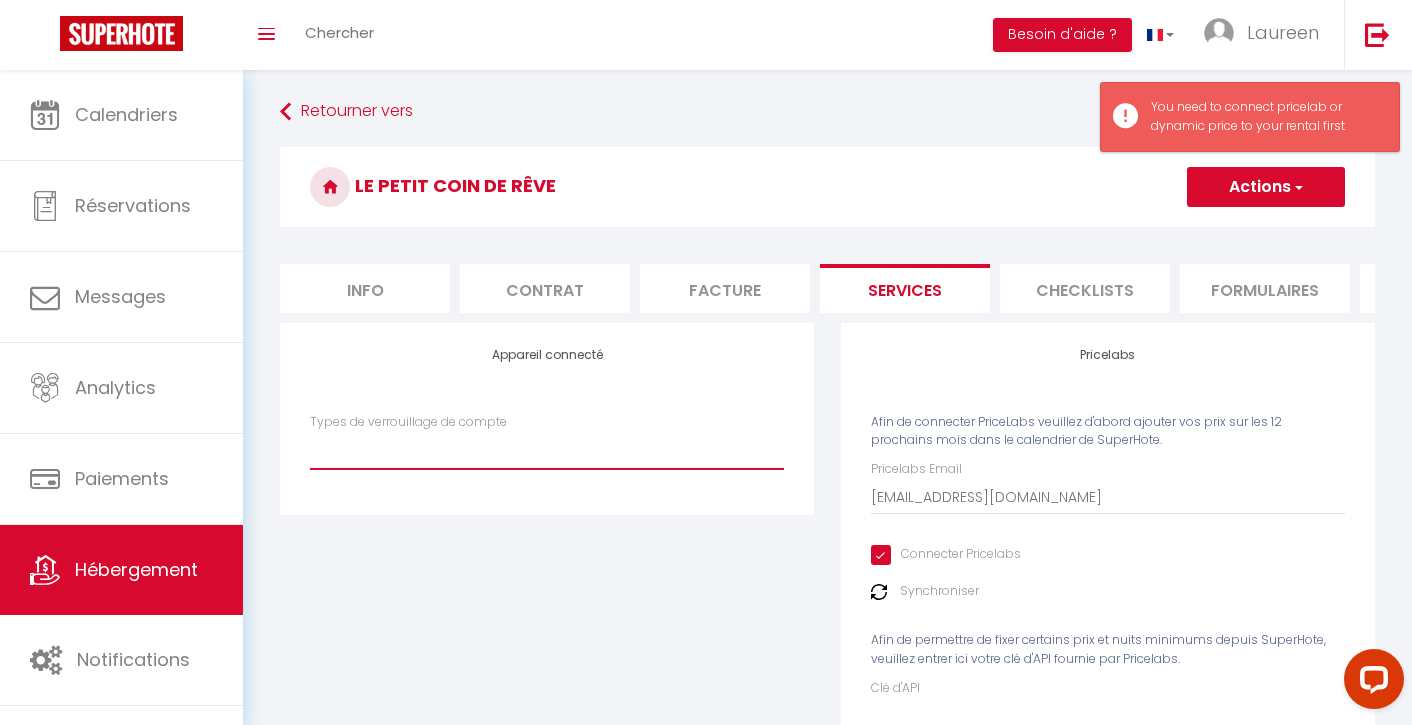 drag, startPoint x: 685, startPoint y: 457, endPoint x: 701, endPoint y: 420, distance: 40.311287 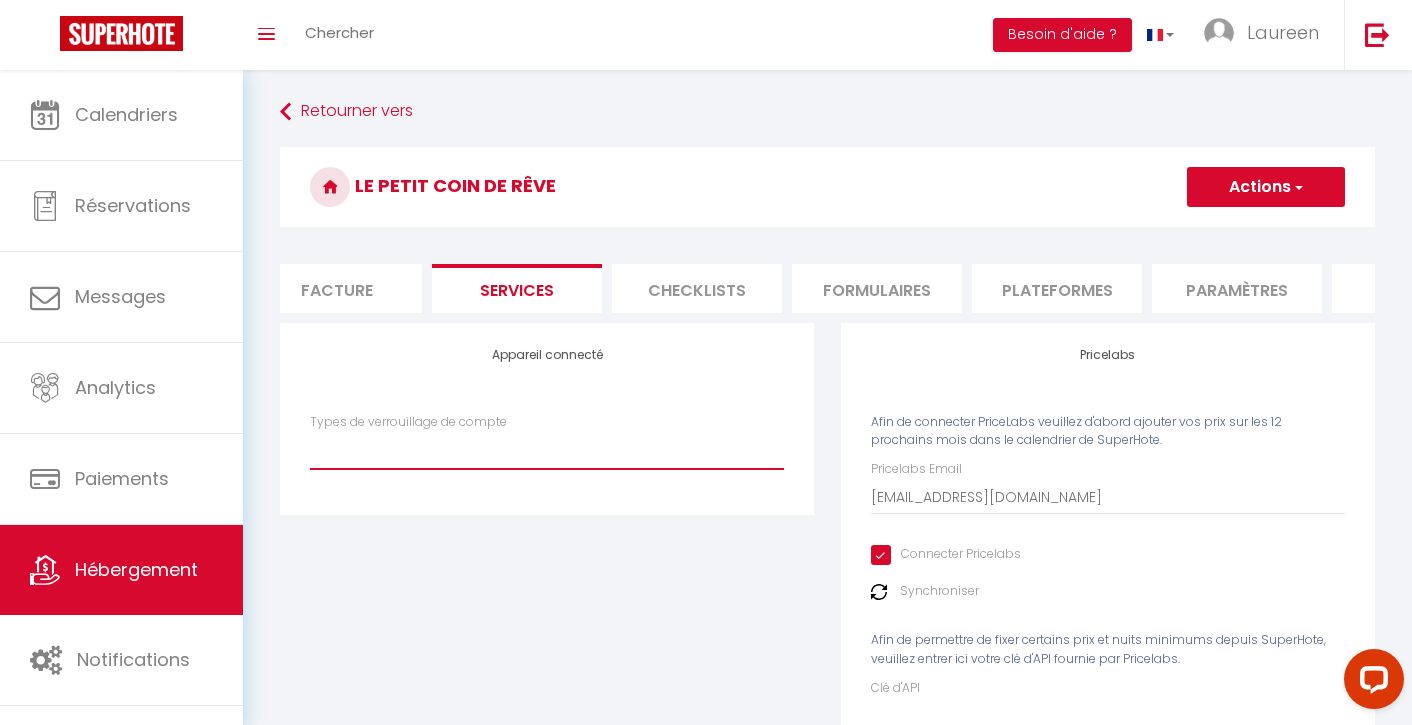 scroll, scrollTop: 0, scrollLeft: 402, axis: horizontal 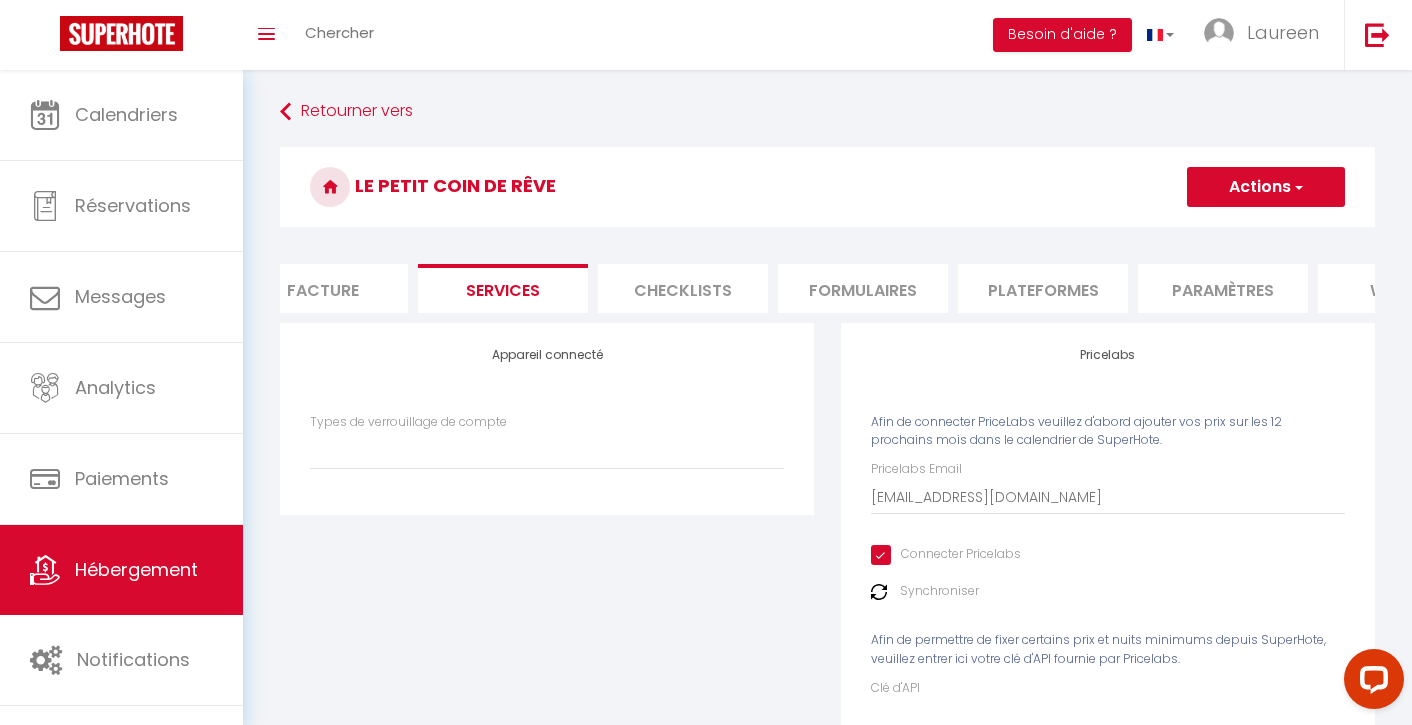 click on "Plateformes" at bounding box center (1043, 288) 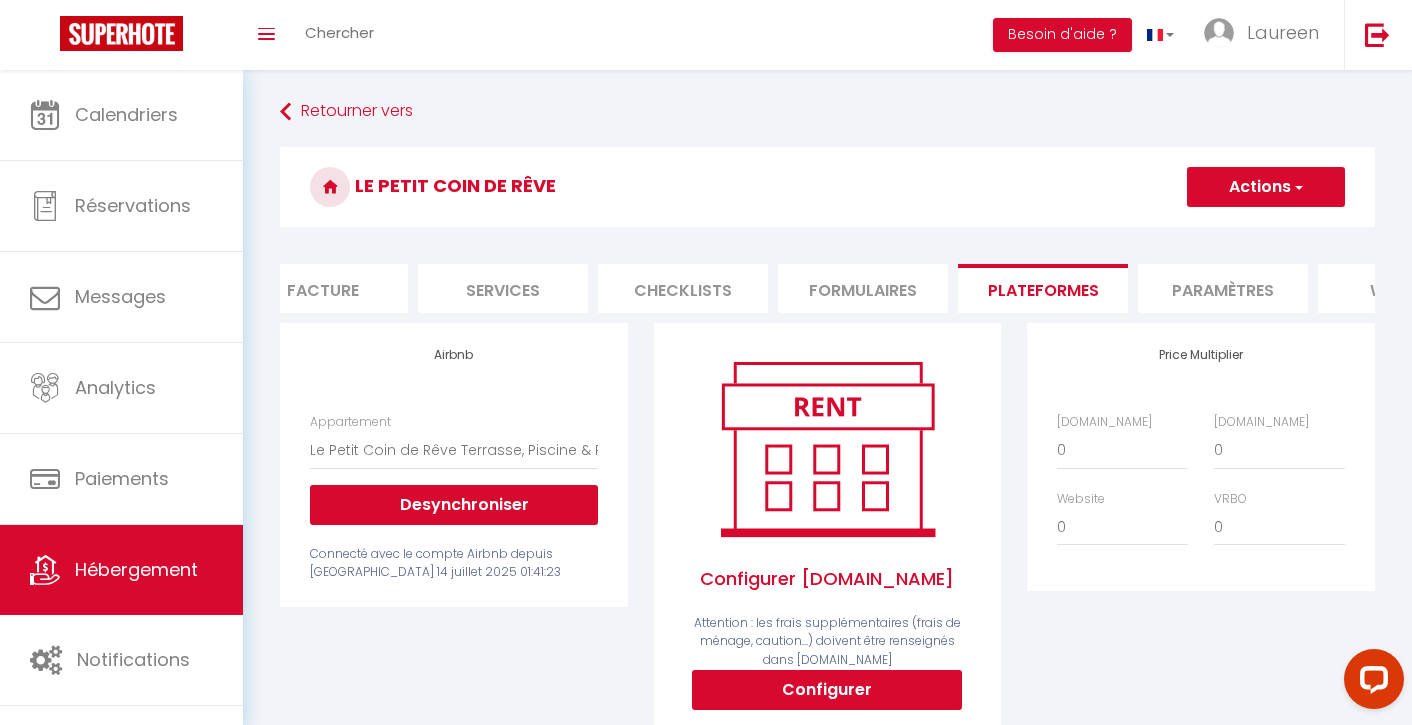 scroll, scrollTop: 0, scrollLeft: 0, axis: both 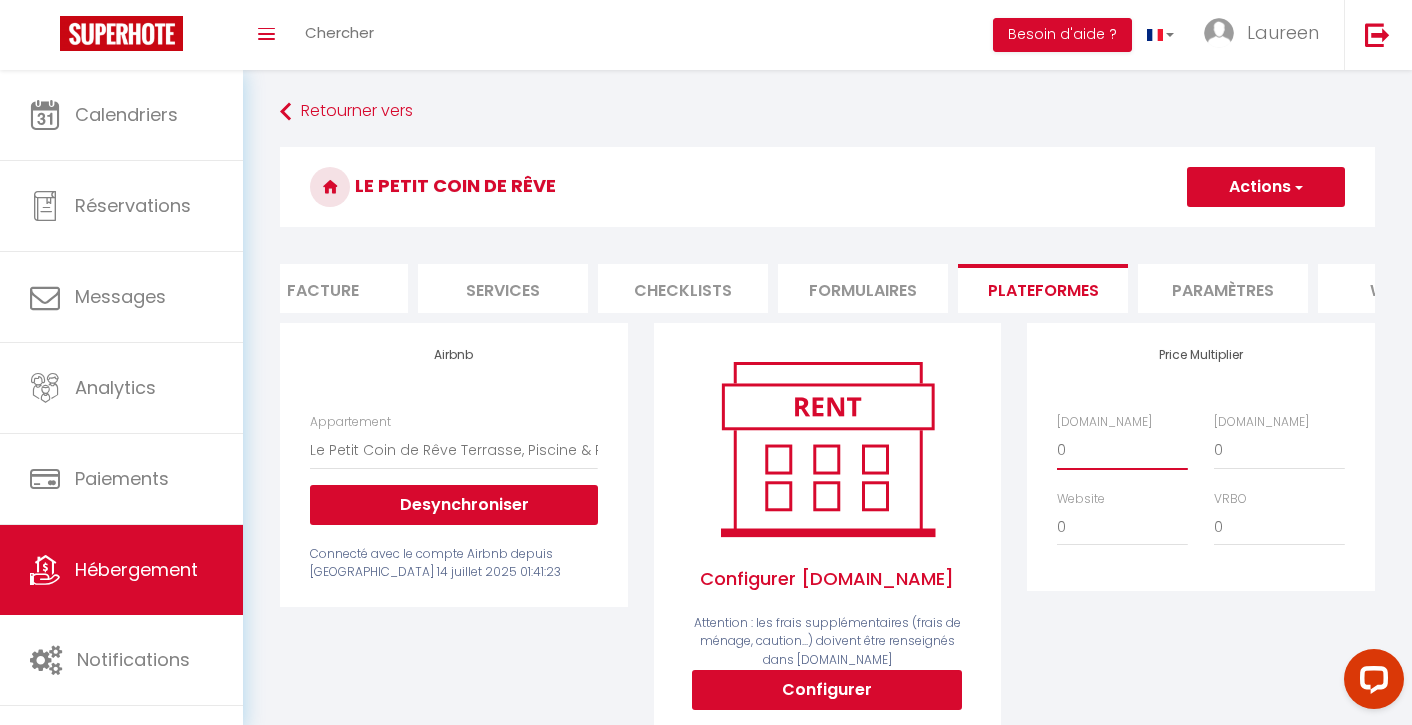 select on "+ 23 %" 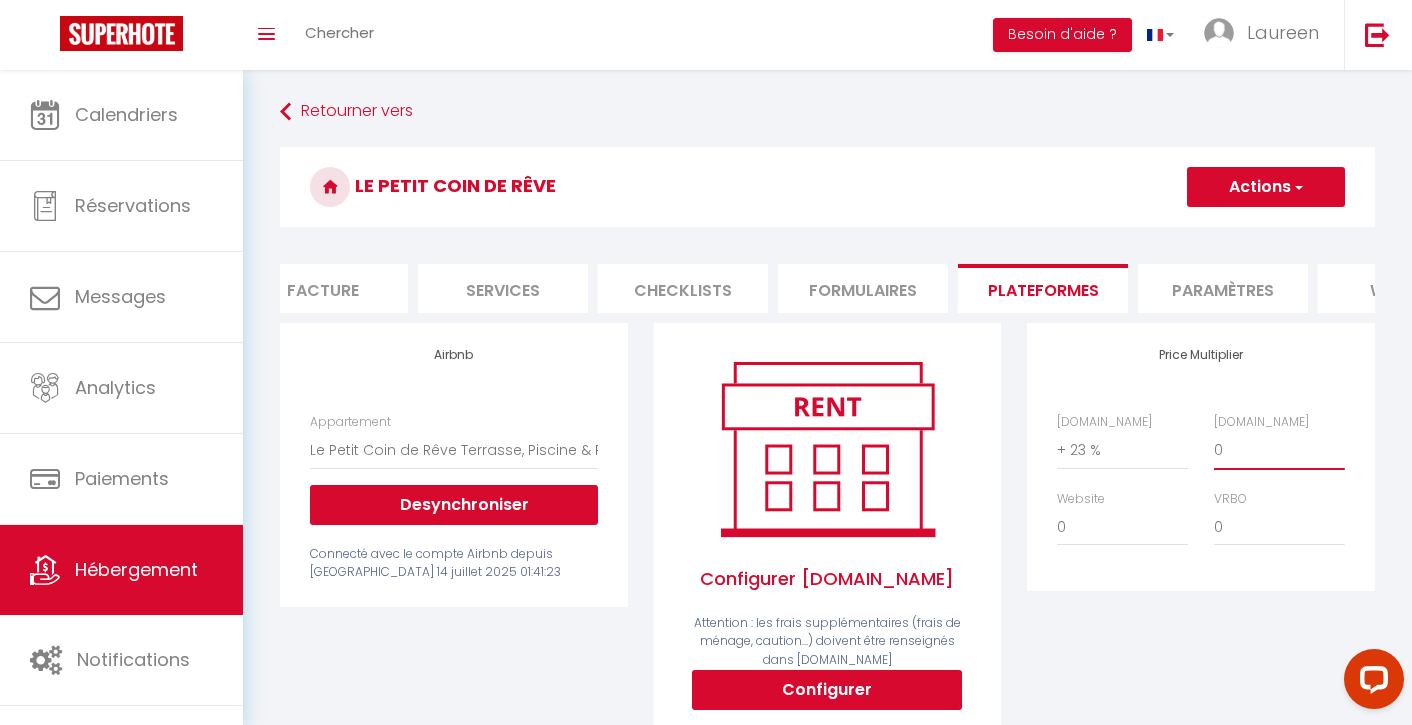 select on "+ 26 %" 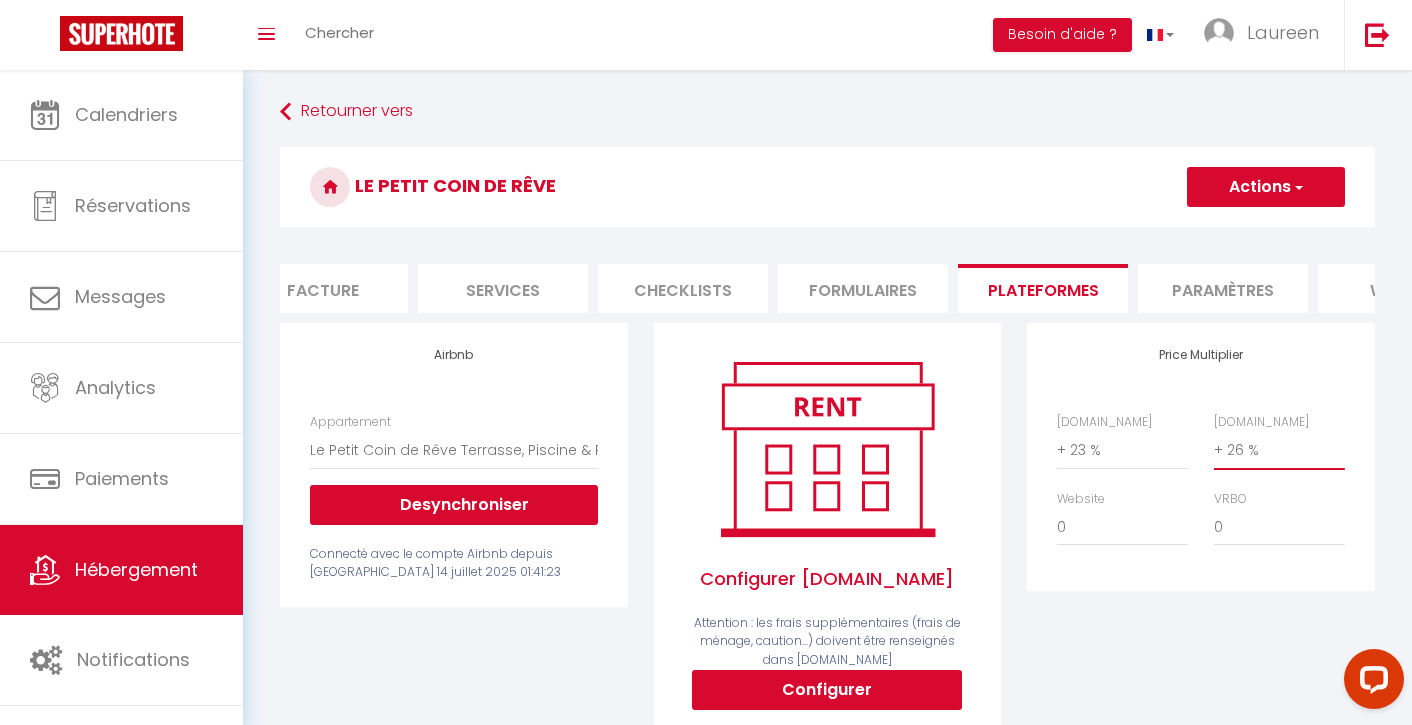 scroll, scrollTop: 0, scrollLeft: 0, axis: both 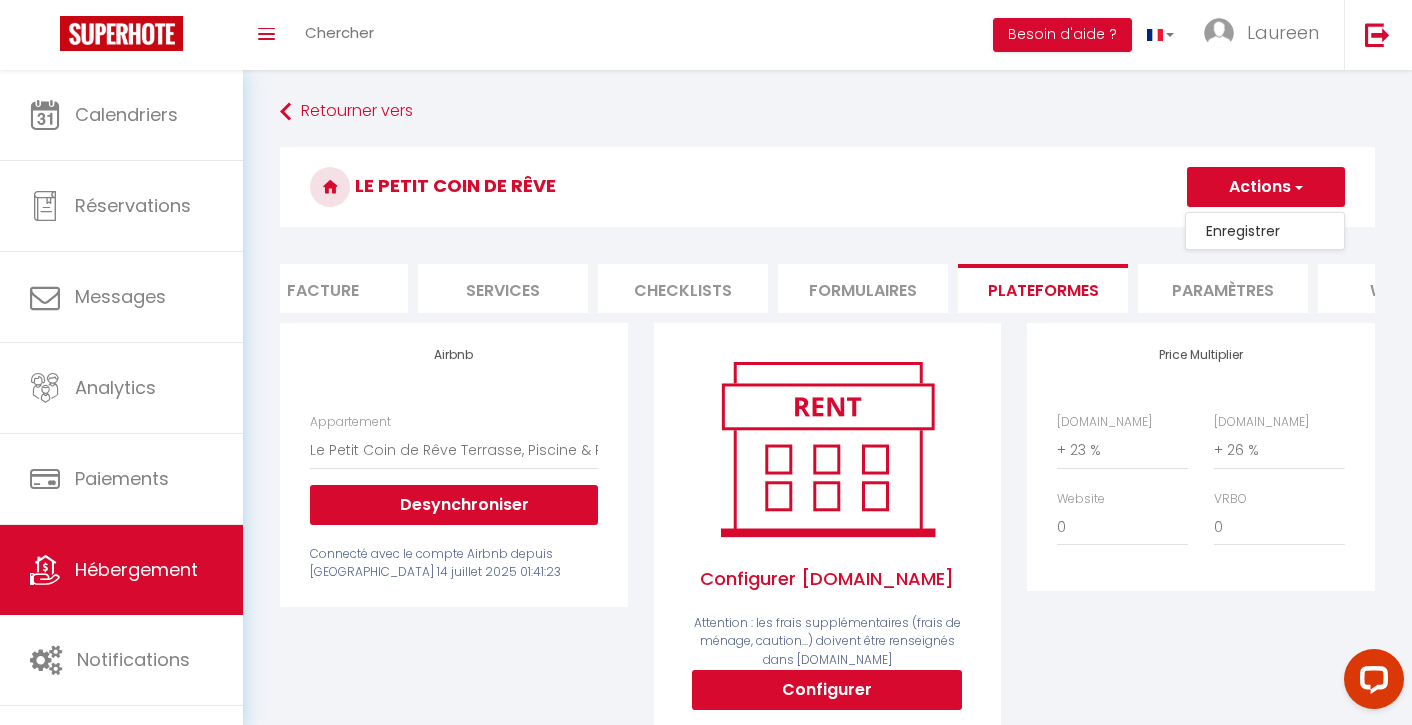 click on "Enregistrer" at bounding box center (1265, 231) 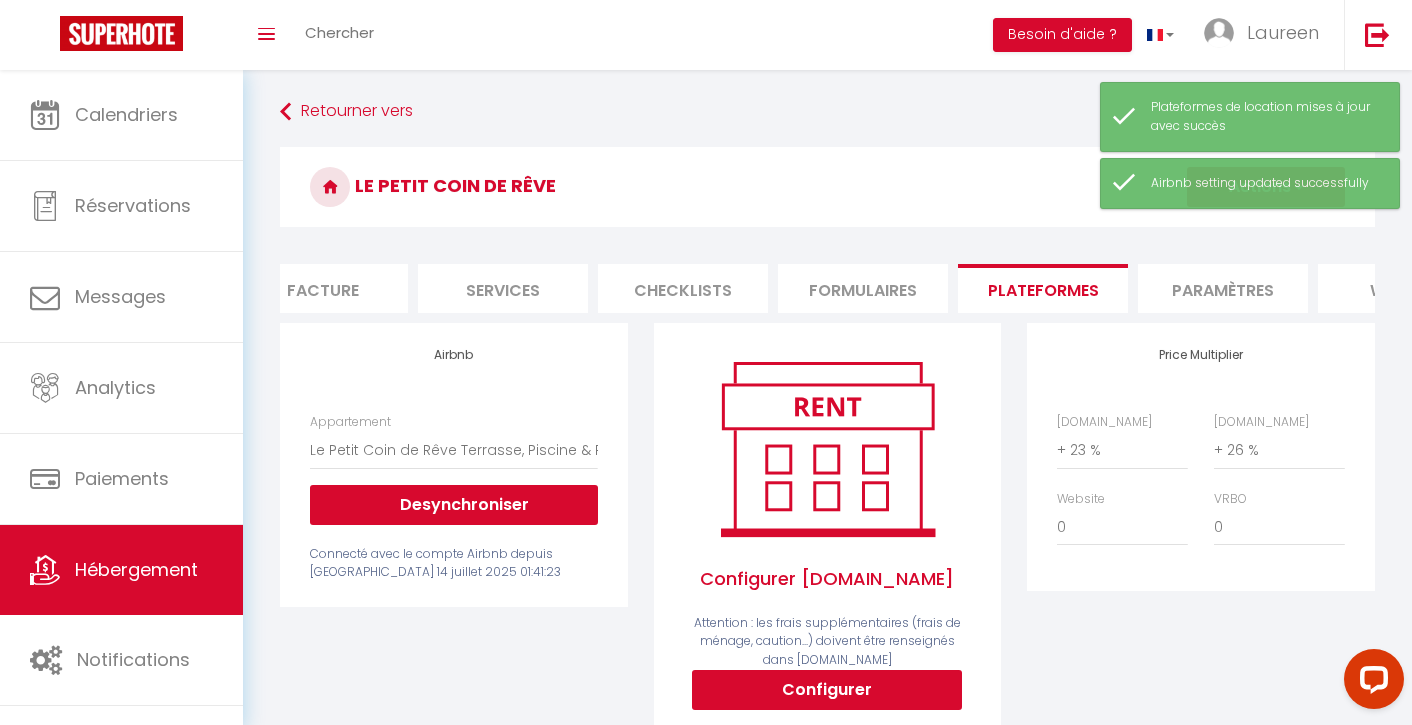 click on "Le Petit coin de rêve
Actions
Enregistrer
Info
Contrat
Facture
Services
Checklists
Formulaires
Plateformes
Paramètres
website
Journal
Modèle personnalisé
×         Titre Modèle
Annuler
Enregistrer
Liste de checklist
×
Titre
*     *" at bounding box center (827, 645) 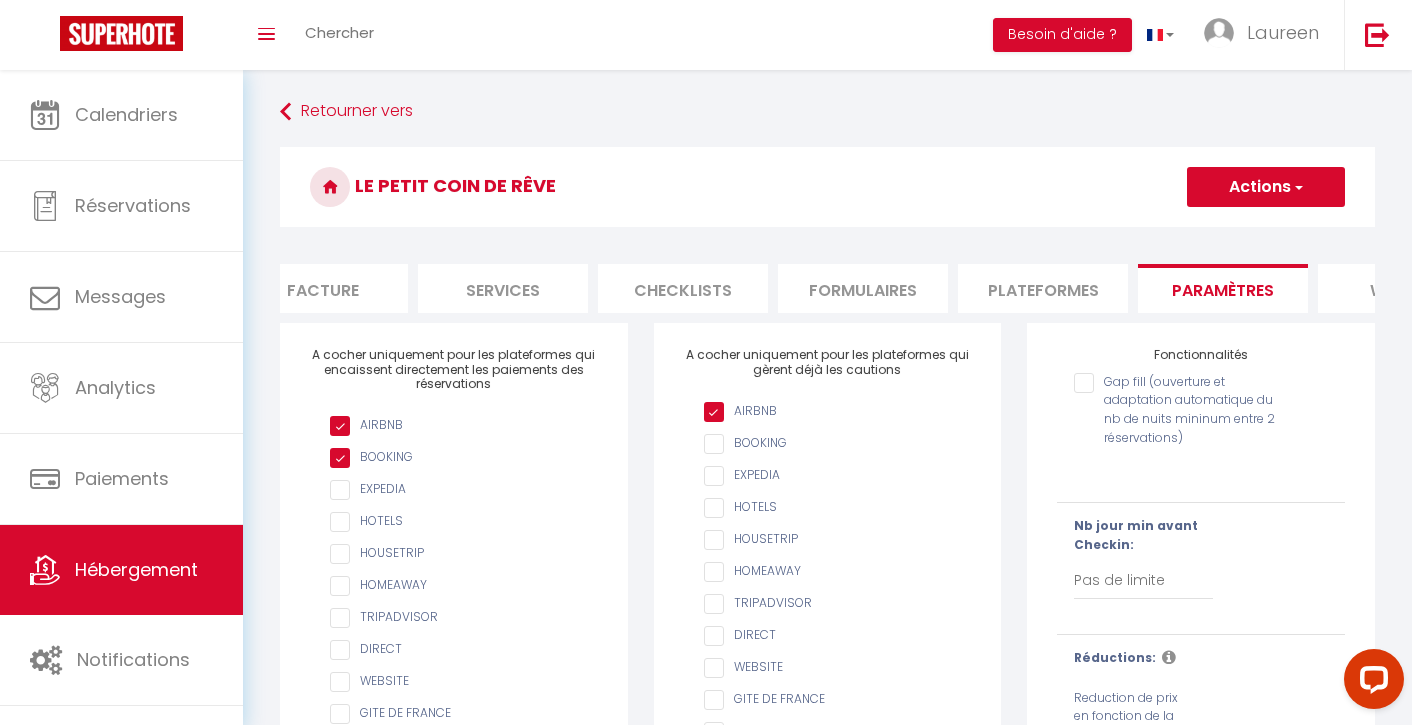 click on "AIRBNB" at bounding box center (837, 412) 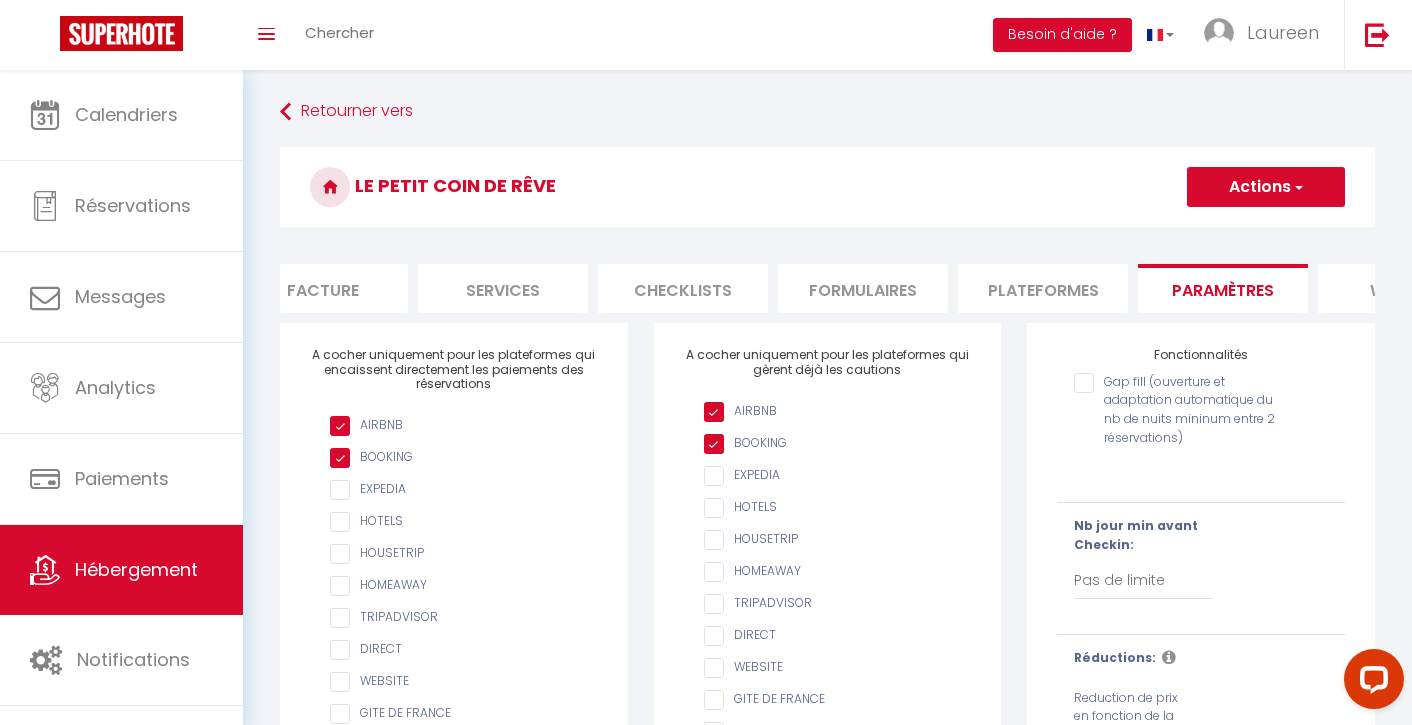 scroll, scrollTop: 0, scrollLeft: 0, axis: both 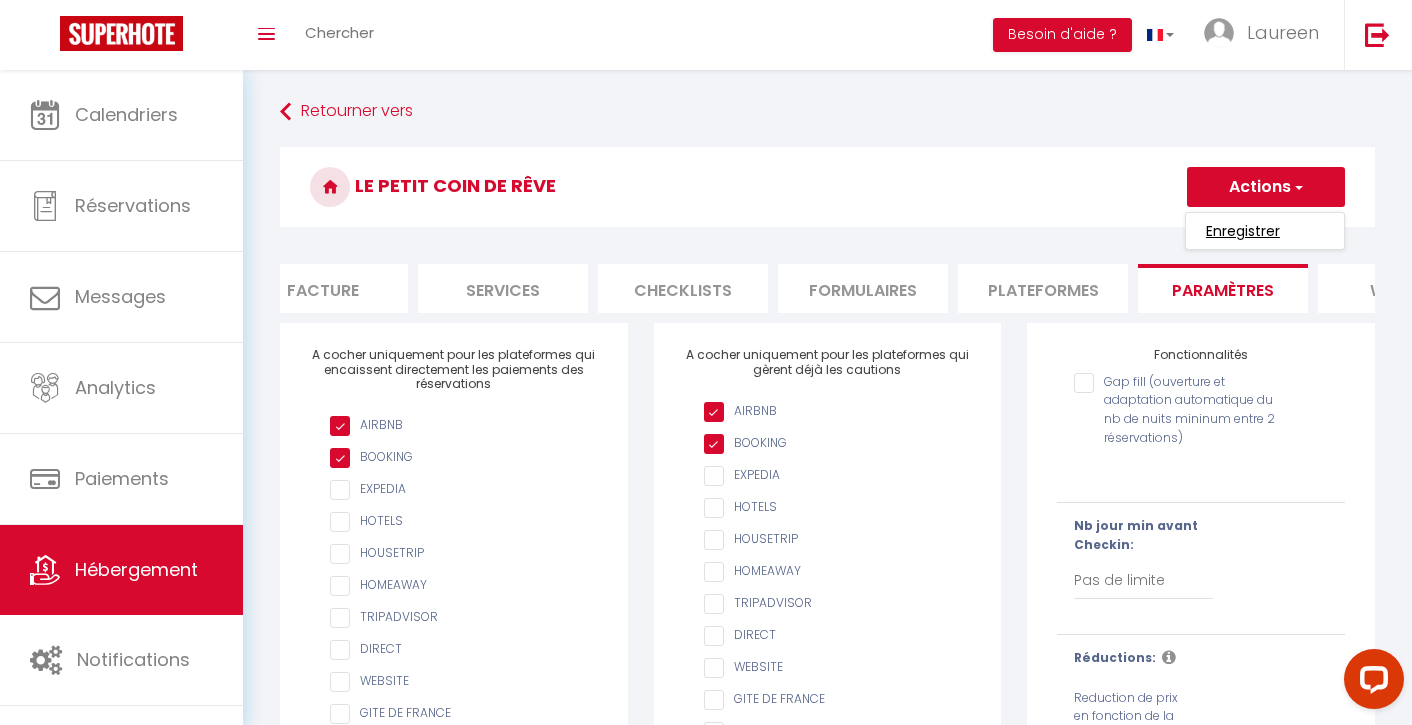 click on "Enregistrer" at bounding box center (1243, 231) 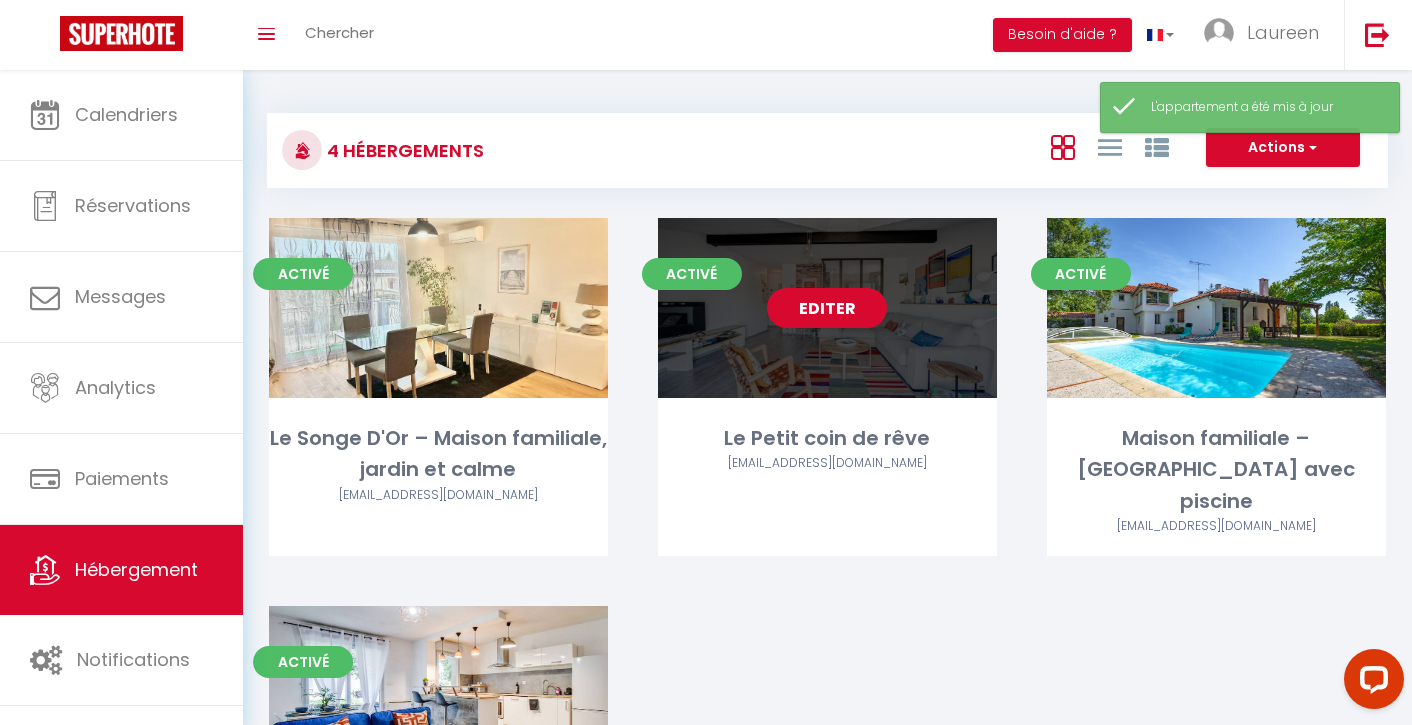 click on "Editer" at bounding box center (827, 308) 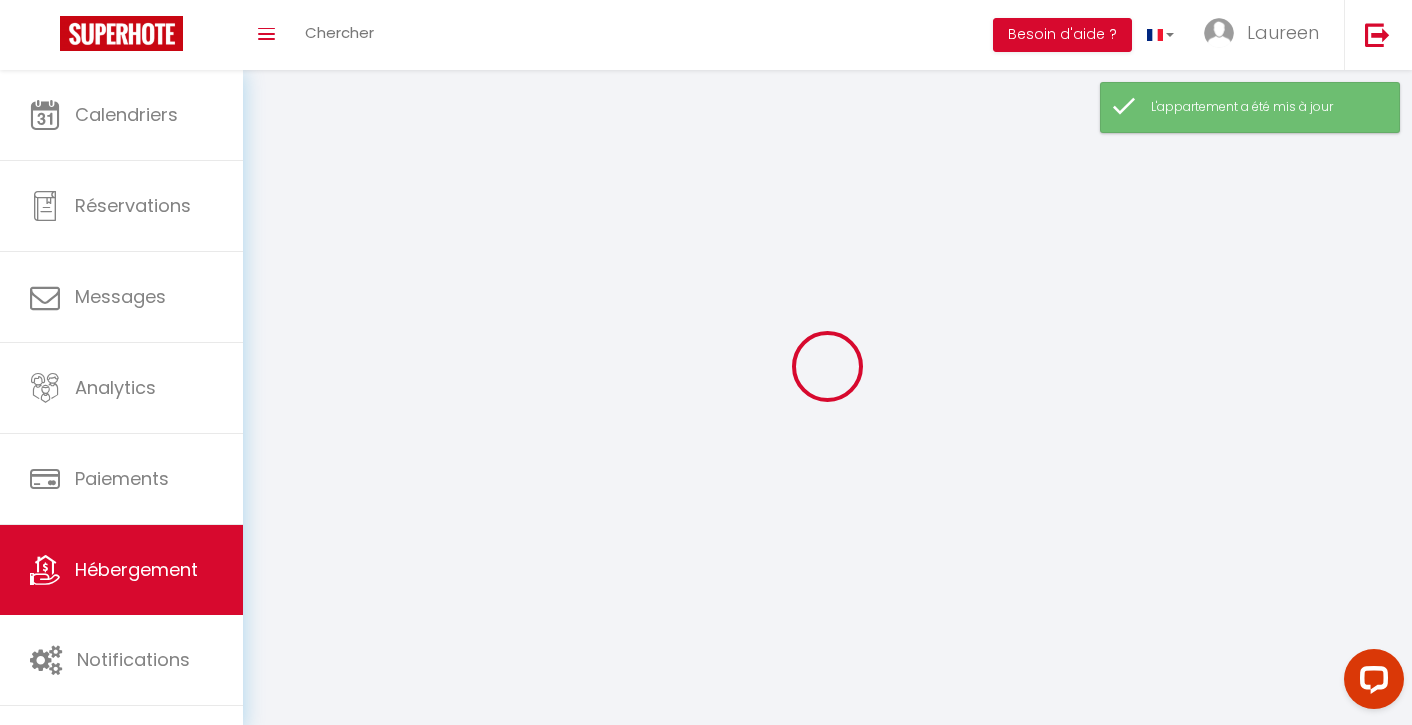 select 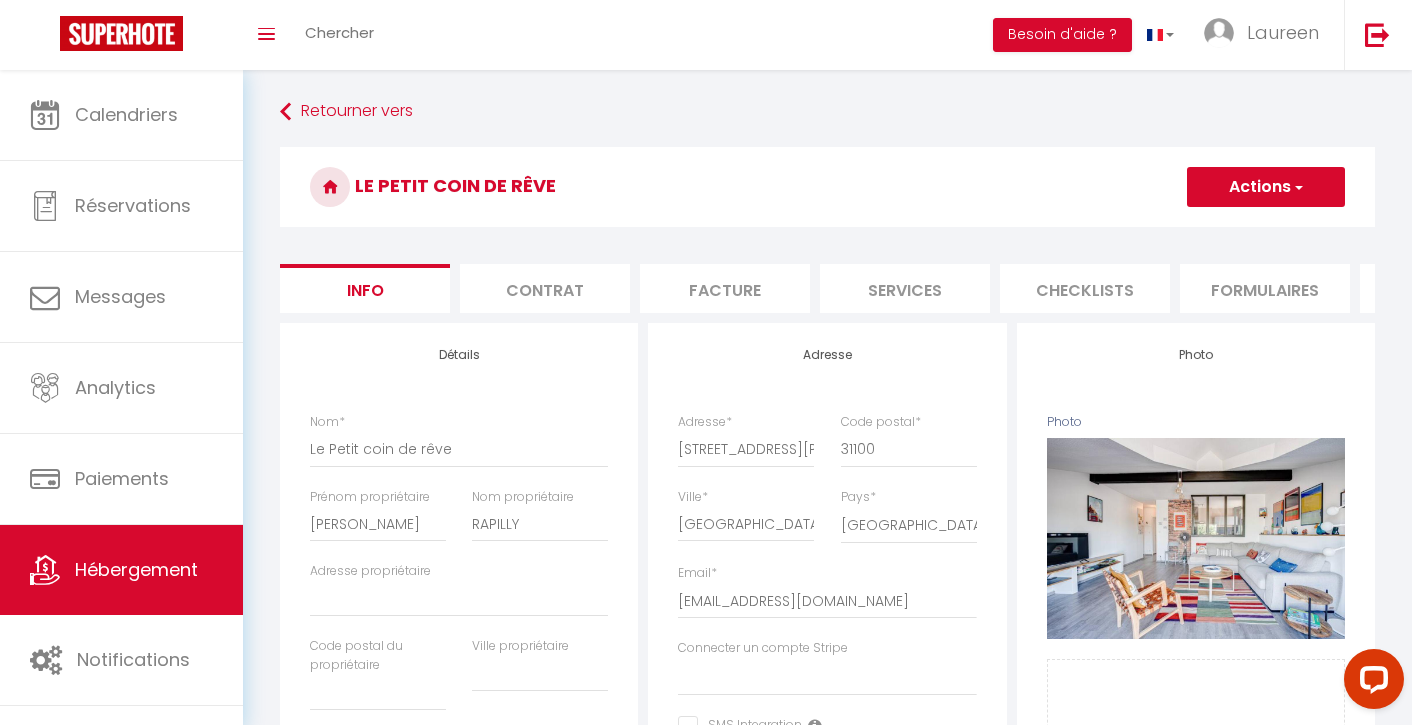 scroll, scrollTop: 12, scrollLeft: 0, axis: vertical 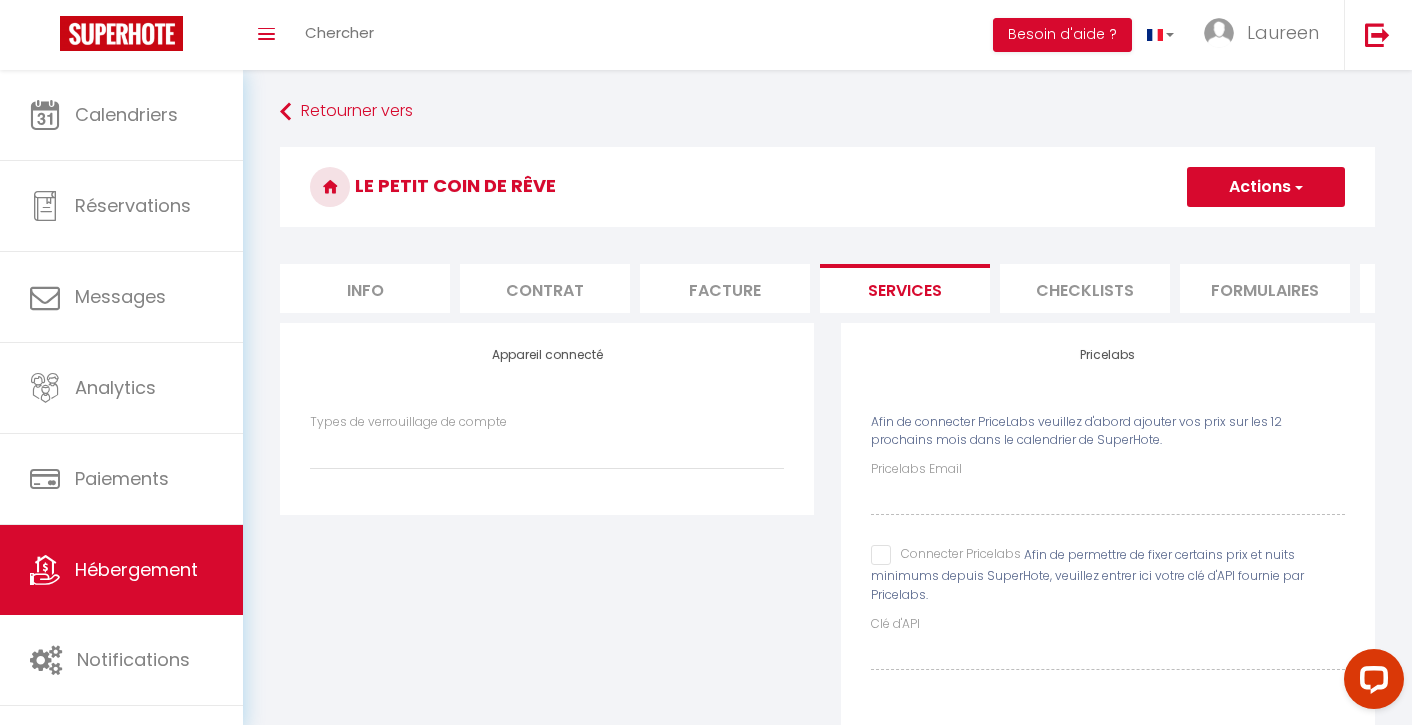 click on "Afin de permettre de fixer certains prix et nuits minimums depuis SuperHote, veuillez entrer ici votre clé d'API fournie par Pricelabs." at bounding box center [1087, 574] 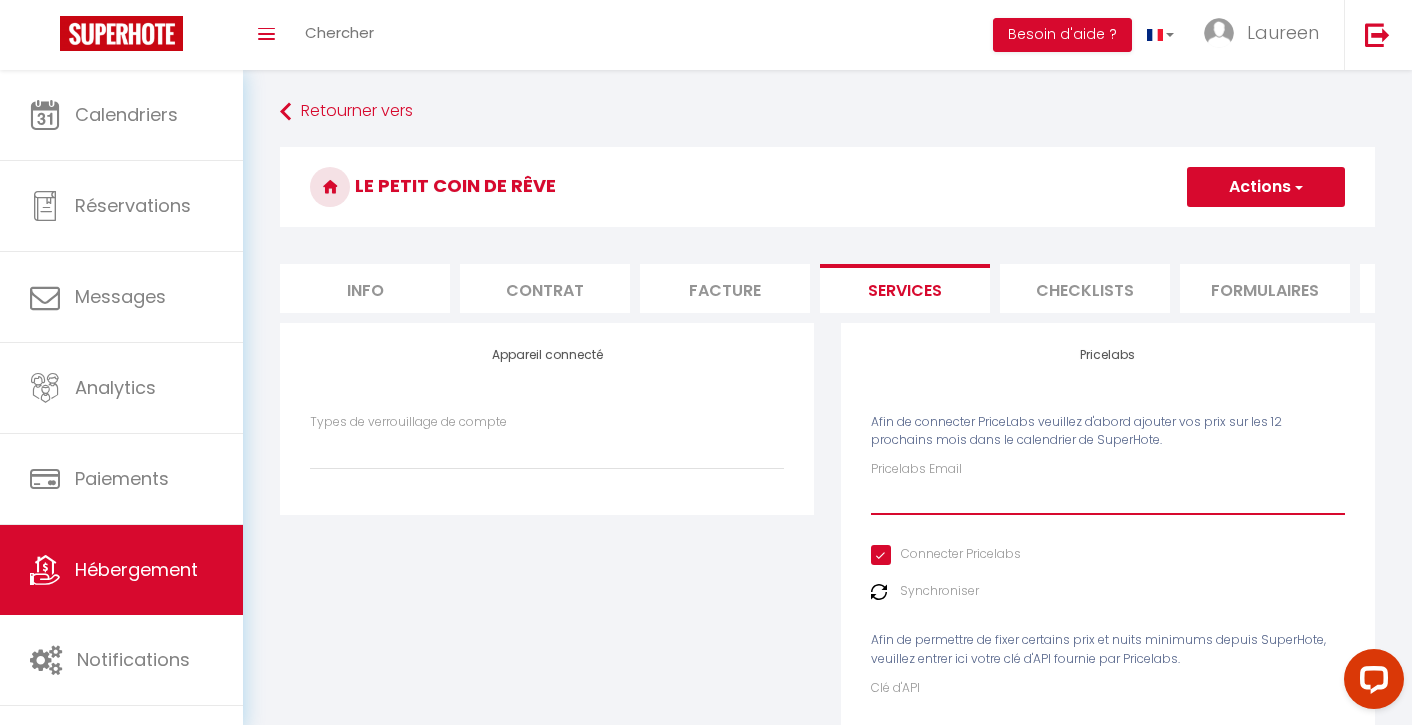 click on "Pricelabs Email" at bounding box center (1108, 497) 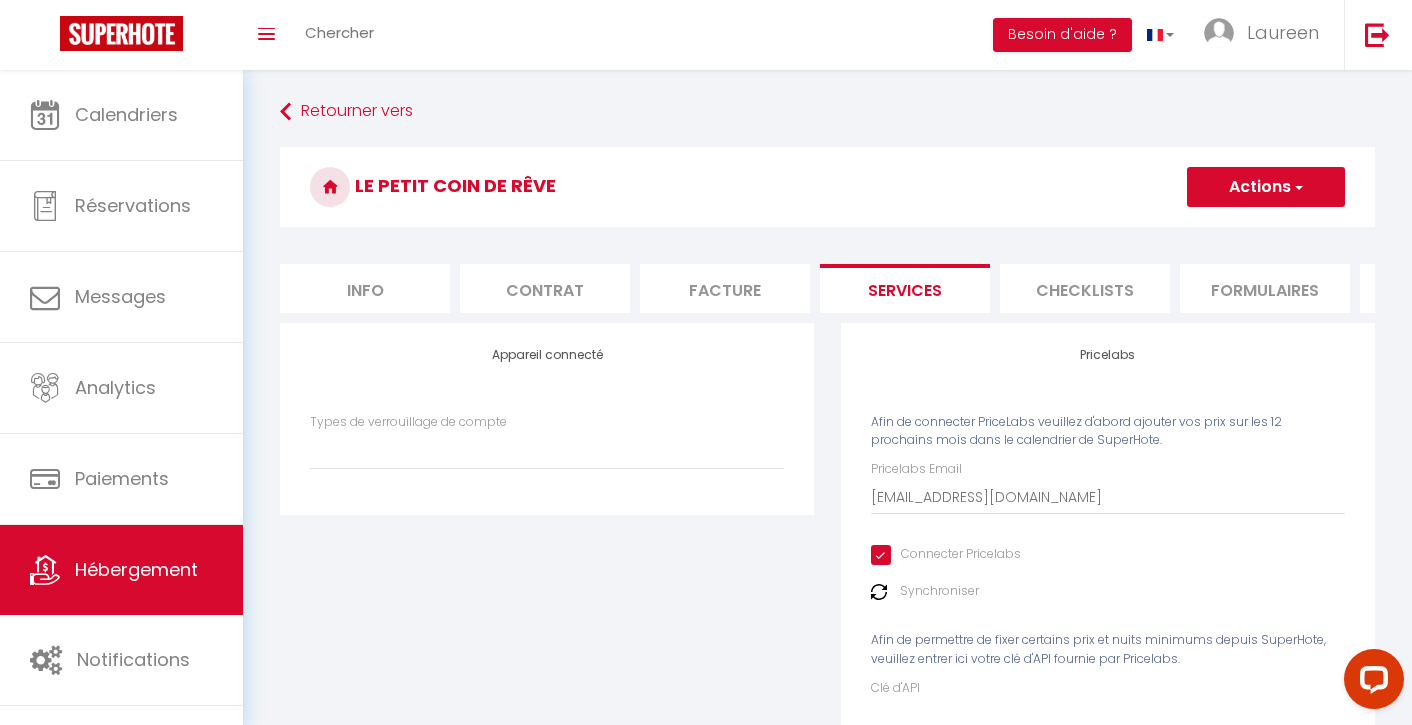 click on "Actions" at bounding box center [1266, 187] 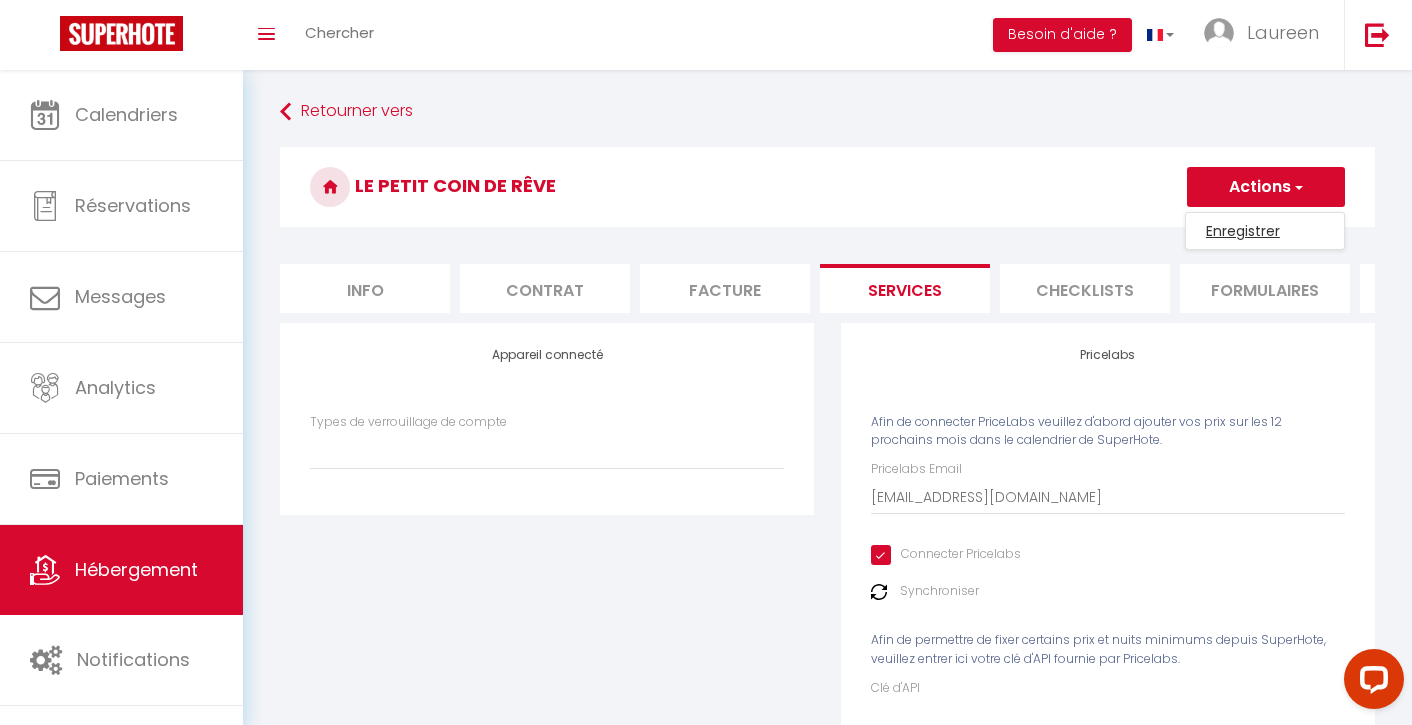 click on "Enregistrer" at bounding box center [1265, 231] 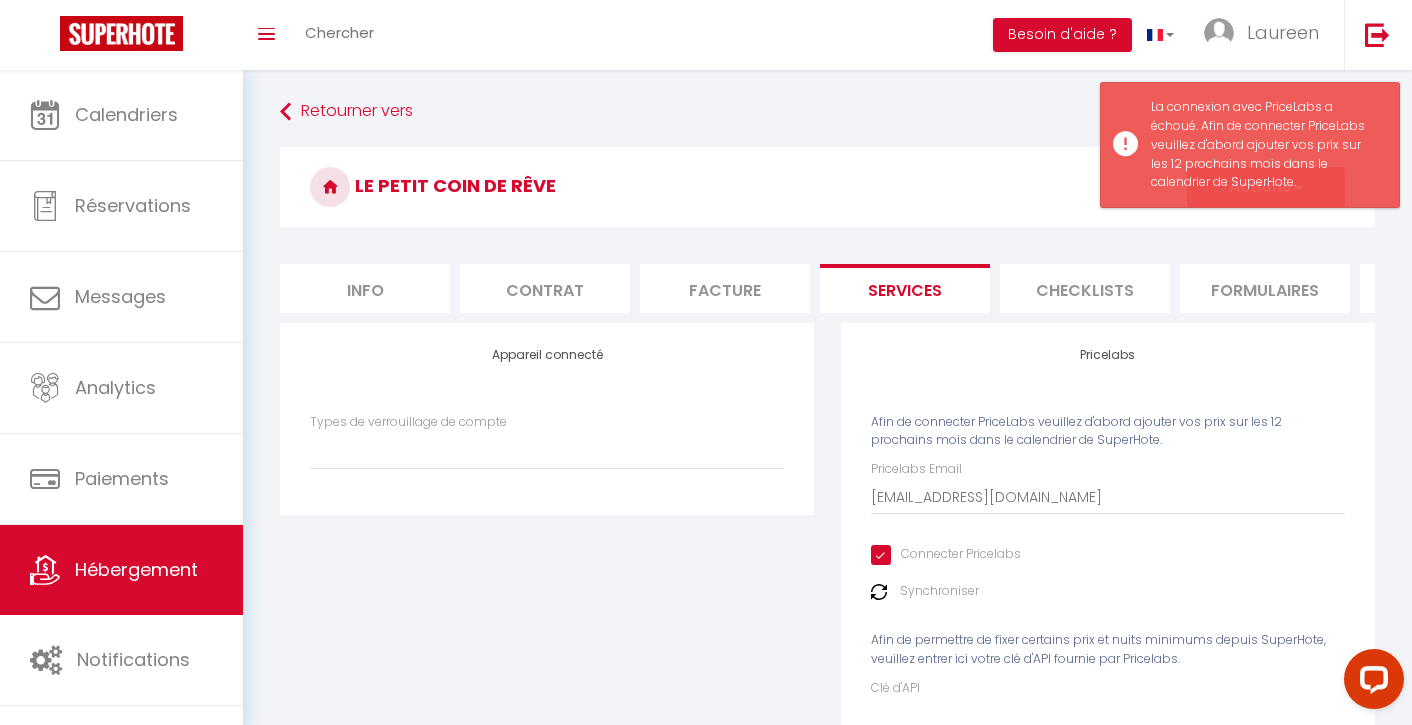 click at bounding box center [879, 592] 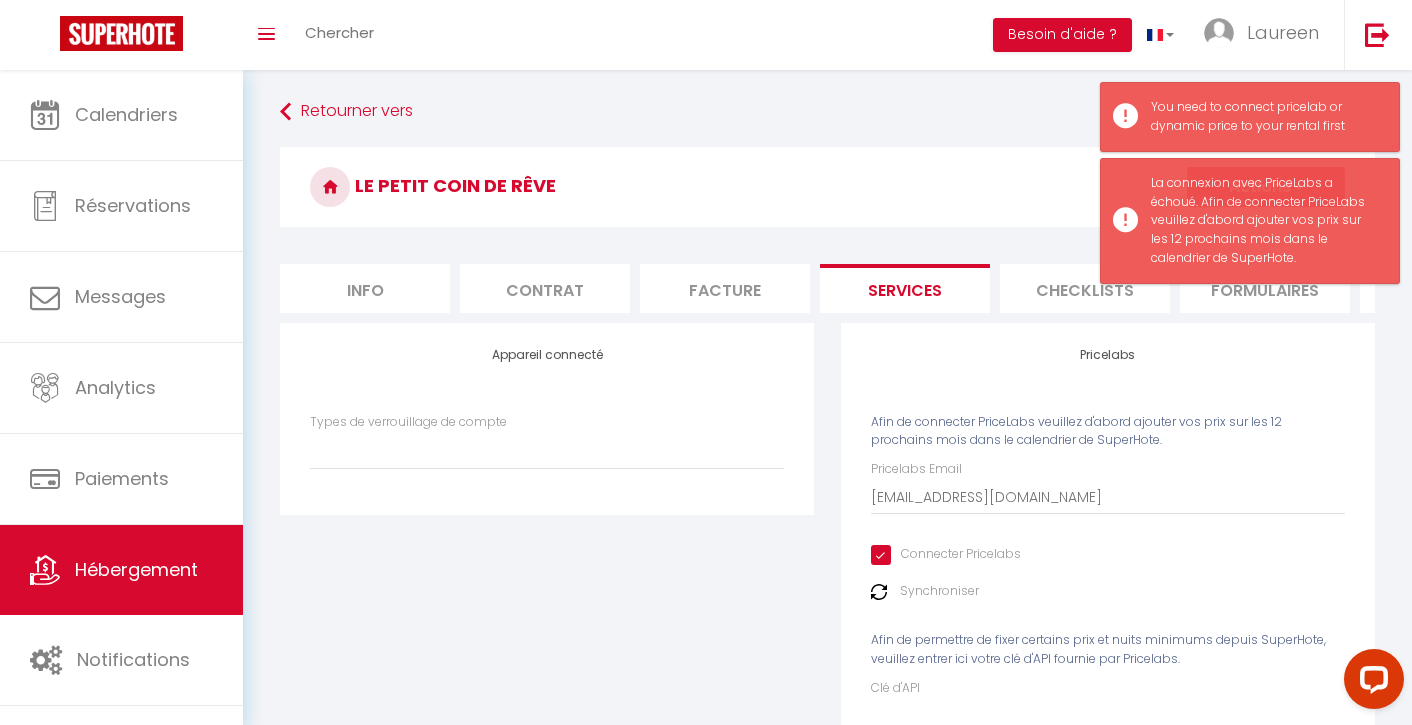 click at bounding box center (879, 592) 